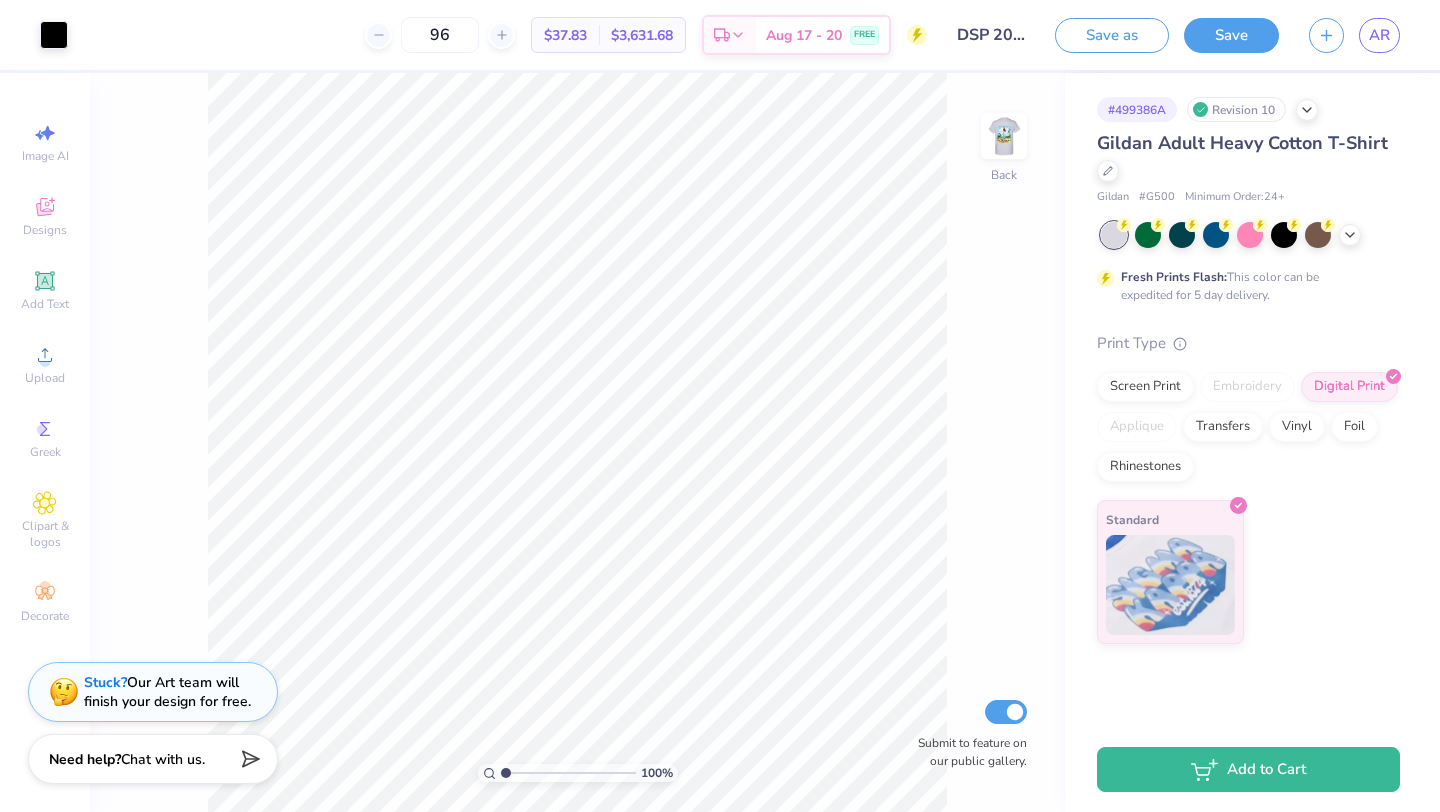 scroll, scrollTop: 0, scrollLeft: 0, axis: both 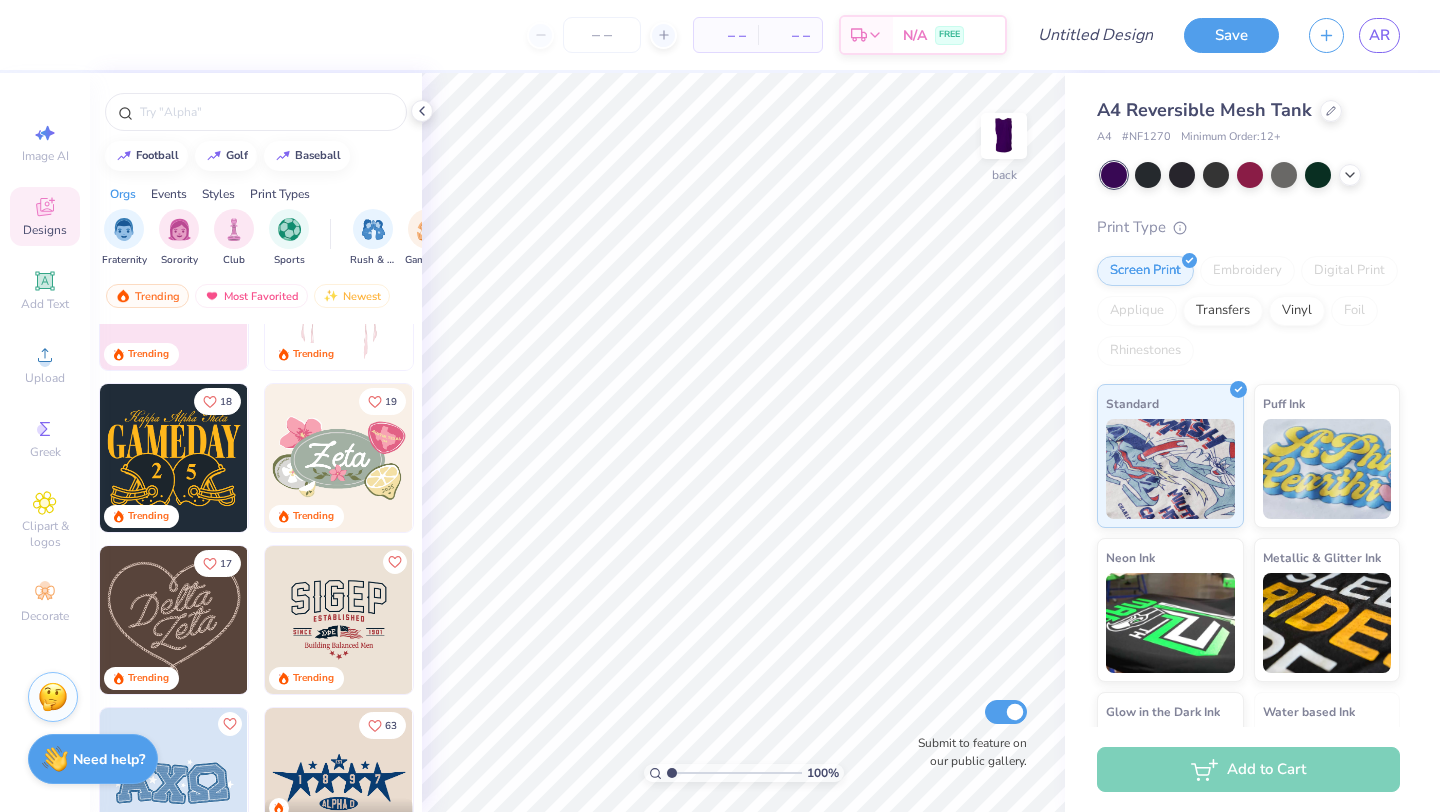 click at bounding box center [174, 458] 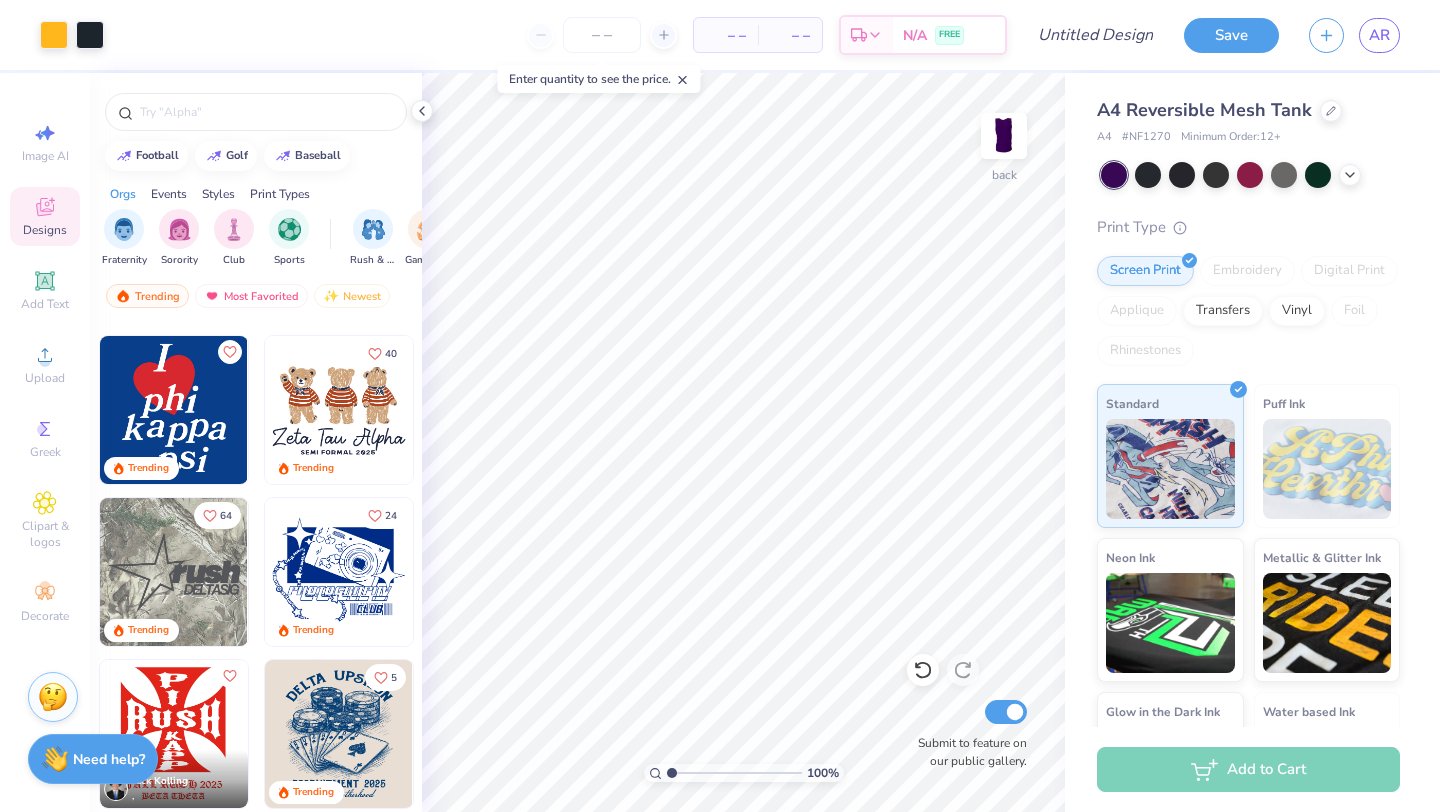 scroll, scrollTop: 1559, scrollLeft: 0, axis: vertical 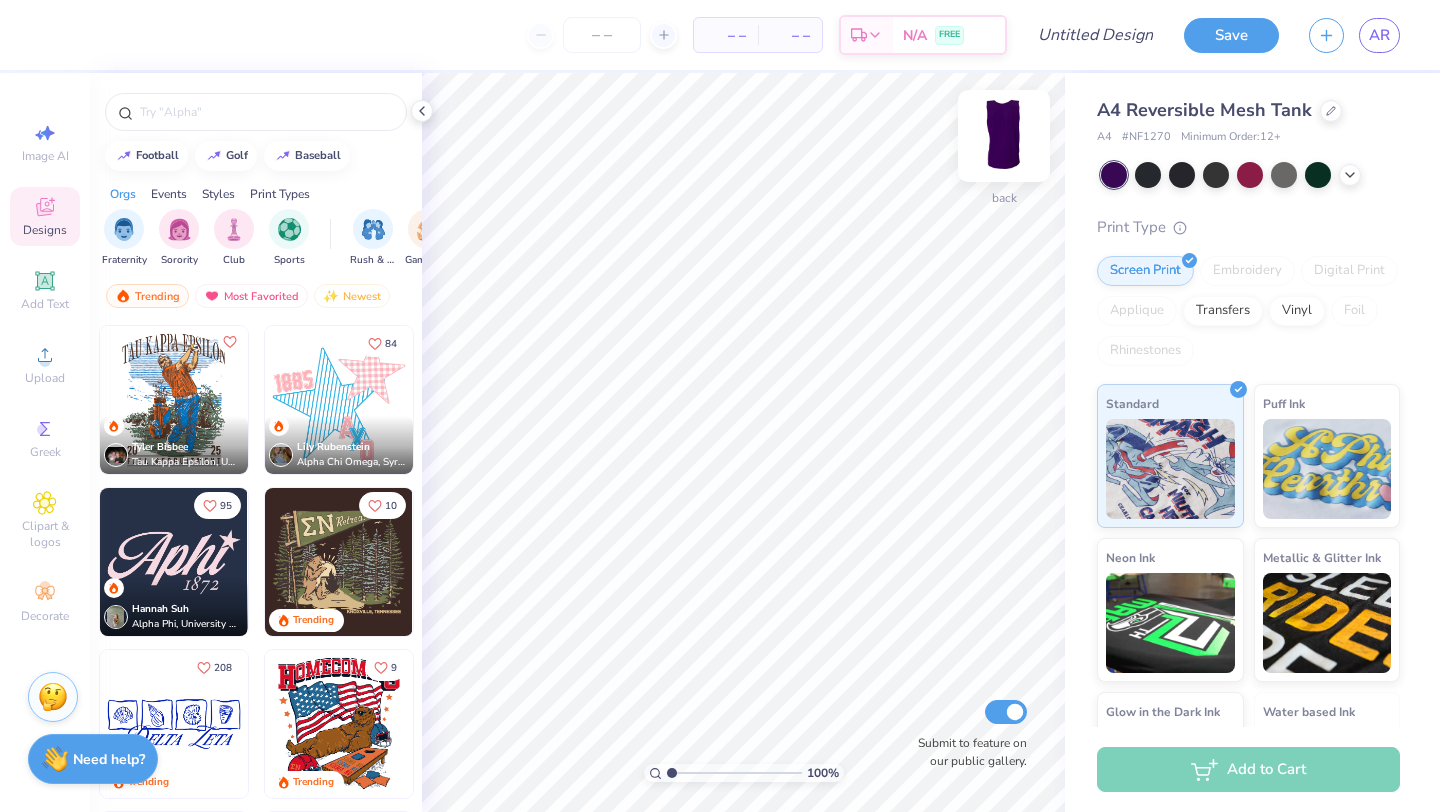 click at bounding box center [1004, 136] 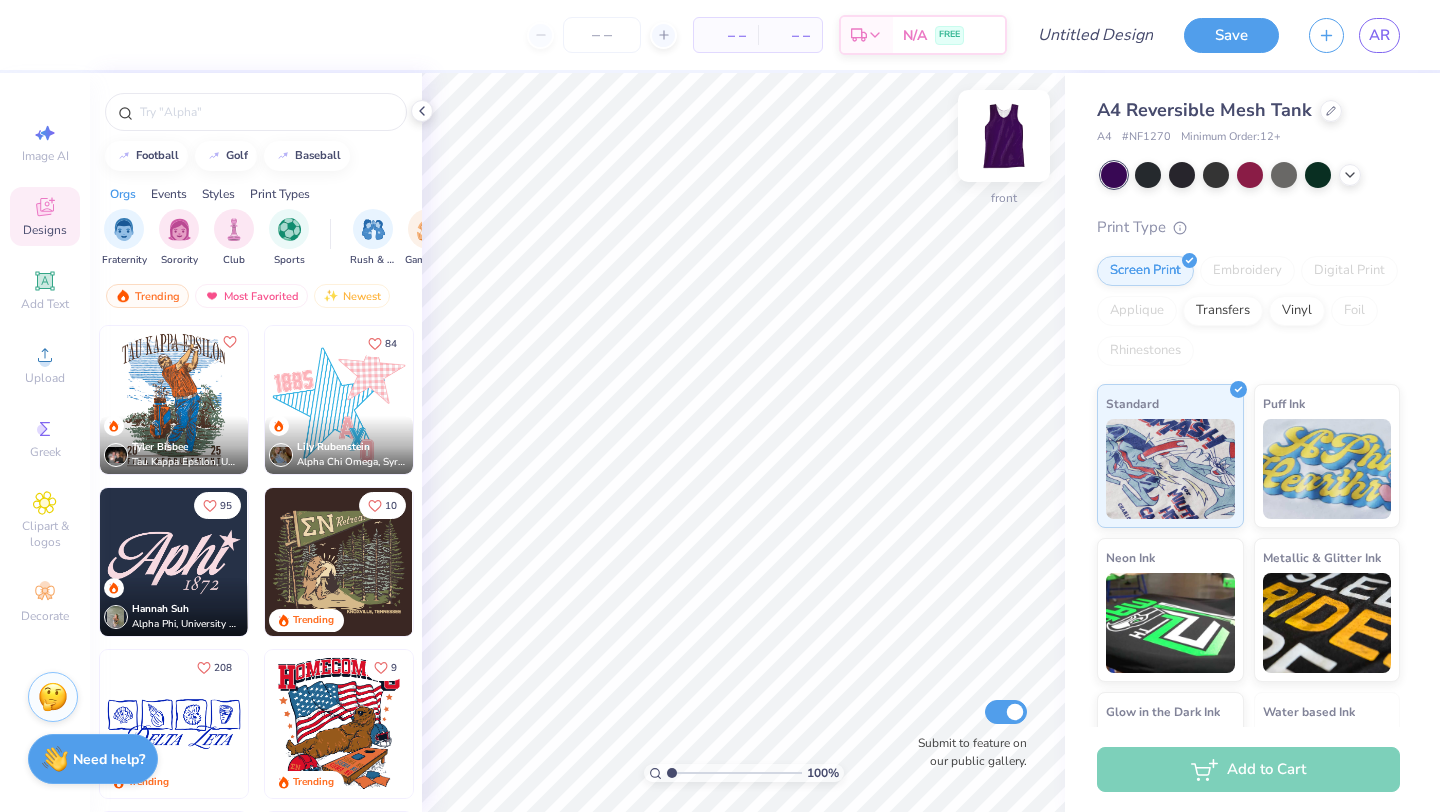 click at bounding box center (1004, 136) 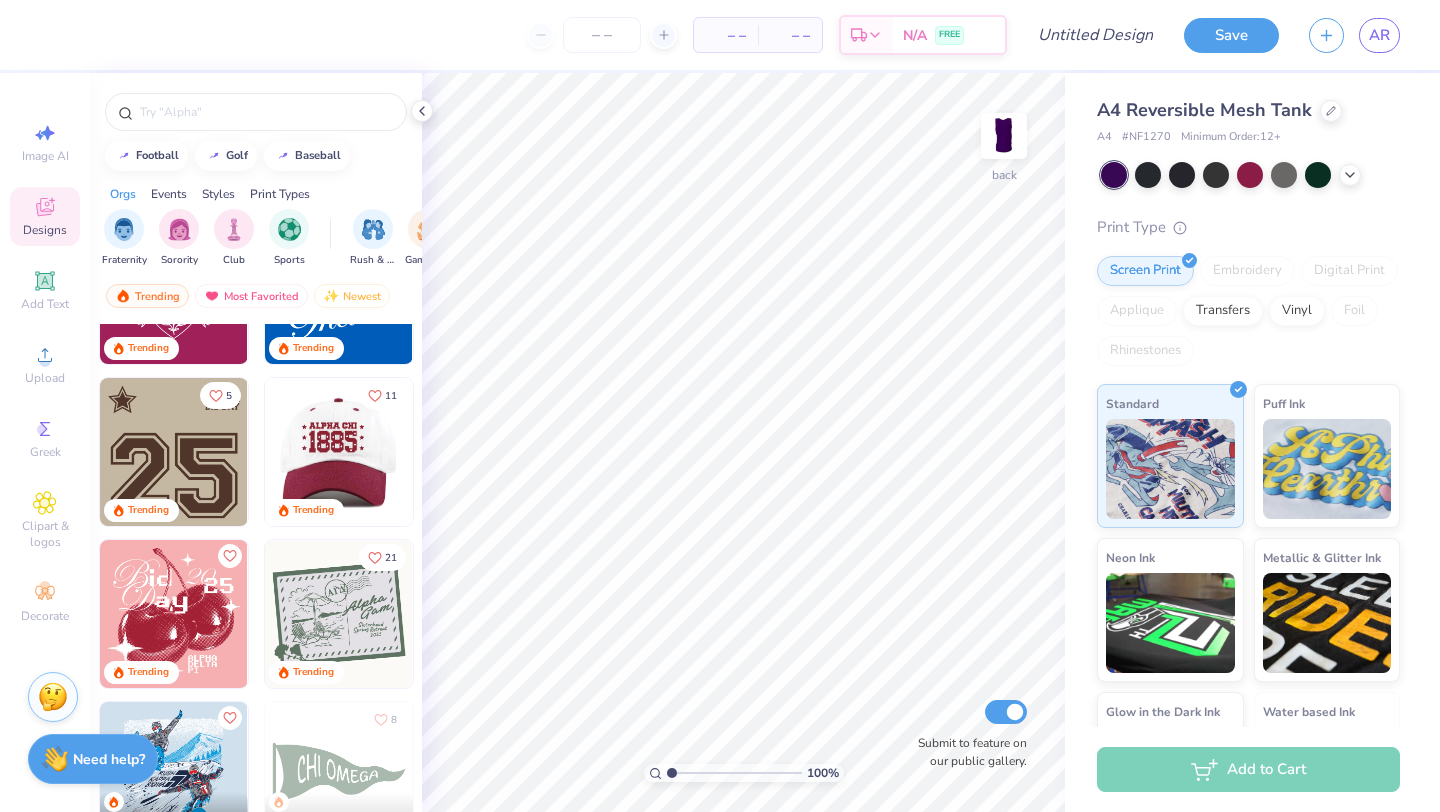 scroll, scrollTop: 3836, scrollLeft: 0, axis: vertical 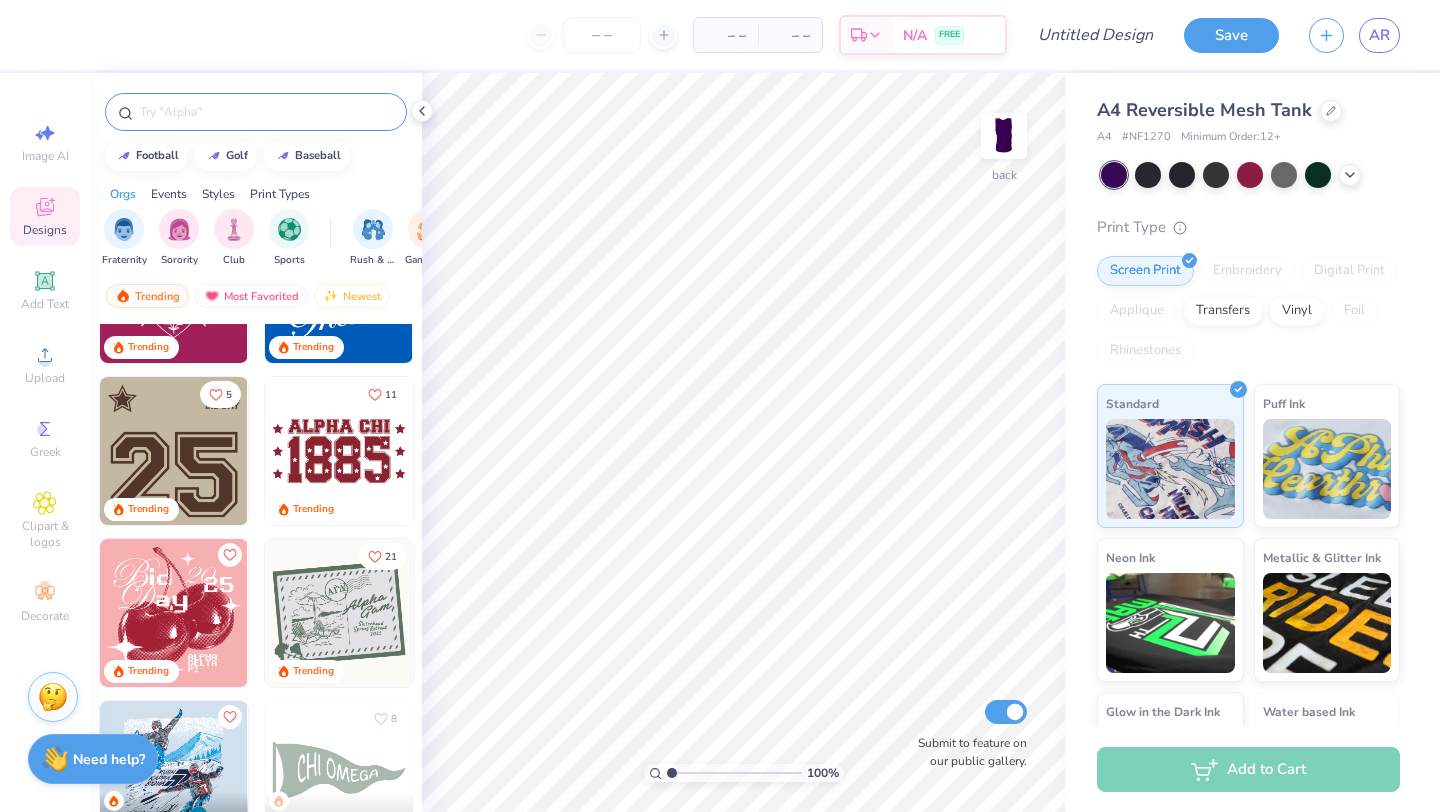 click at bounding box center (266, 112) 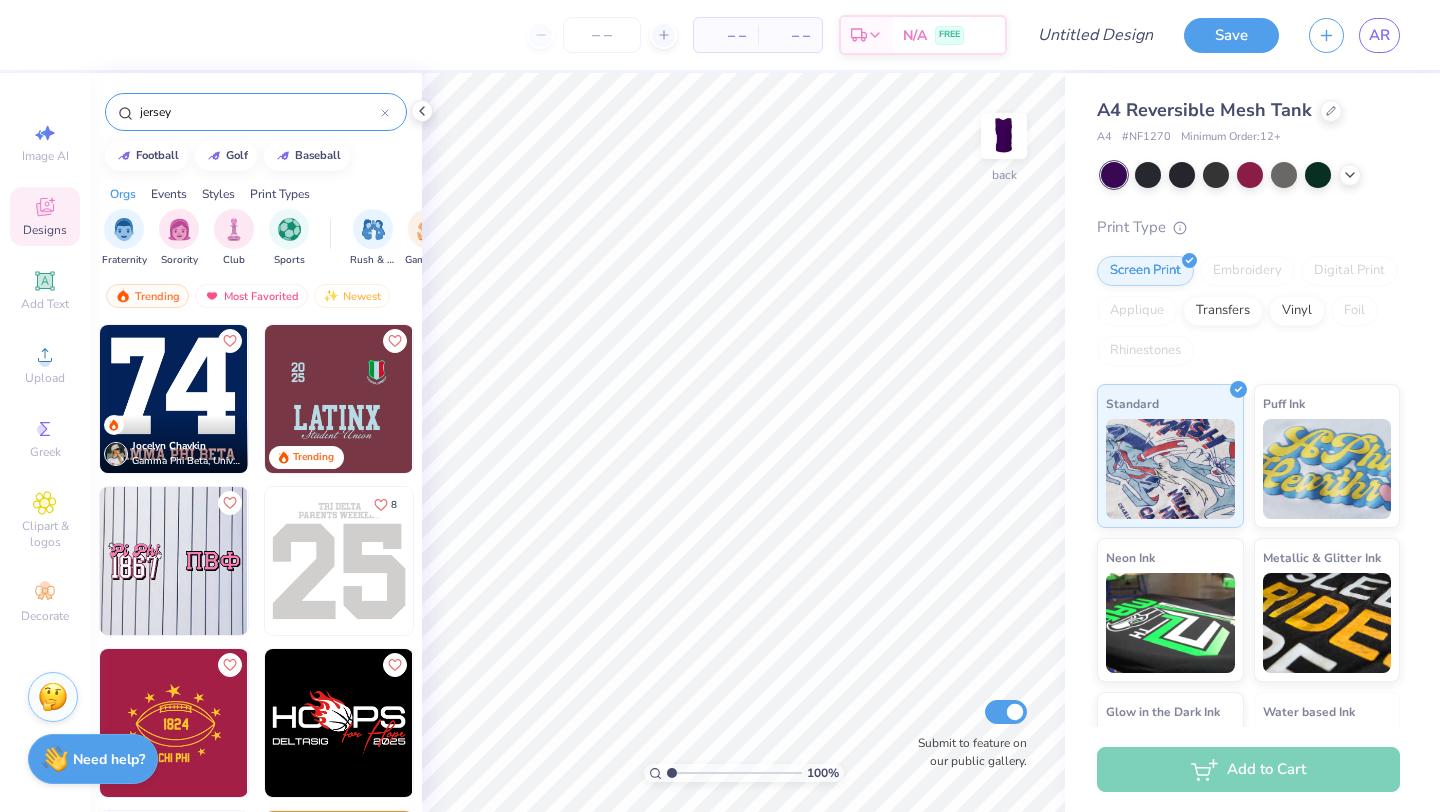 type on "jersey" 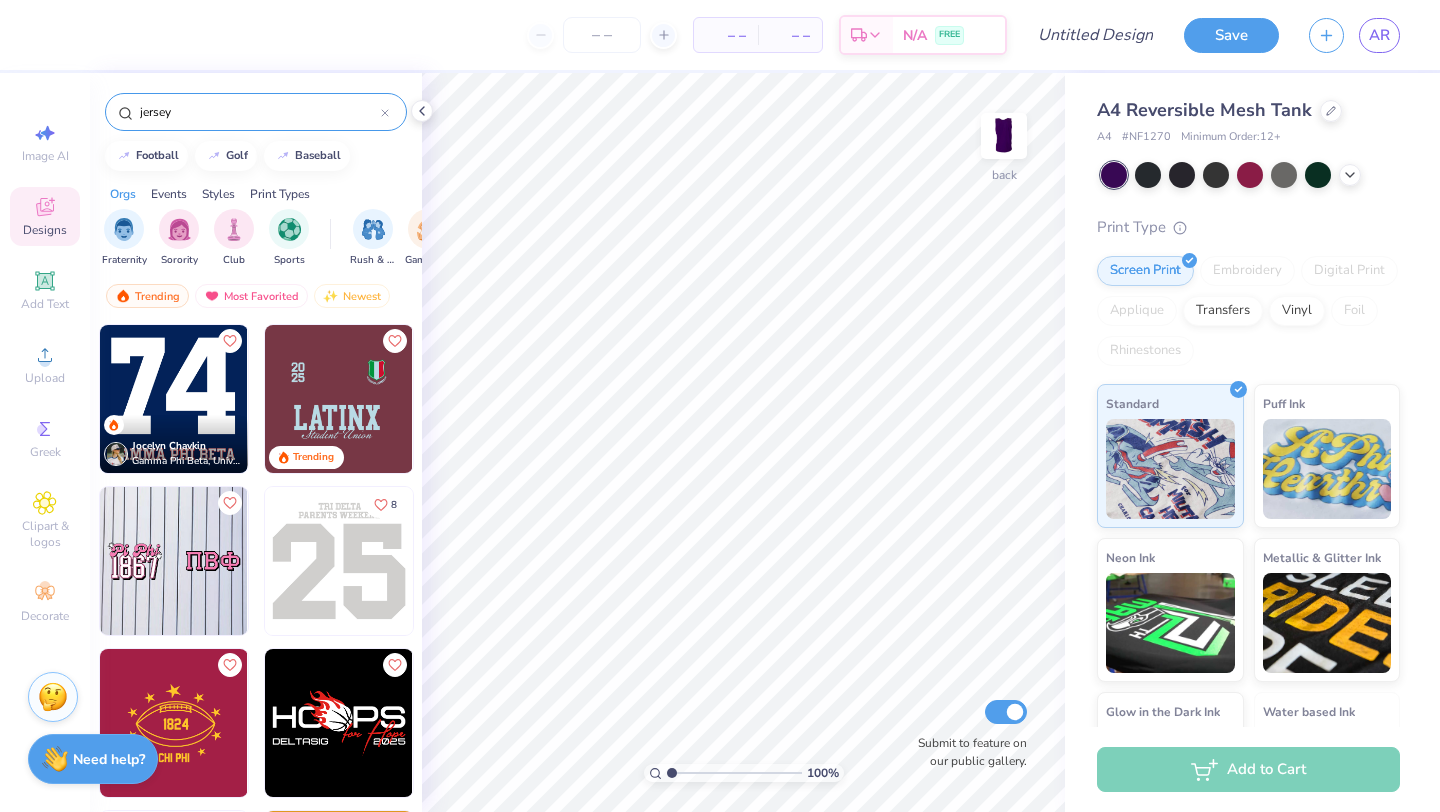click at bounding box center [174, 399] 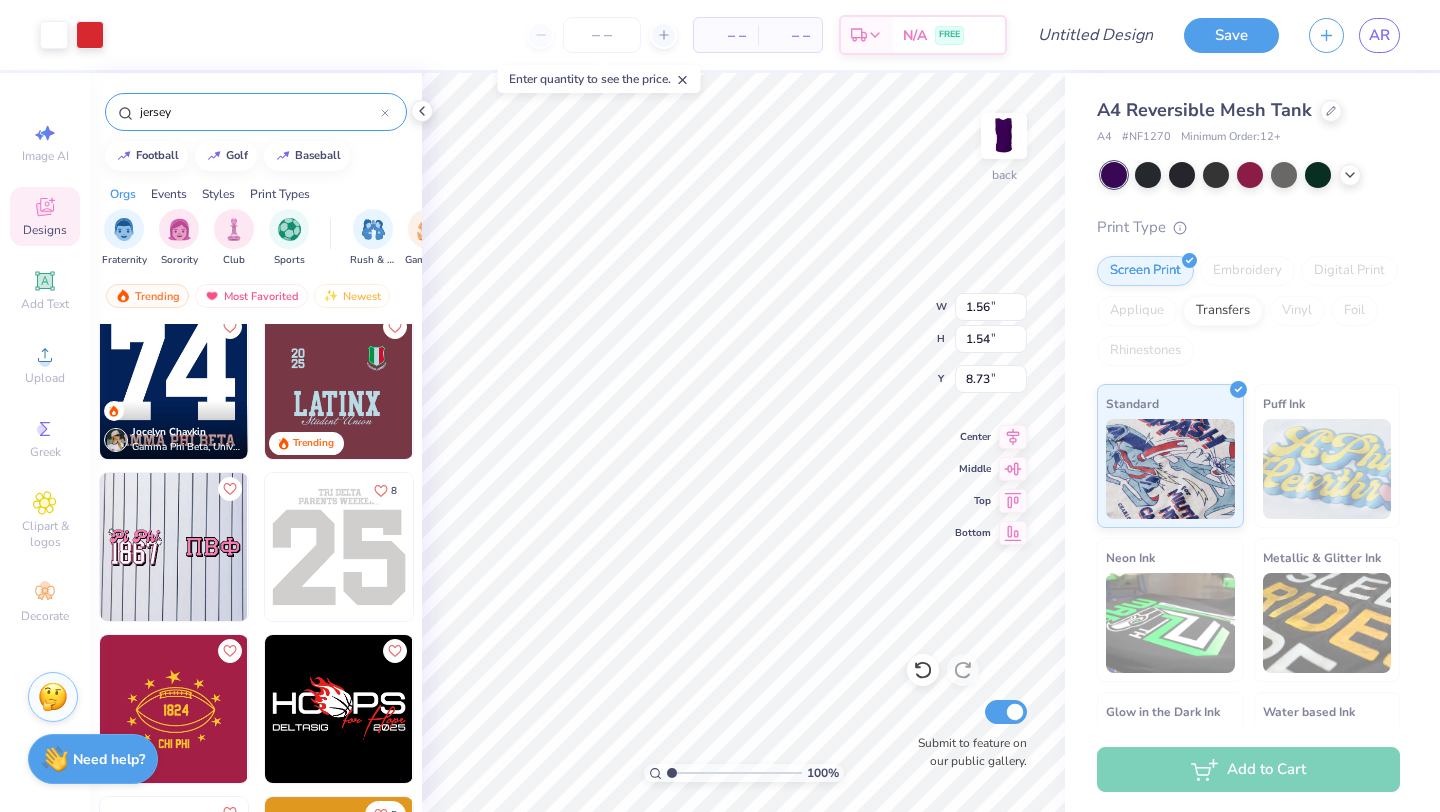 scroll, scrollTop: 15, scrollLeft: 0, axis: vertical 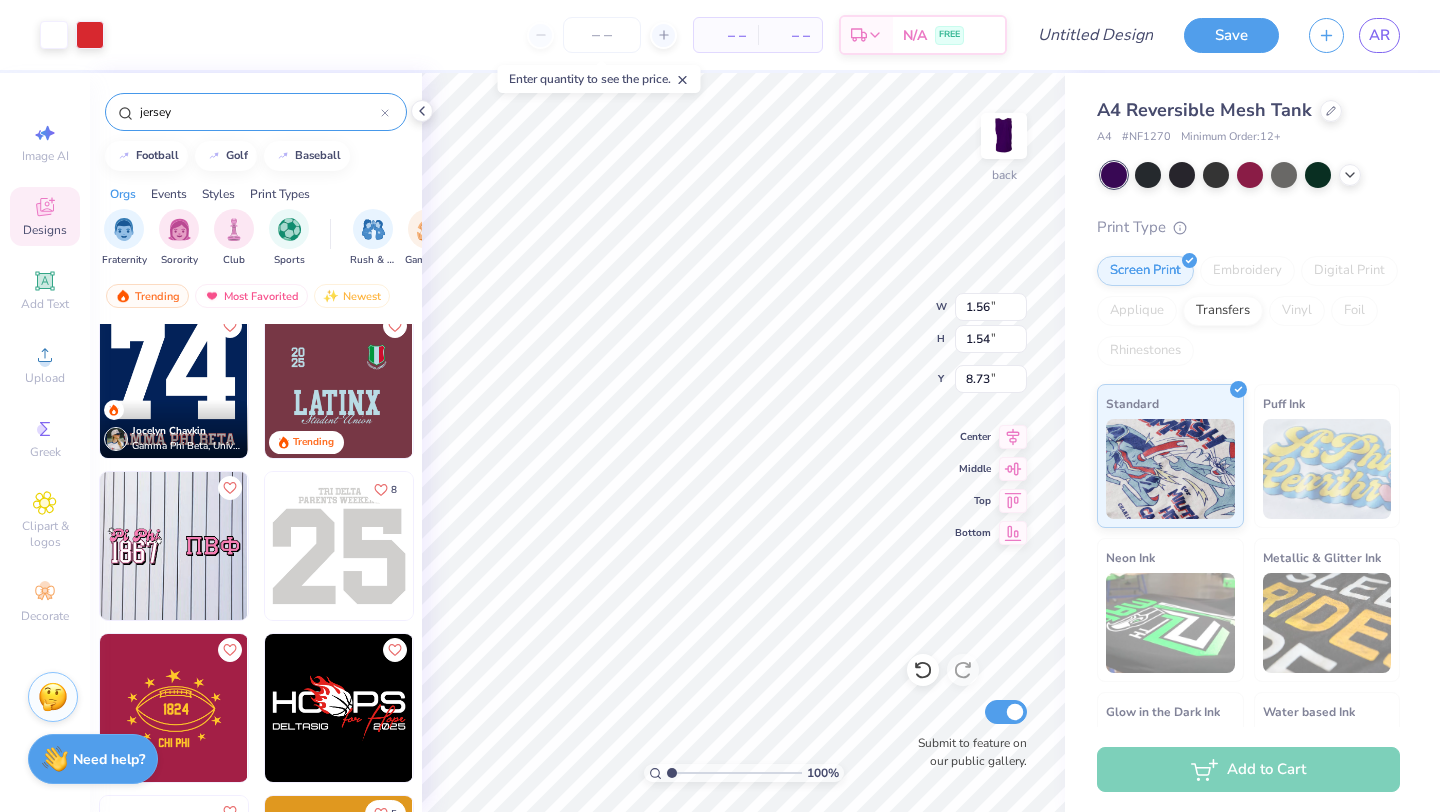 type on "6.73" 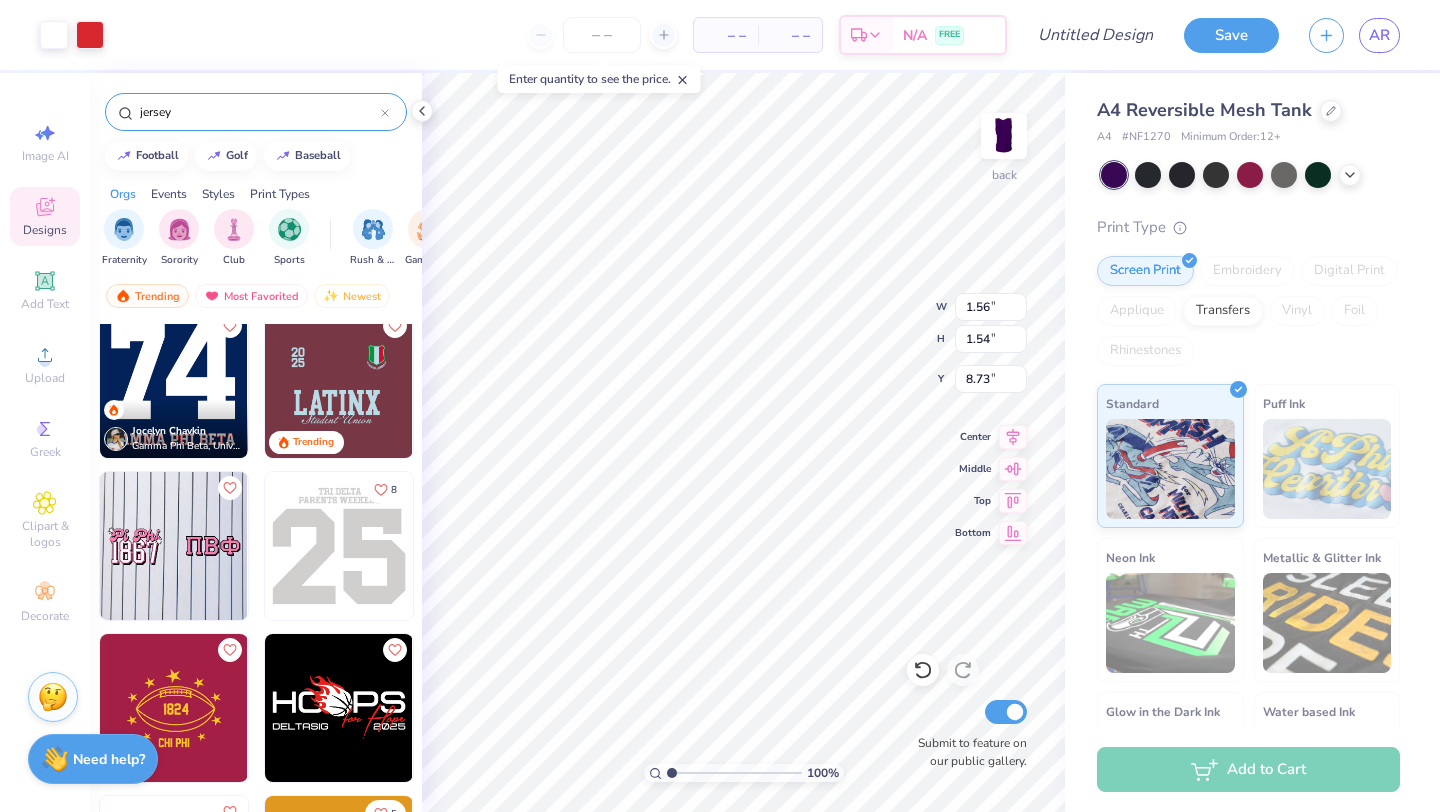 type on "6.64" 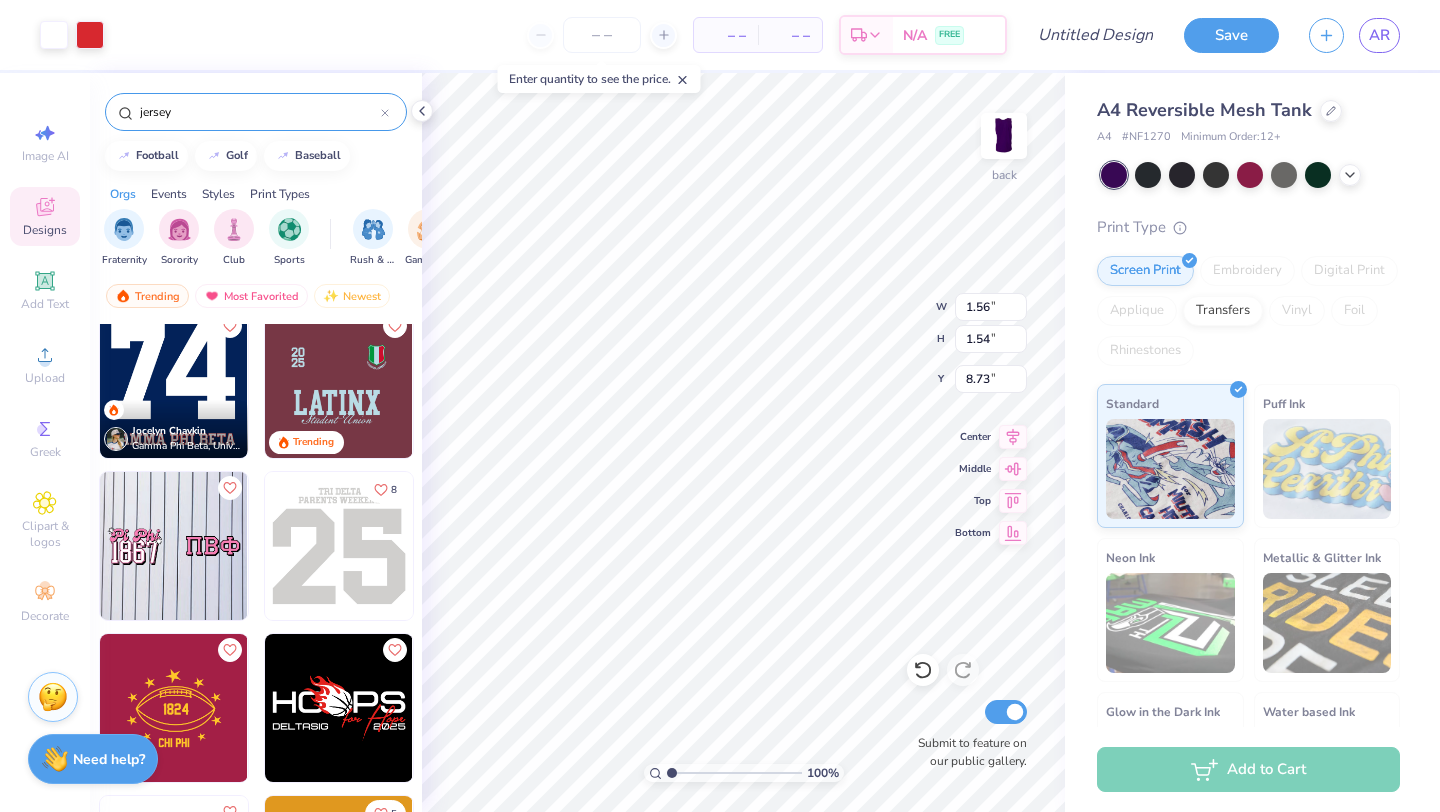 type on "3.63" 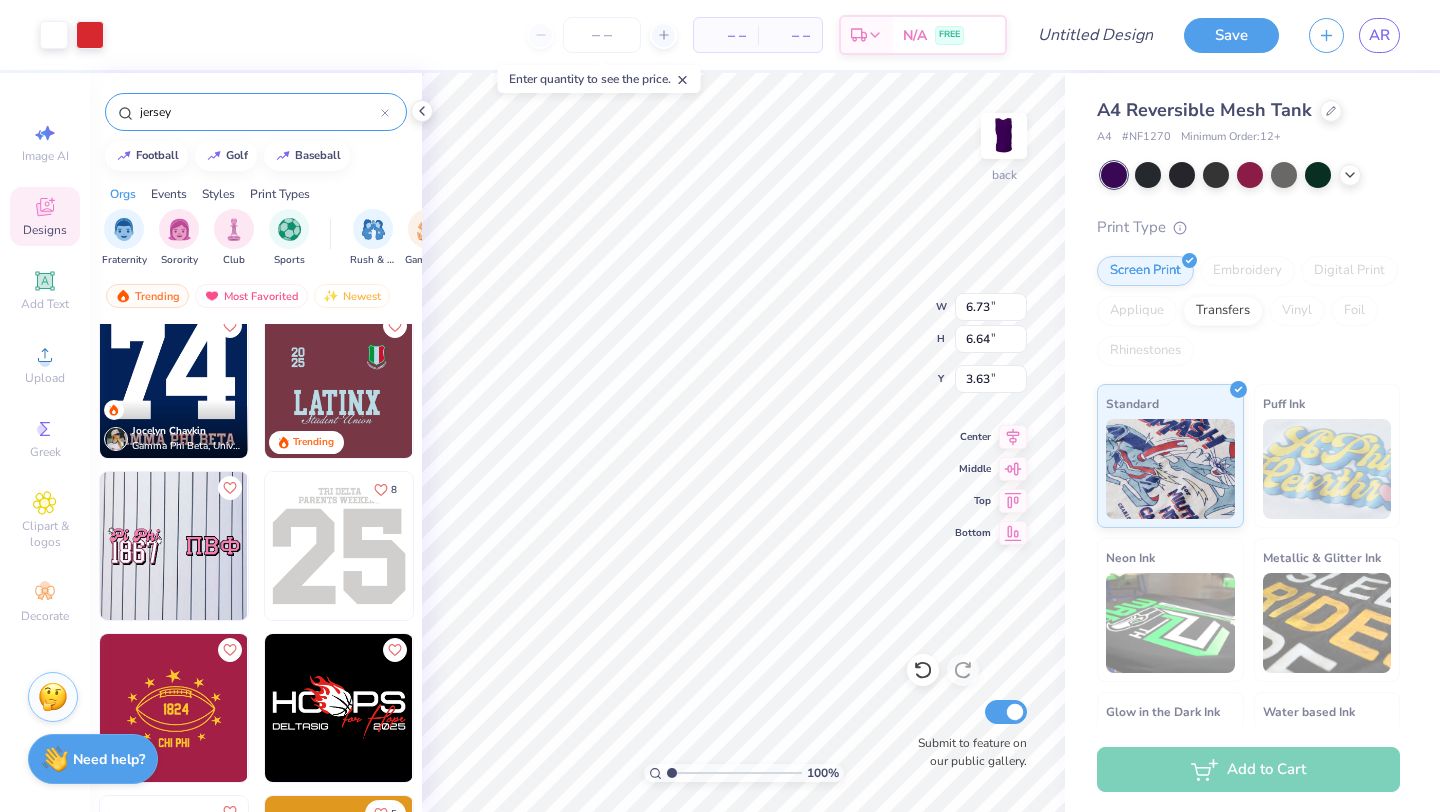 type on "9.46" 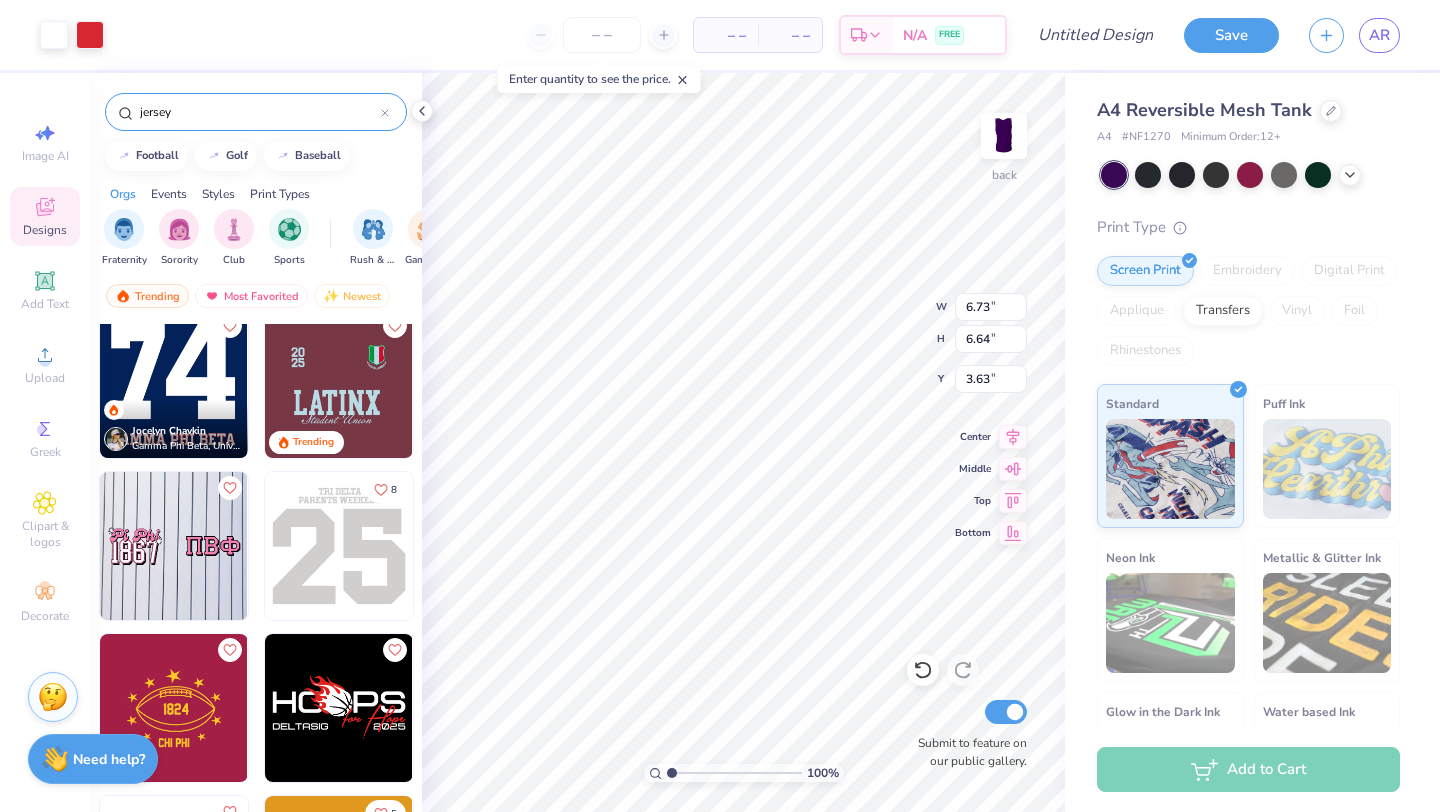 type on "9.34" 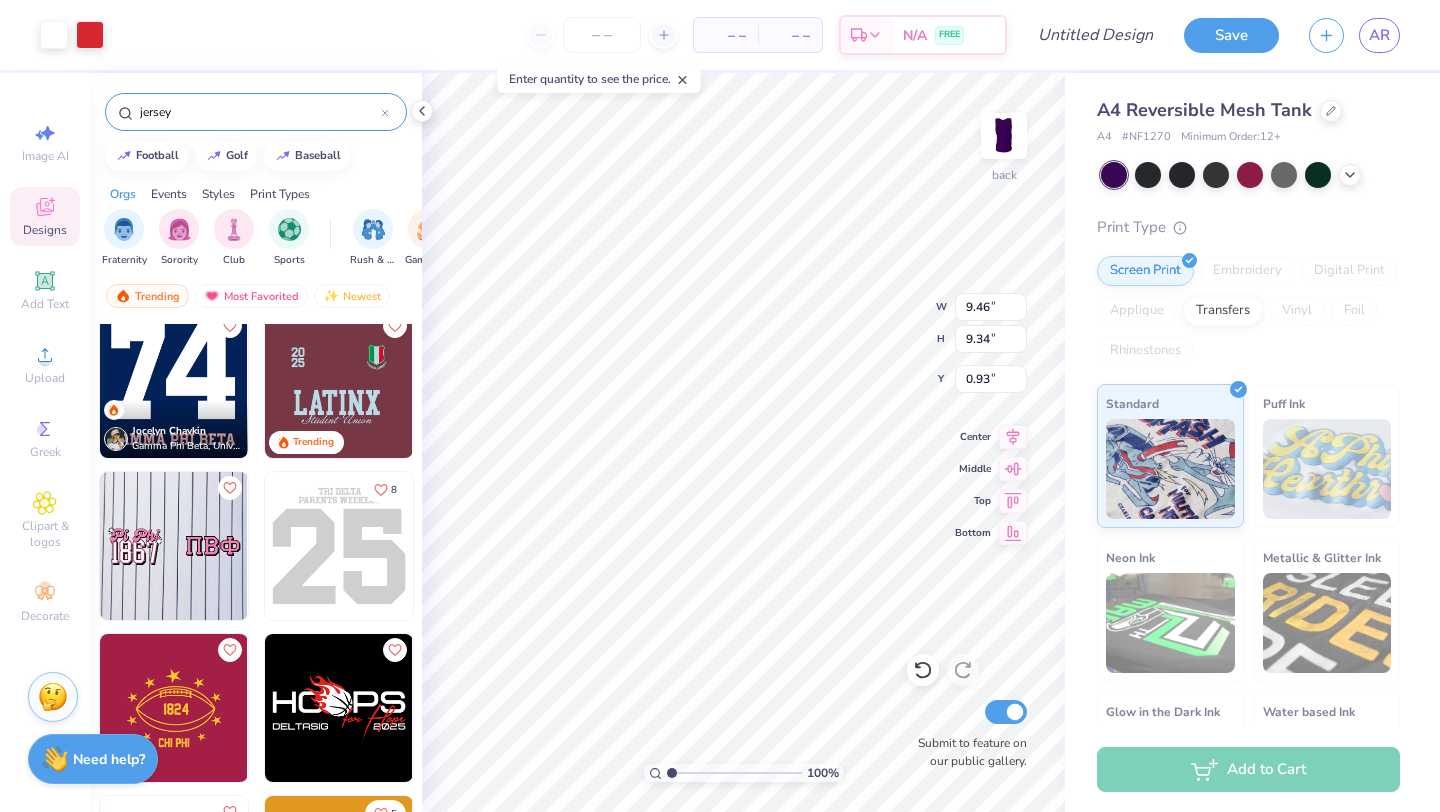type on "1.54" 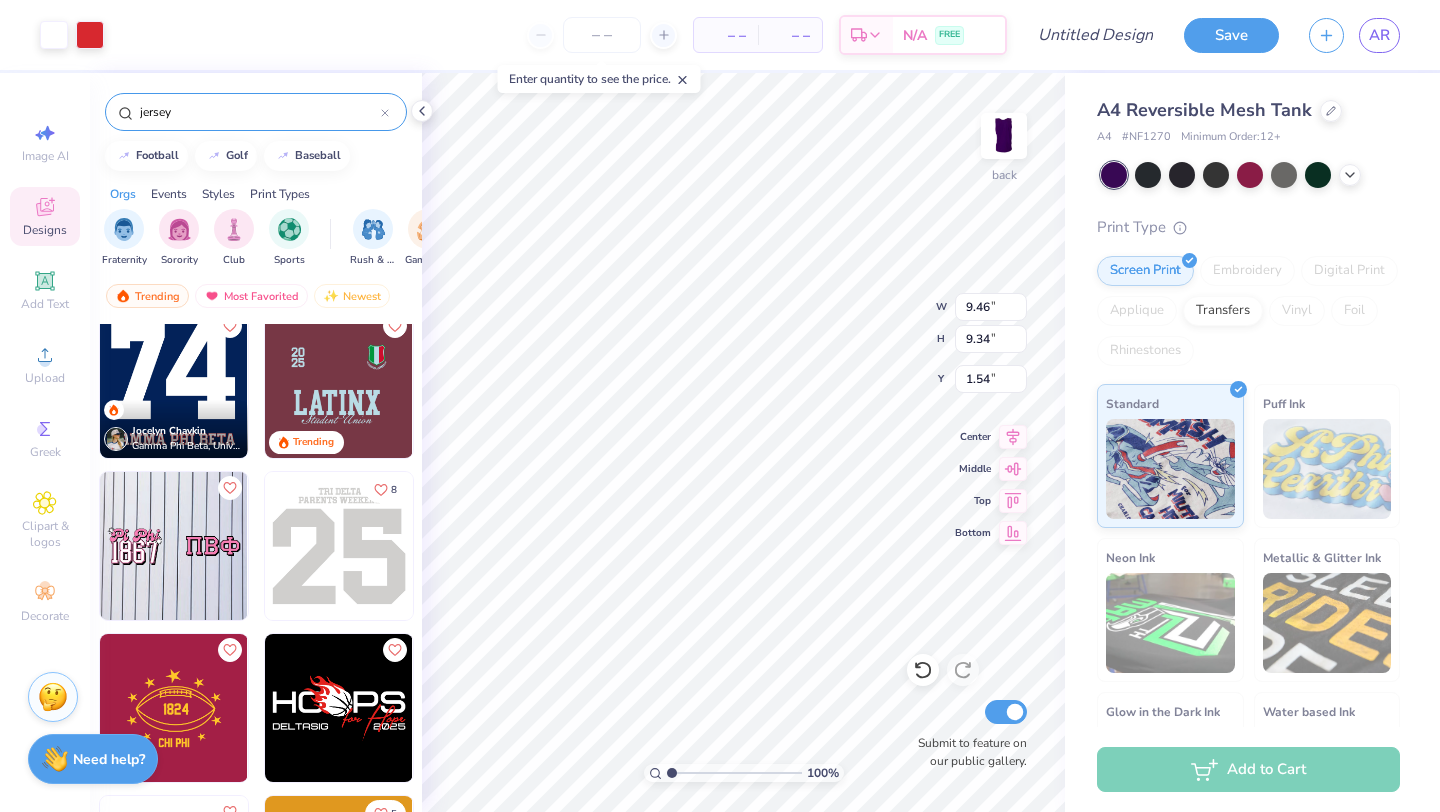 type on "1.71" 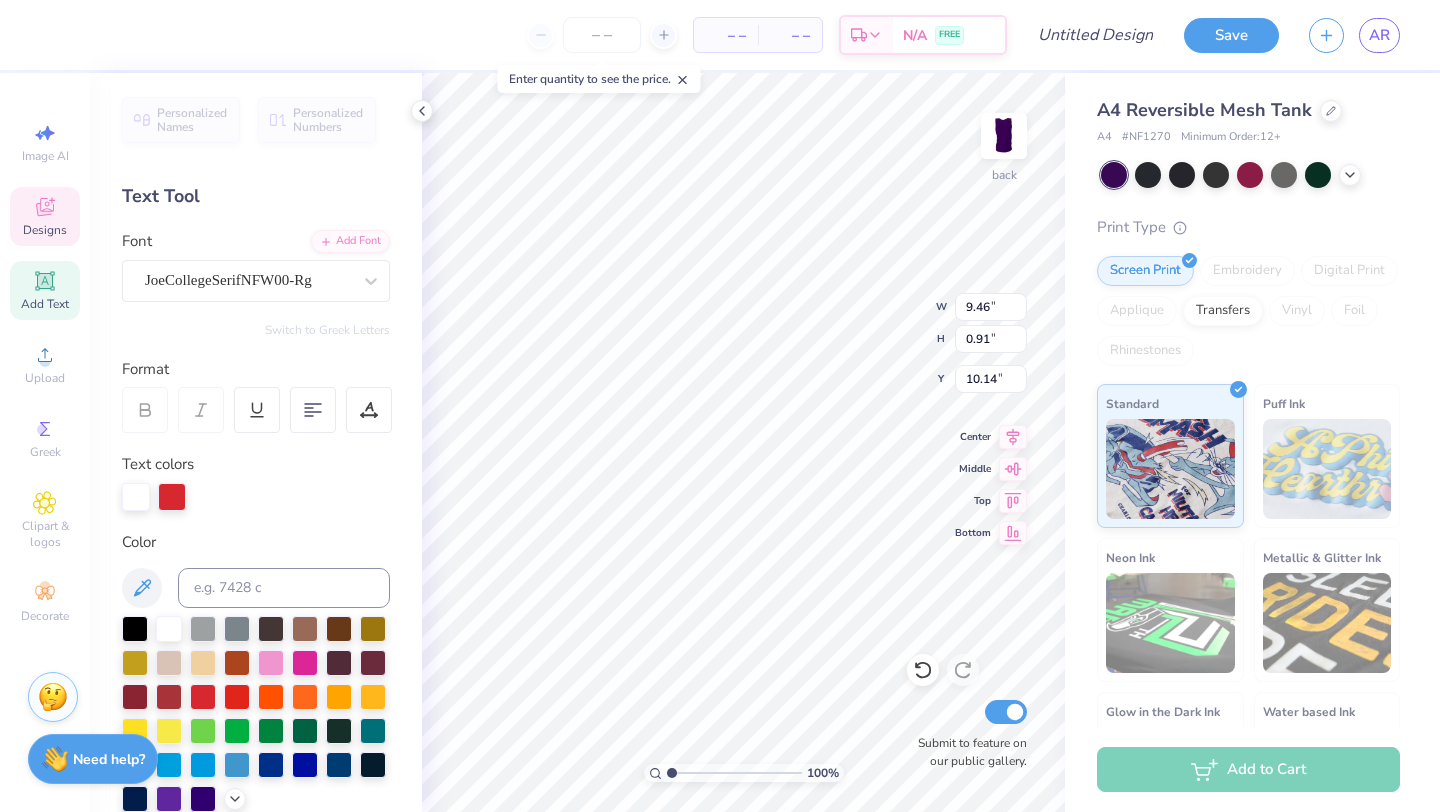 scroll, scrollTop: 0, scrollLeft: 4, axis: horizontal 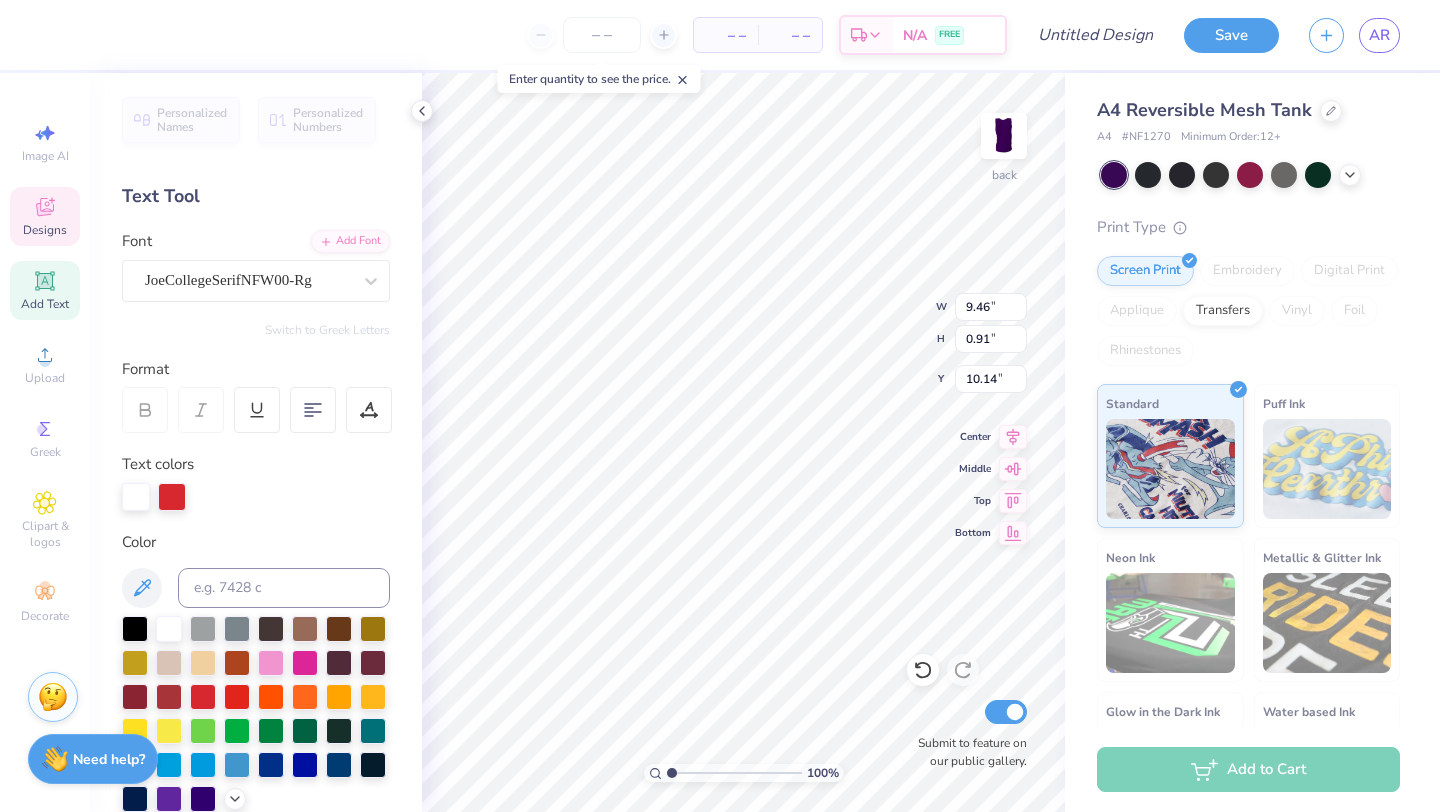 type on "Delta sigma pi" 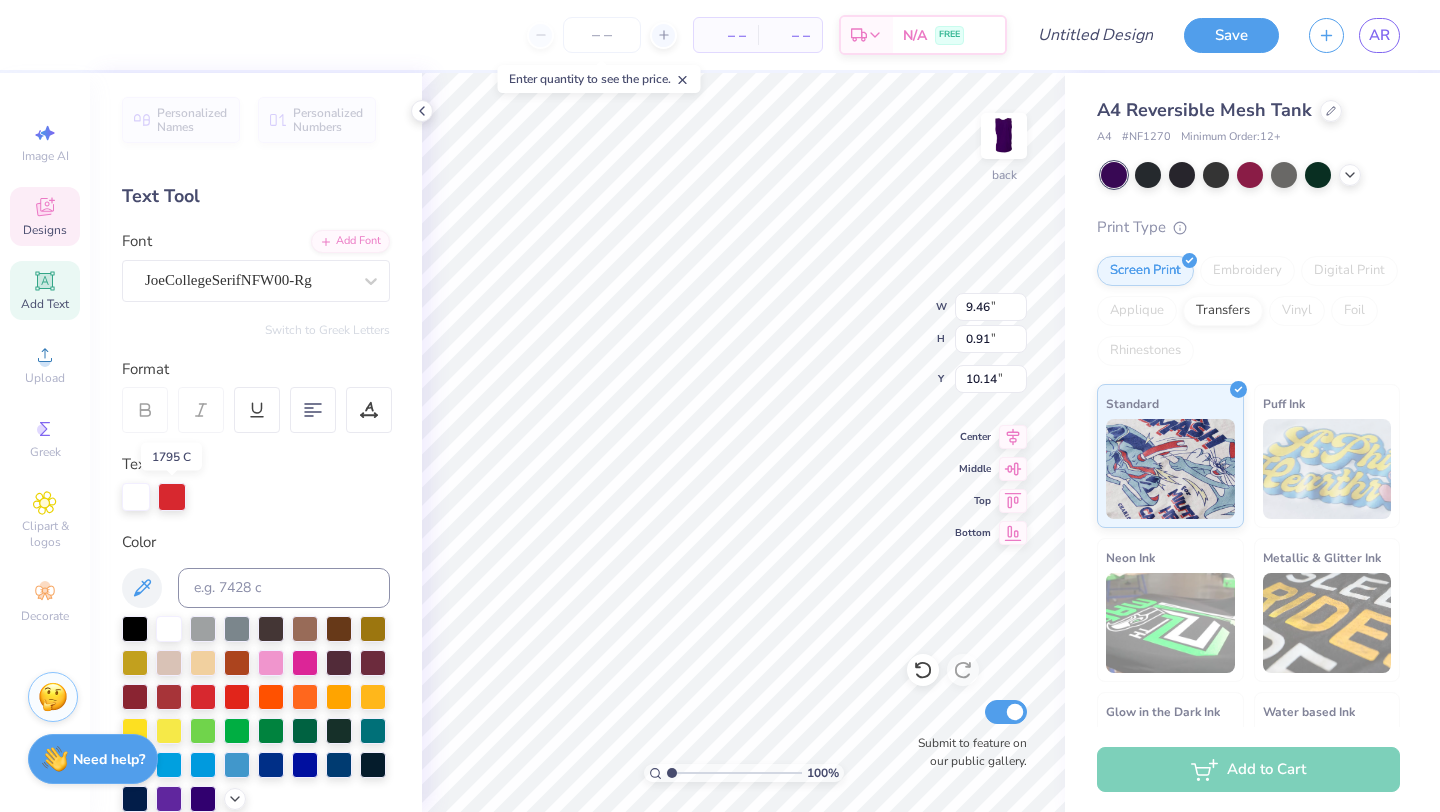 click at bounding box center (172, 497) 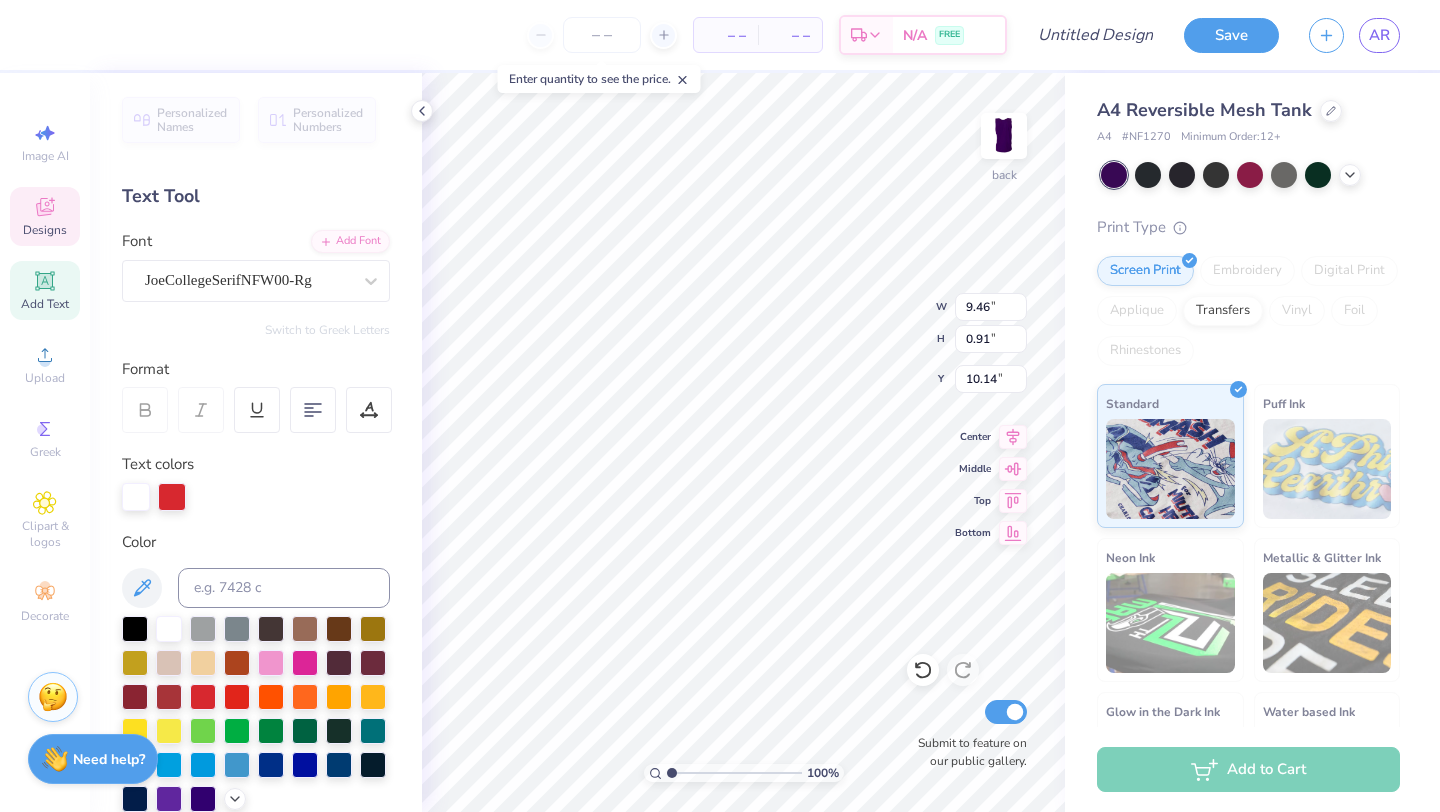 click at bounding box center (172, 497) 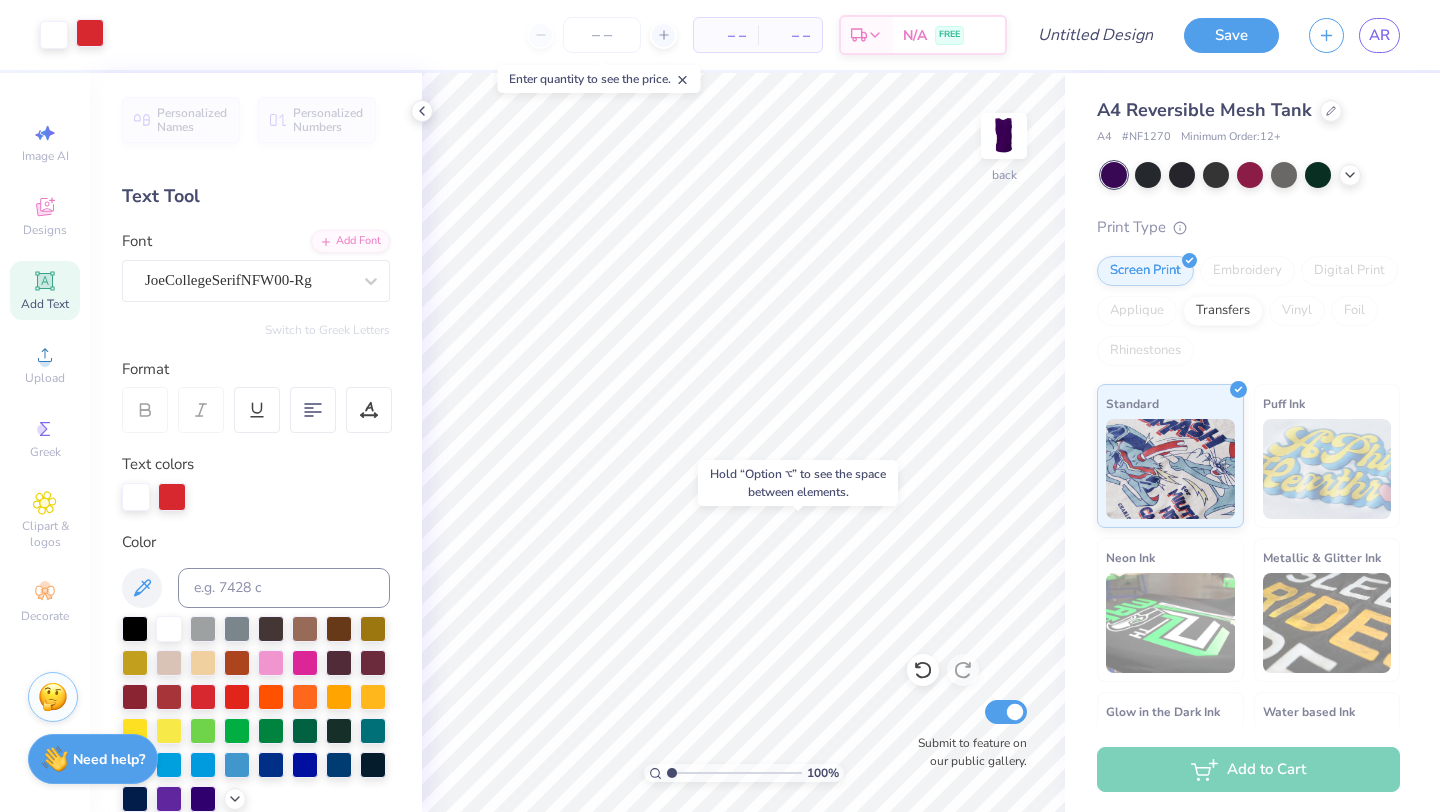 click at bounding box center (90, 33) 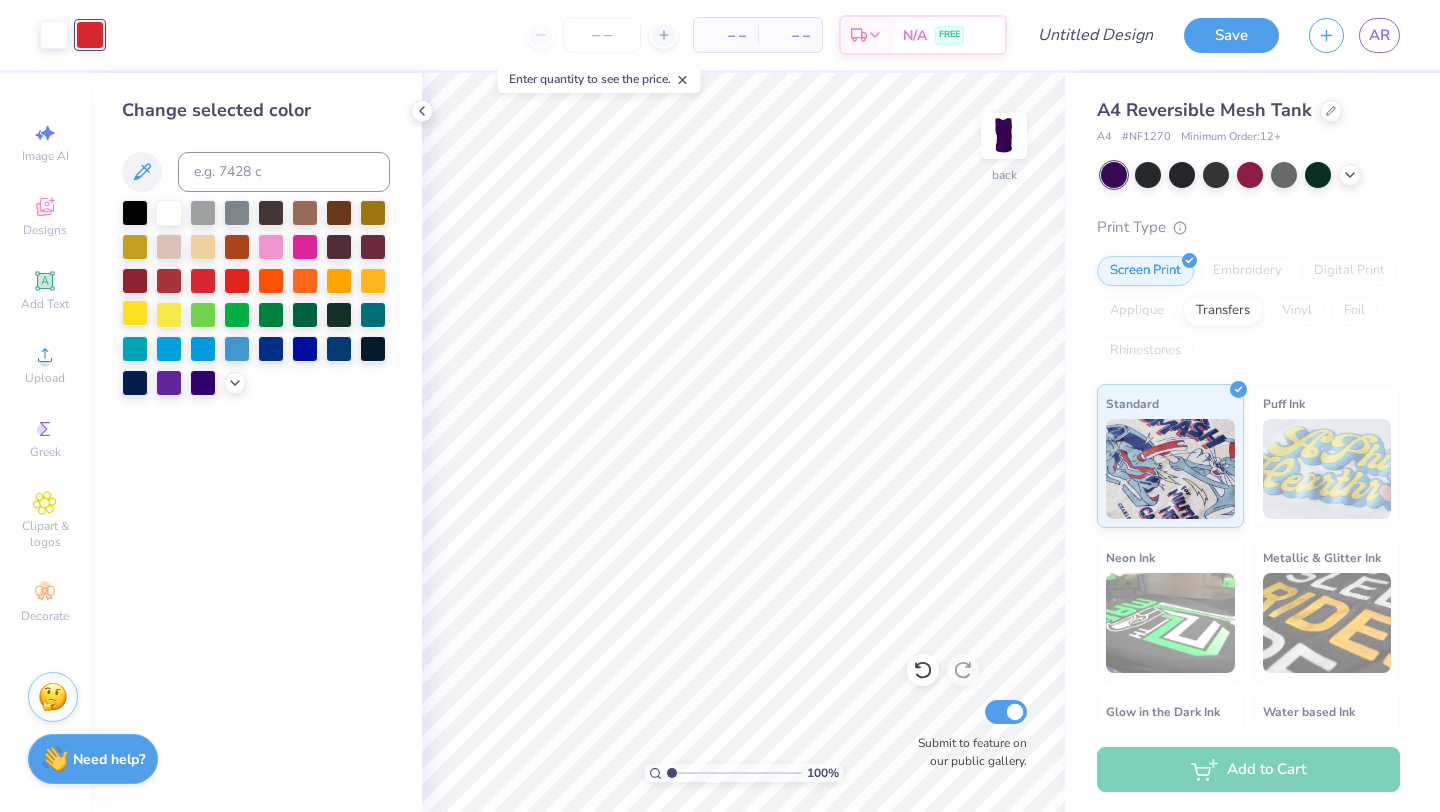 click at bounding box center (135, 313) 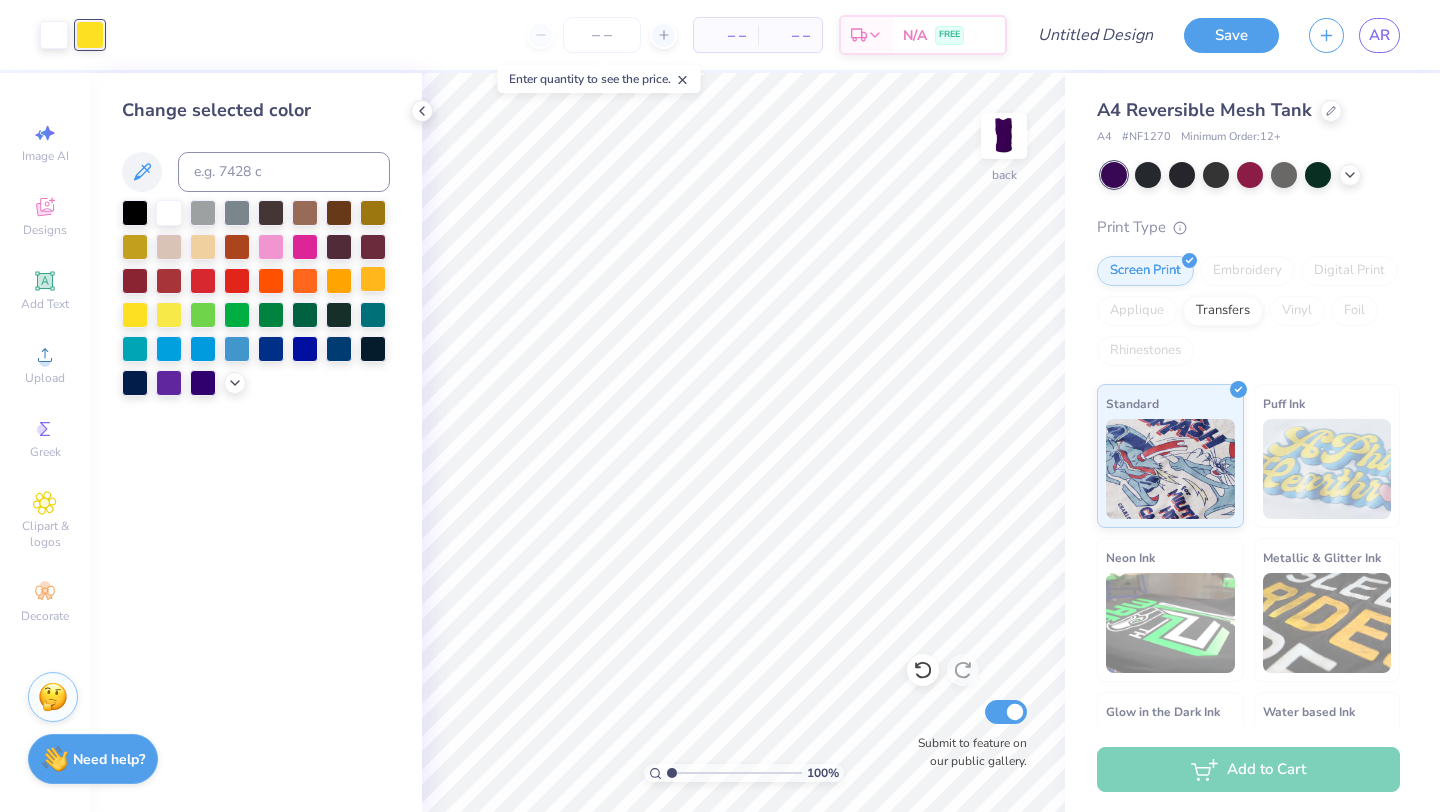 click at bounding box center (373, 279) 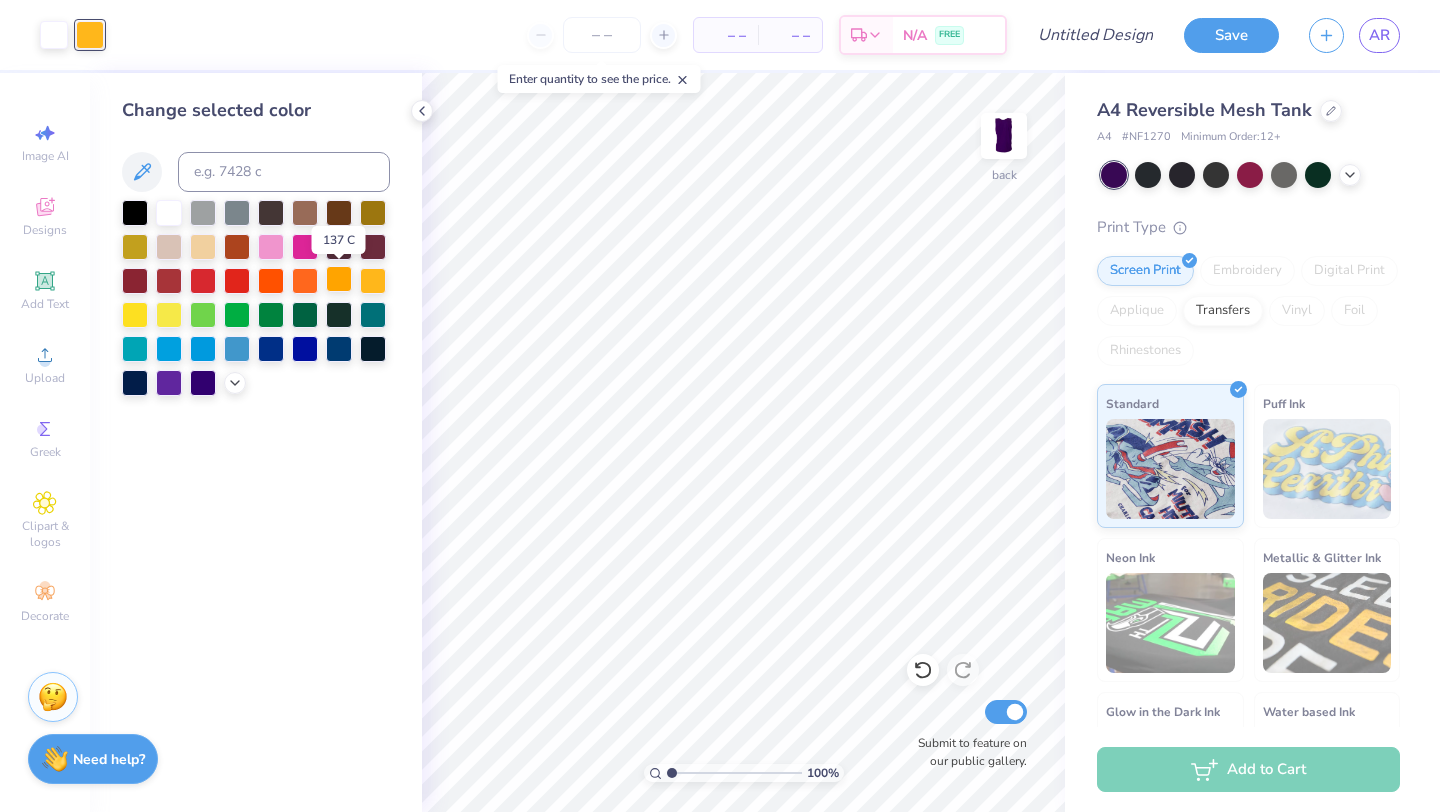click at bounding box center (339, 279) 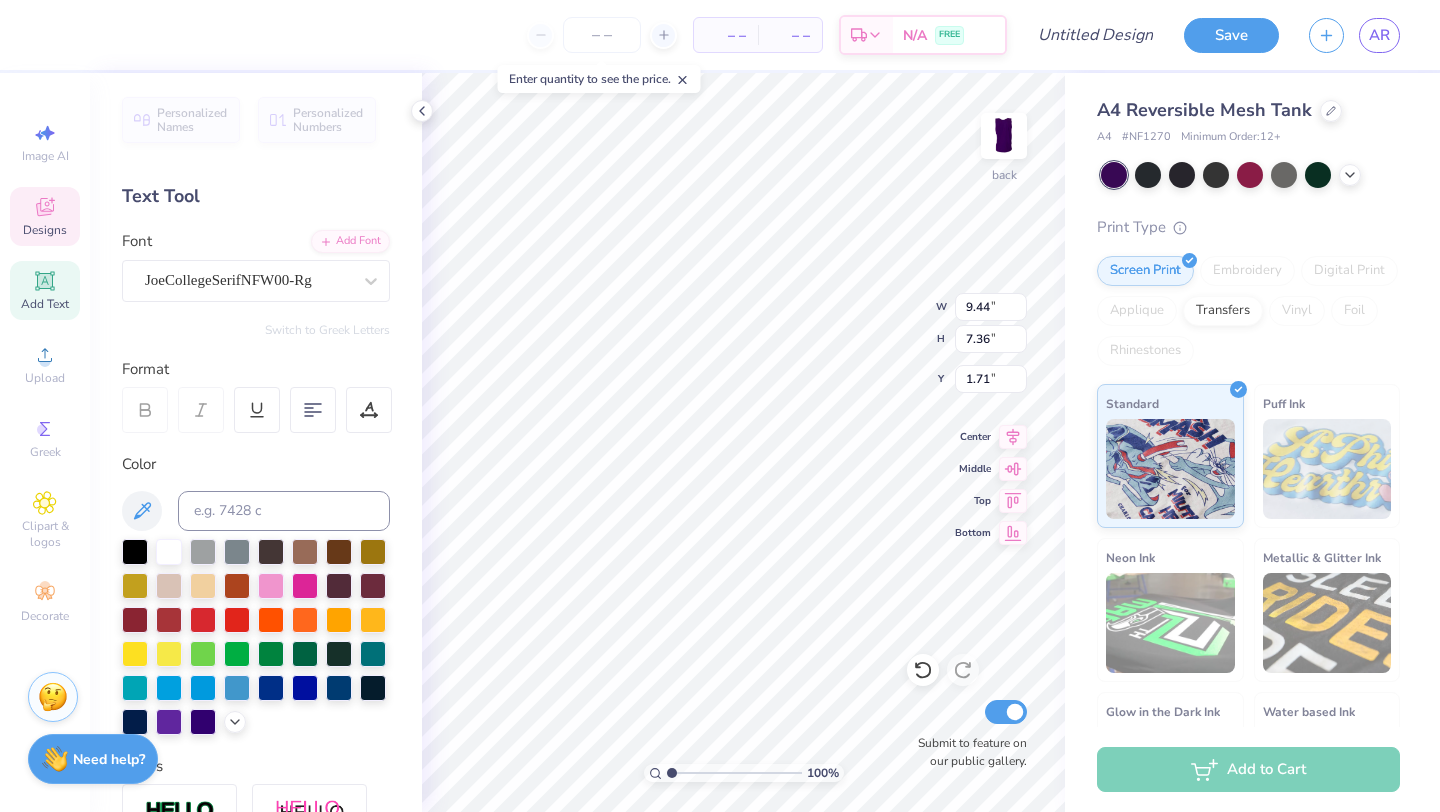 type on "08" 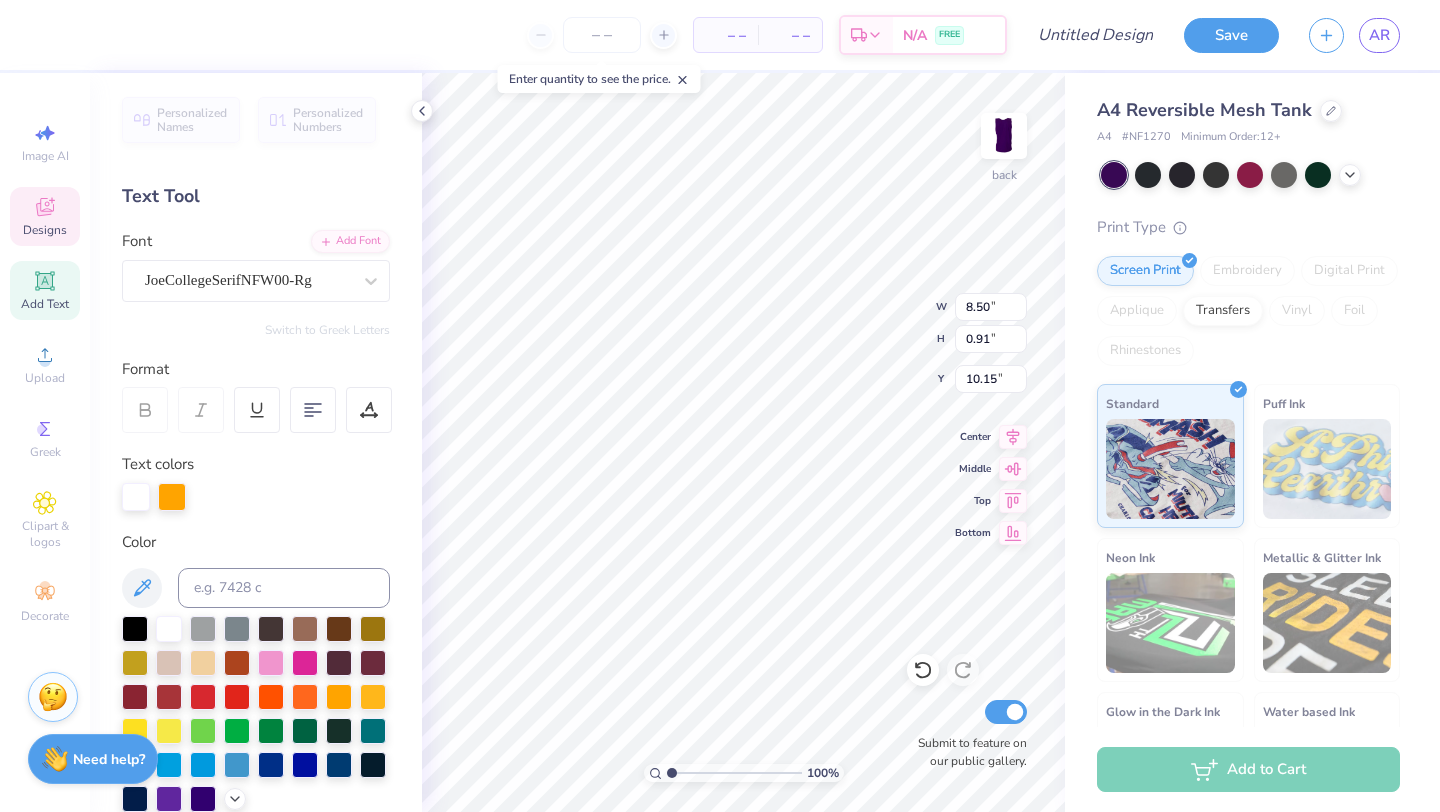 type on "9.61" 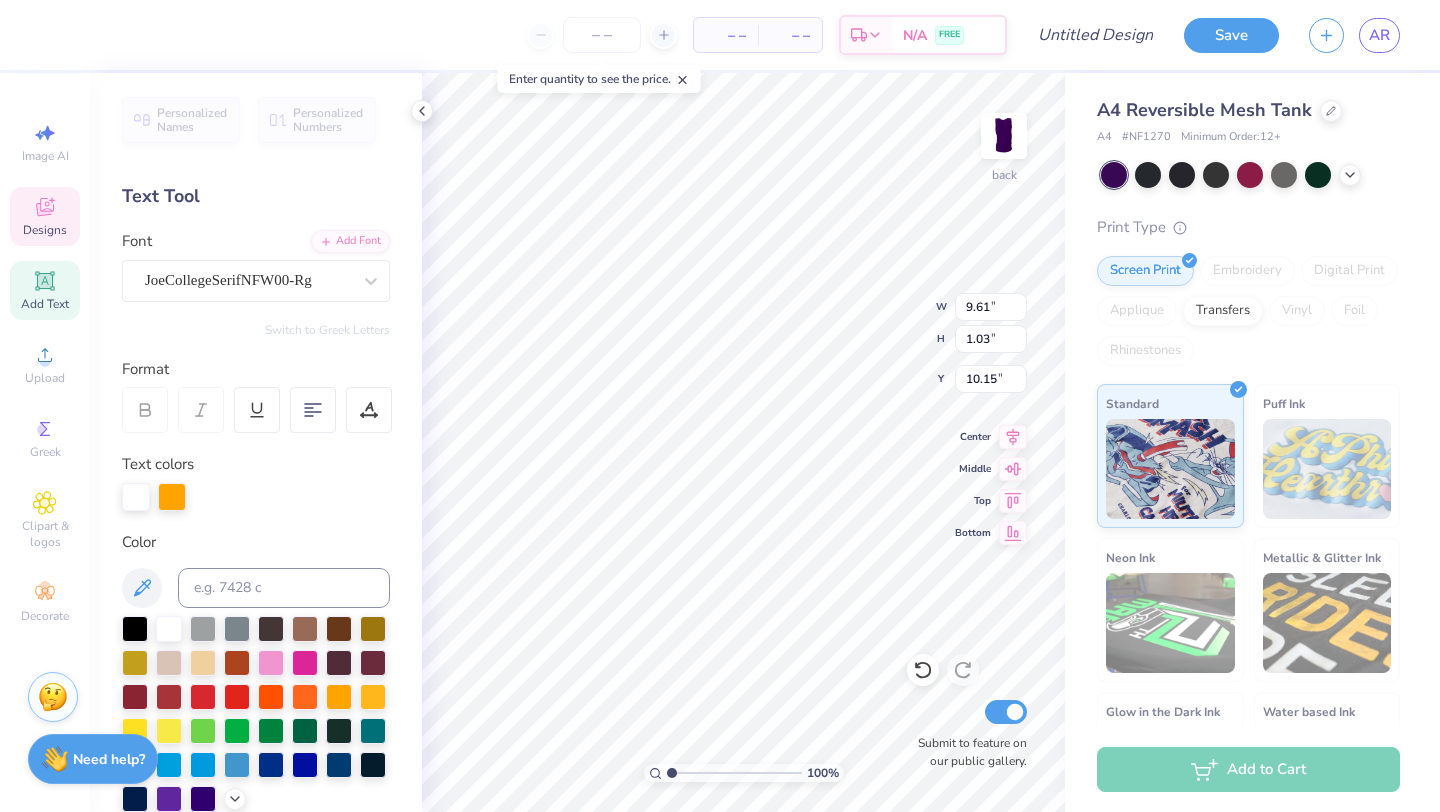 type on "10.13" 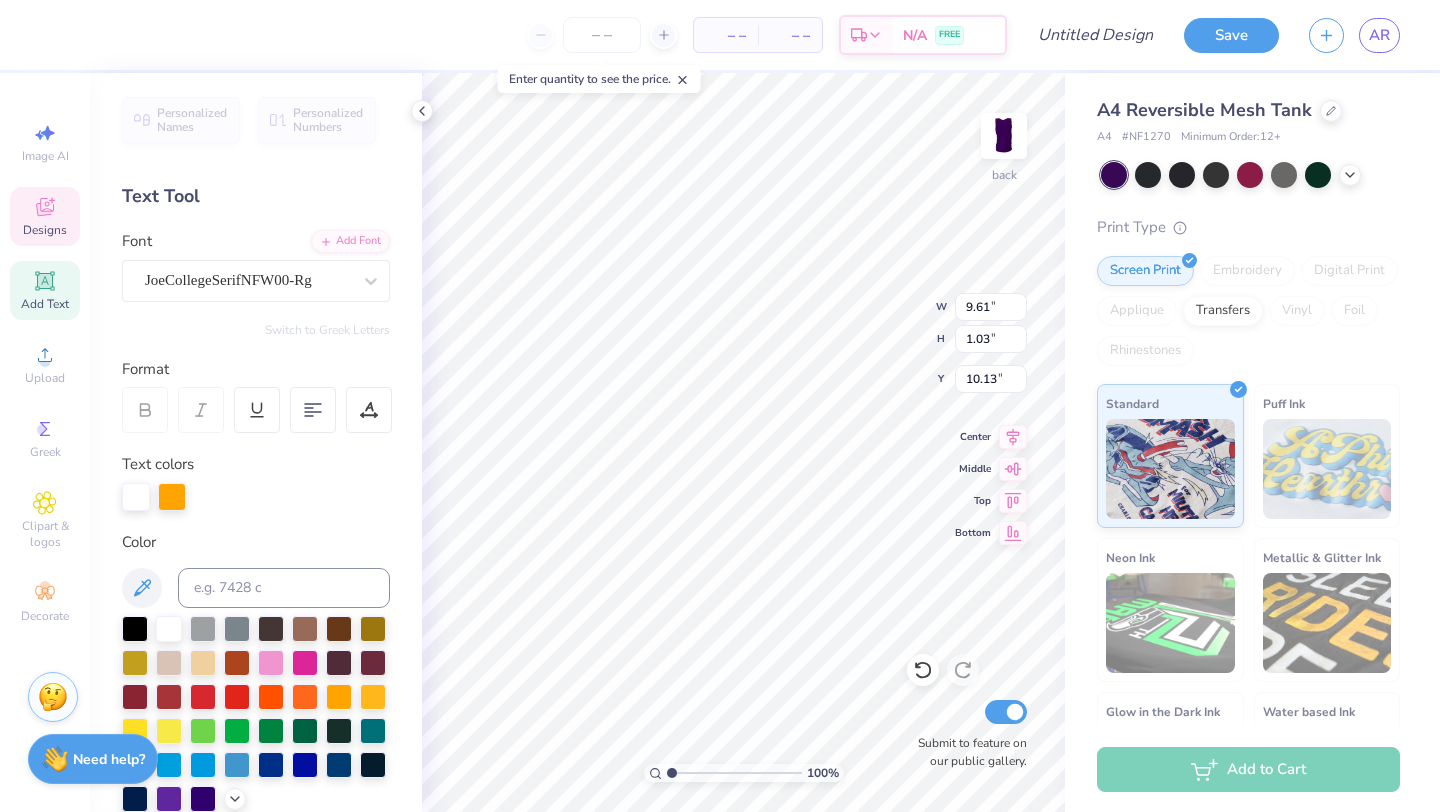 type on "10.15" 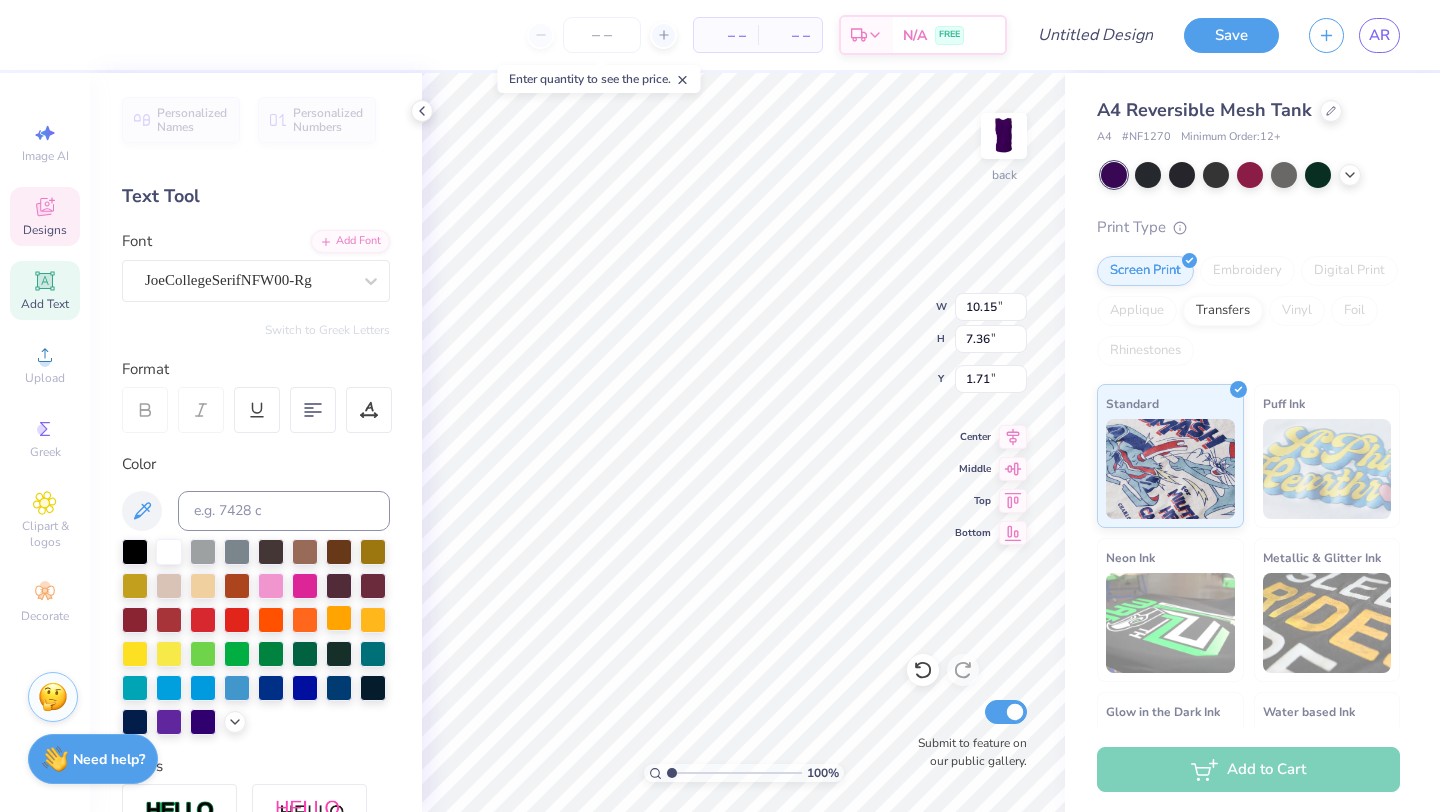 click at bounding box center [339, 618] 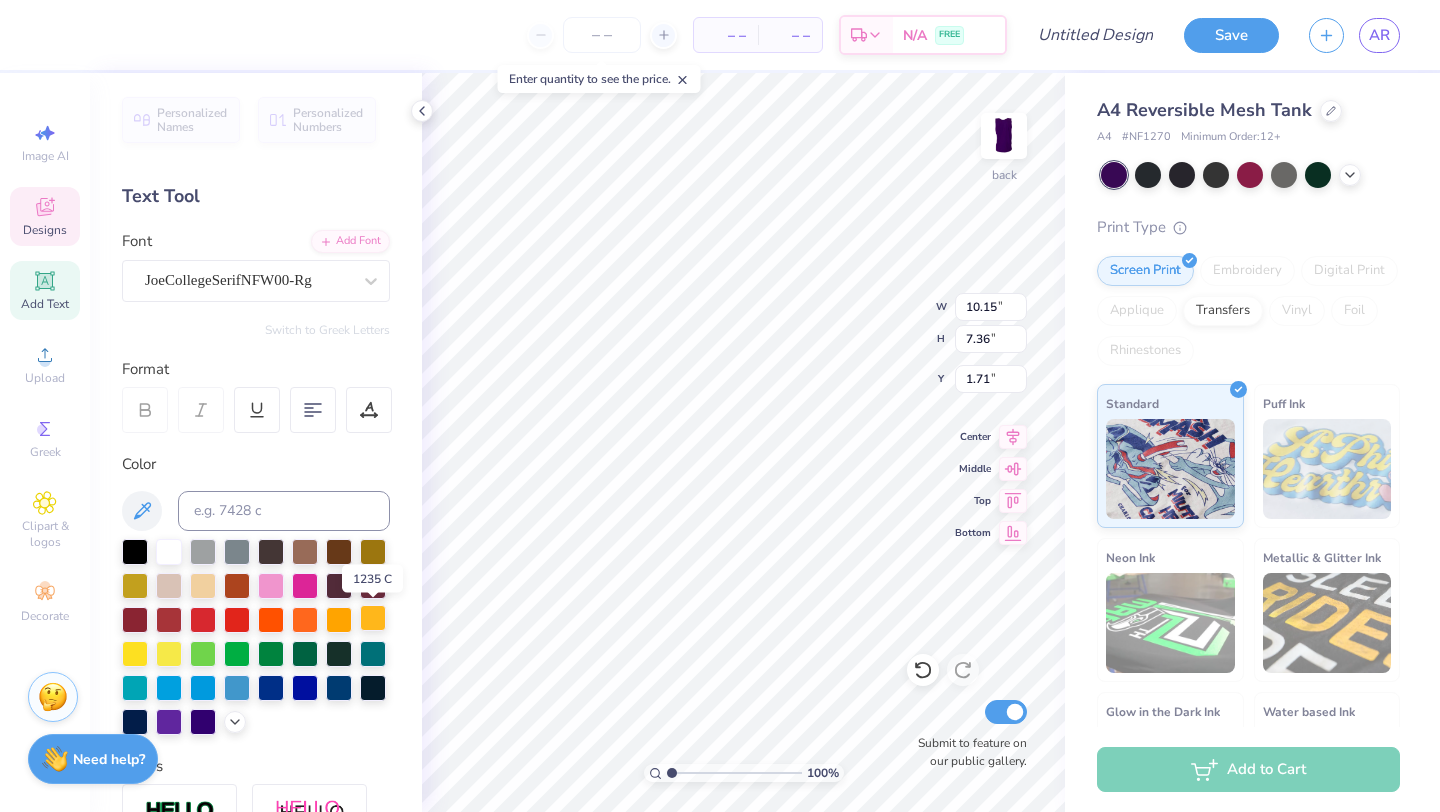 click at bounding box center [373, 618] 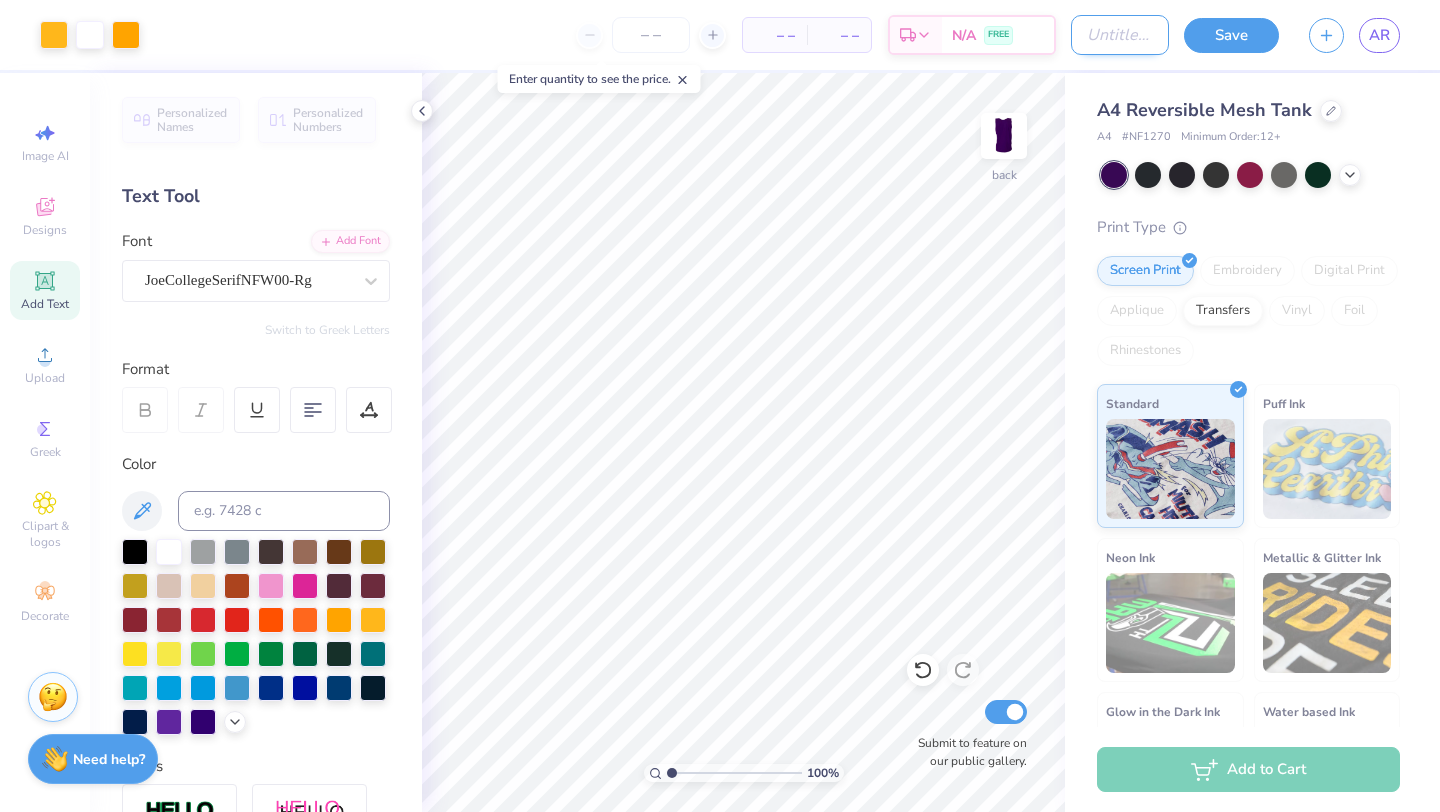 click on "Design Title" at bounding box center [1120, 35] 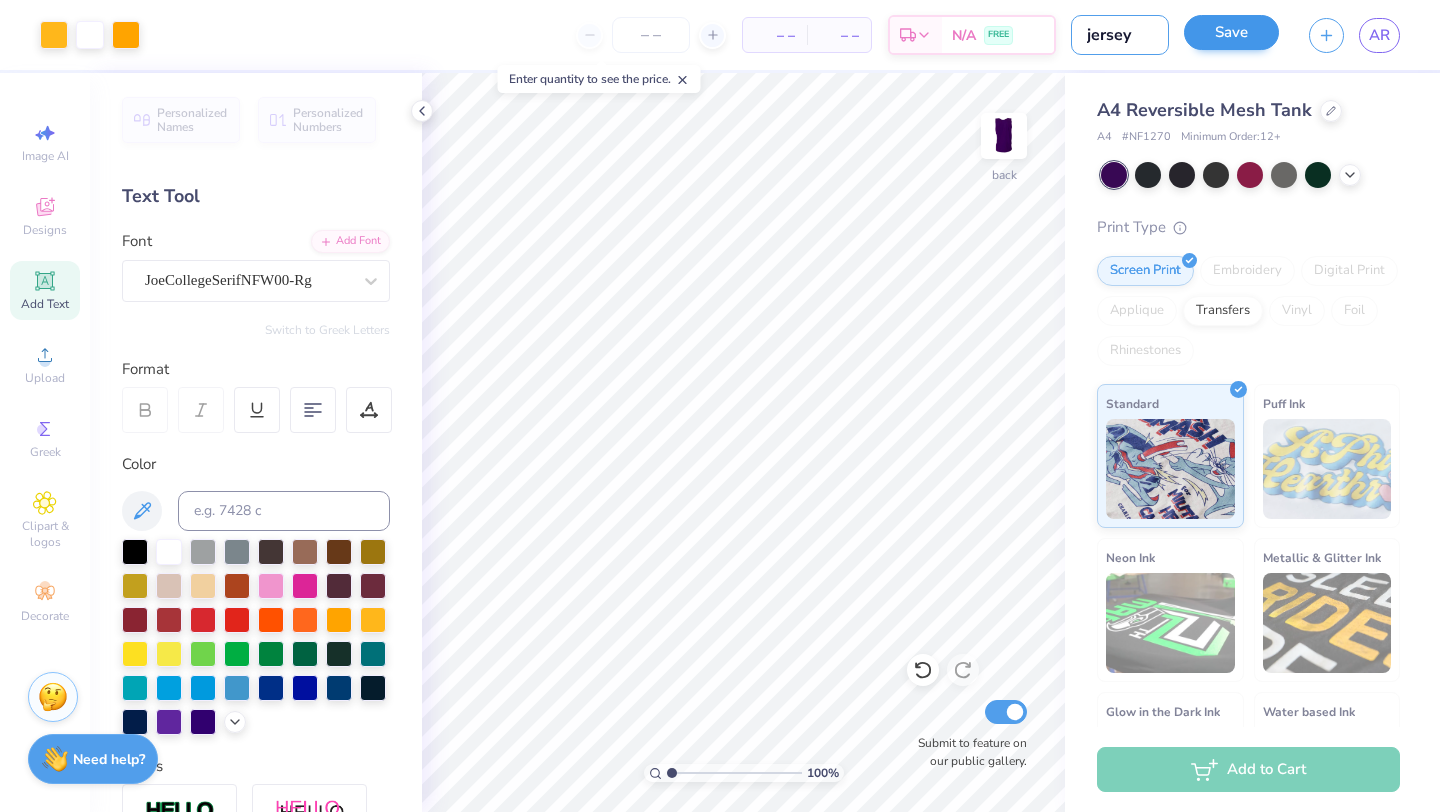 type on "jersey" 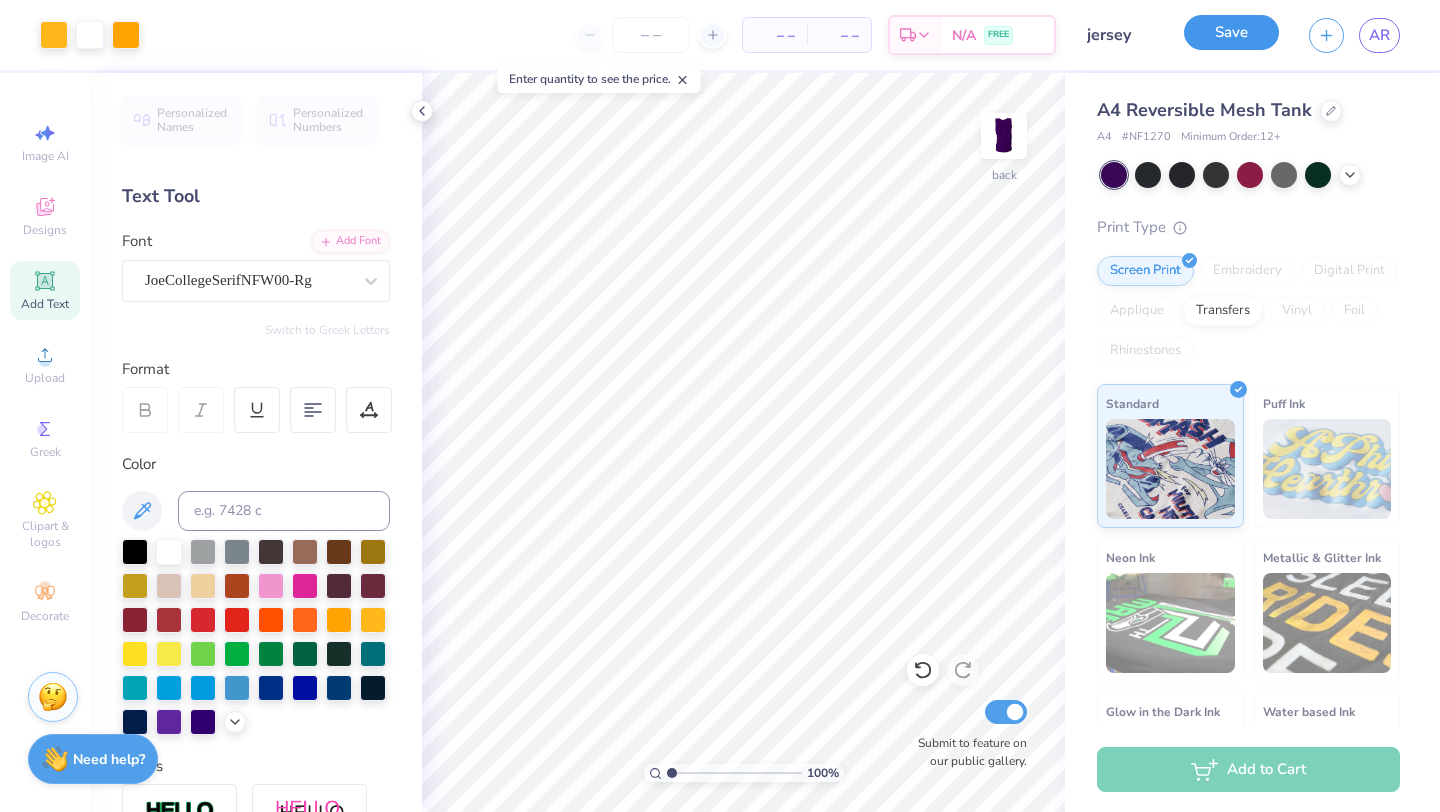 click on "Save" at bounding box center [1231, 32] 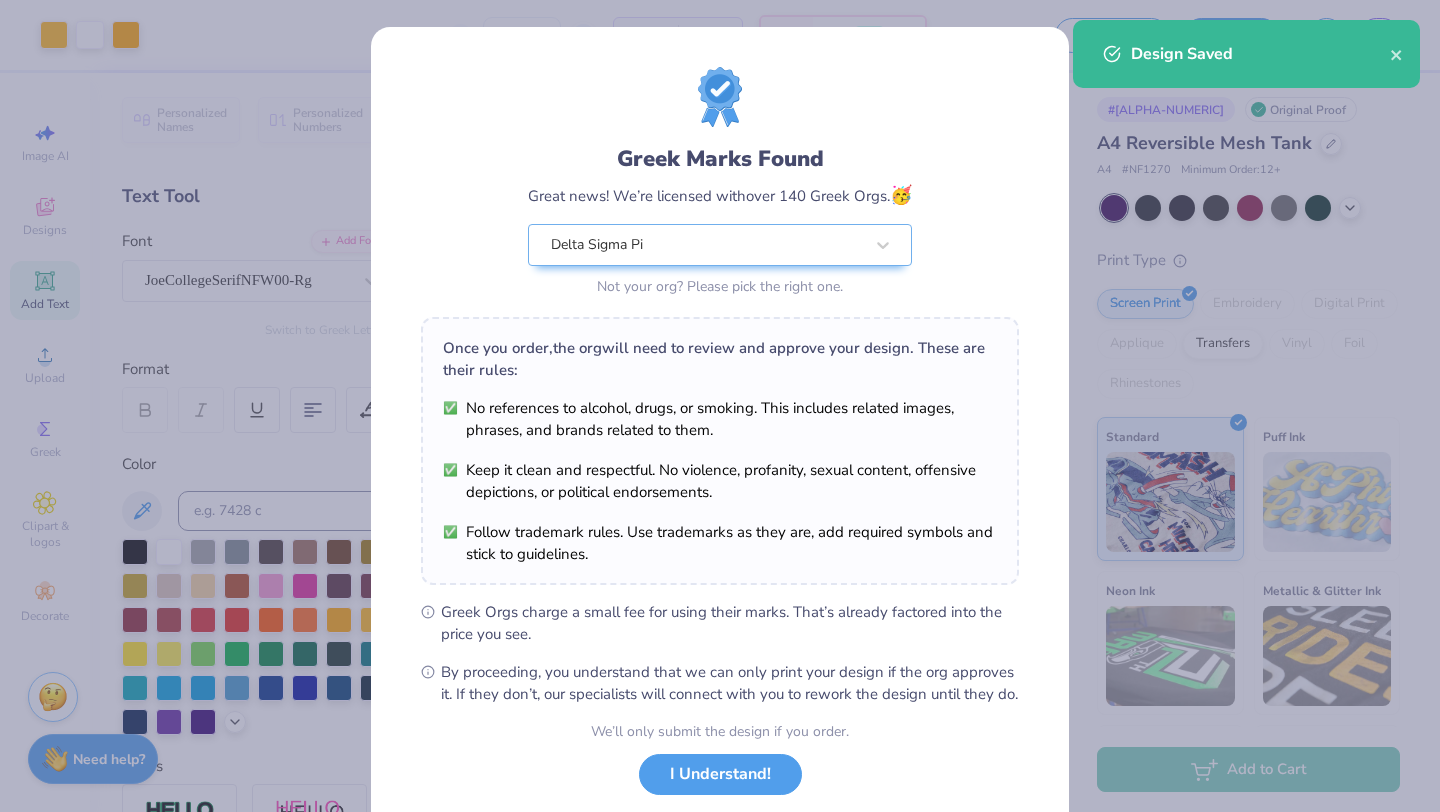 click on "Greek Marks Found Great news! We’re licensed with  over 140 Greek Orgs. 🥳 Delta Sigma Pi Not your org? Please pick the right one." at bounding box center [720, 184] 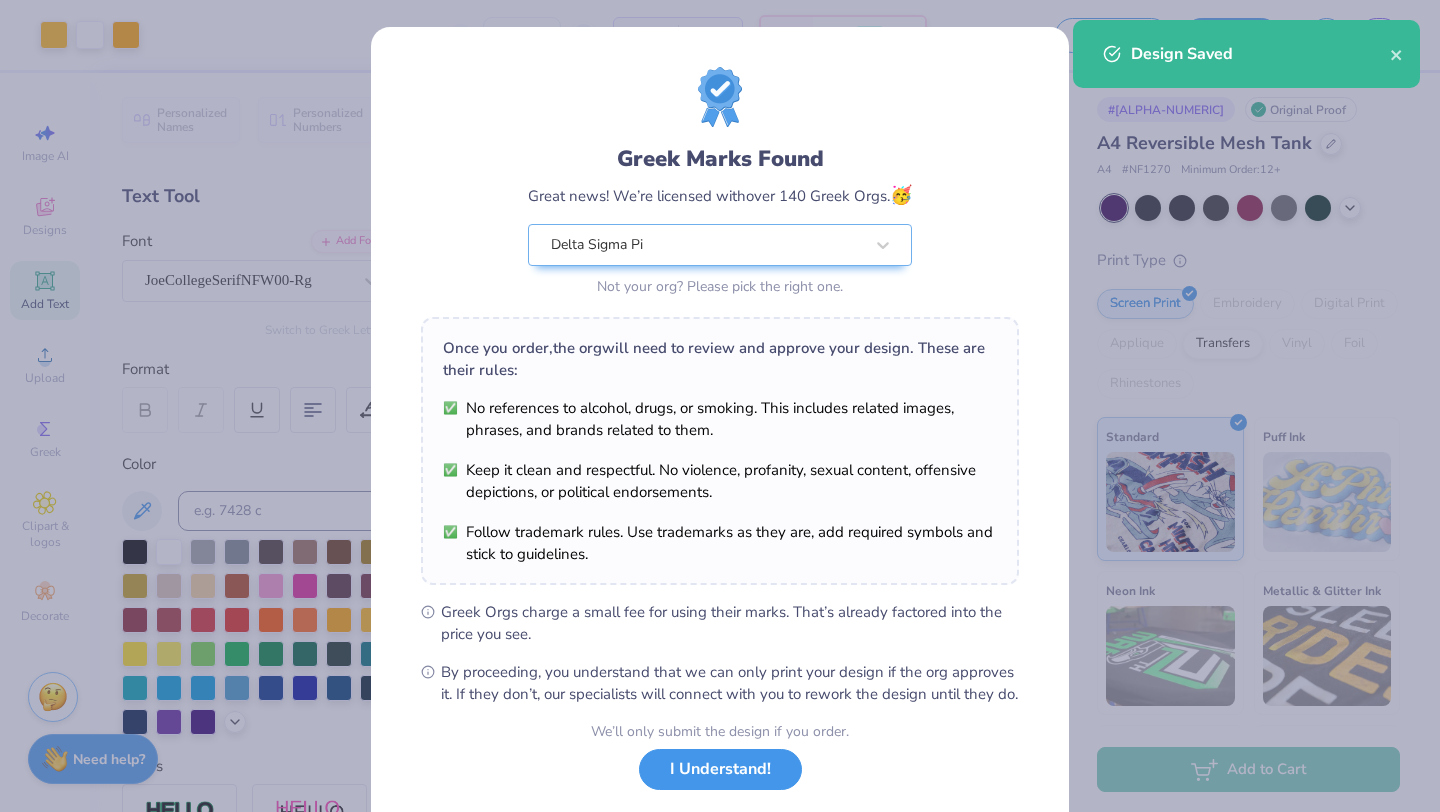 click on "I Understand!" at bounding box center (720, 769) 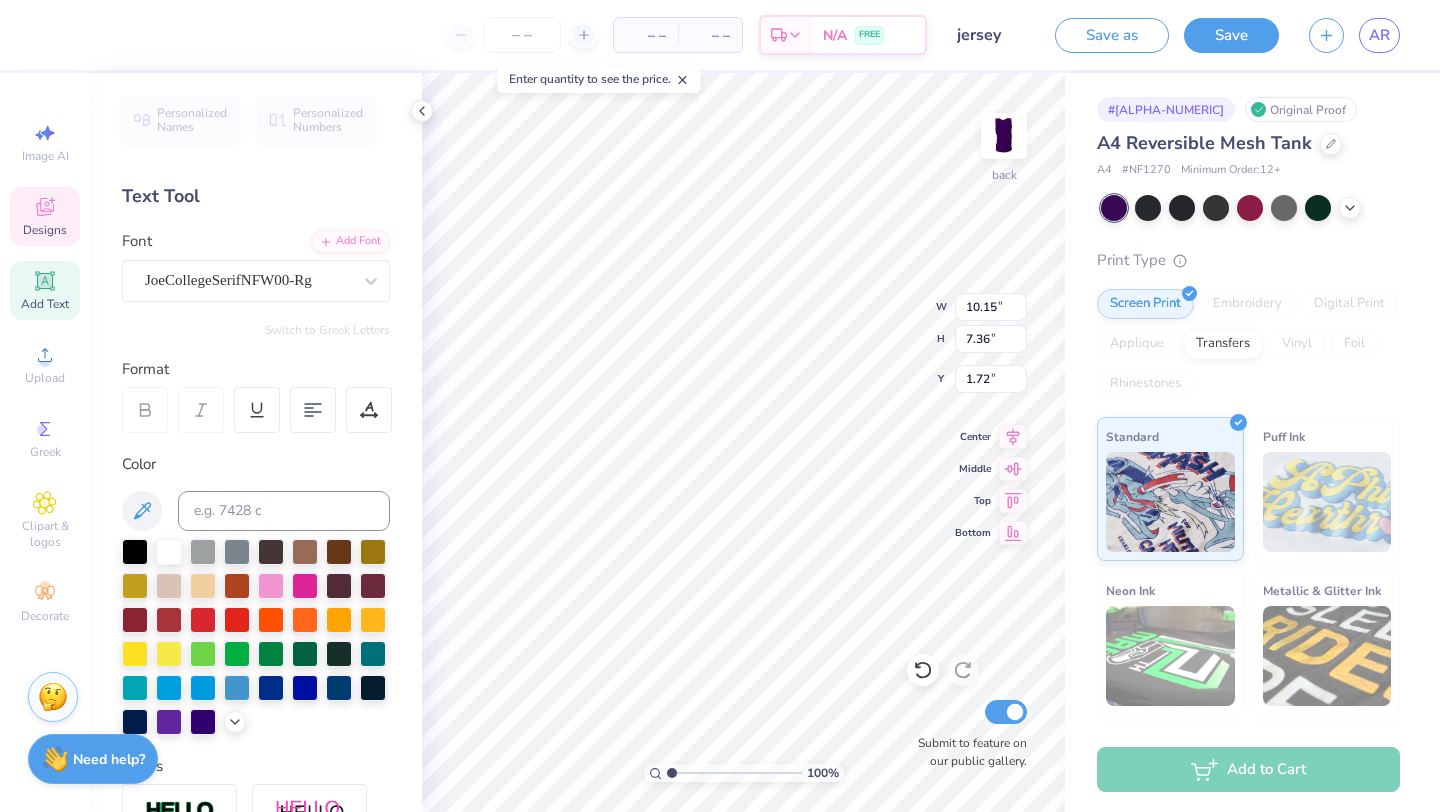 type on "07" 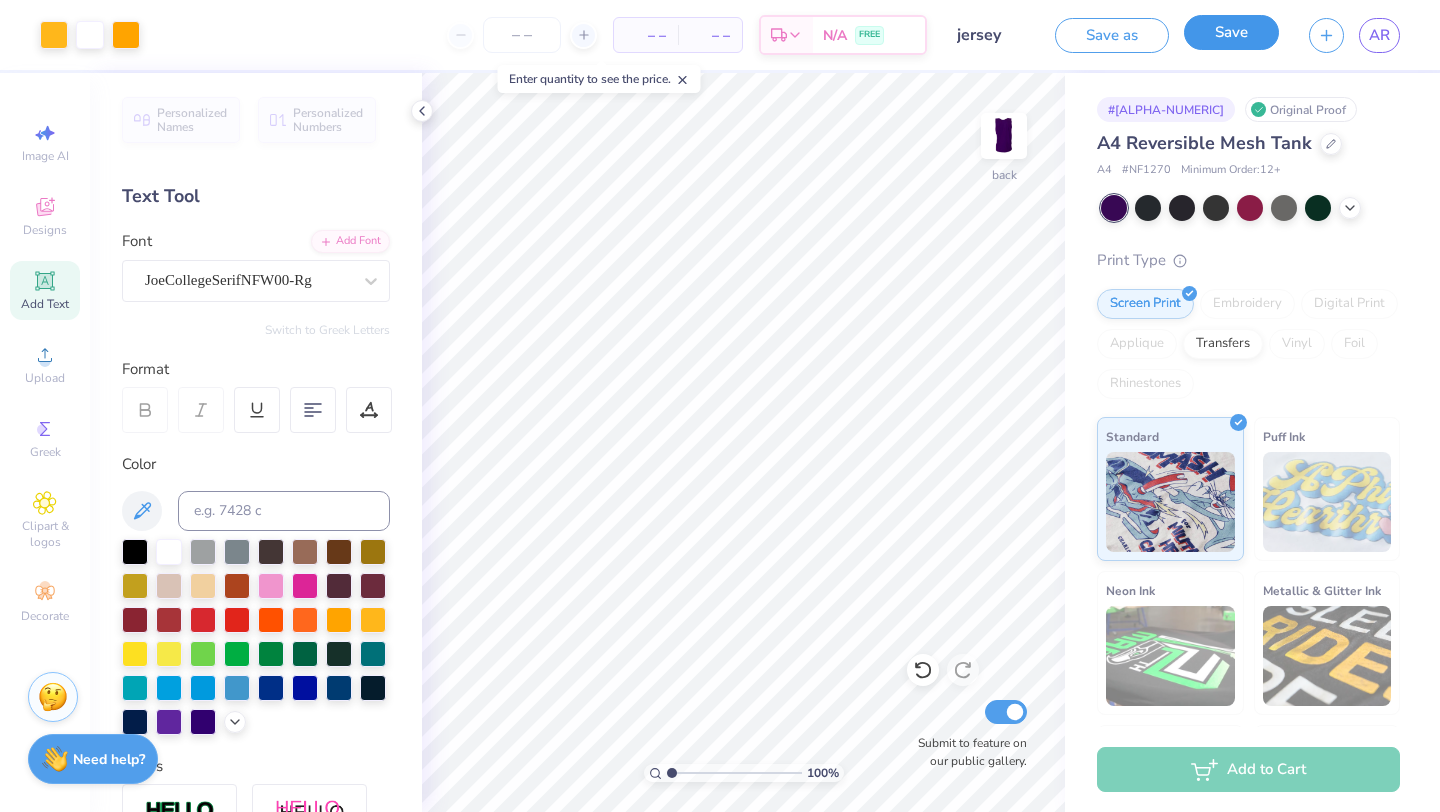 click on "Save" at bounding box center (1231, 32) 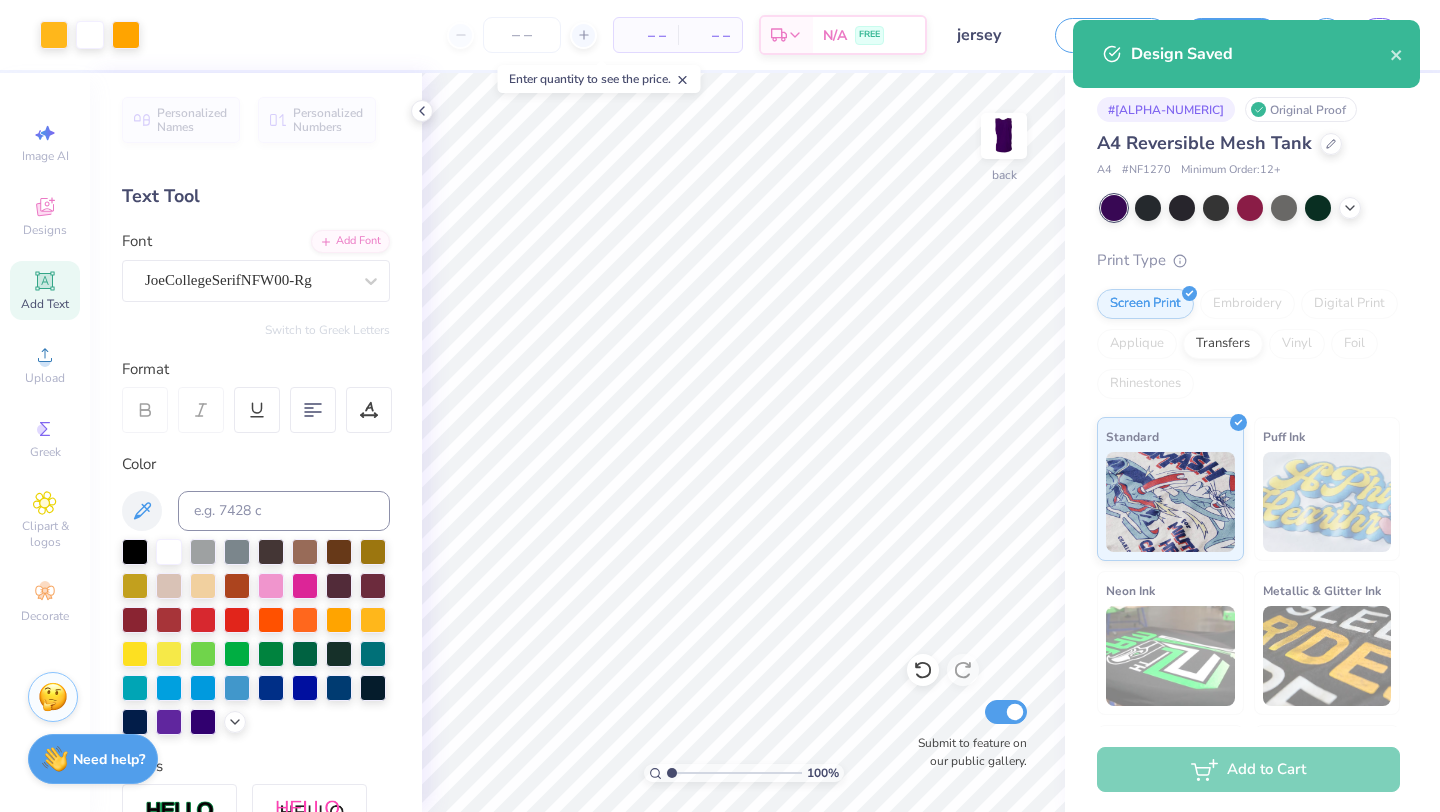 click on "– –" at bounding box center [646, 35] 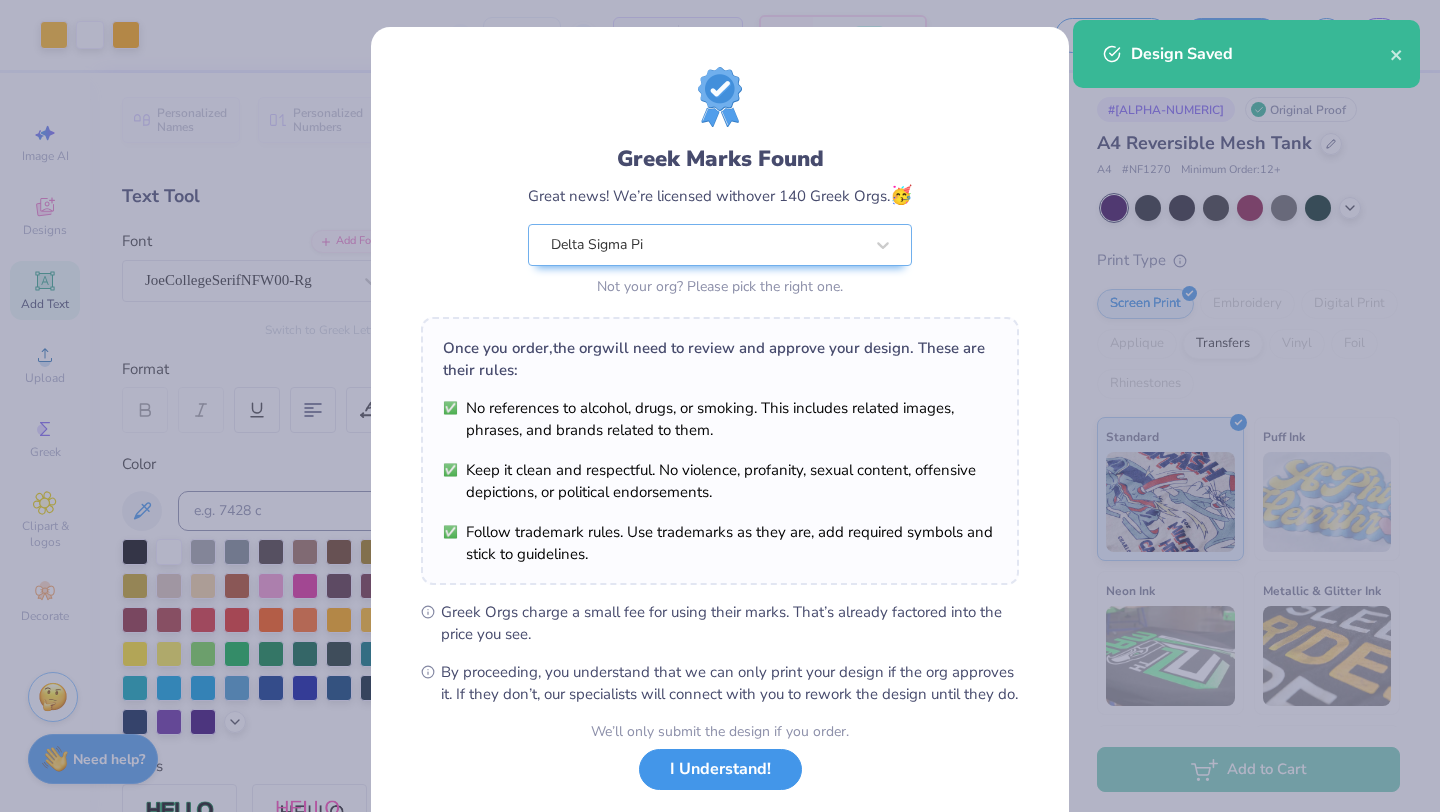 click on "I Understand!" at bounding box center (720, 769) 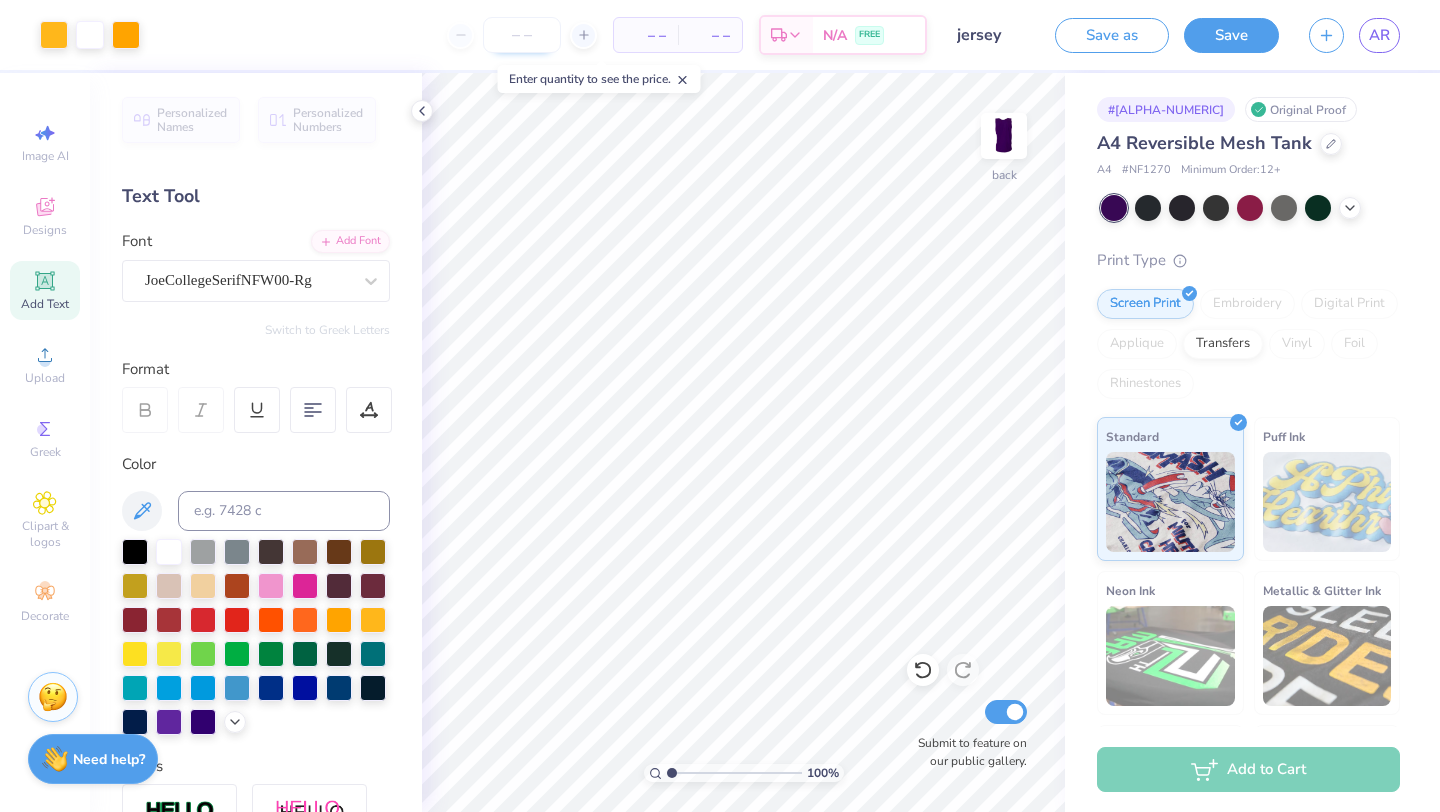 click at bounding box center [522, 35] 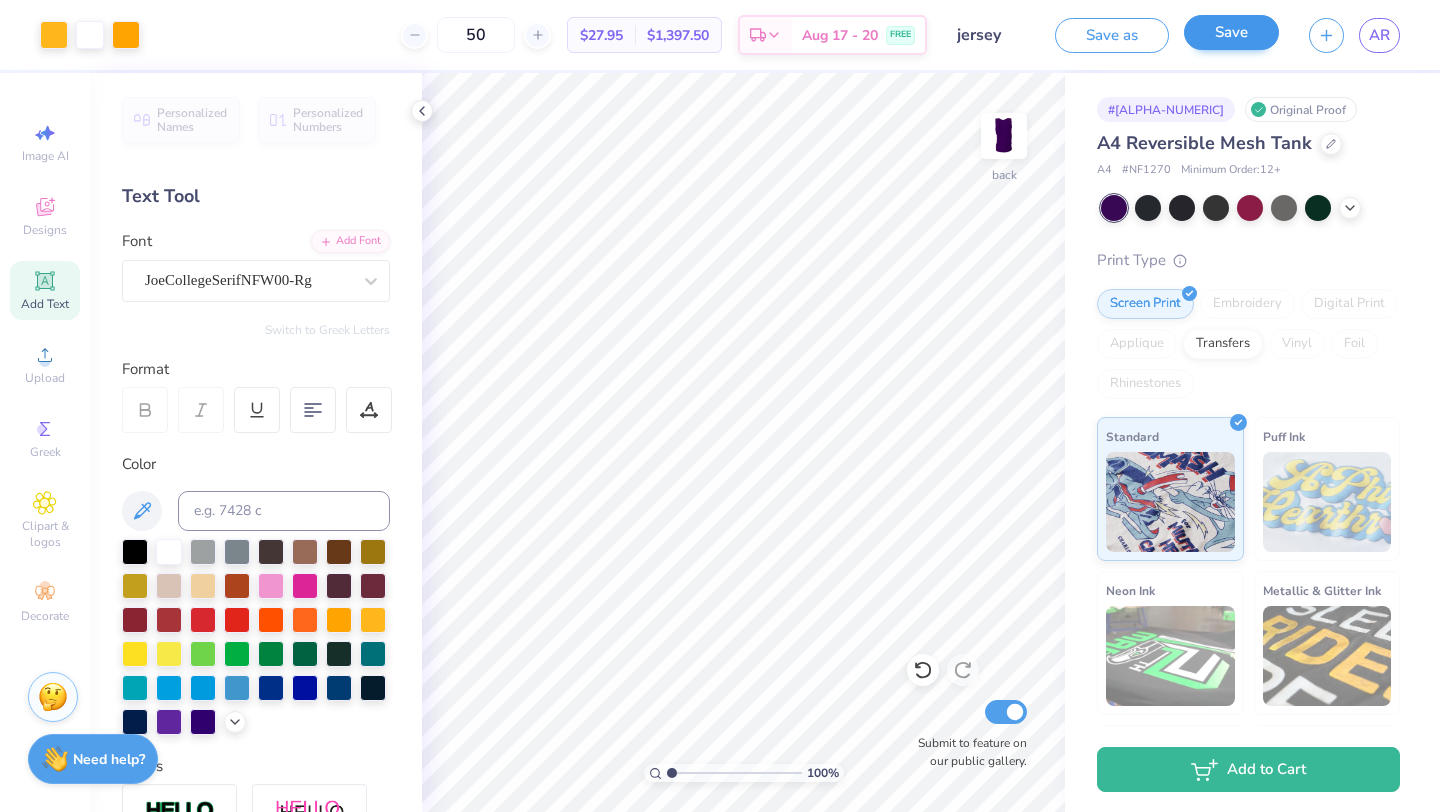 type on "50" 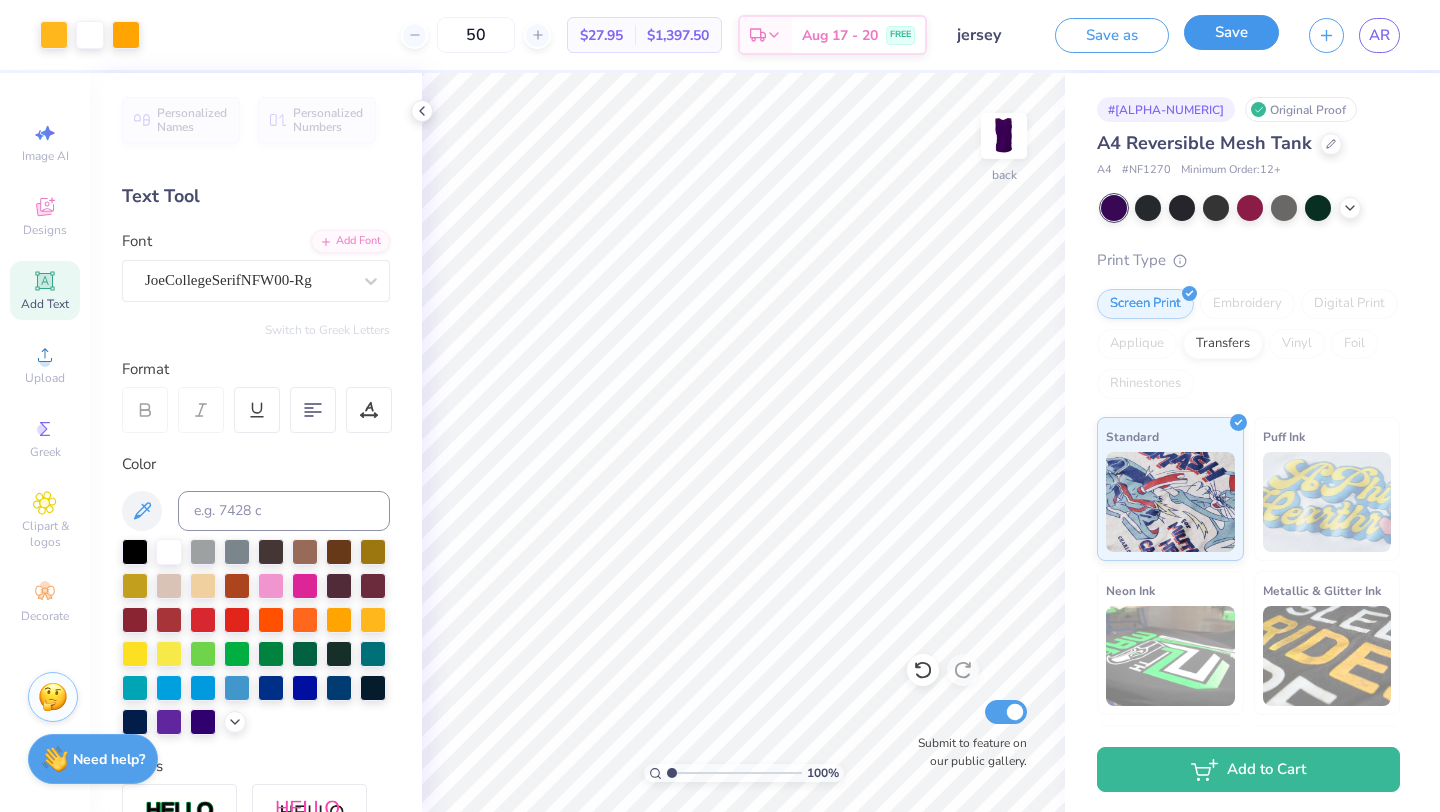 click on "Save" at bounding box center [1231, 32] 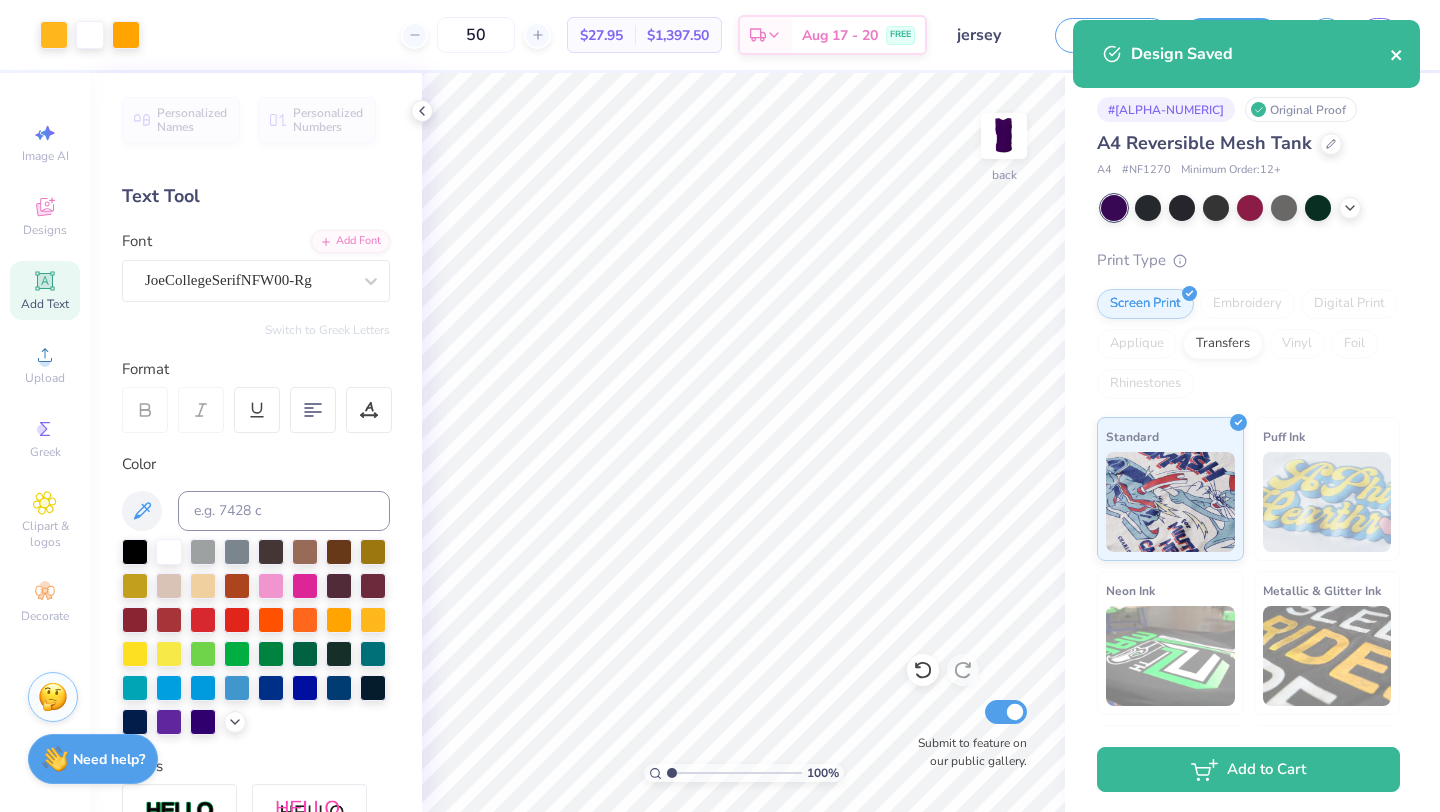 click at bounding box center [1397, 54] 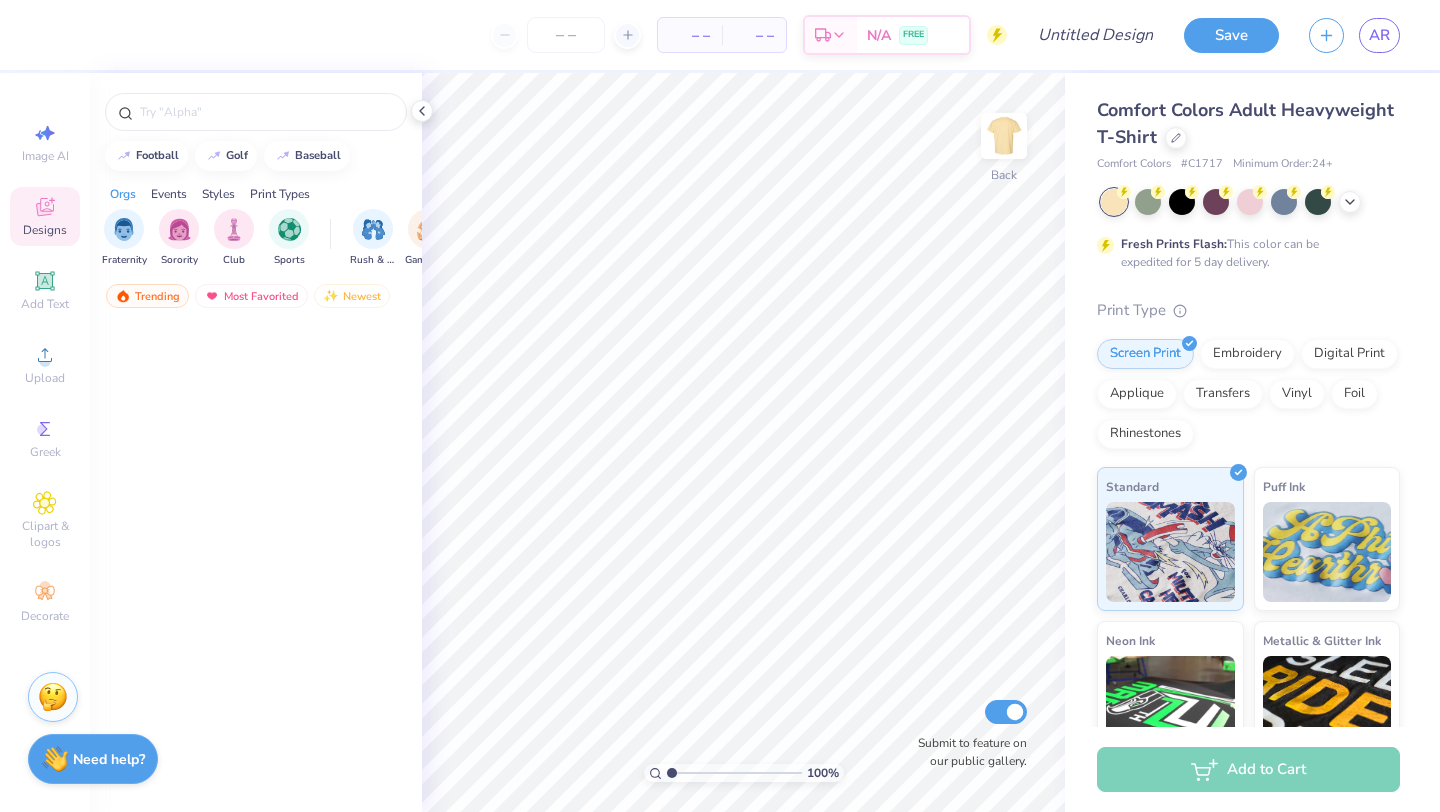 scroll, scrollTop: 0, scrollLeft: 0, axis: both 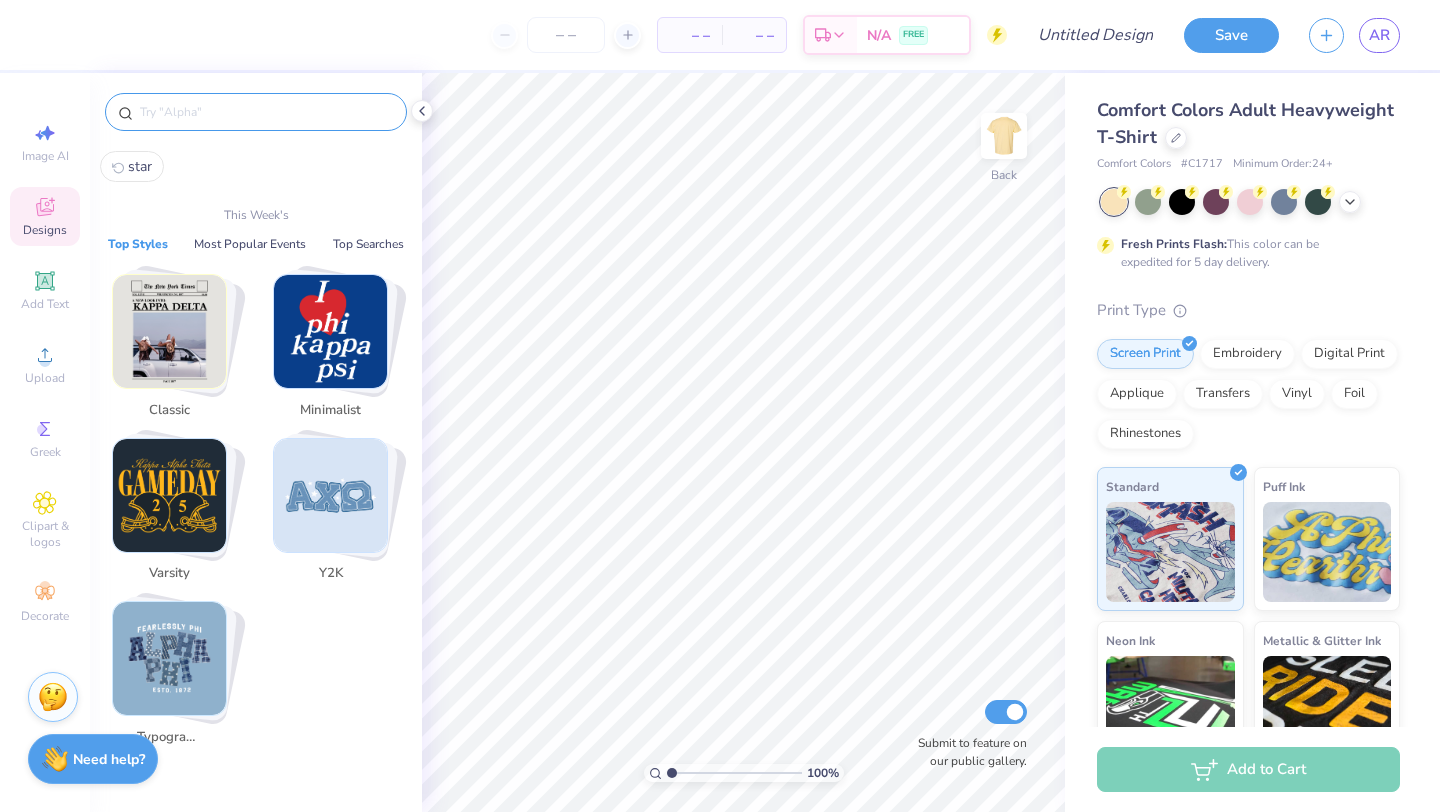 click at bounding box center [266, 112] 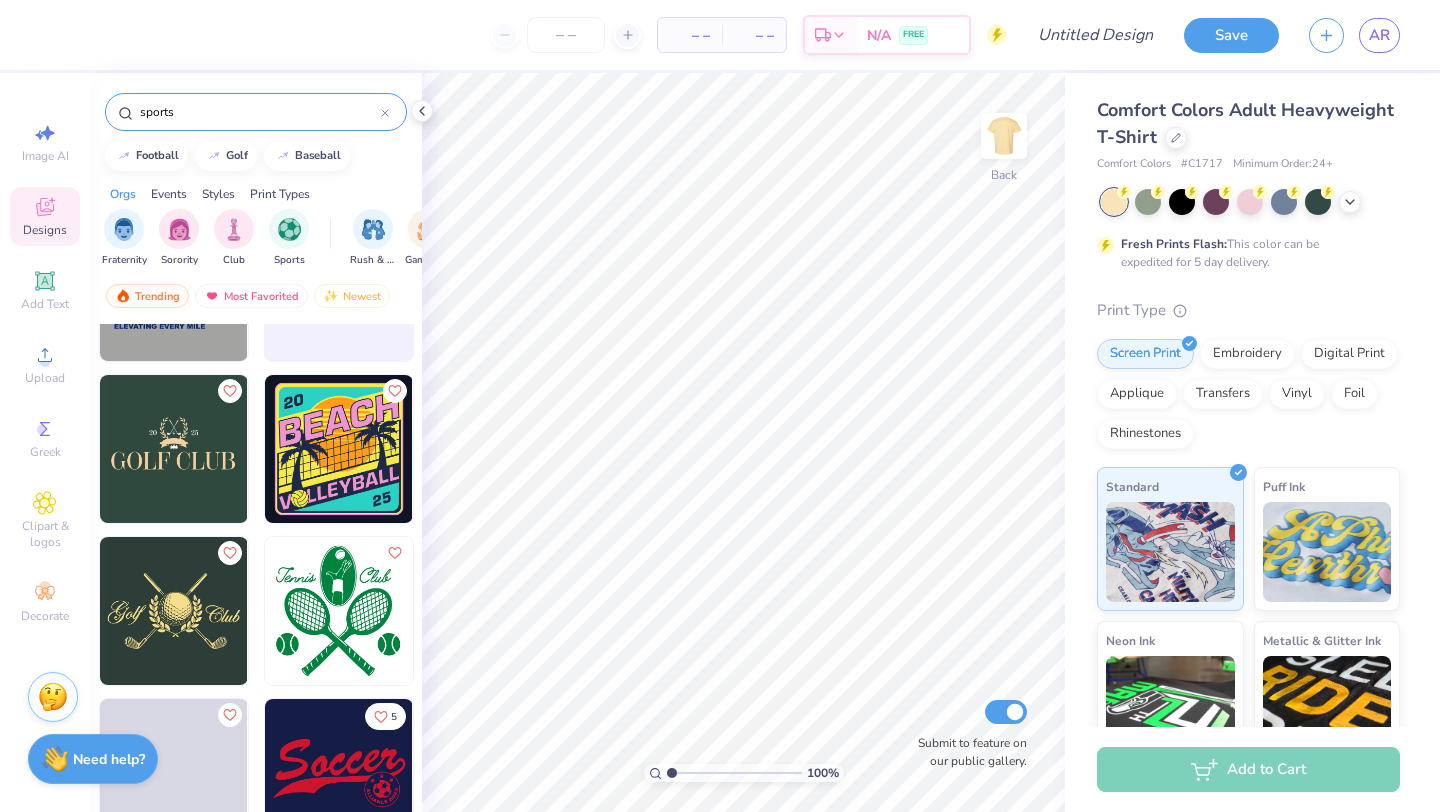 scroll, scrollTop: 3532, scrollLeft: 0, axis: vertical 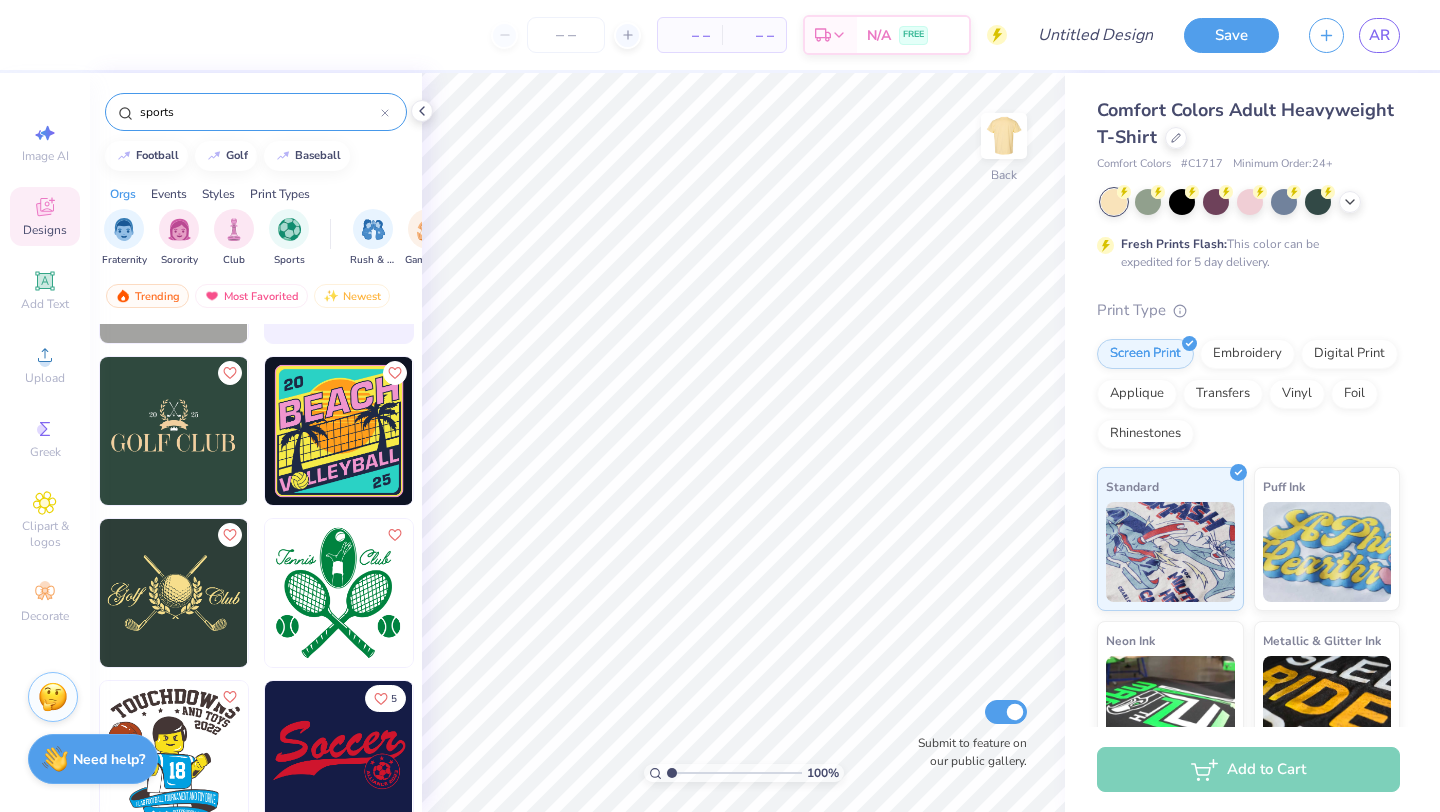 drag, startPoint x: 204, startPoint y: 120, endPoint x: 4, endPoint y: 12, distance: 227.29716 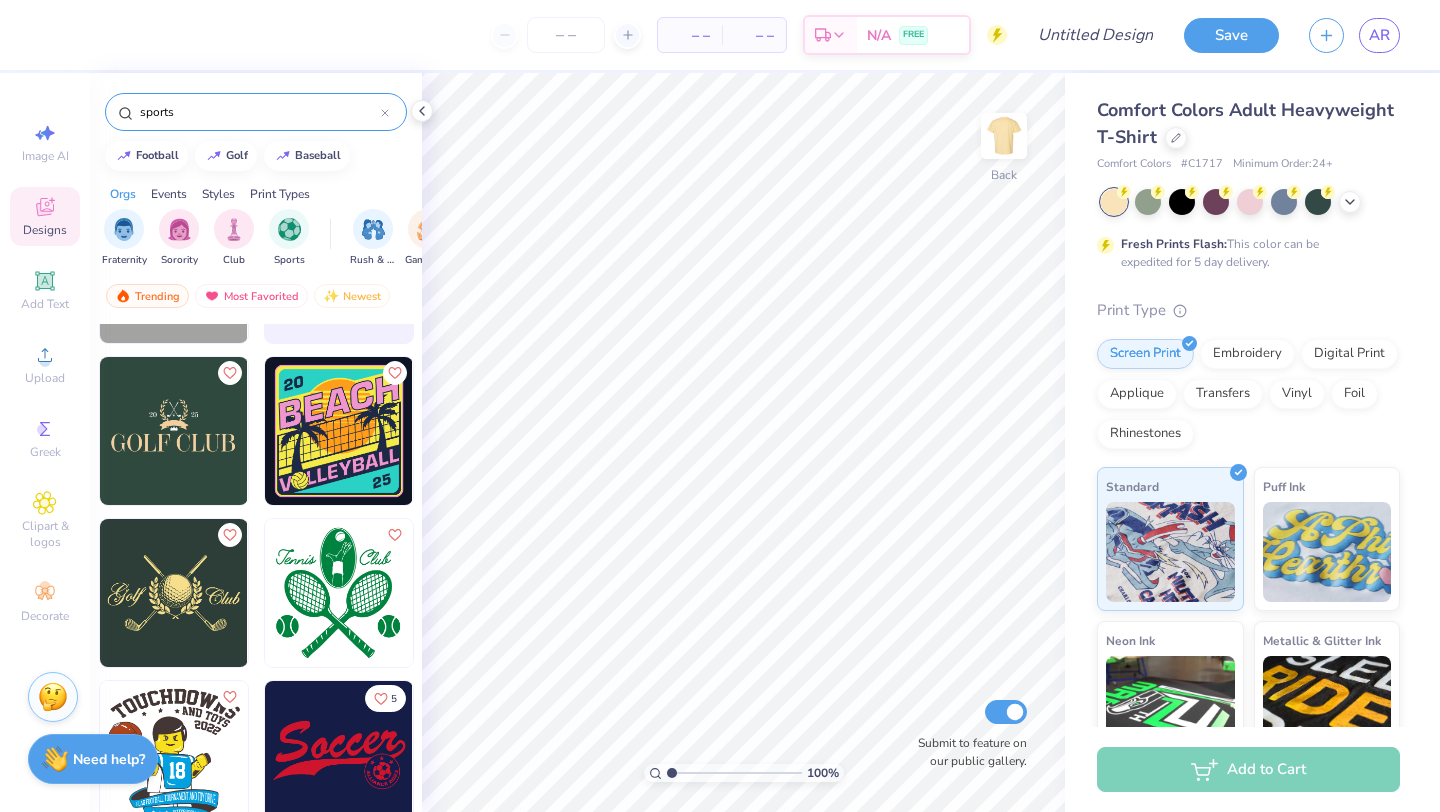 click on "– – Per Item – – Total Est.  Delivery N/A FREE Design Title Save AR Image AI Designs Add Text Upload Greek Clipart & logos Decorate sports football golf baseball Orgs Events Styles Print Types Fraternity Sorority Club Sports Rush & Bid Game Day Parent's Weekend PR & General Big Little Reveal Philanthropy Date Parties & Socials Retreat Spring Break Holidays Greek Week Formal & Semi Graduation Founder’s Day Classic Minimalist Varsity Y2K Typography Handdrawn Cartoons Grunge 80s & 90s 60s & 70s Embroidery Screen Print Patches Vinyl Digital Print Applique Transfers Trending Most Favorited Newest 7 5 100  % Back Submit to feature on our public gallery. Comfort Colors Adult Heavyweight T-Shirt Comfort Colors # C1717 Minimum Order:  24 +   Fresh Prints Flash:  This color can be expedited for 5 day delivery. Print Type Screen Print Embroidery Digital Print Applique Transfers Vinyl Foil Rhinestones Standard Puff Ink Neon Ink Metallic & Glitter Ink Glow in the Dark Ink Water based Ink Add to Cart Stuck?" at bounding box center (720, 406) 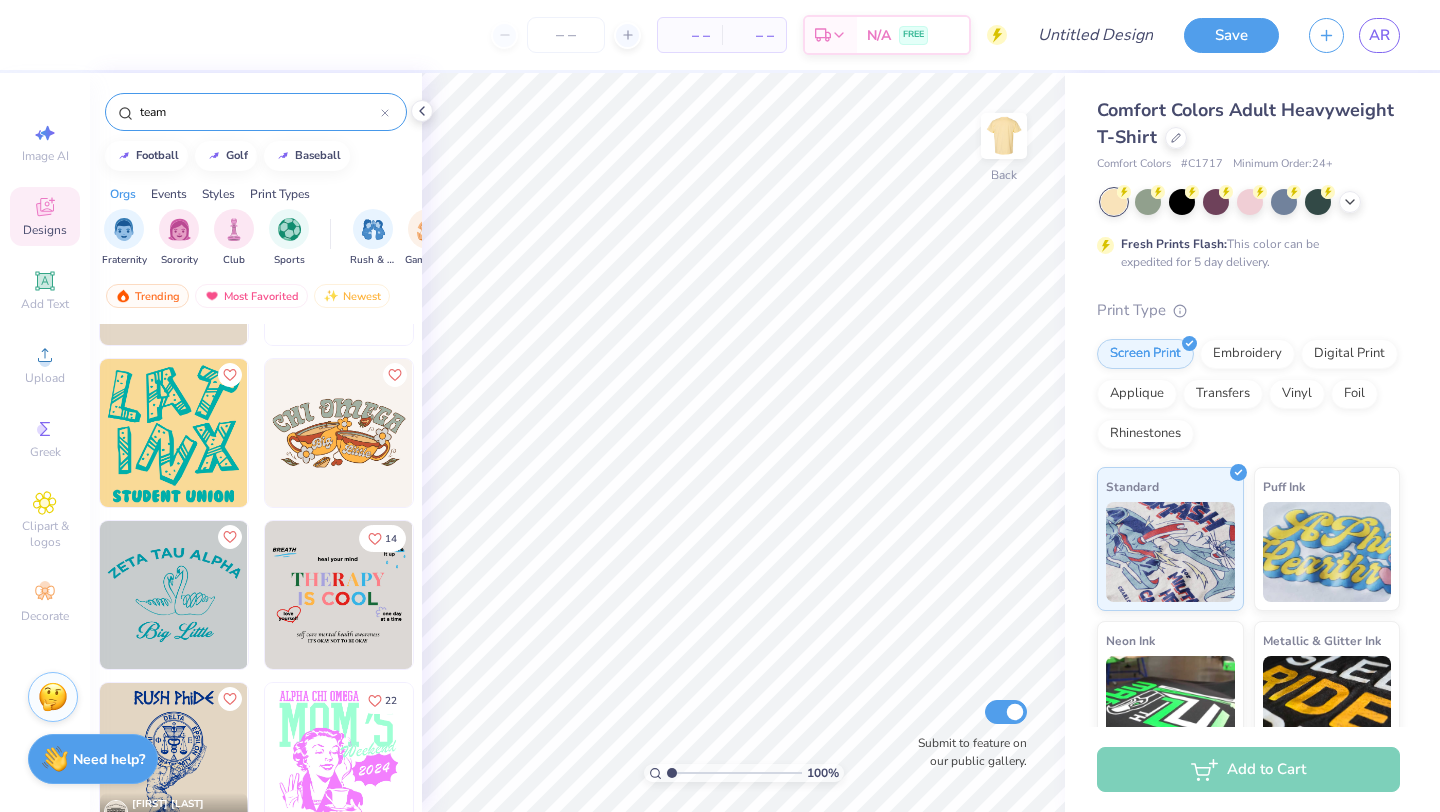 scroll, scrollTop: 3528, scrollLeft: 0, axis: vertical 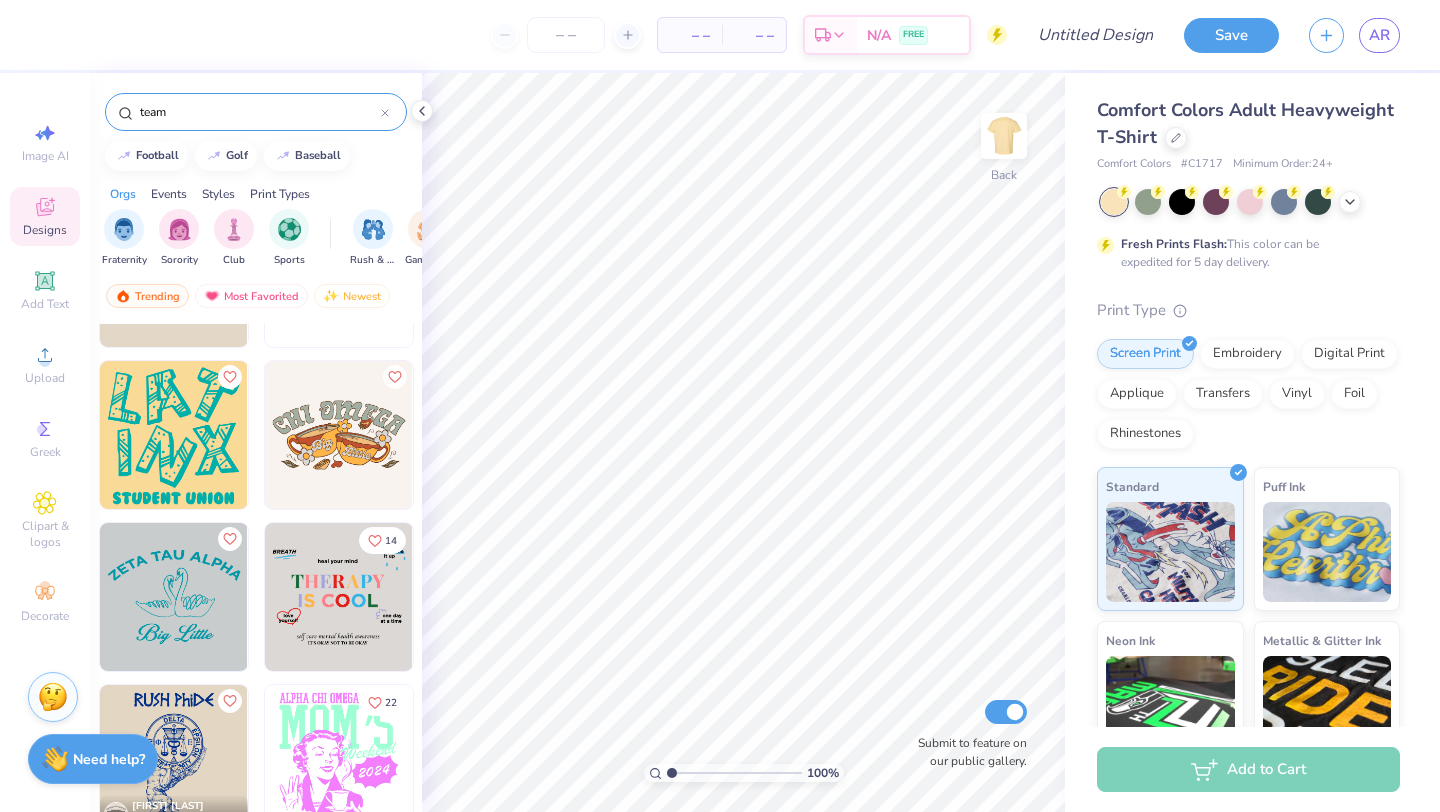 click on "team" at bounding box center [259, 112] 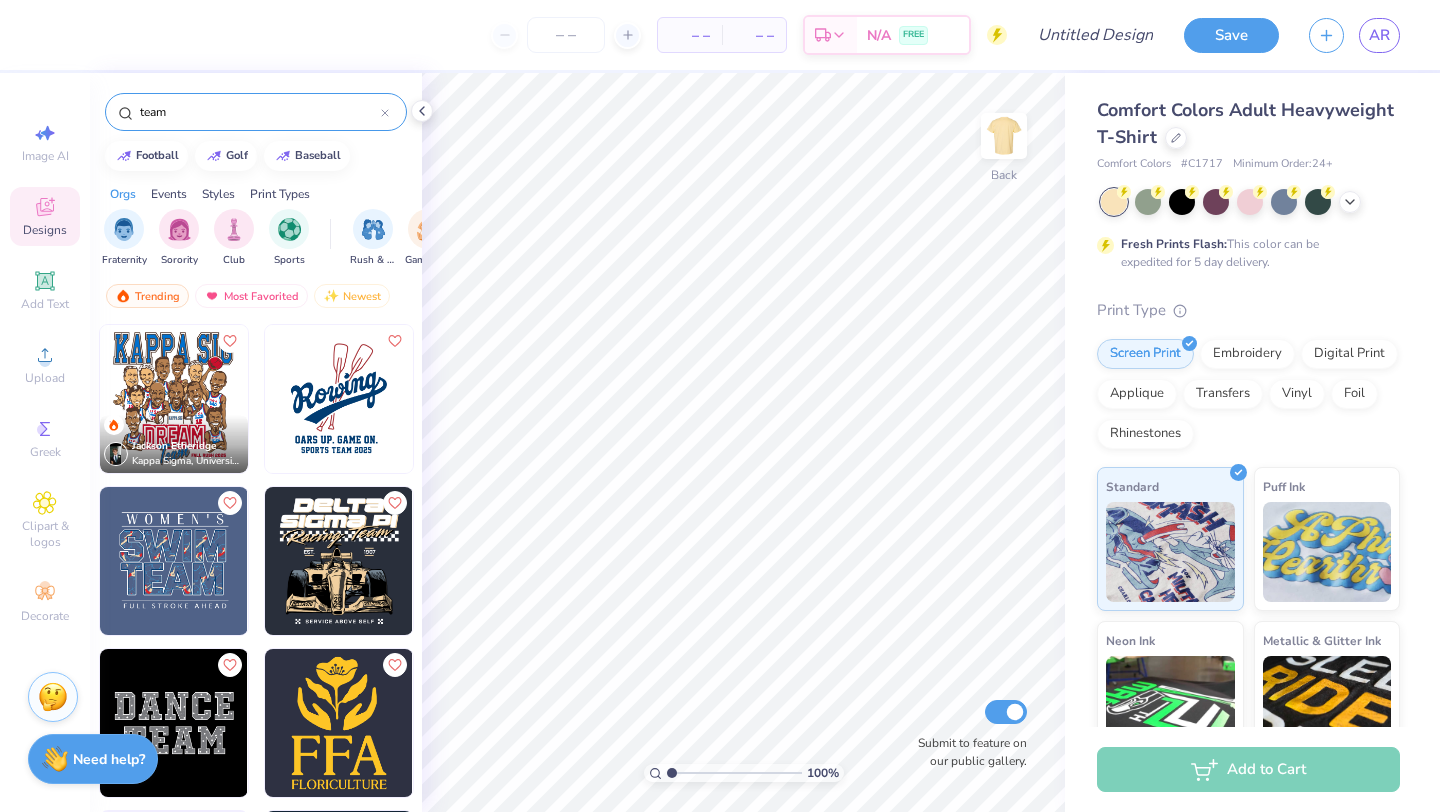 click on "team" at bounding box center [259, 112] 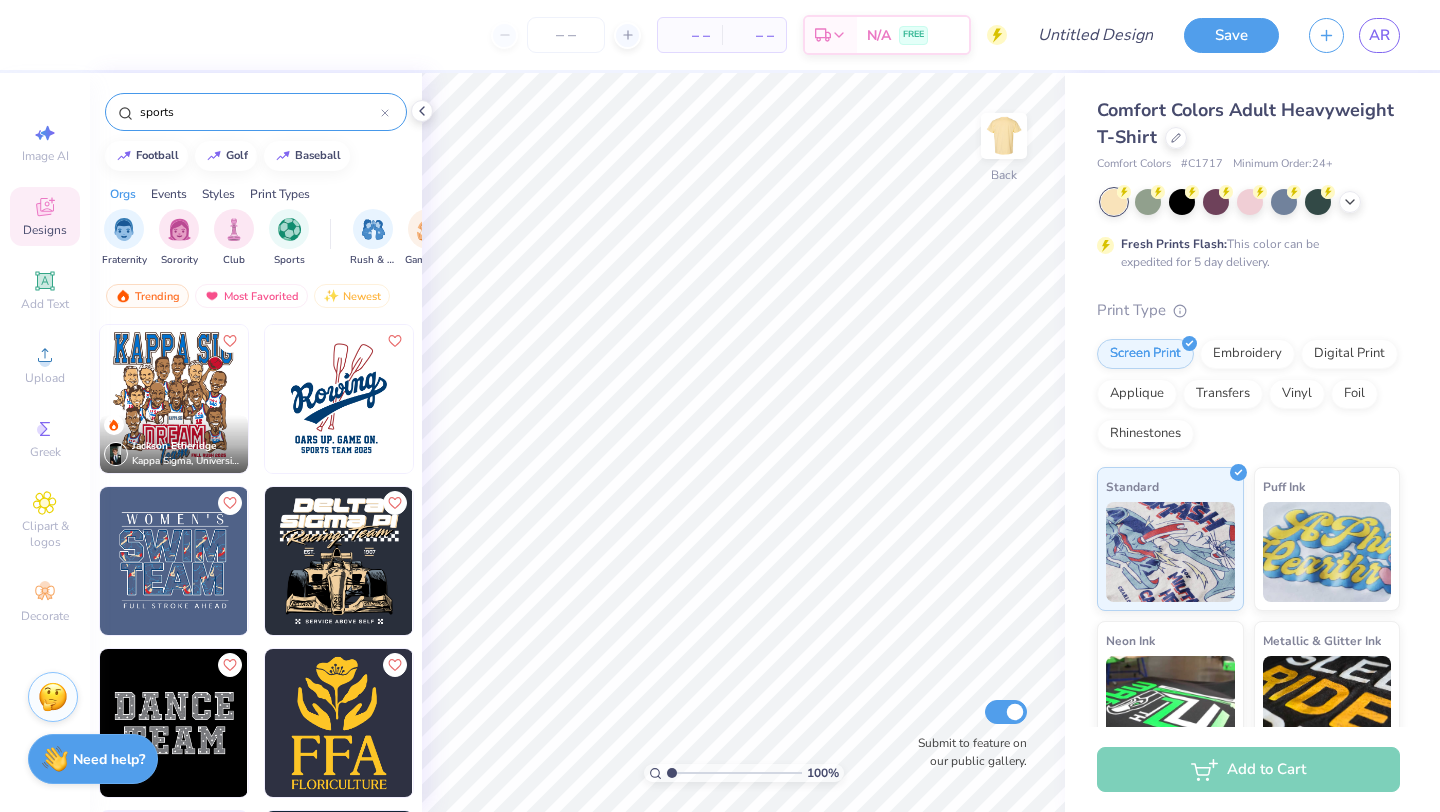 type on "sports" 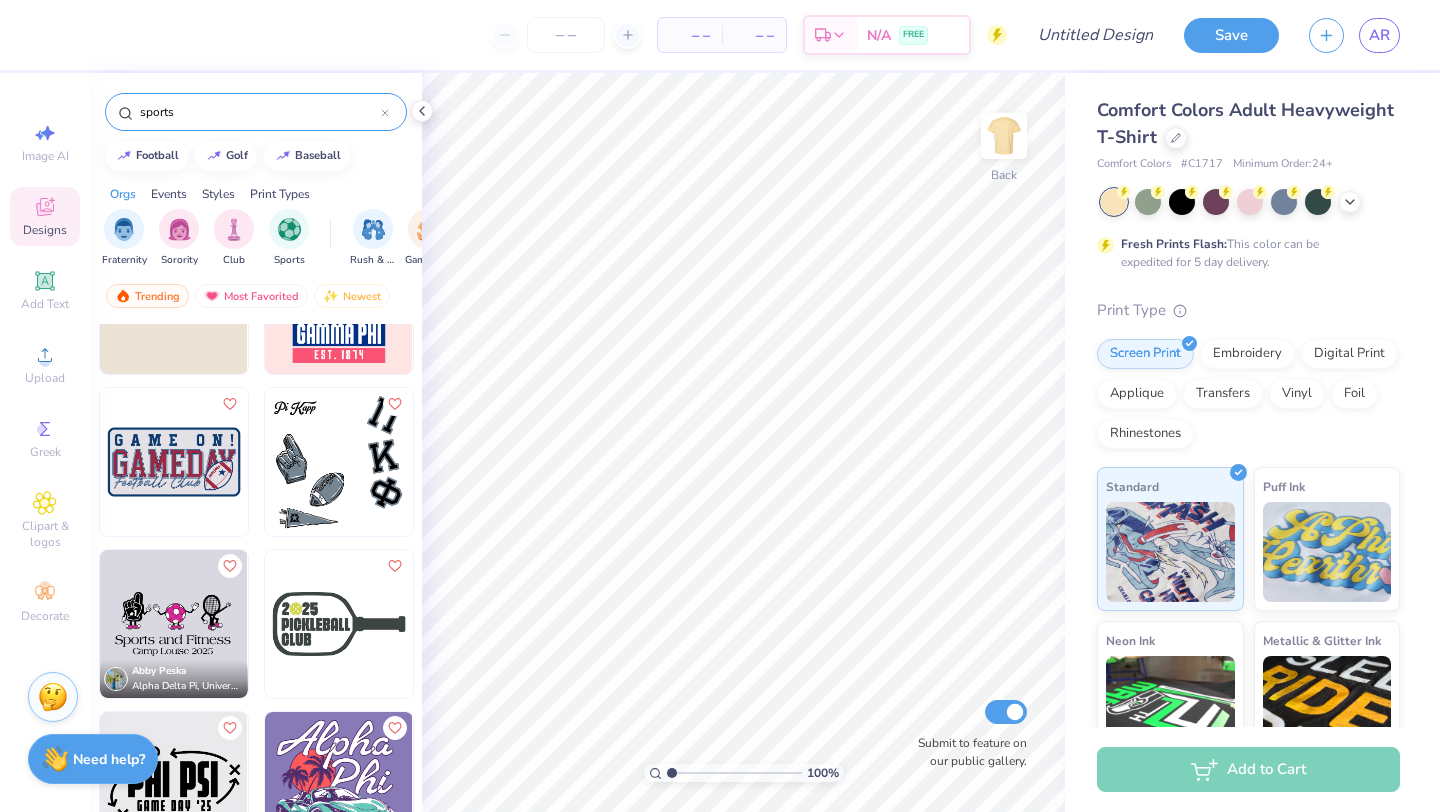 scroll, scrollTop: 101, scrollLeft: 0, axis: vertical 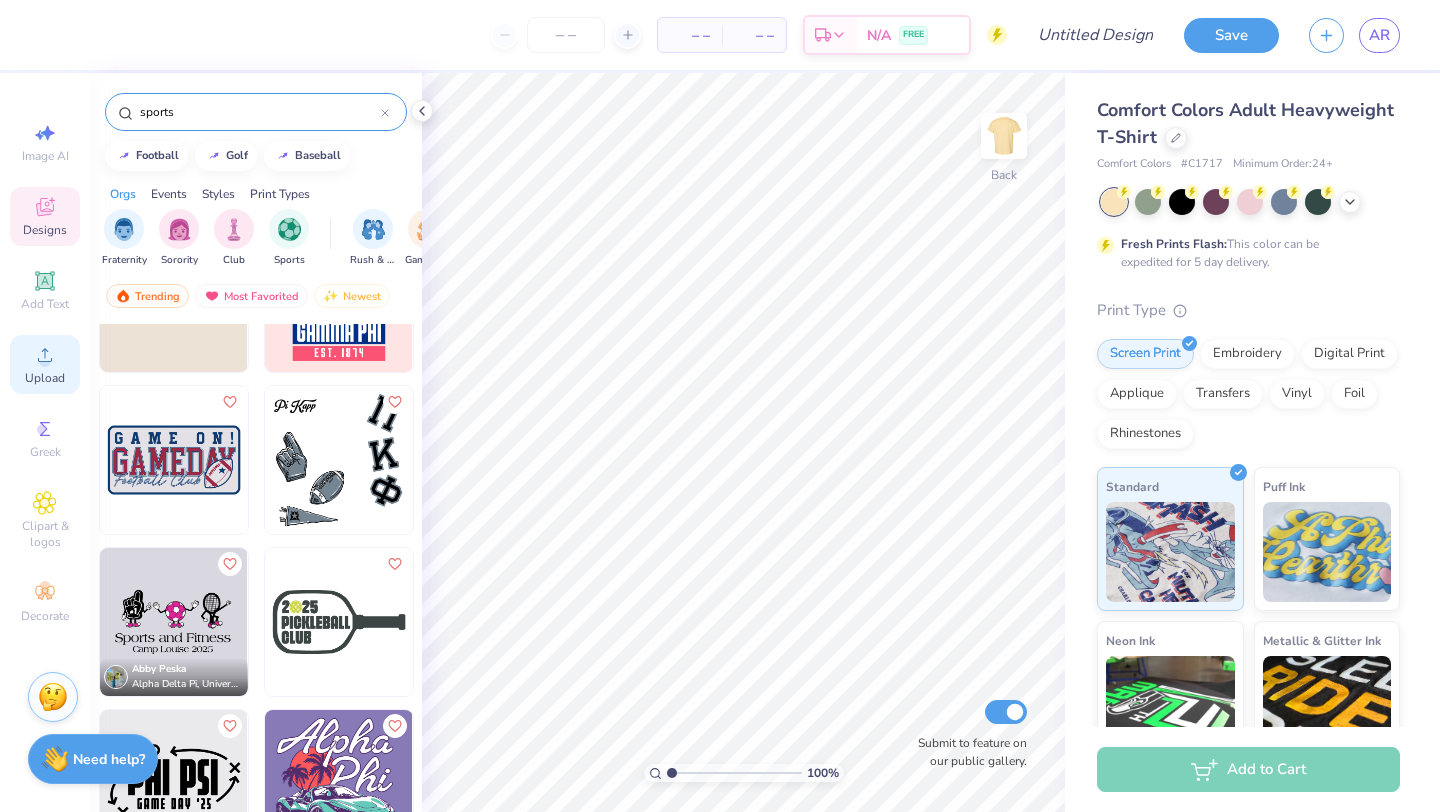 click on "Upload" at bounding box center (45, 378) 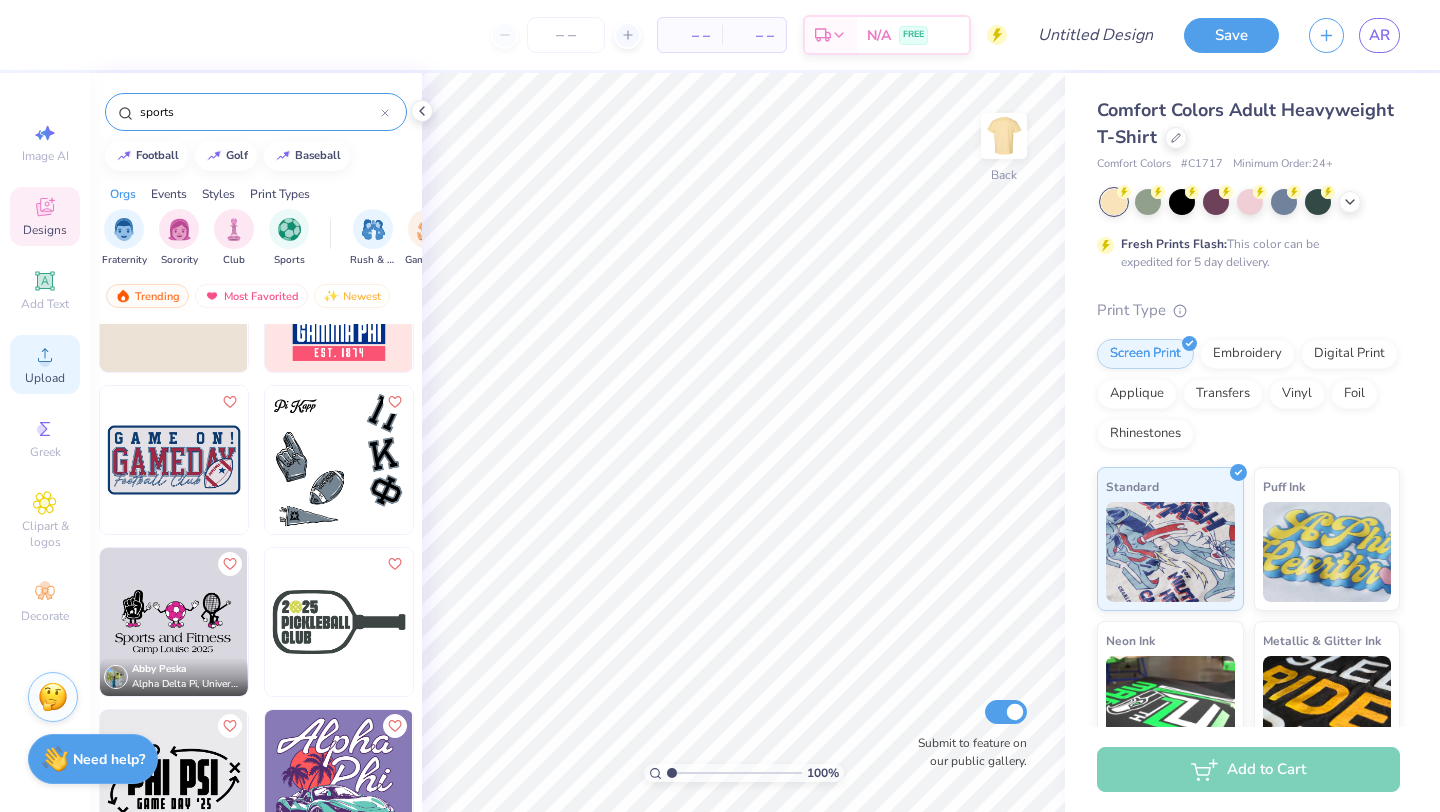 click on "Upload" at bounding box center [45, 364] 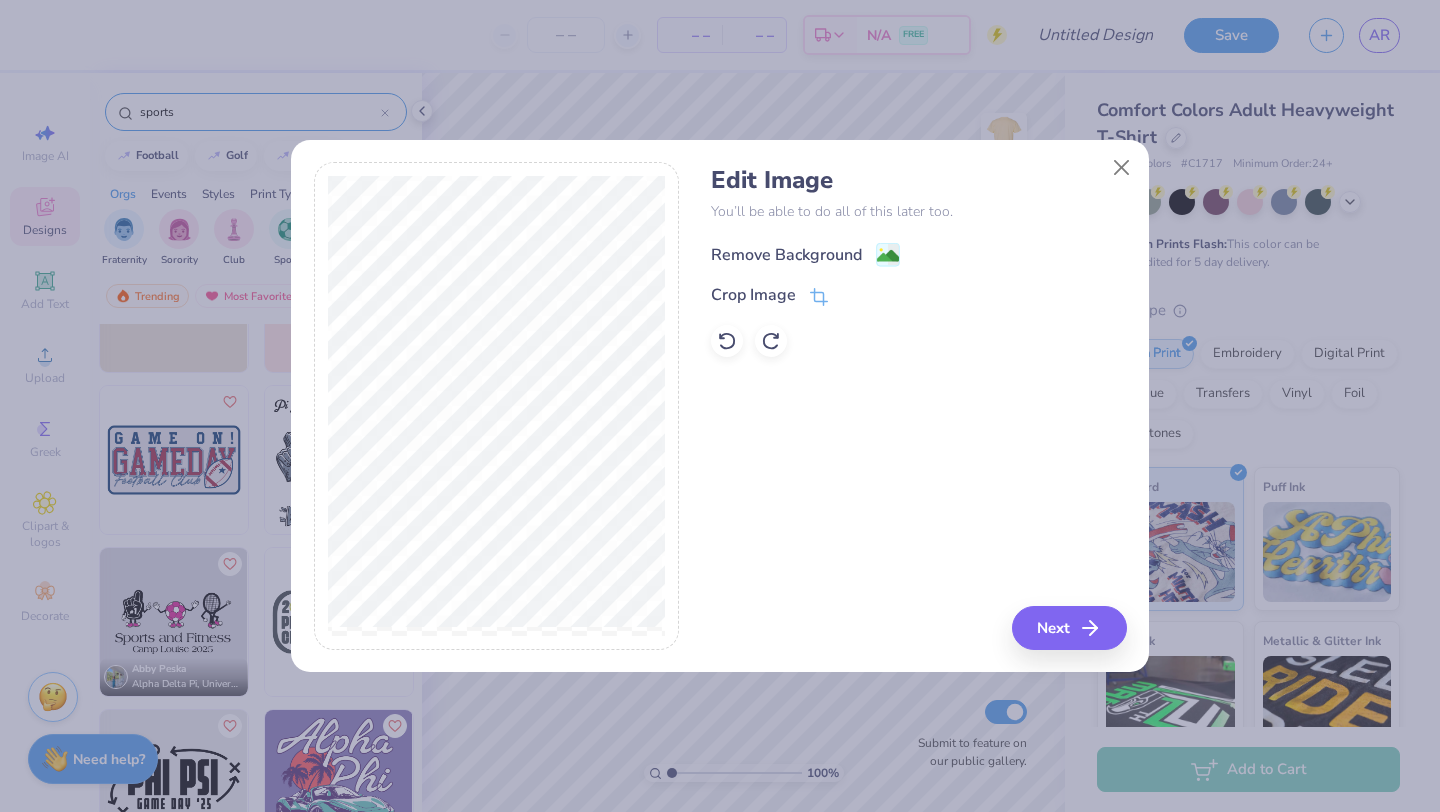 click 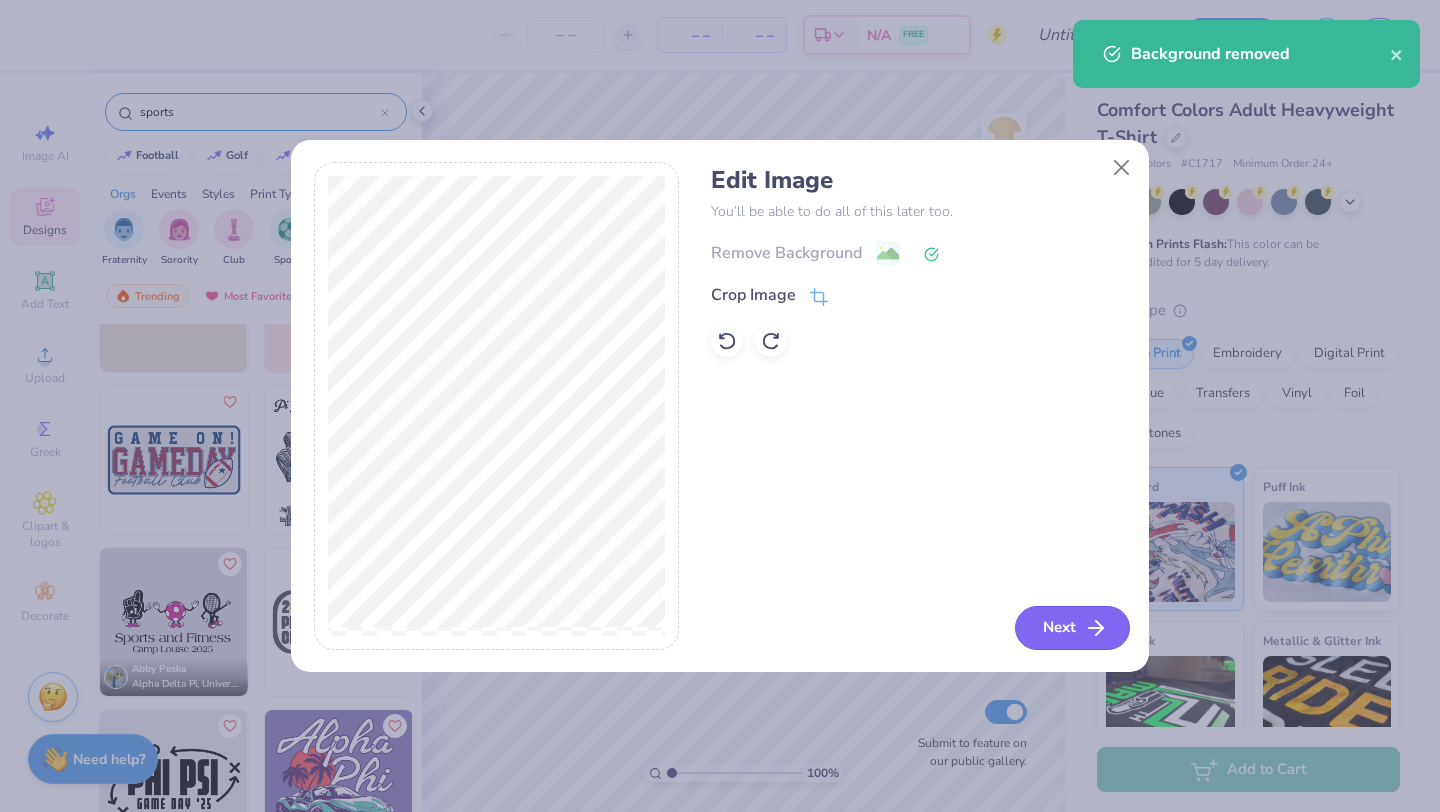 click on "Next" at bounding box center (1072, 628) 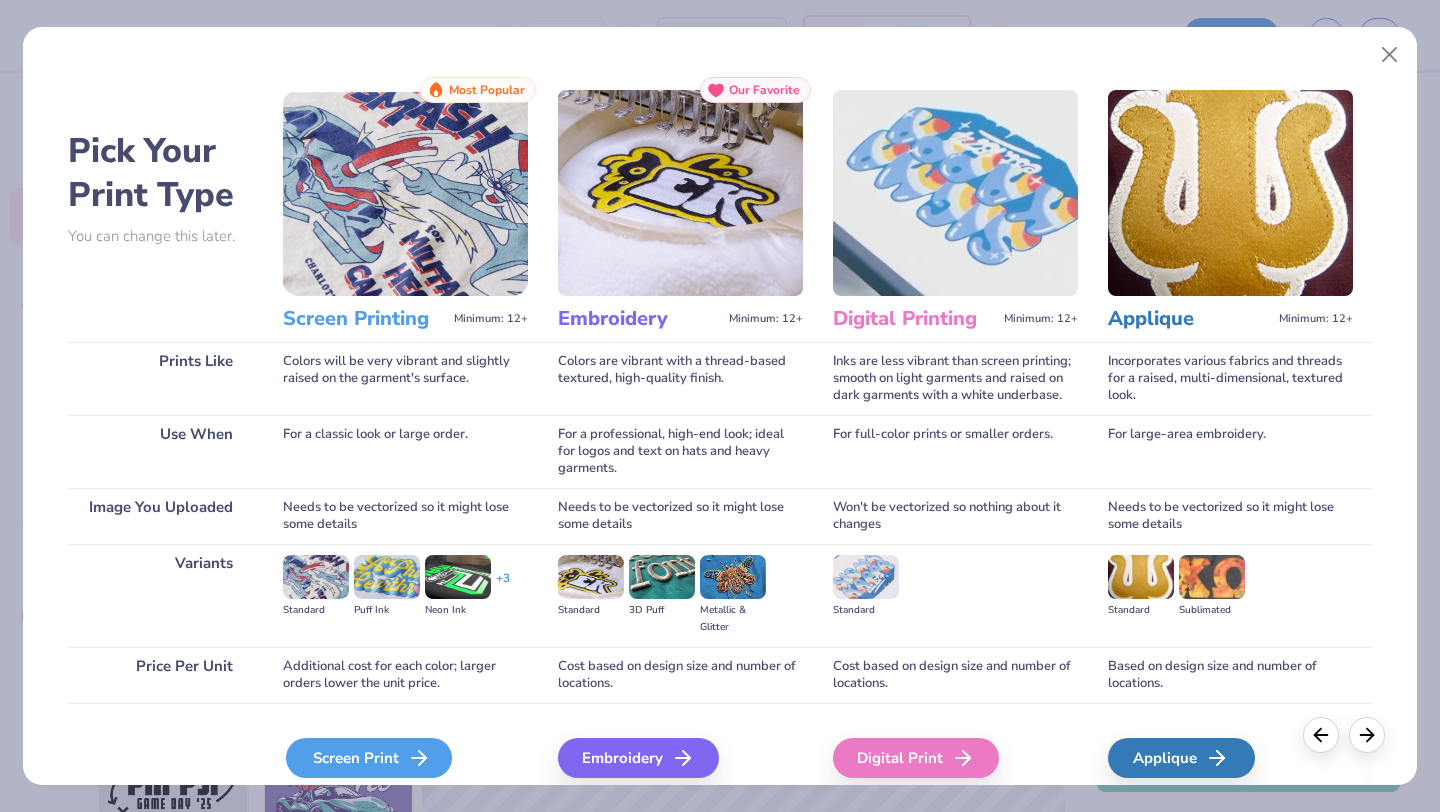 click on "Screen Print" at bounding box center [369, 758] 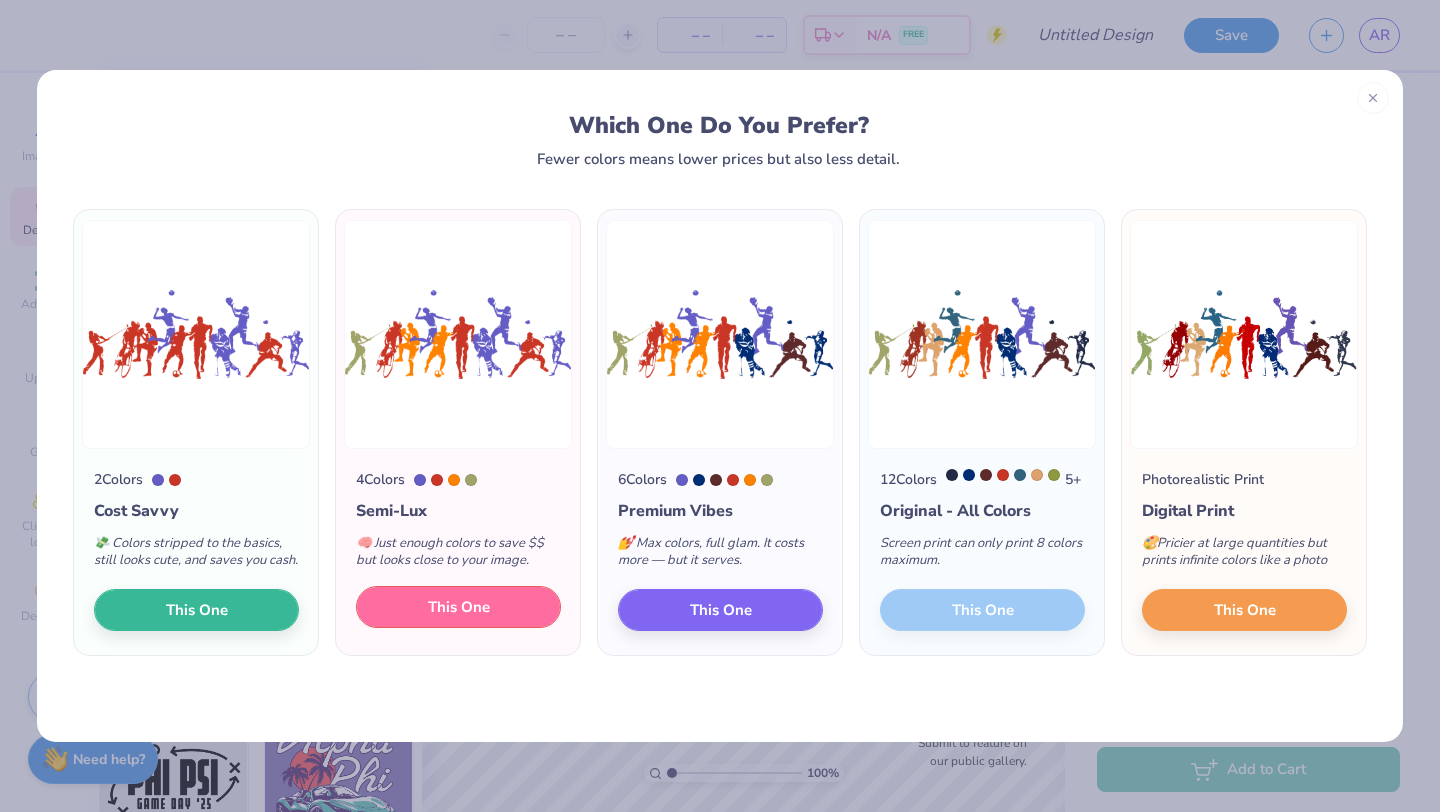 click on "This One" at bounding box center (458, 607) 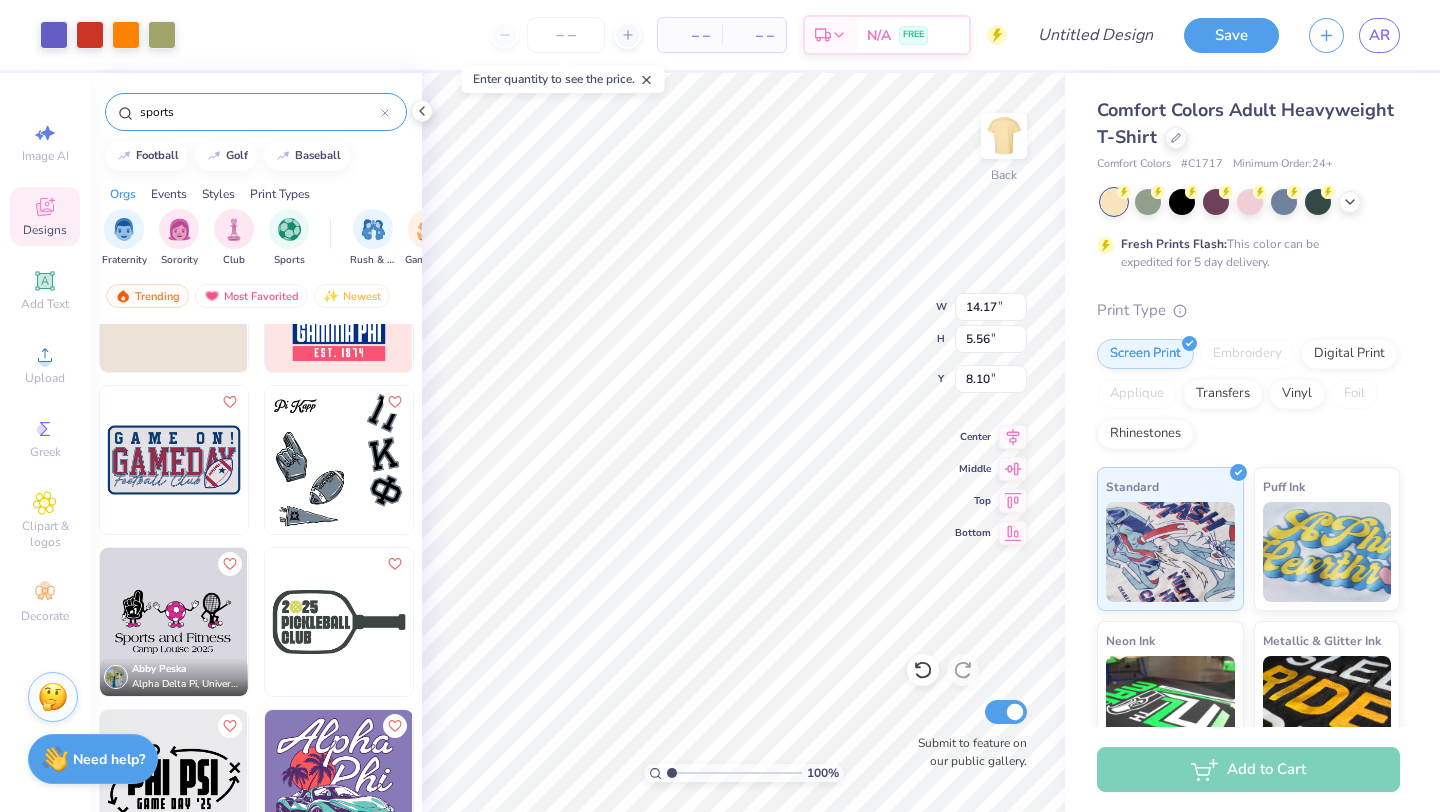 type on "8.10" 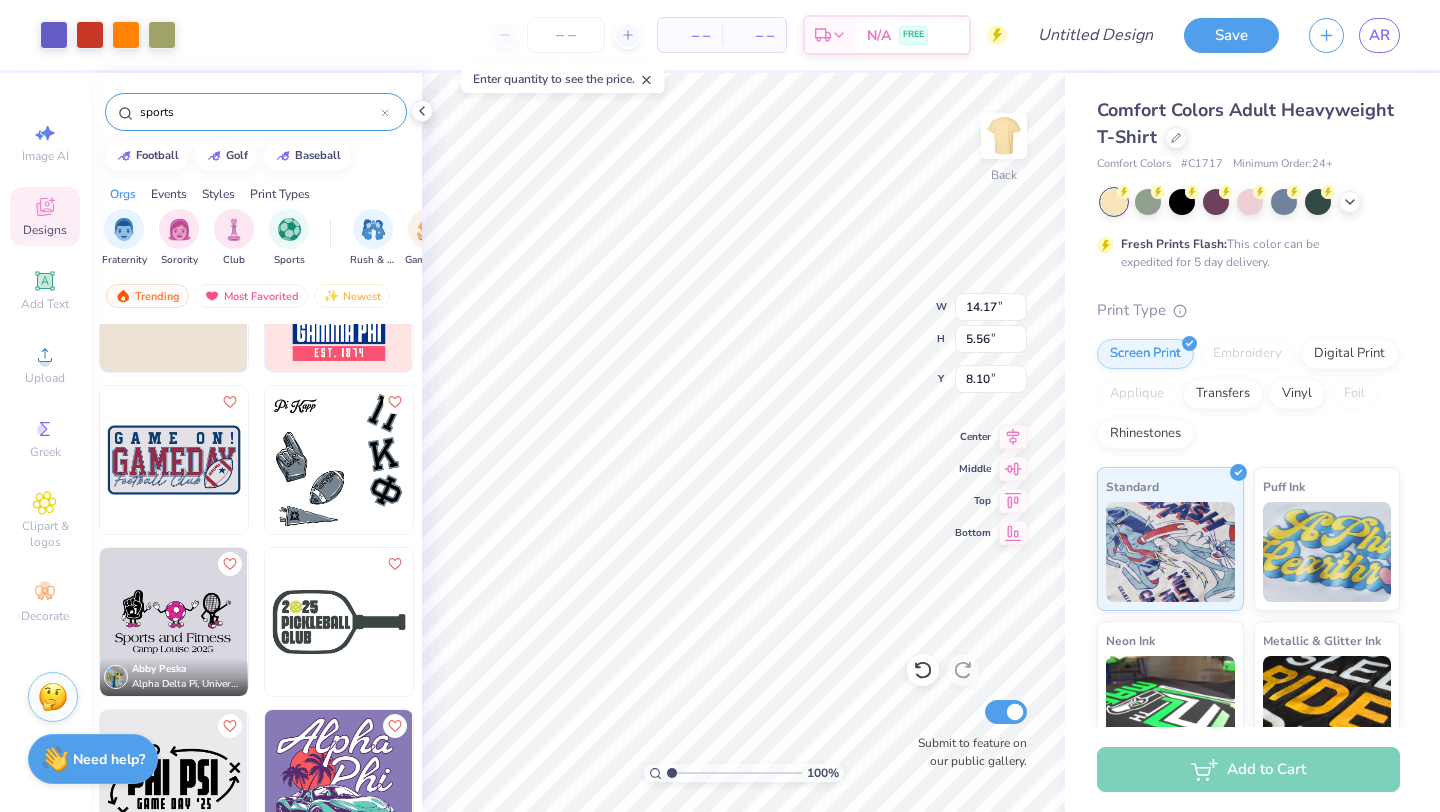 type on "10.37" 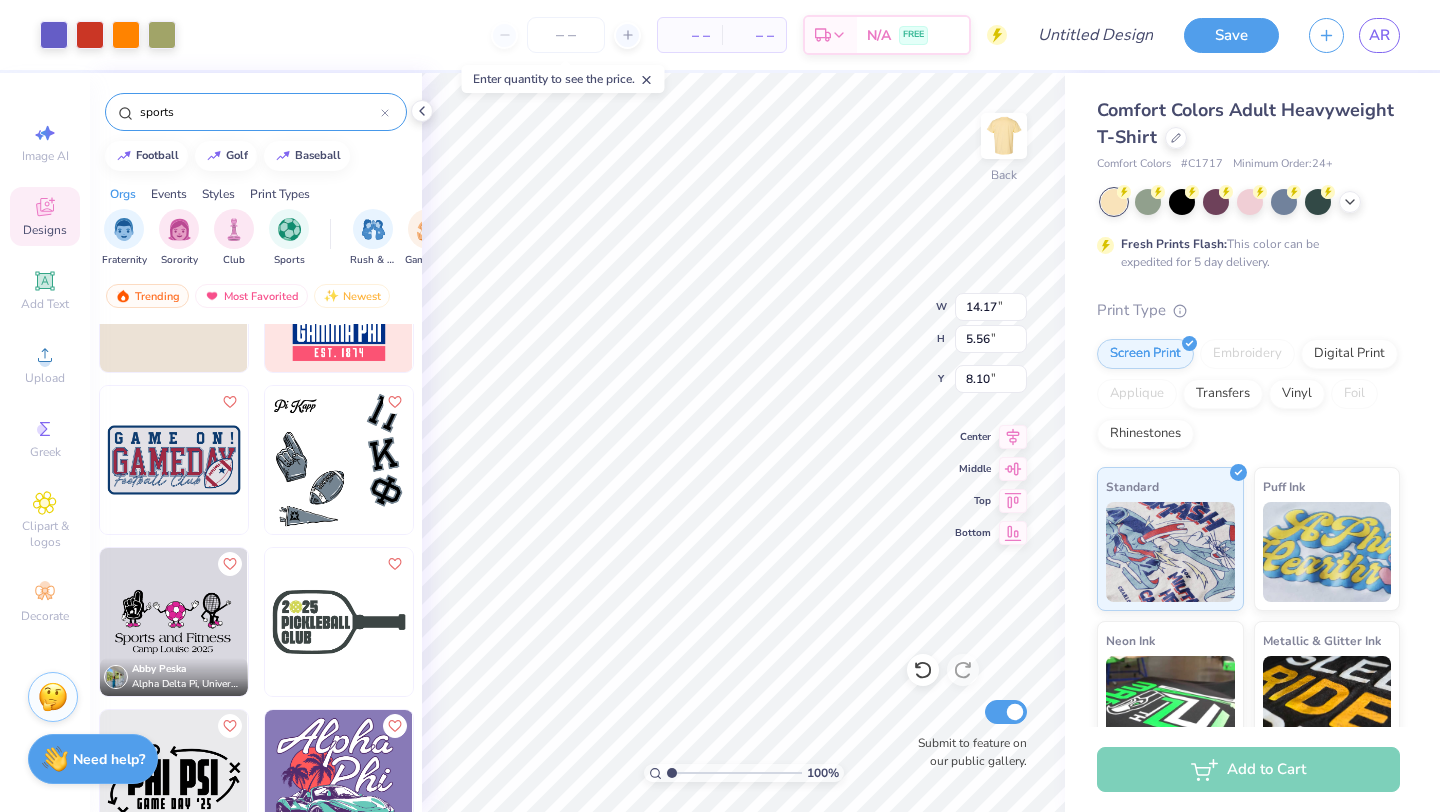 type on "4.07" 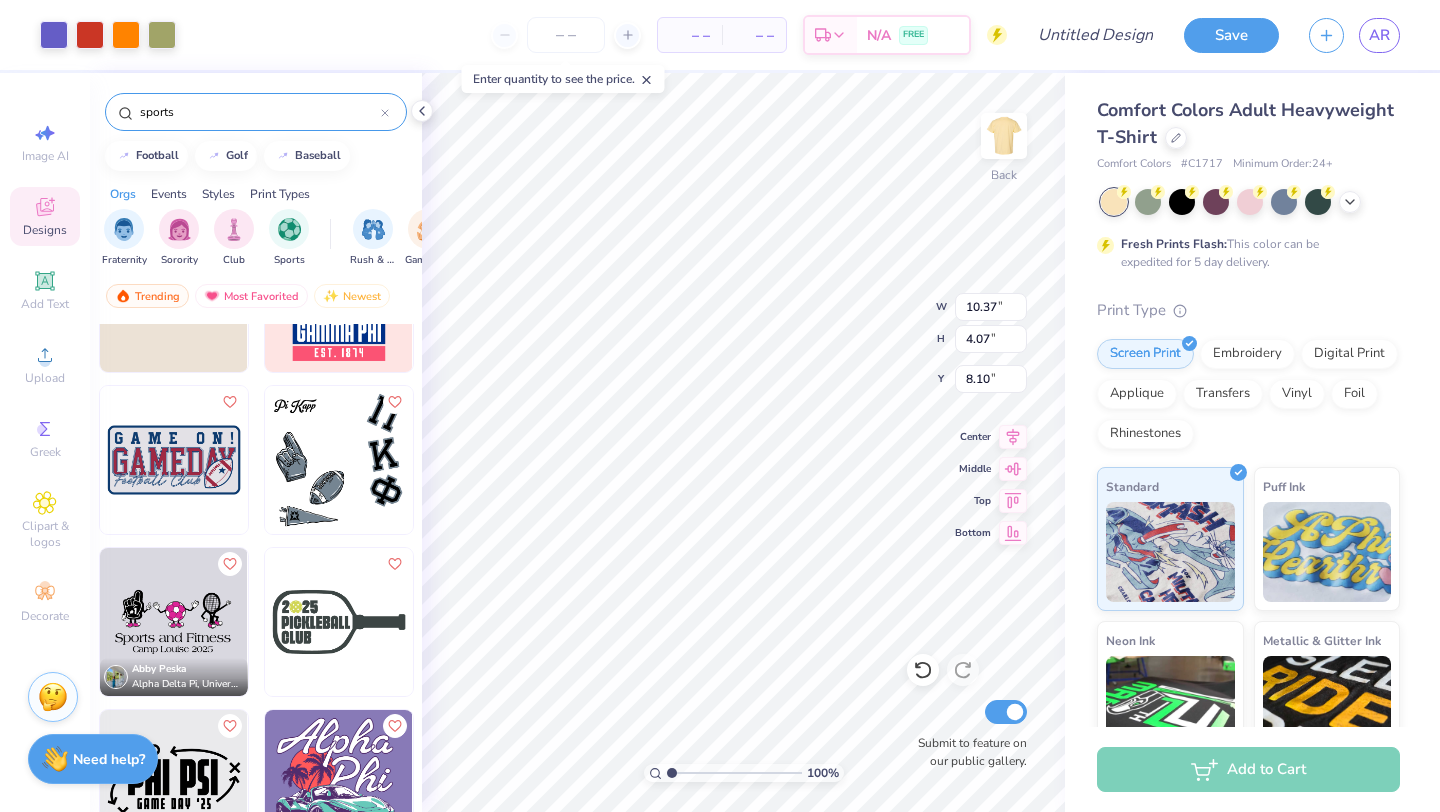 type on "7.94" 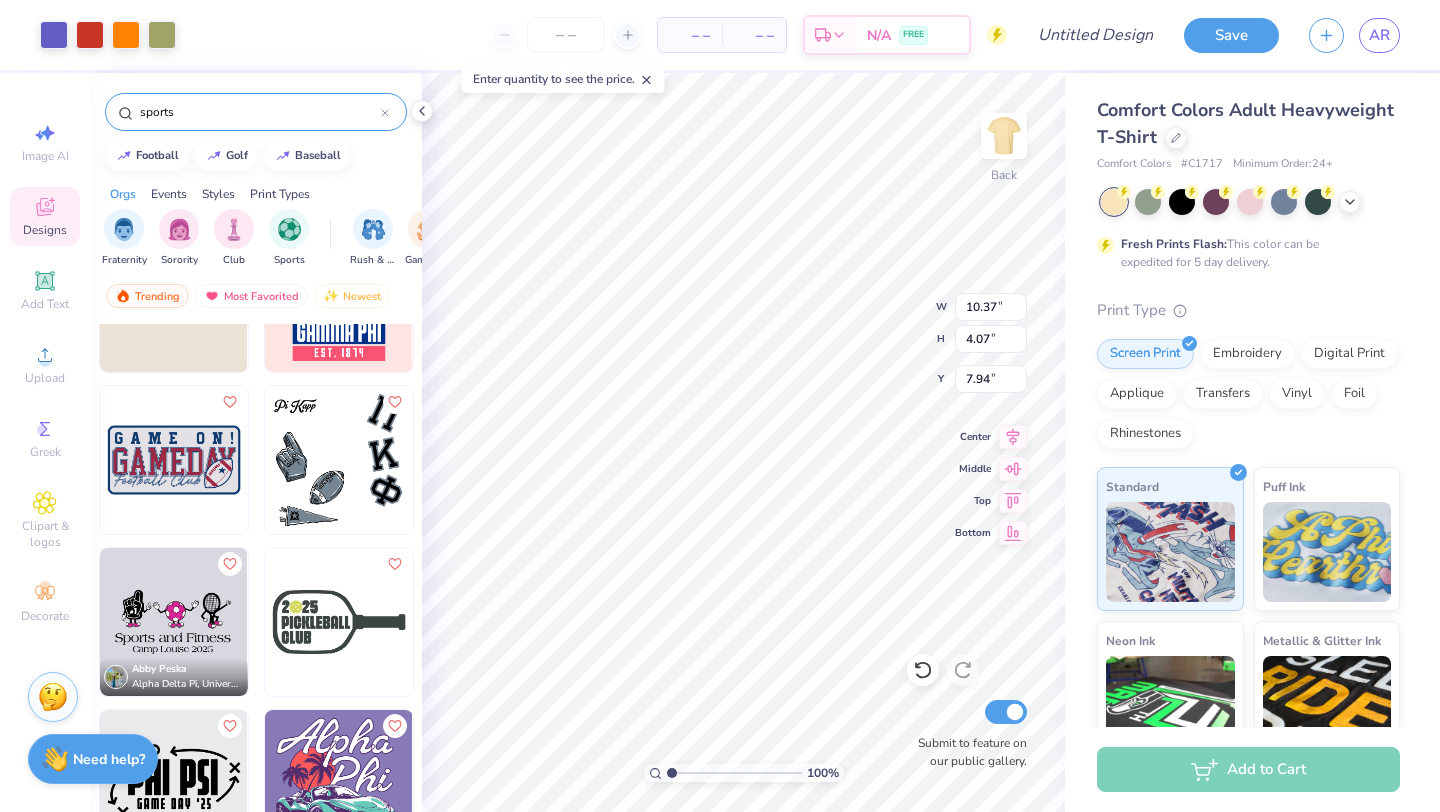 type on "12.16" 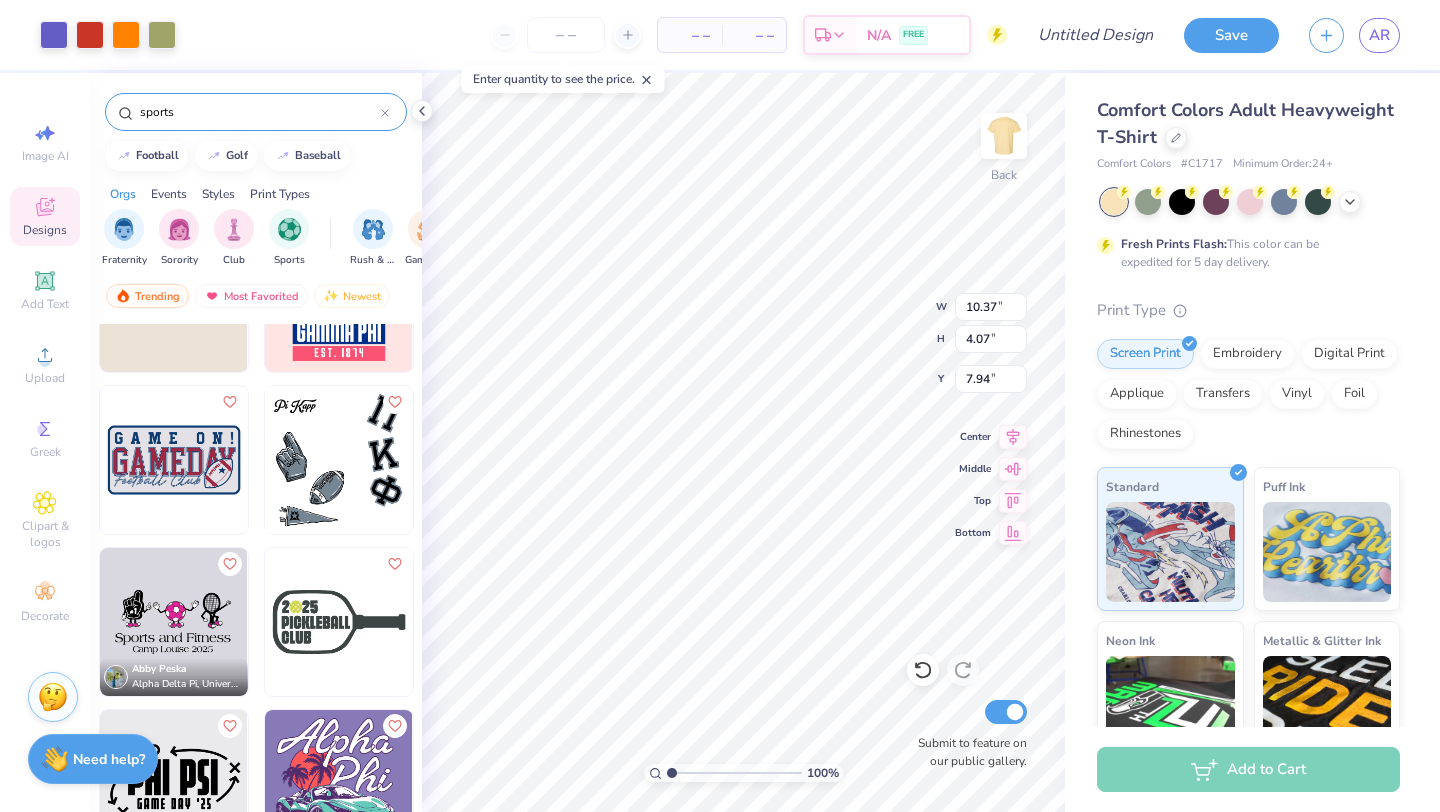 type on "4.77" 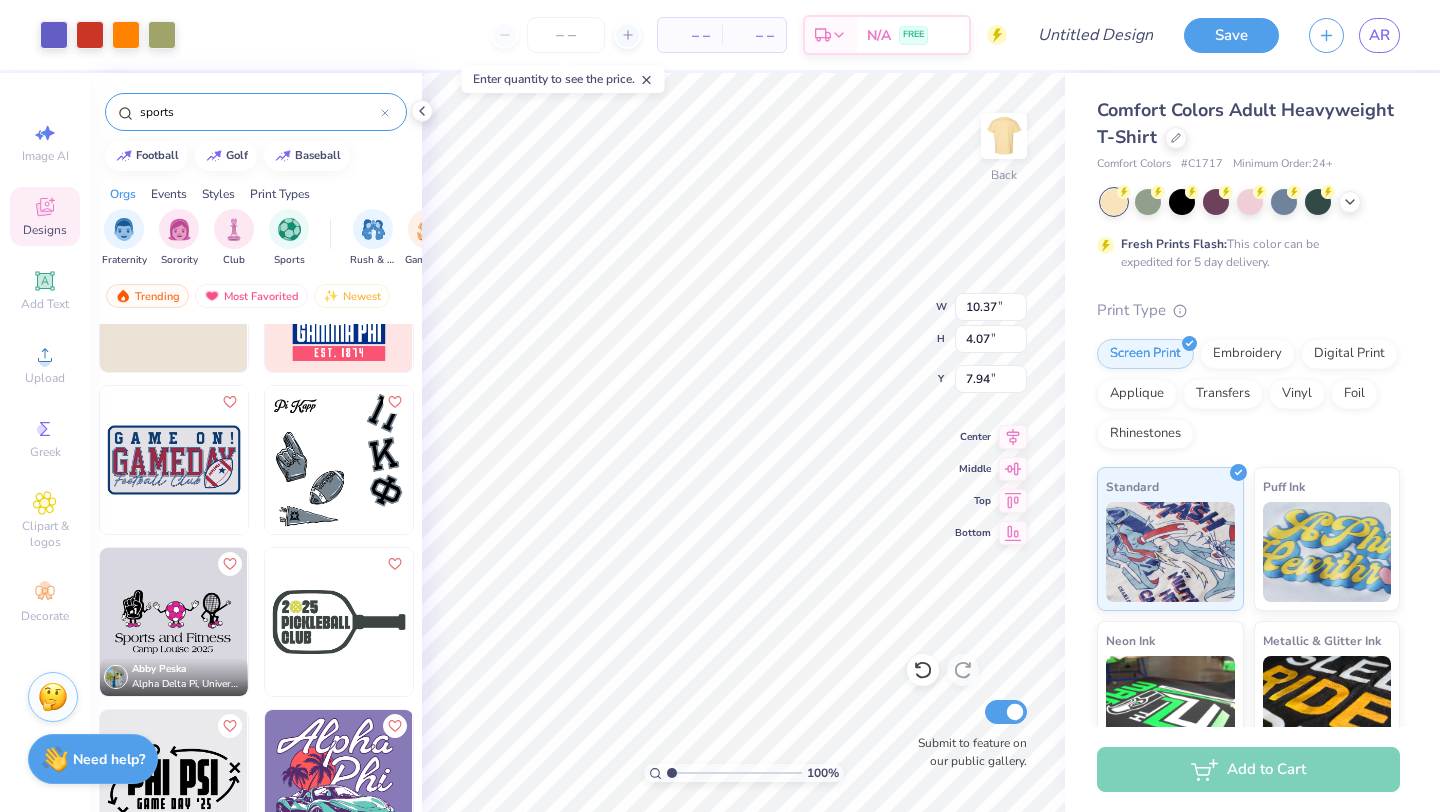 type on "7.24" 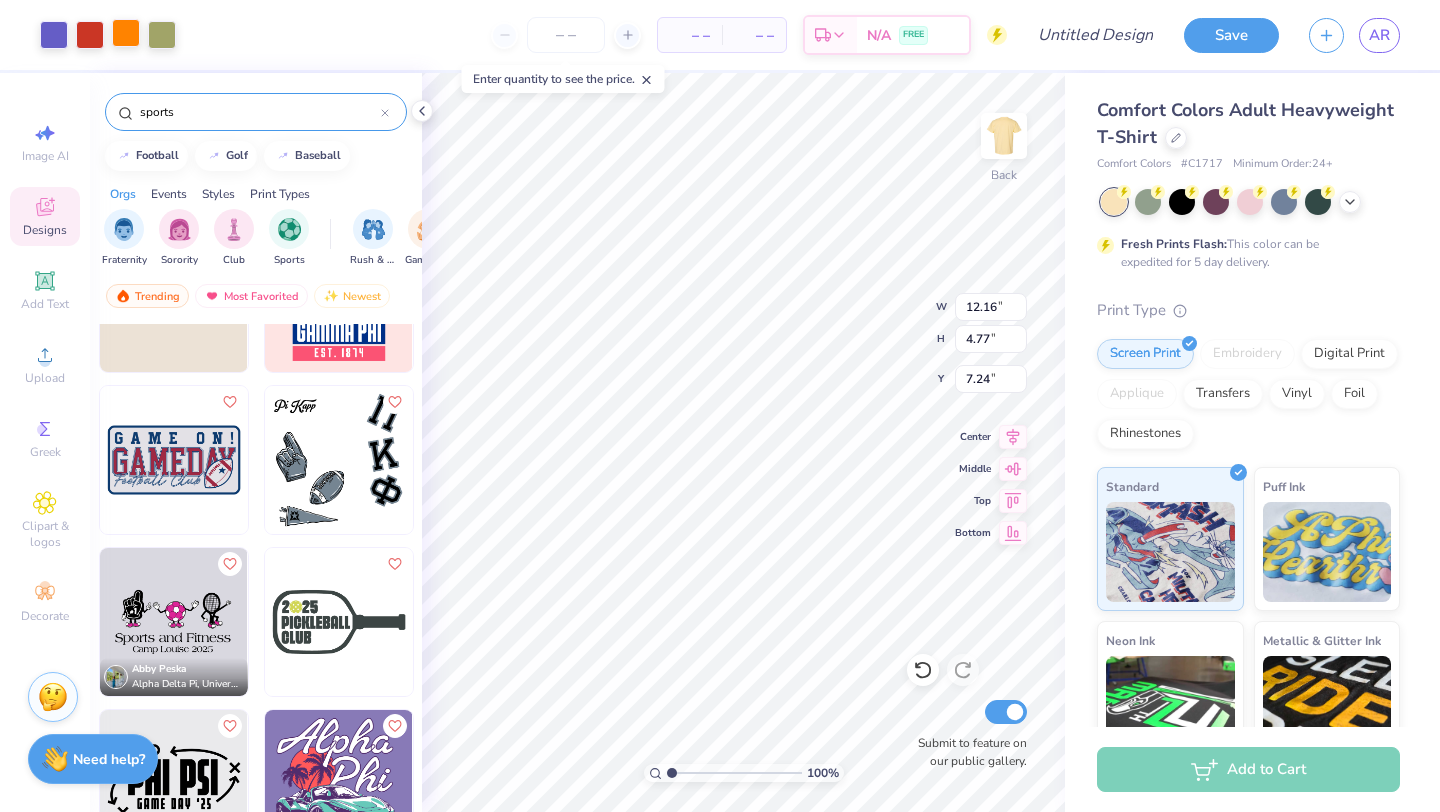 click at bounding box center (126, 33) 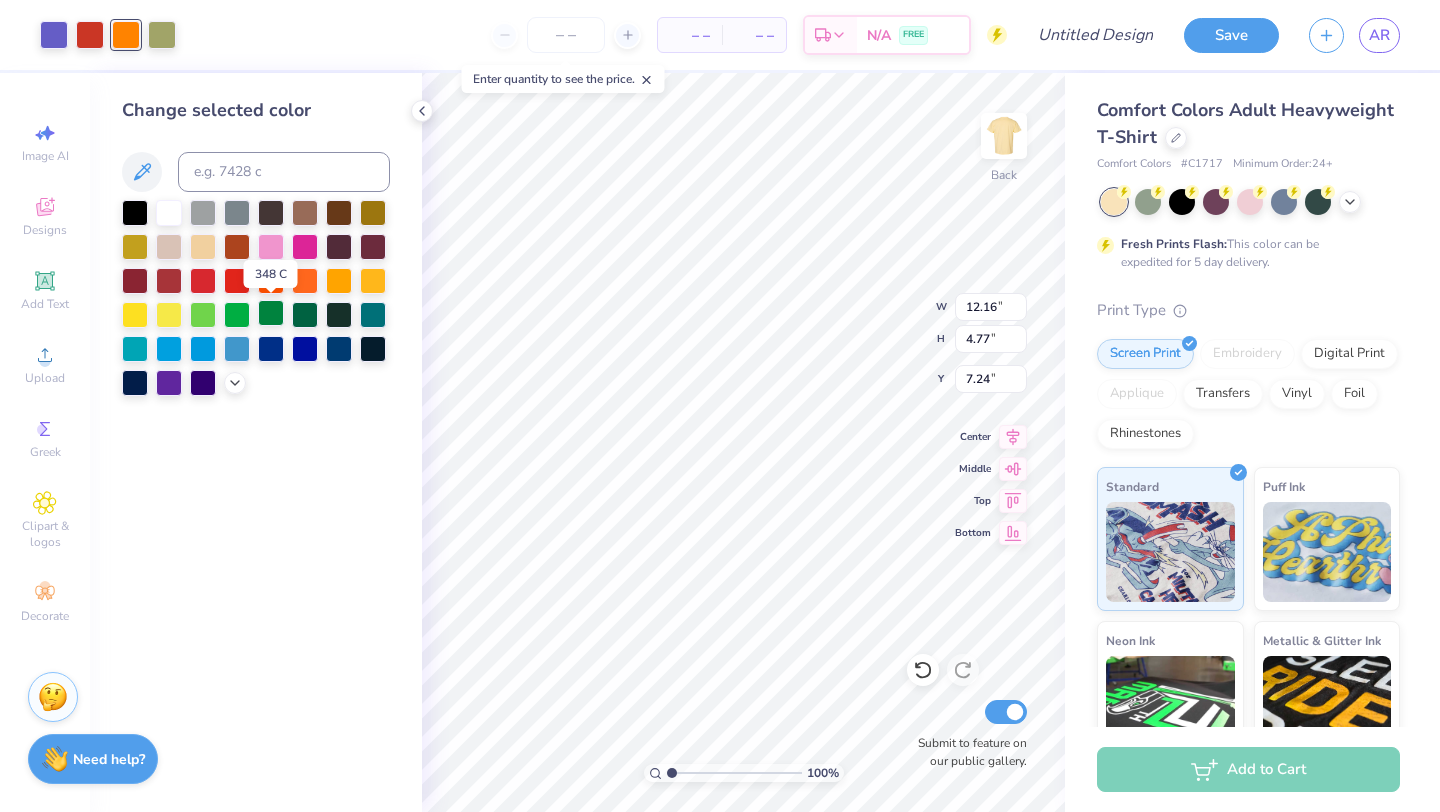 click at bounding box center (271, 313) 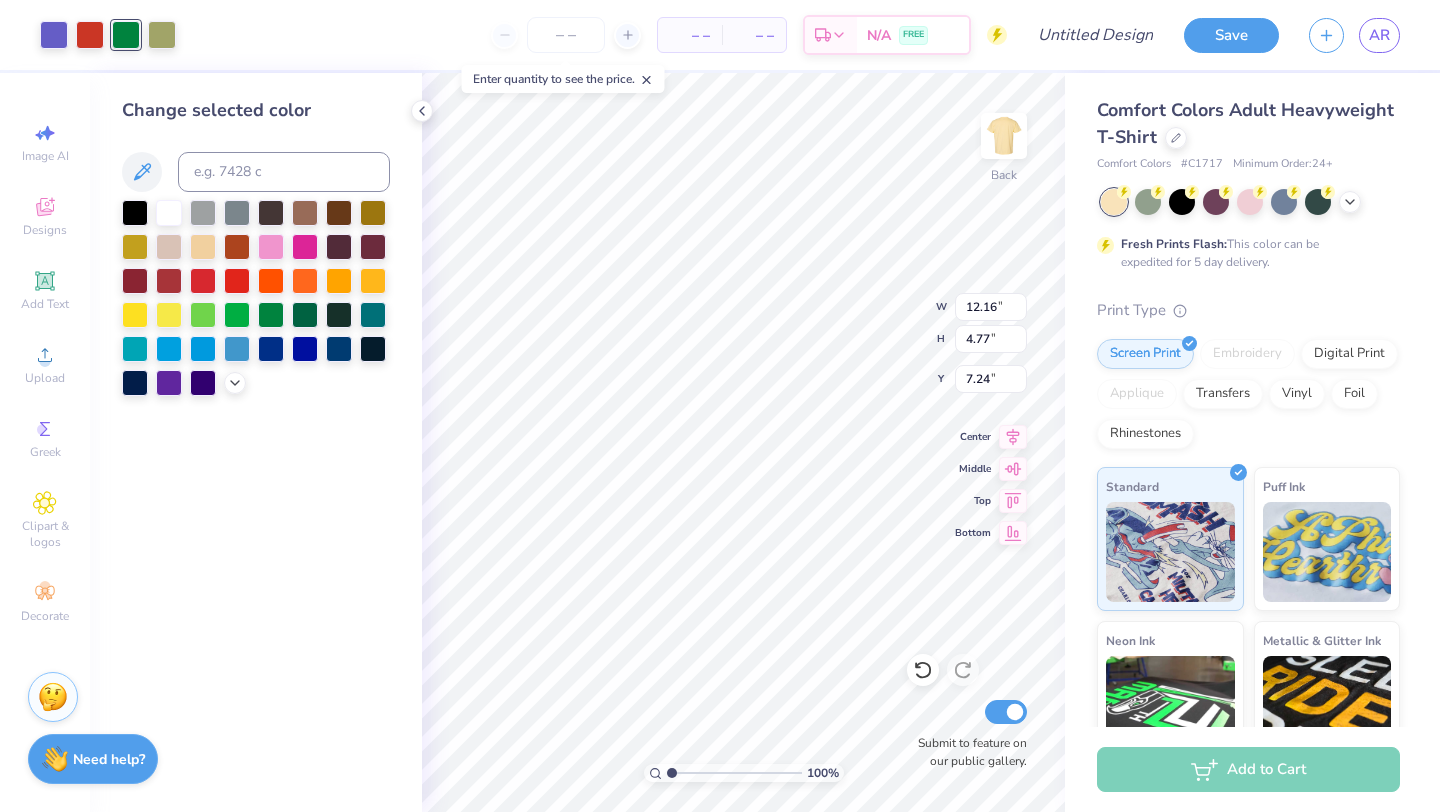 click at bounding box center (256, 298) 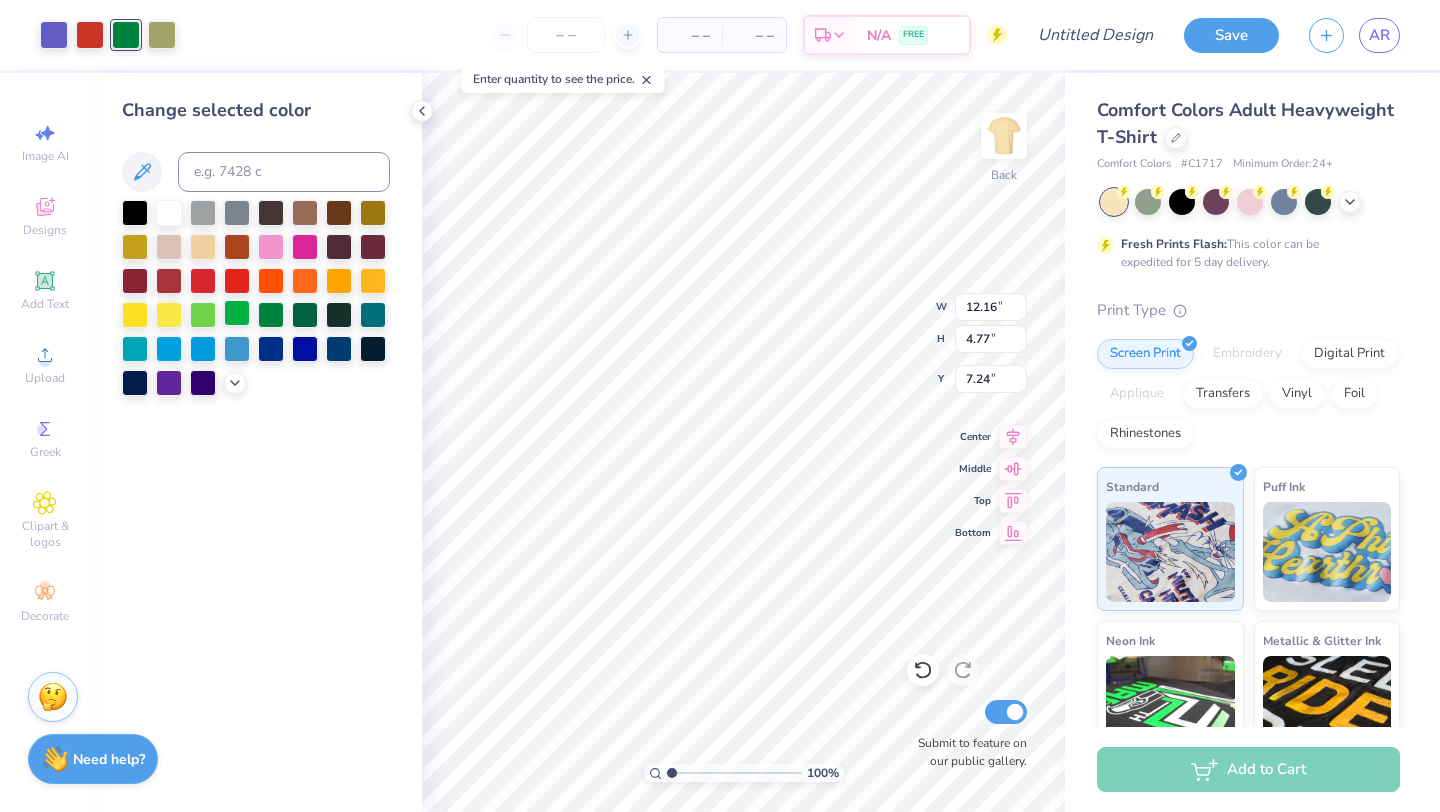 click at bounding box center (237, 313) 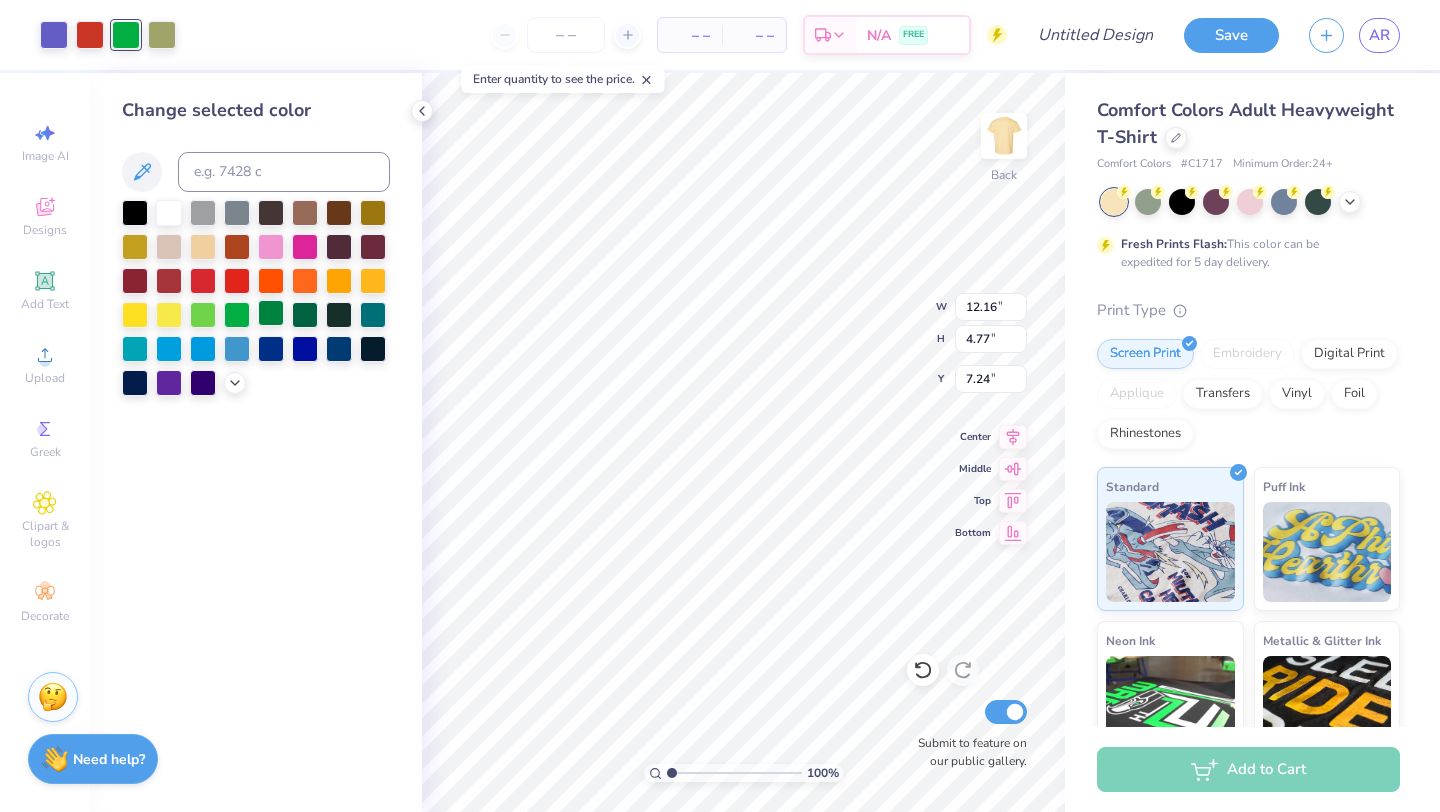 click at bounding box center [271, 313] 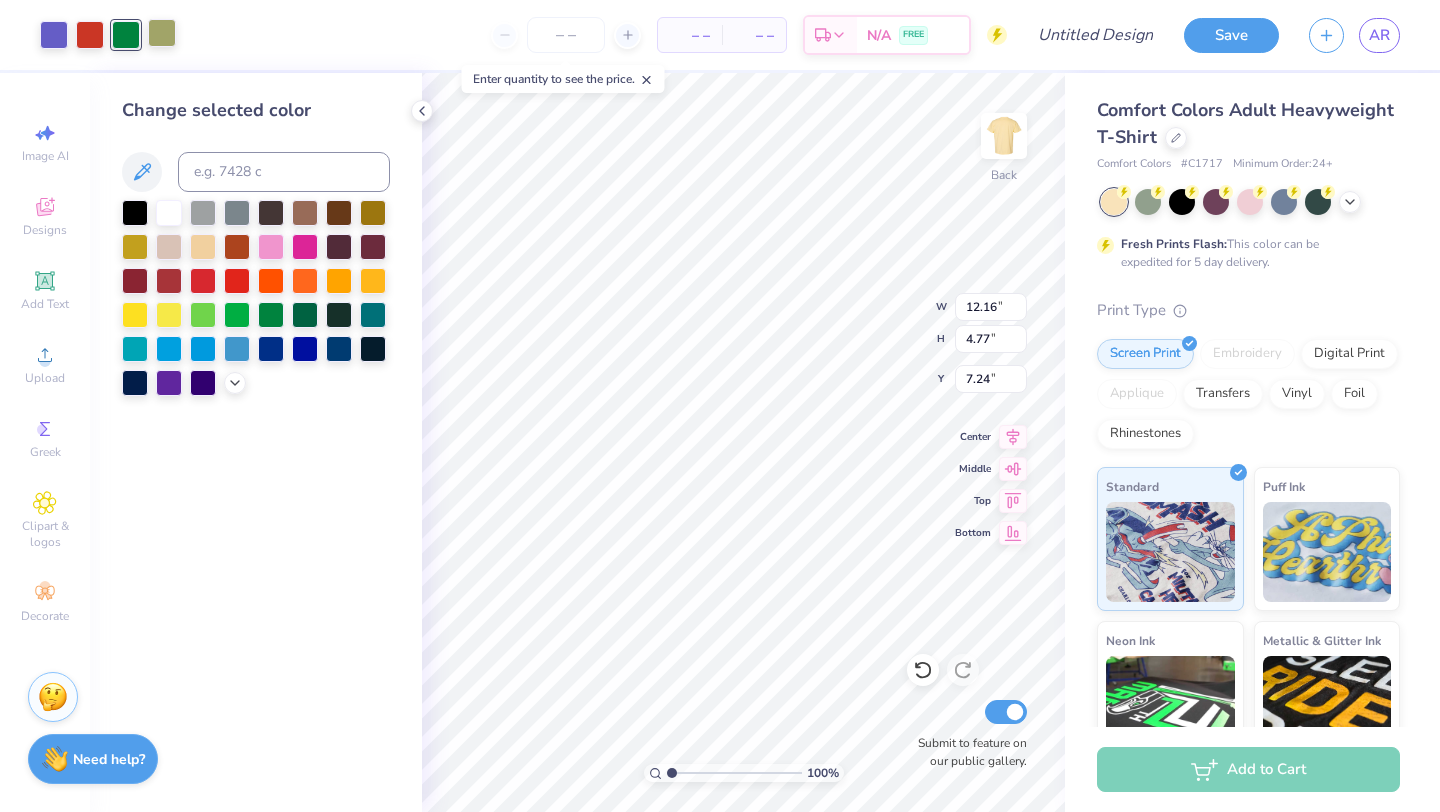 click at bounding box center (162, 33) 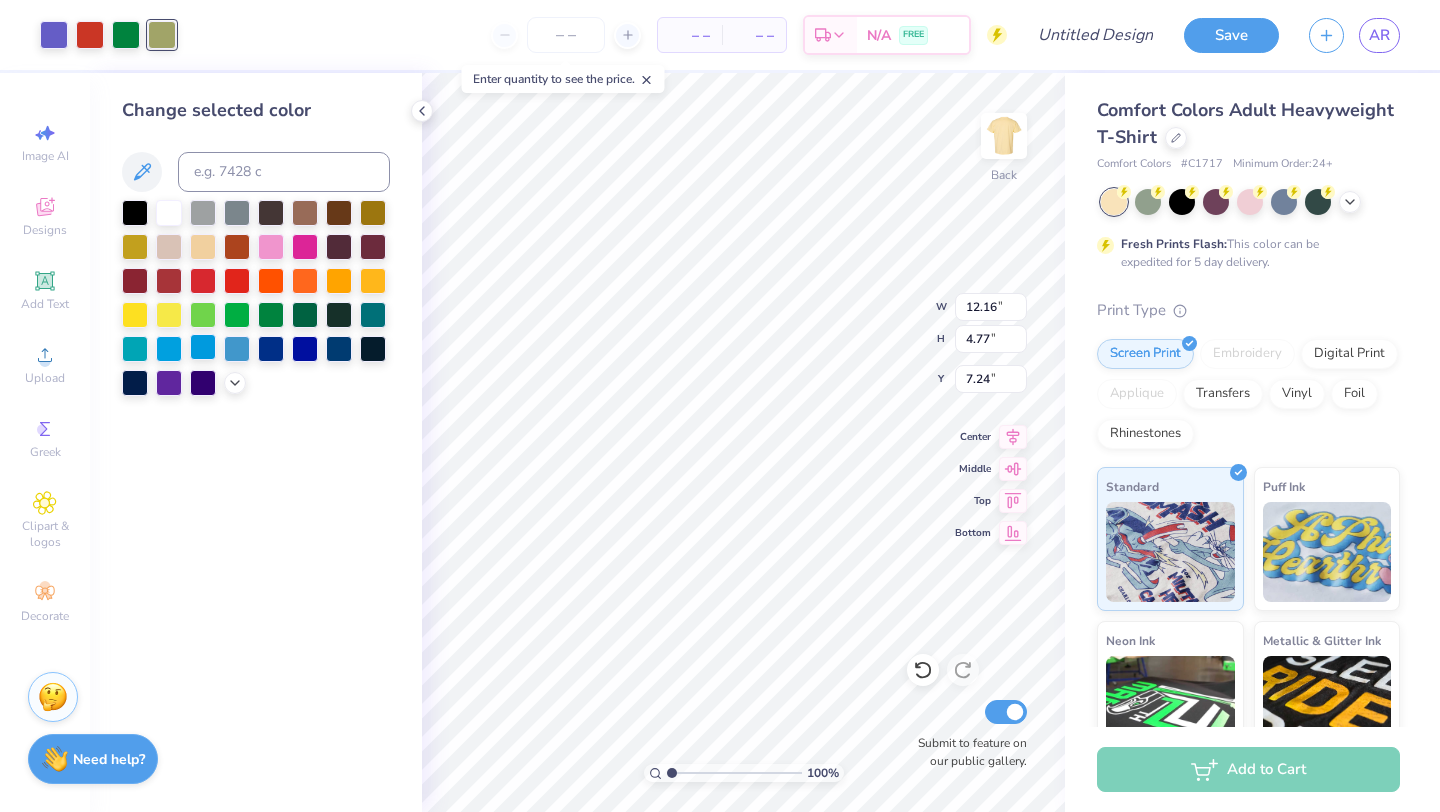 click at bounding box center (203, 347) 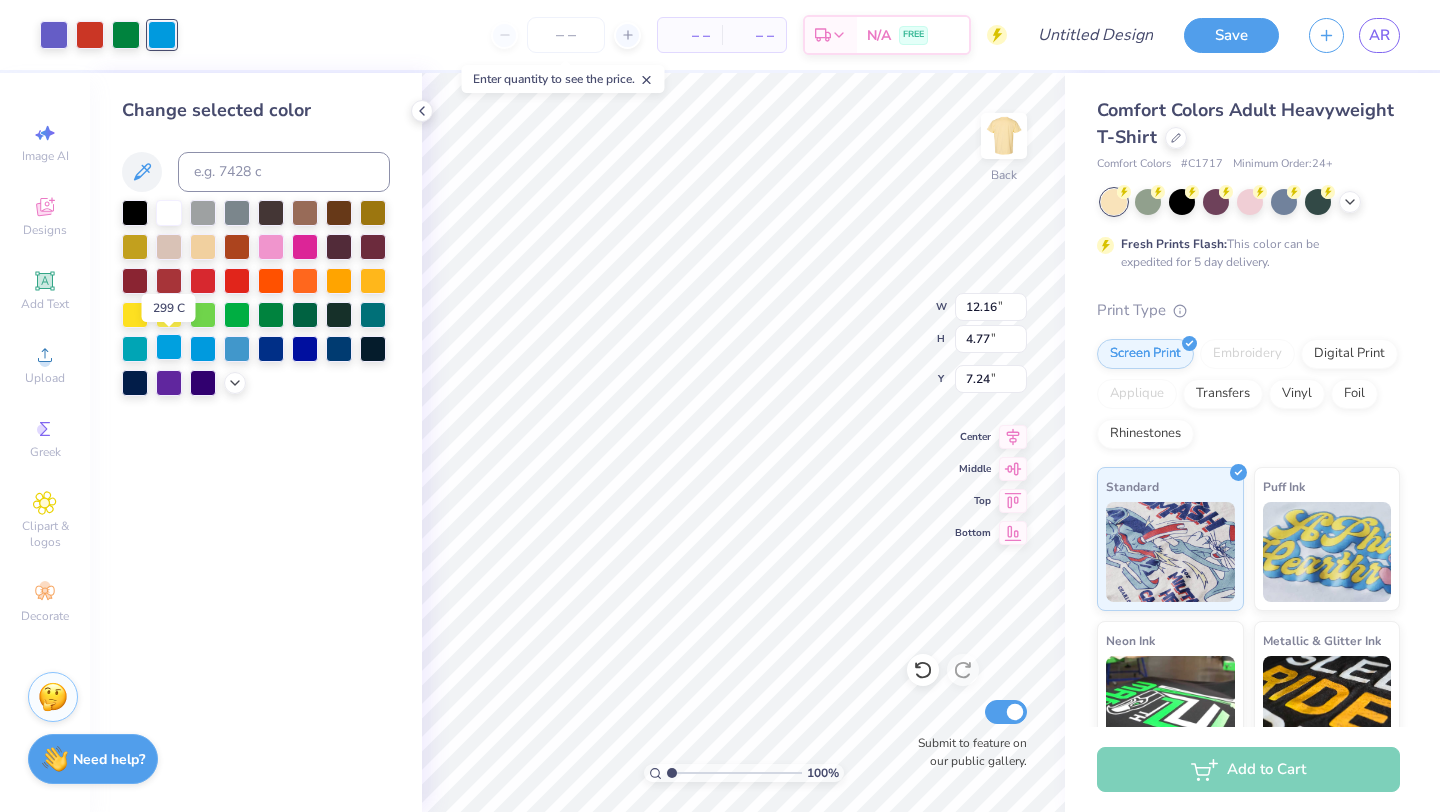 click at bounding box center [169, 347] 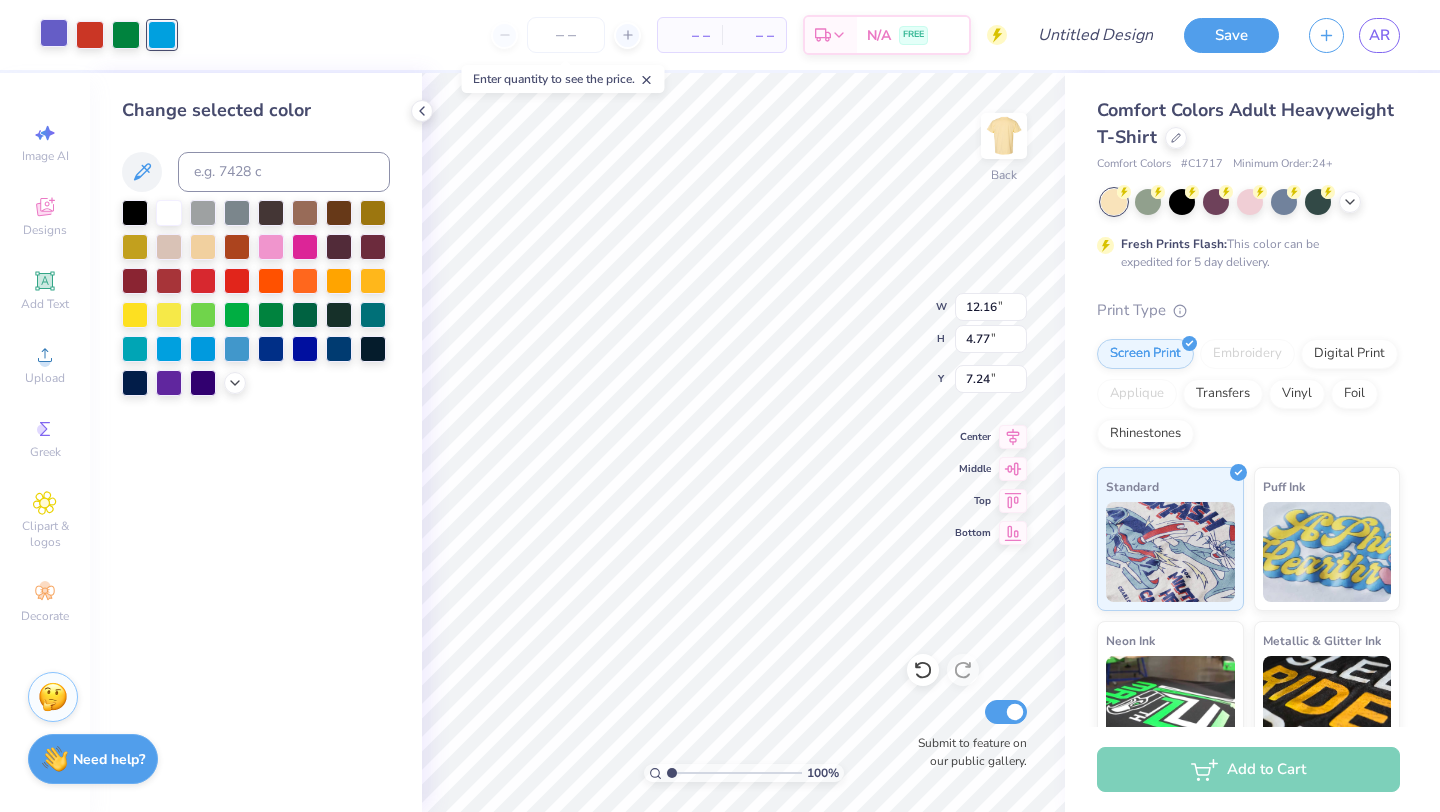 click at bounding box center (54, 33) 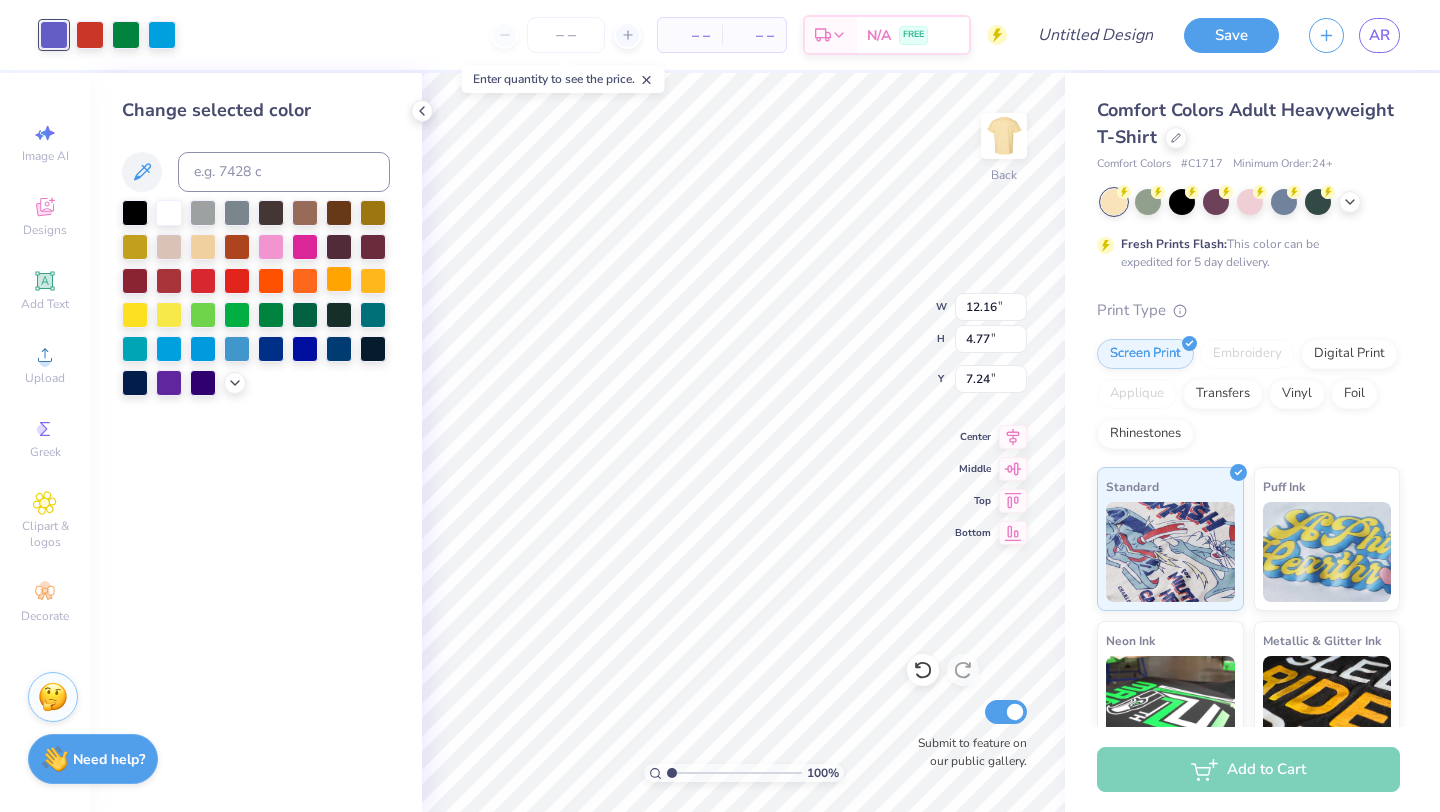 click at bounding box center (339, 279) 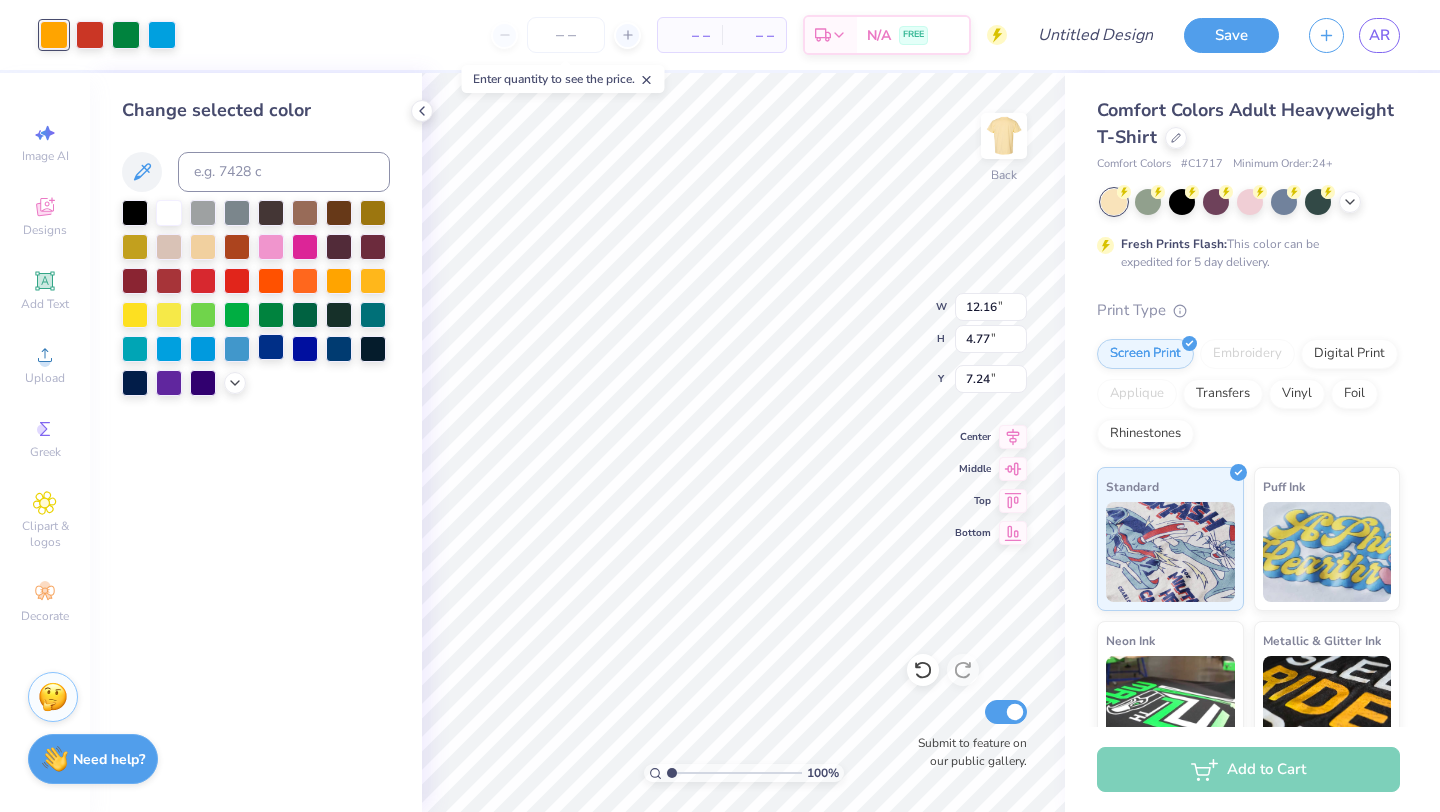 click at bounding box center [271, 347] 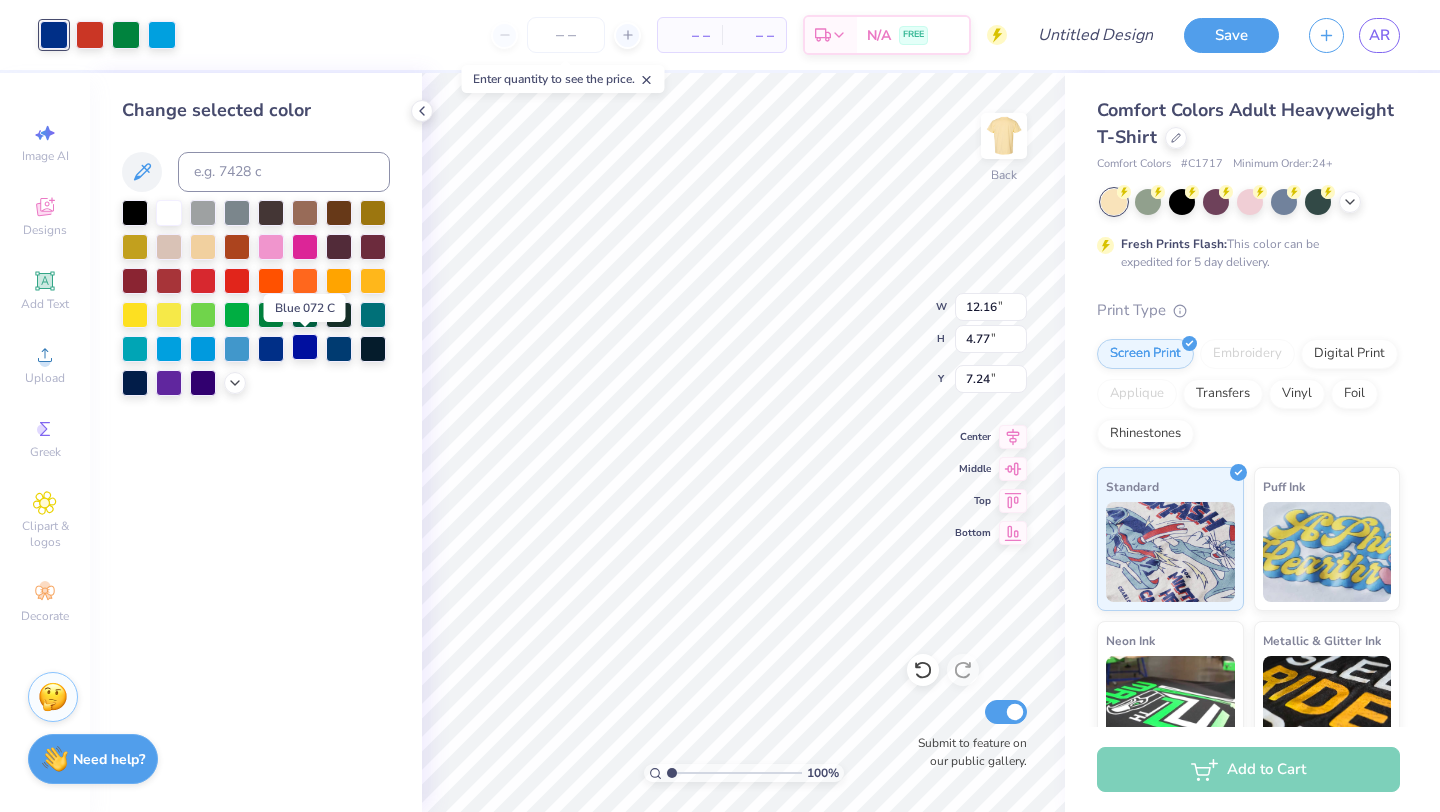 click at bounding box center (305, 347) 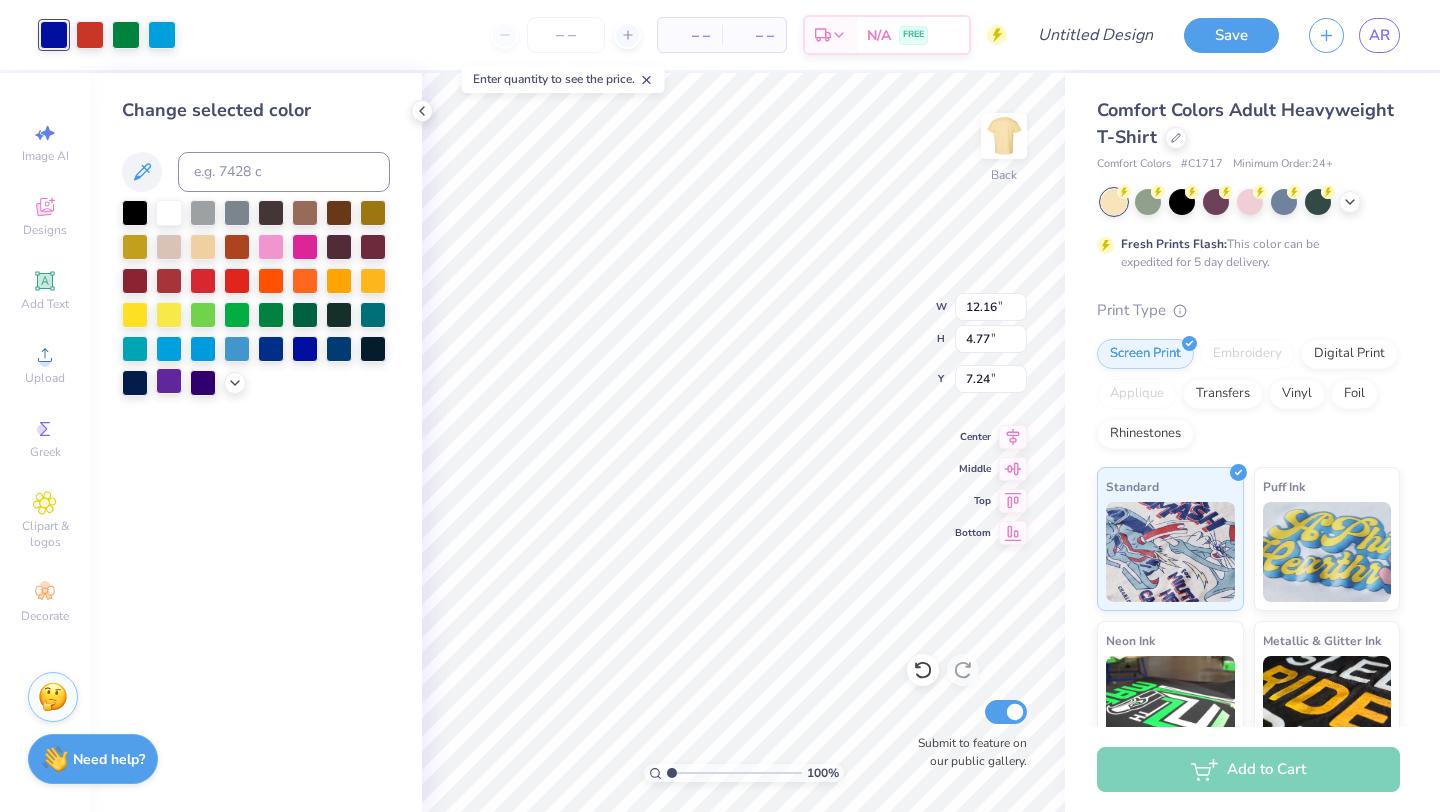 click at bounding box center [169, 381] 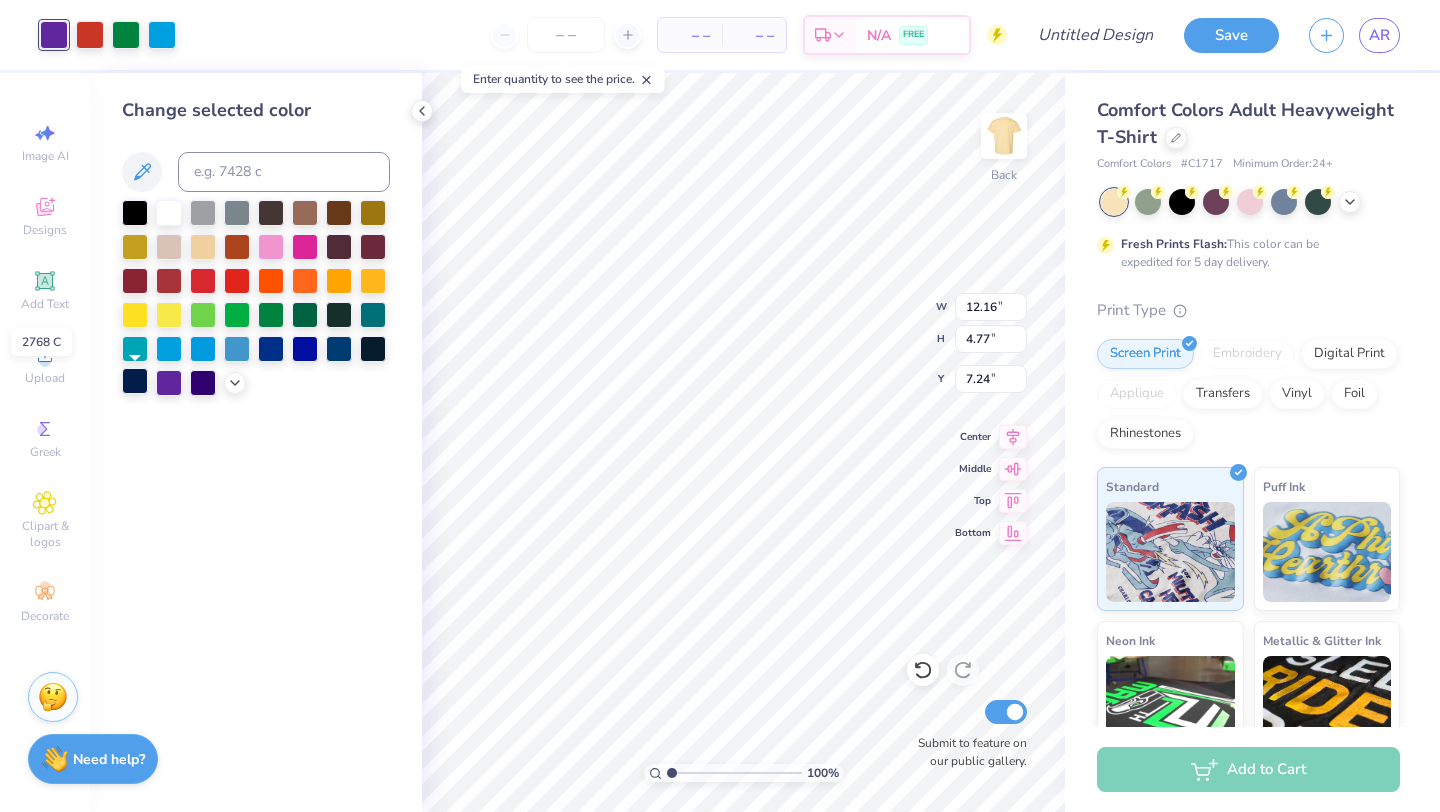 click at bounding box center (135, 381) 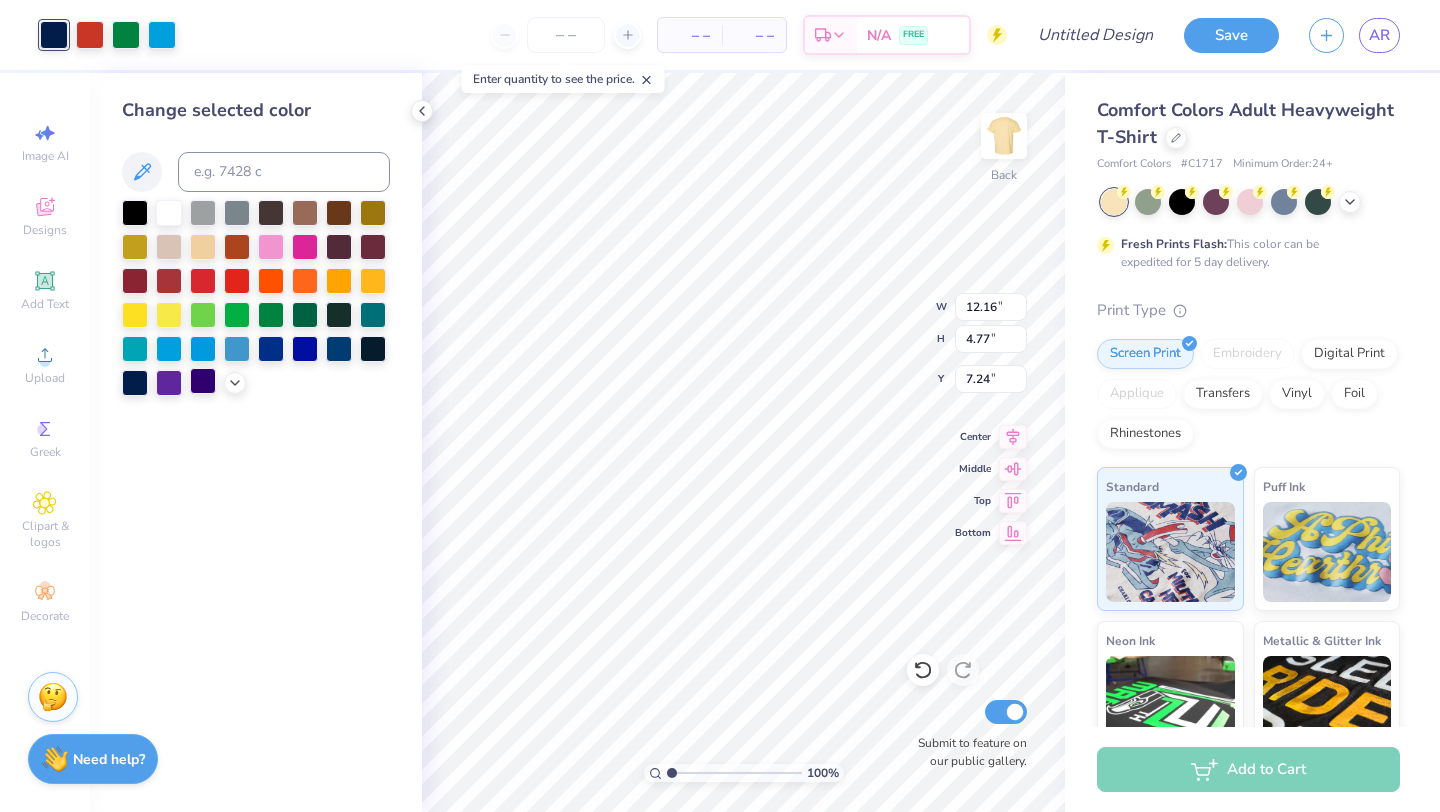 click at bounding box center (203, 381) 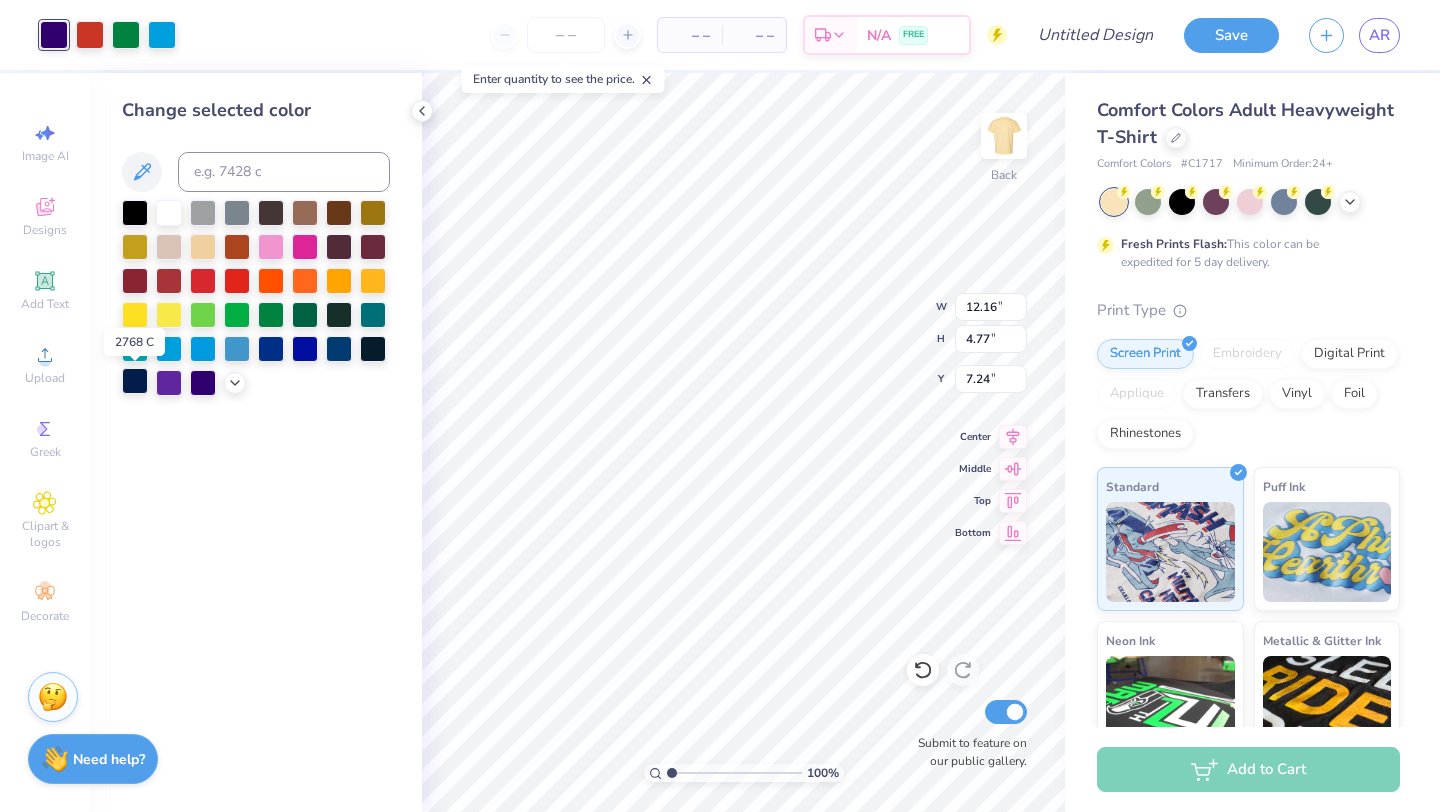 click at bounding box center [135, 381] 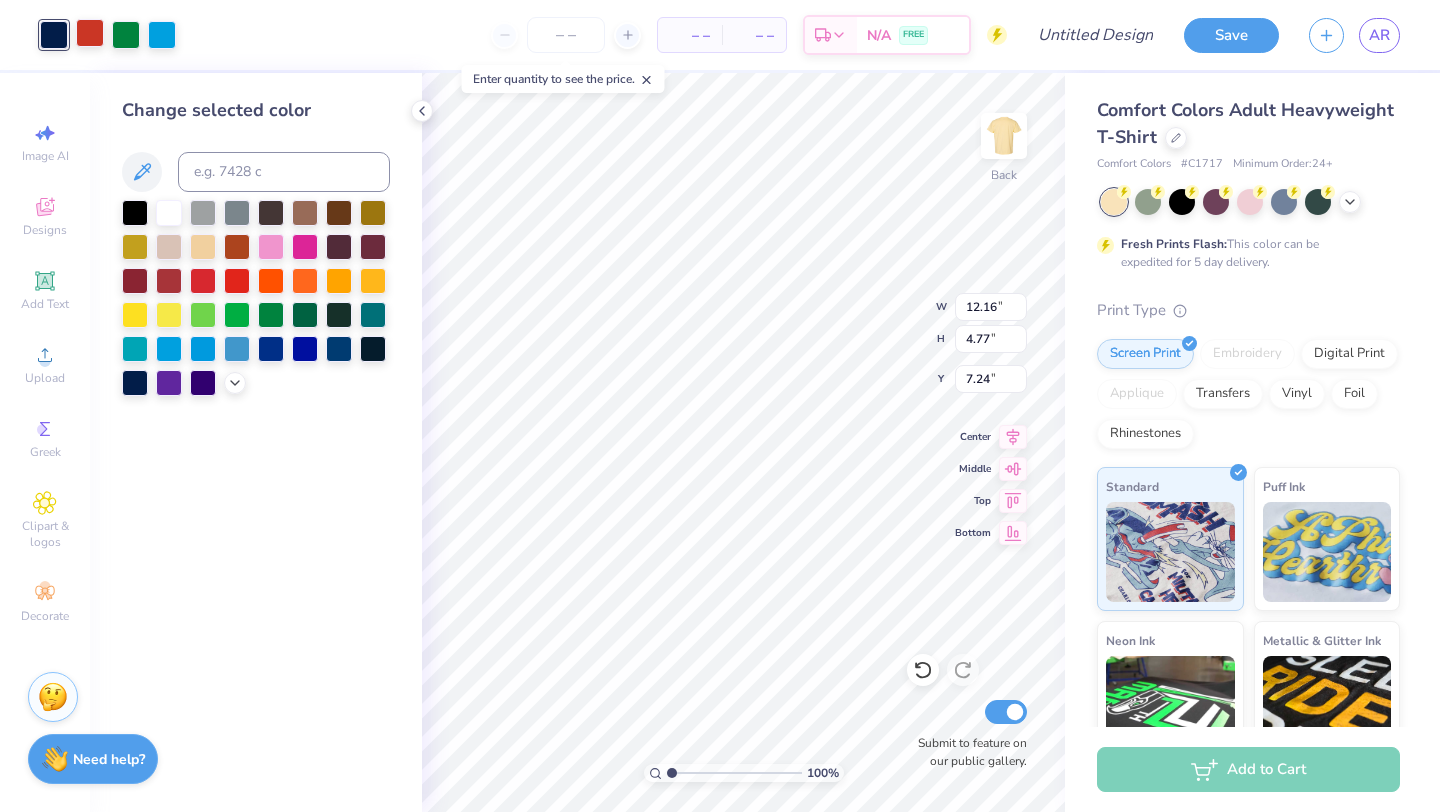 click at bounding box center (90, 33) 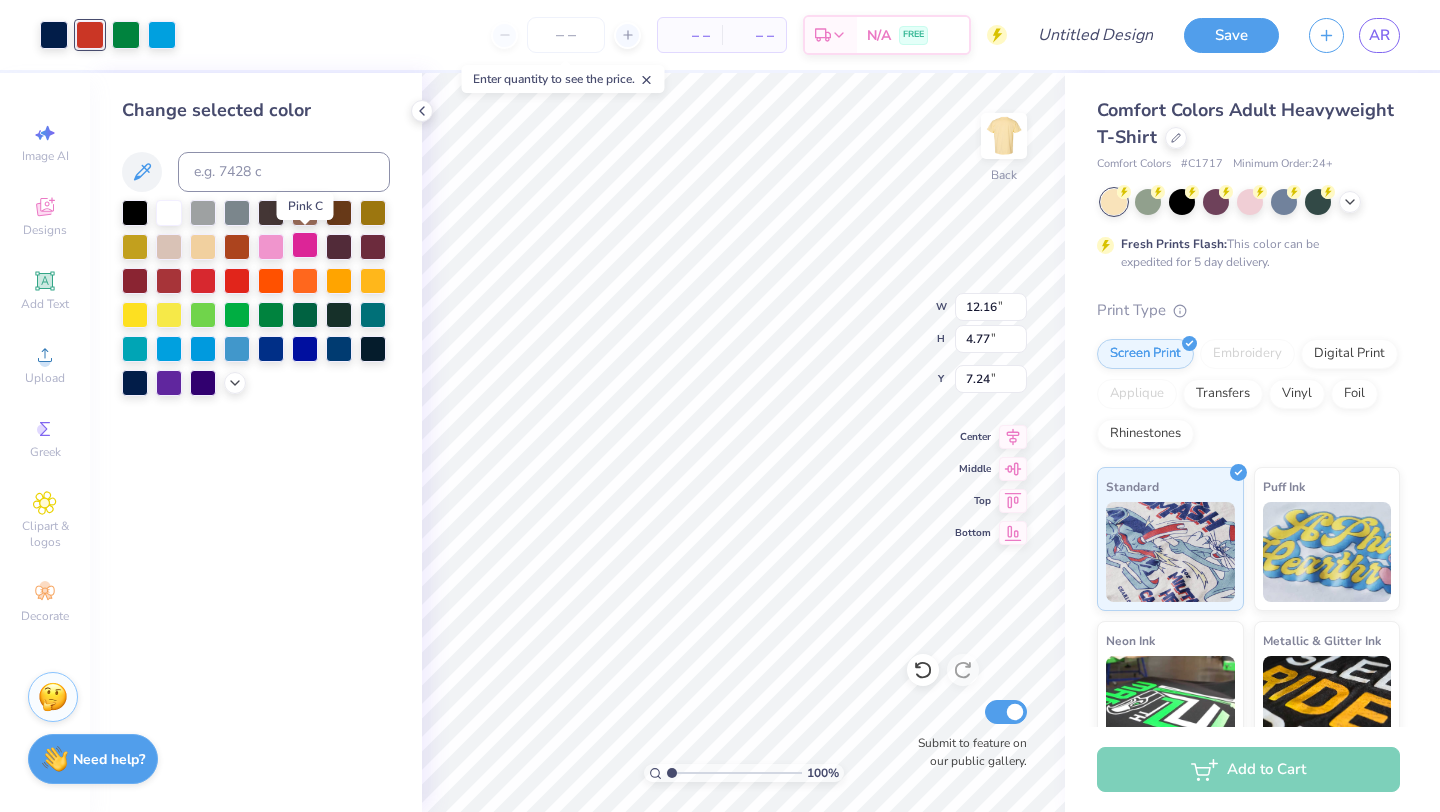 click at bounding box center (305, 245) 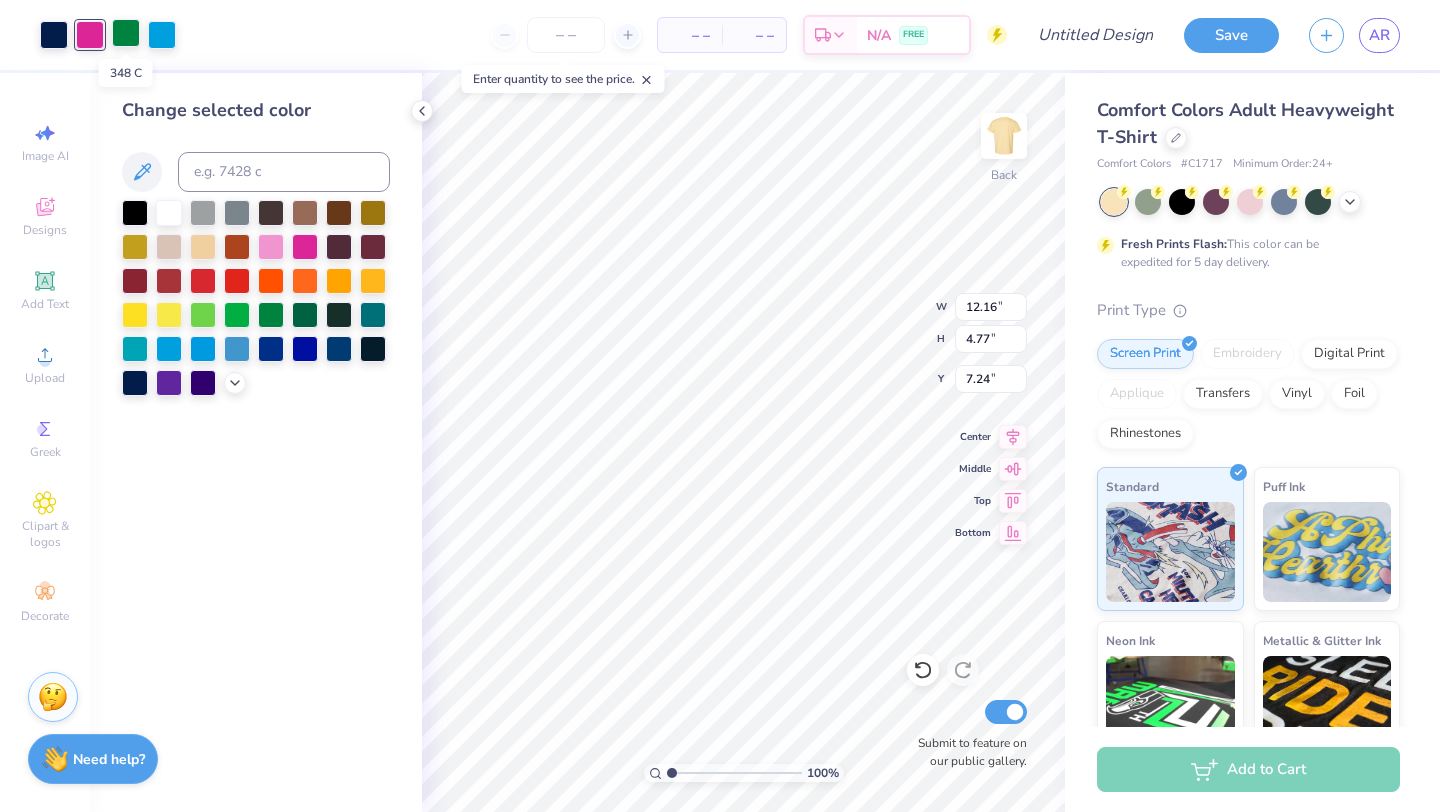 click at bounding box center (126, 33) 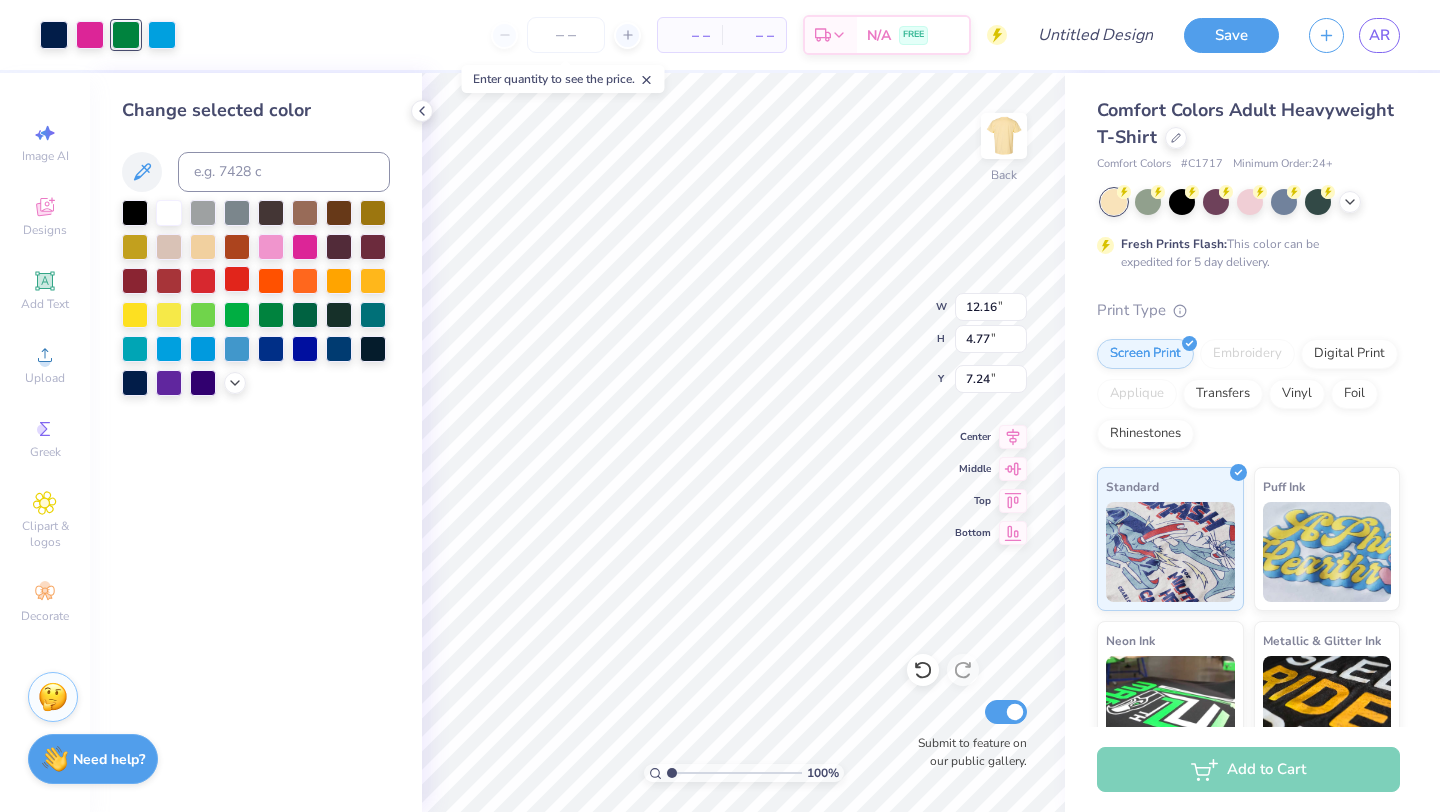 click at bounding box center [237, 279] 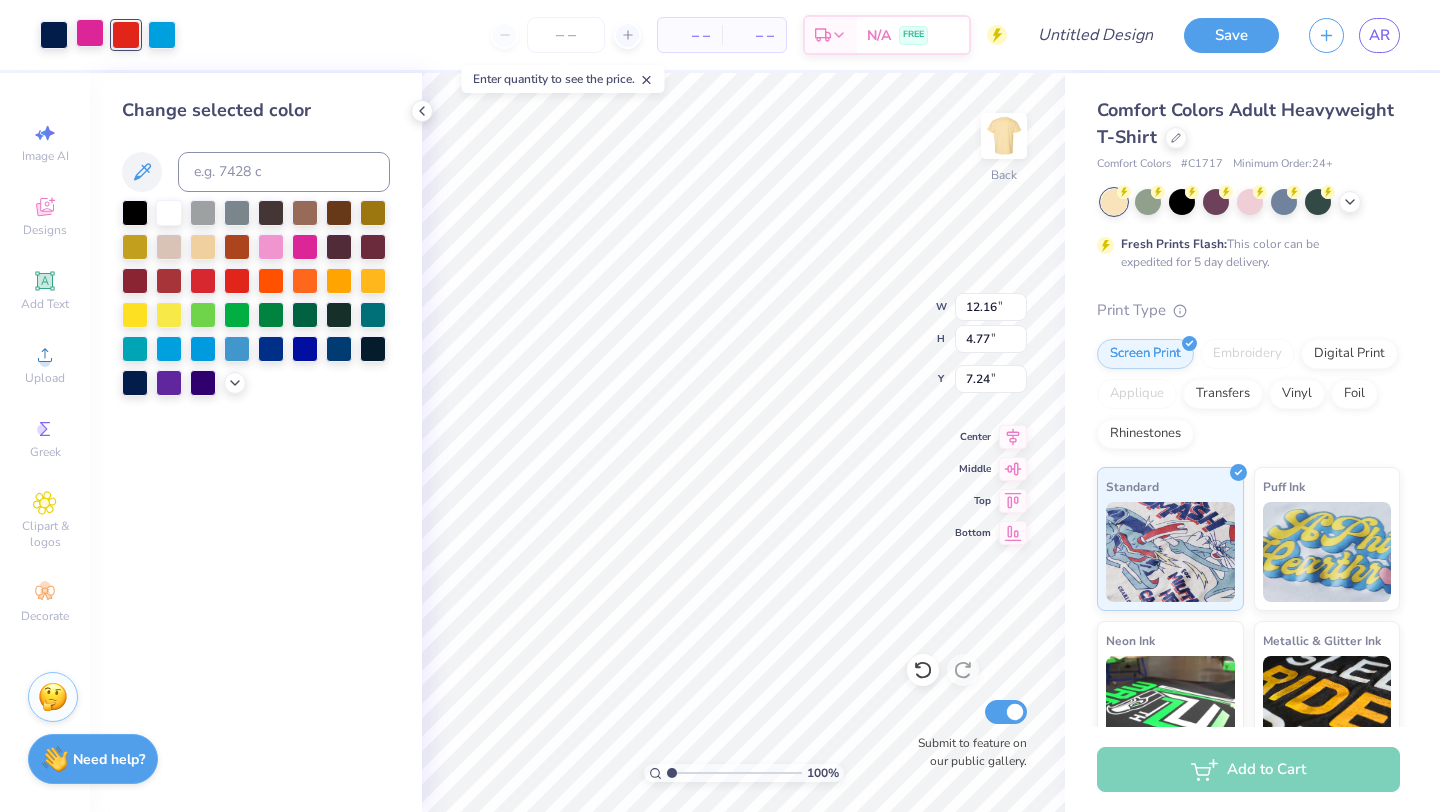 click at bounding box center (90, 33) 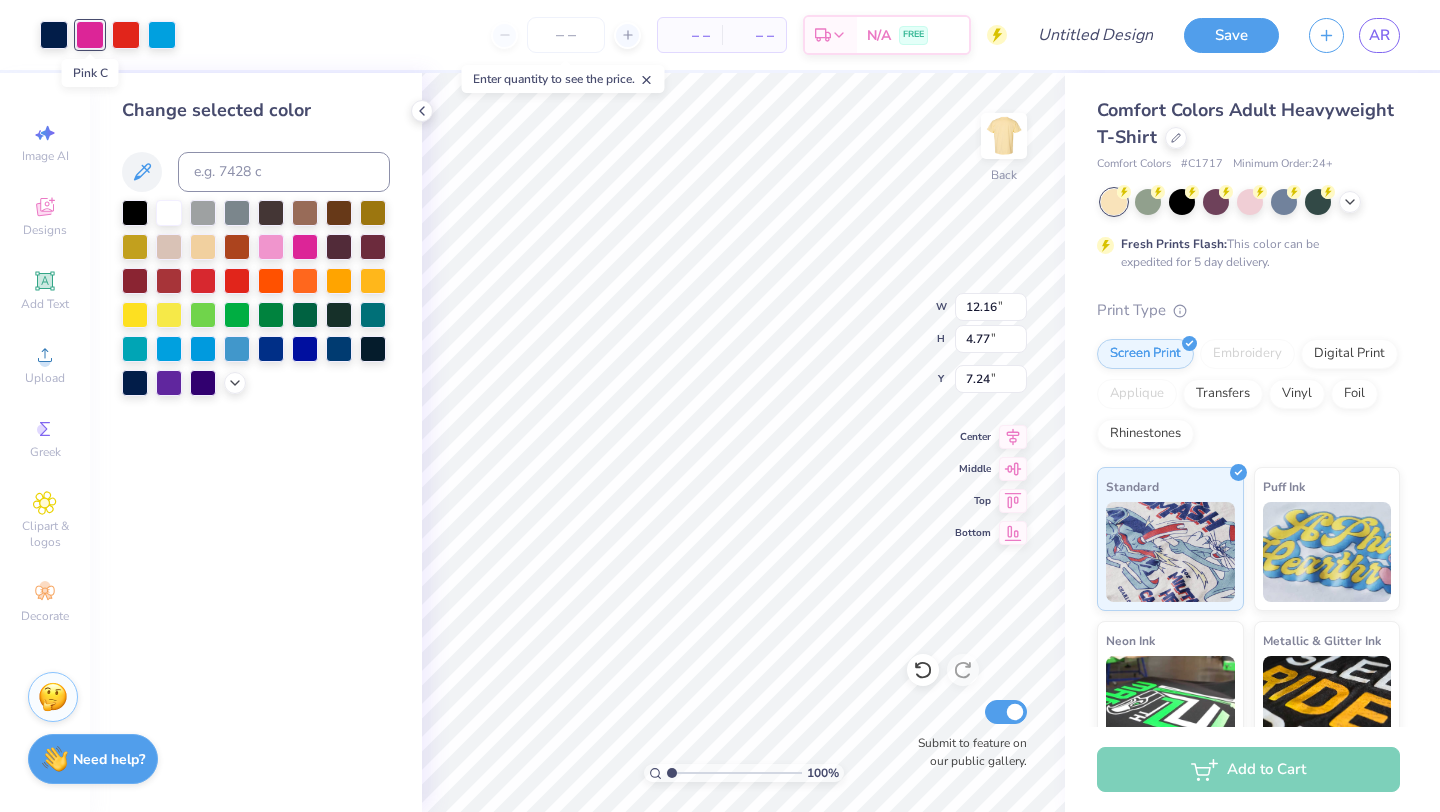 click at bounding box center (90, 35) 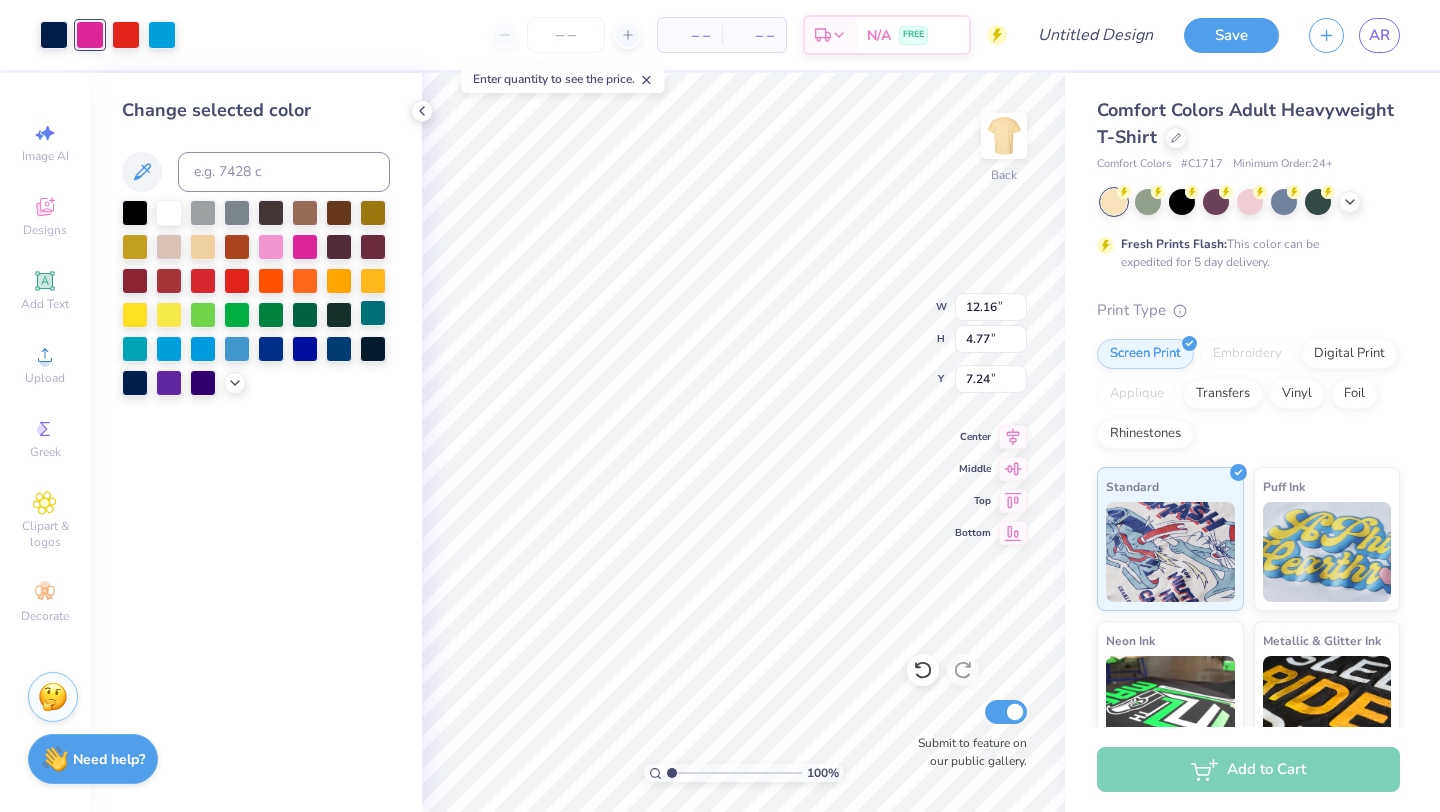 click at bounding box center (373, 313) 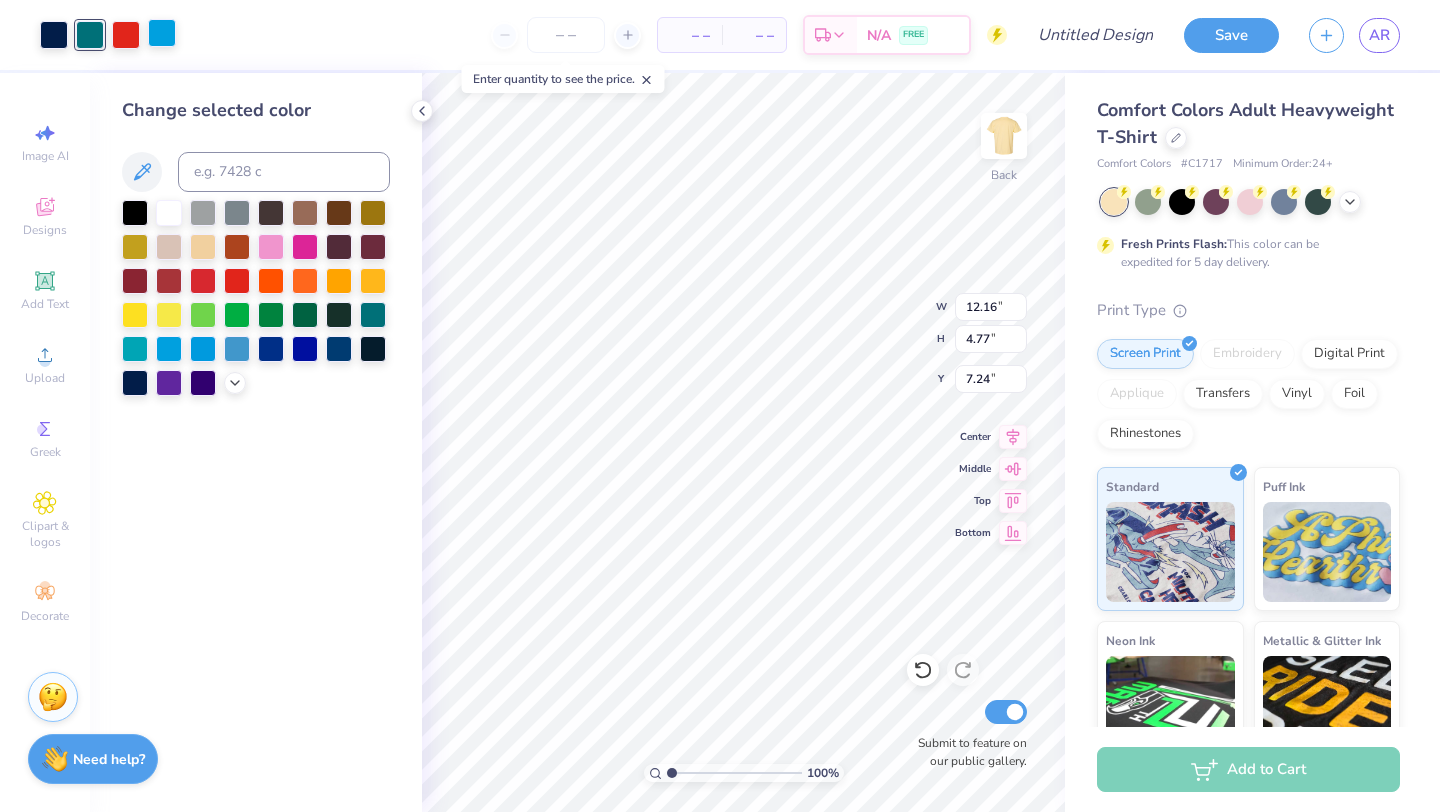 click at bounding box center [162, 33] 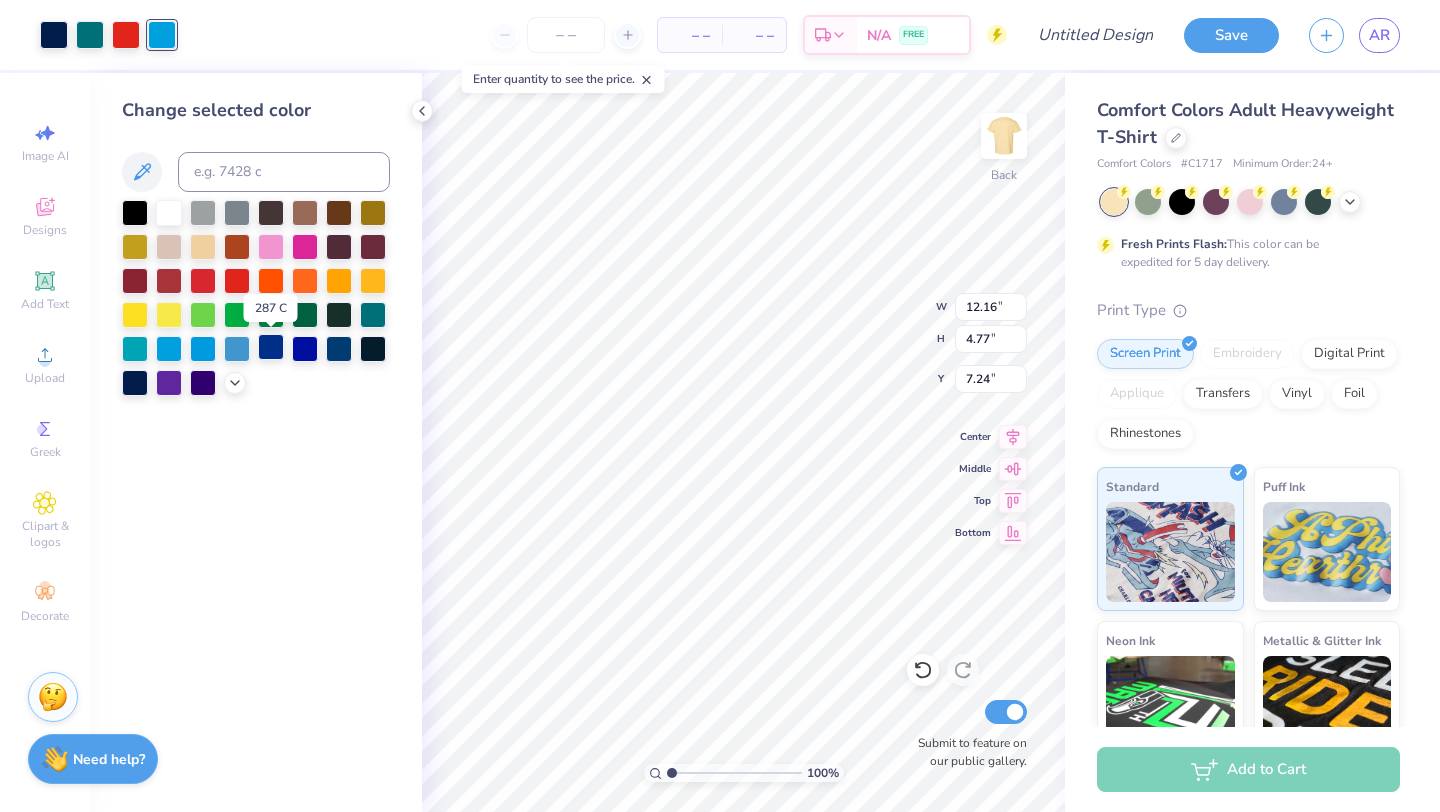 click at bounding box center (271, 347) 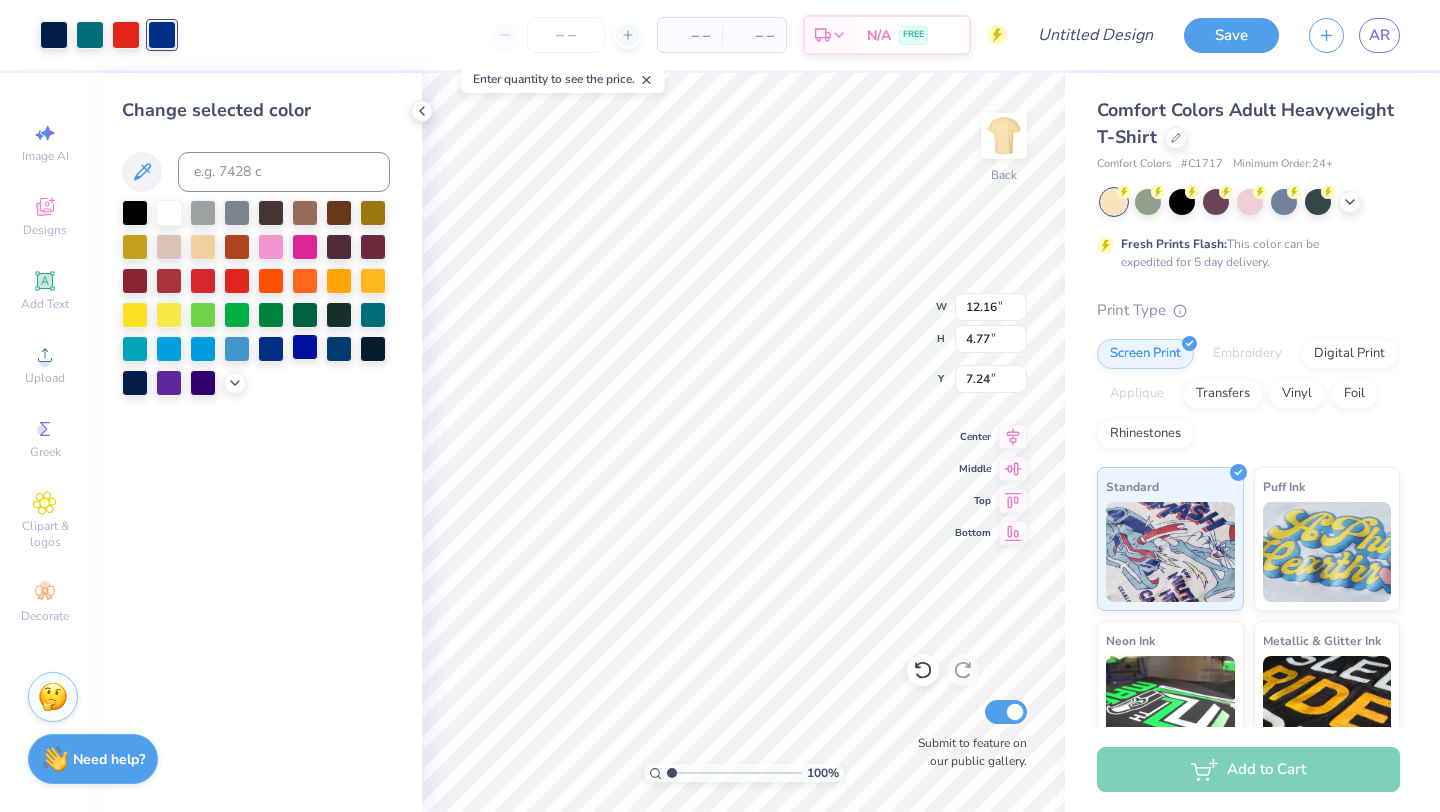 click at bounding box center (305, 347) 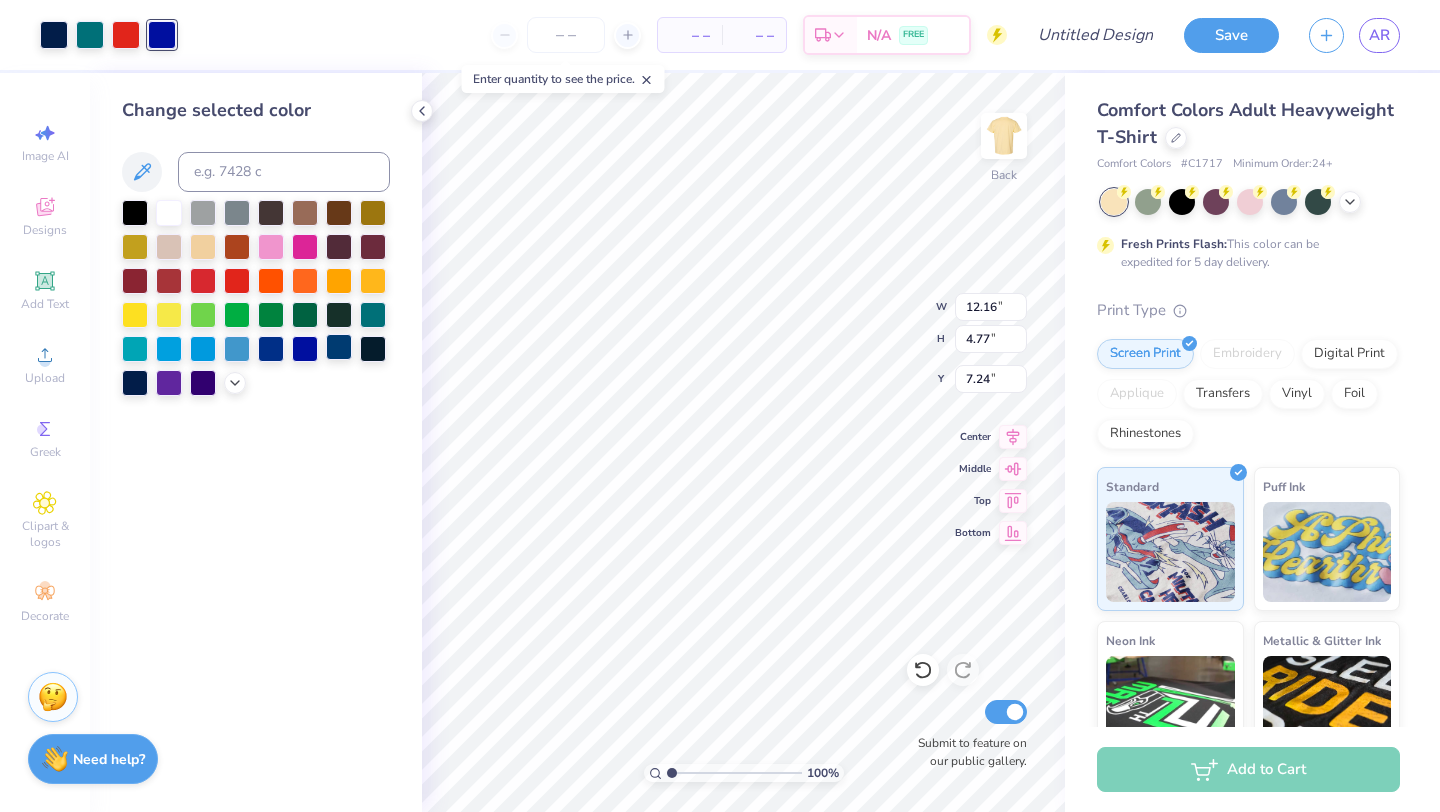 click at bounding box center (339, 347) 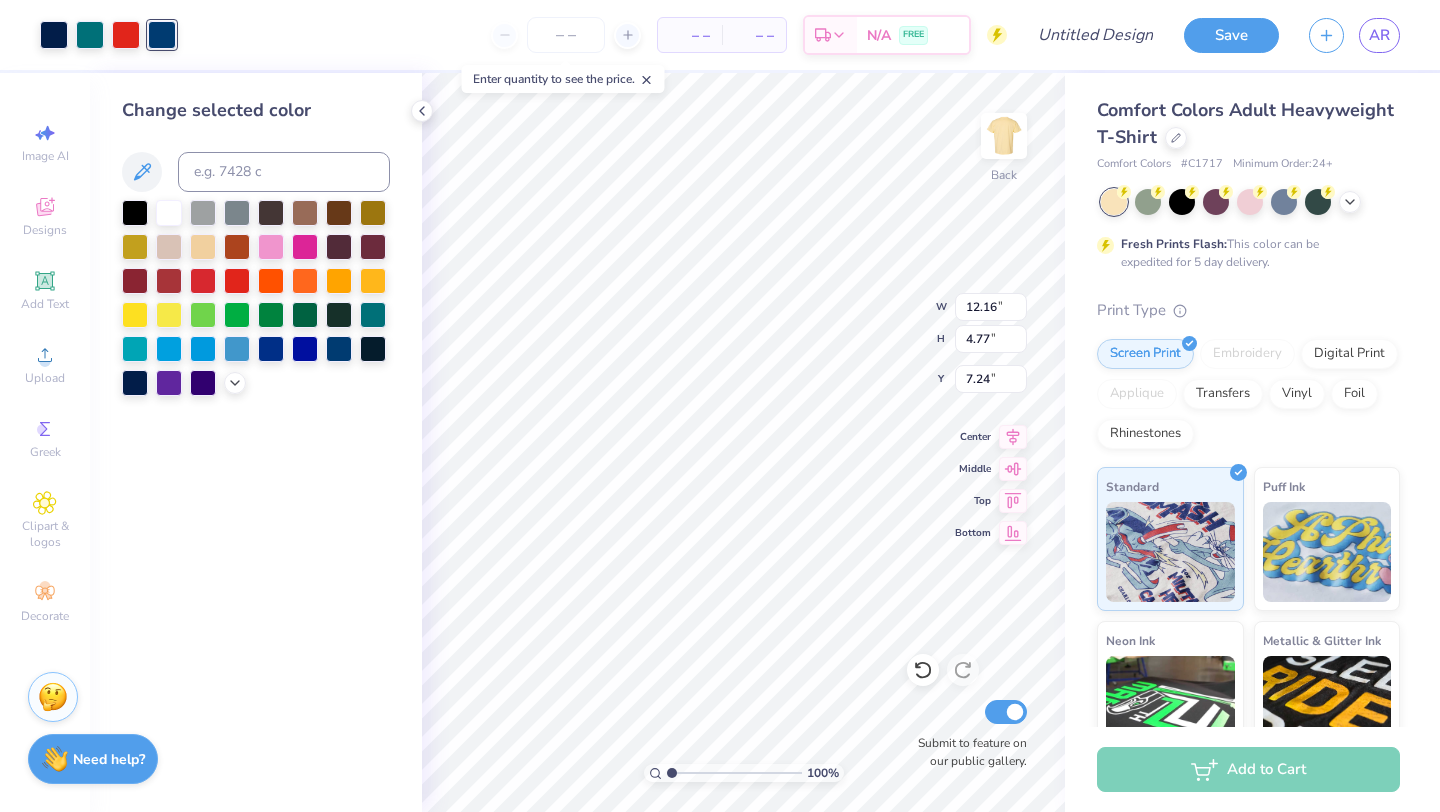click on "Change selected color" at bounding box center (256, 442) 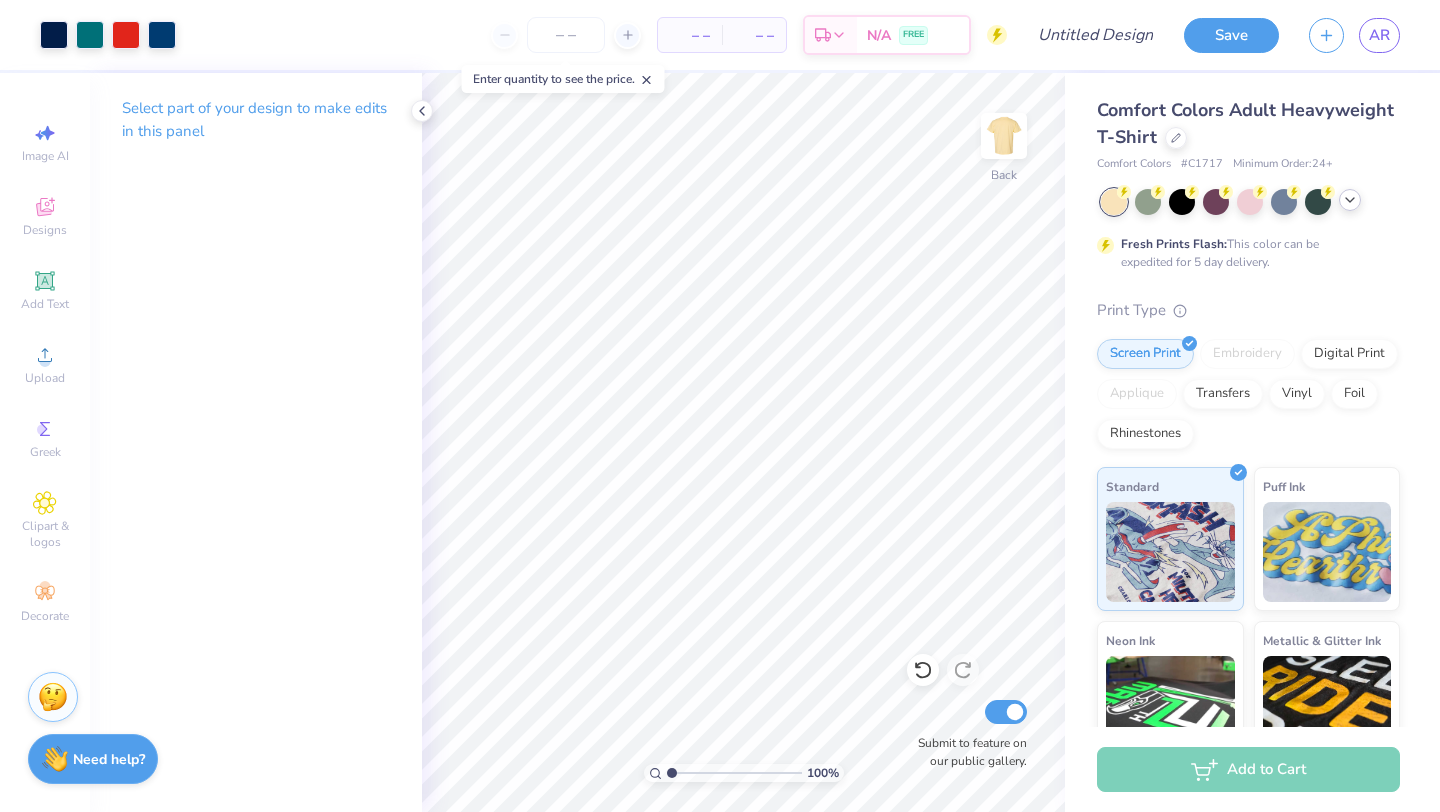 click 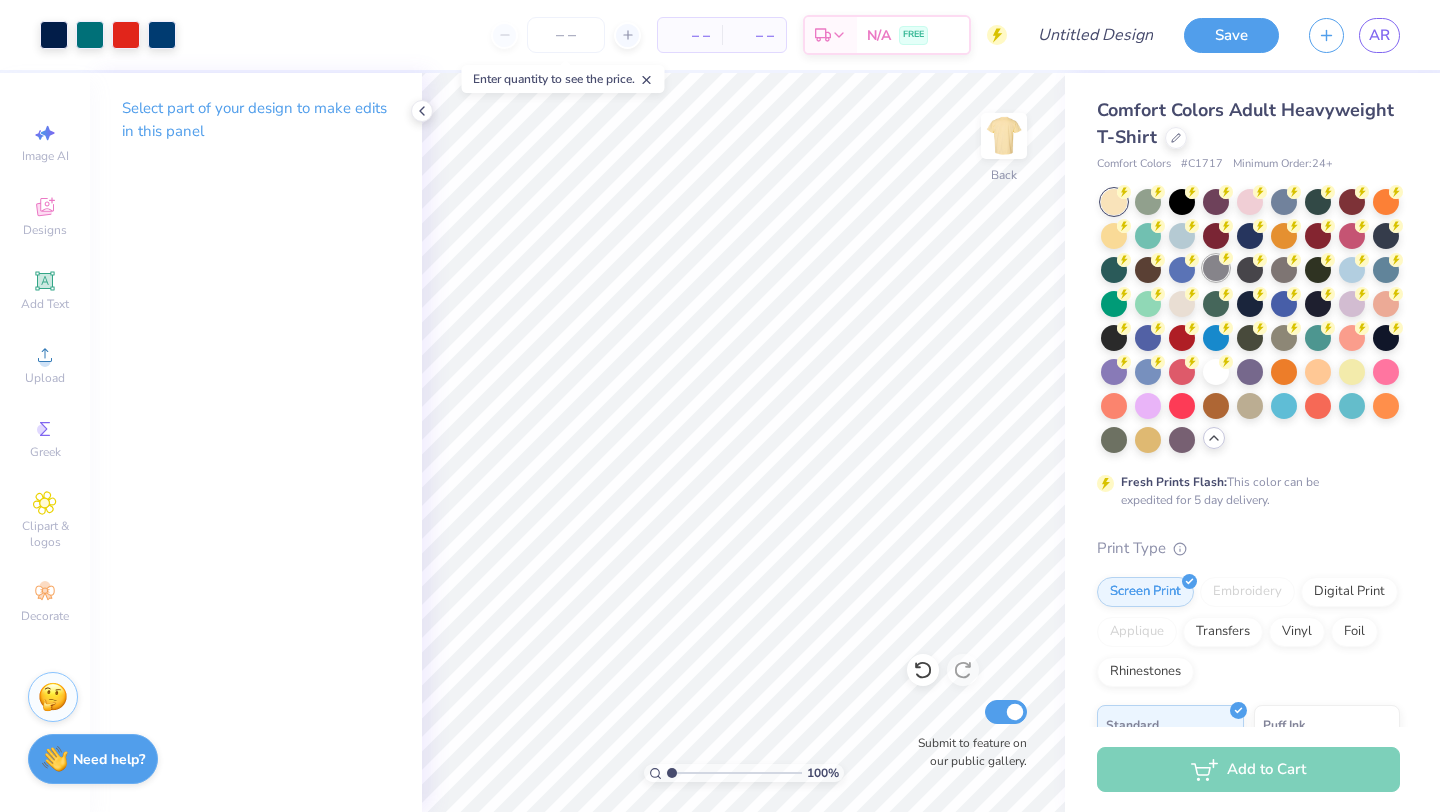 click 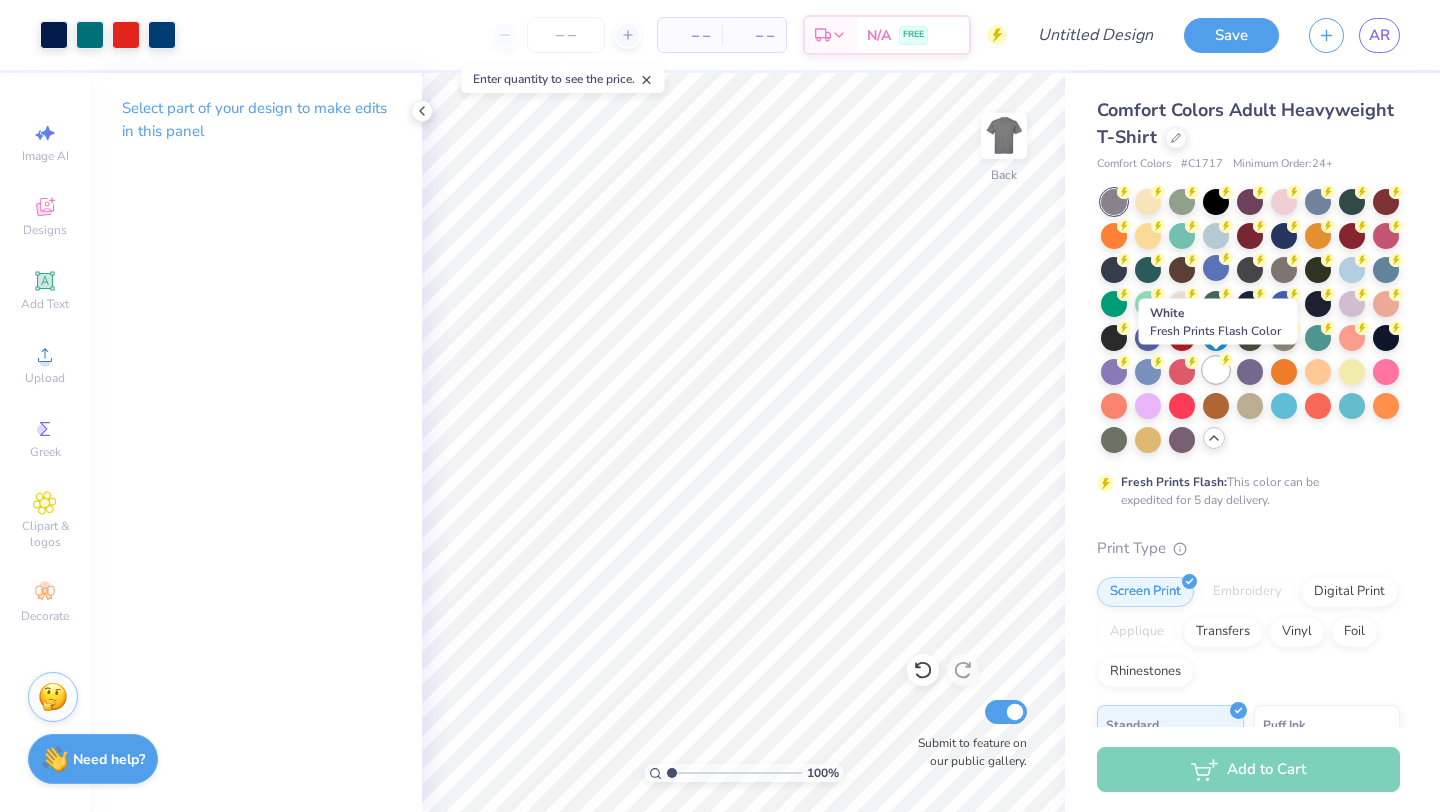 click at bounding box center (1216, 370) 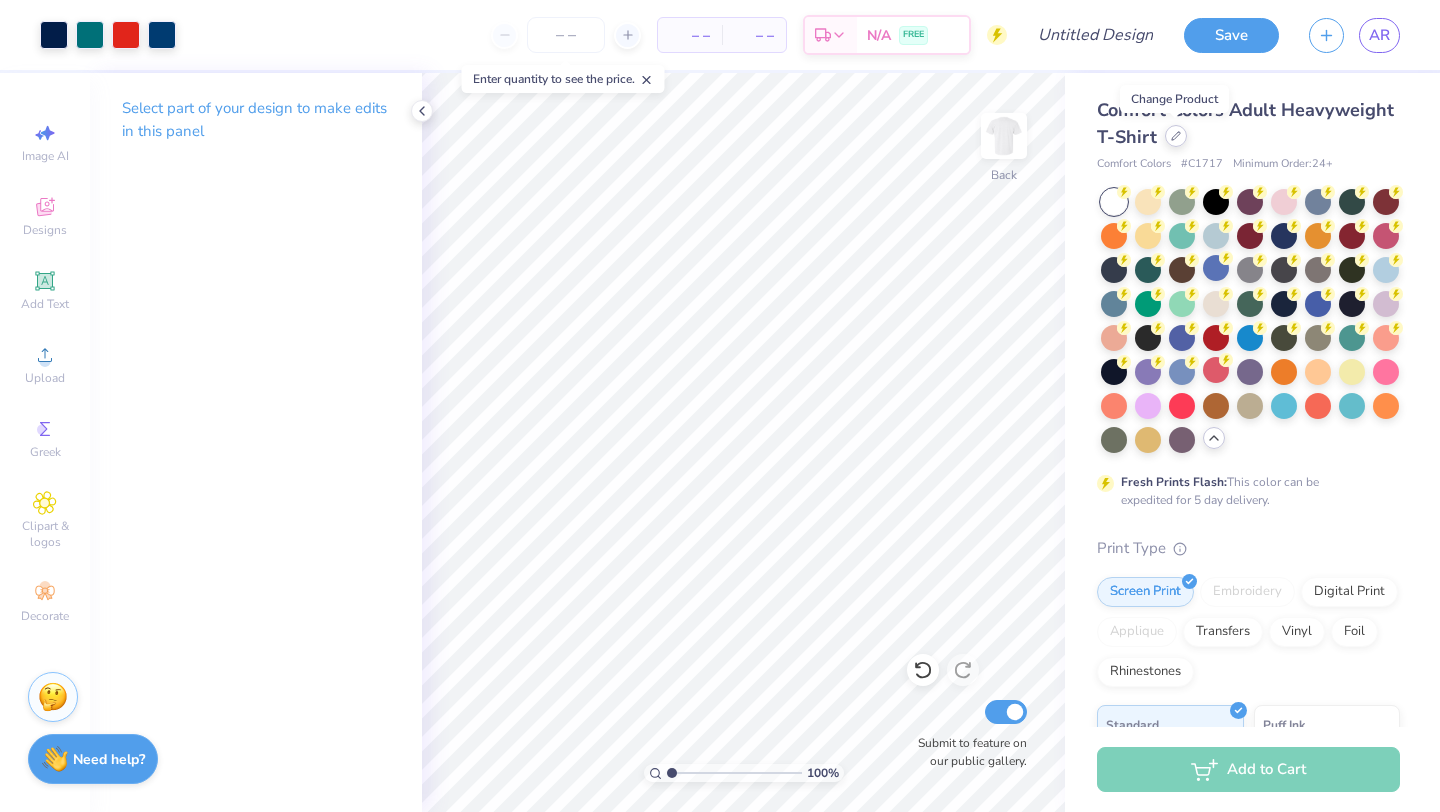click at bounding box center (1176, 136) 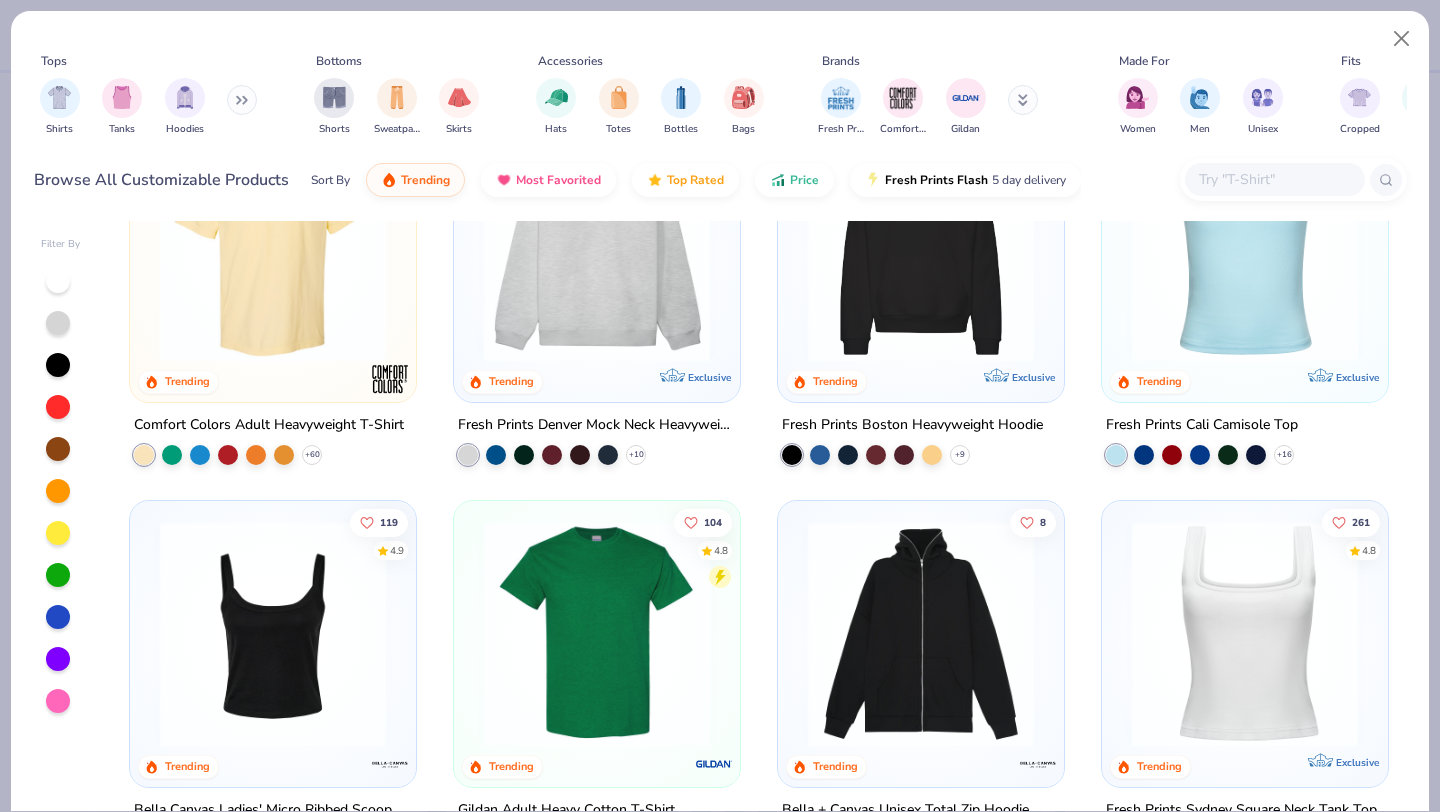 scroll, scrollTop: 127, scrollLeft: 0, axis: vertical 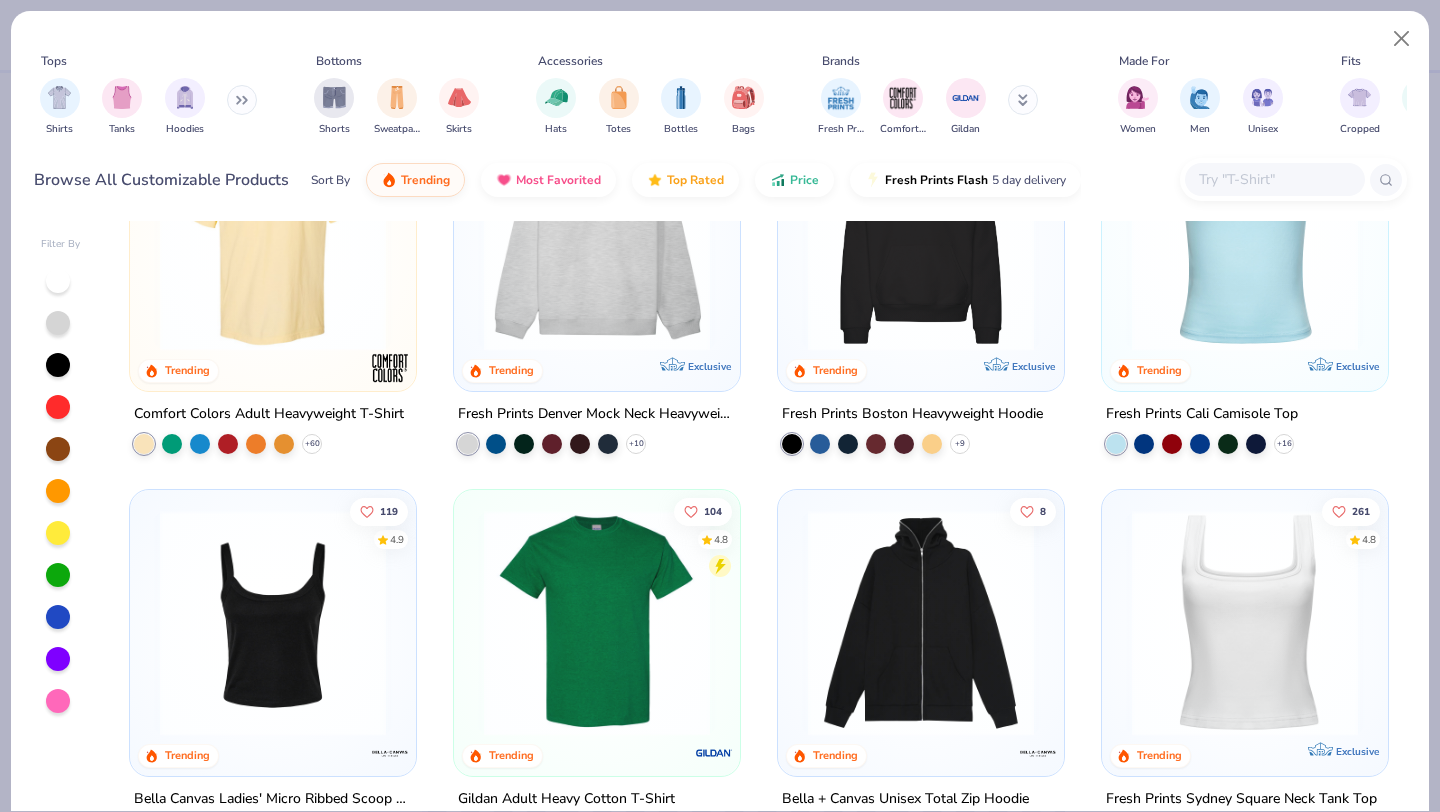 click at bounding box center (597, 623) 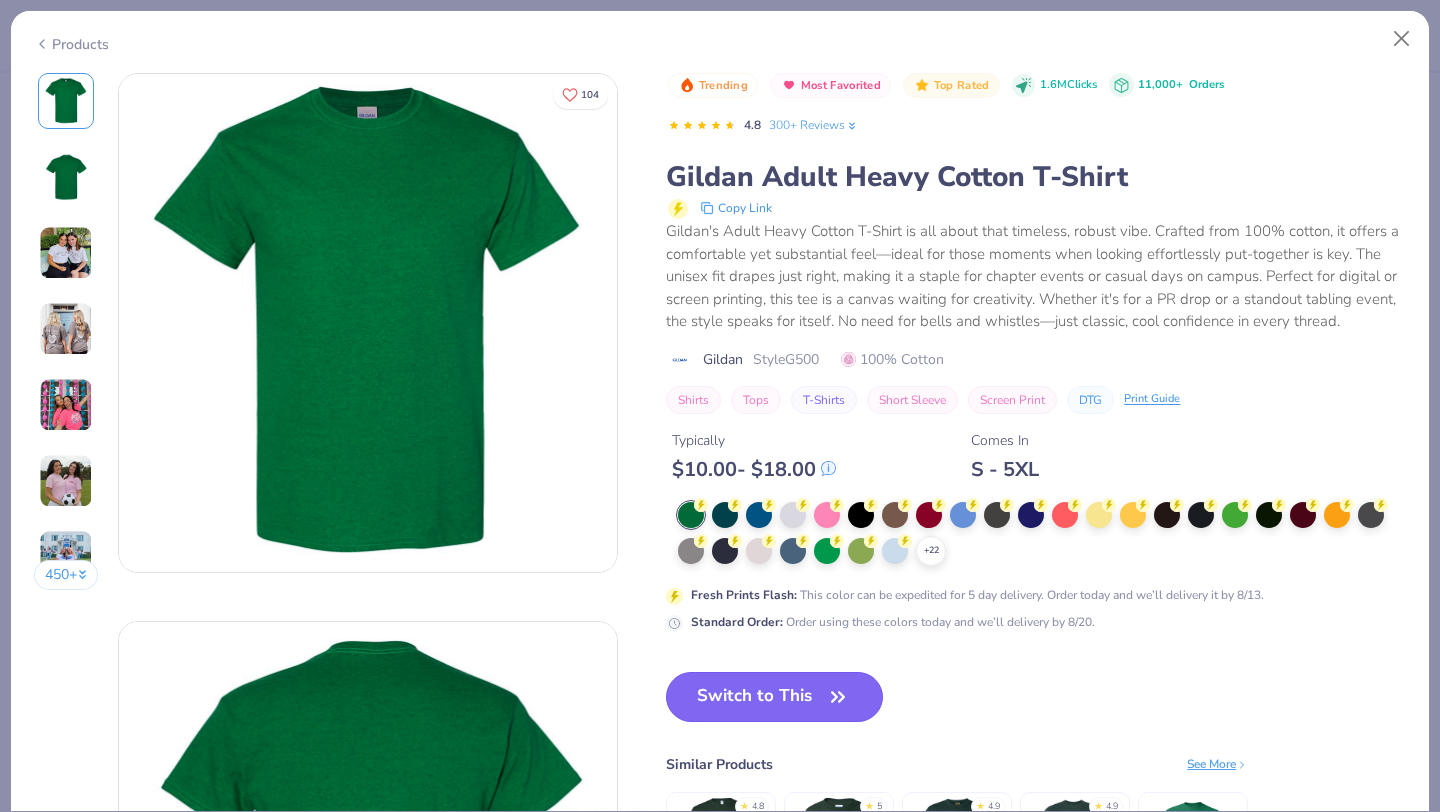 click on "Switch to This" at bounding box center [774, 697] 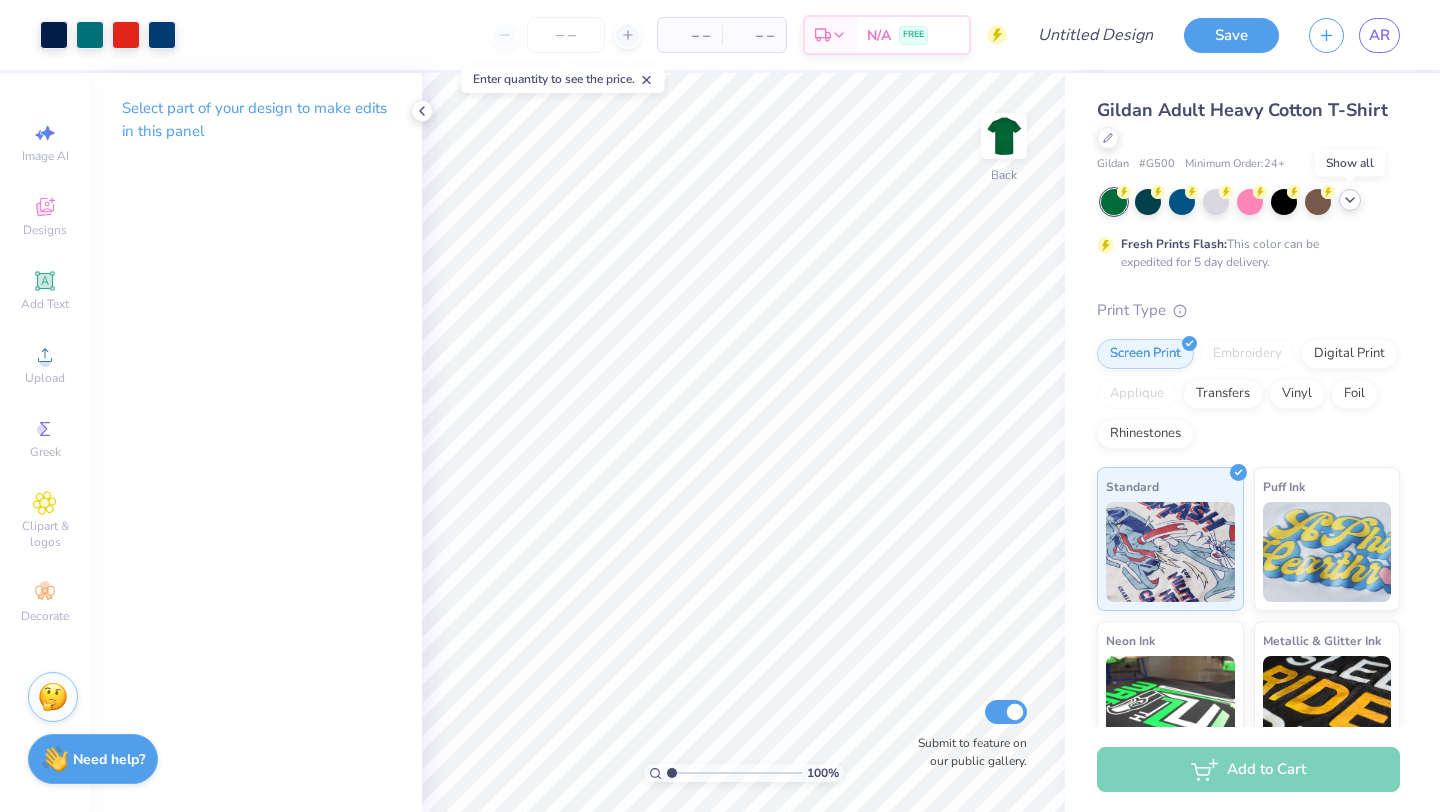 click 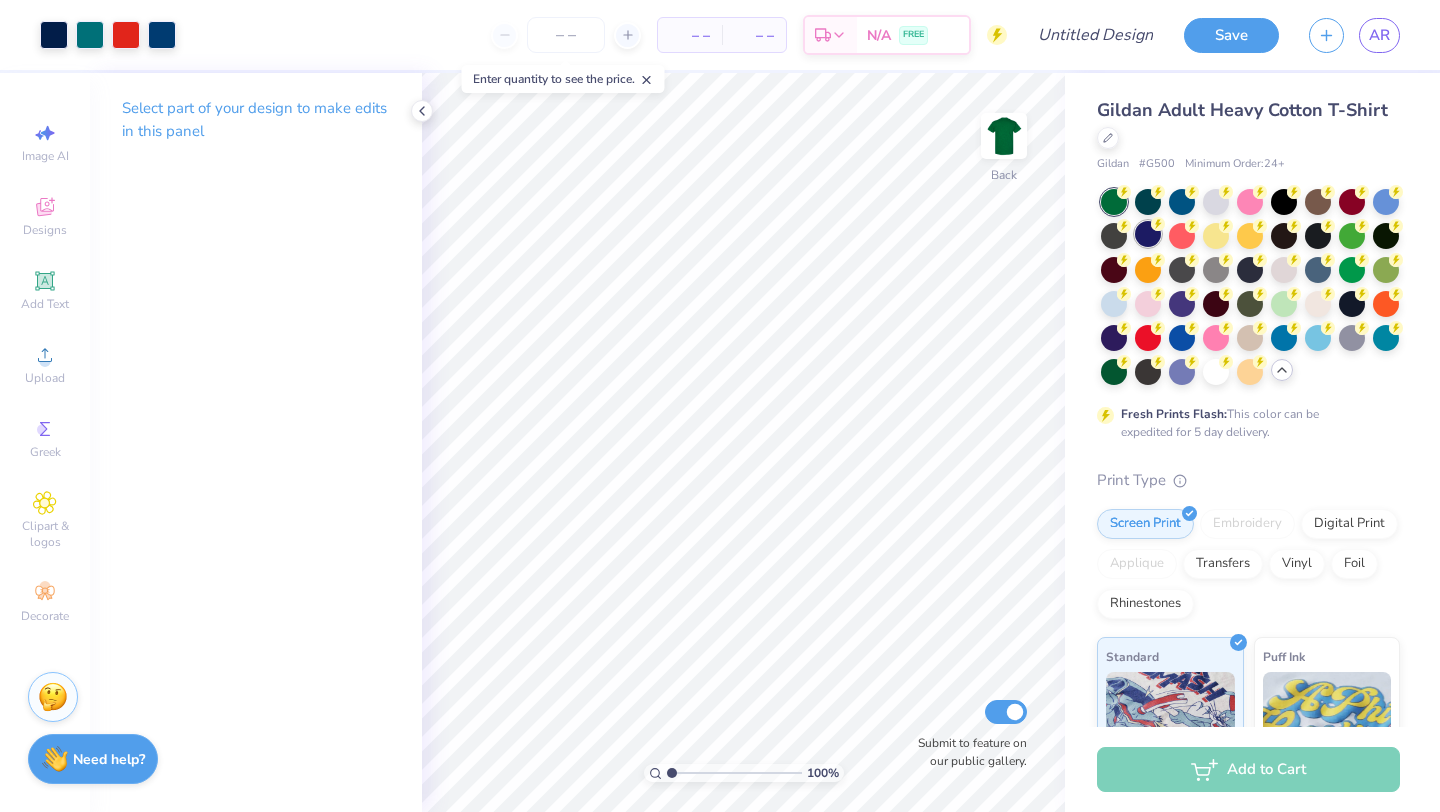 click at bounding box center [1148, 234] 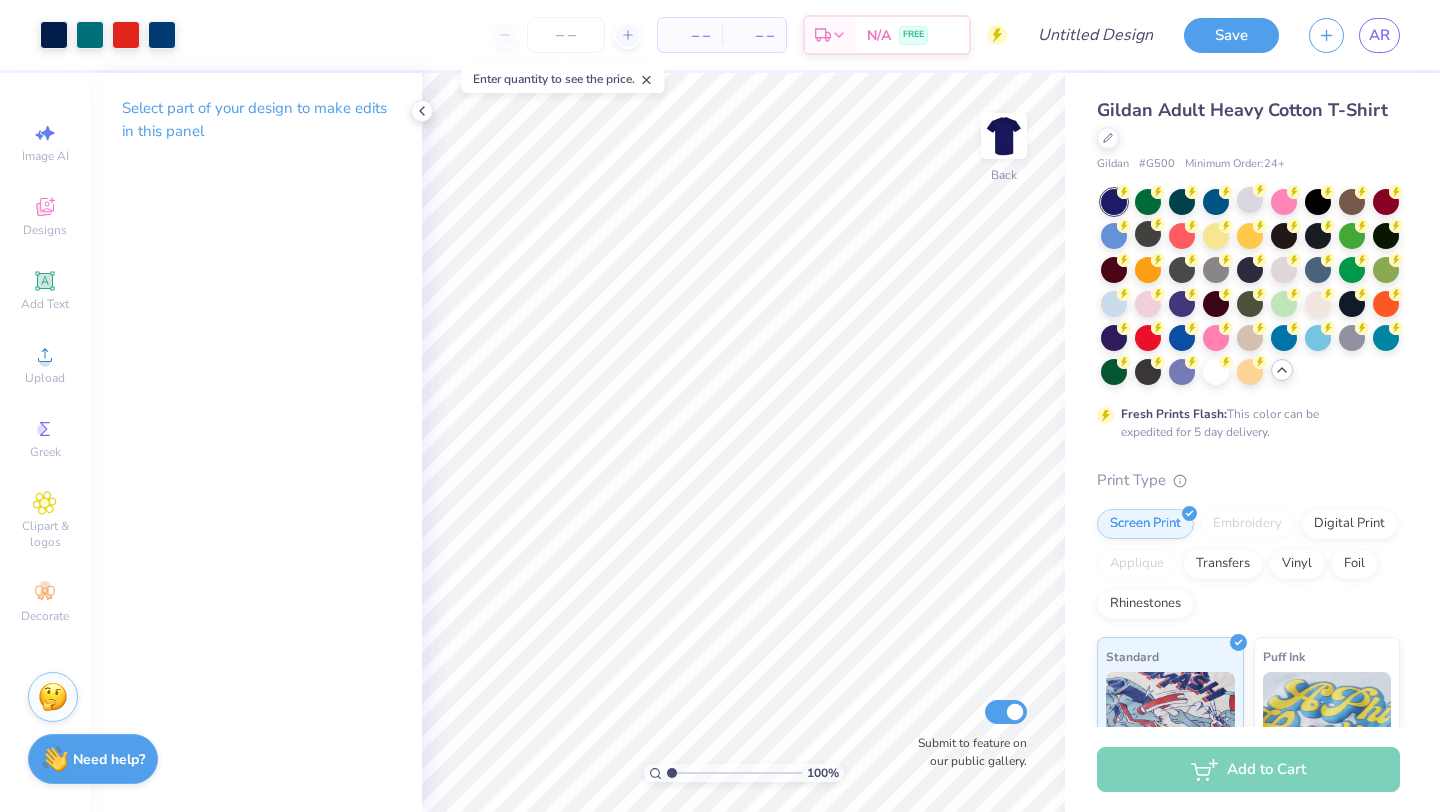 click at bounding box center [1250, 287] 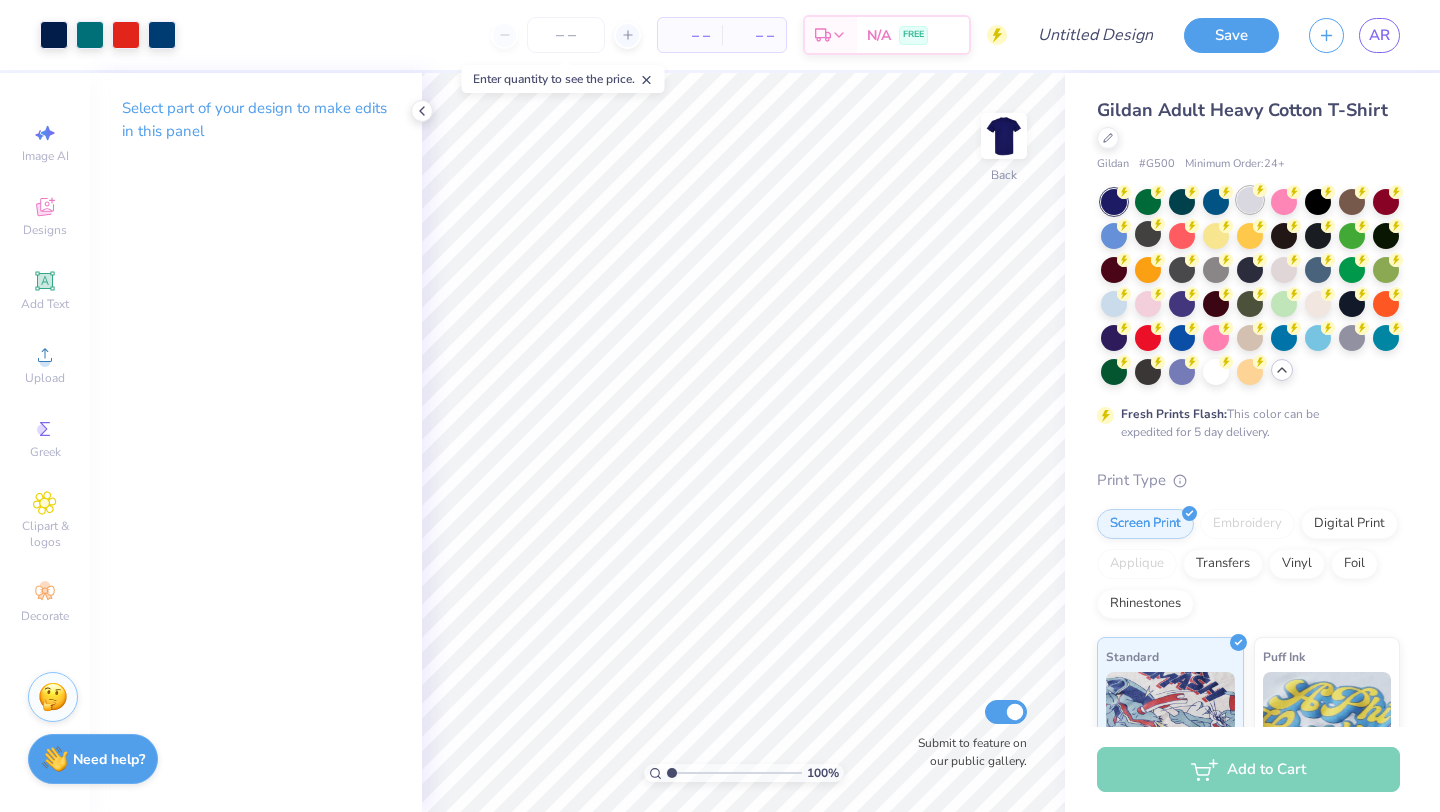 click at bounding box center [1250, 200] 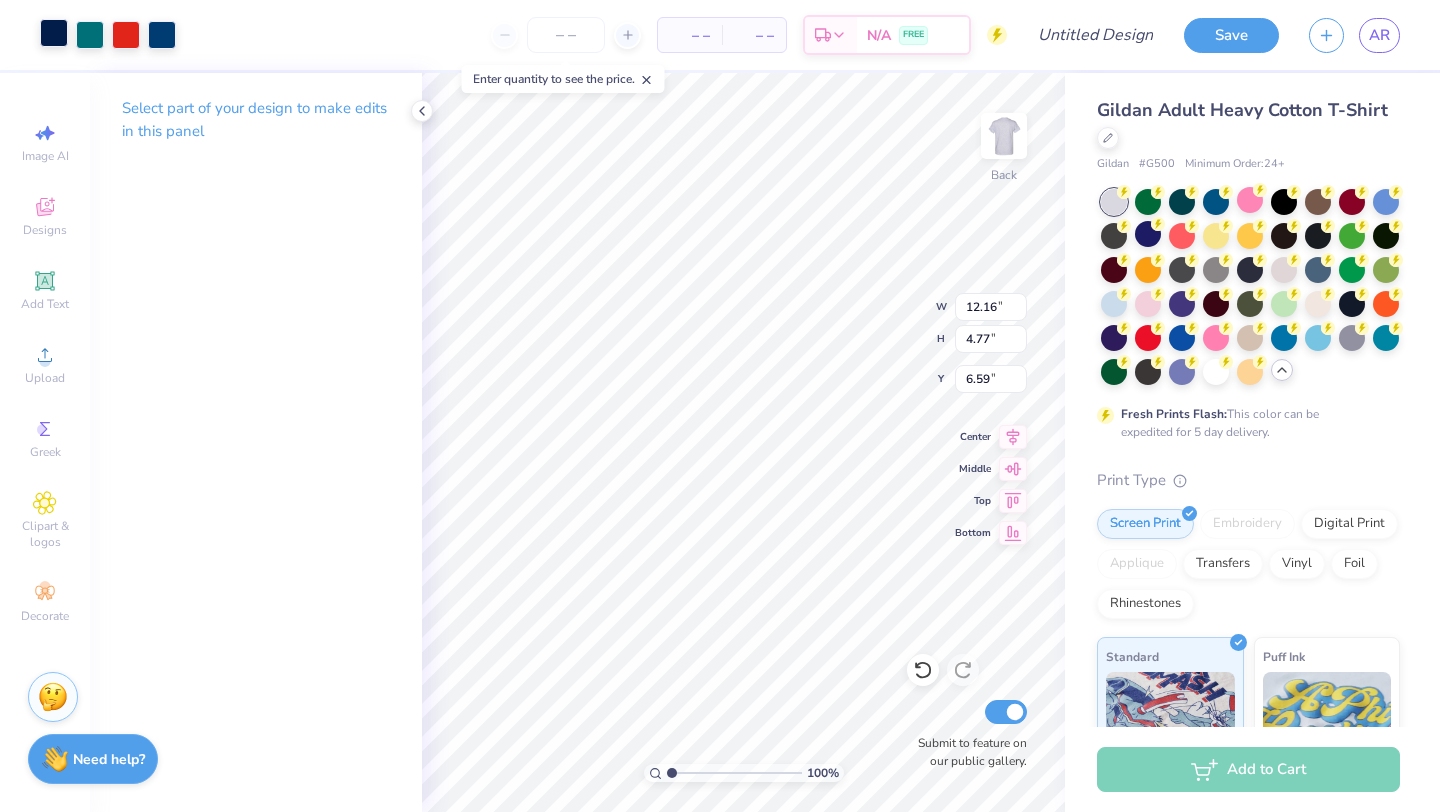 click at bounding box center [54, 33] 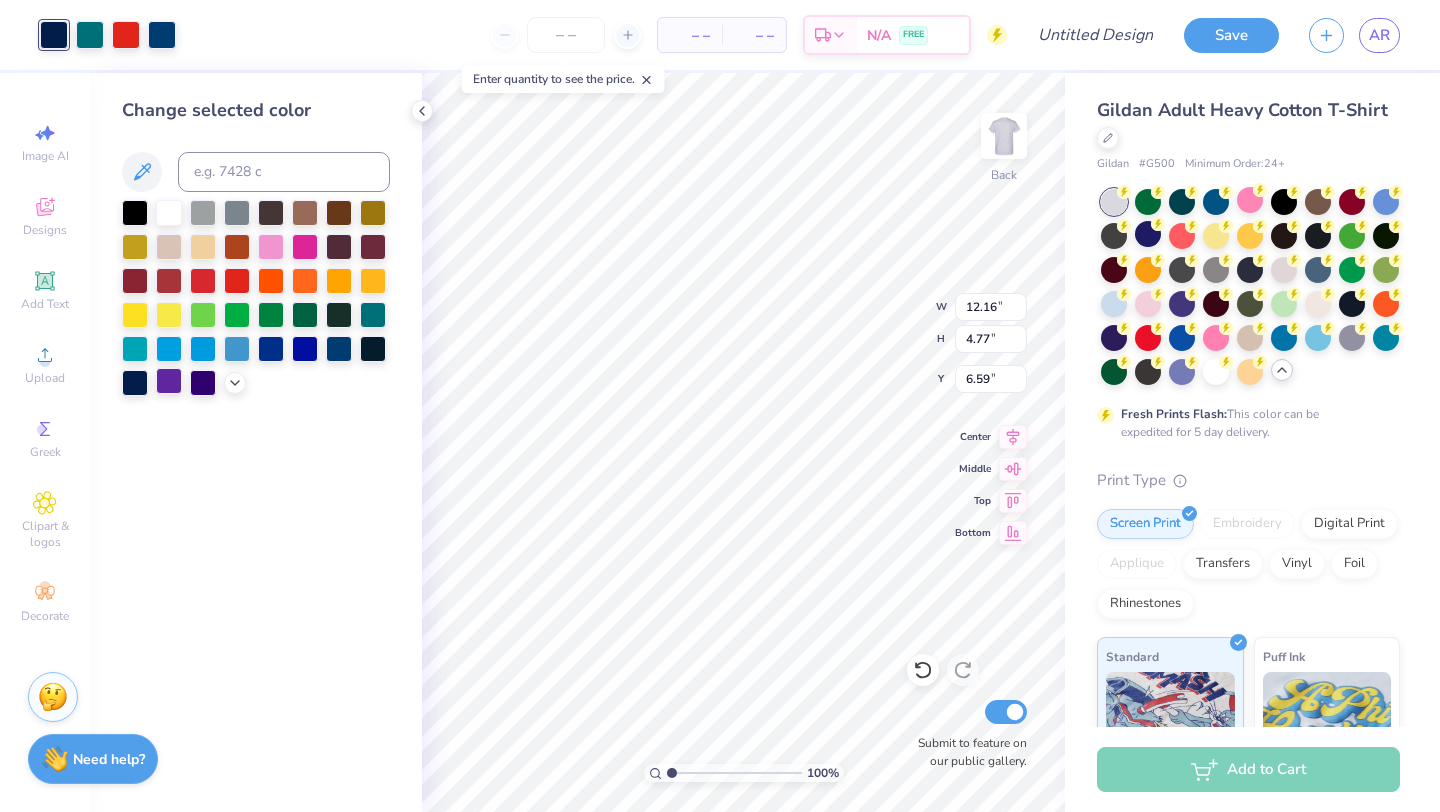 click at bounding box center [169, 381] 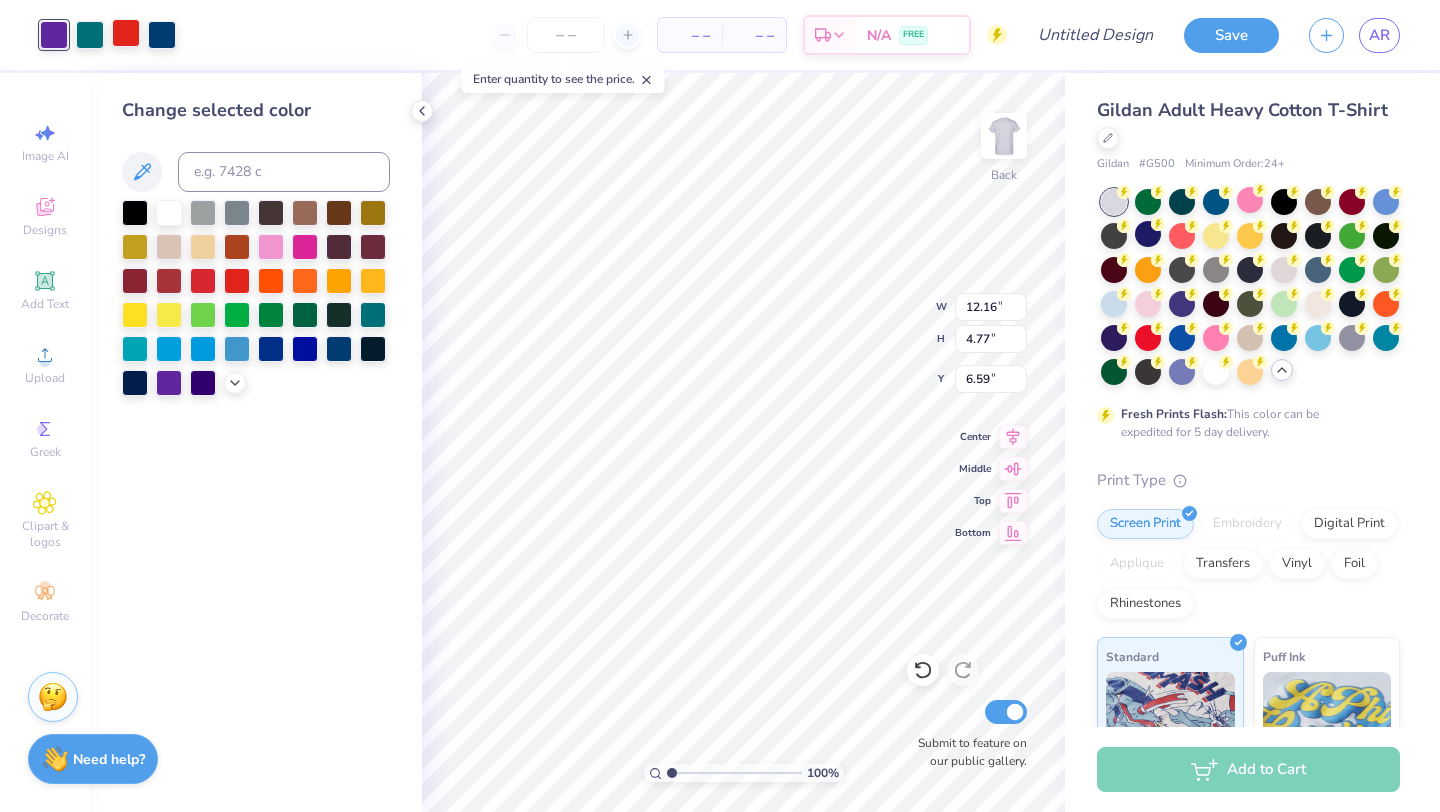 click at bounding box center [126, 33] 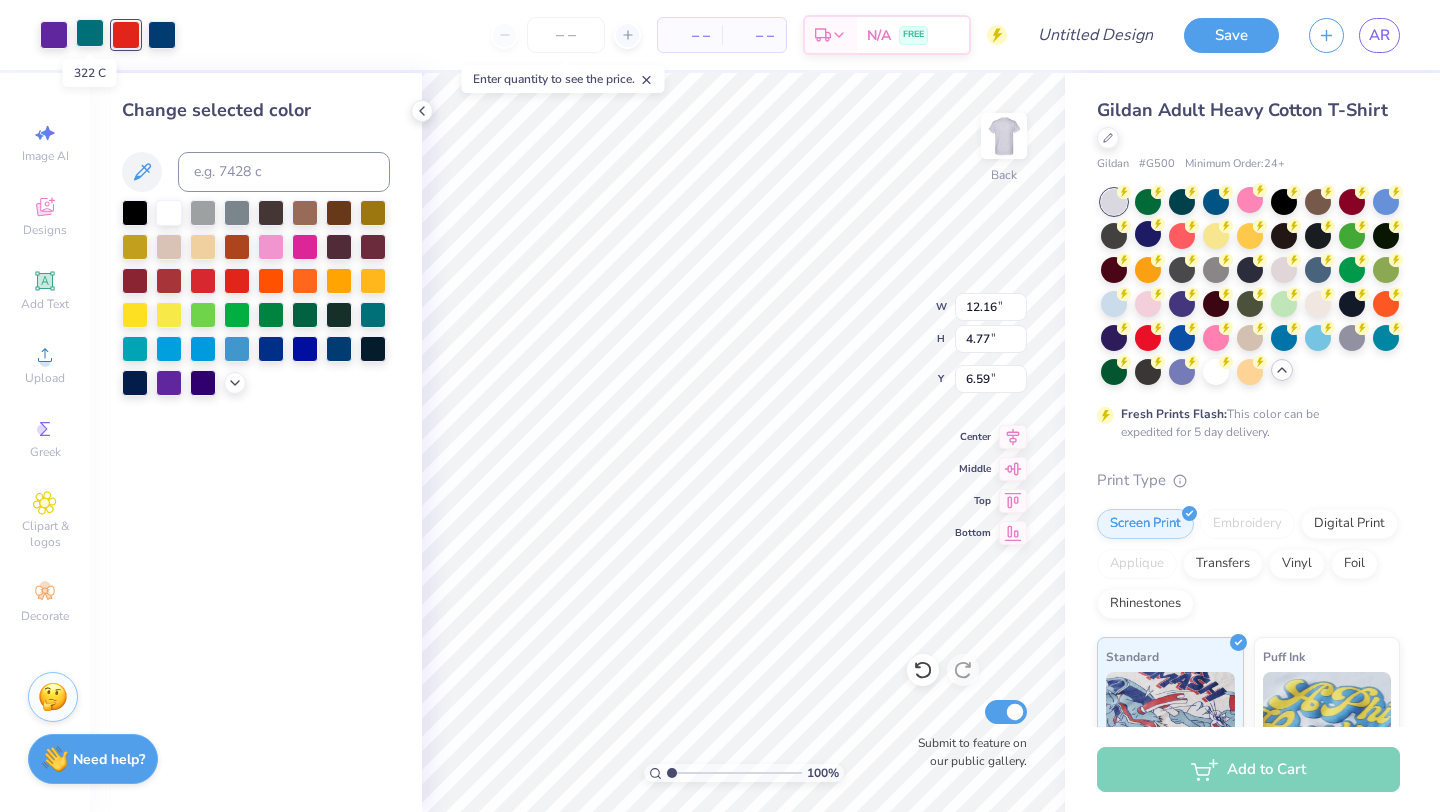 click at bounding box center [90, 33] 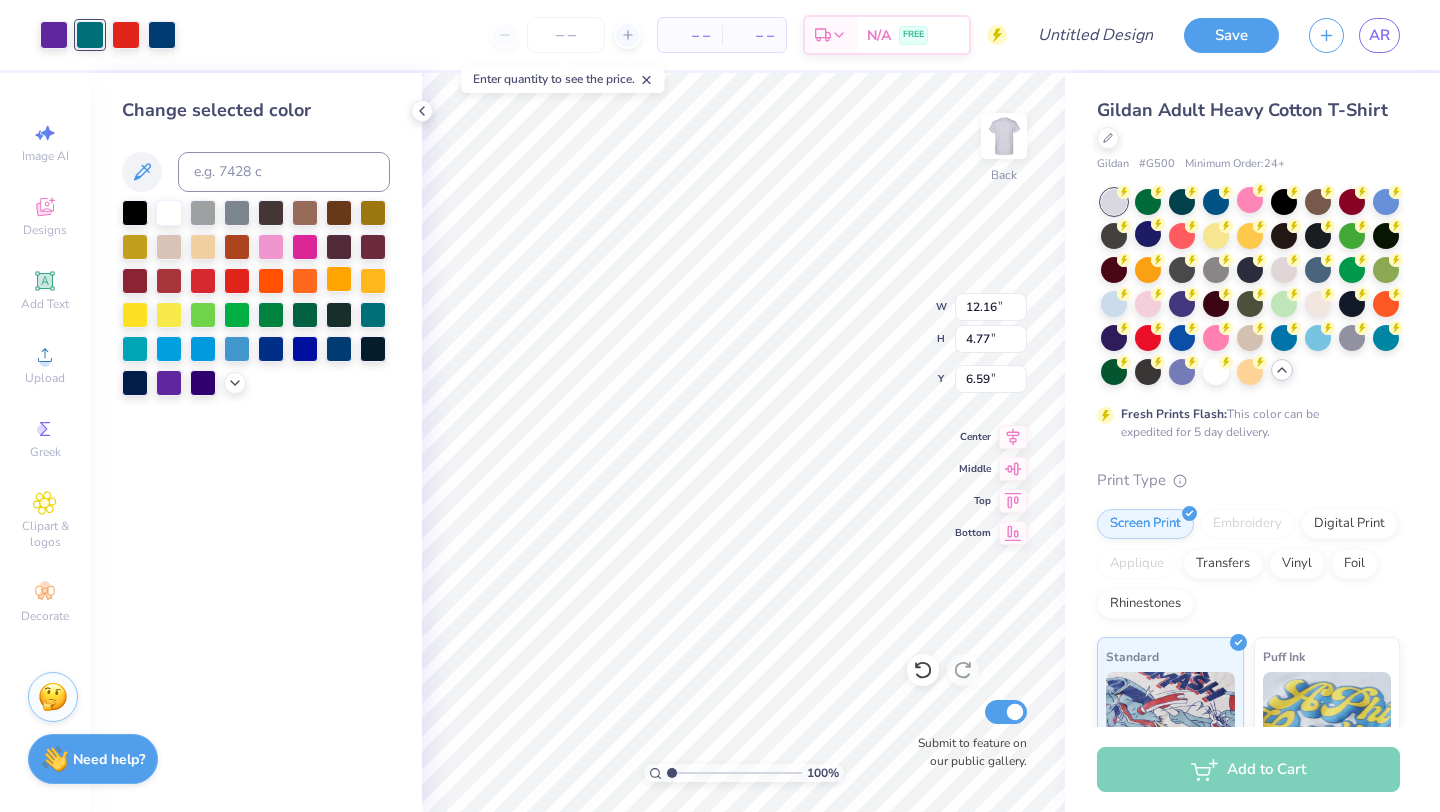 click at bounding box center (339, 279) 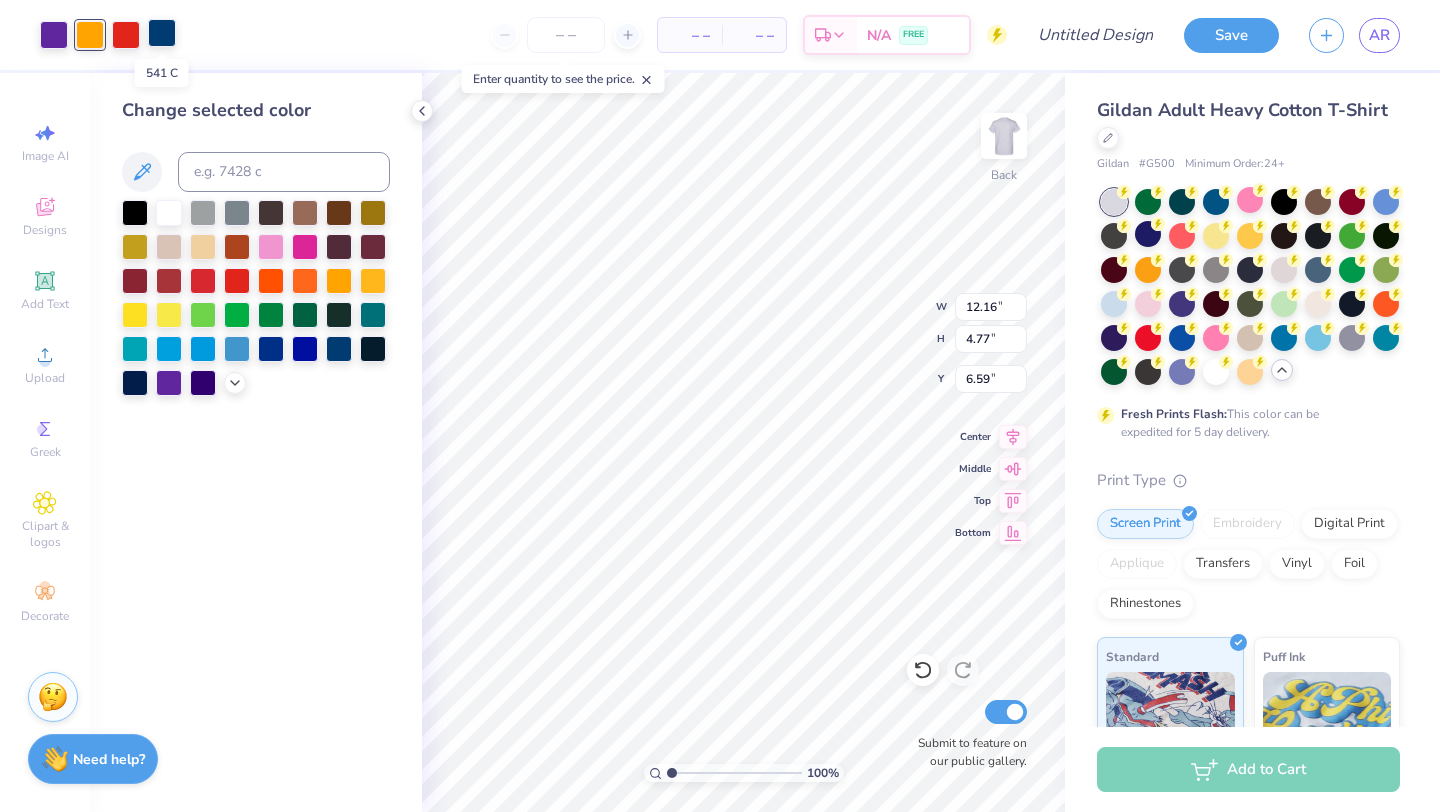 click at bounding box center (162, 33) 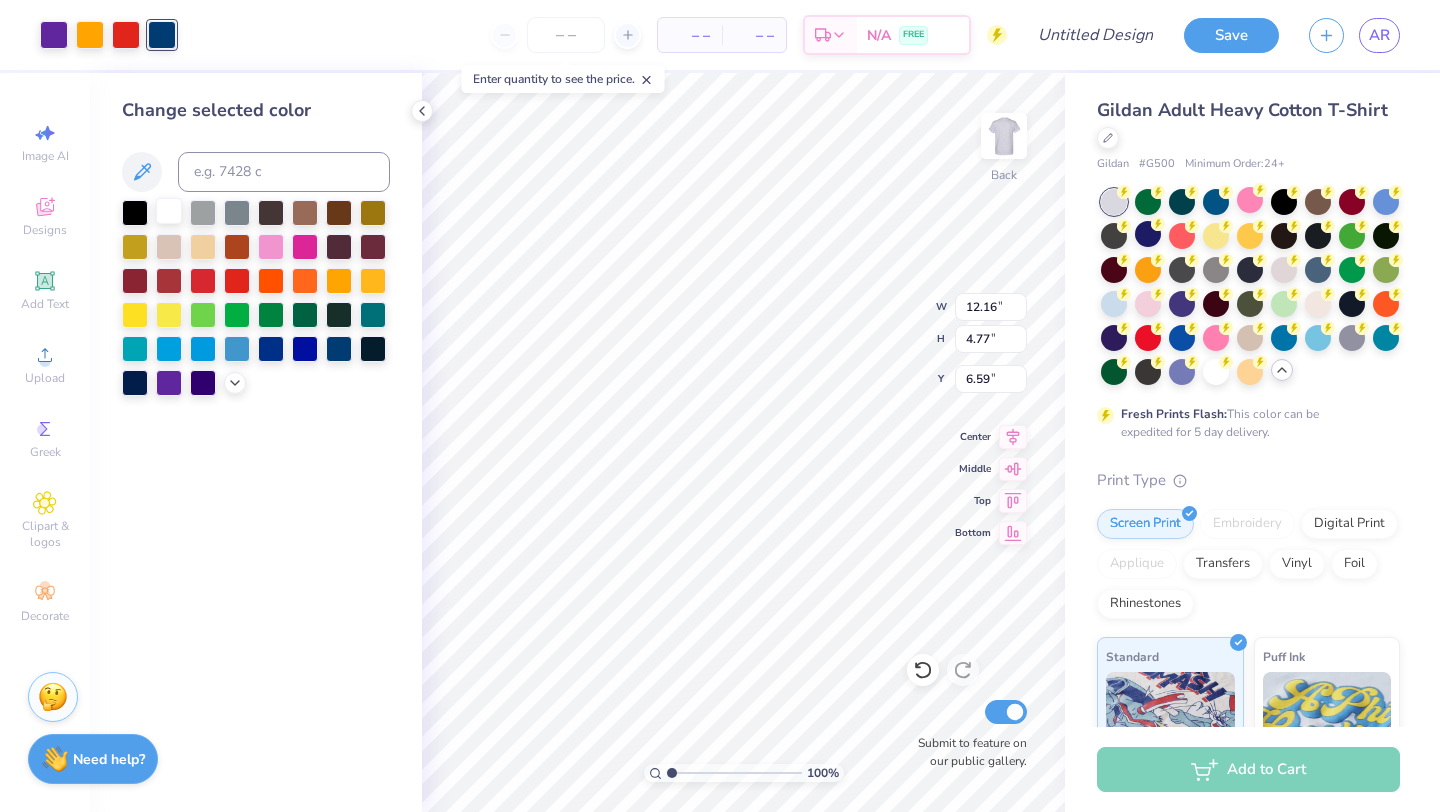 click at bounding box center (169, 211) 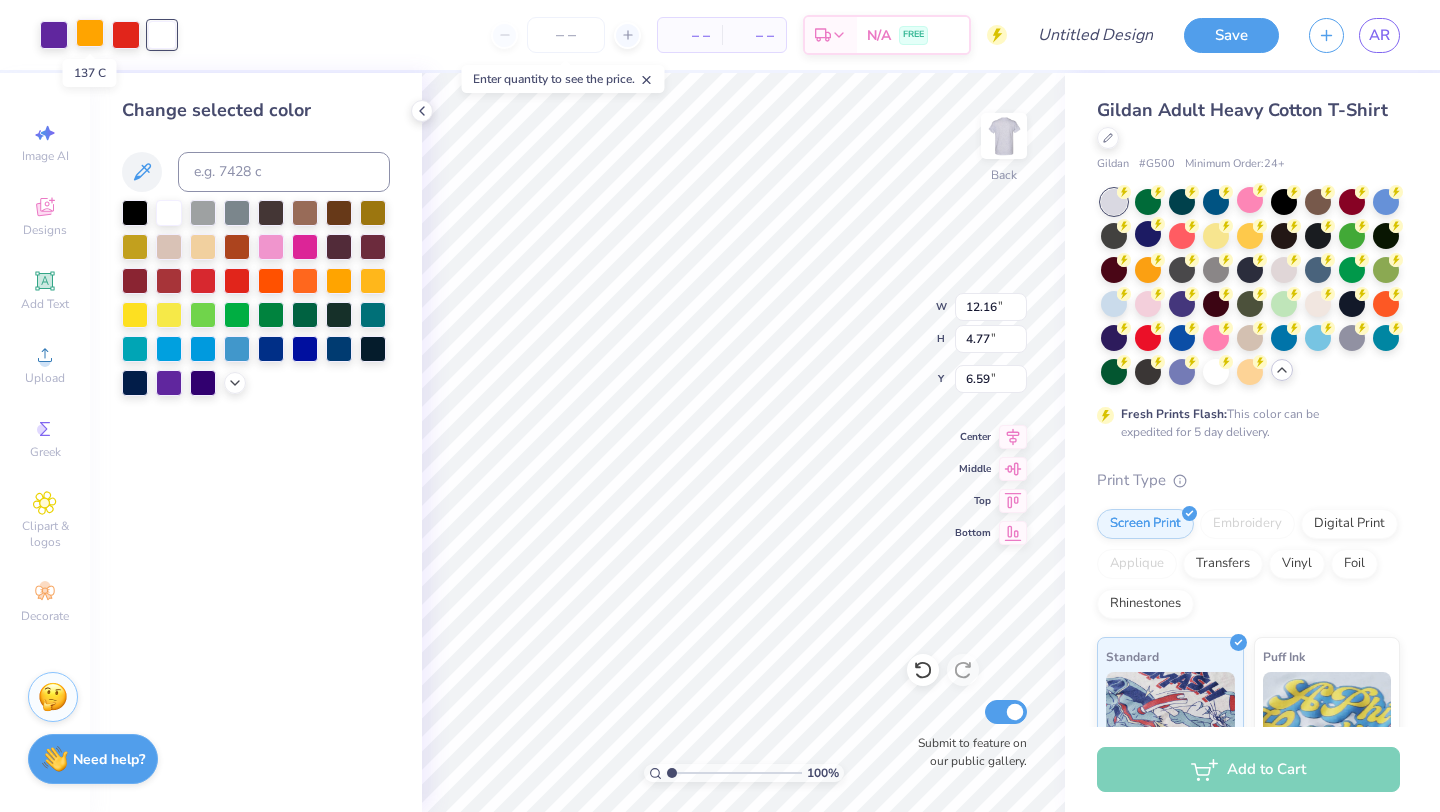 click at bounding box center (90, 33) 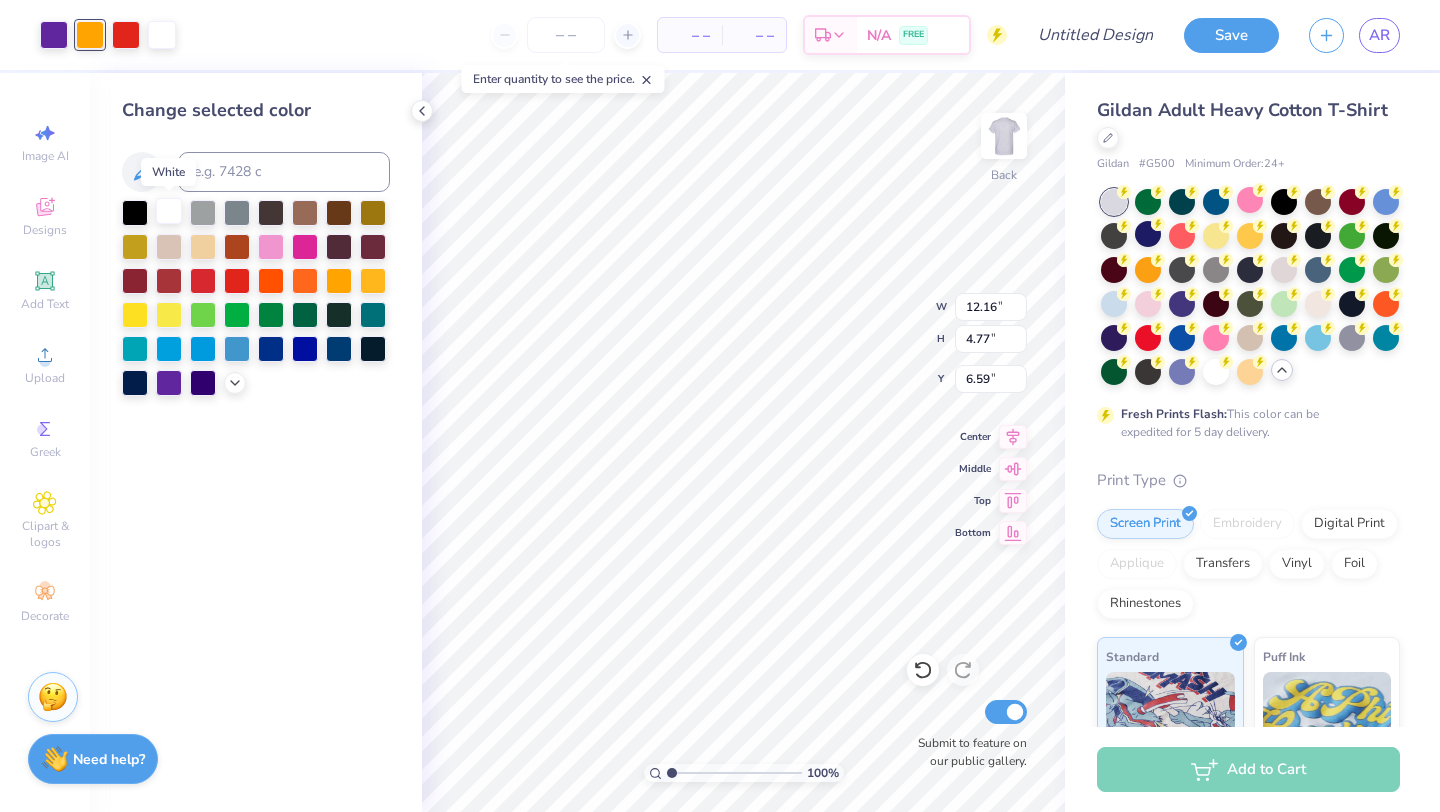 click at bounding box center (169, 211) 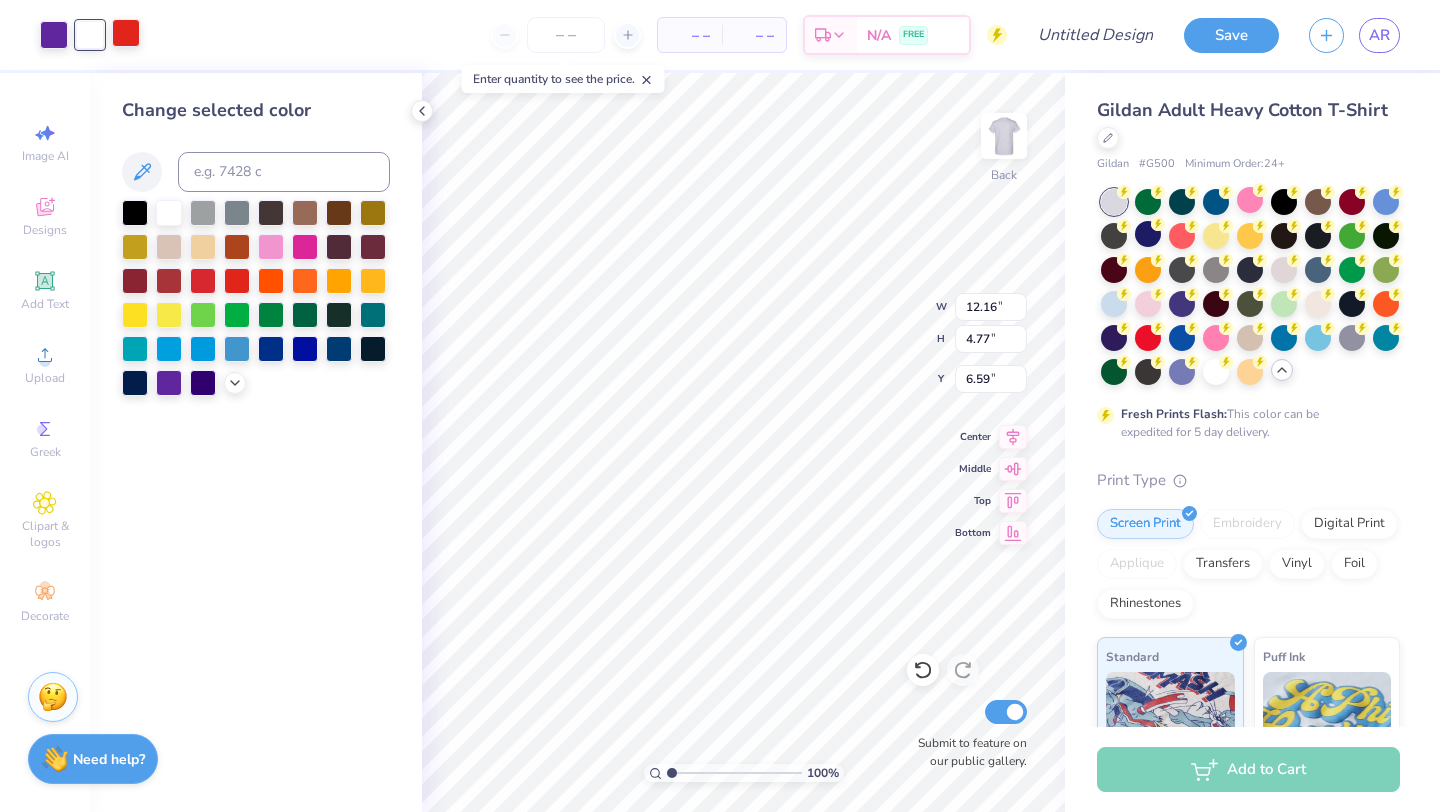 click at bounding box center [126, 33] 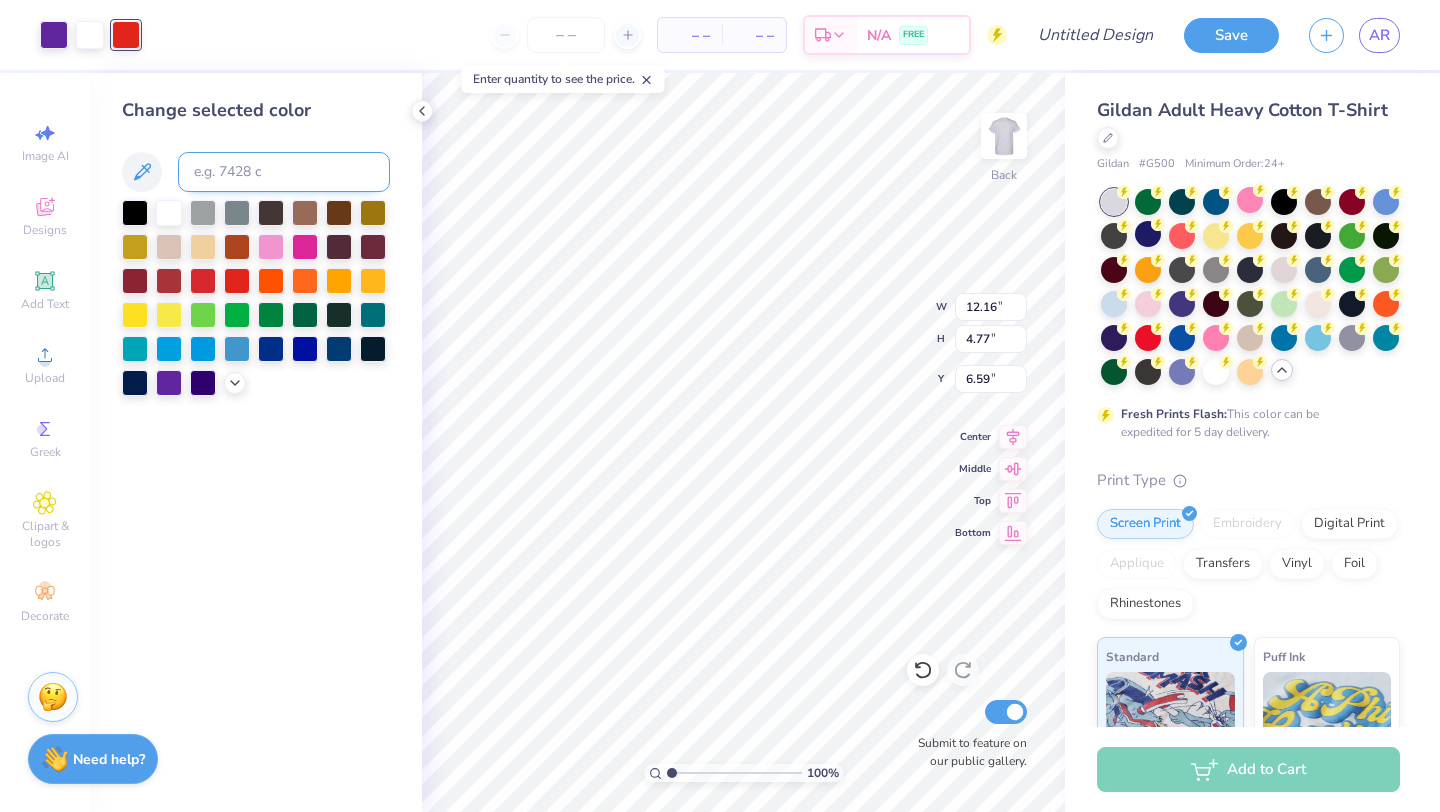 type on "6.61" 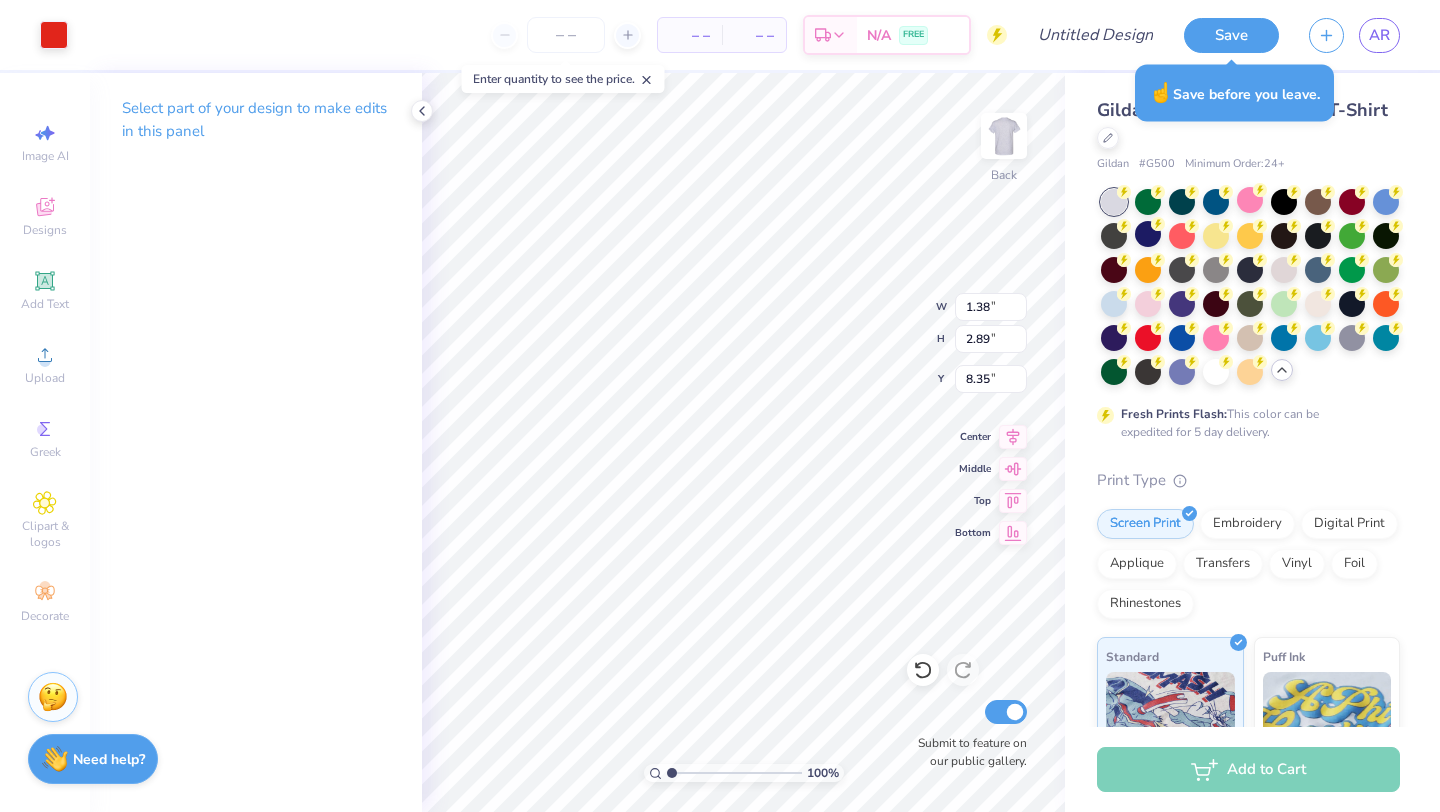type on "2.38" 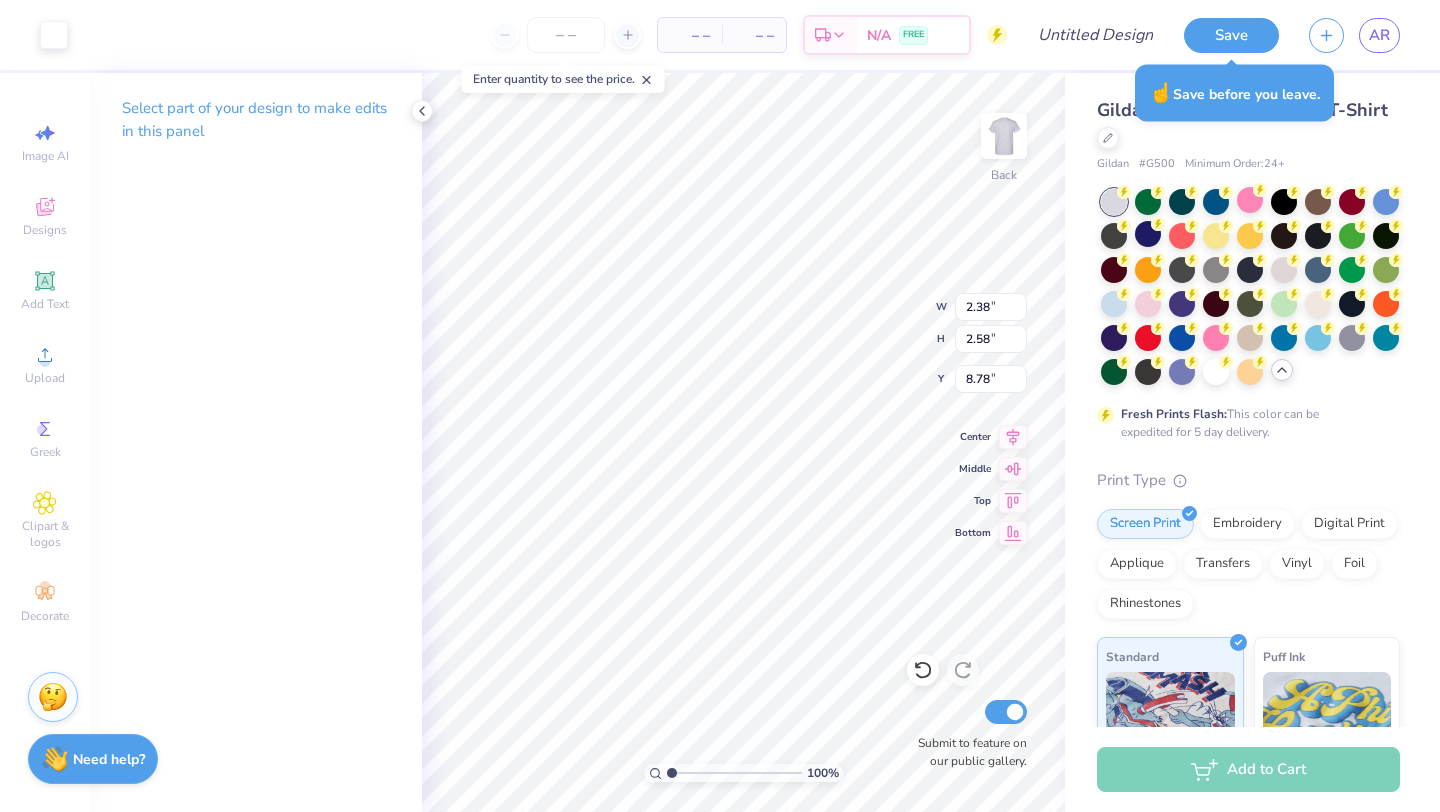 type on "8.45" 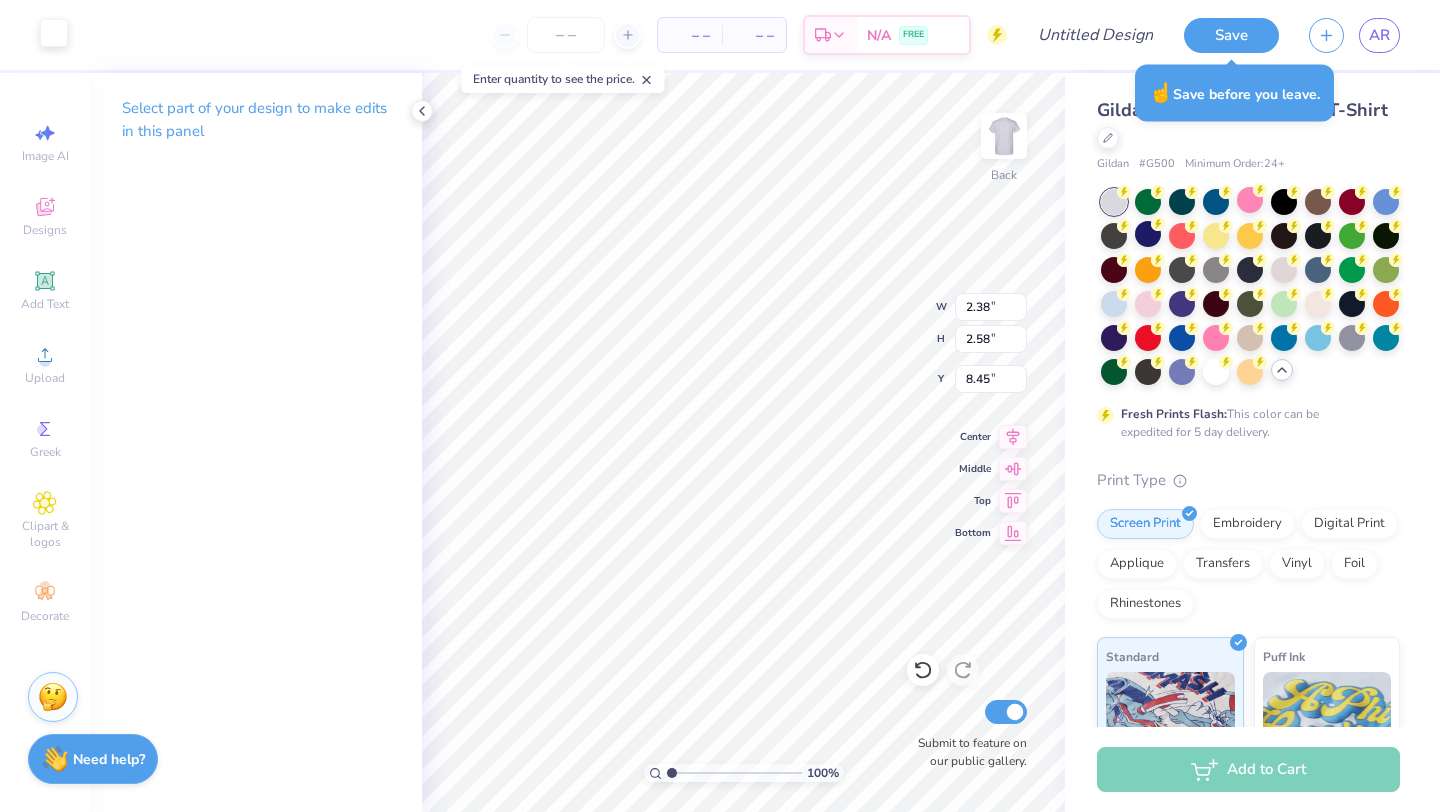 click at bounding box center (54, 33) 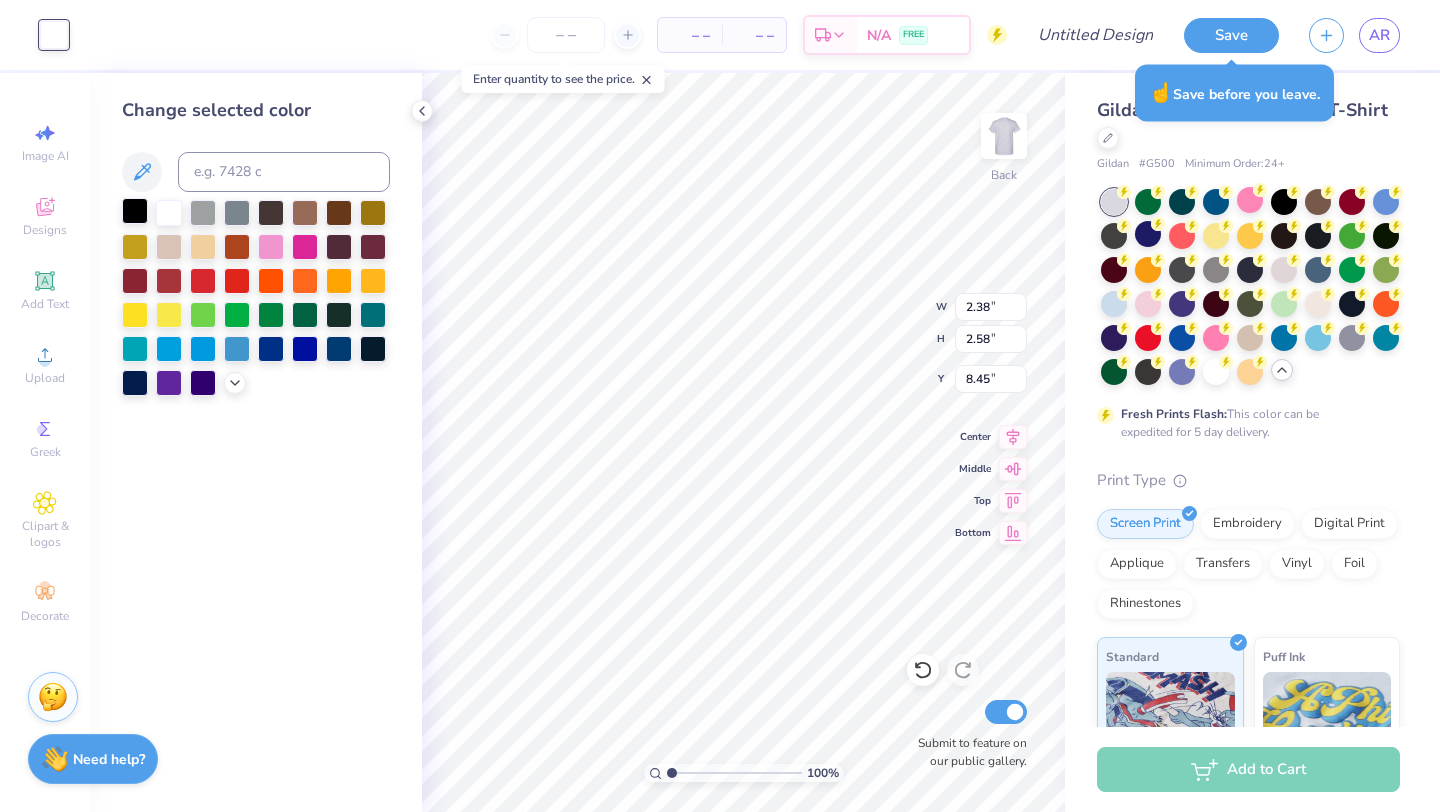 click at bounding box center [135, 211] 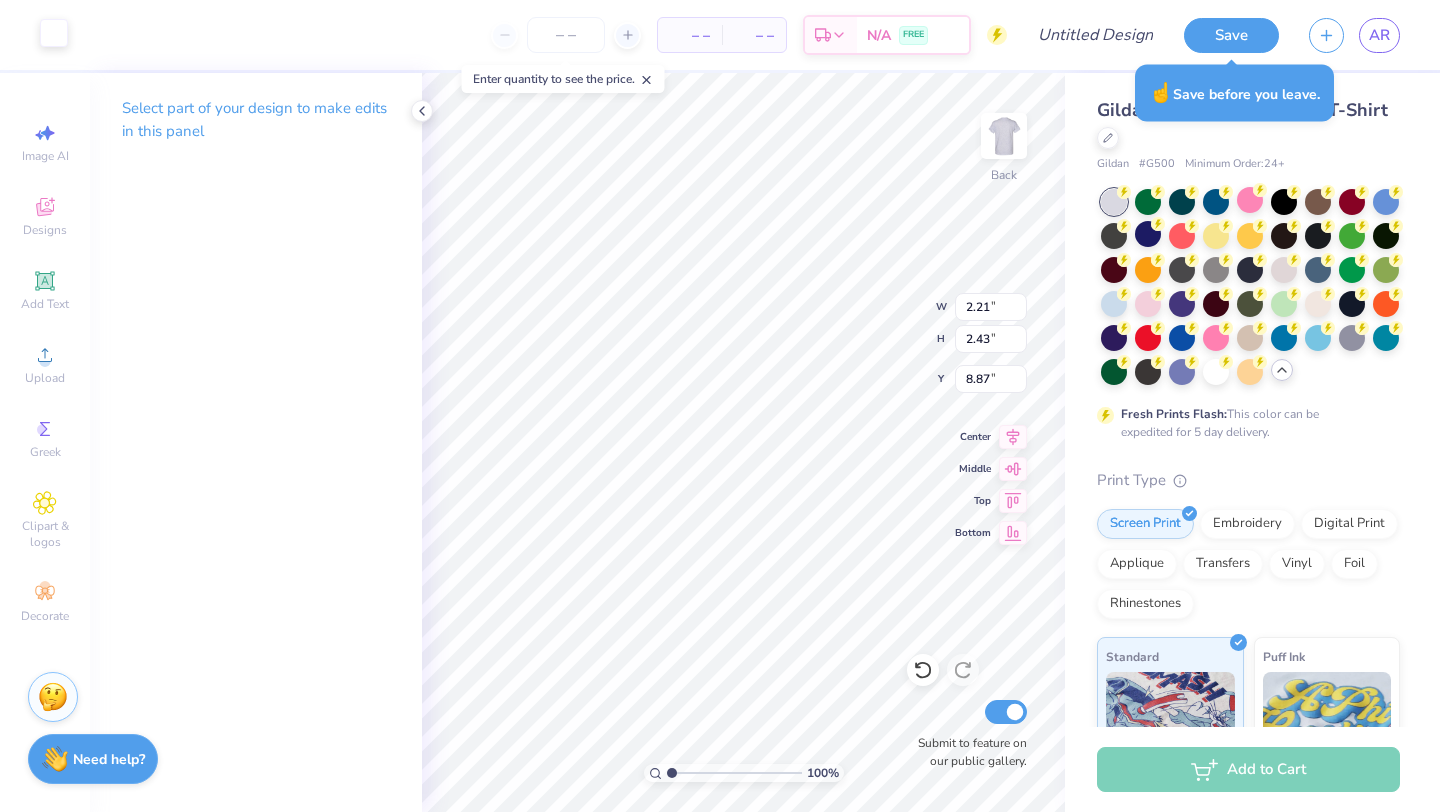 click at bounding box center (54, 33) 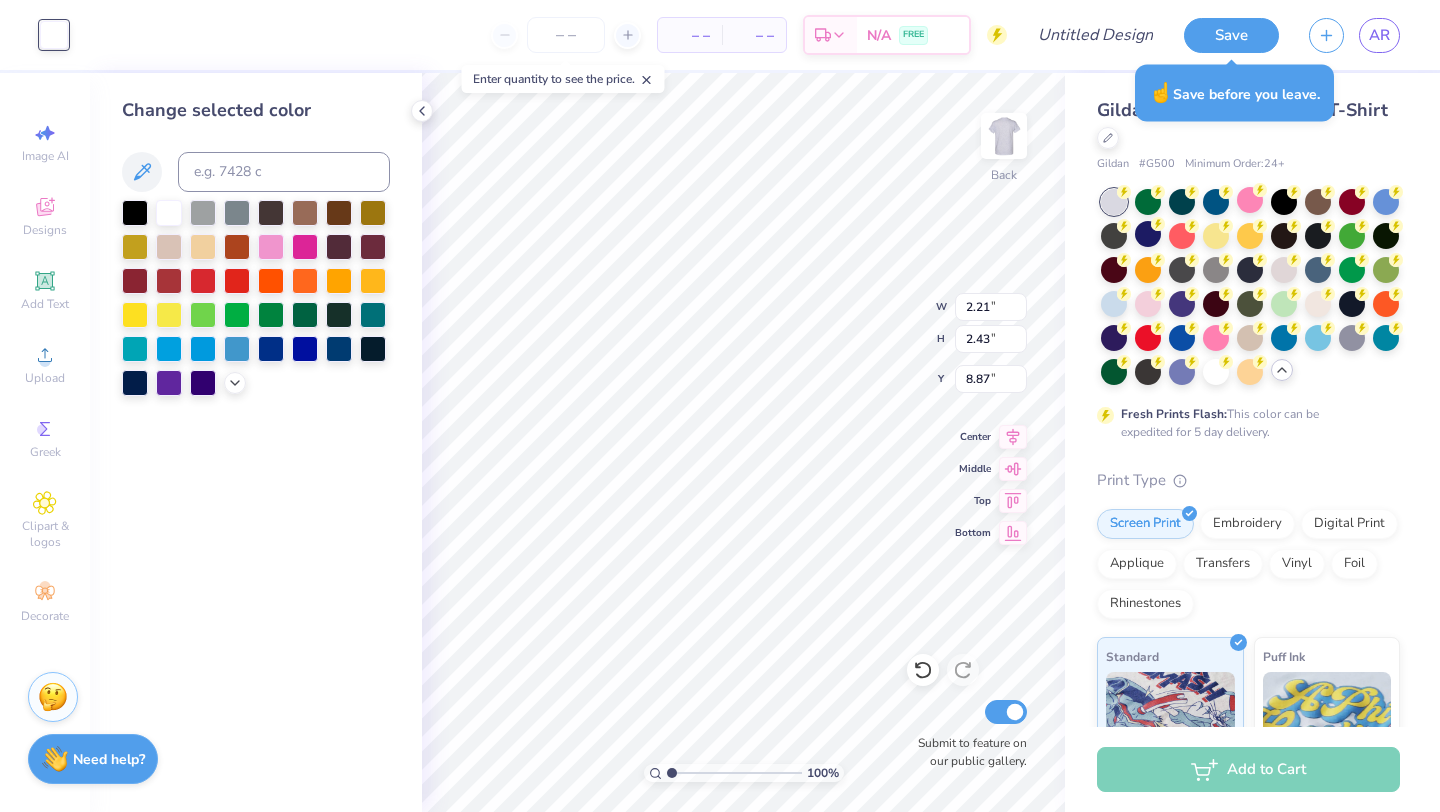 click at bounding box center [256, 172] 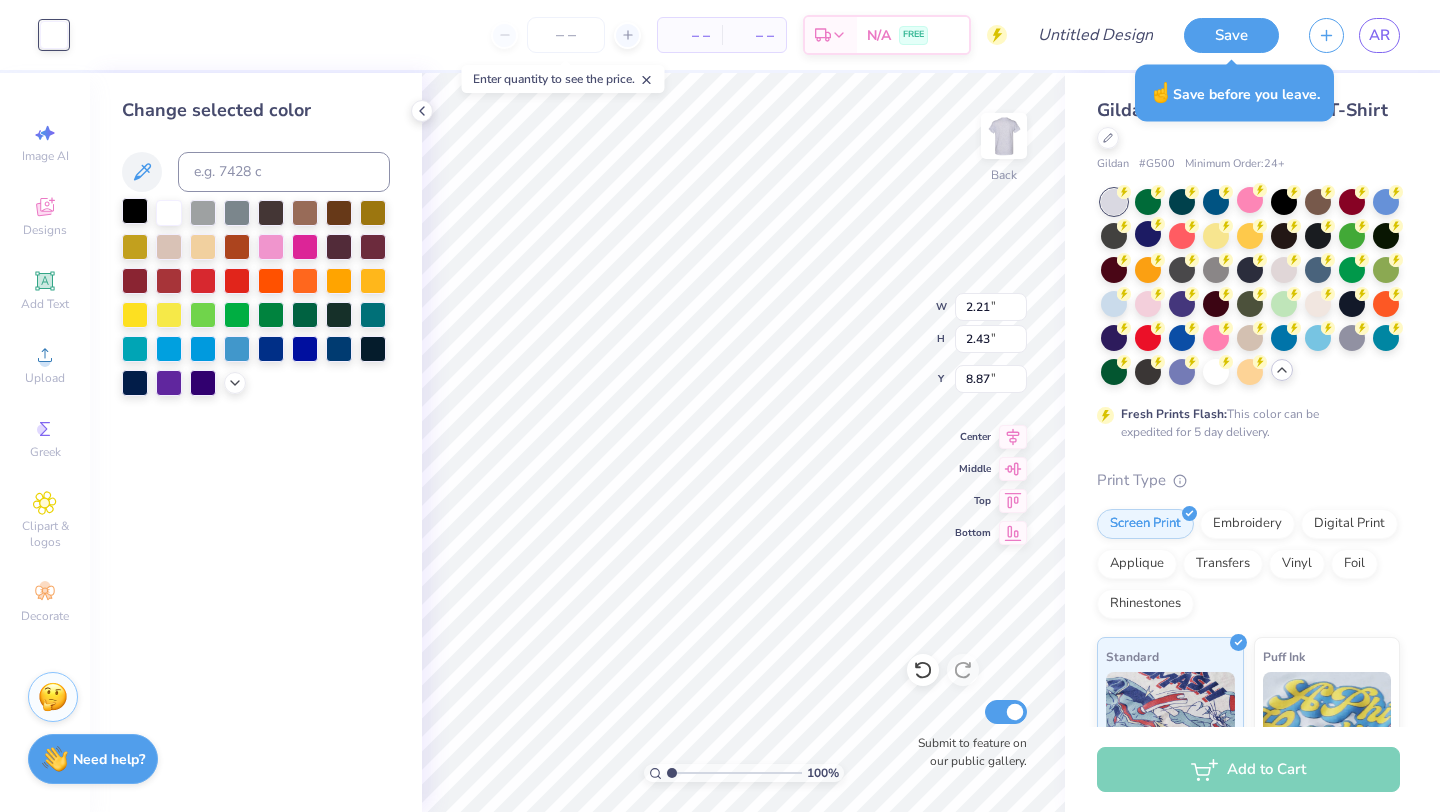 click at bounding box center (135, 211) 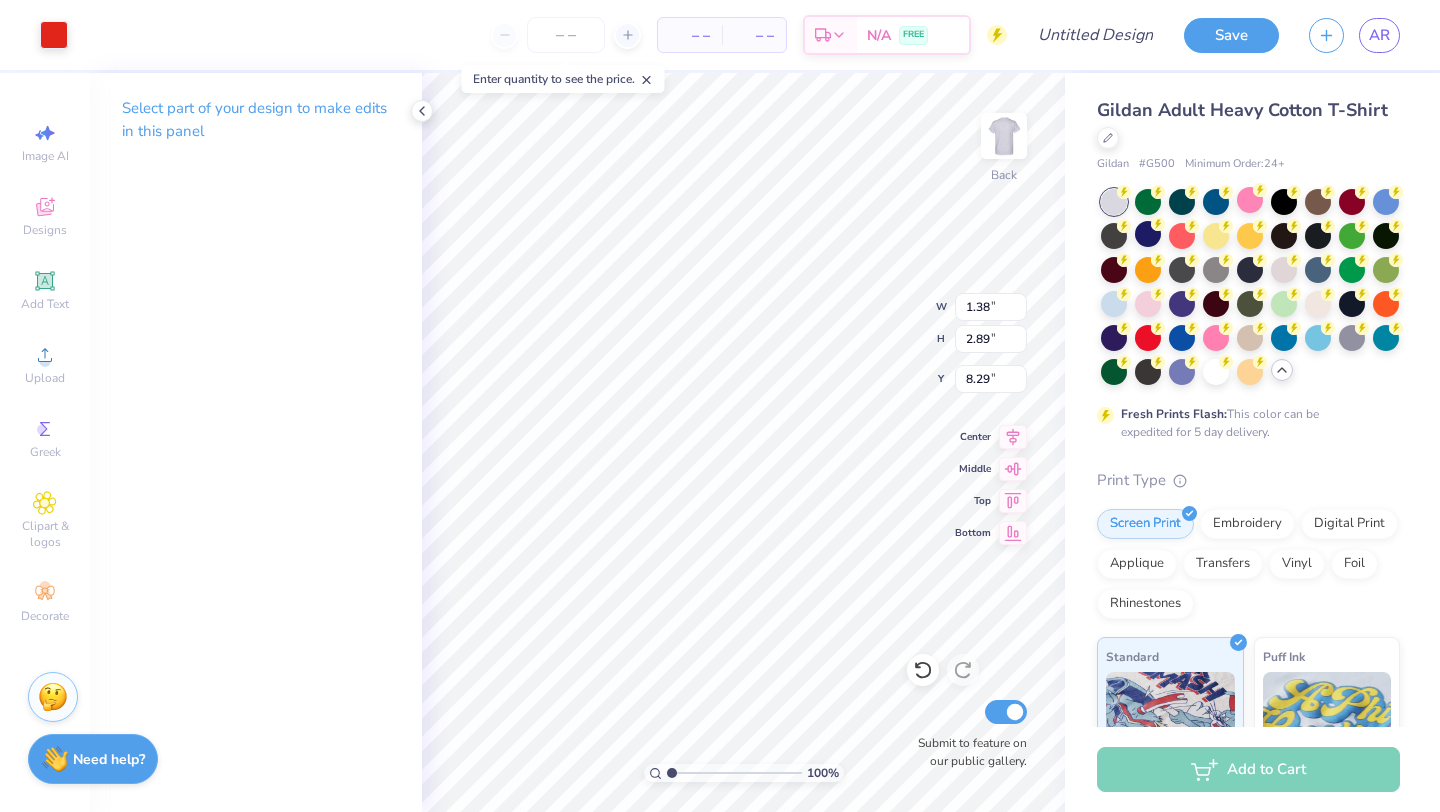 type on "8.35" 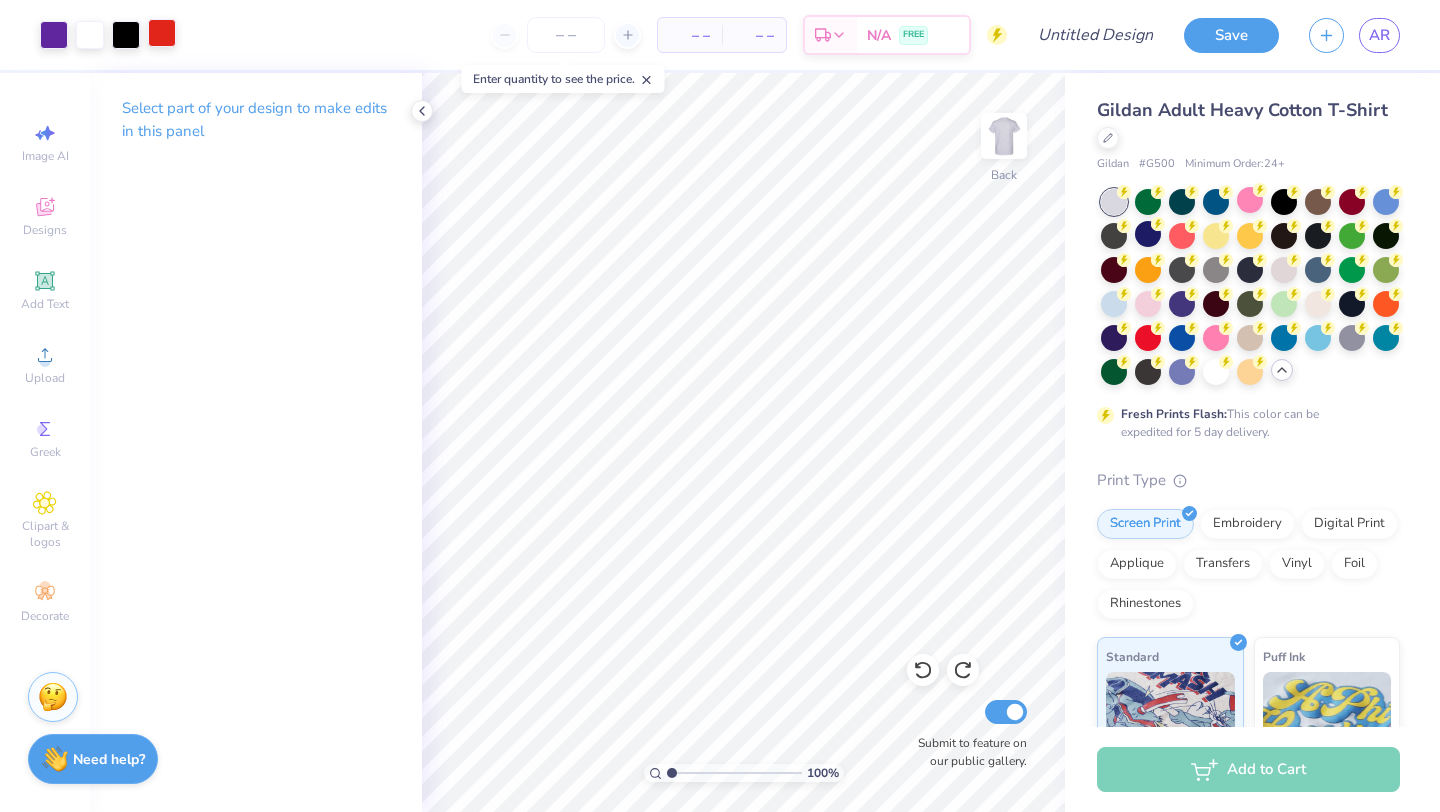 click at bounding box center (162, 33) 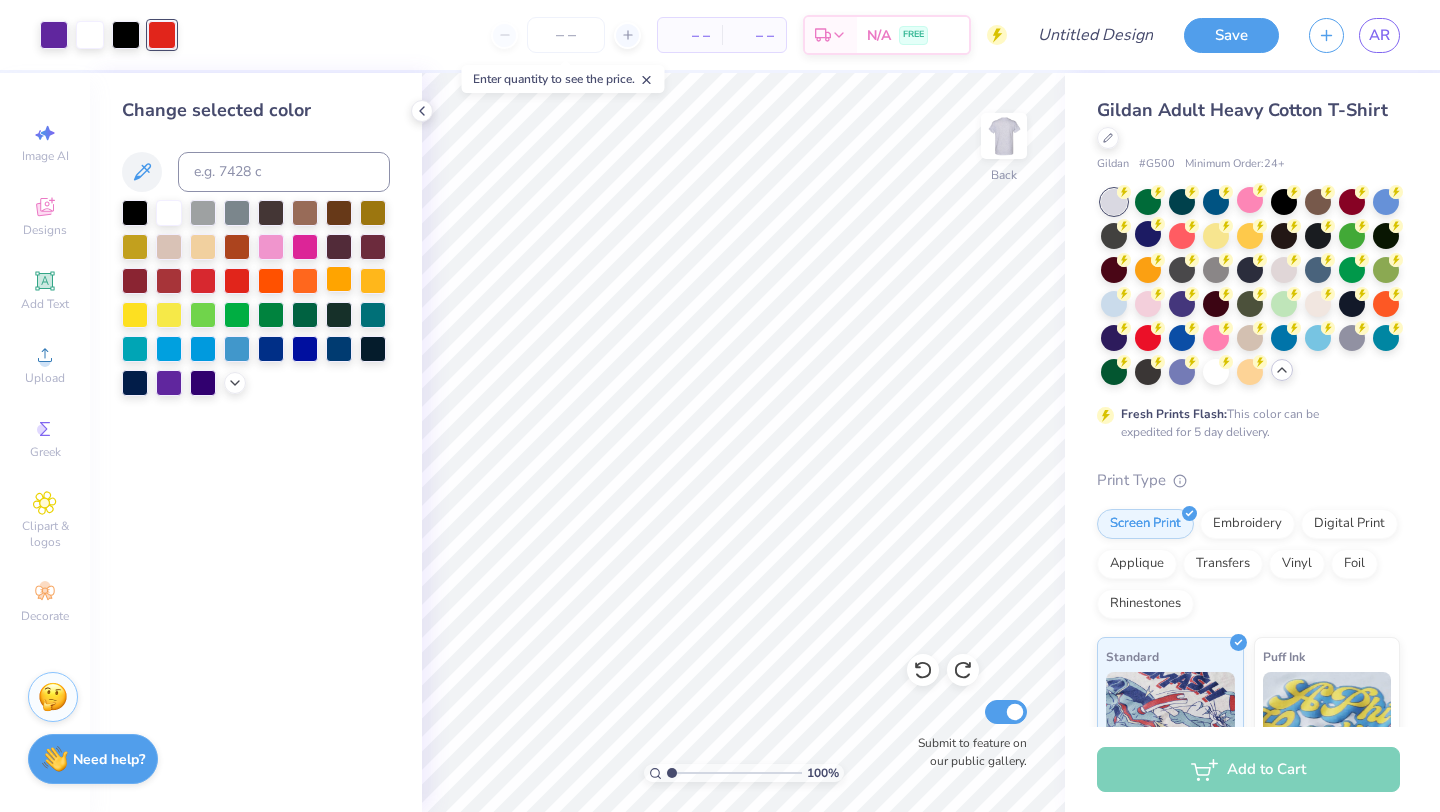 click at bounding box center [339, 279] 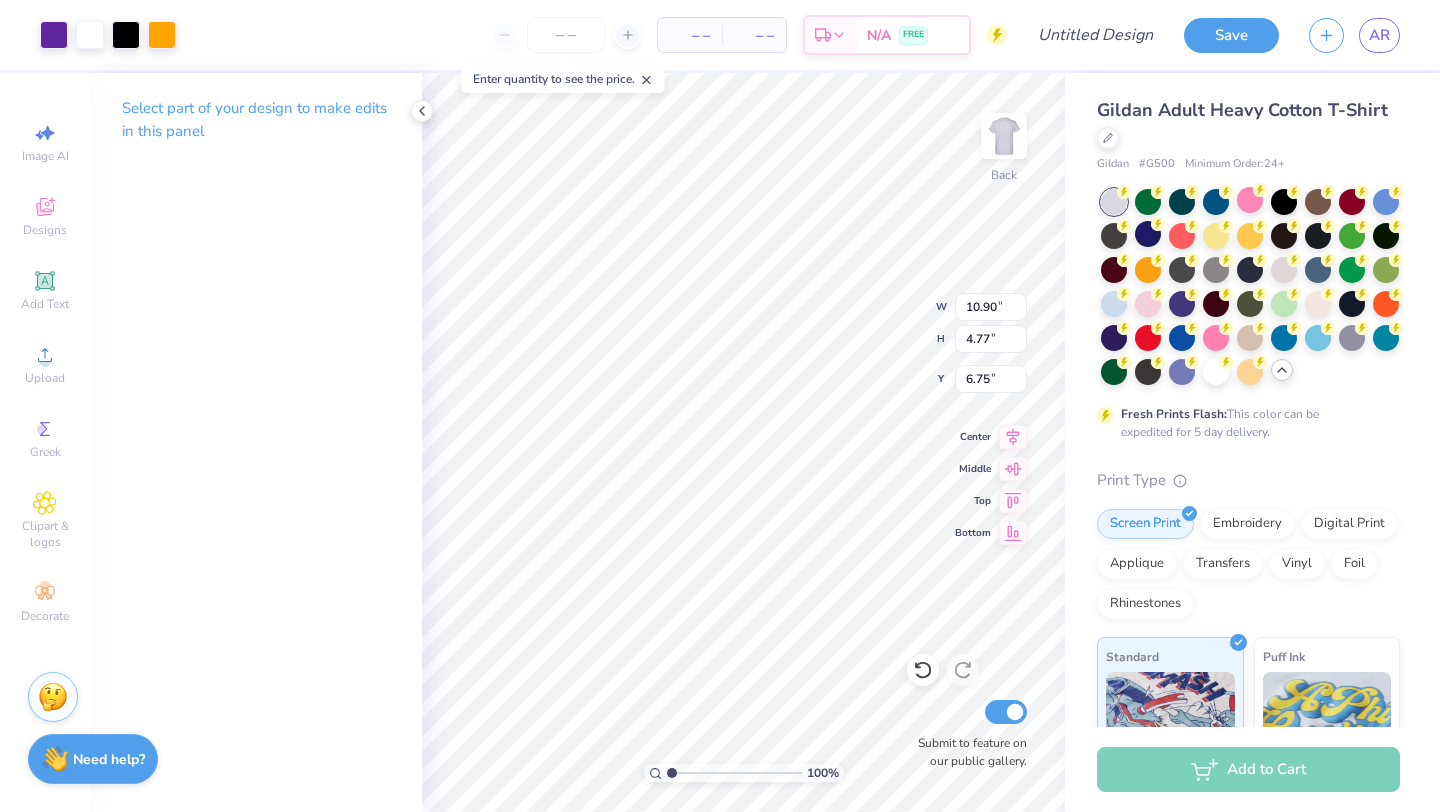 type on "6.61" 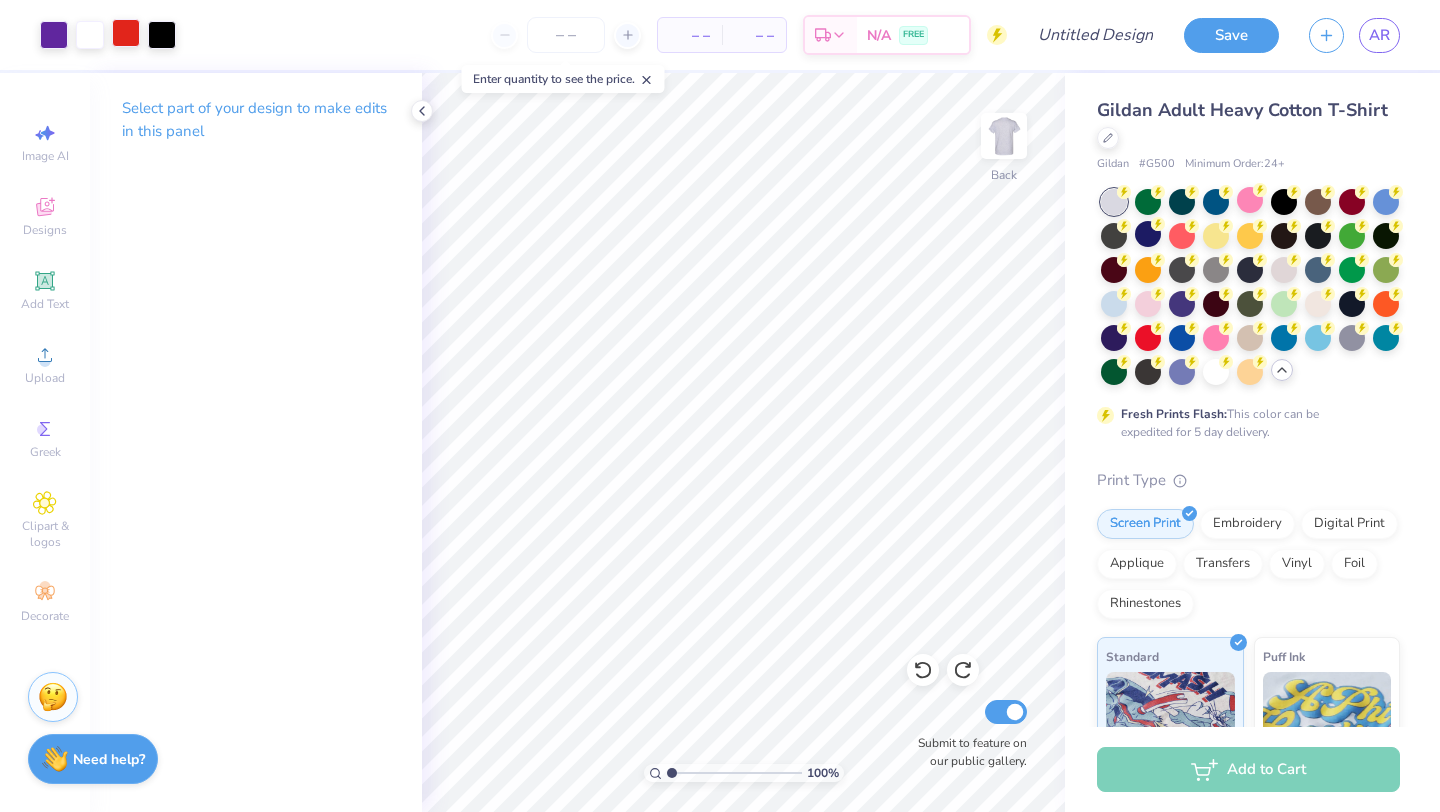 click at bounding box center (126, 33) 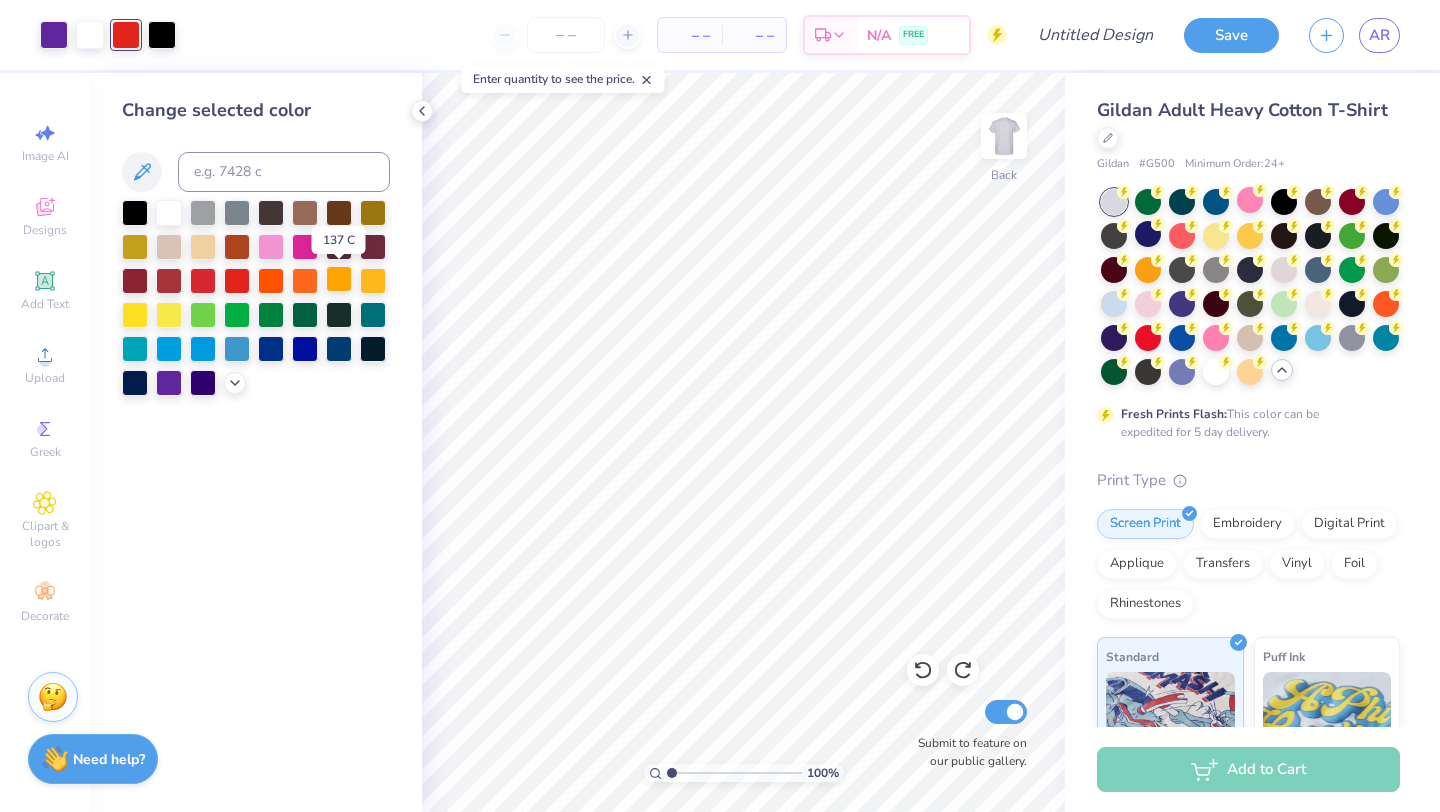 click at bounding box center (339, 279) 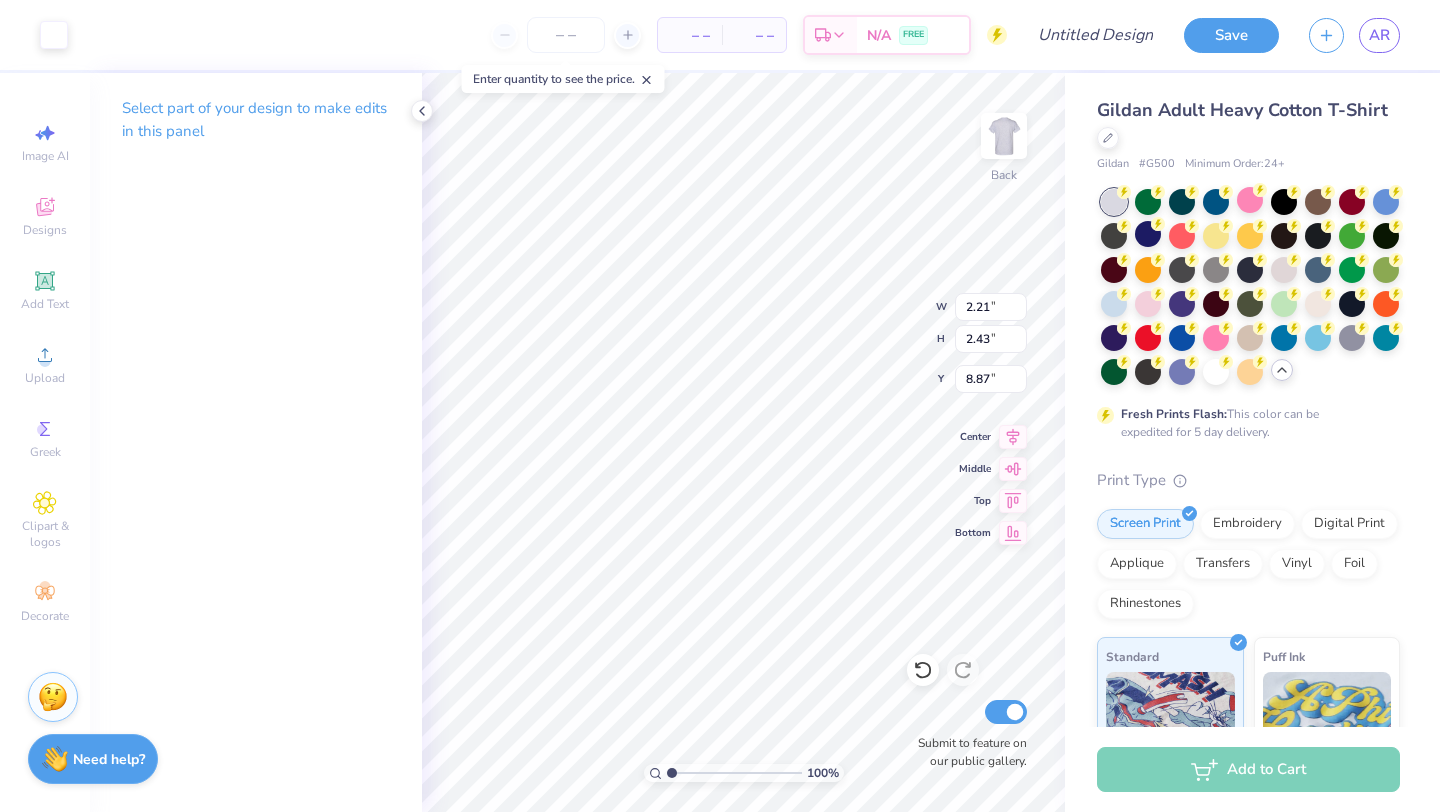 type on "8.86" 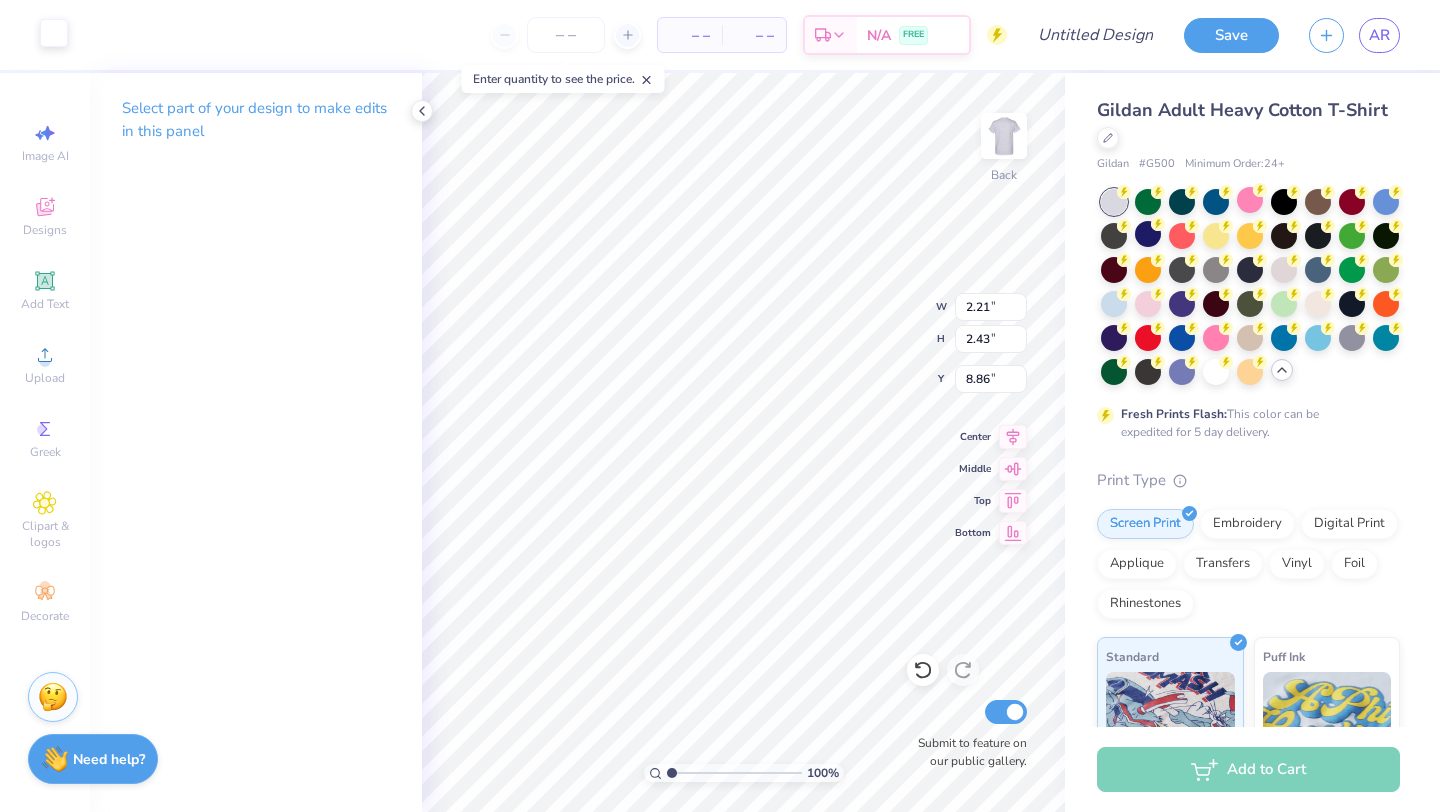 click at bounding box center [54, 33] 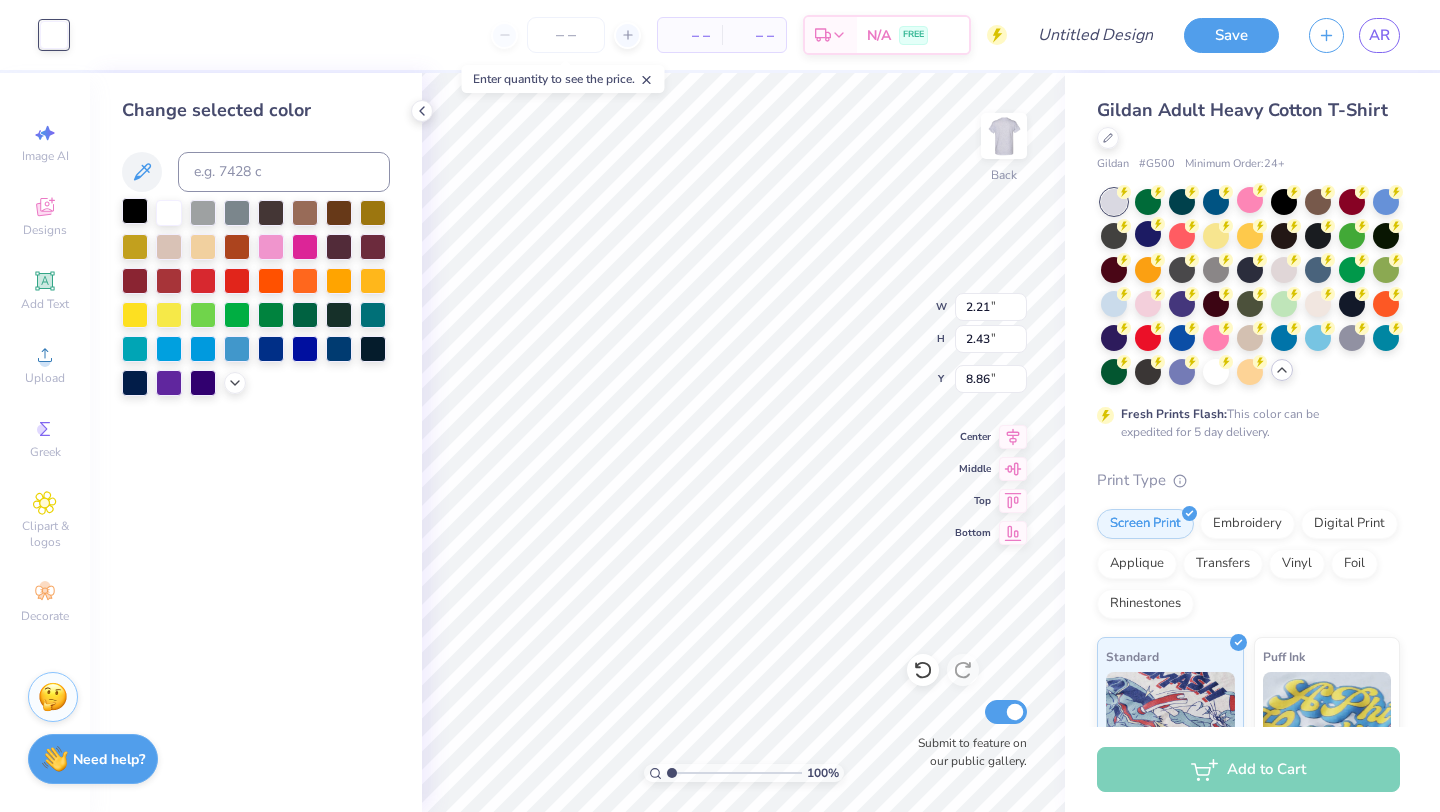 click at bounding box center (135, 211) 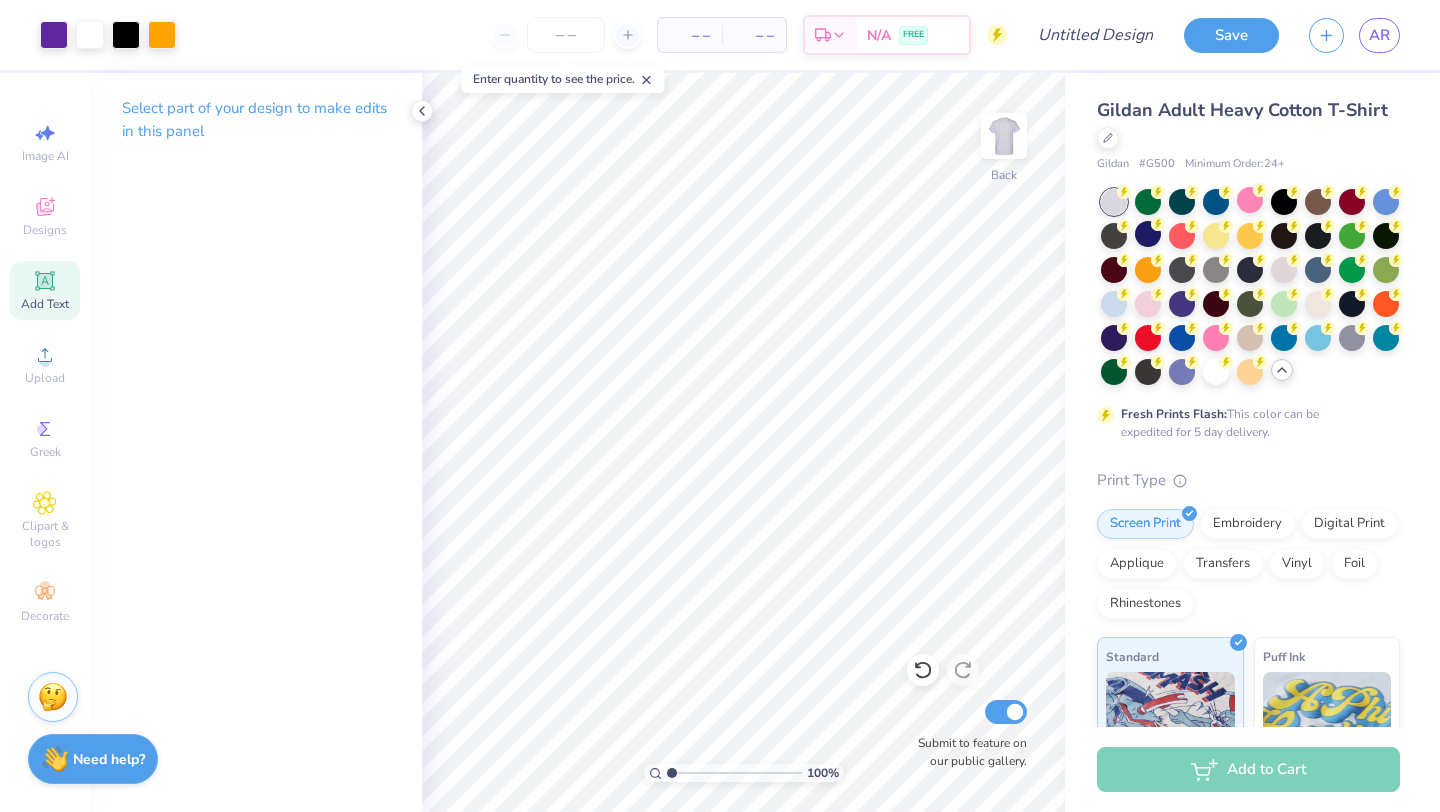 click on "Add Text" at bounding box center (45, 290) 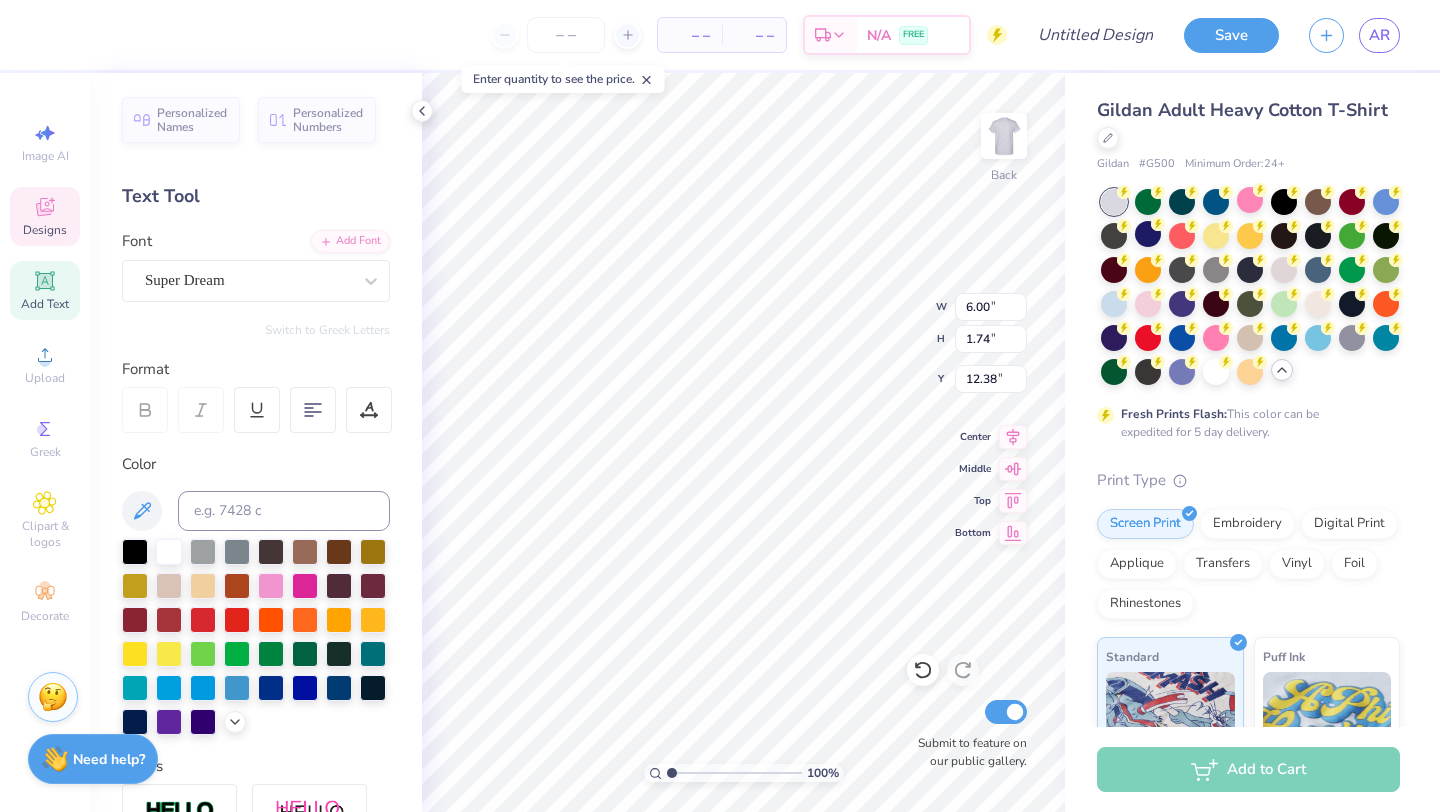 click on "Designs" at bounding box center [45, 230] 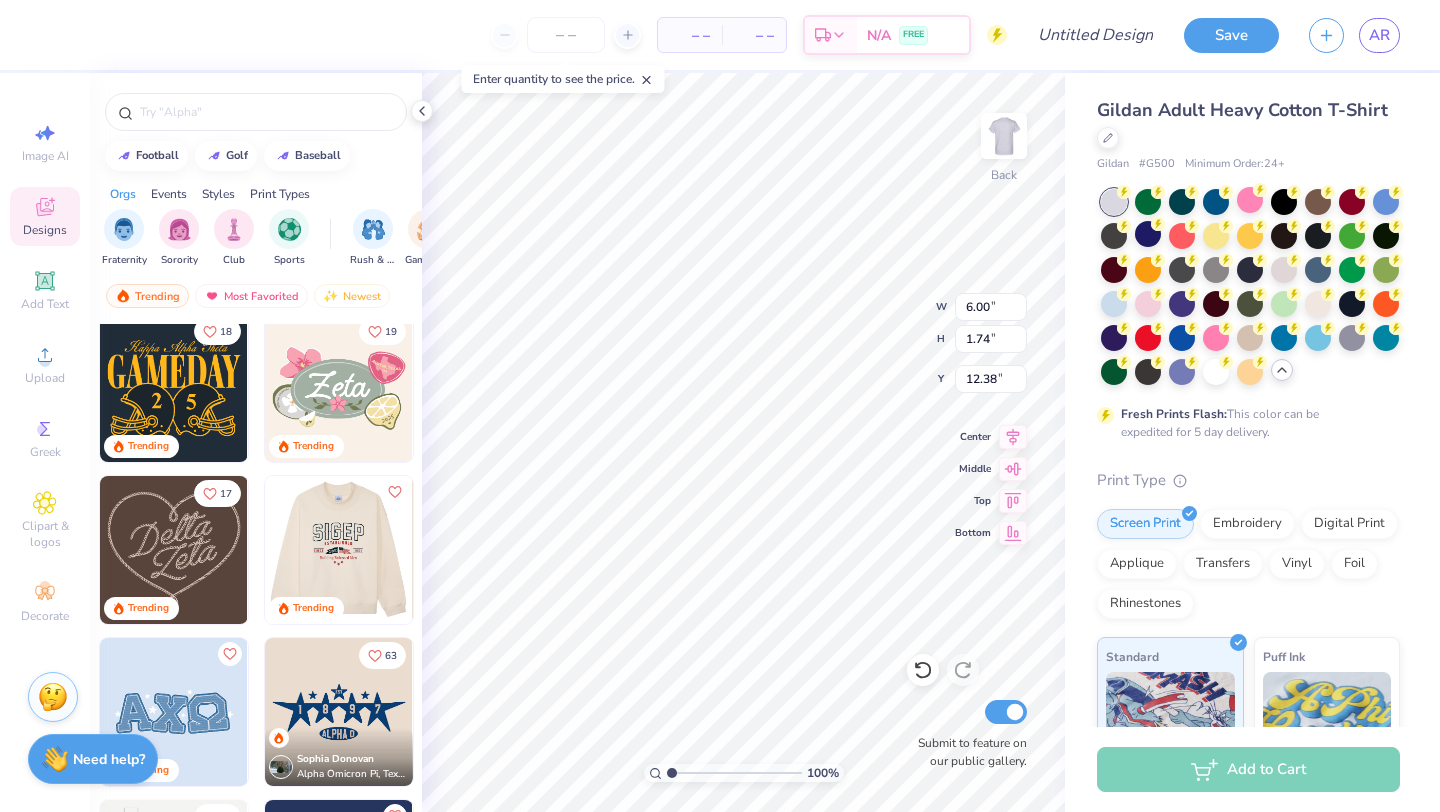 scroll, scrollTop: 478, scrollLeft: 0, axis: vertical 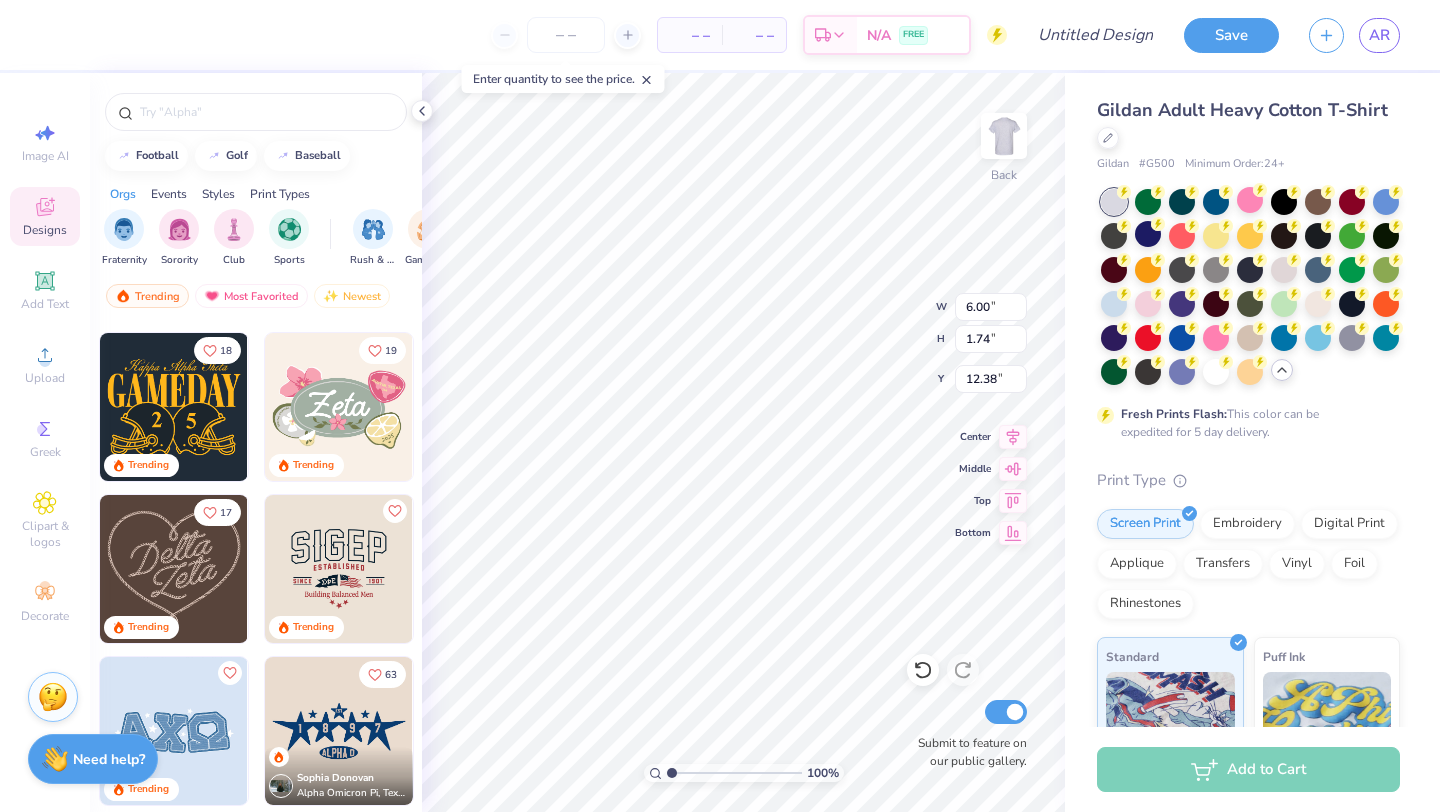 click at bounding box center [174, 407] 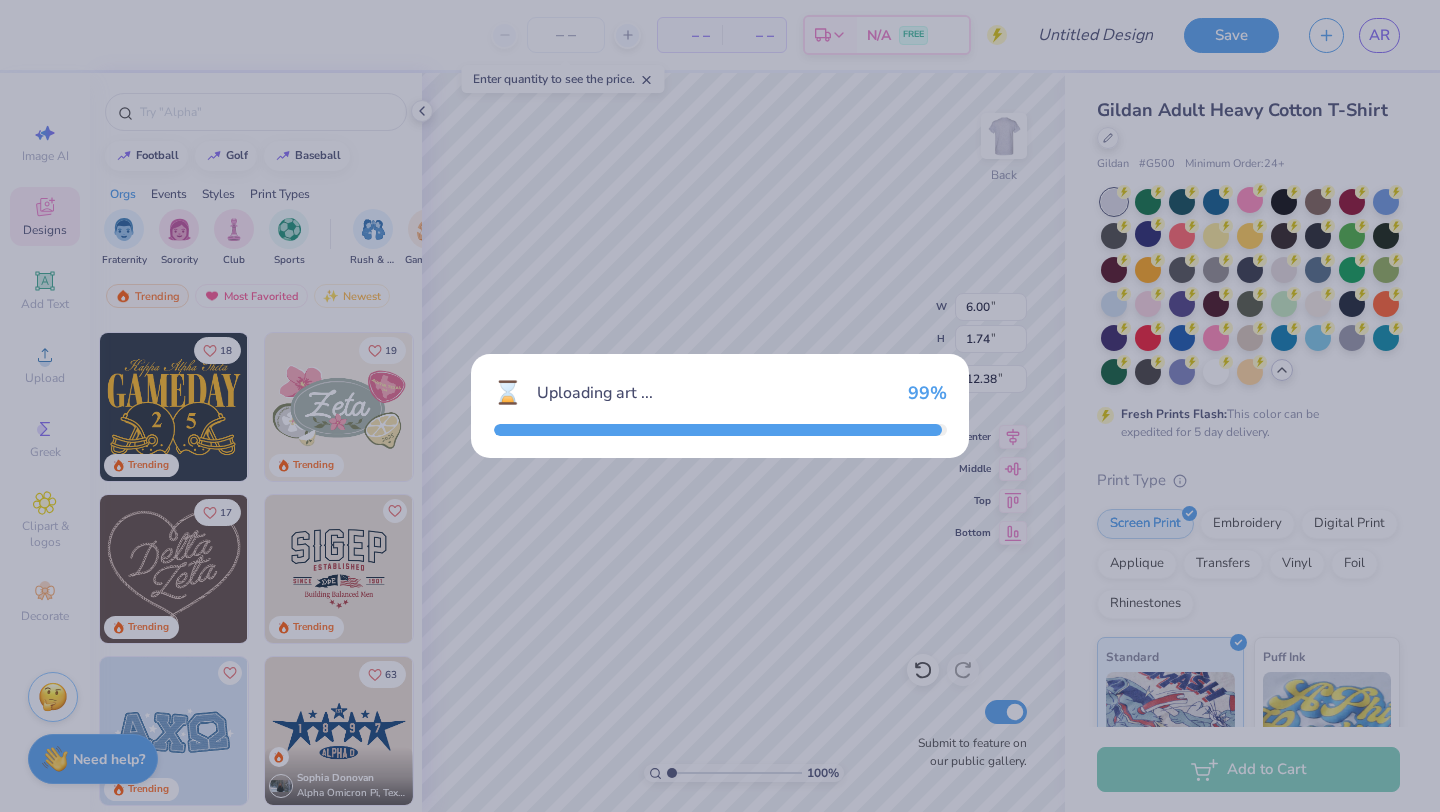 type on "5.65" 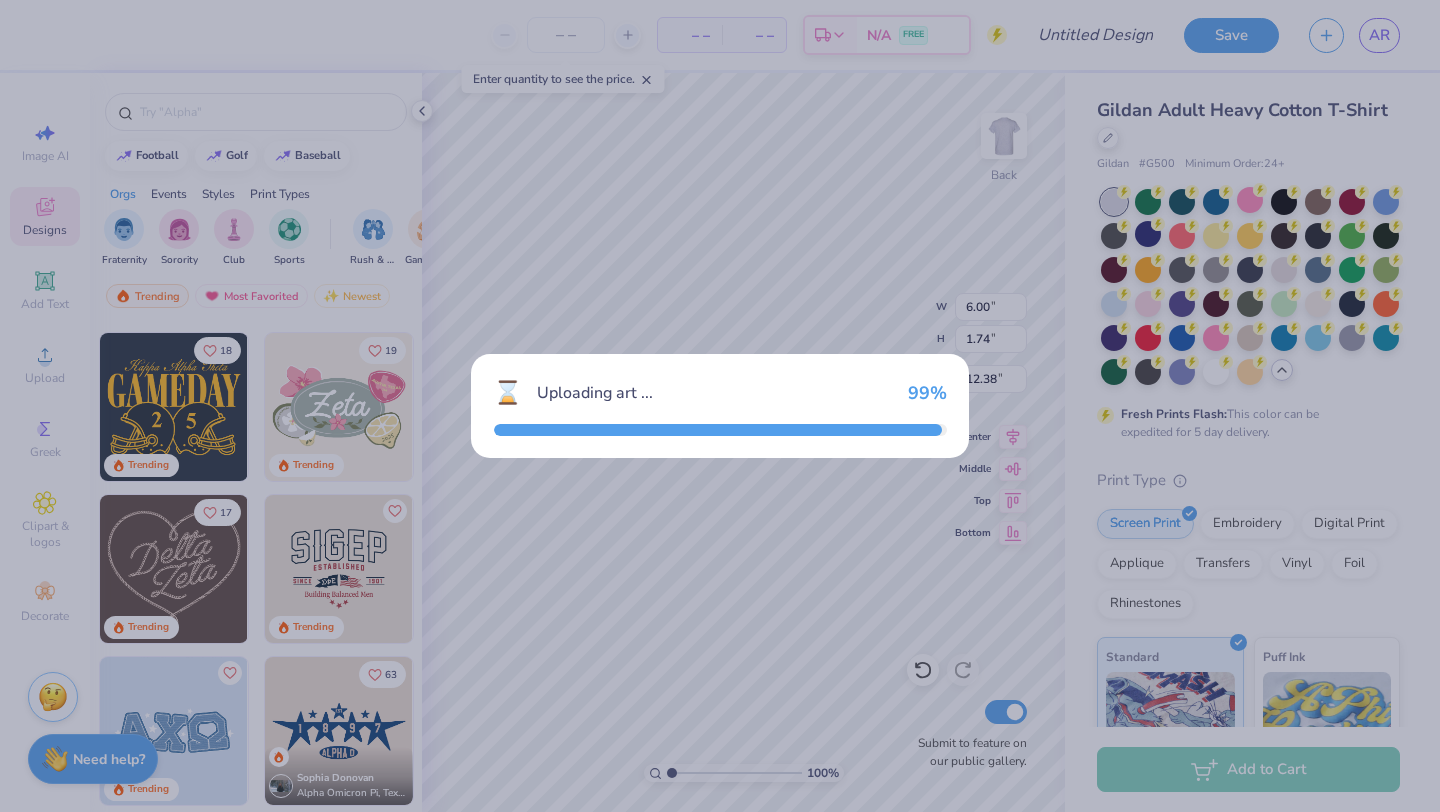 type on "4.11" 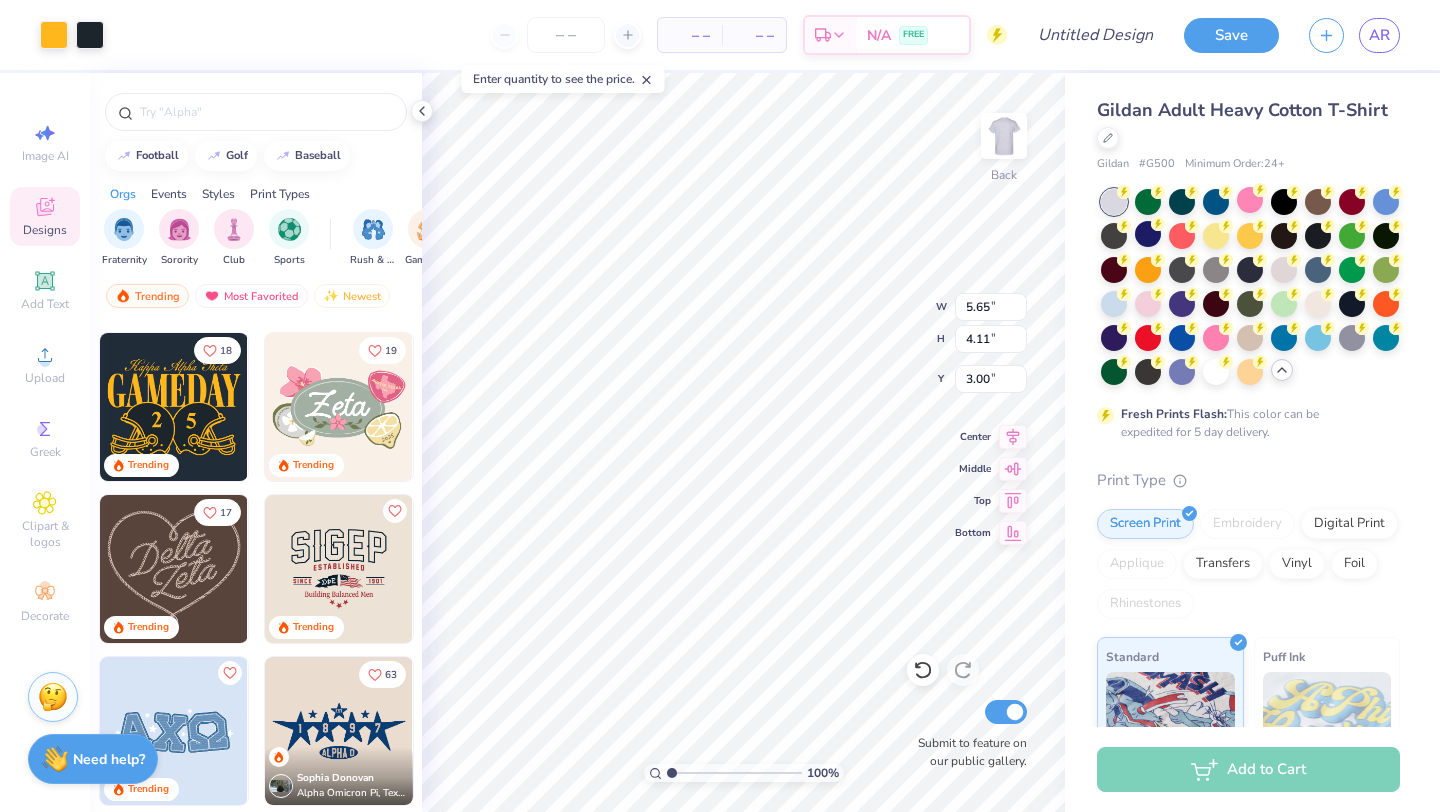 type on "15.72" 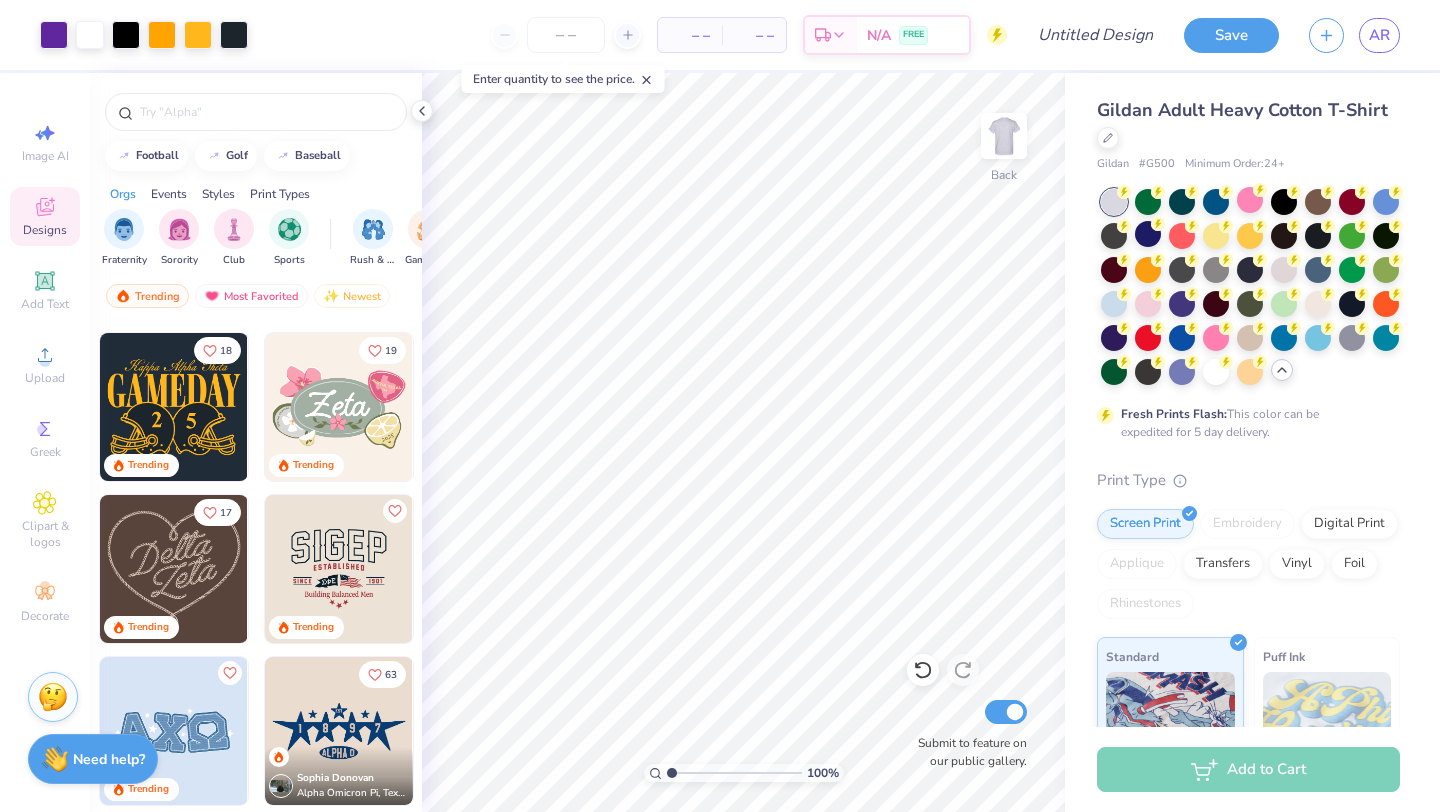 type on "2.34" 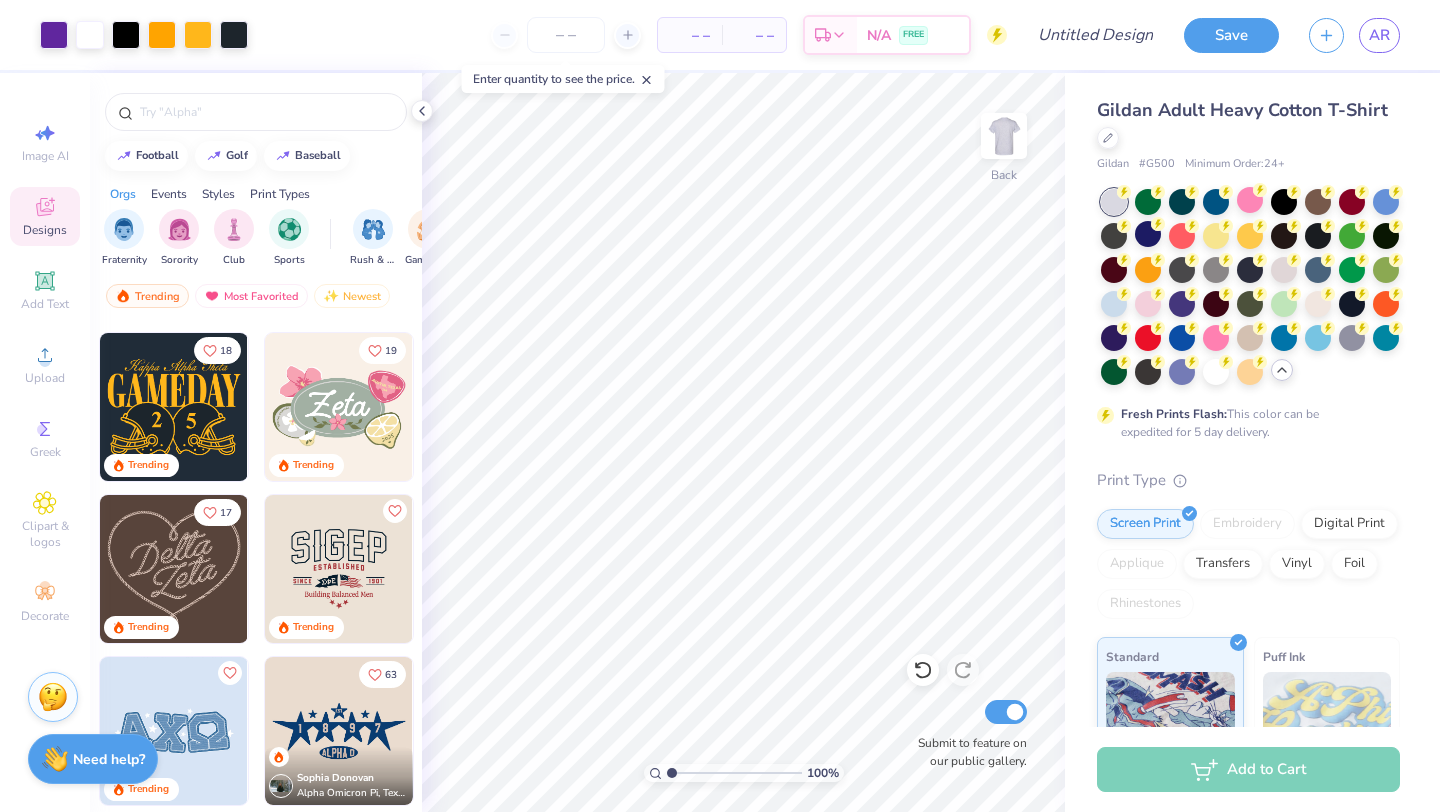 click at bounding box center [734, 773] 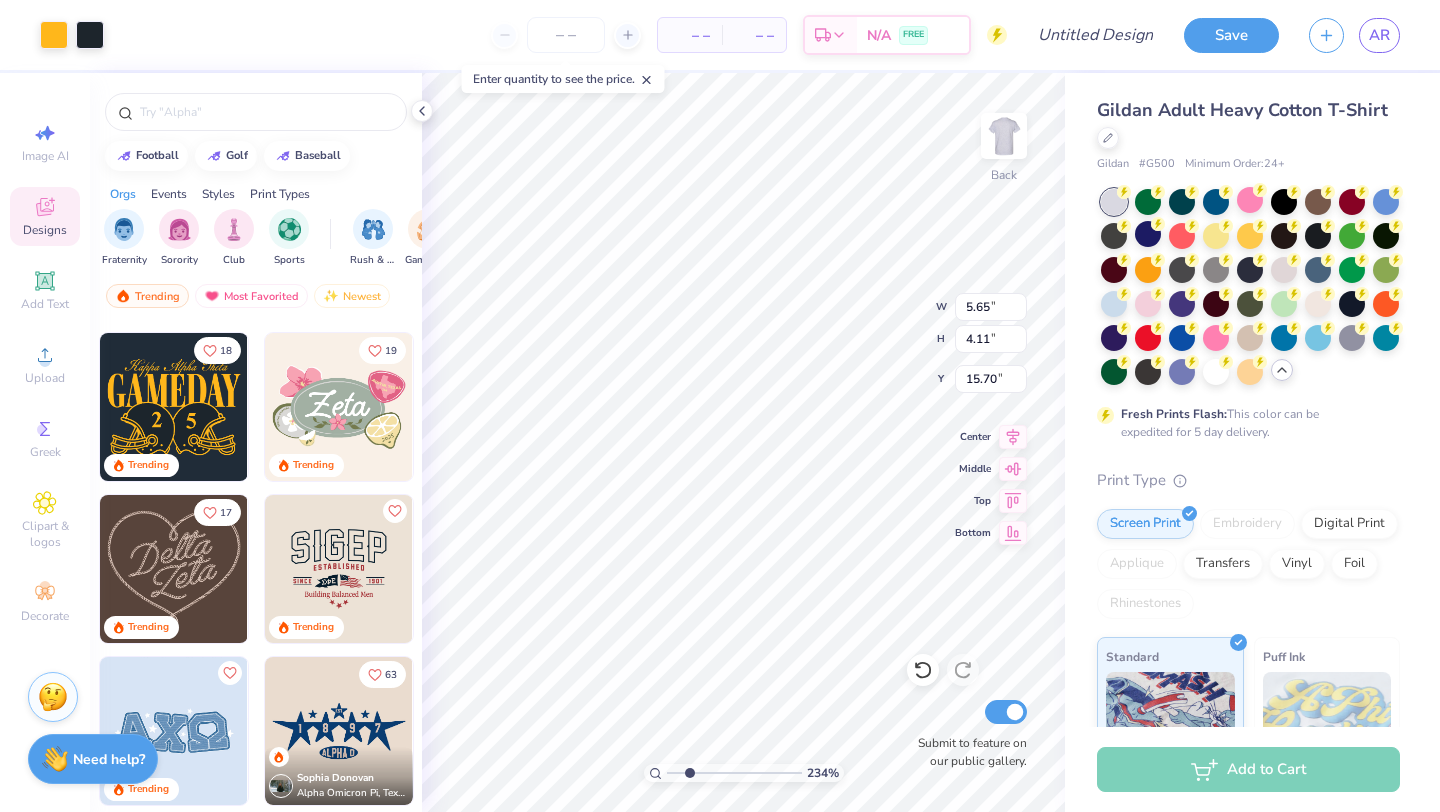 type on "15.70" 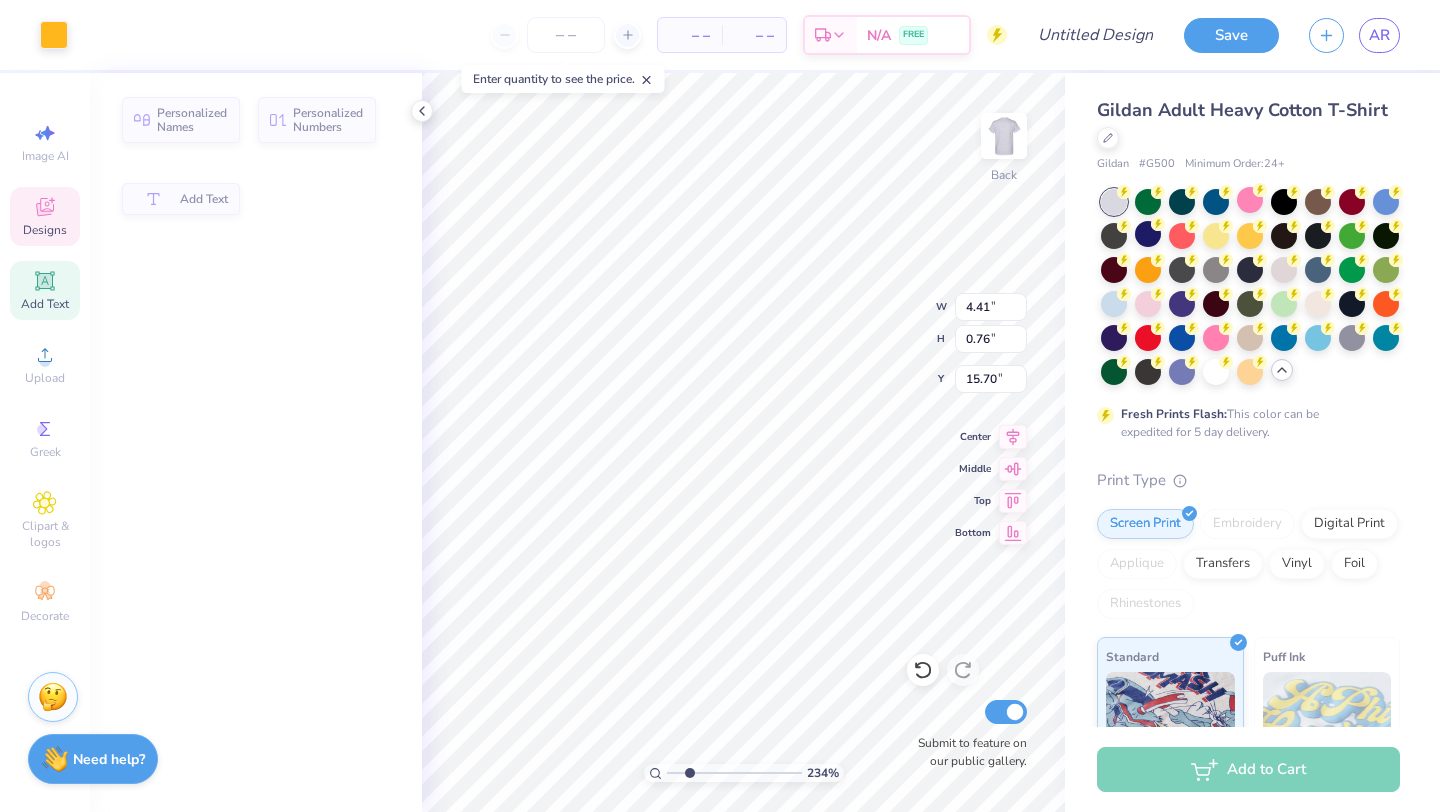 type on "4.41" 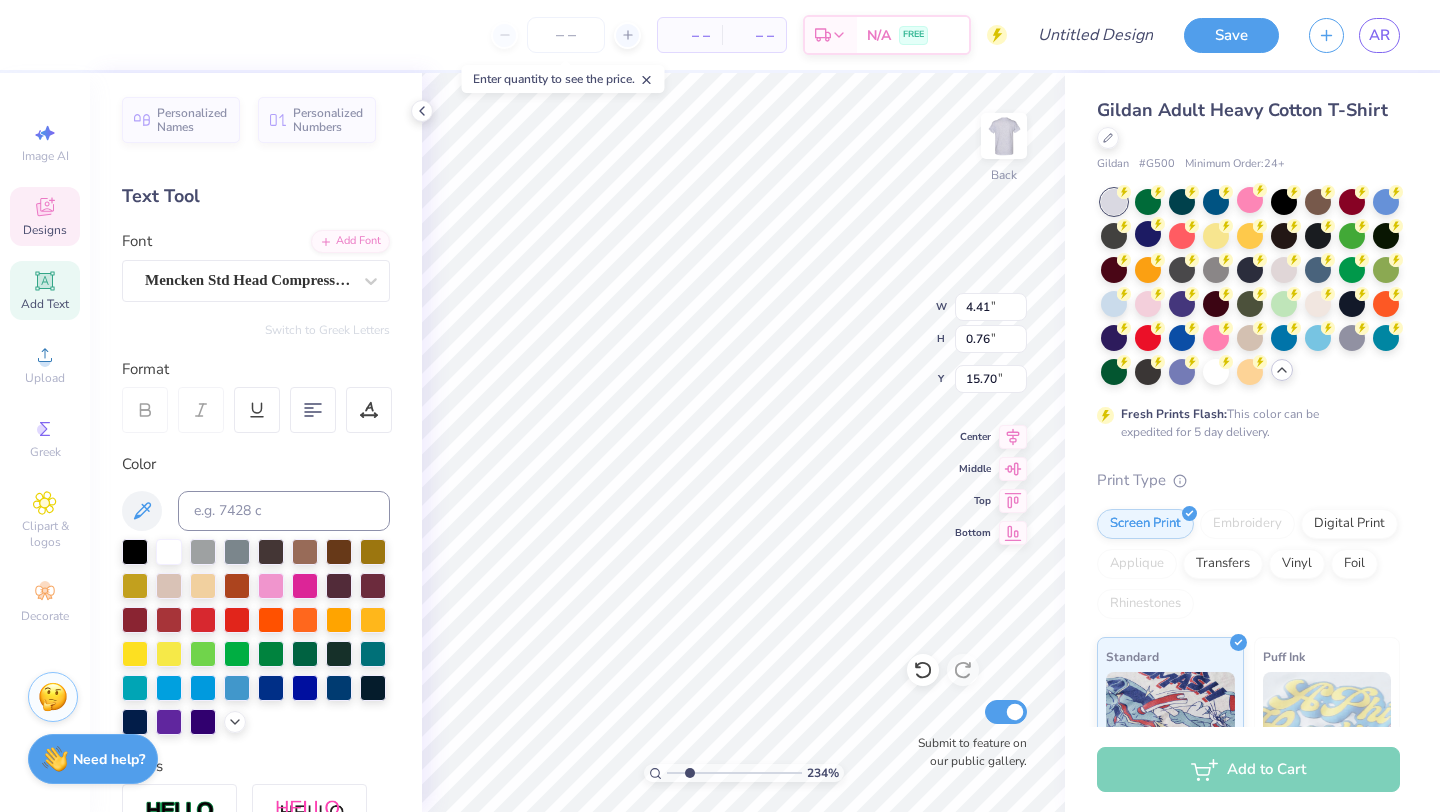 type on "5.65" 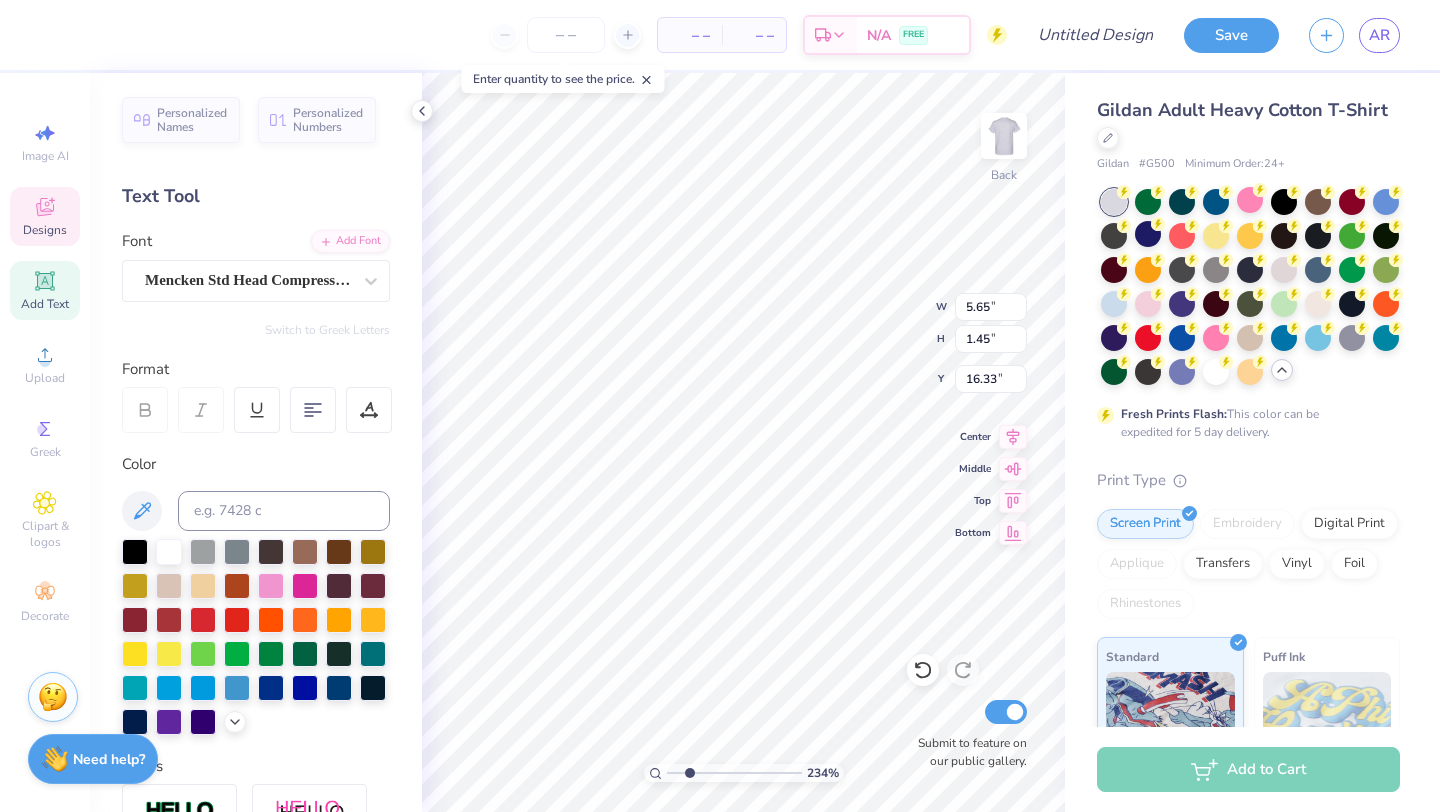 type on "13.90" 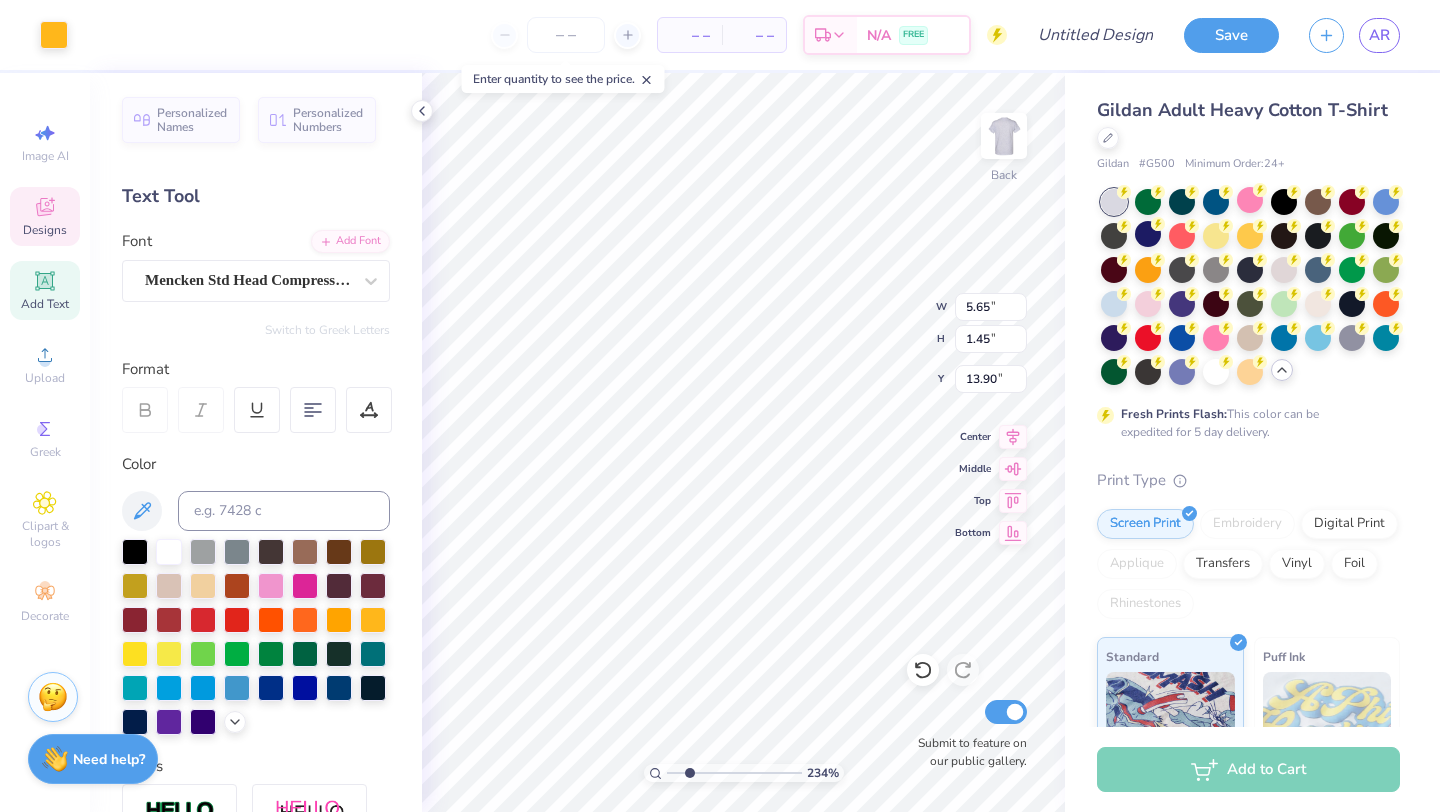 type on "13.89" 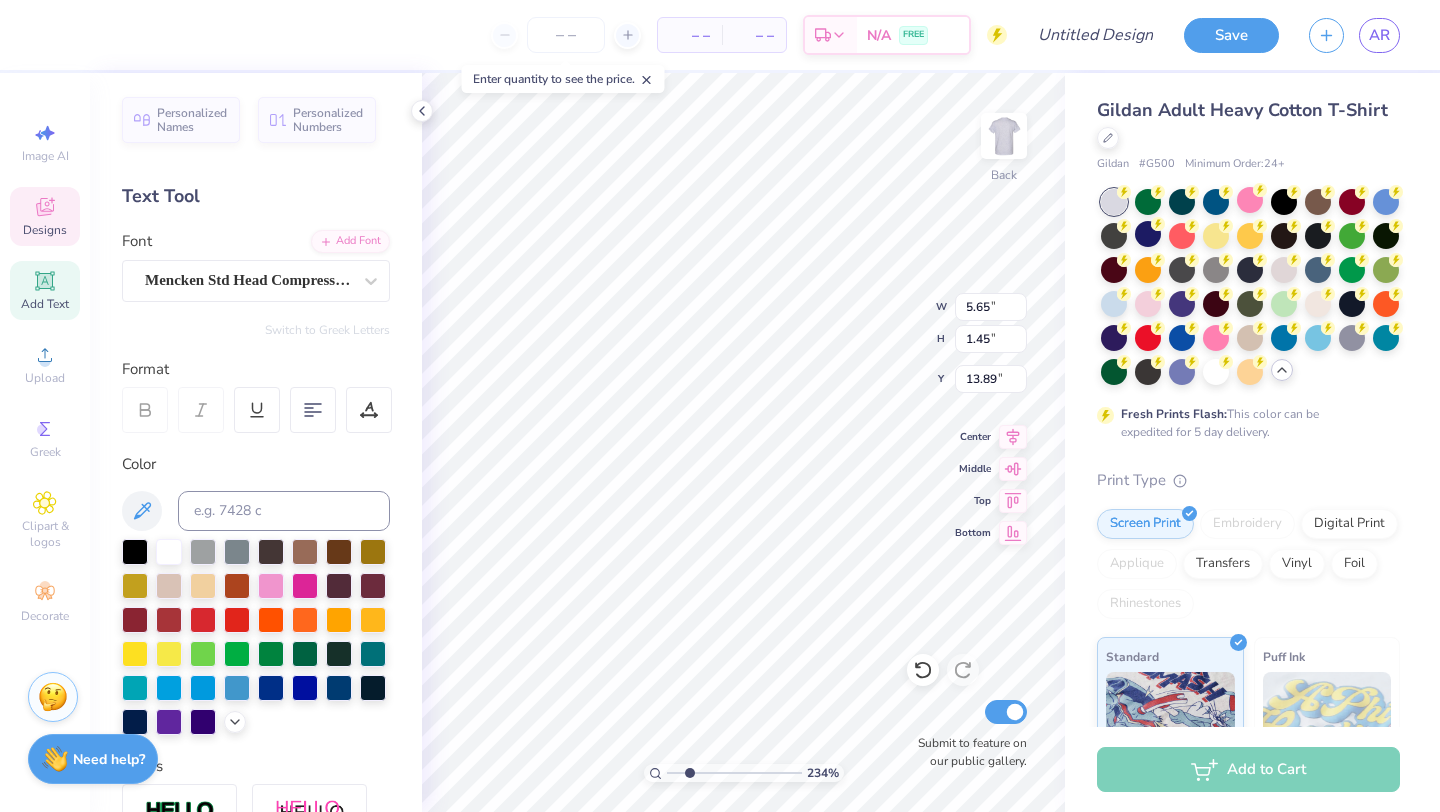 scroll, scrollTop: 0, scrollLeft: 1, axis: horizontal 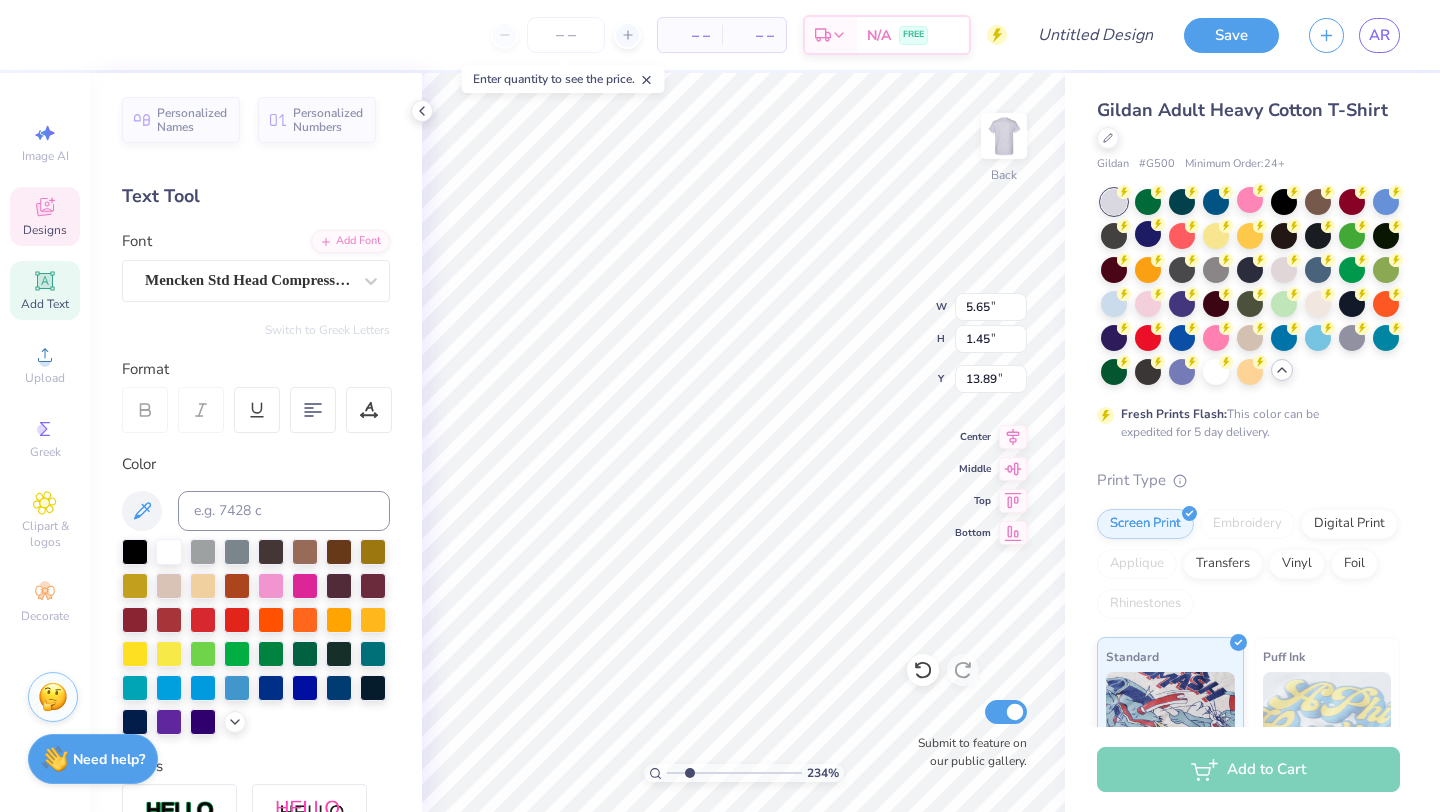 type on "D" 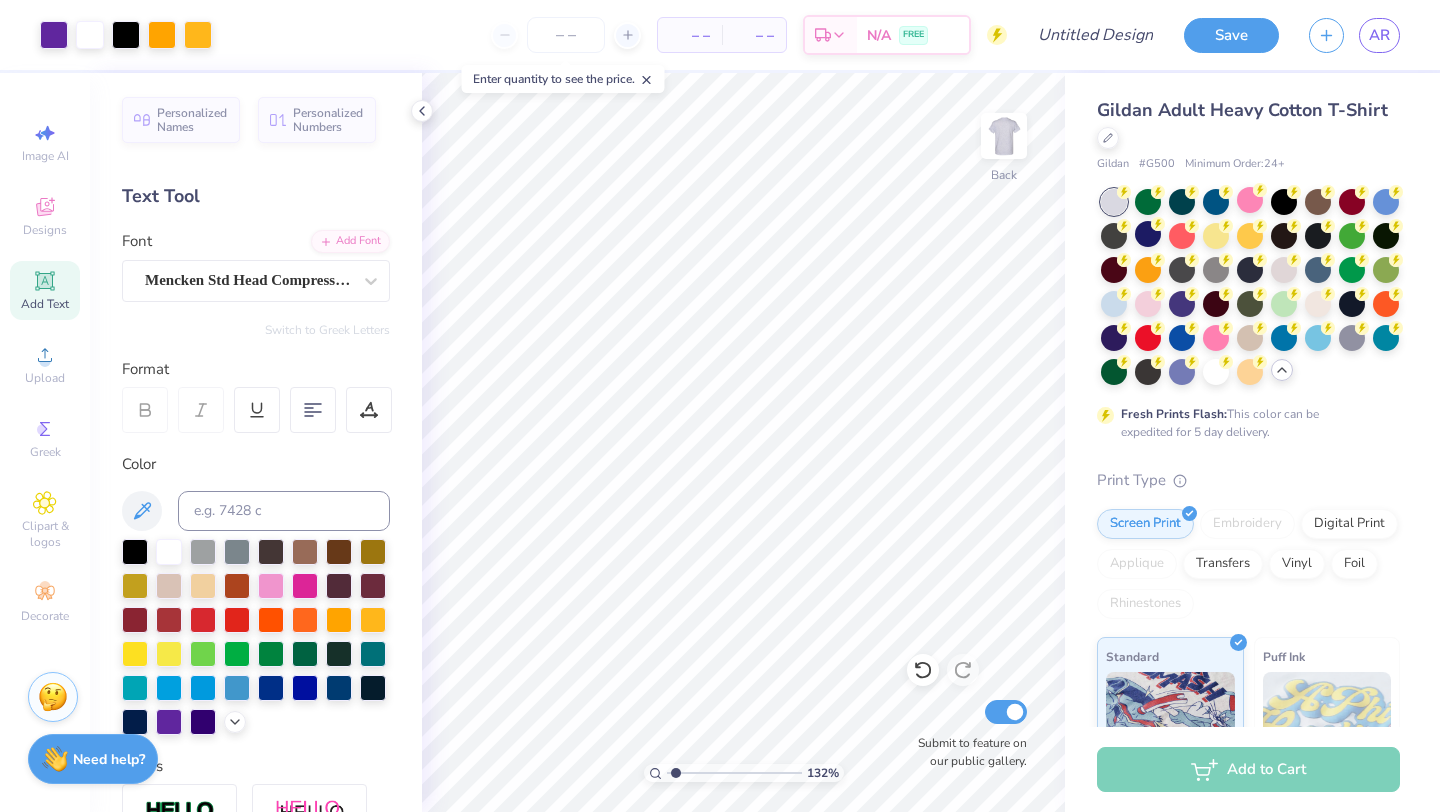 drag, startPoint x: 694, startPoint y: 771, endPoint x: 675, endPoint y: 771, distance: 19 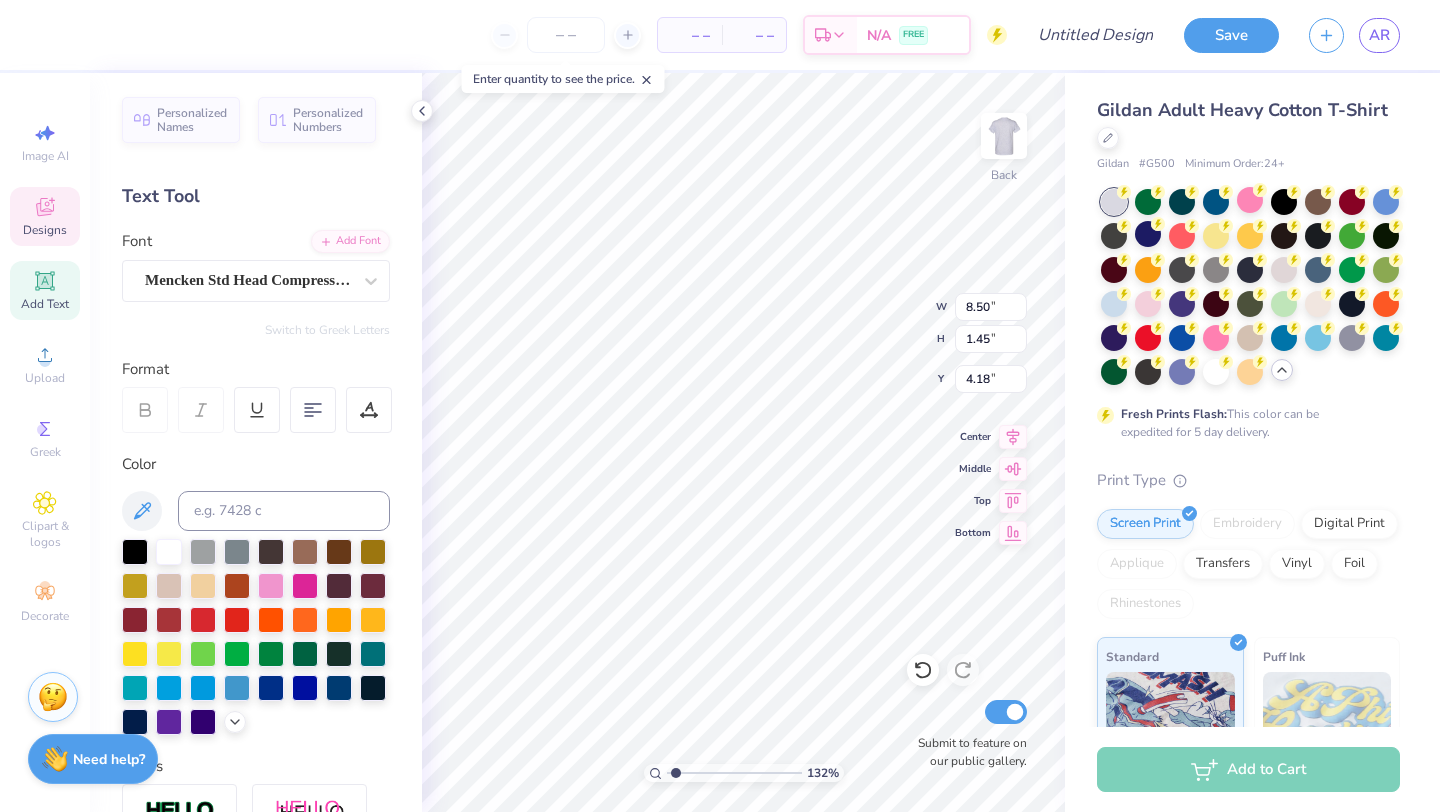 type on "4.18" 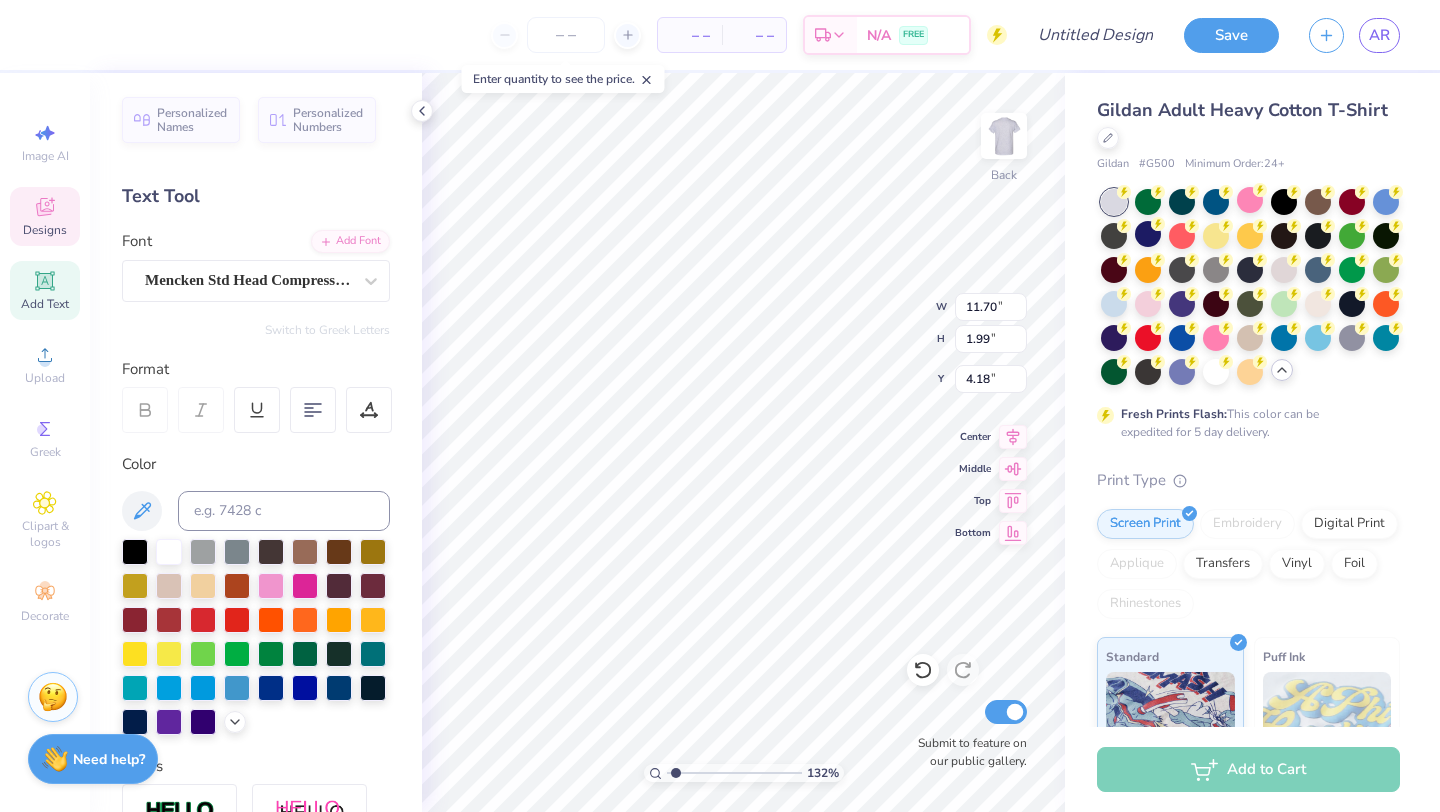 type on "4.27" 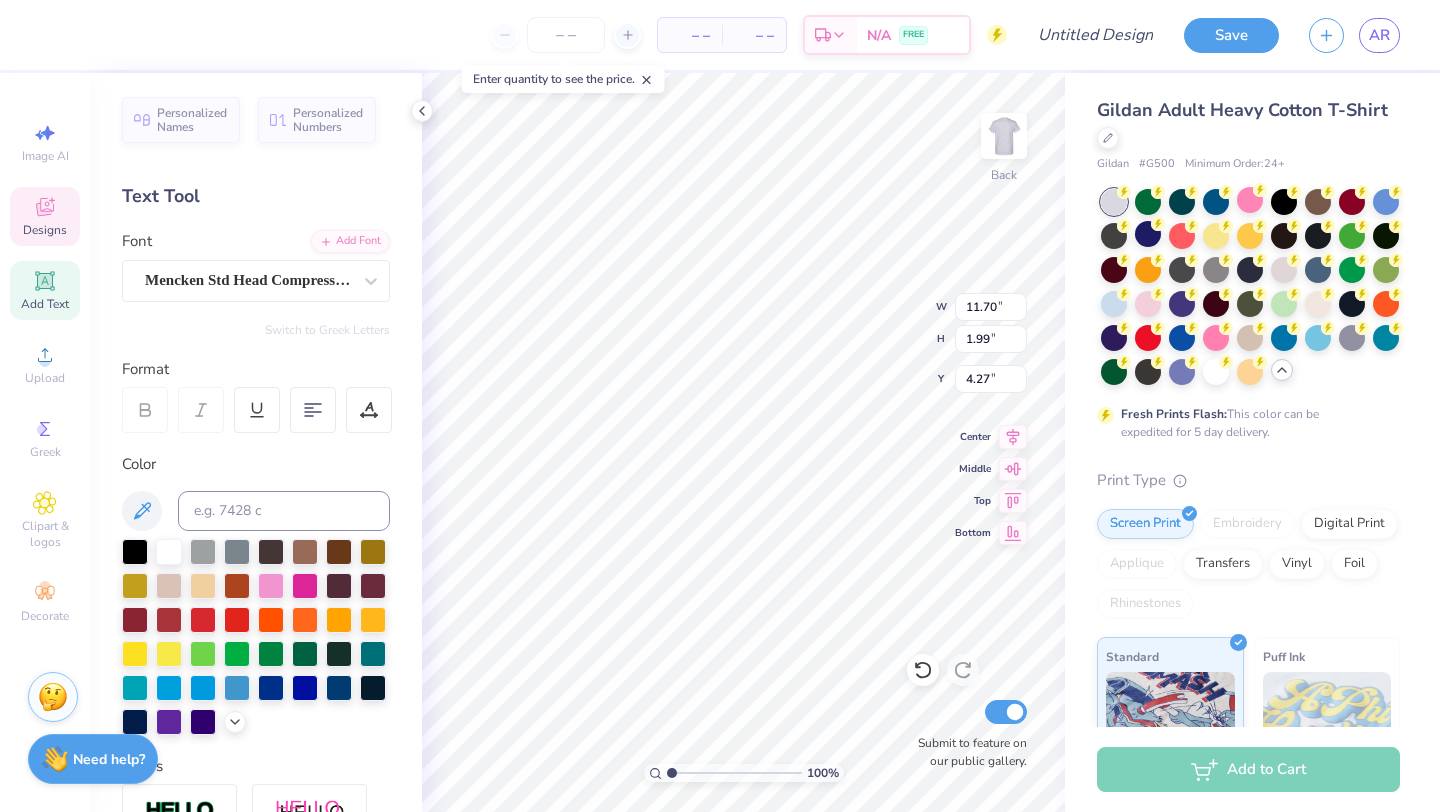 type on "1" 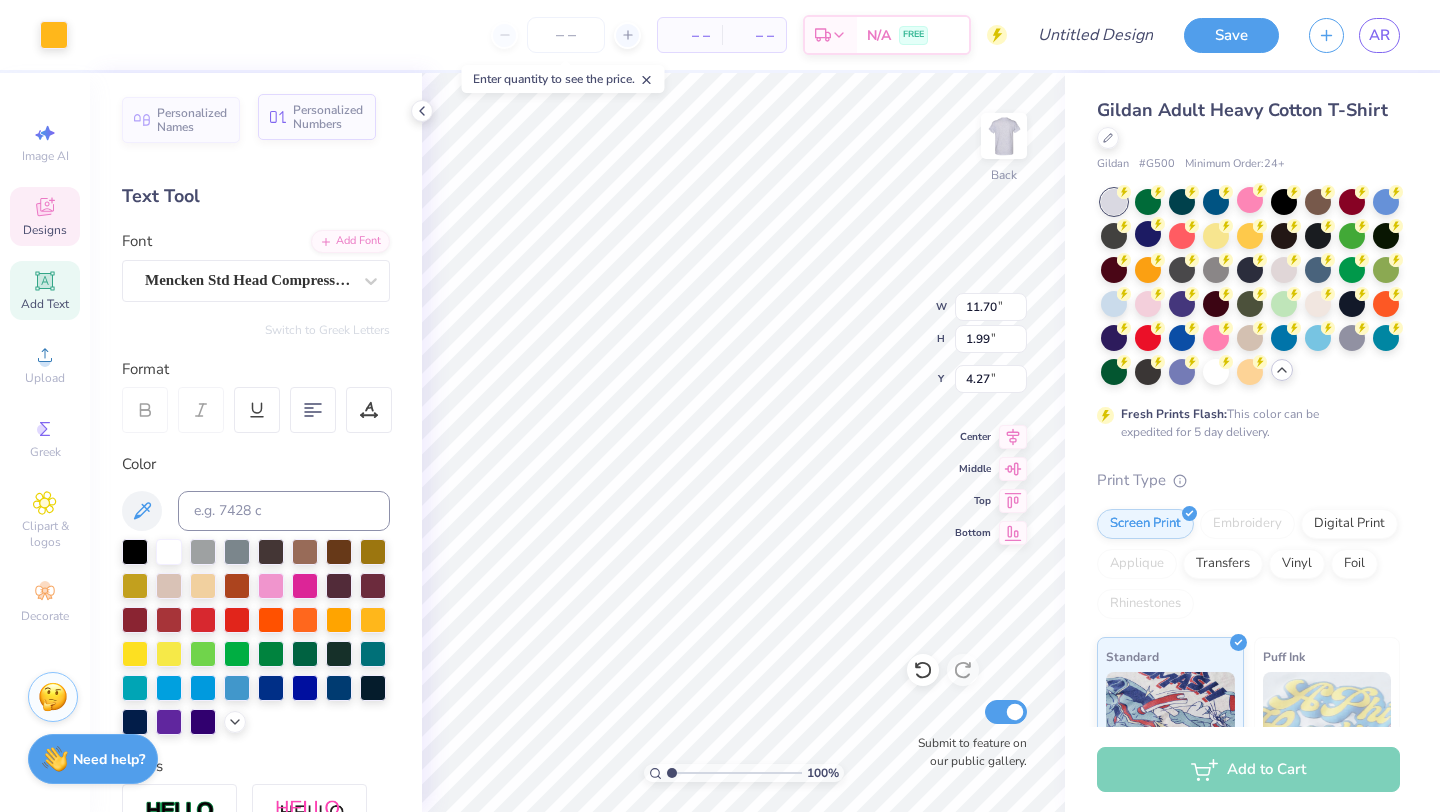 type on "4.26" 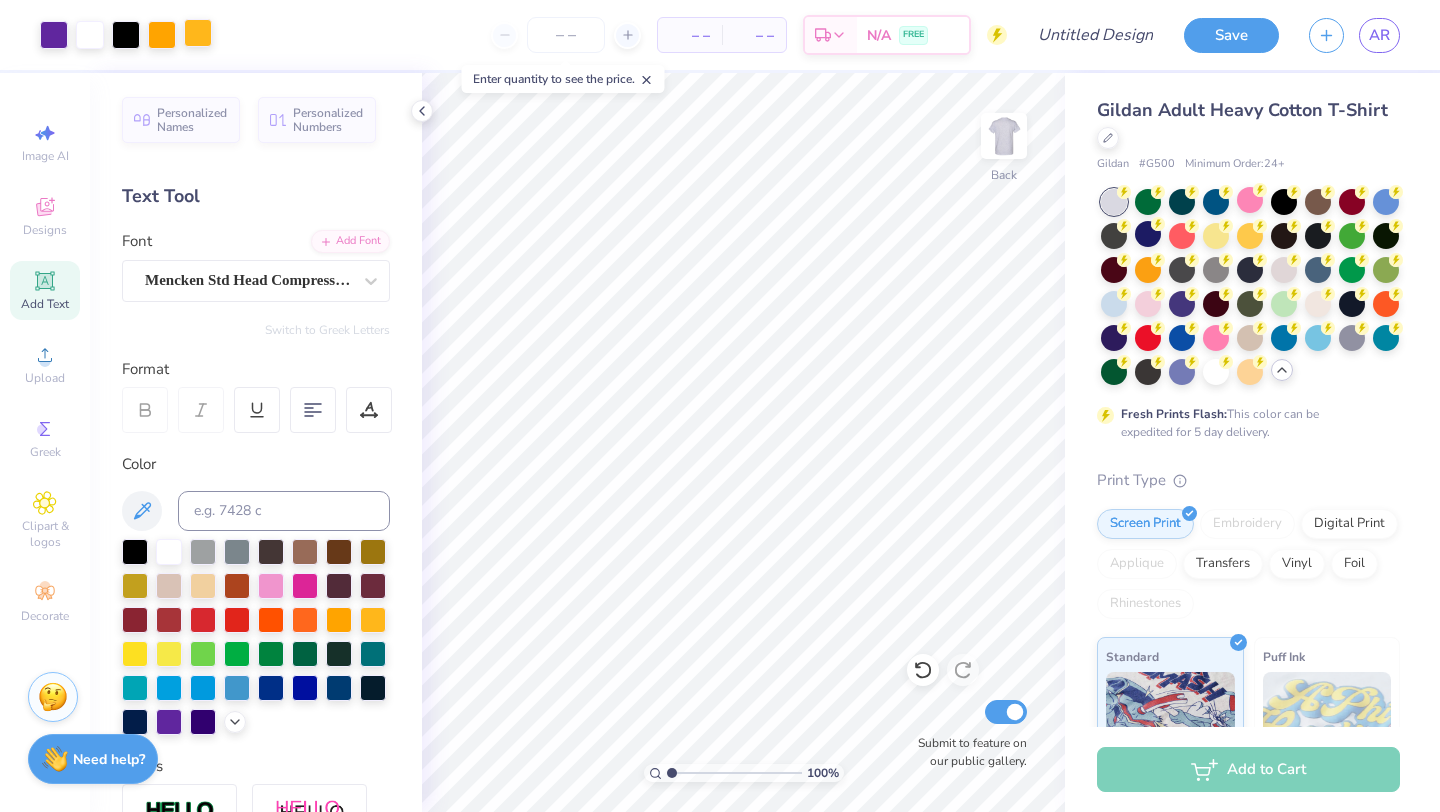 click at bounding box center (198, 33) 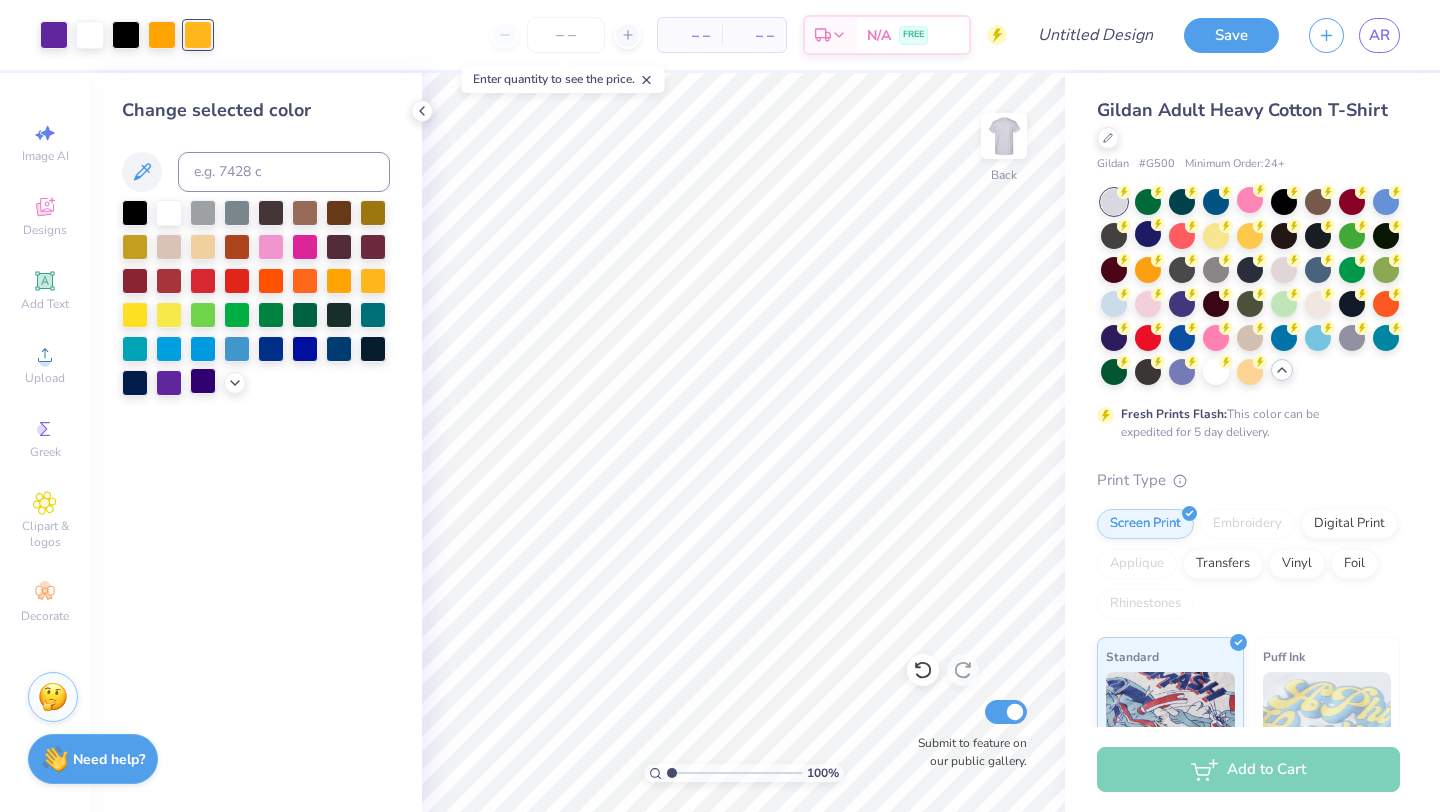 click at bounding box center [203, 381] 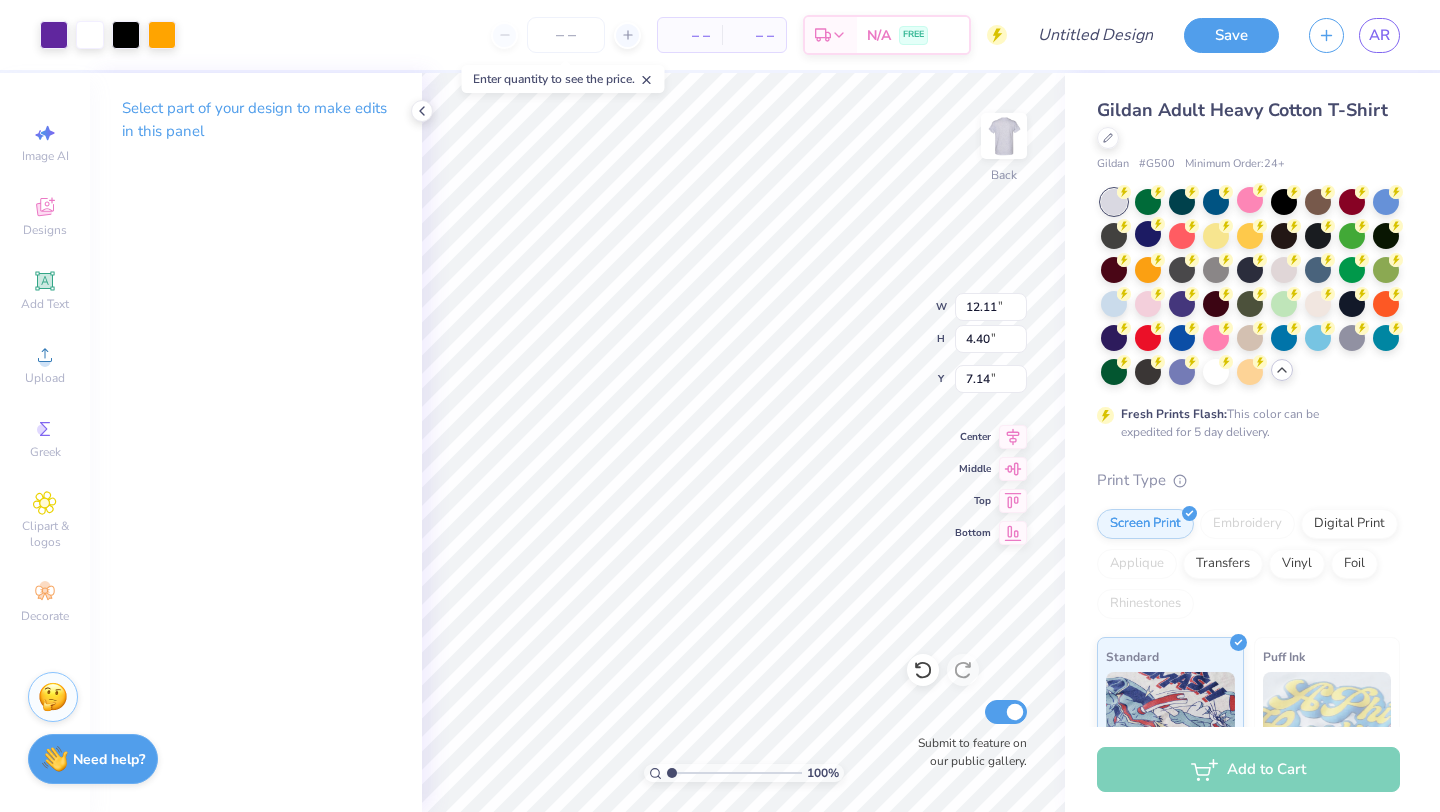 type on "6.98" 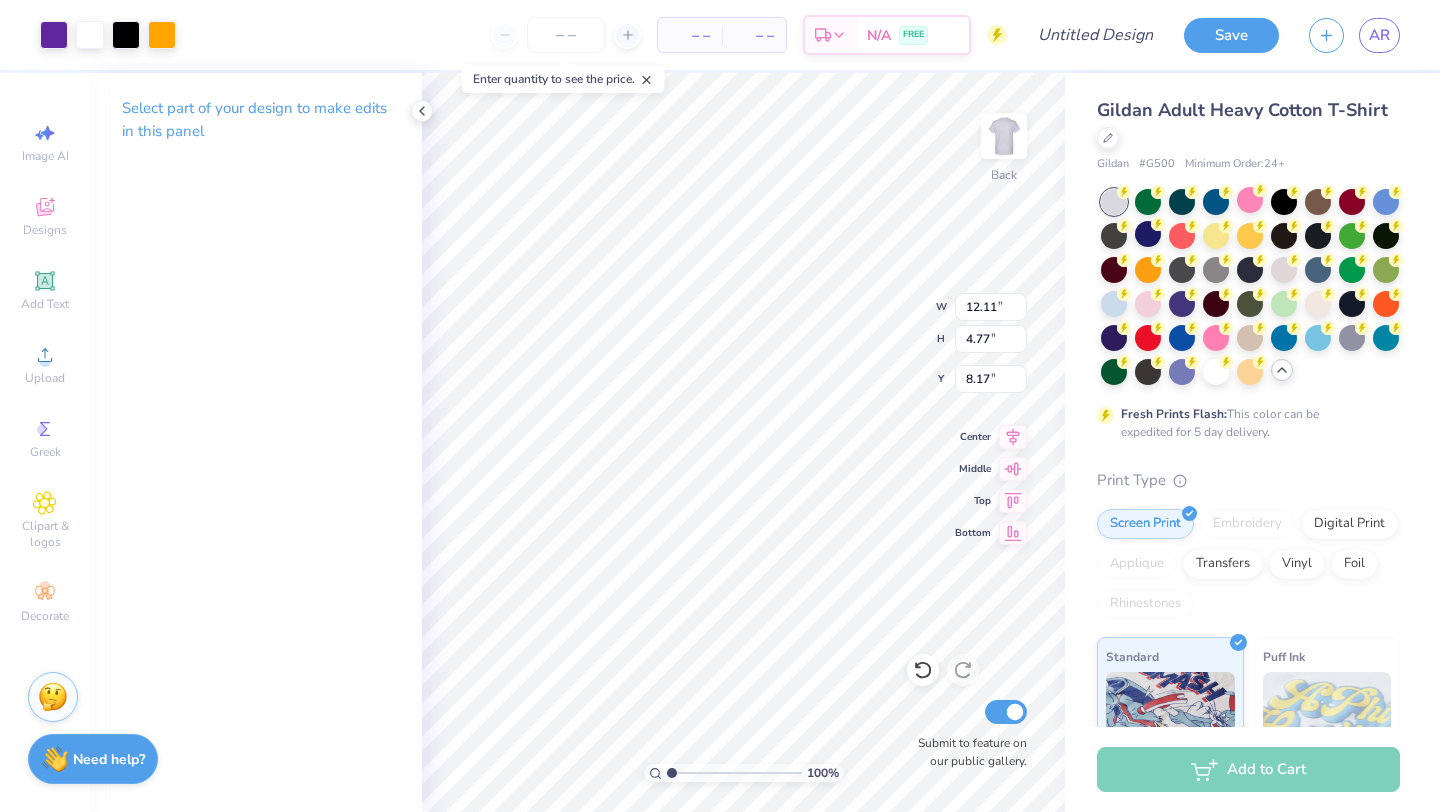 type on "8.17" 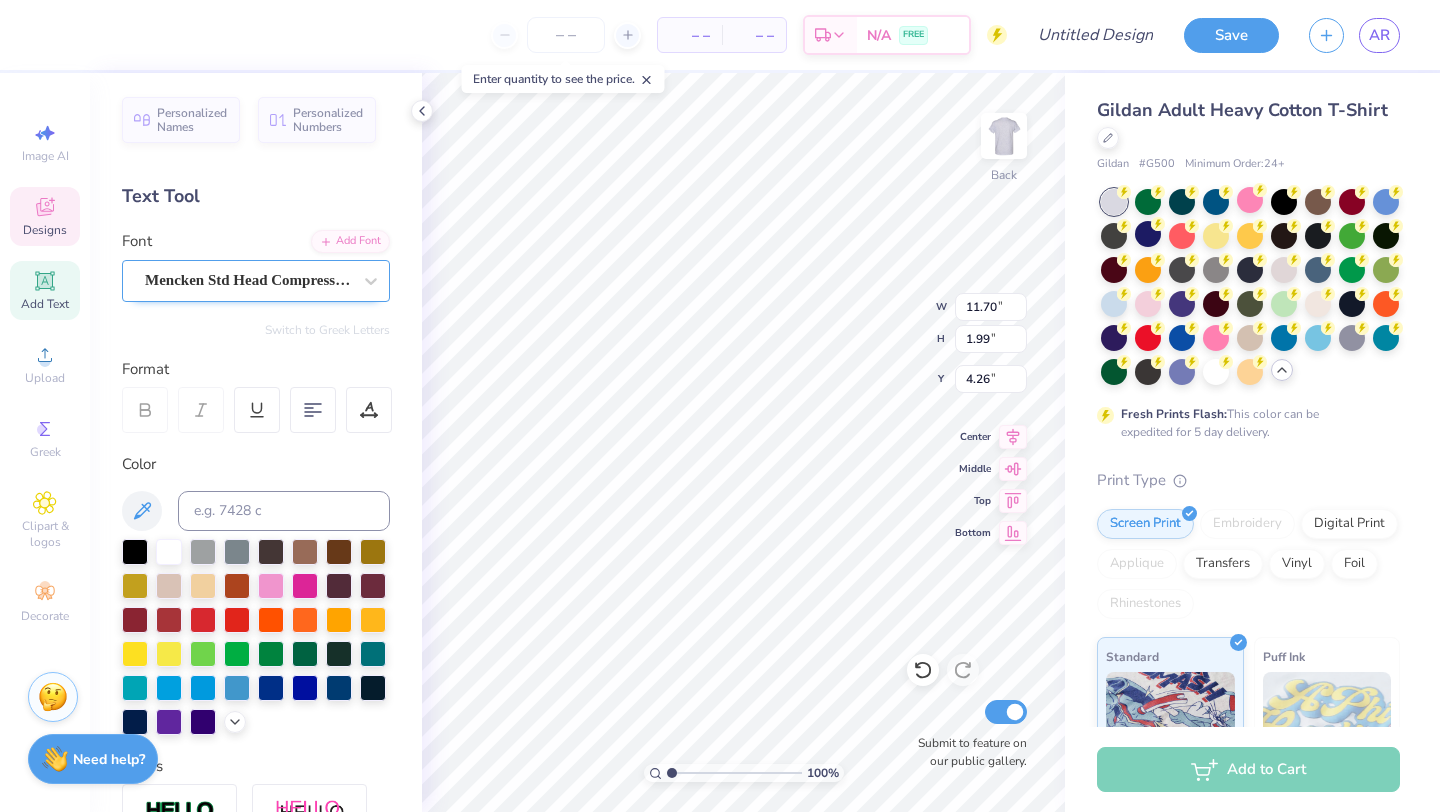 type on "5.65" 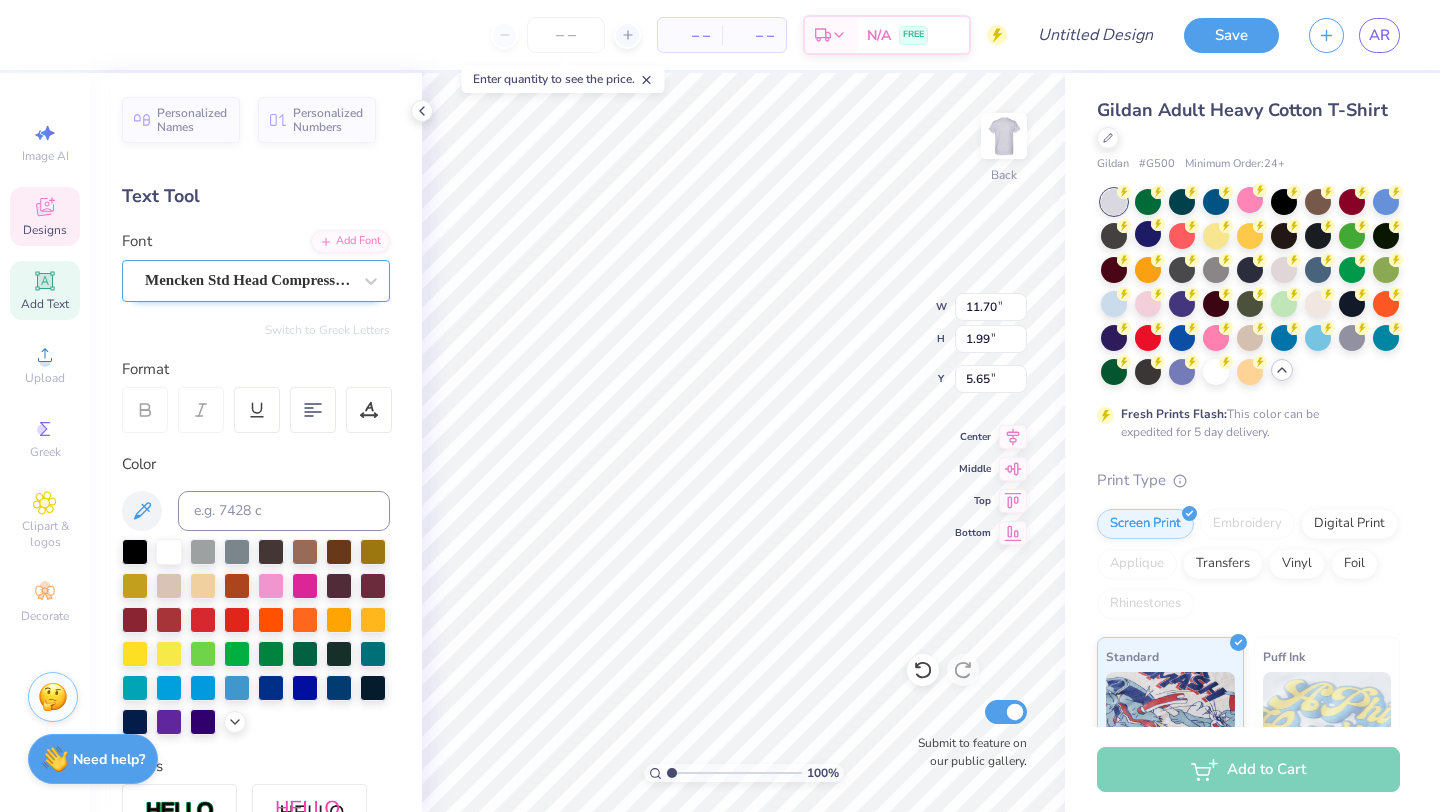 click on "Mencken Std Head Compress ExtraBold" at bounding box center [256, 281] 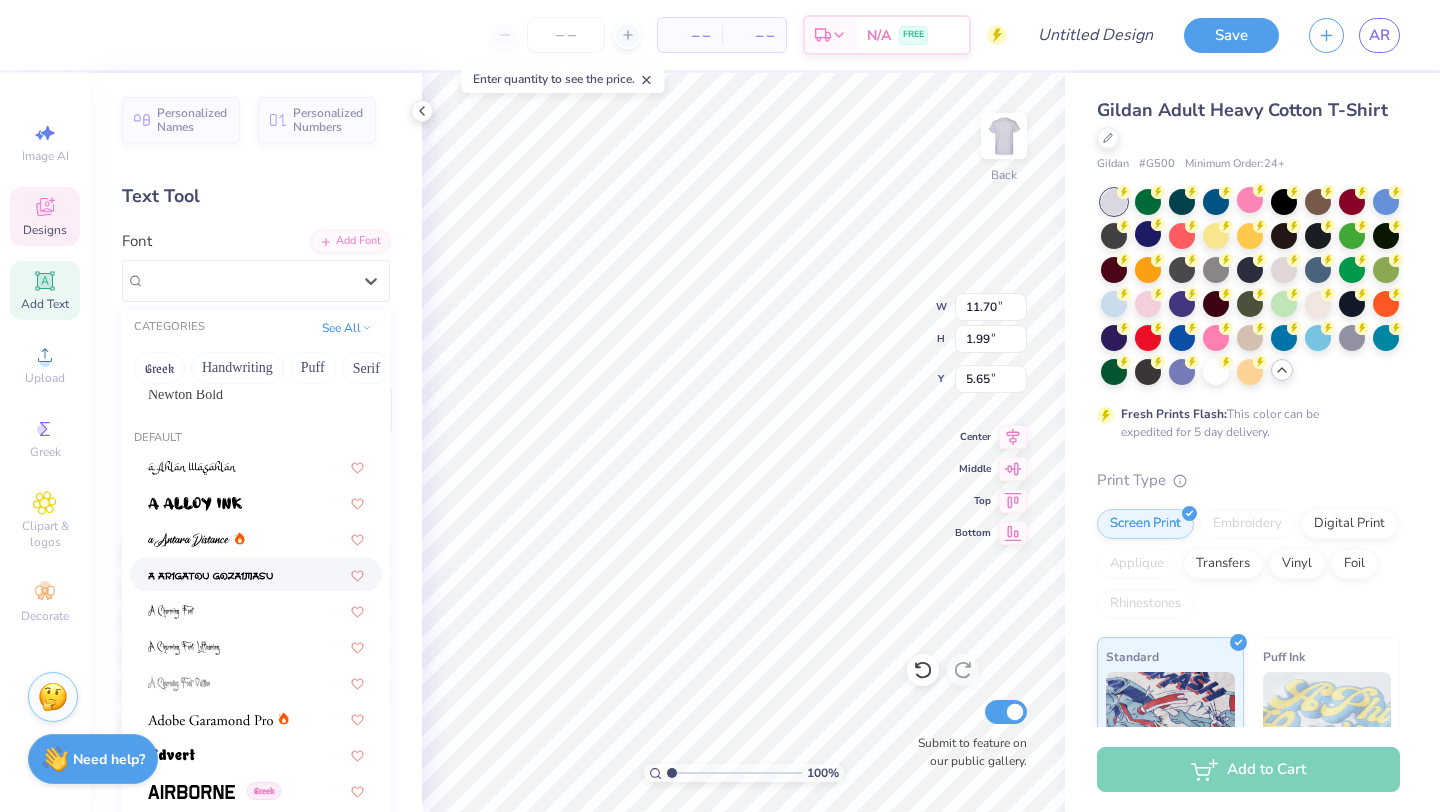 scroll, scrollTop: 122, scrollLeft: 0, axis: vertical 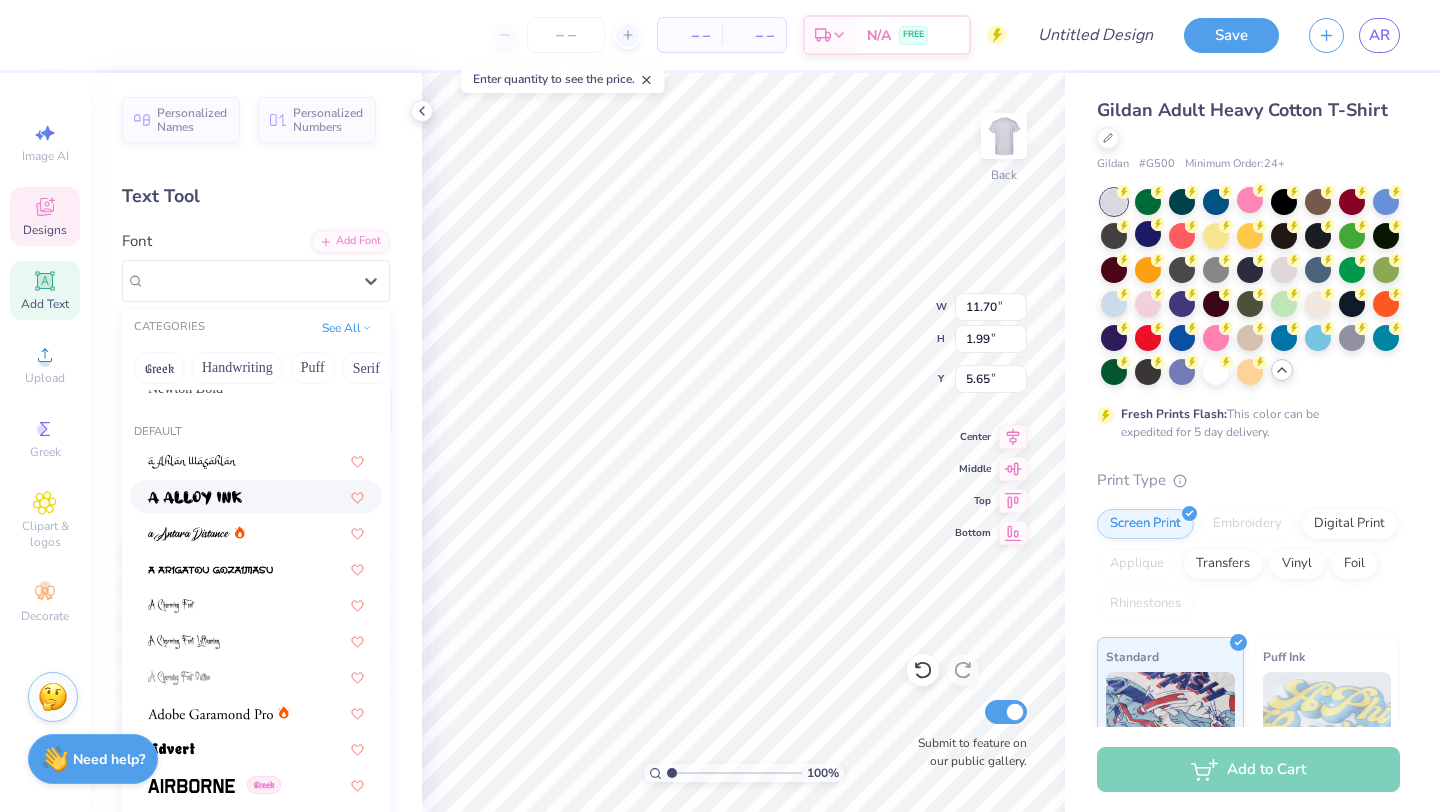 click at bounding box center [256, 496] 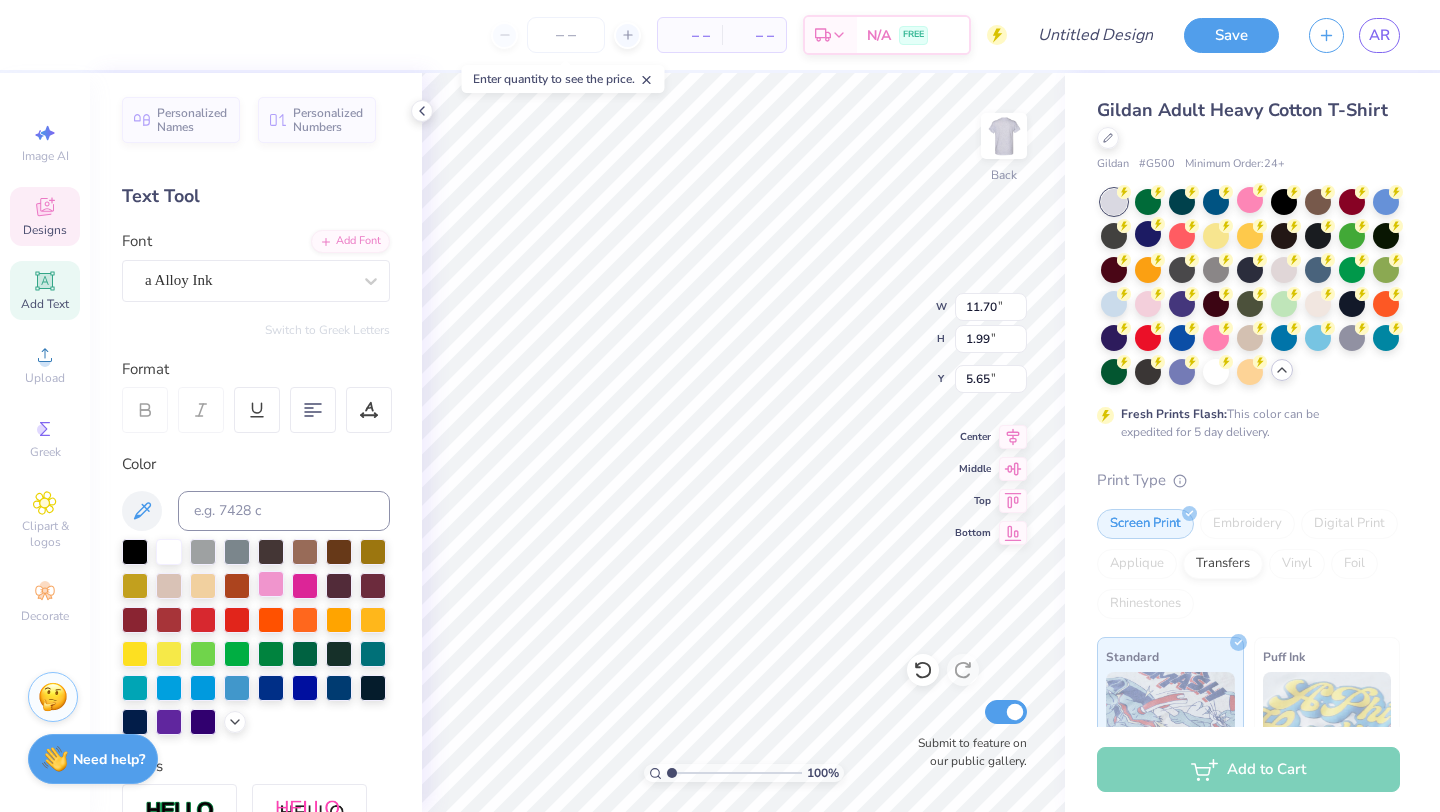 type on "15.02" 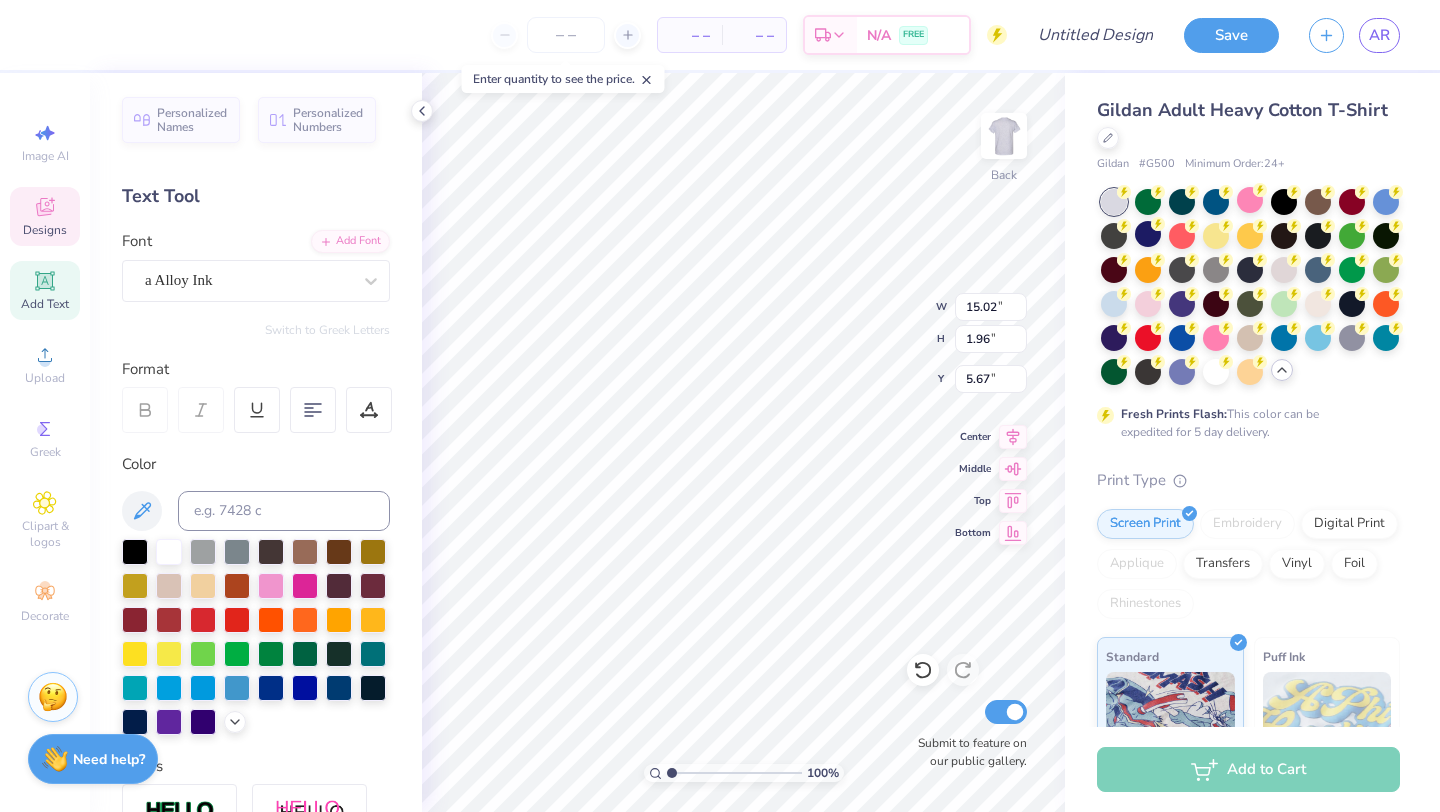 type on "12.08" 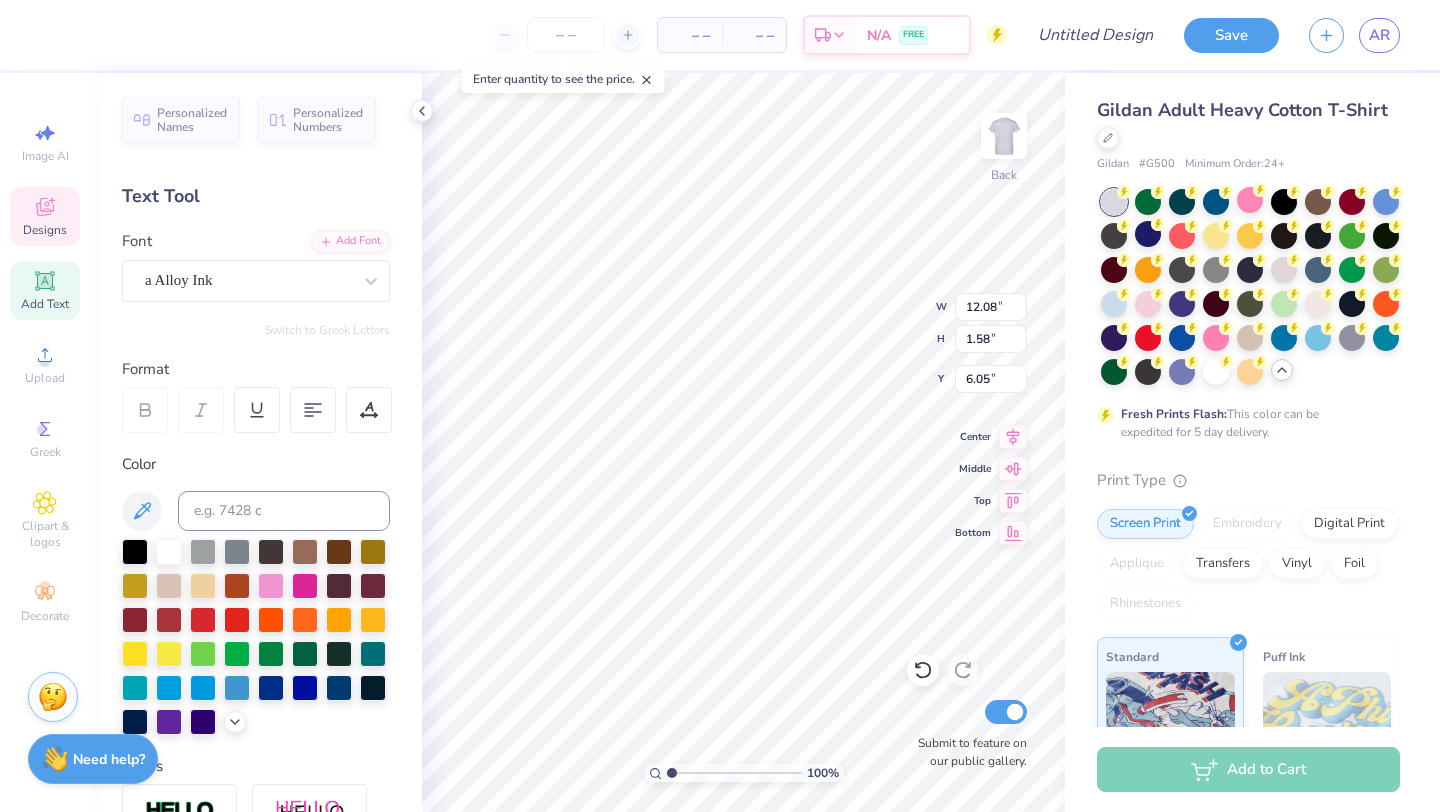 type on "6.07" 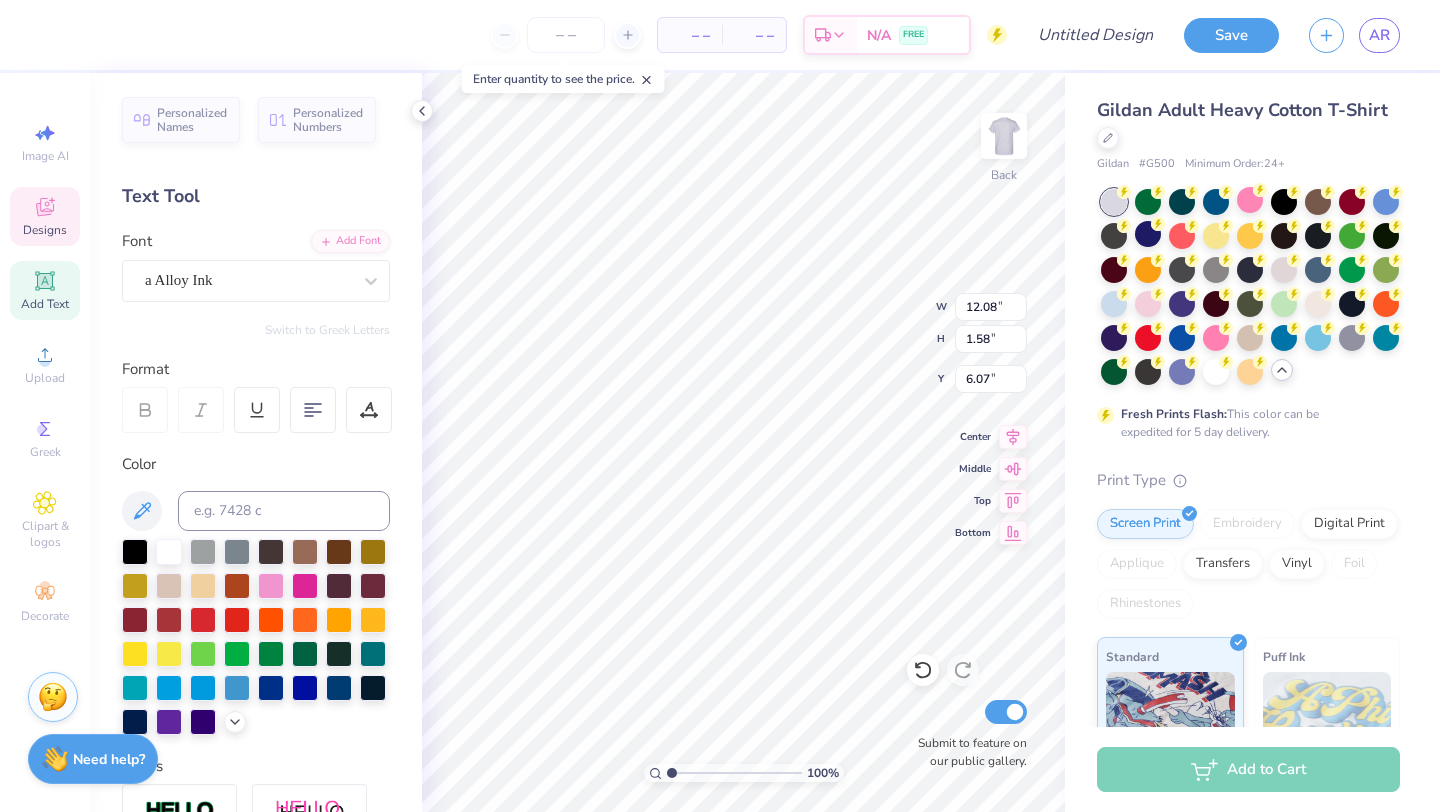 type on "12.73" 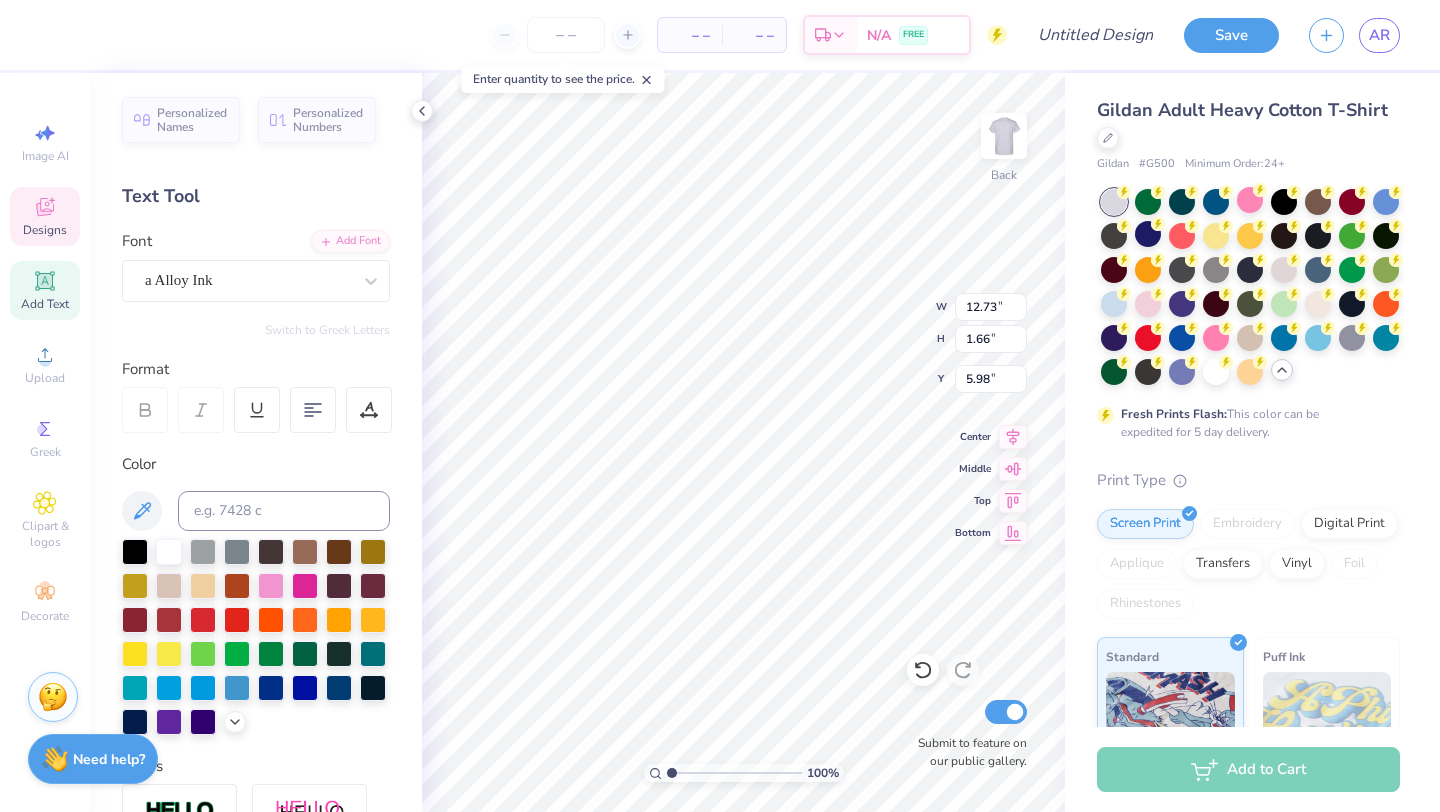 type on "5.96" 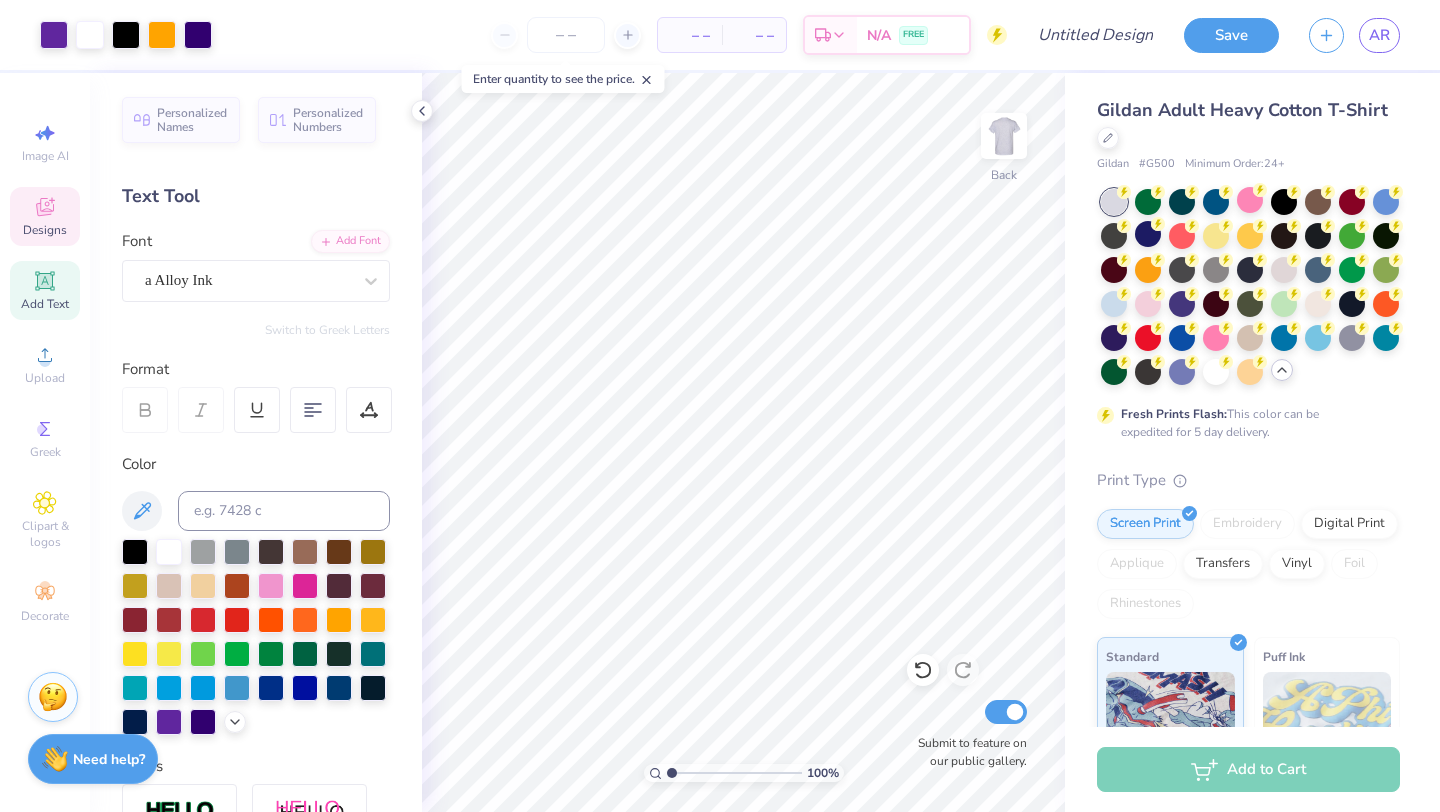 click 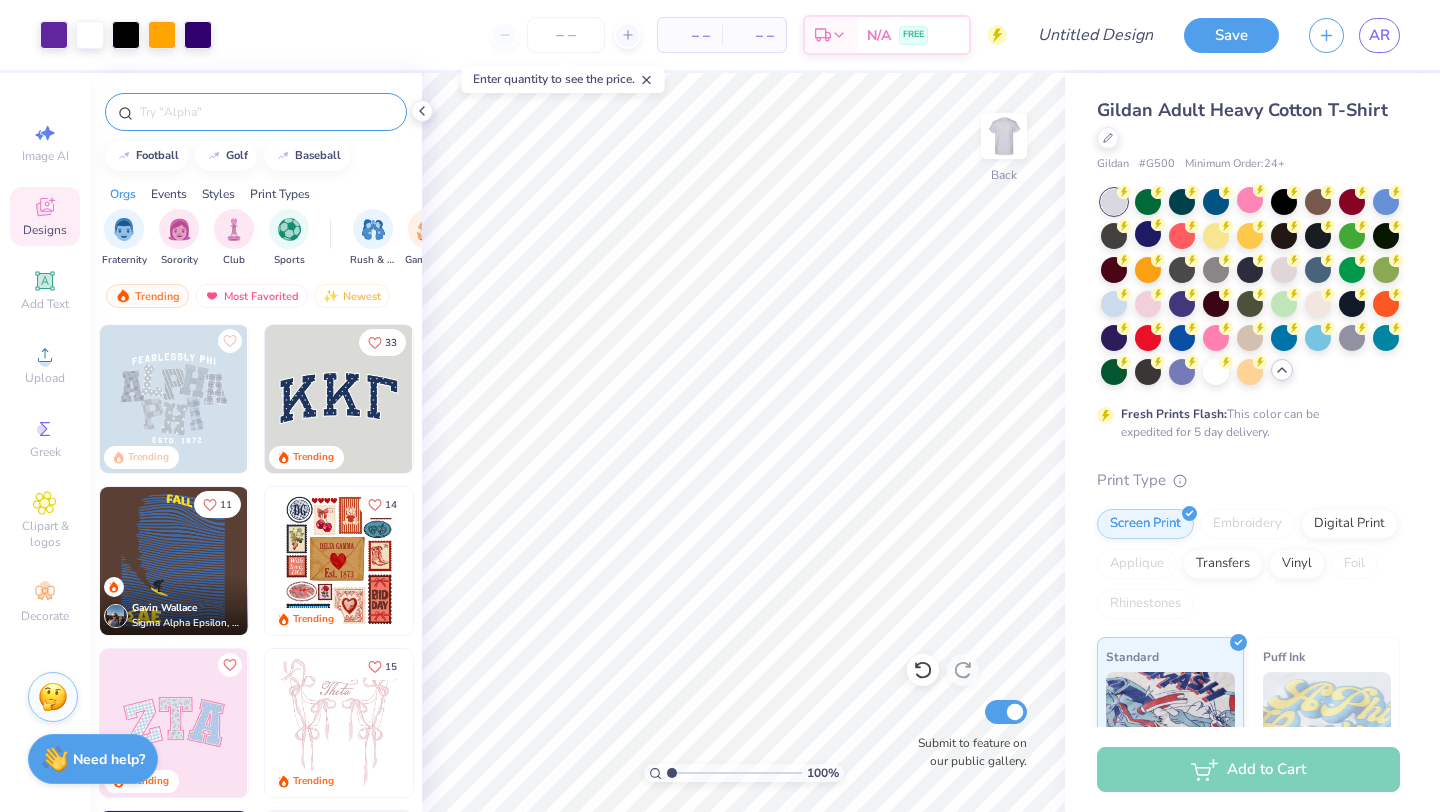 click at bounding box center (256, 112) 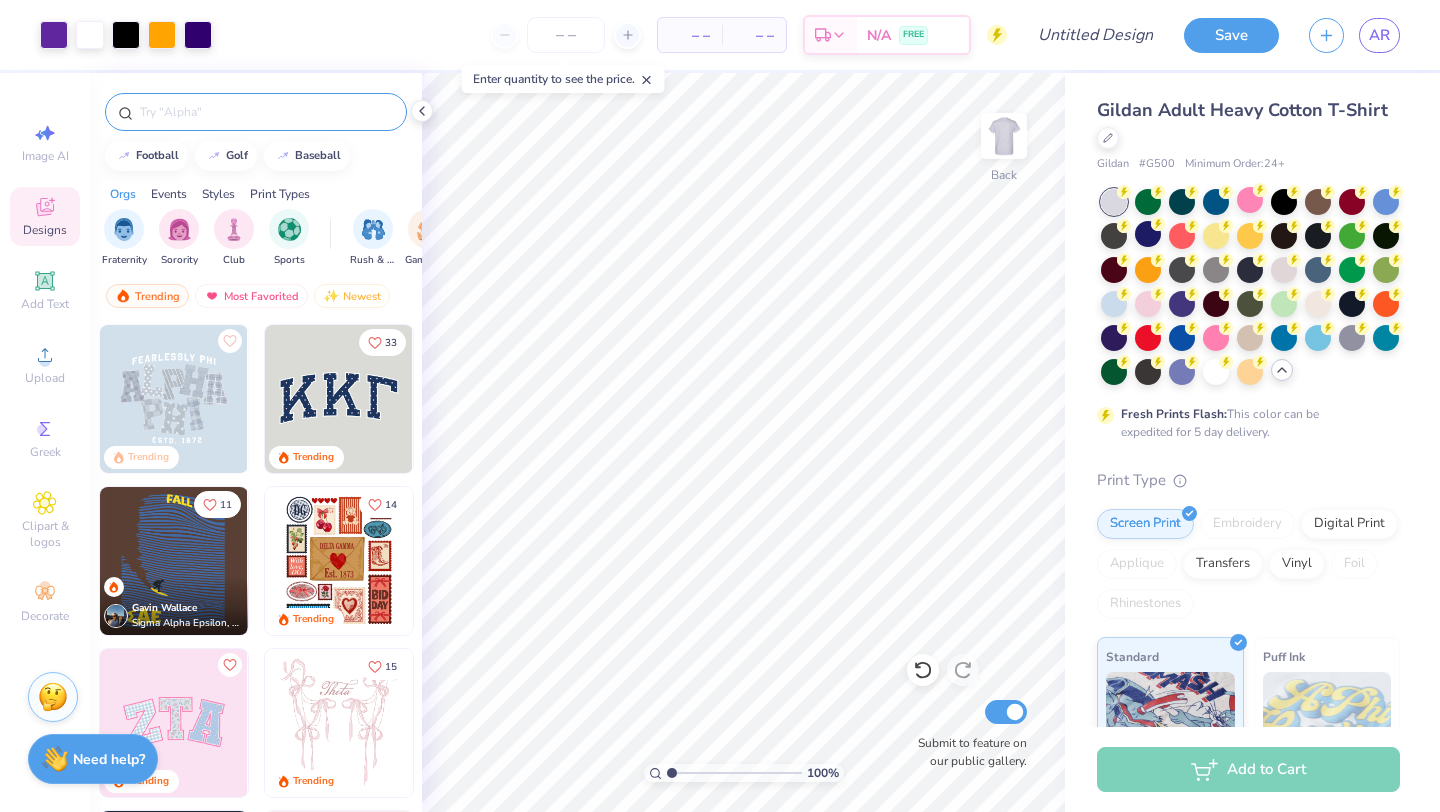 click at bounding box center [266, 112] 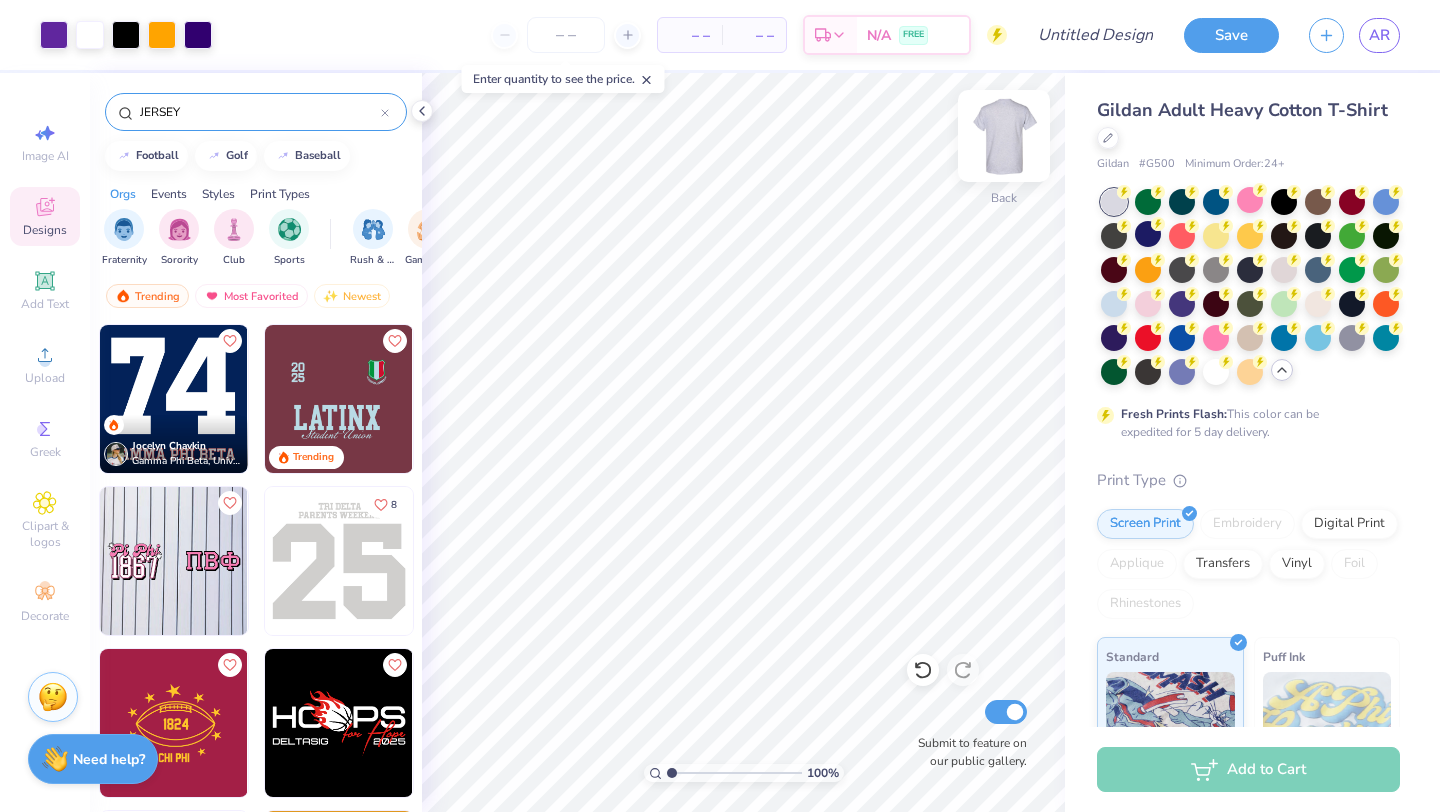 type on "JERSEY" 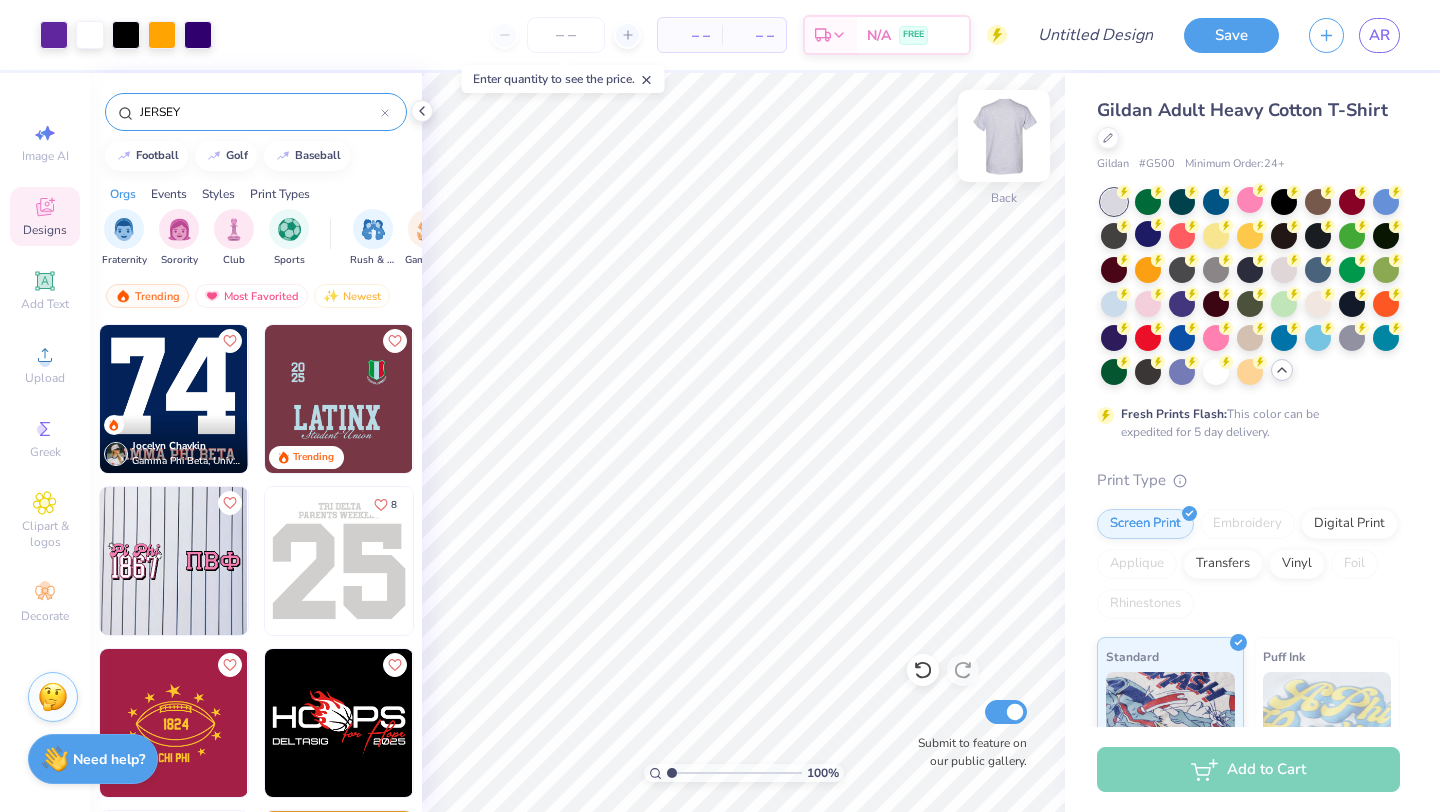 click at bounding box center [1004, 136] 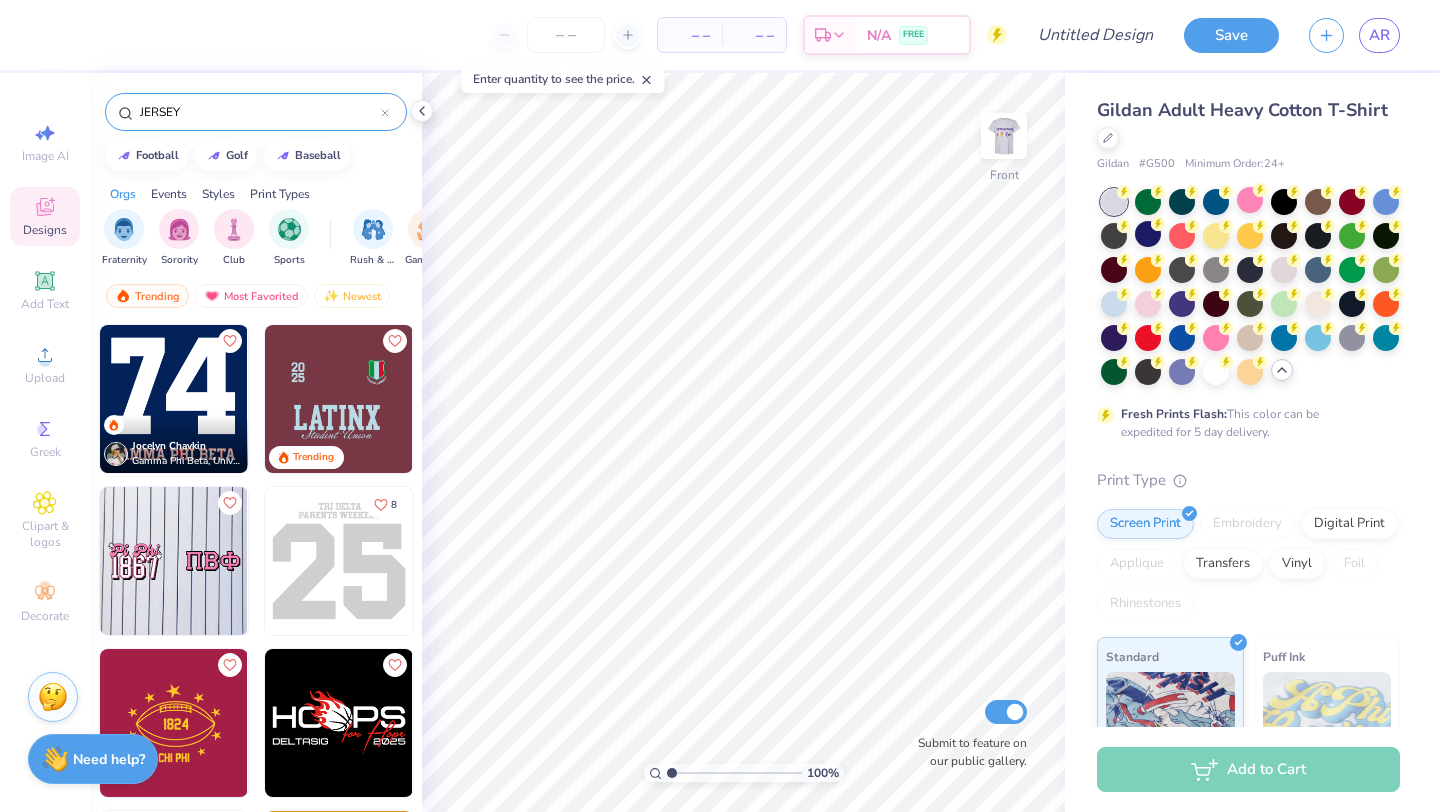 click at bounding box center (174, 399) 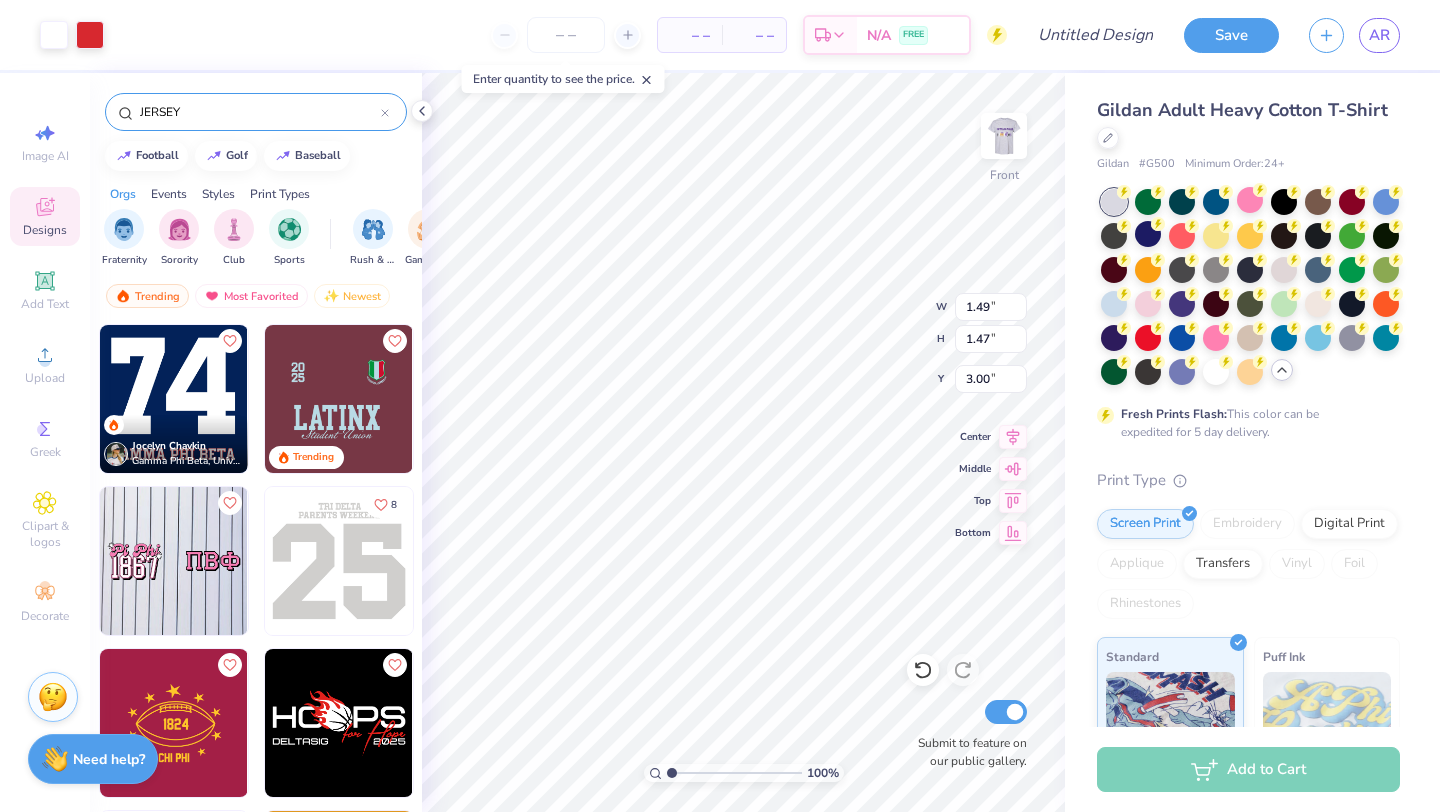 type on "7.83" 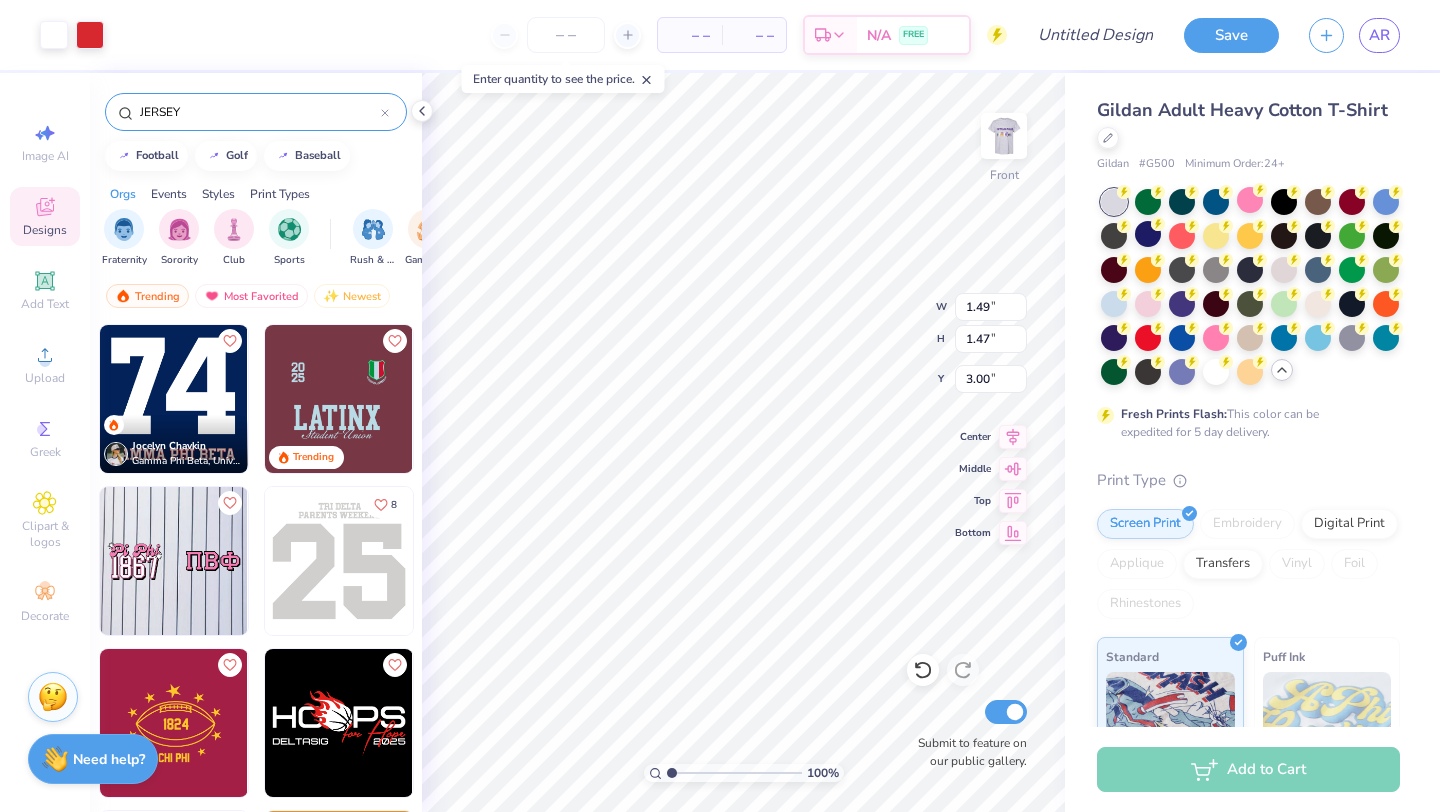 type on "7.74" 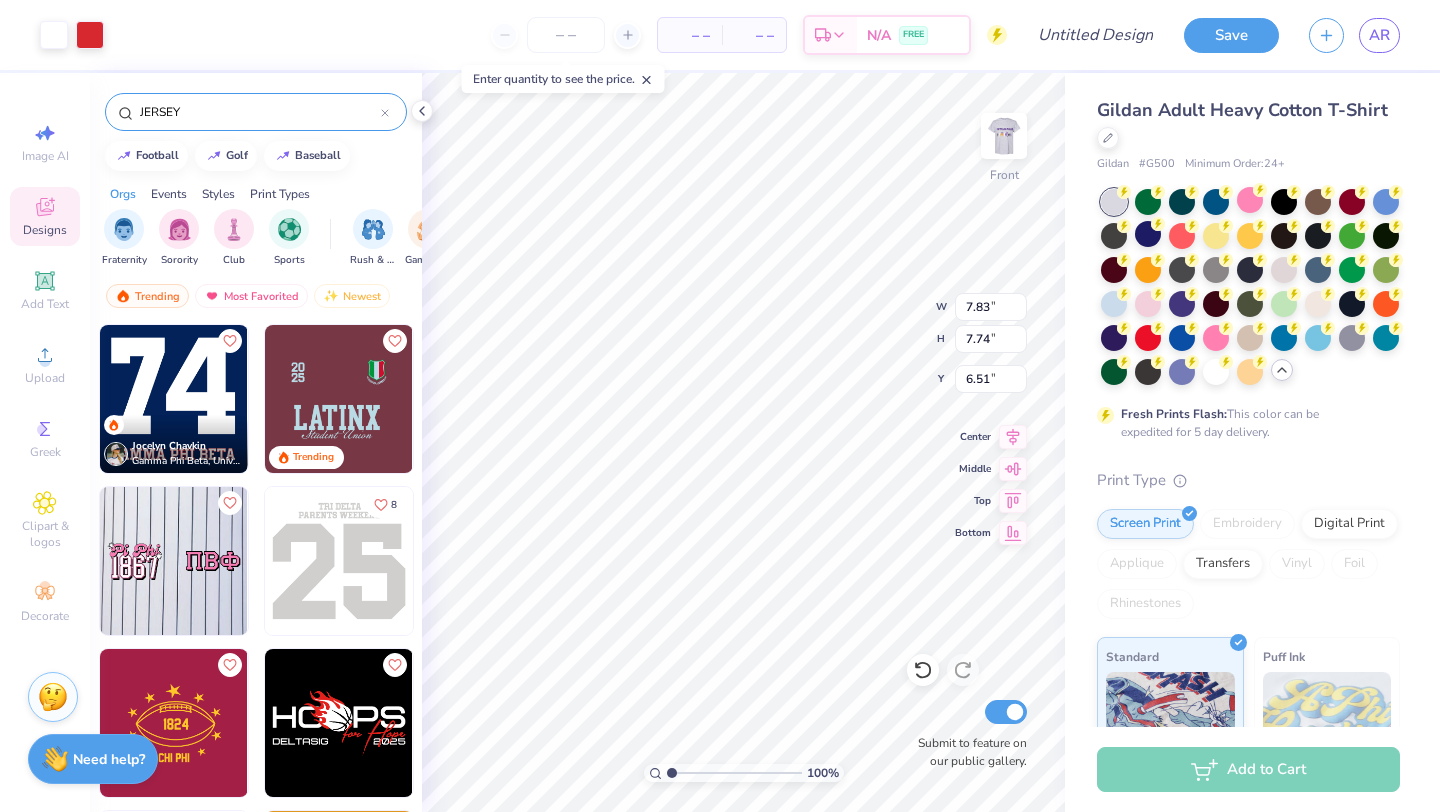 type on "6.51" 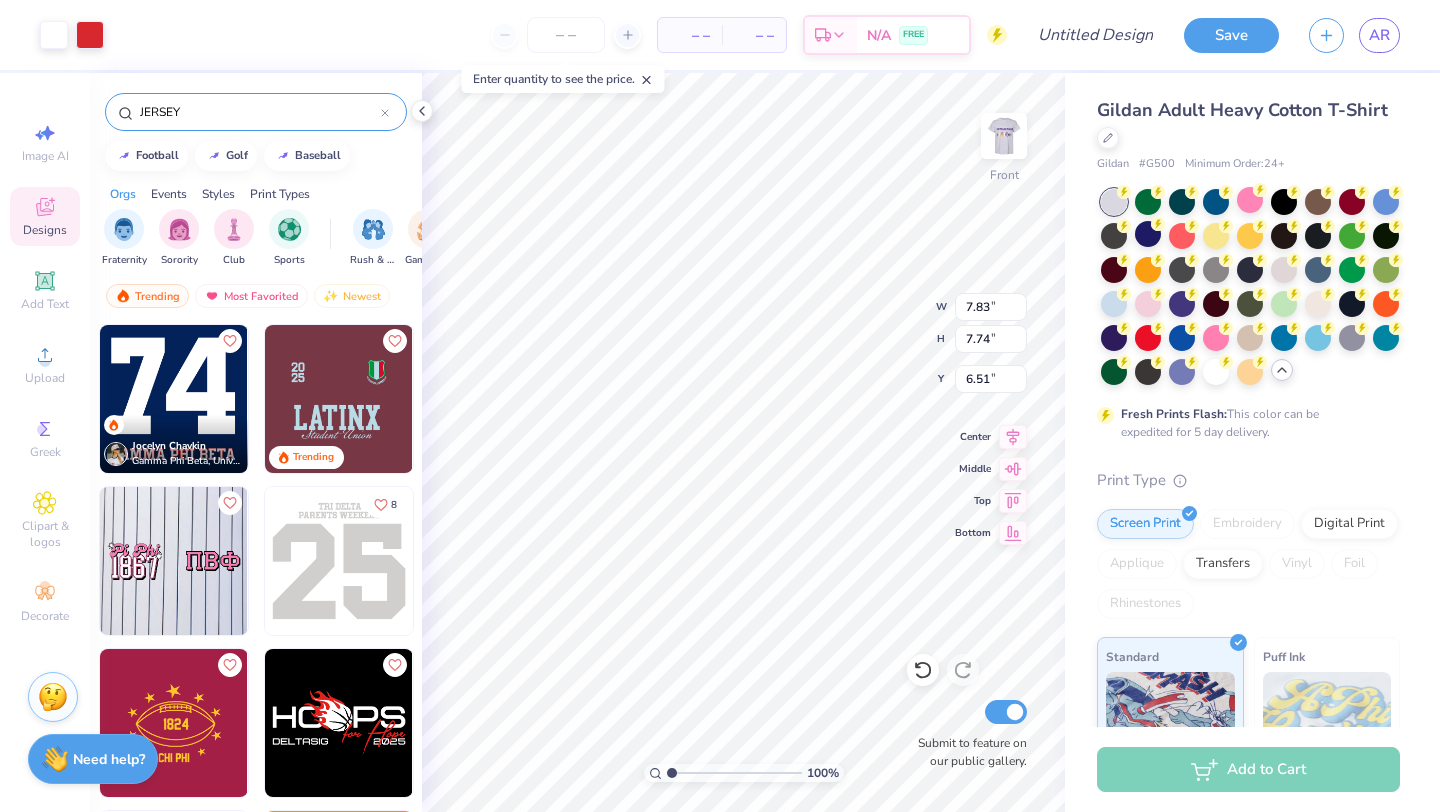 type on "11.48" 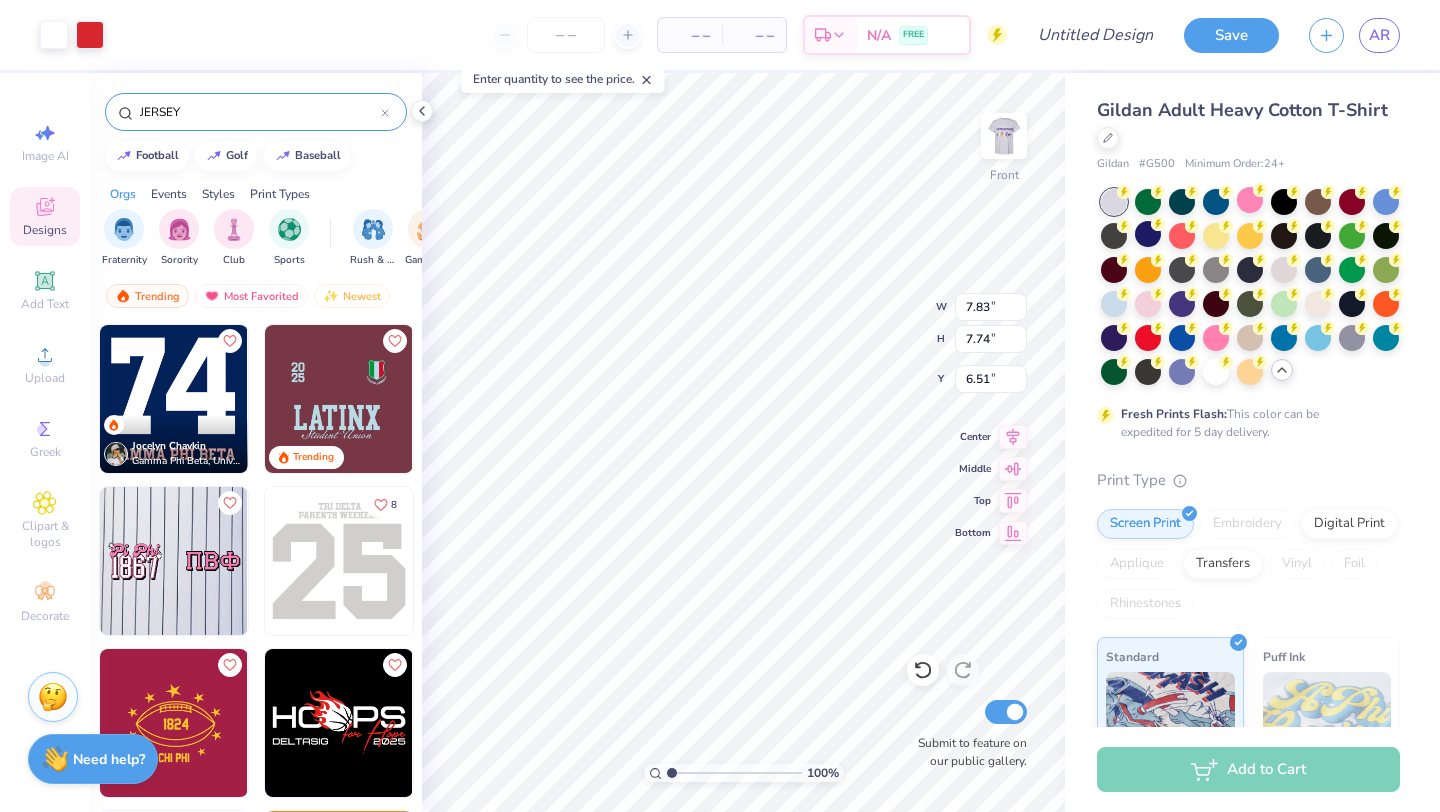 type on "11.33" 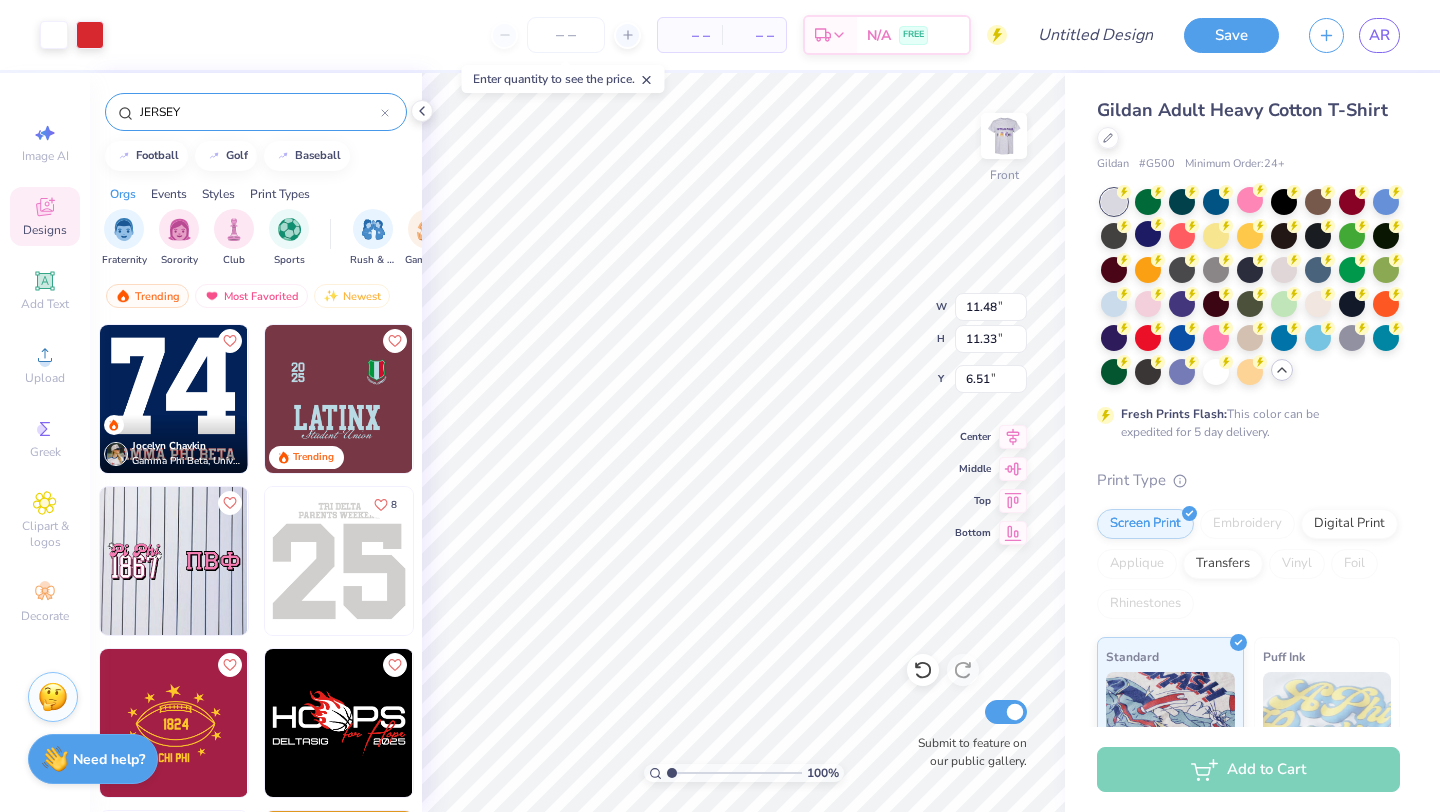 type on "5.59" 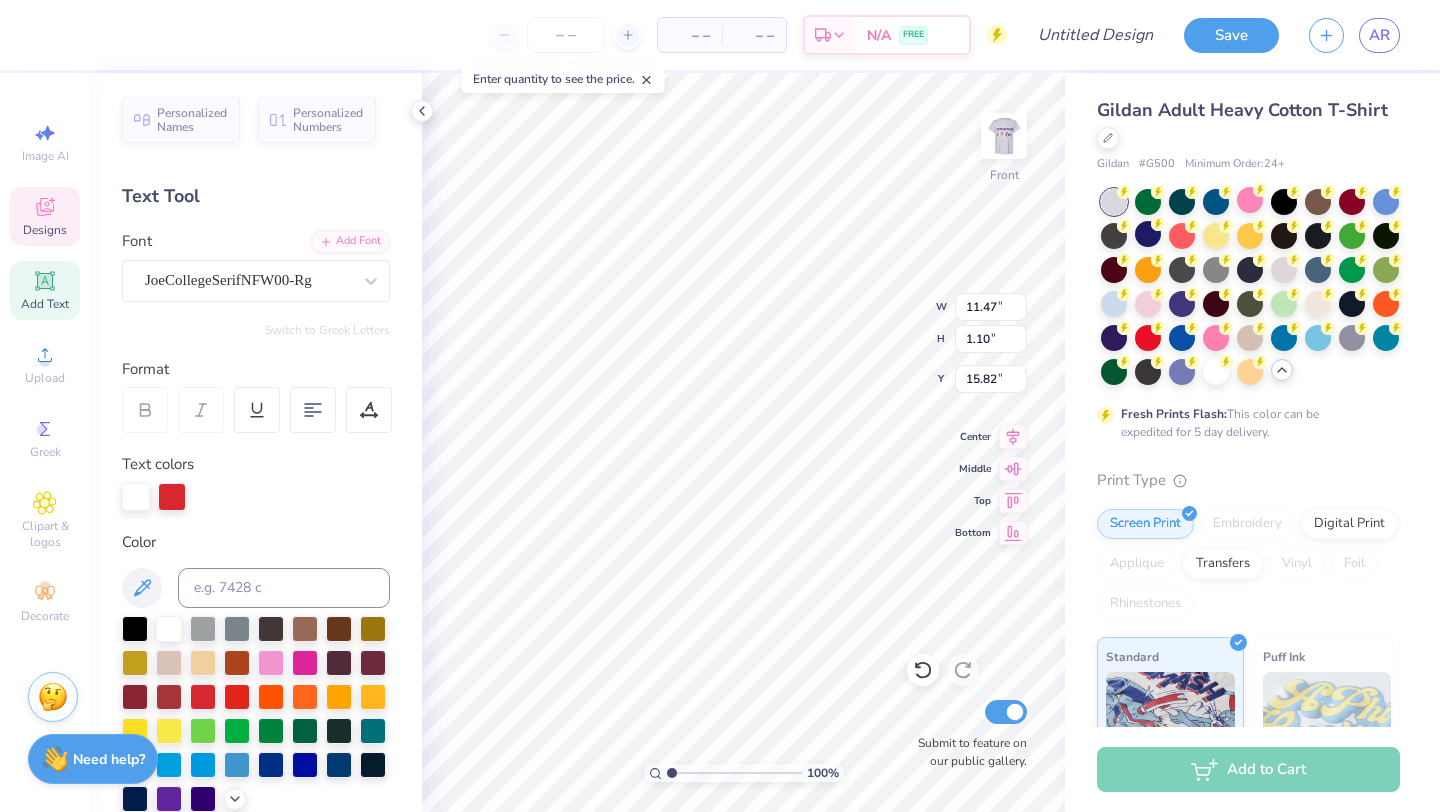 scroll, scrollTop: 0, scrollLeft: 5, axis: horizontal 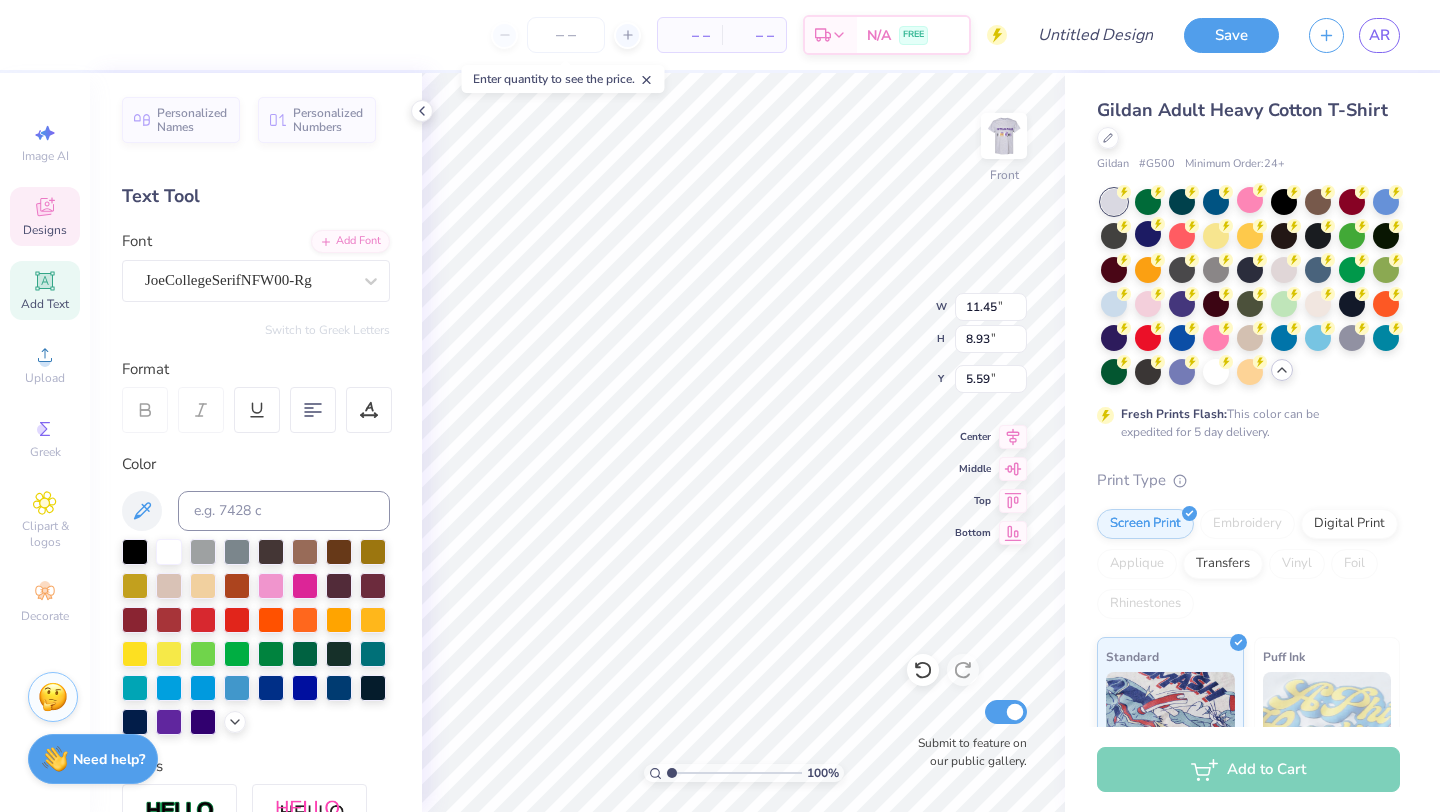type on "11.45" 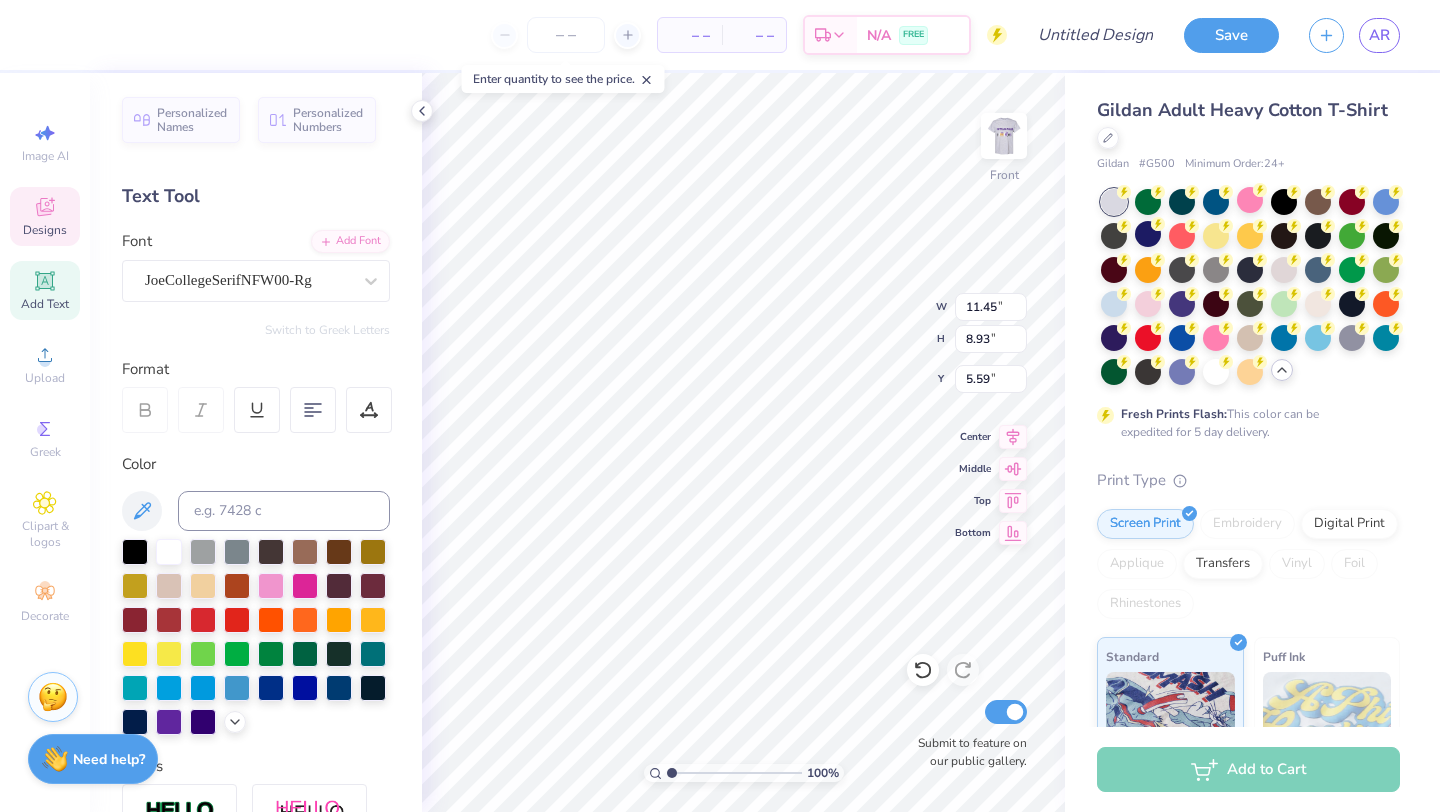 type on "07" 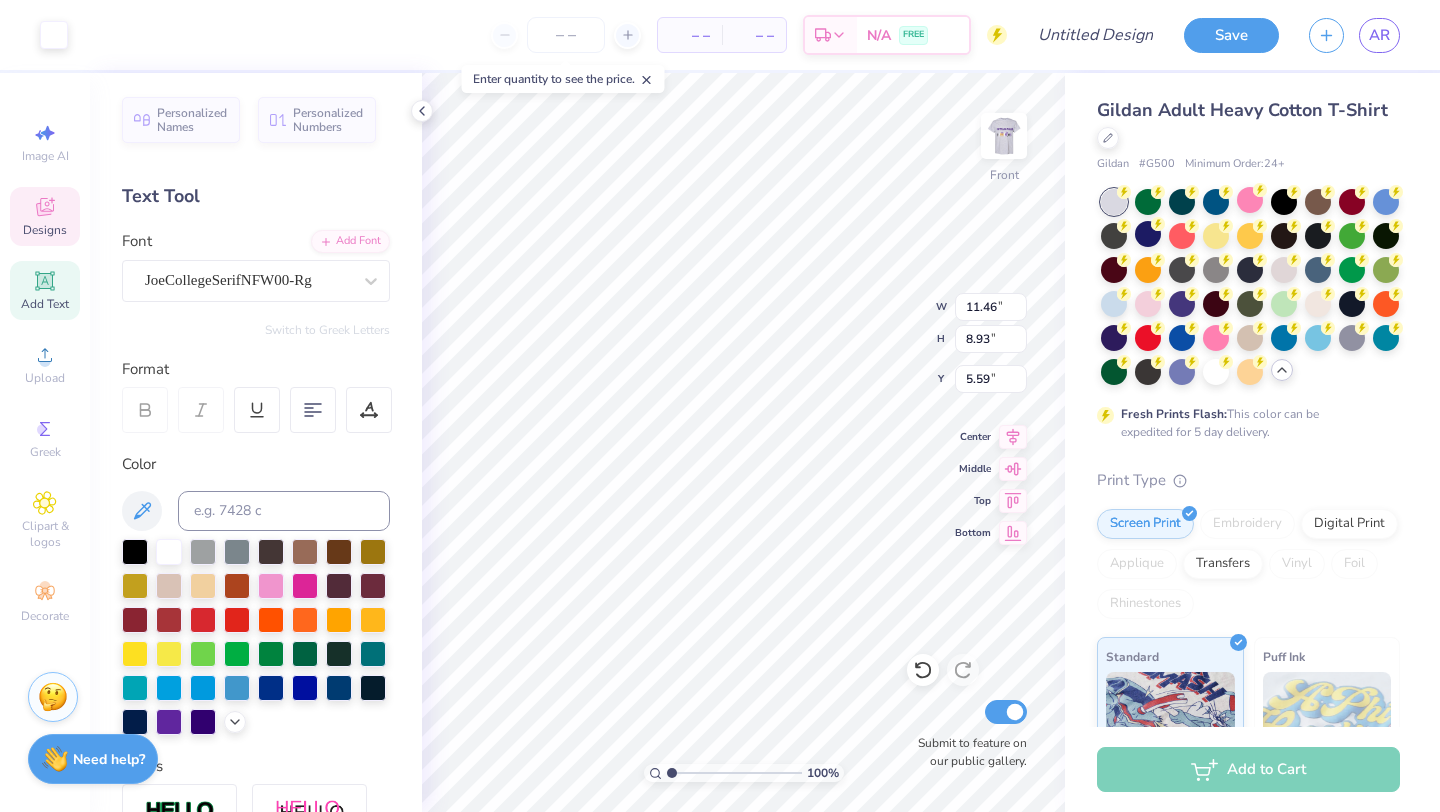 type on "5.58" 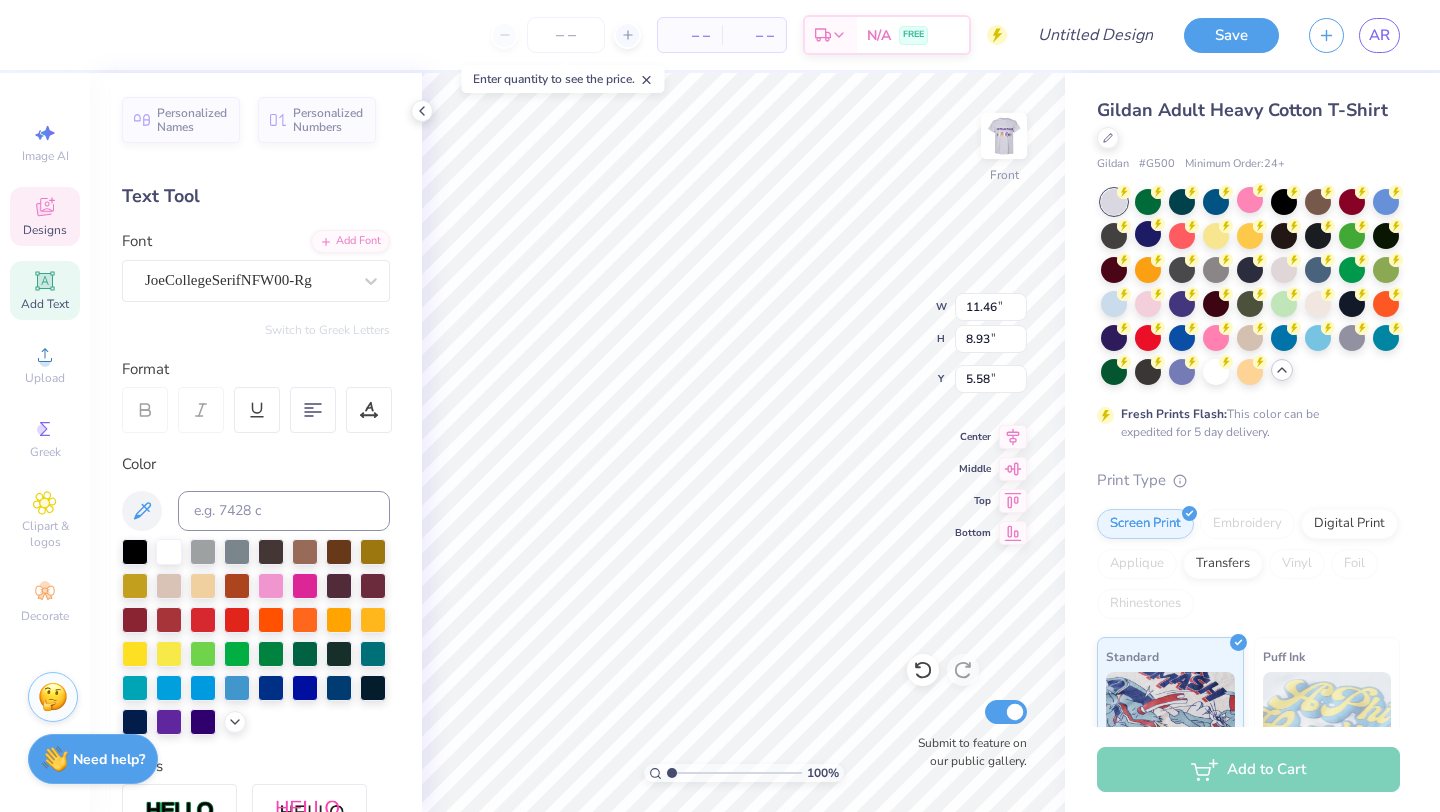 type on "10.93" 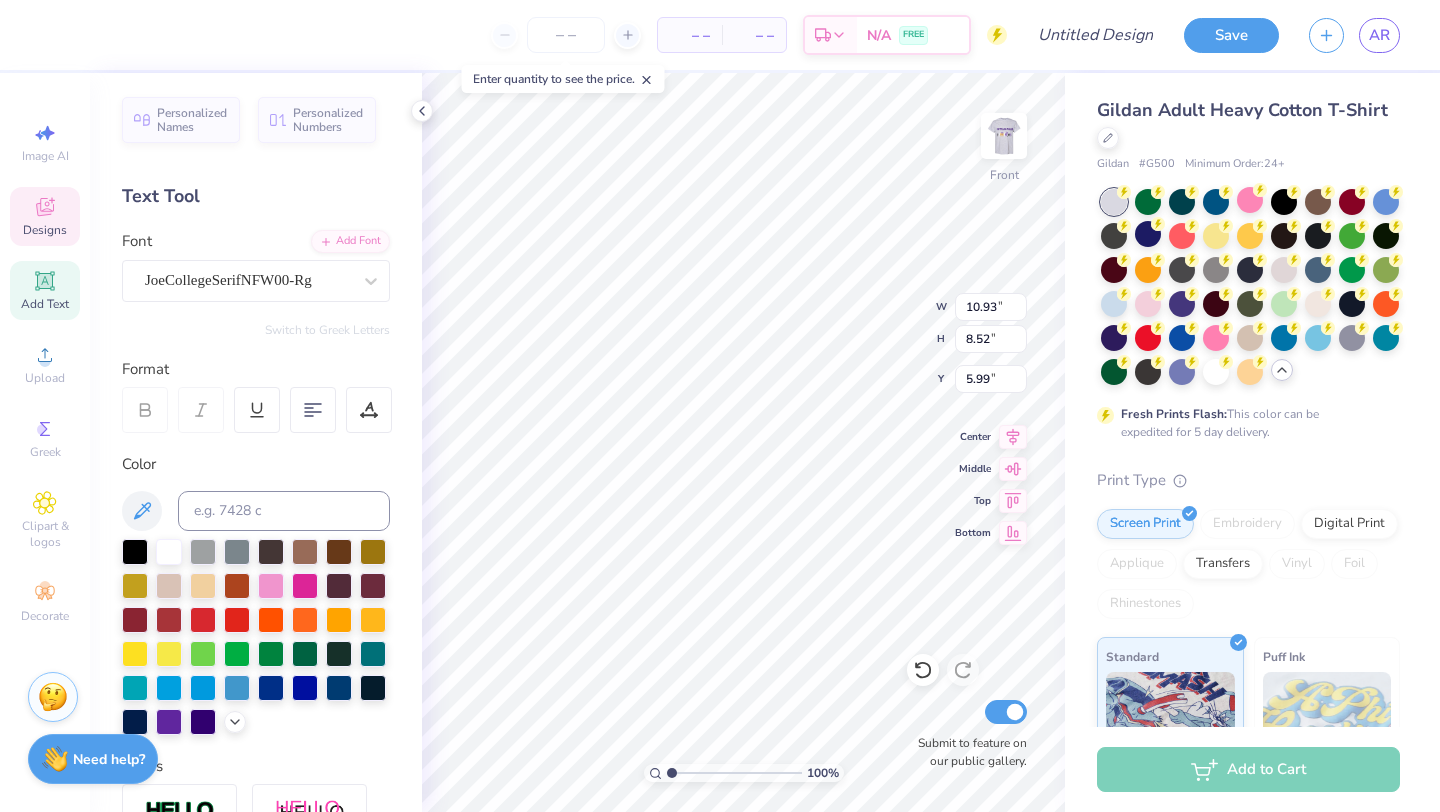 type on "6.00" 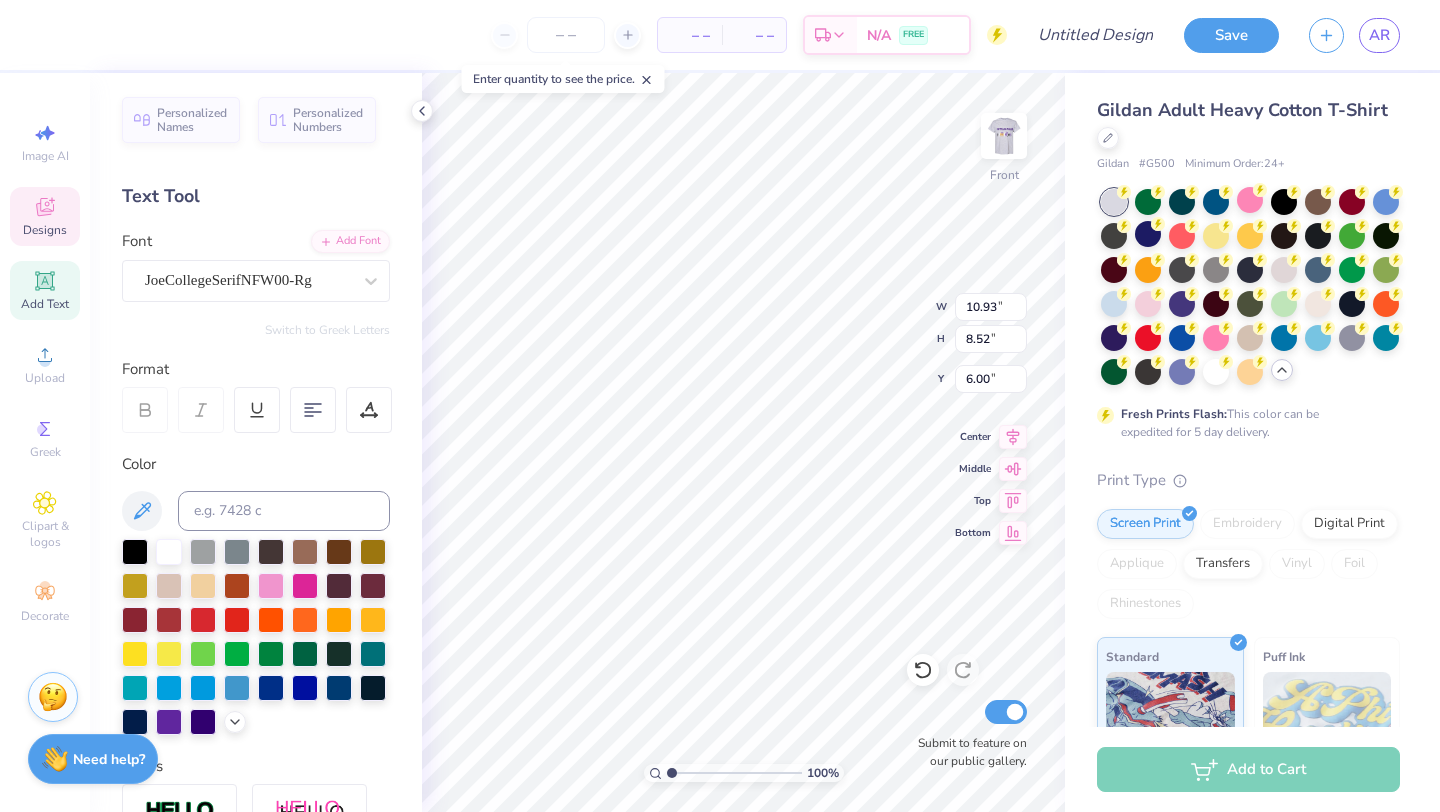 type on "10.31" 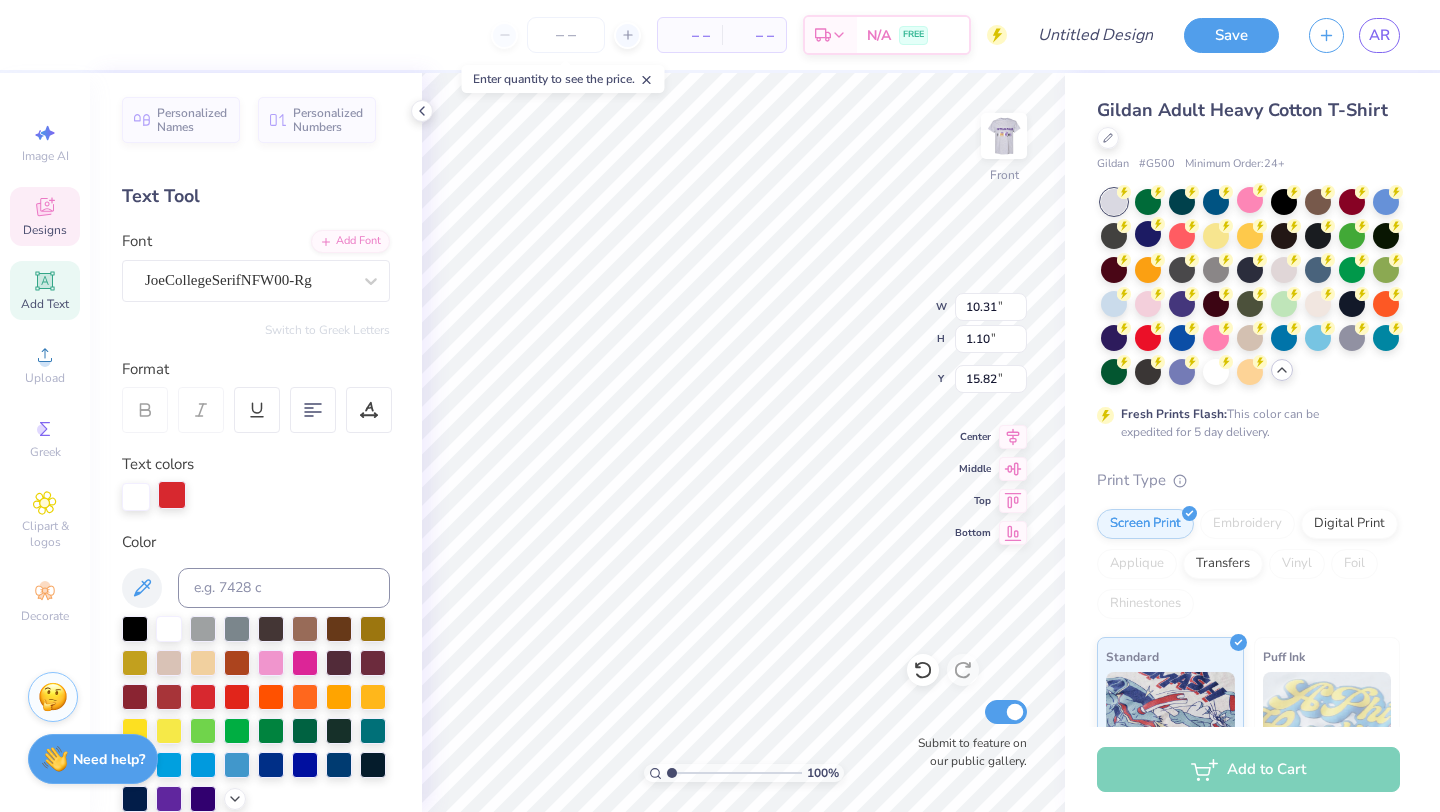 click at bounding box center (172, 495) 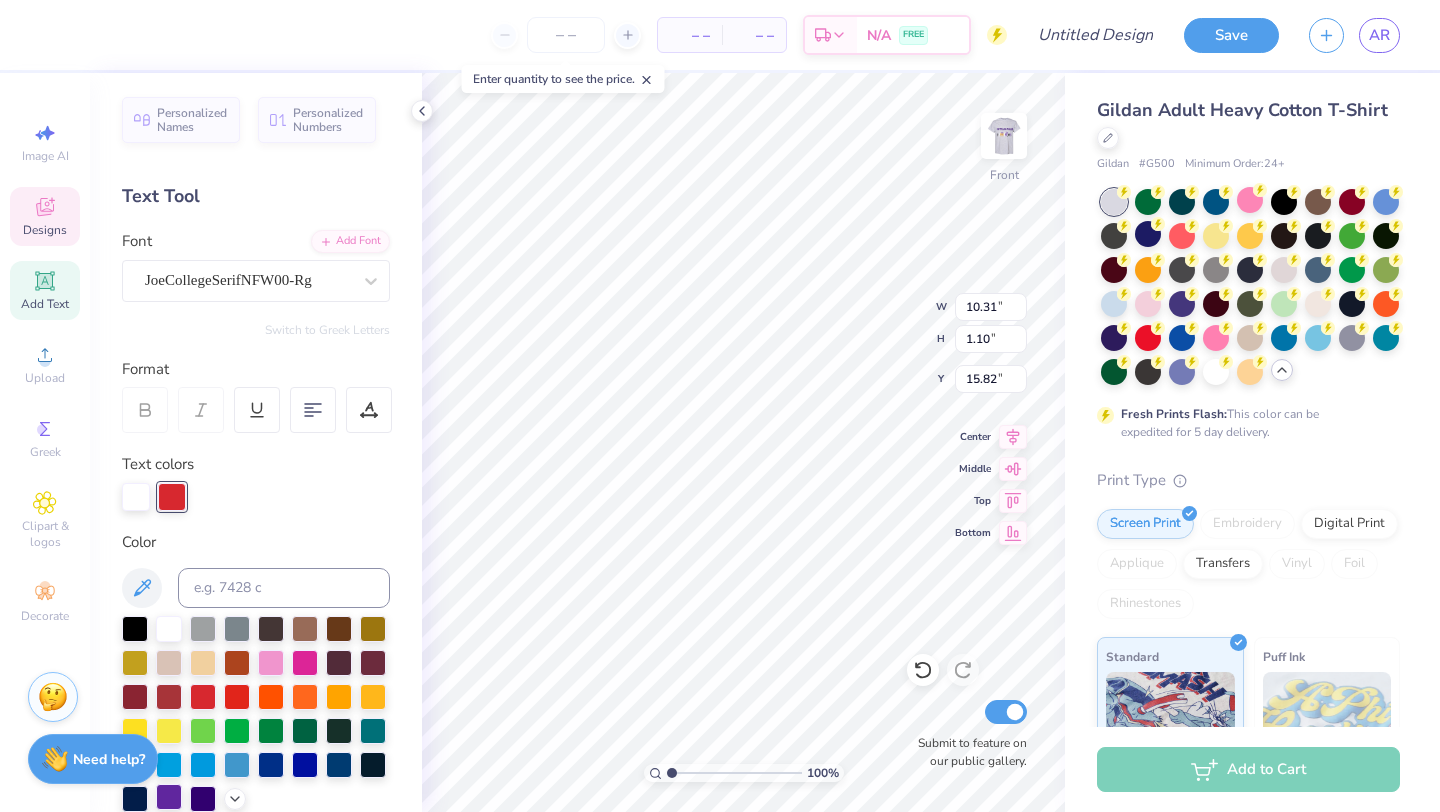 click at bounding box center [169, 797] 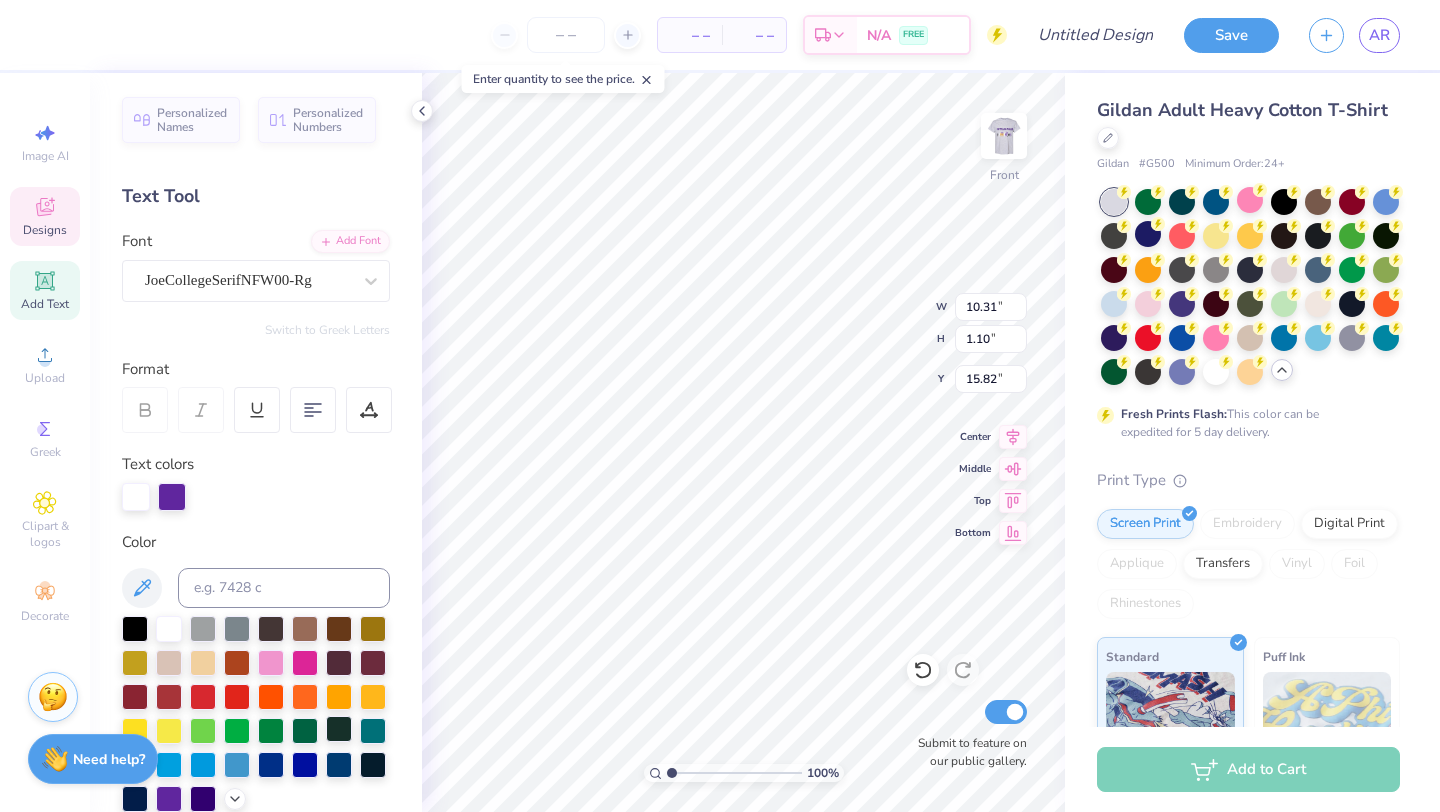 type on "15.71" 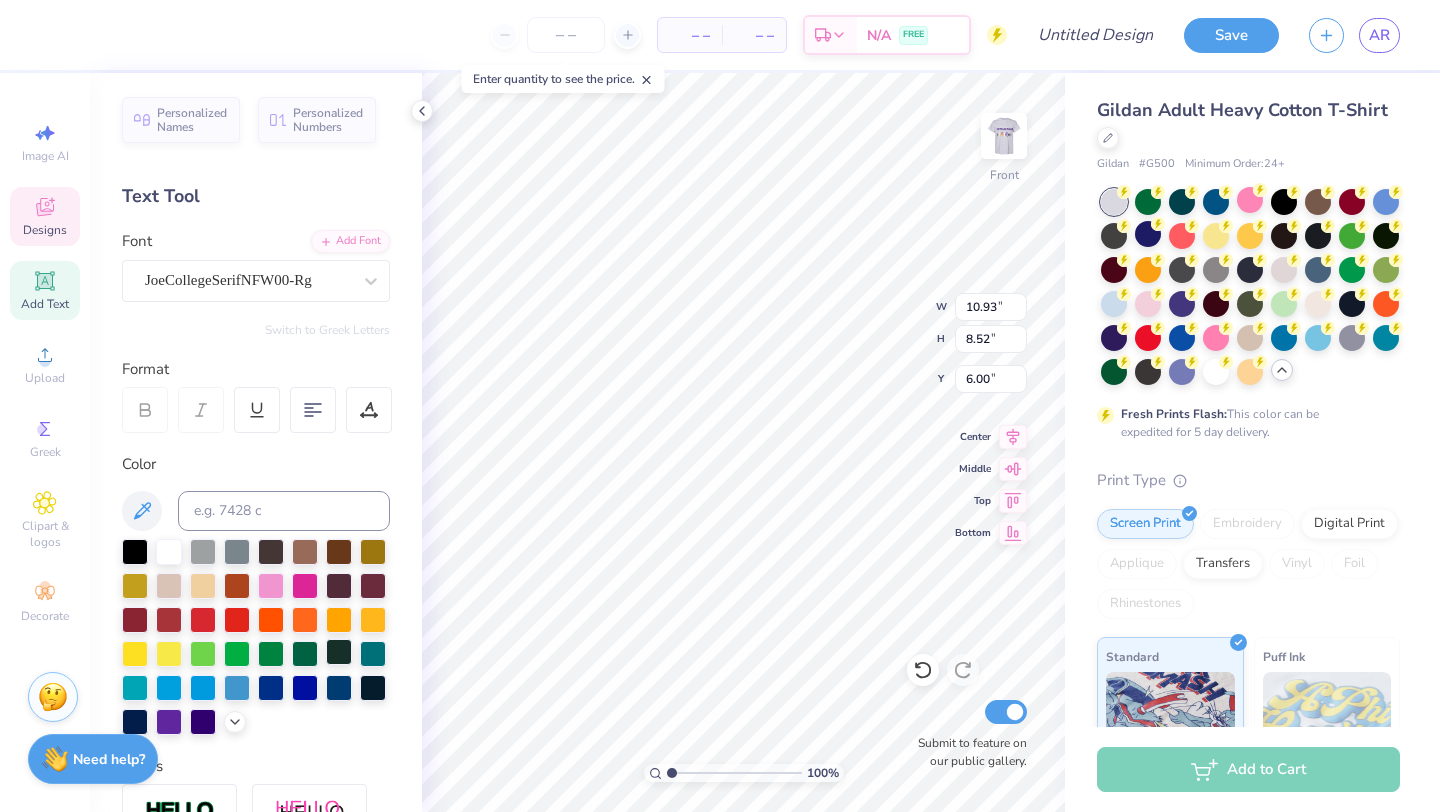 type on "6.12" 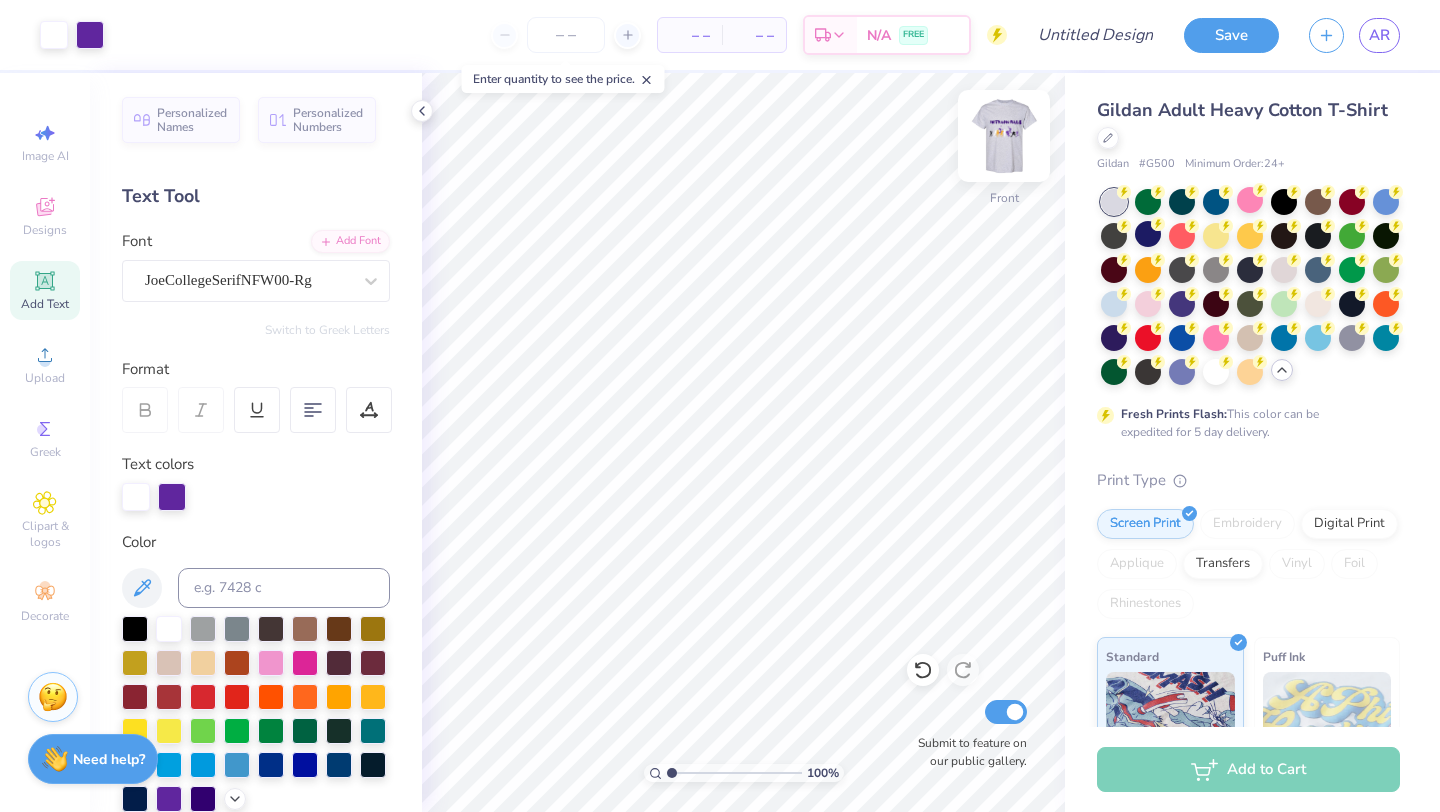 click at bounding box center [1004, 136] 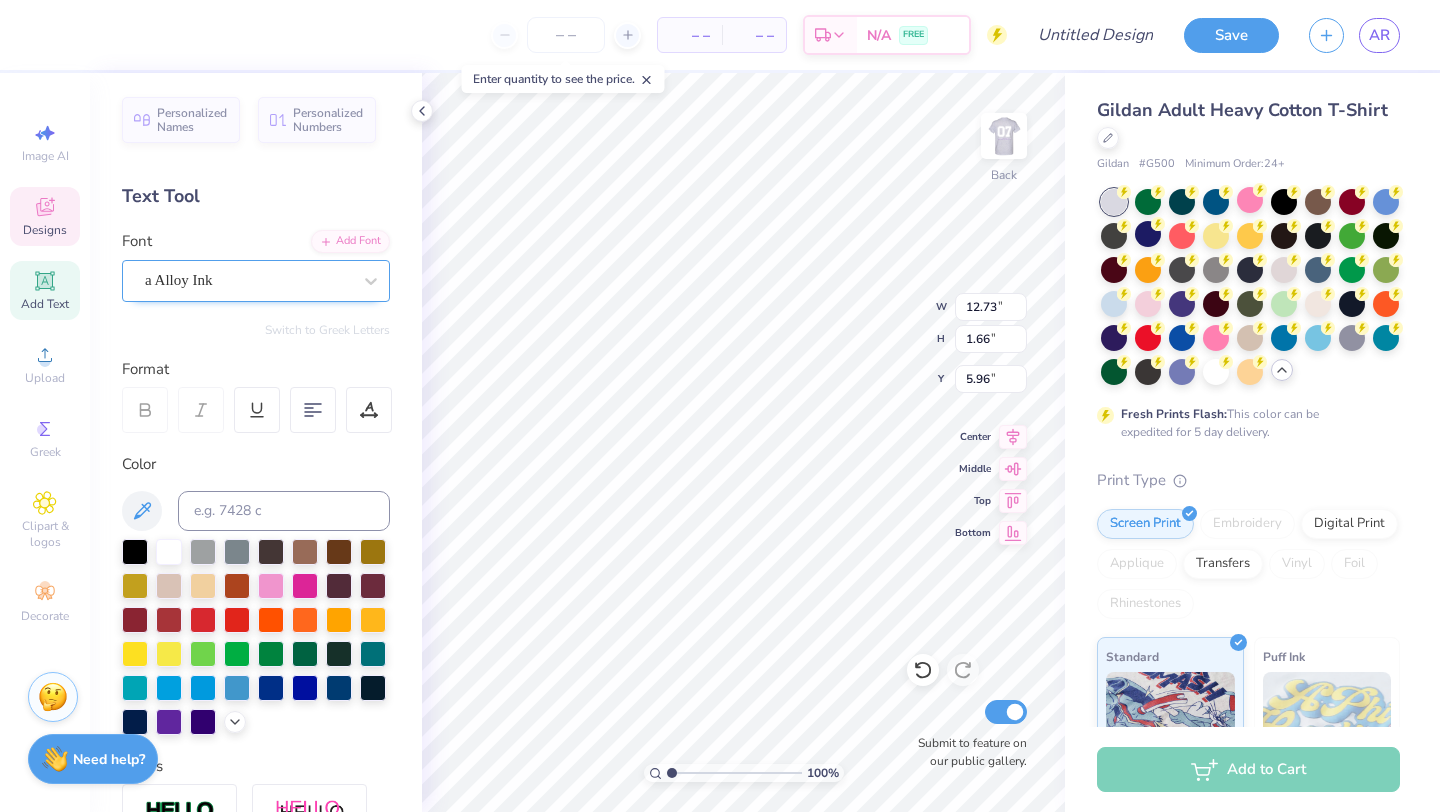 type on "5.97" 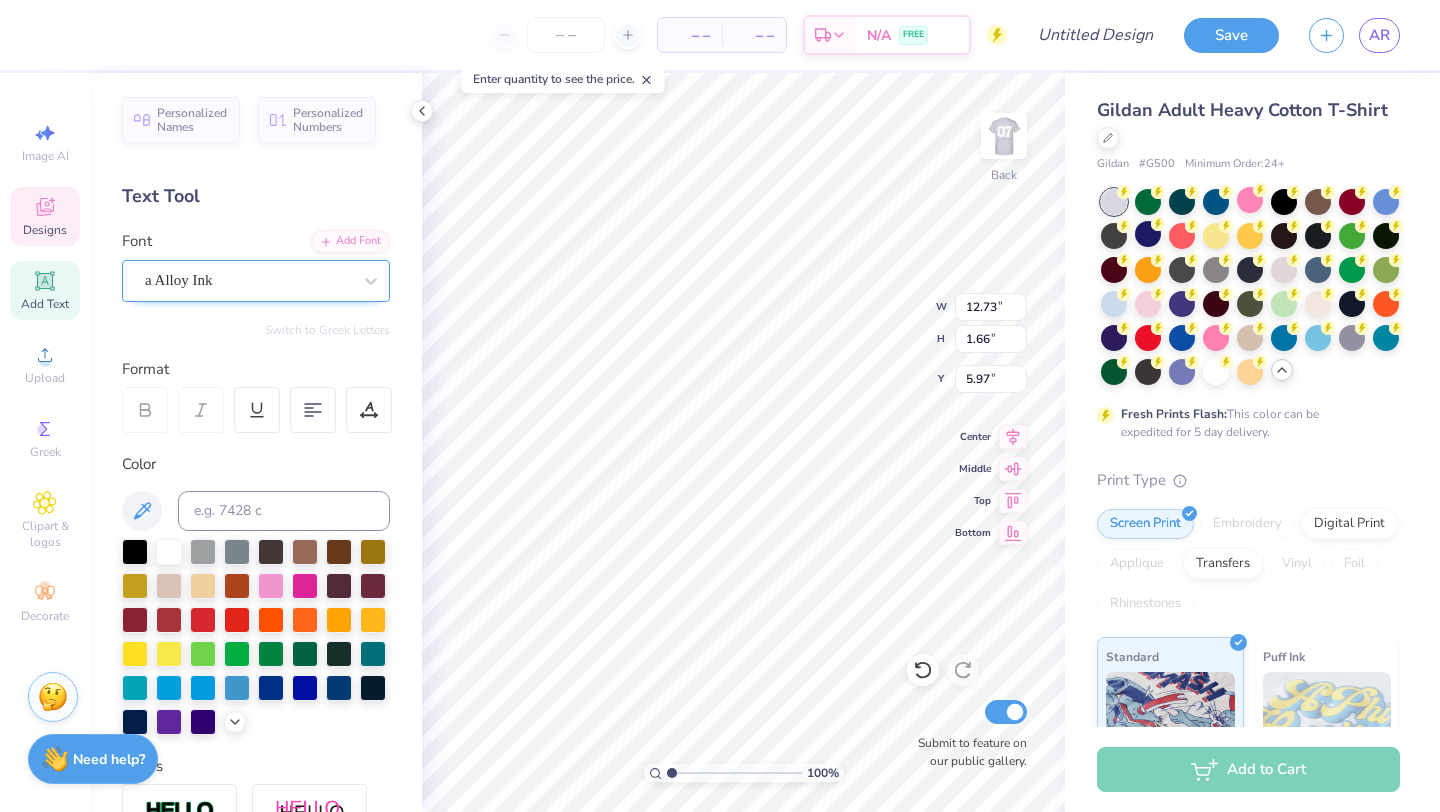 click on "a Alloy Ink" at bounding box center (248, 280) 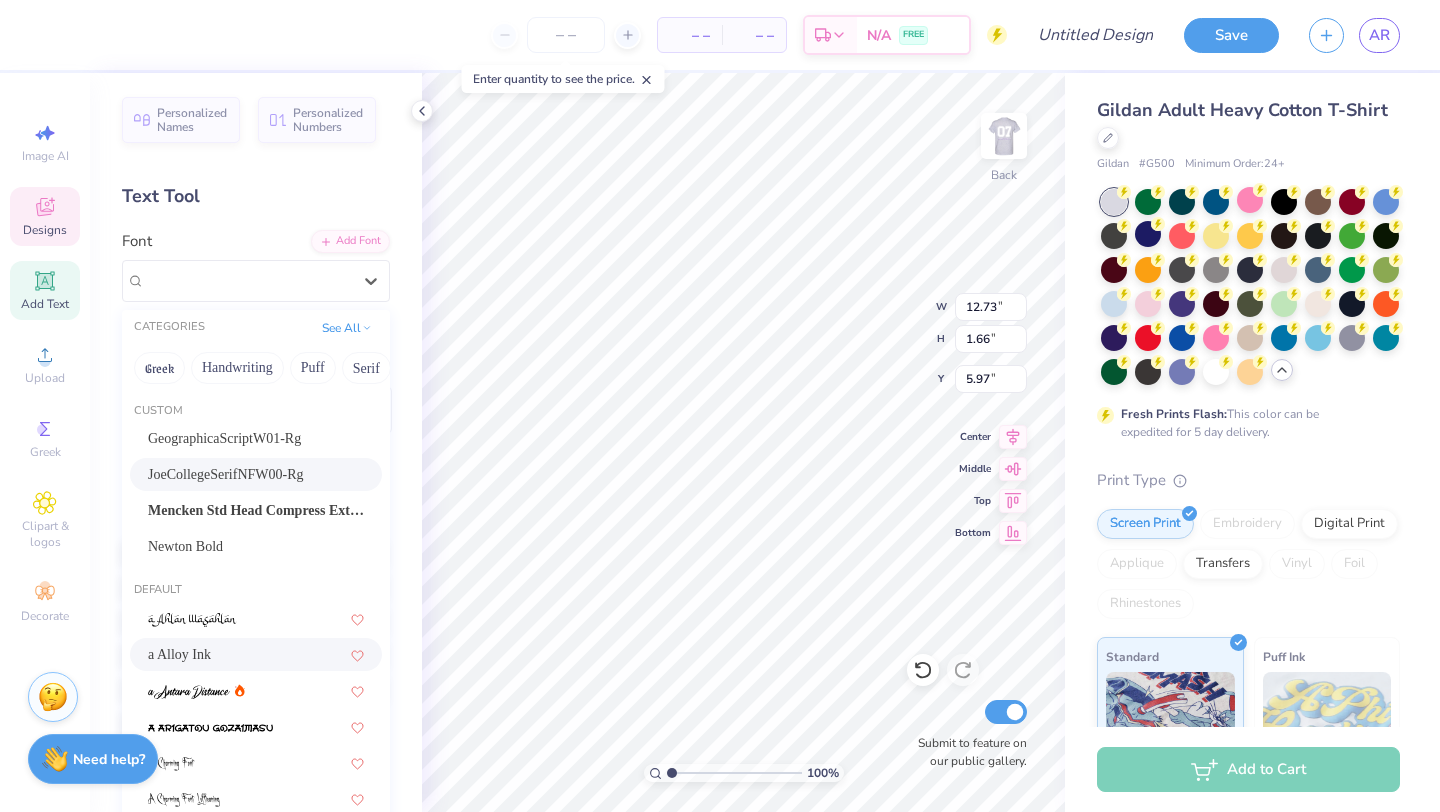 click on "JoeCollegeSerifNFW00-Rg" at bounding box center (226, 474) 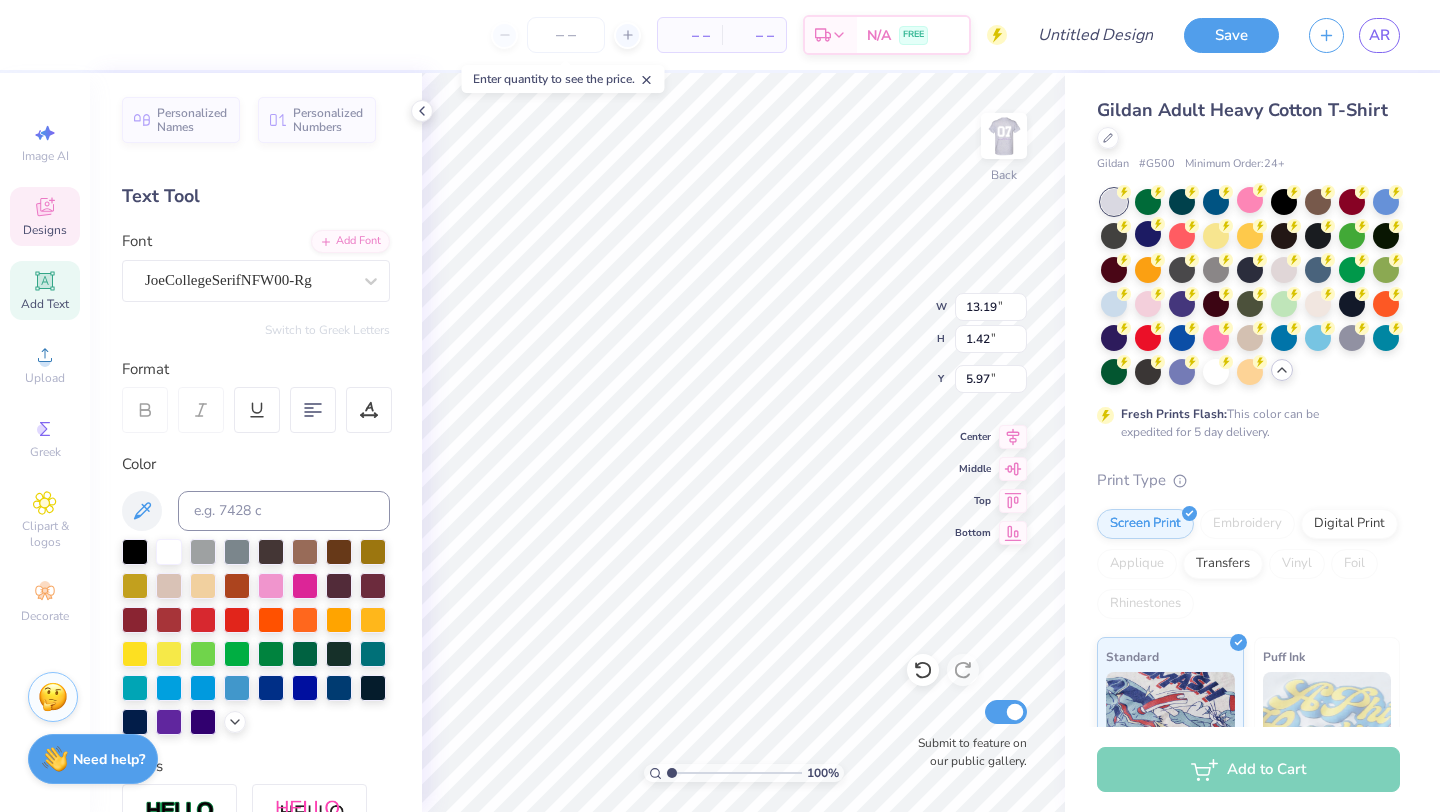 type on "13.19" 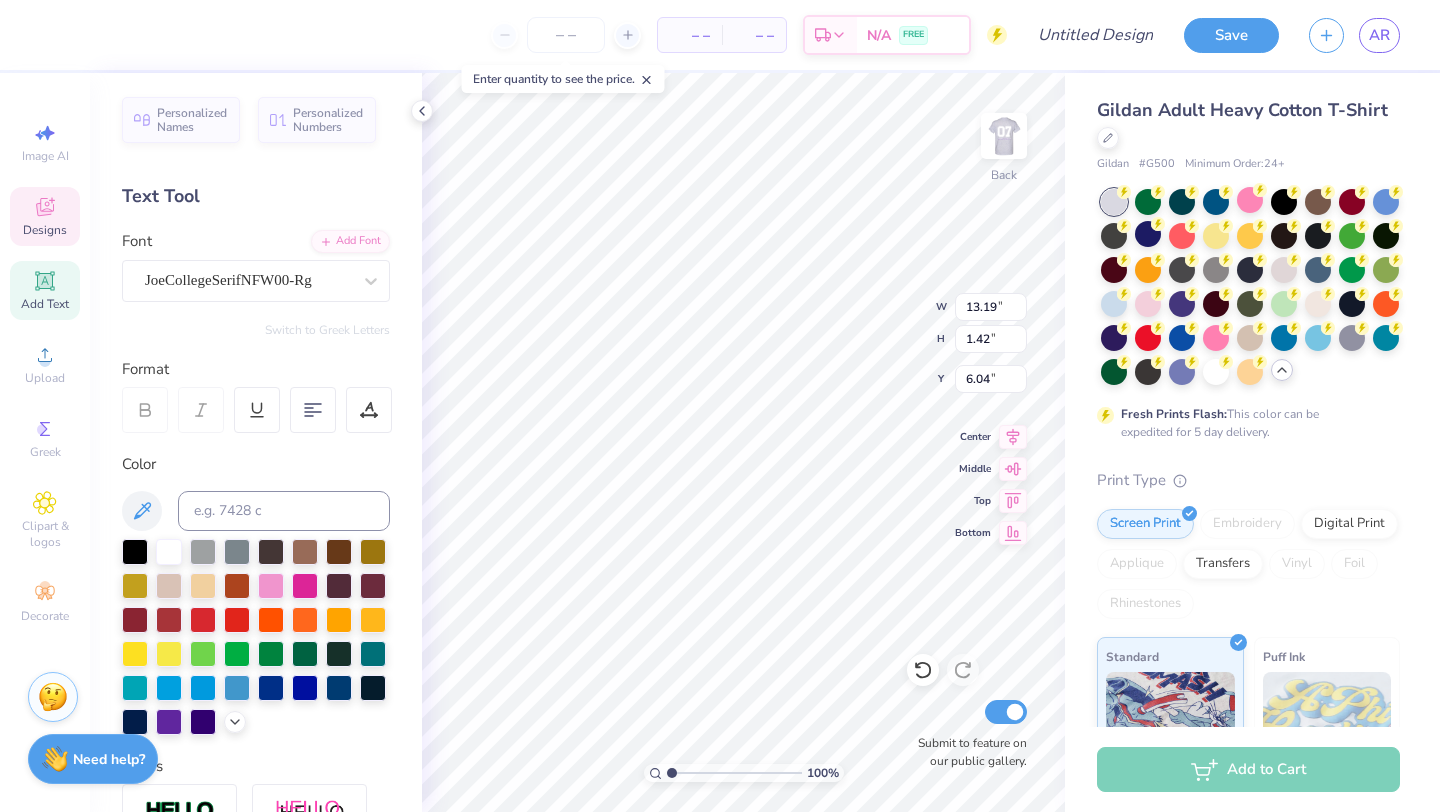 type on "6.06" 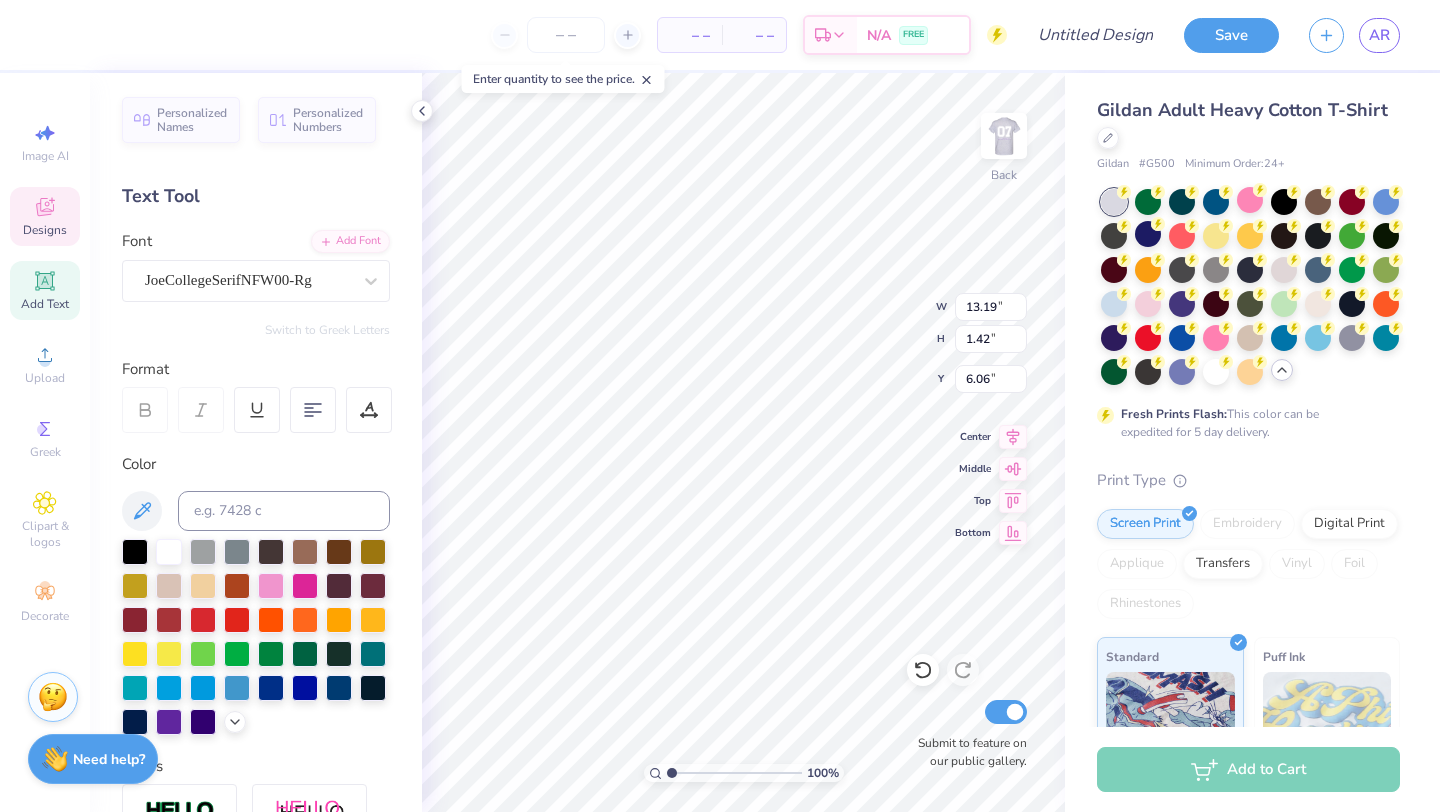 type on "12.29" 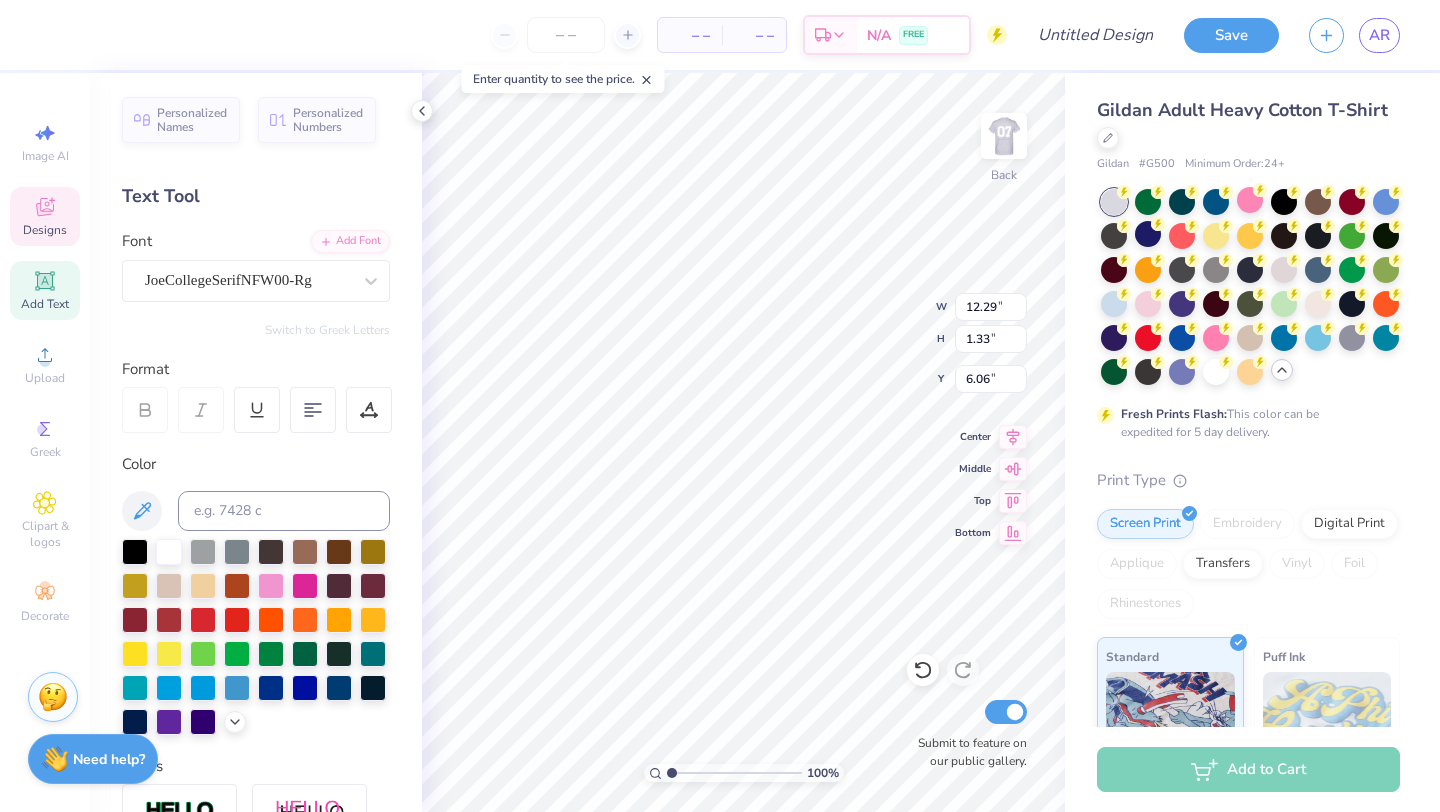 type on "5.88" 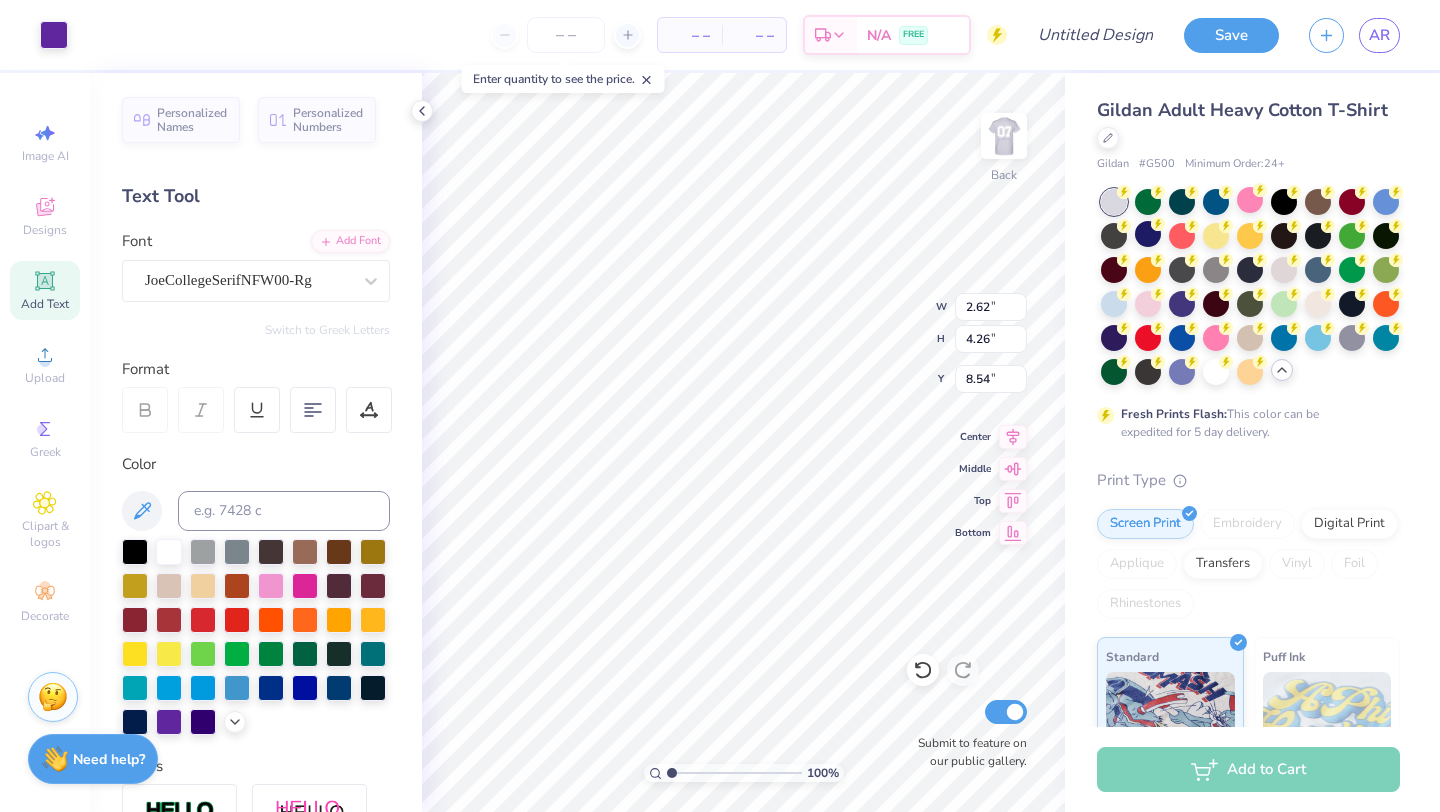 type on "12.29" 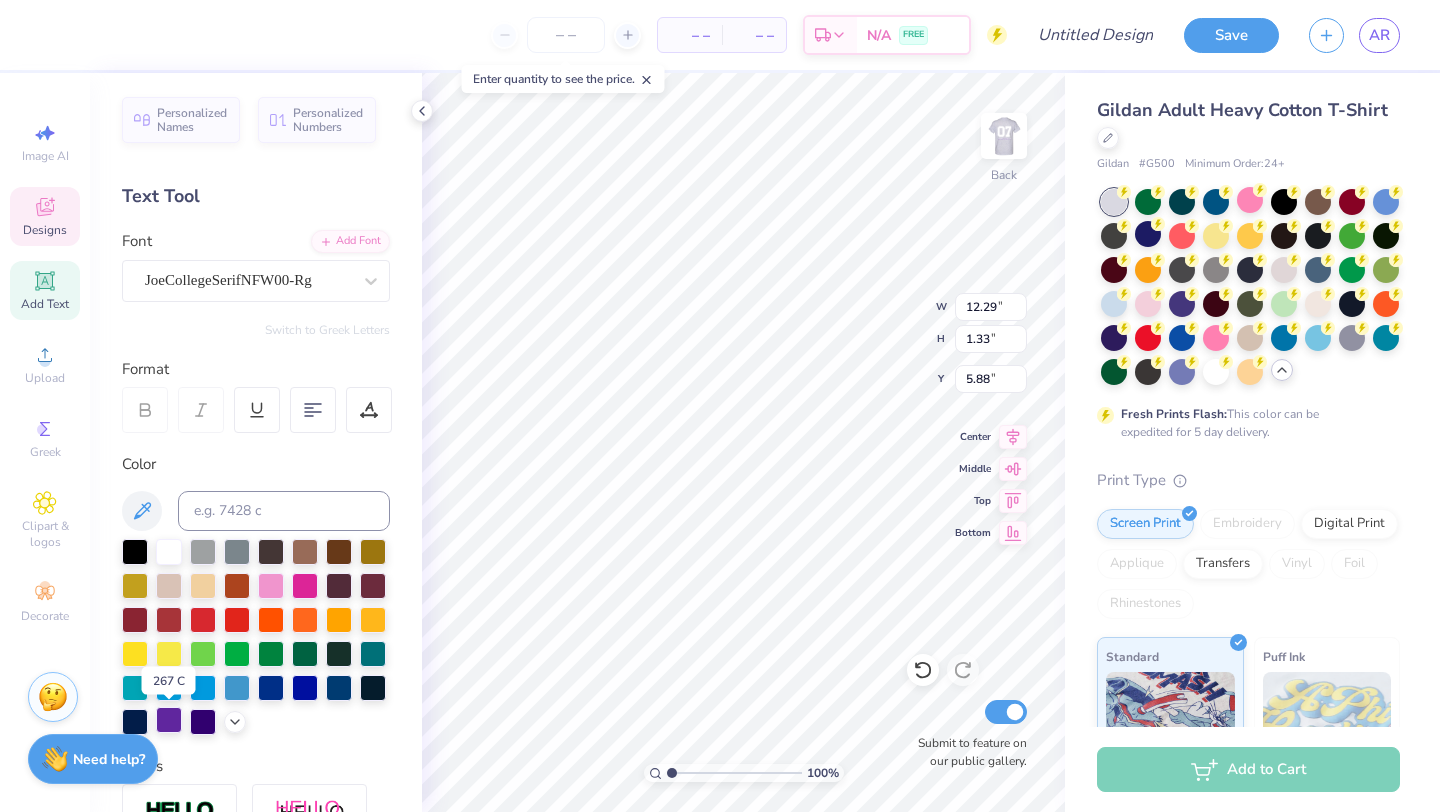click at bounding box center [169, 720] 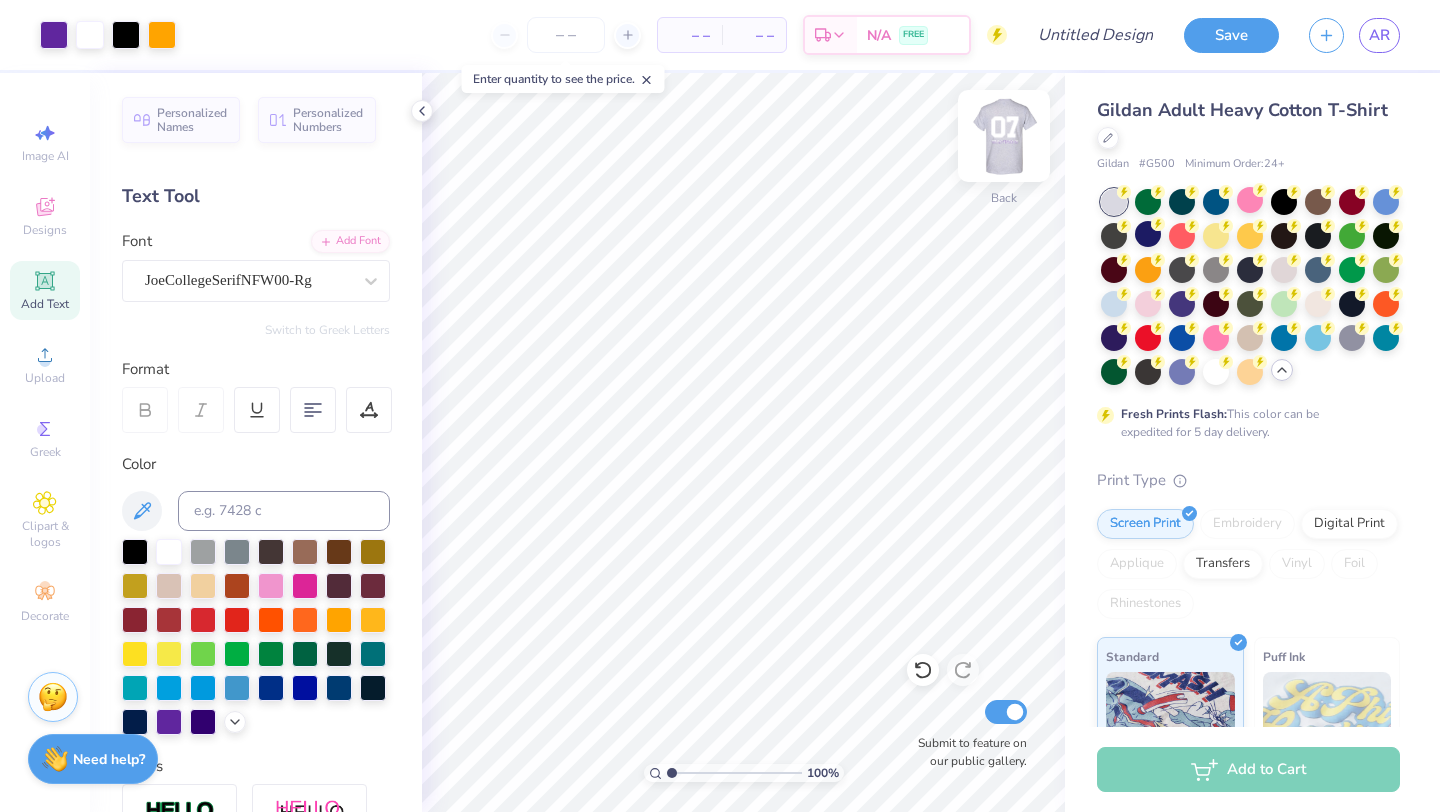 click at bounding box center (1004, 136) 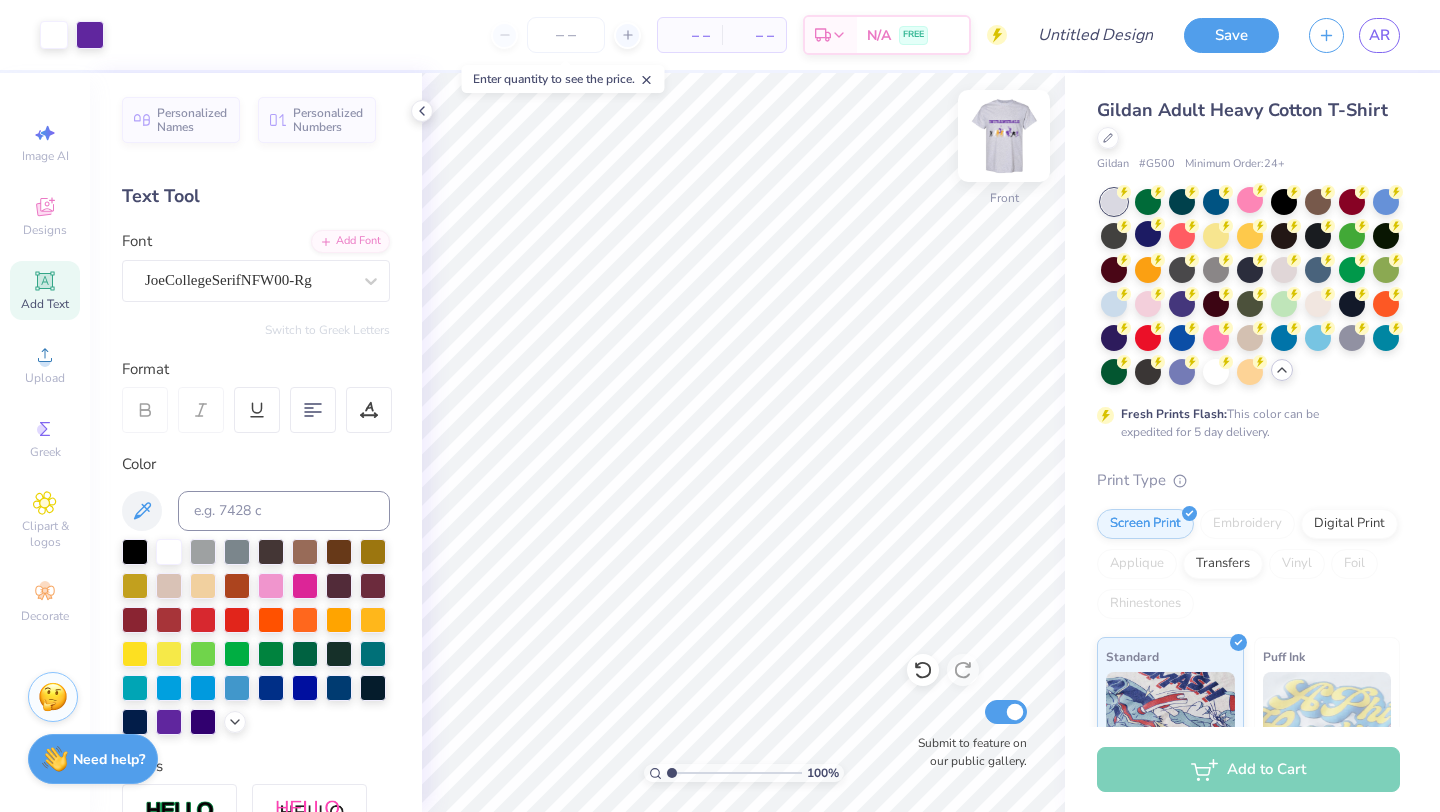click at bounding box center [1004, 136] 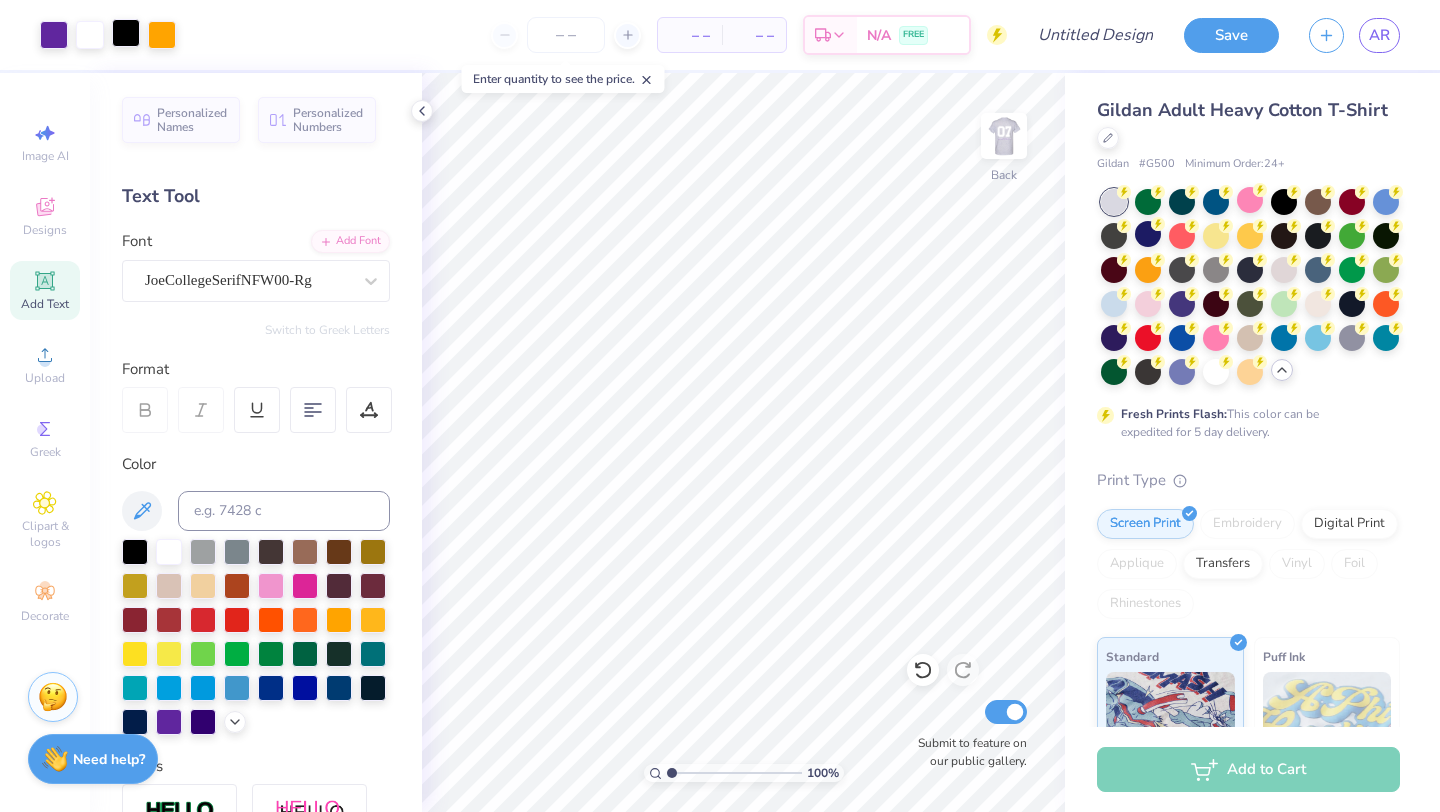 click at bounding box center (126, 33) 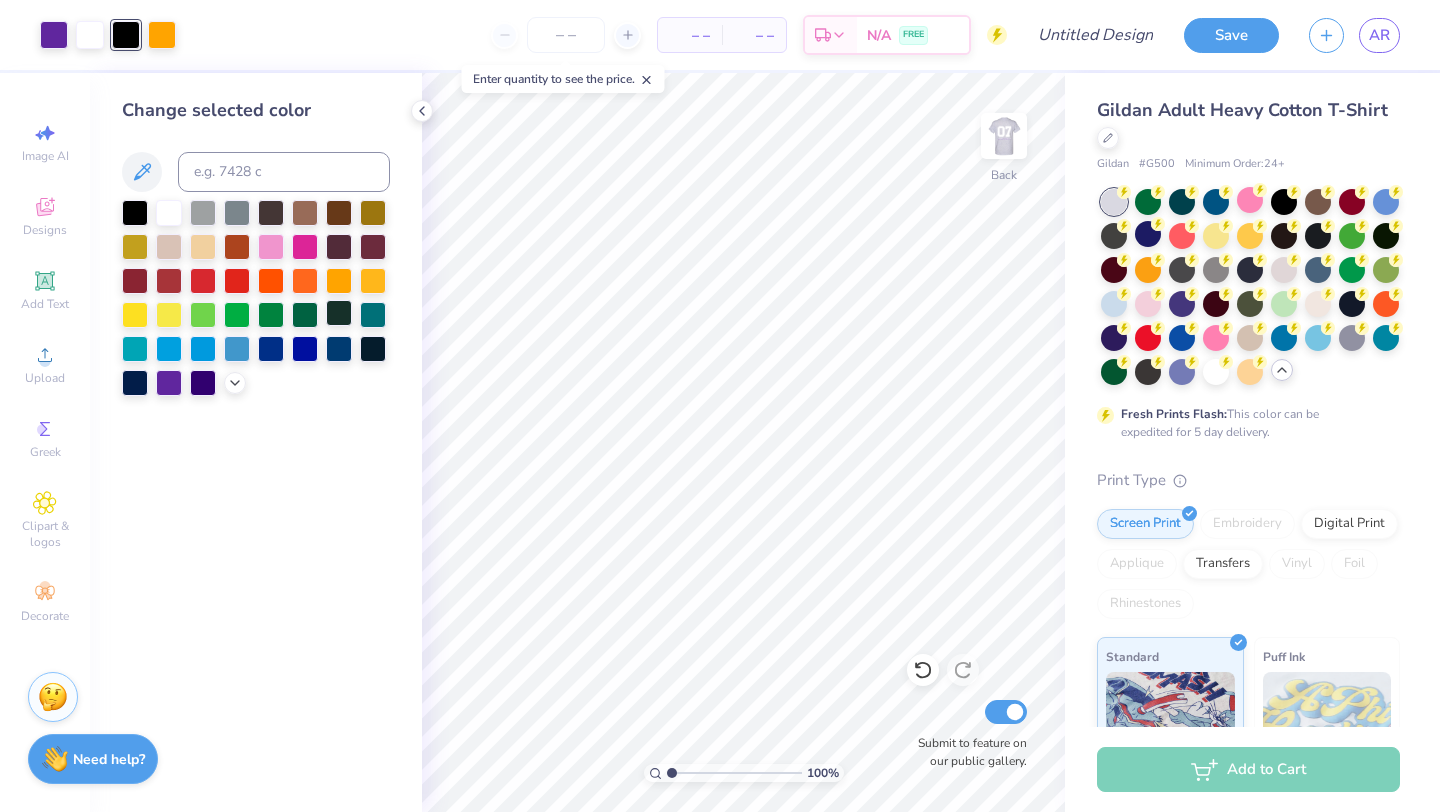 drag, startPoint x: 170, startPoint y: 213, endPoint x: 342, endPoint y: 301, distance: 193.20456 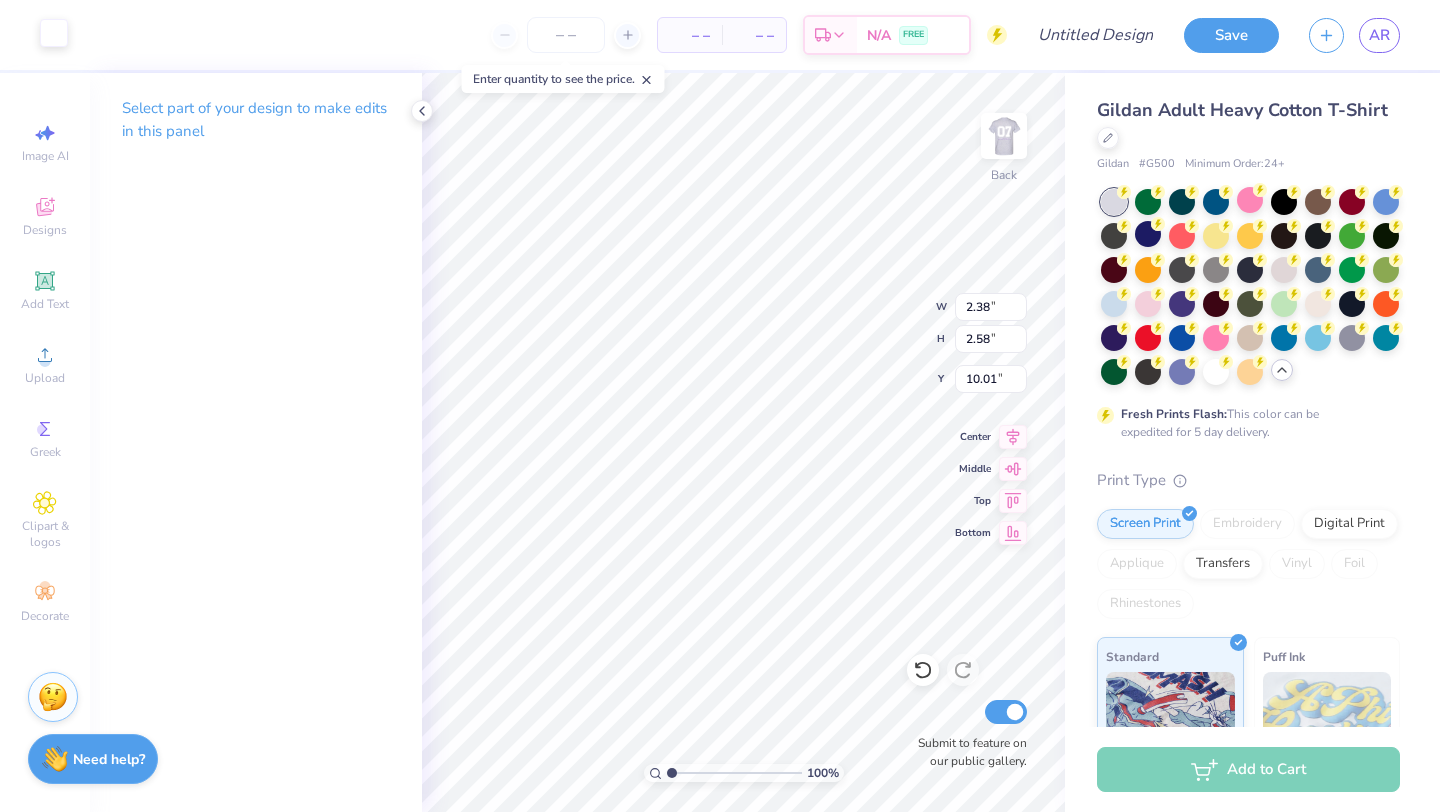 click at bounding box center [54, 33] 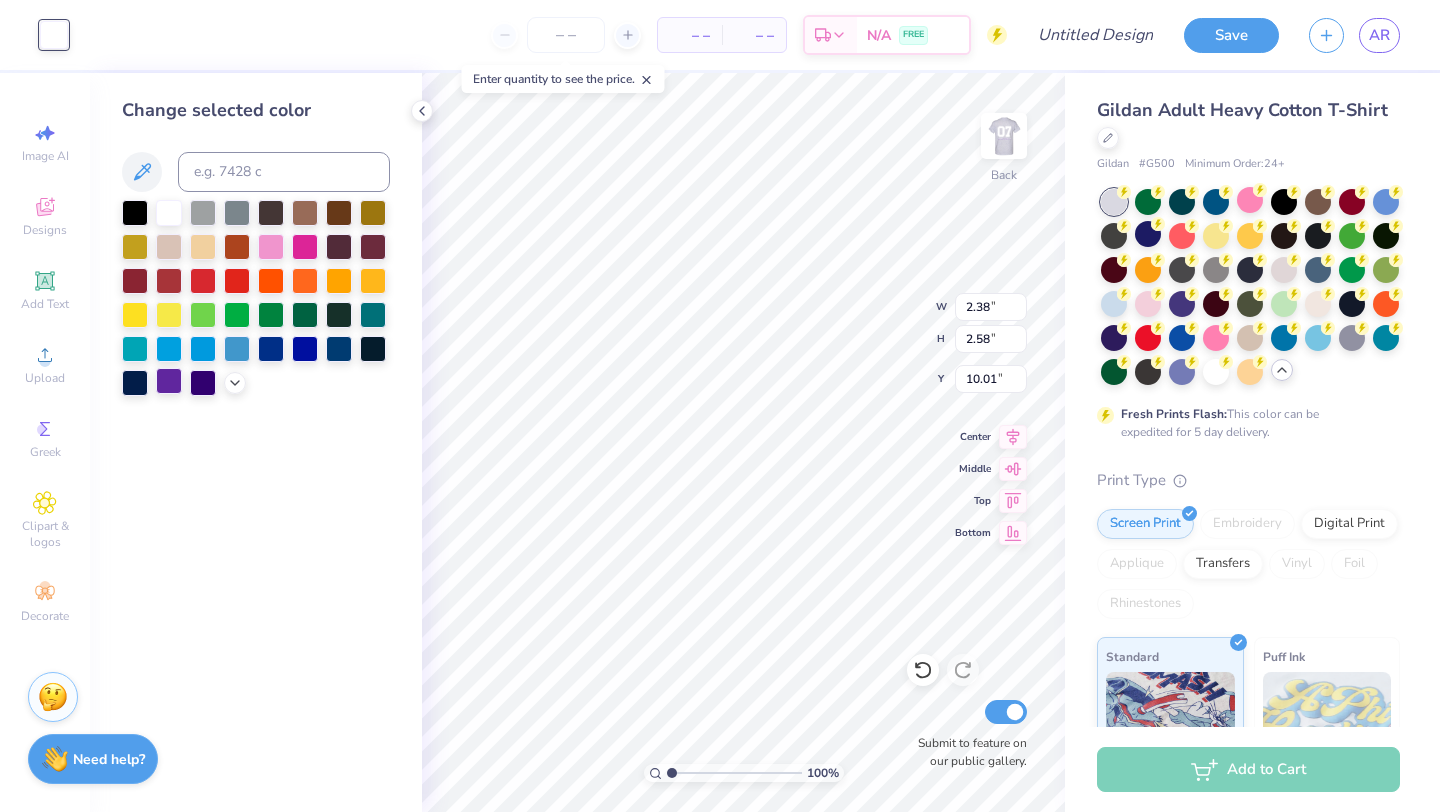 click at bounding box center [169, 381] 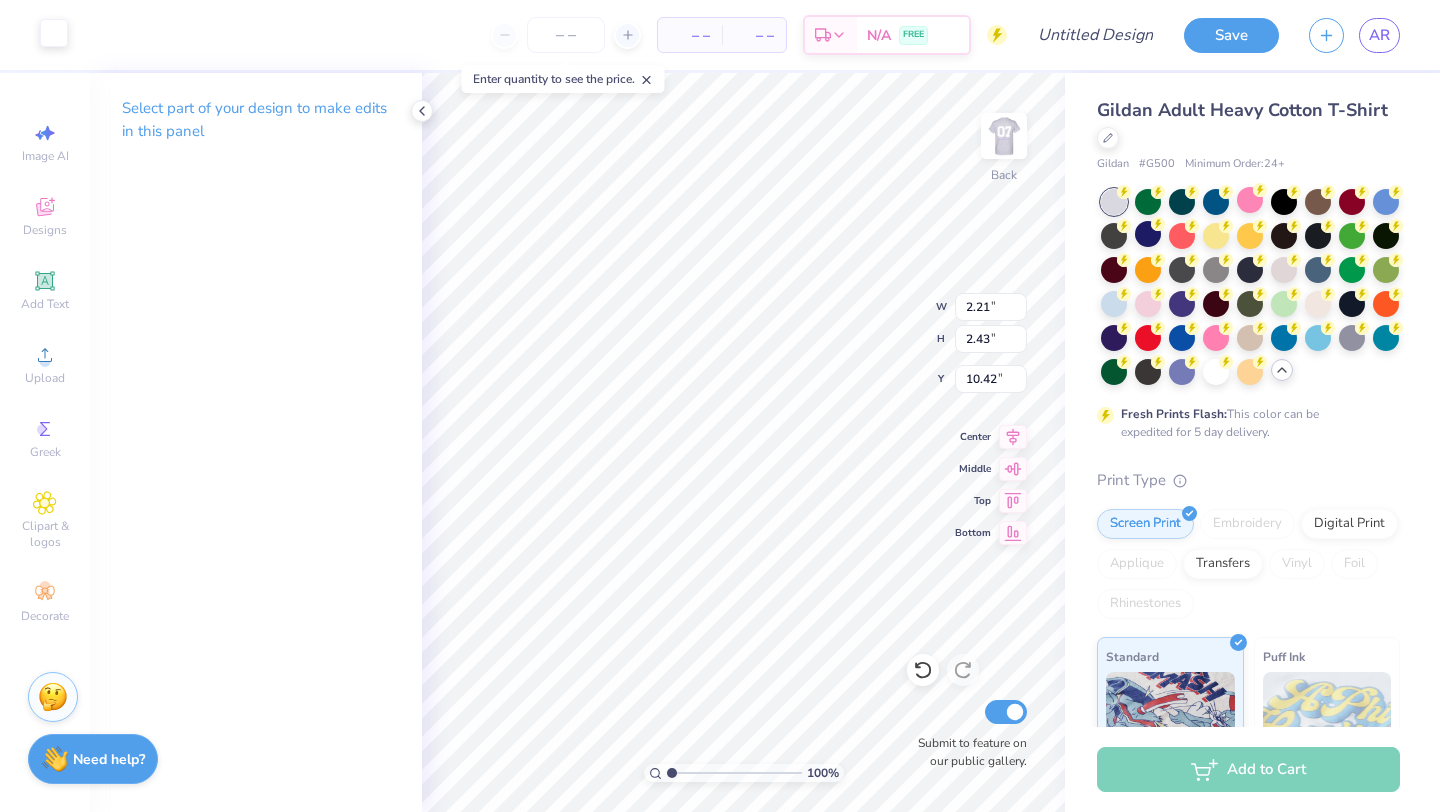 click at bounding box center (54, 33) 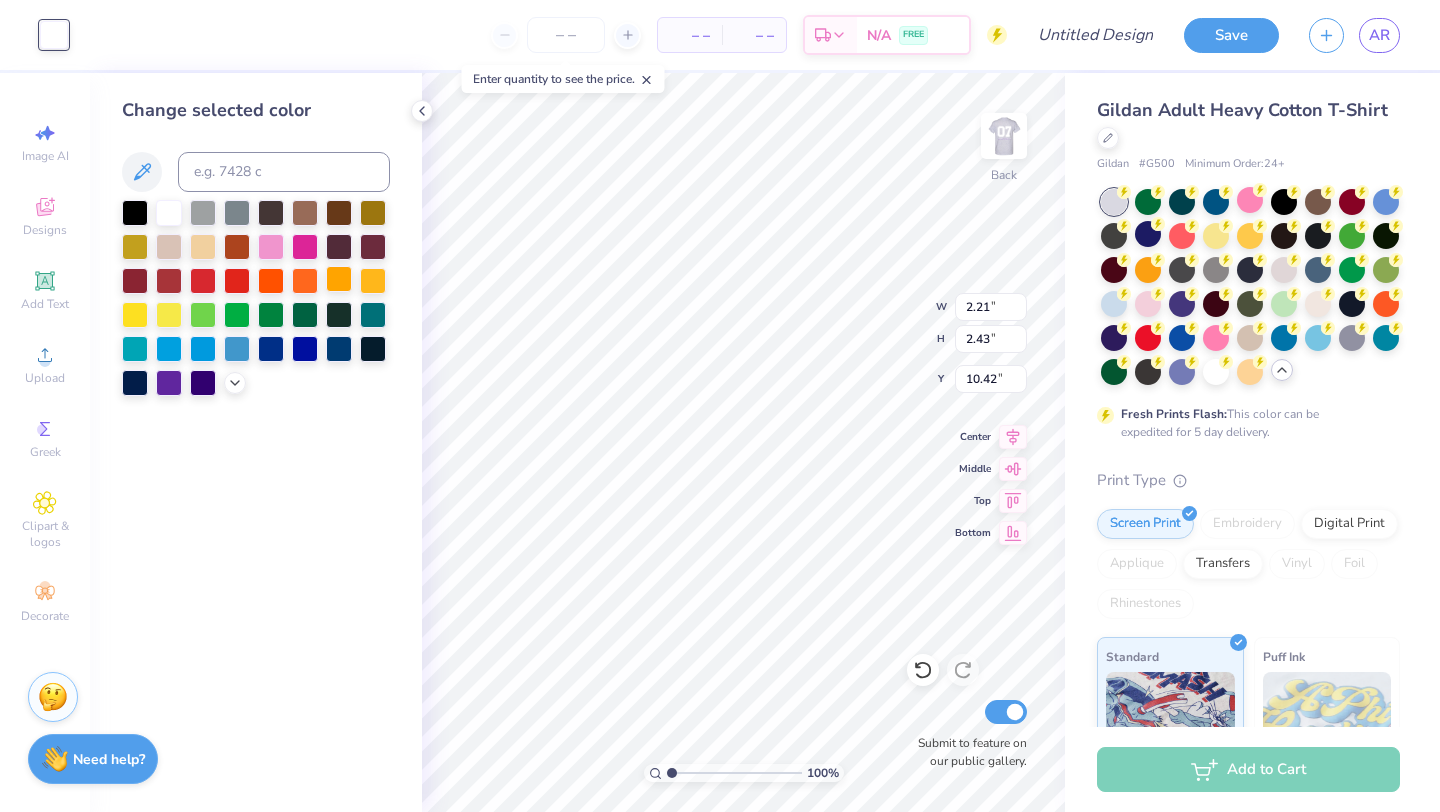 click at bounding box center [339, 279] 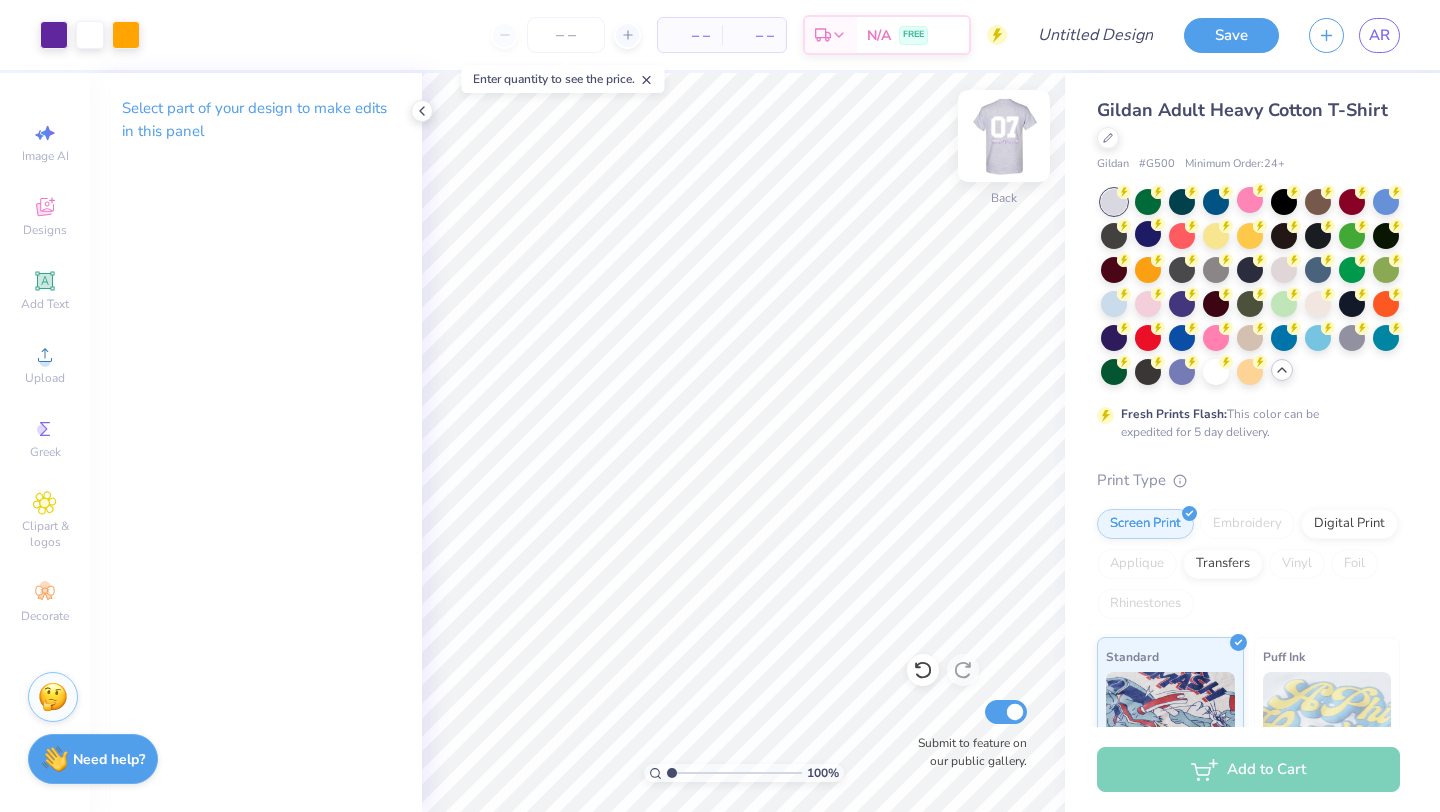 click at bounding box center (1004, 136) 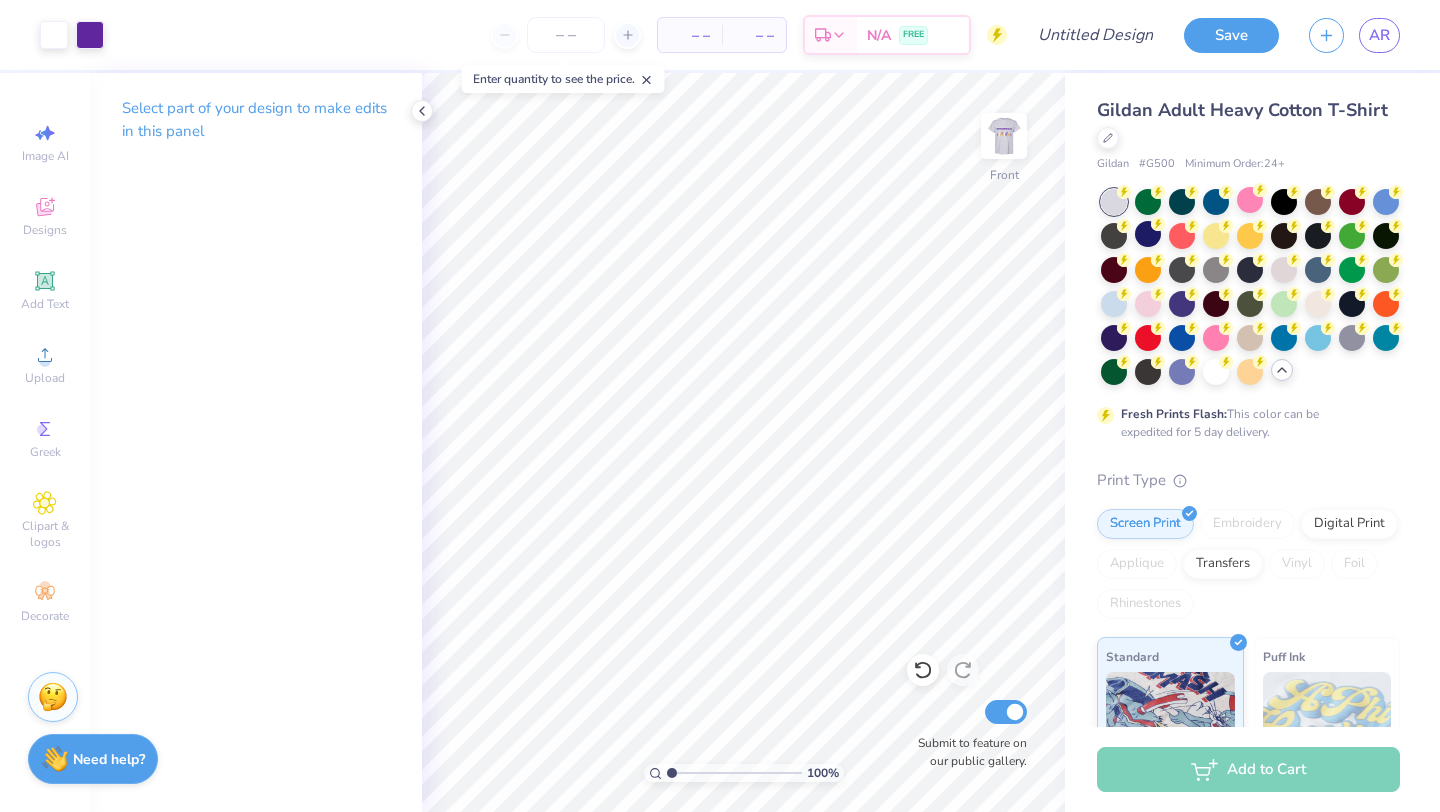 click at bounding box center [1004, 136] 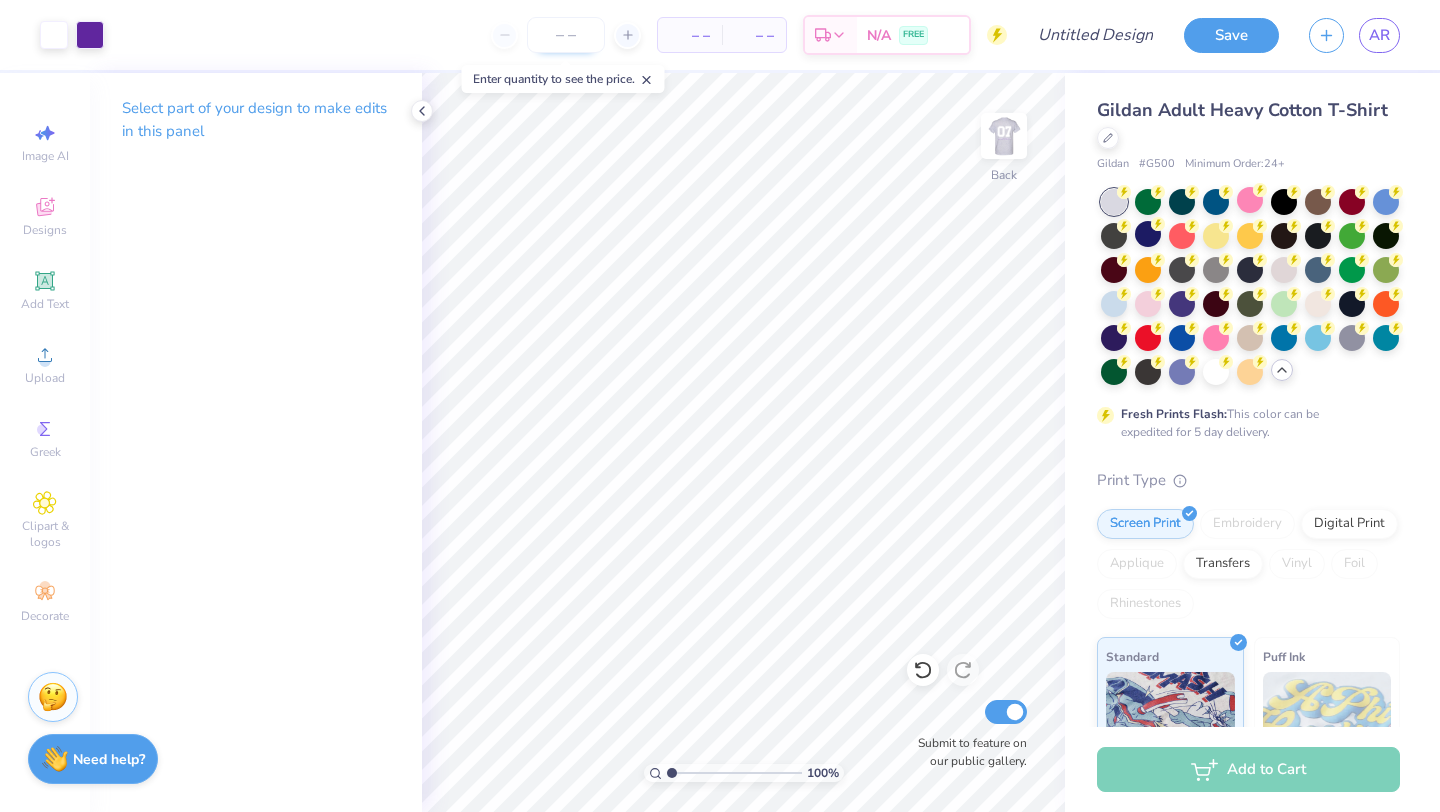 click at bounding box center (566, 35) 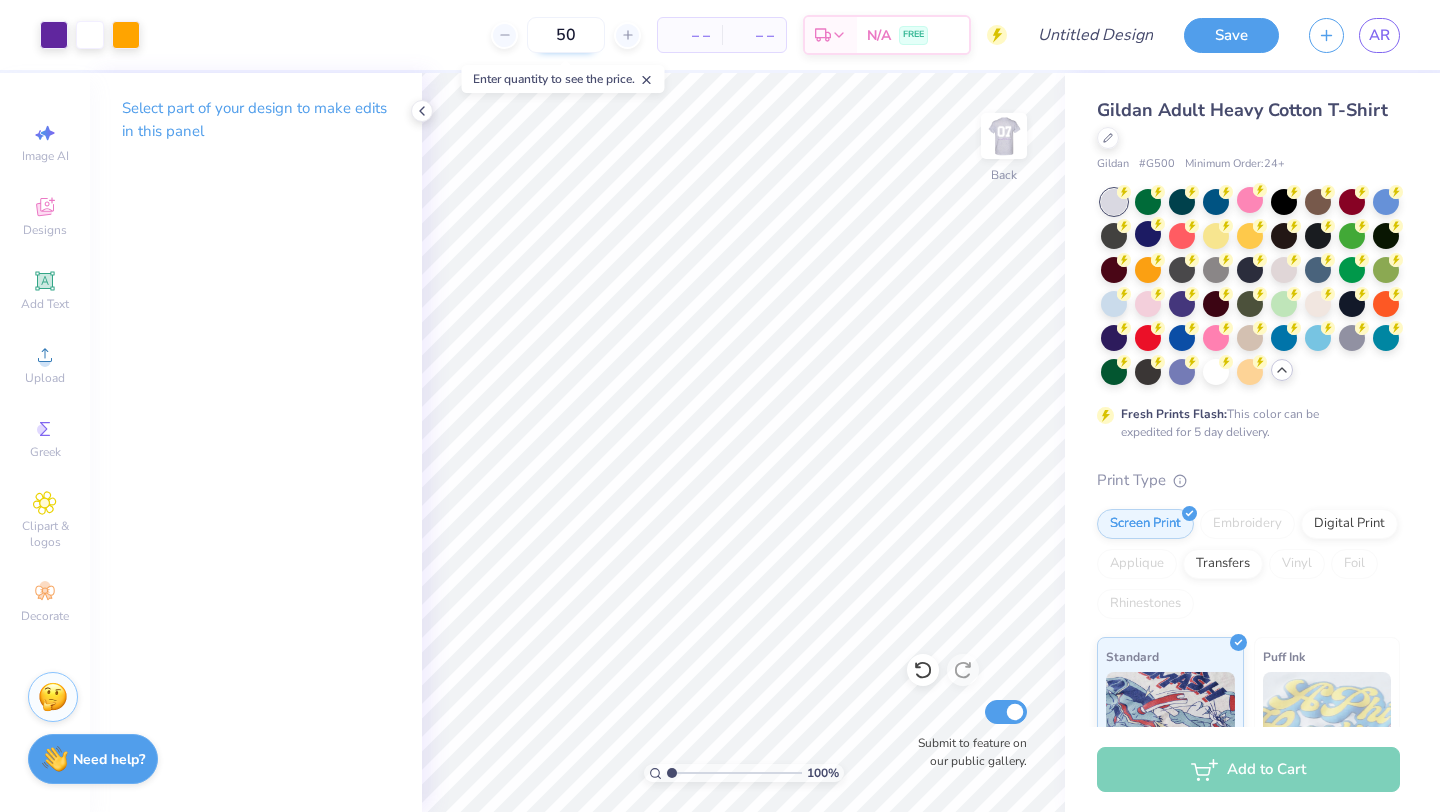 type on "50" 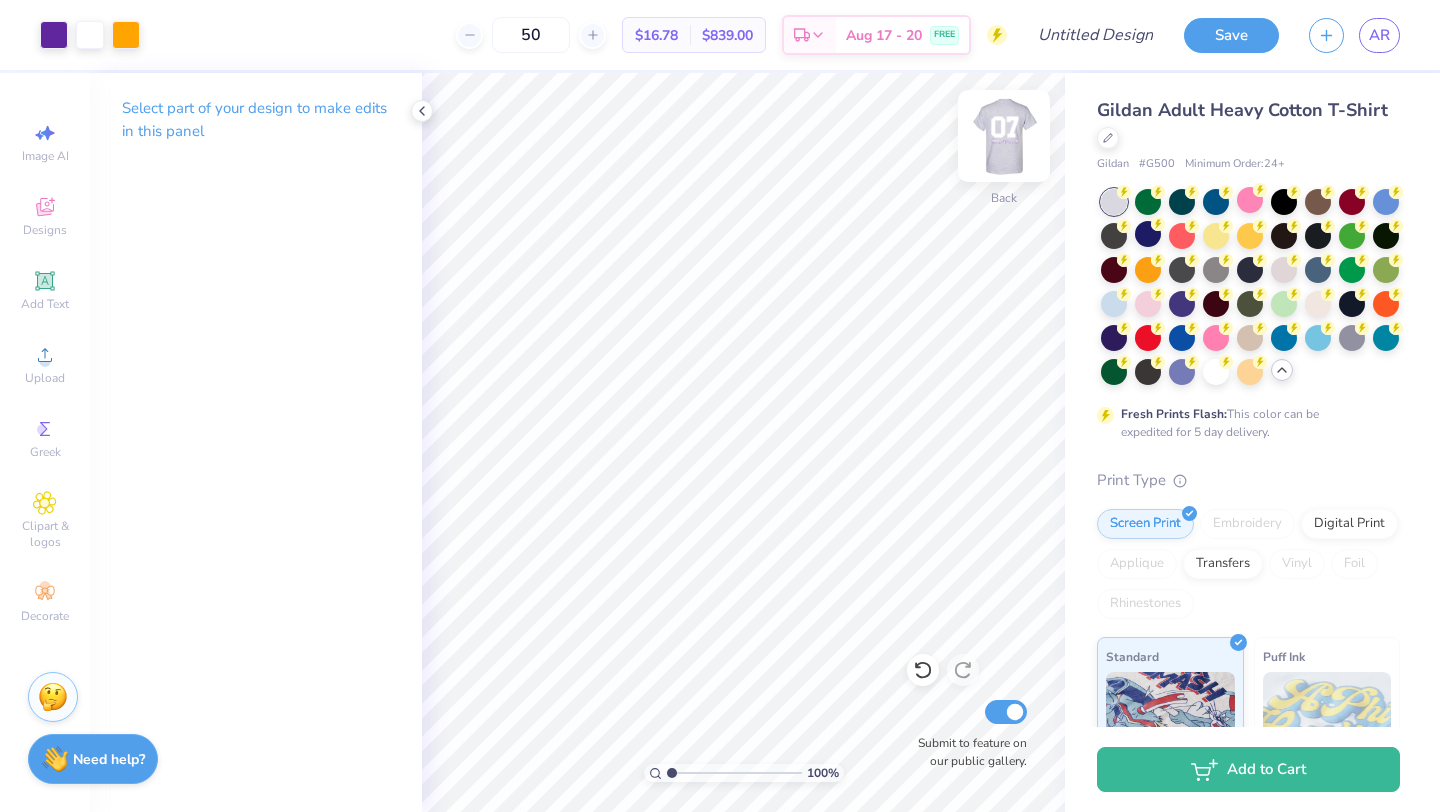 click at bounding box center [1004, 136] 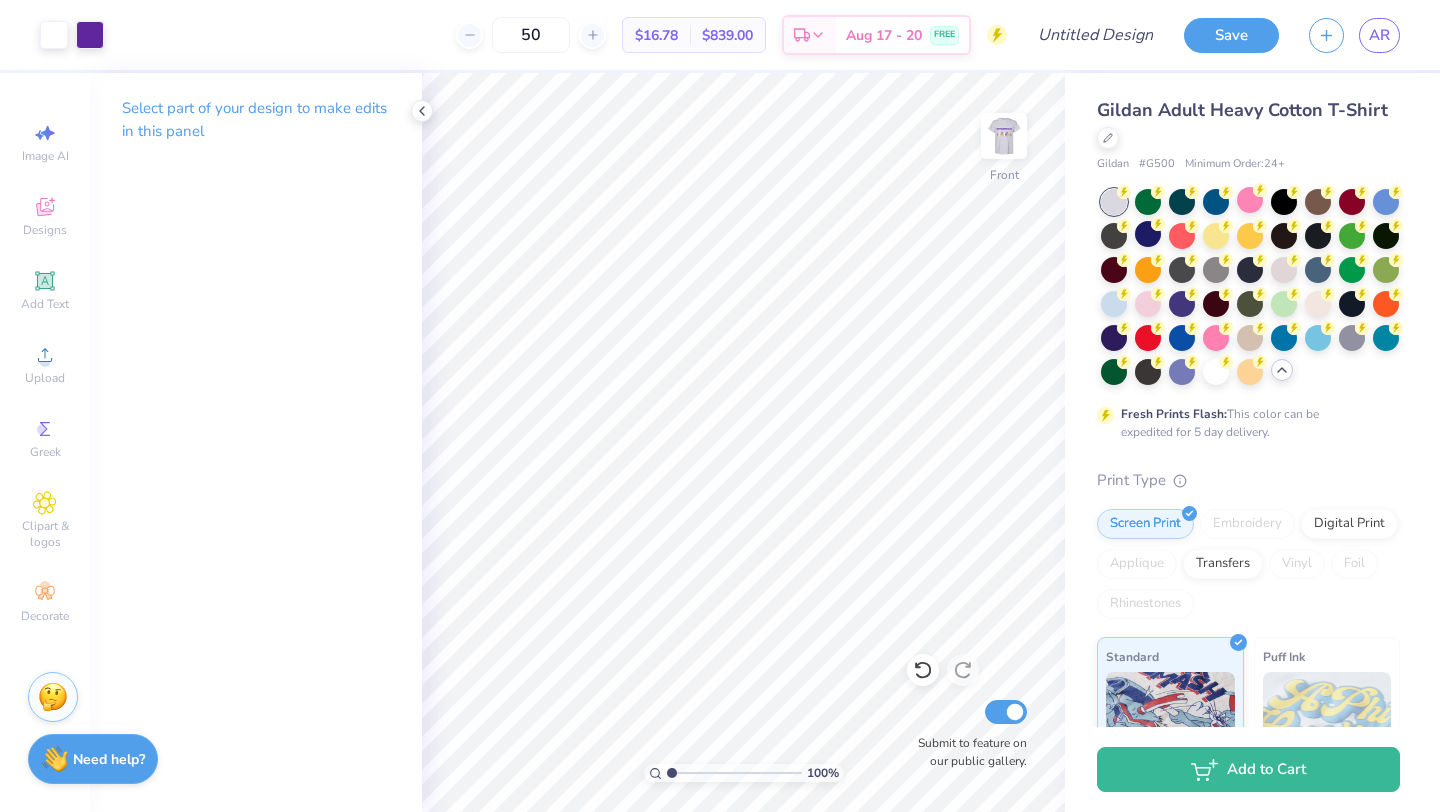 click at bounding box center [1004, 136] 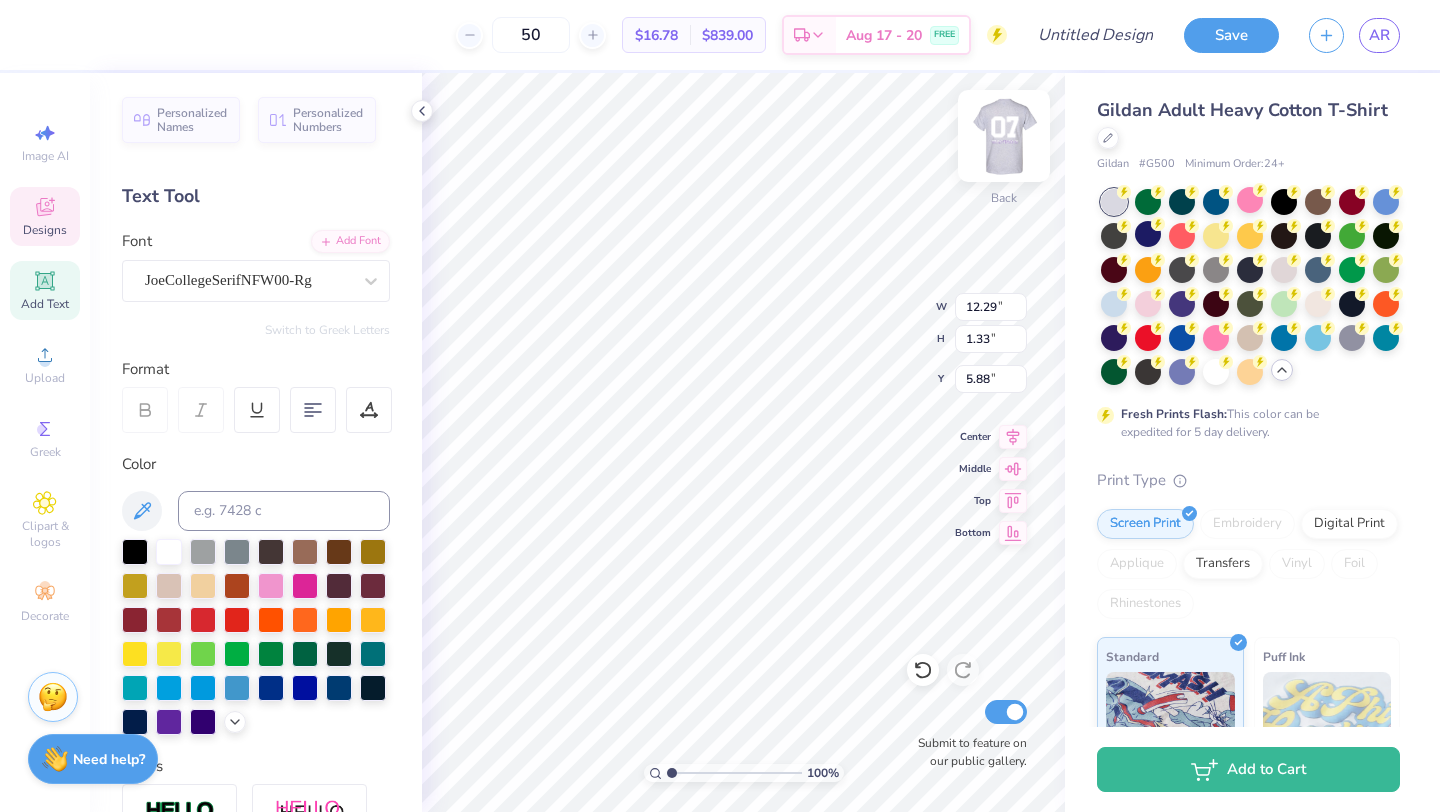 click at bounding box center (1004, 136) 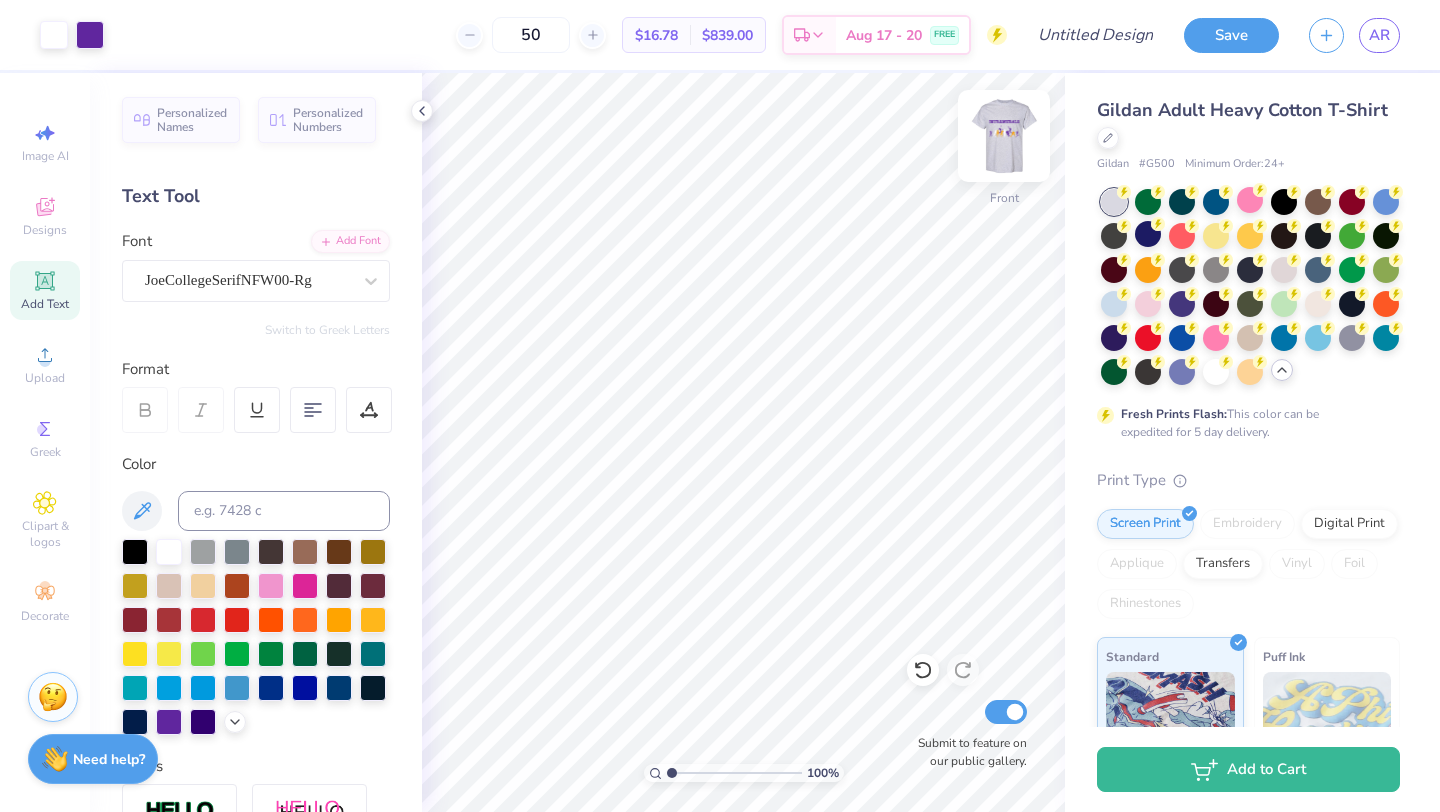 click at bounding box center [1004, 136] 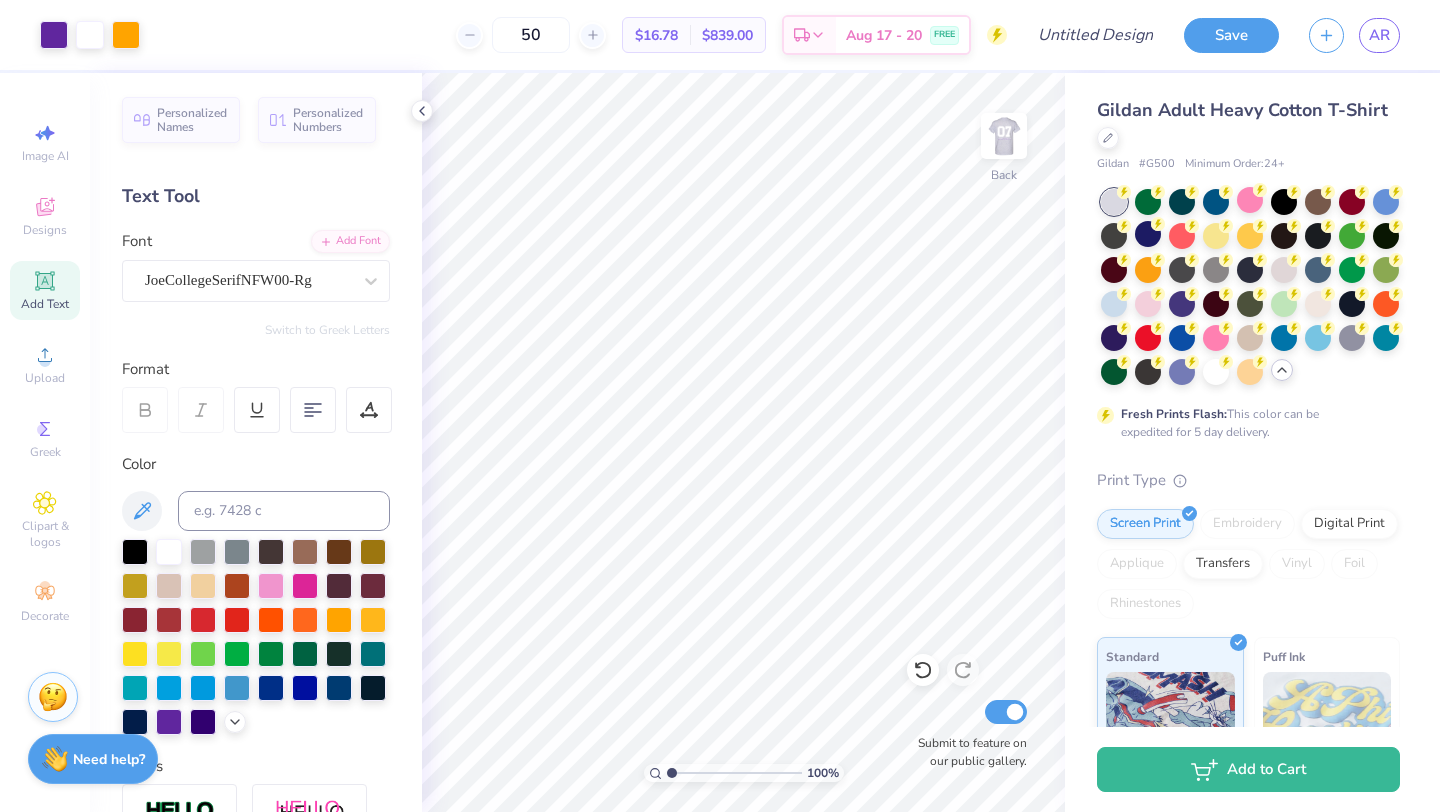 click at bounding box center [1004, 136] 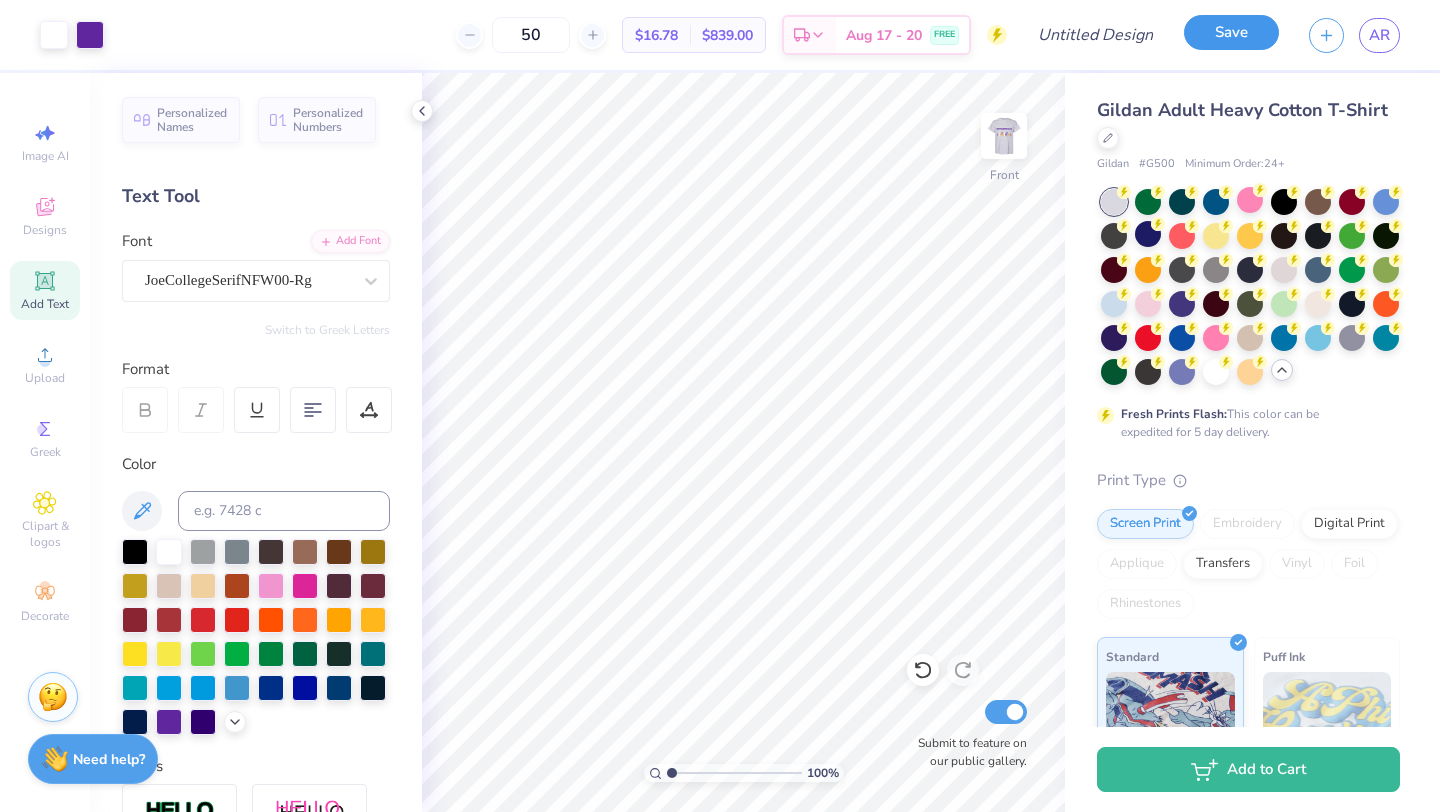 click on "Save" at bounding box center [1231, 32] 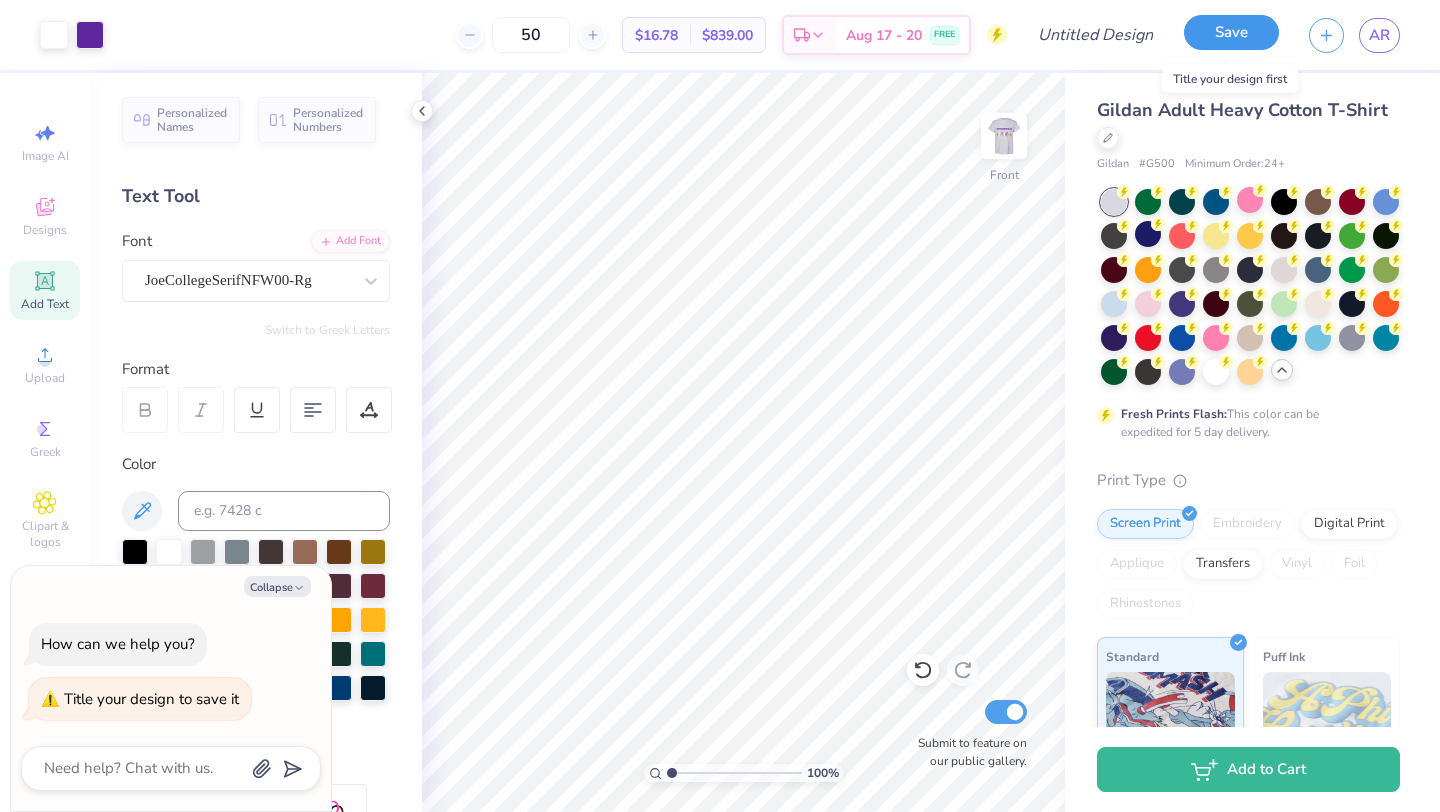 click on "Save" at bounding box center [1231, 32] 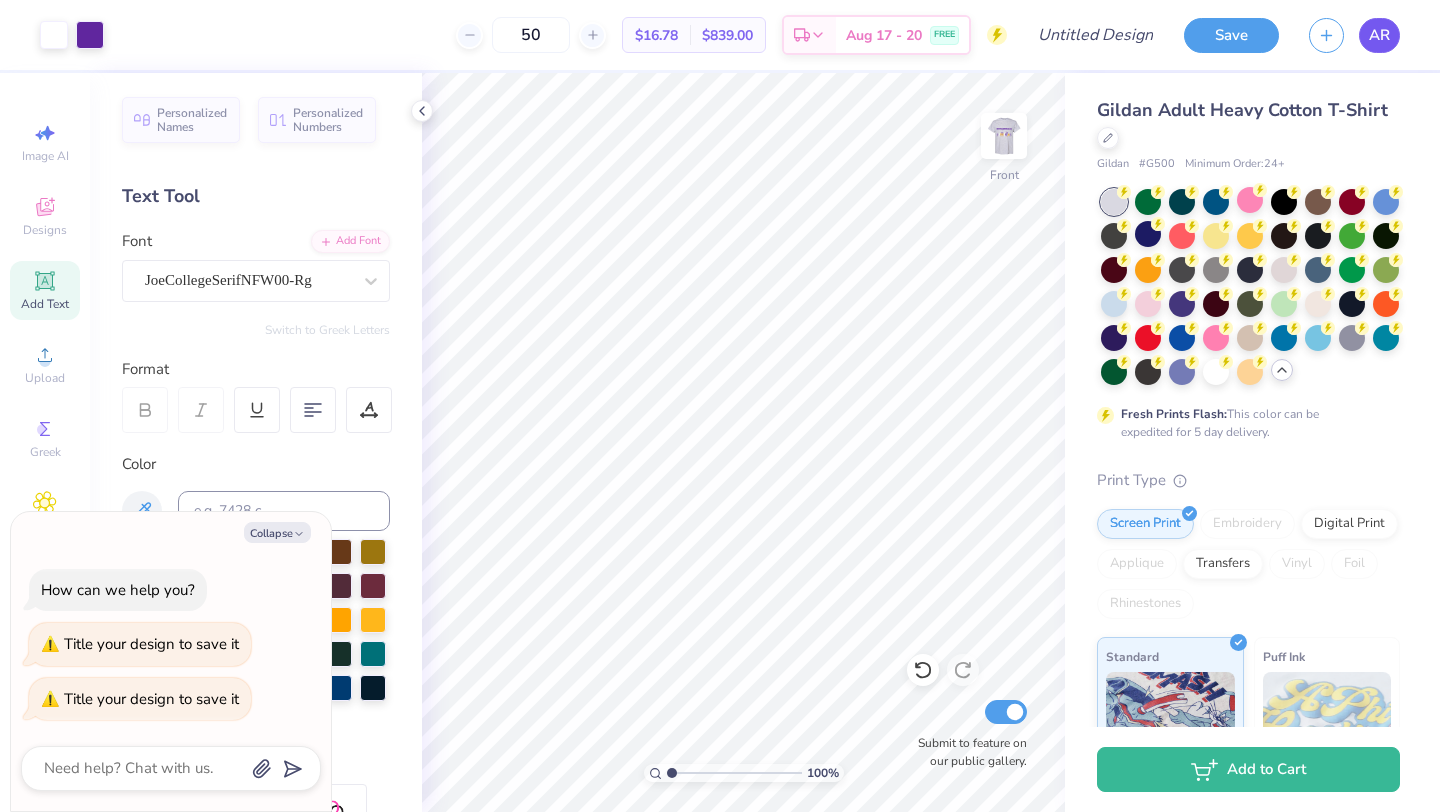 click on "AR" at bounding box center (1379, 35) 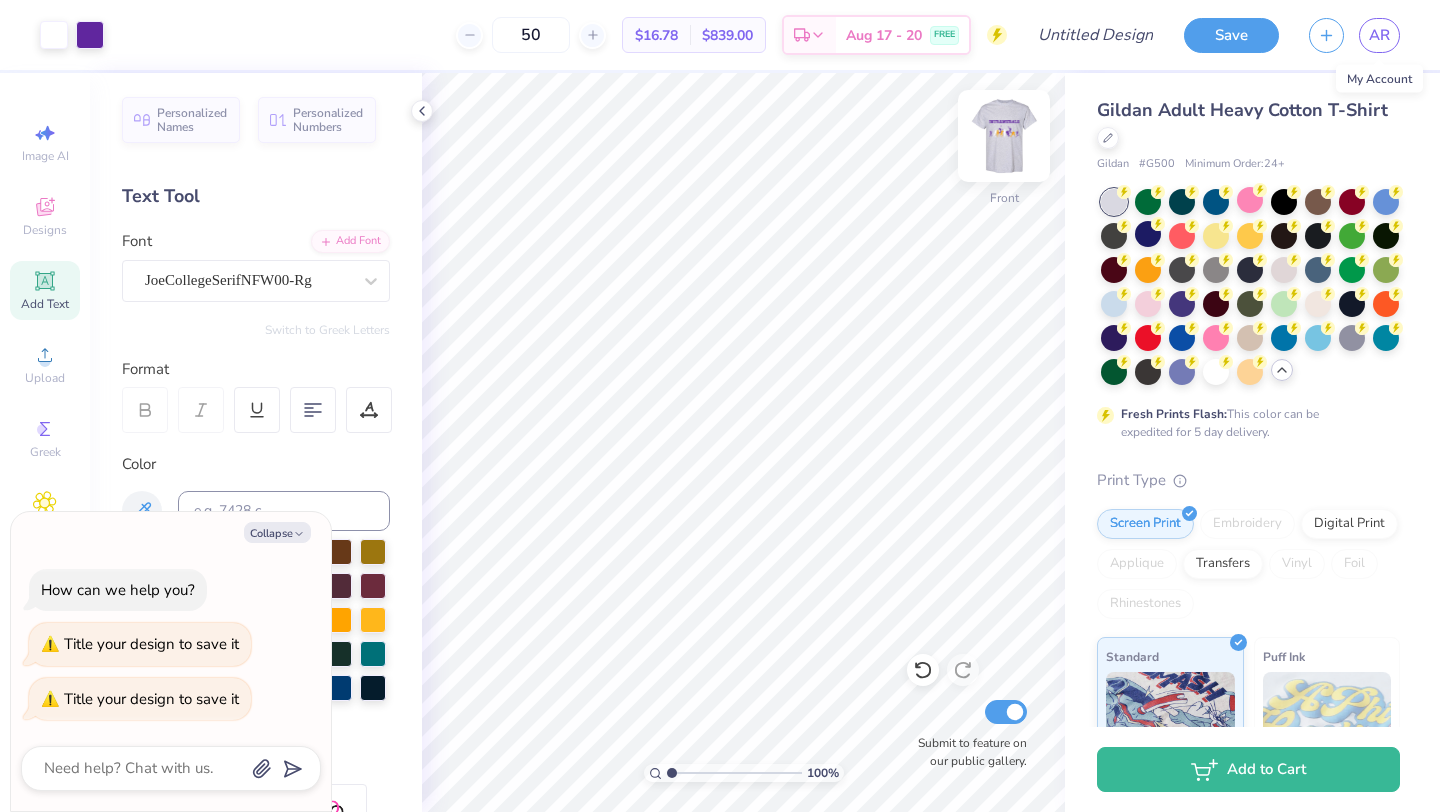 click at bounding box center (1004, 136) 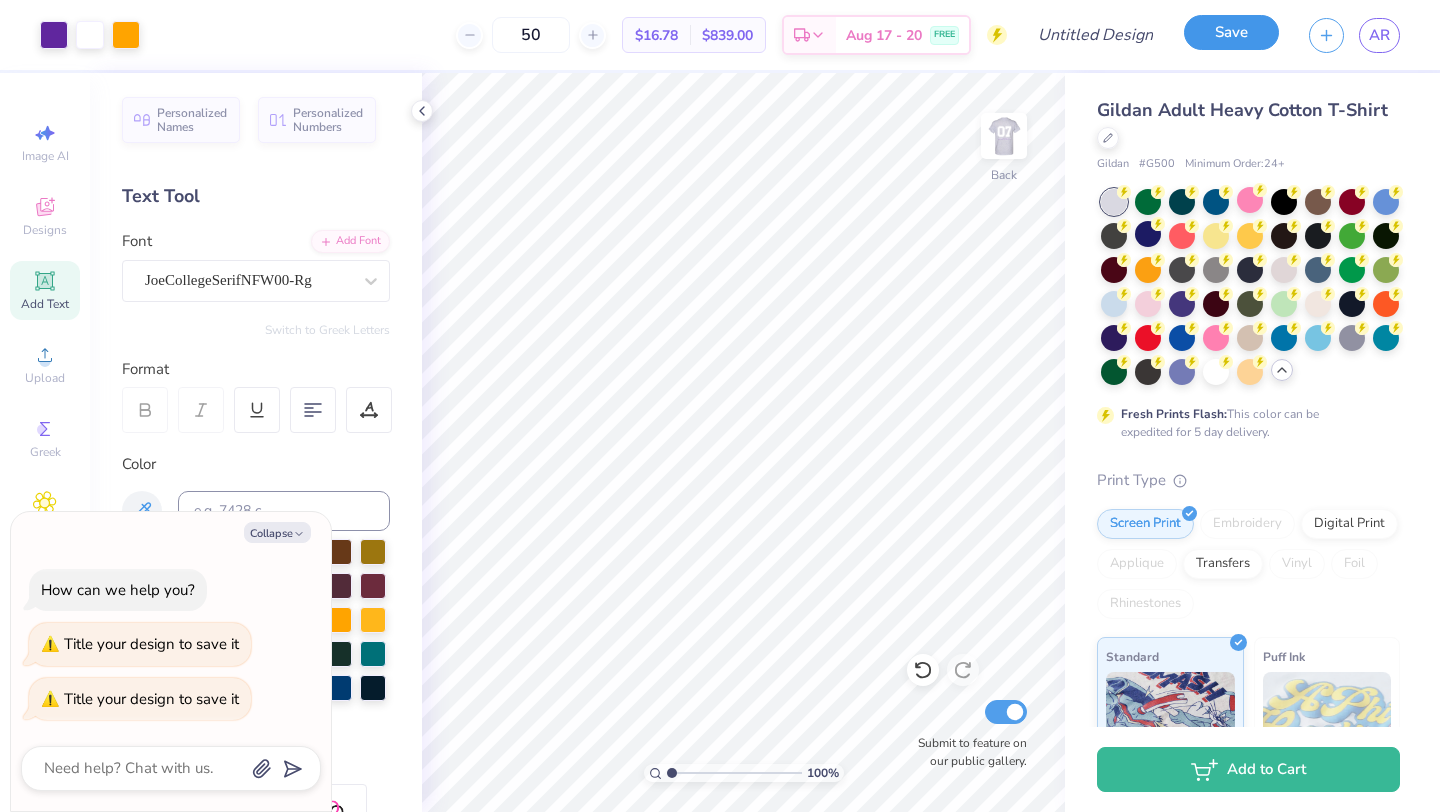 click on "Save" at bounding box center [1231, 32] 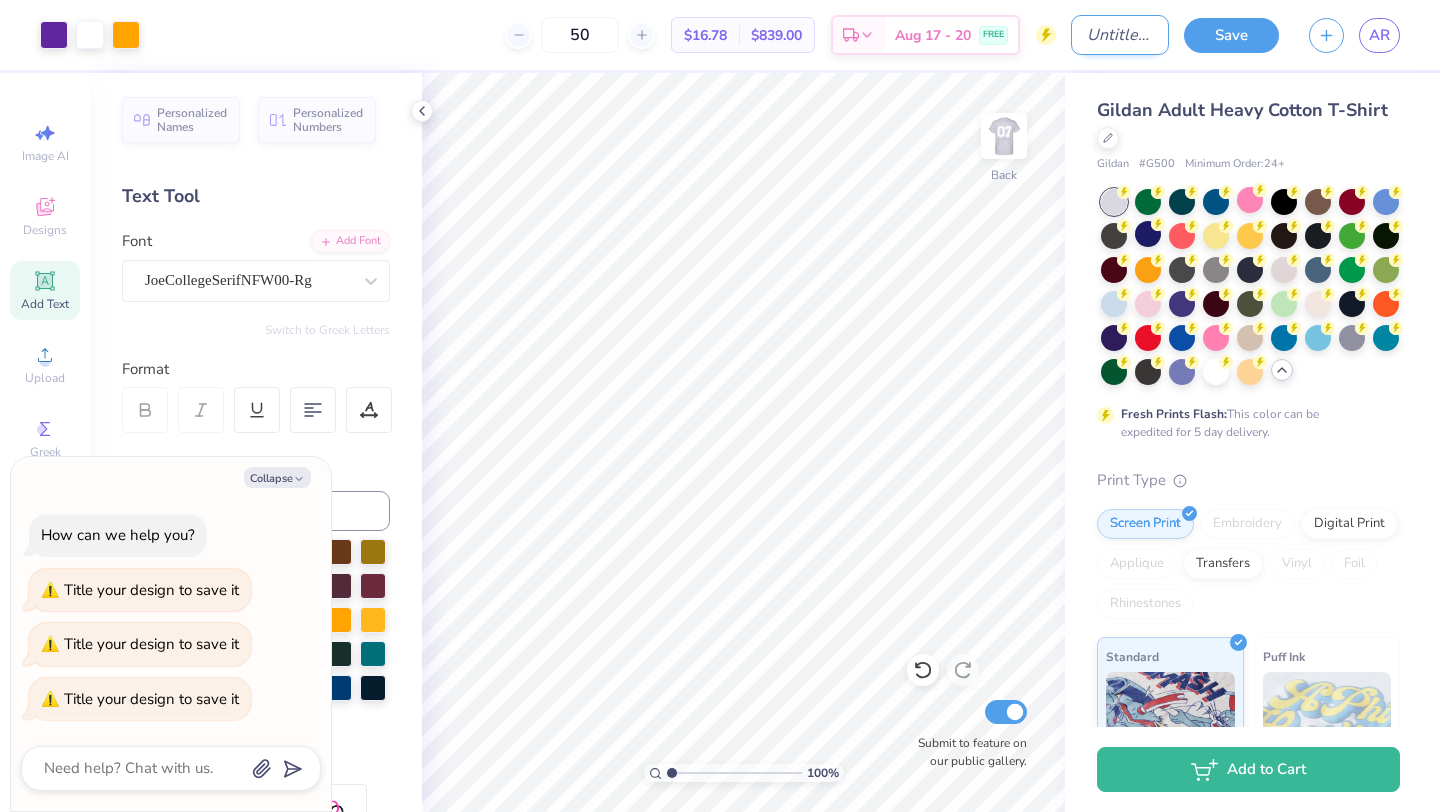 type on "x" 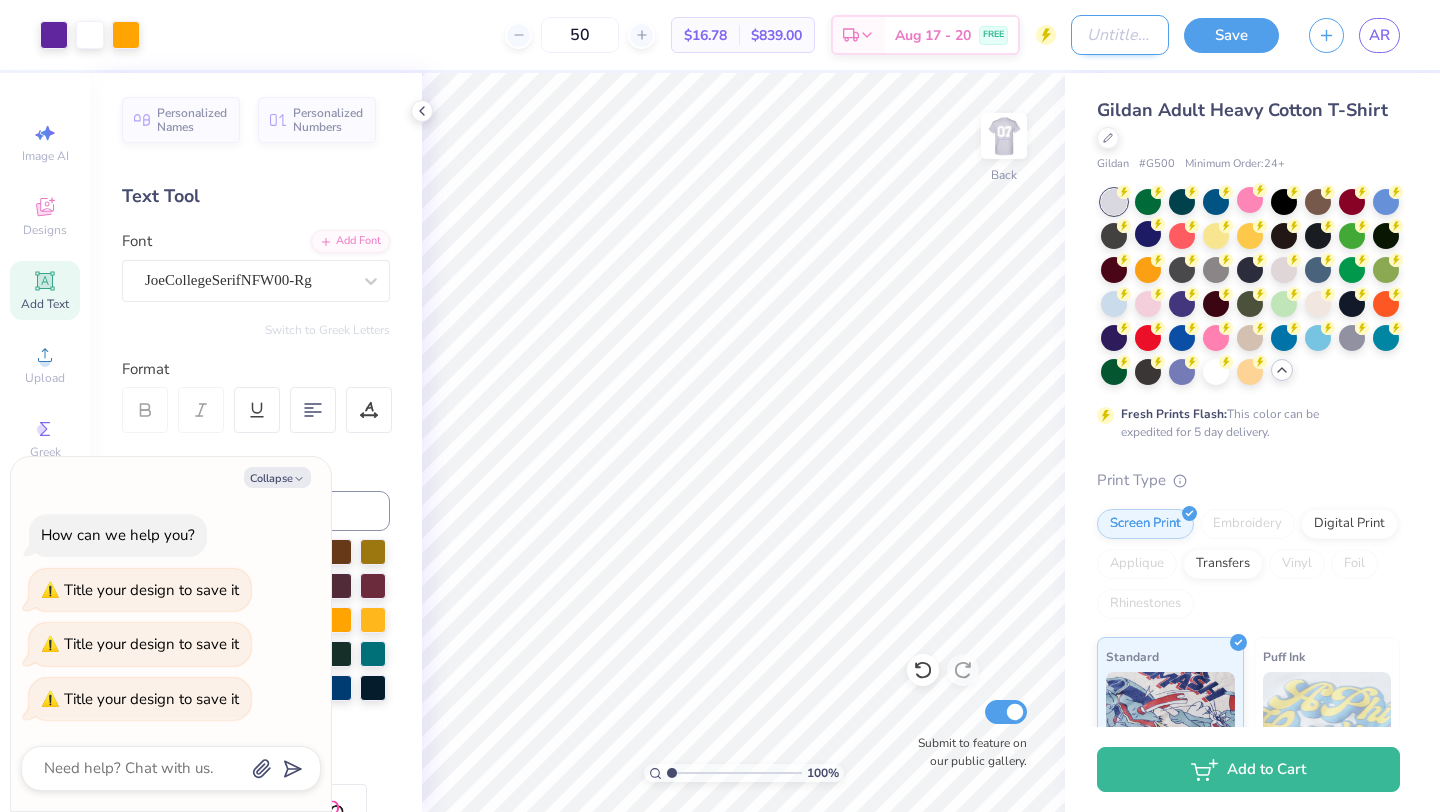 click on "Design Title" at bounding box center (1120, 35) 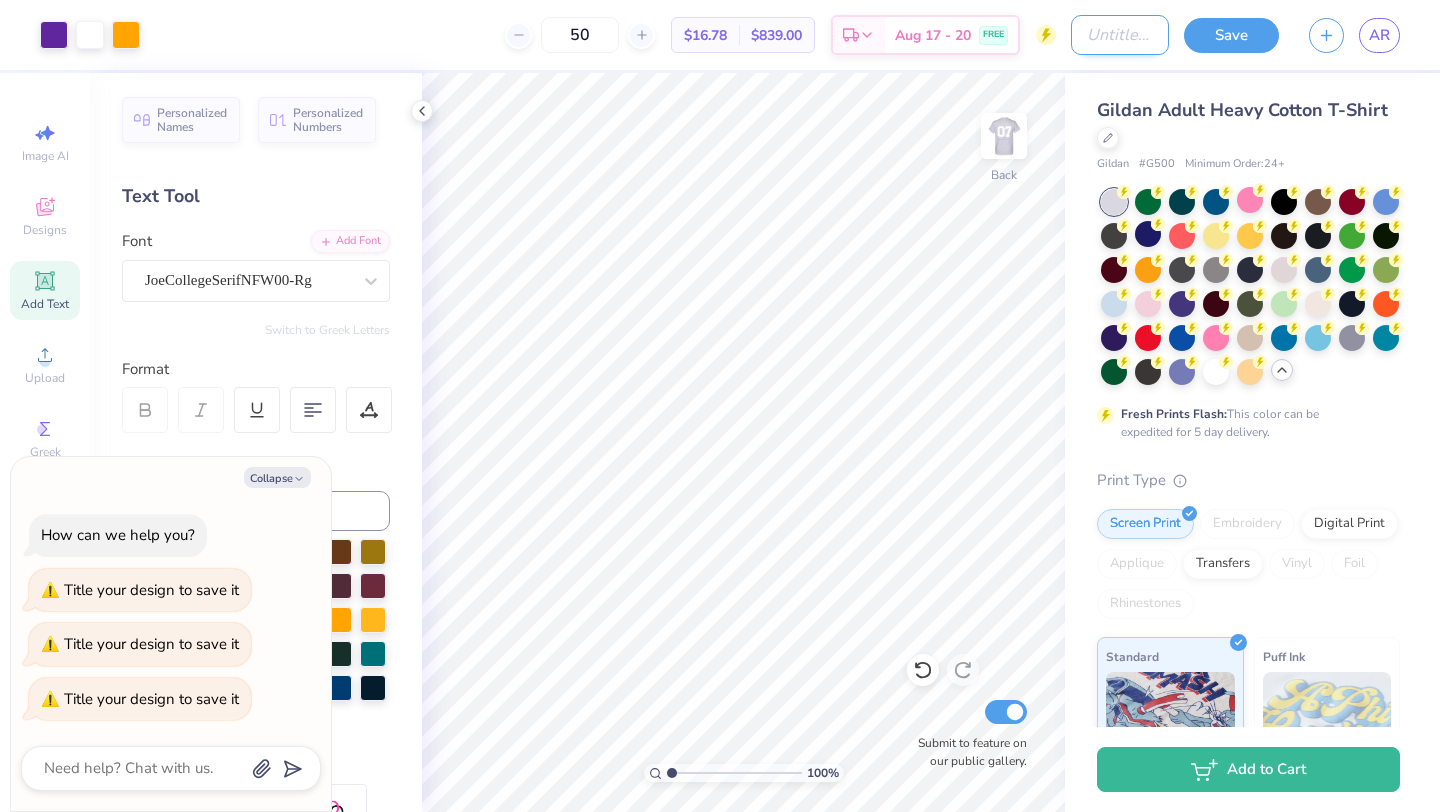 type on "I" 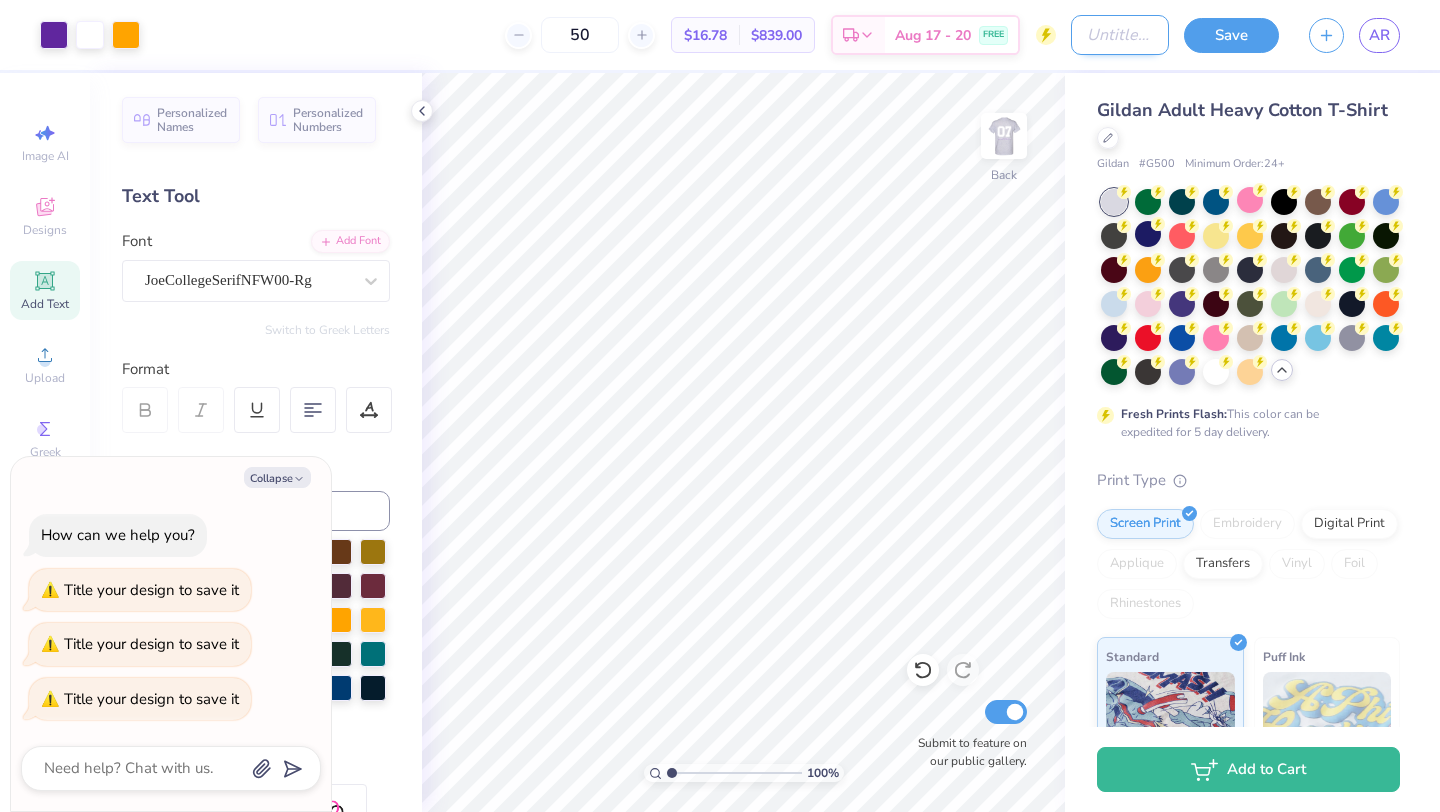 type on "x" 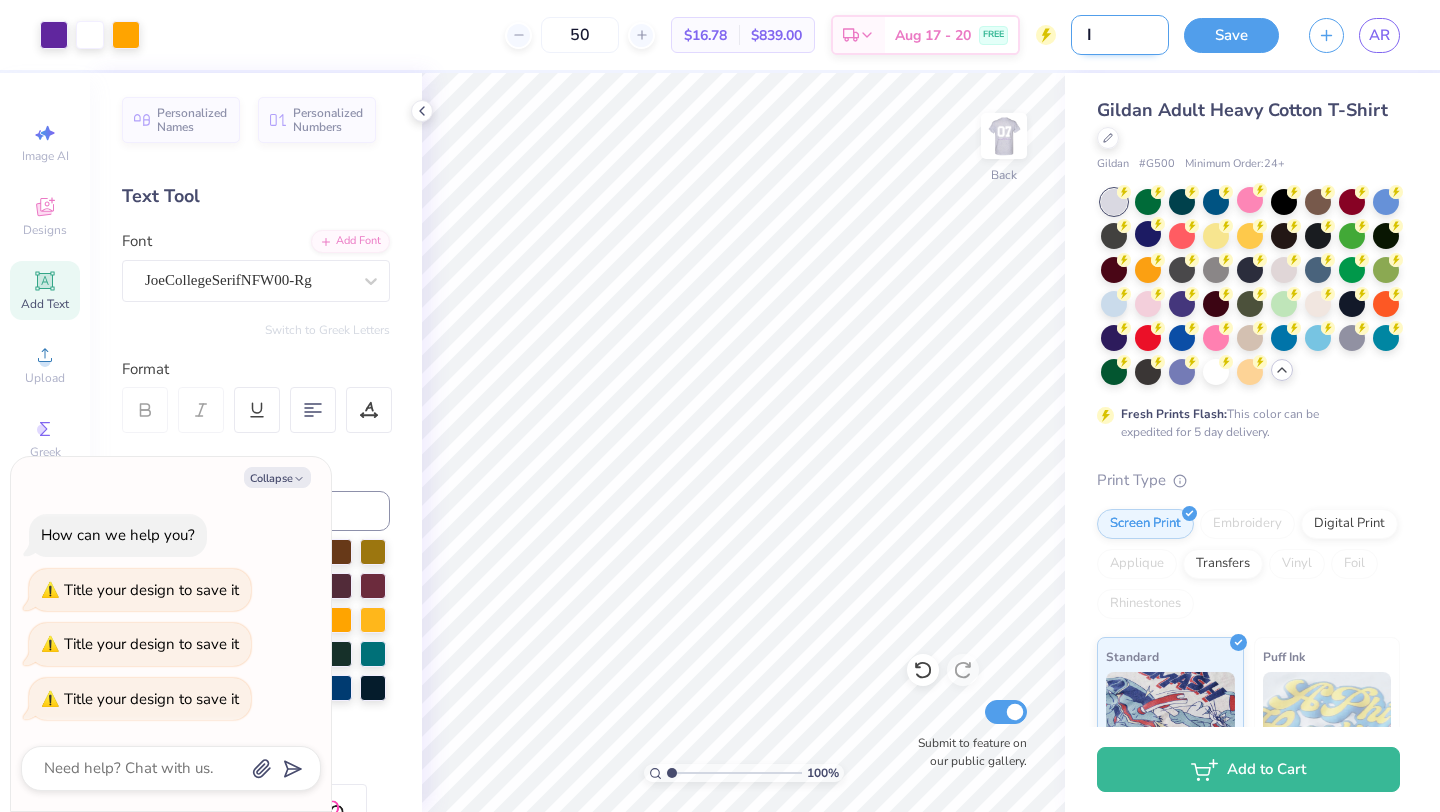 type on "IN" 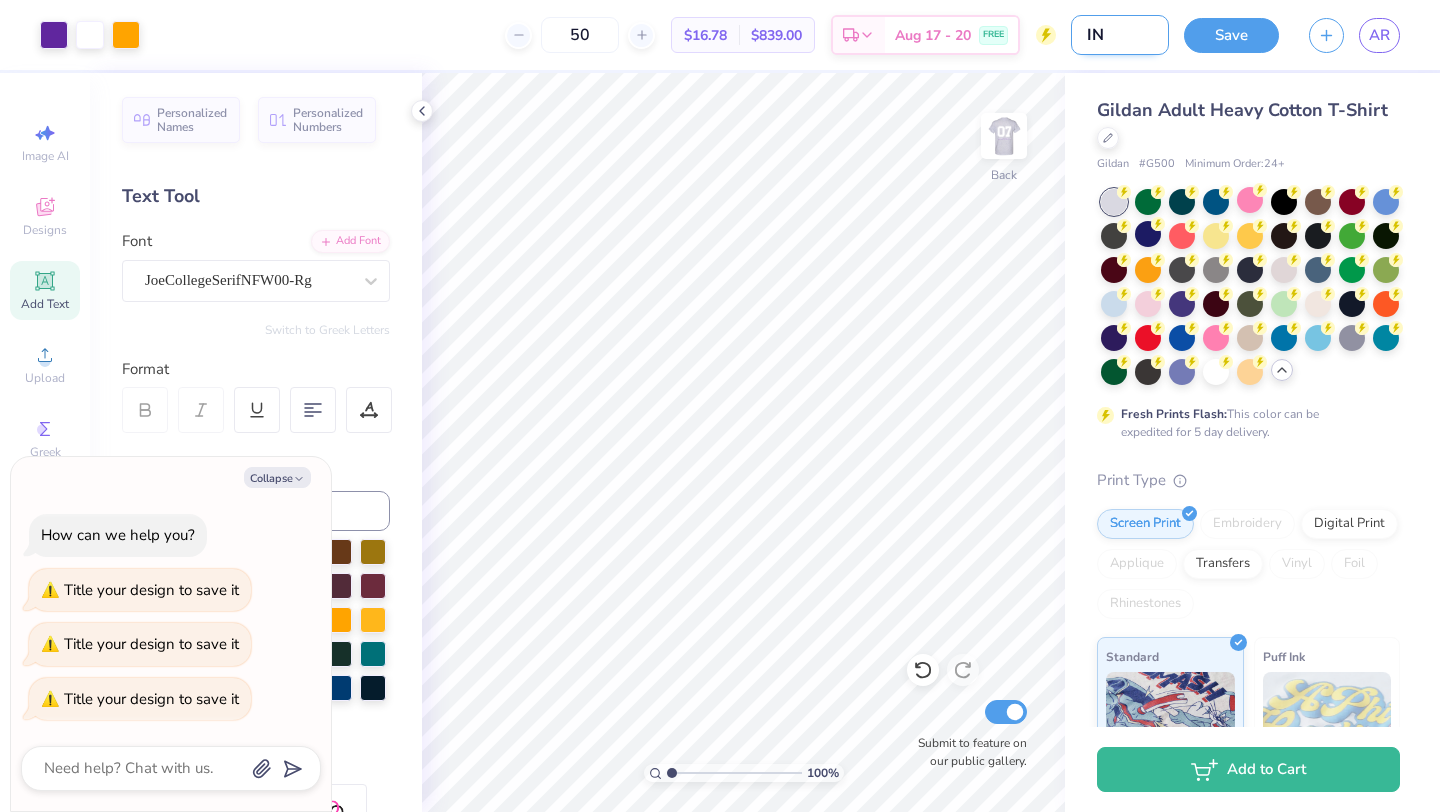 type on "INT" 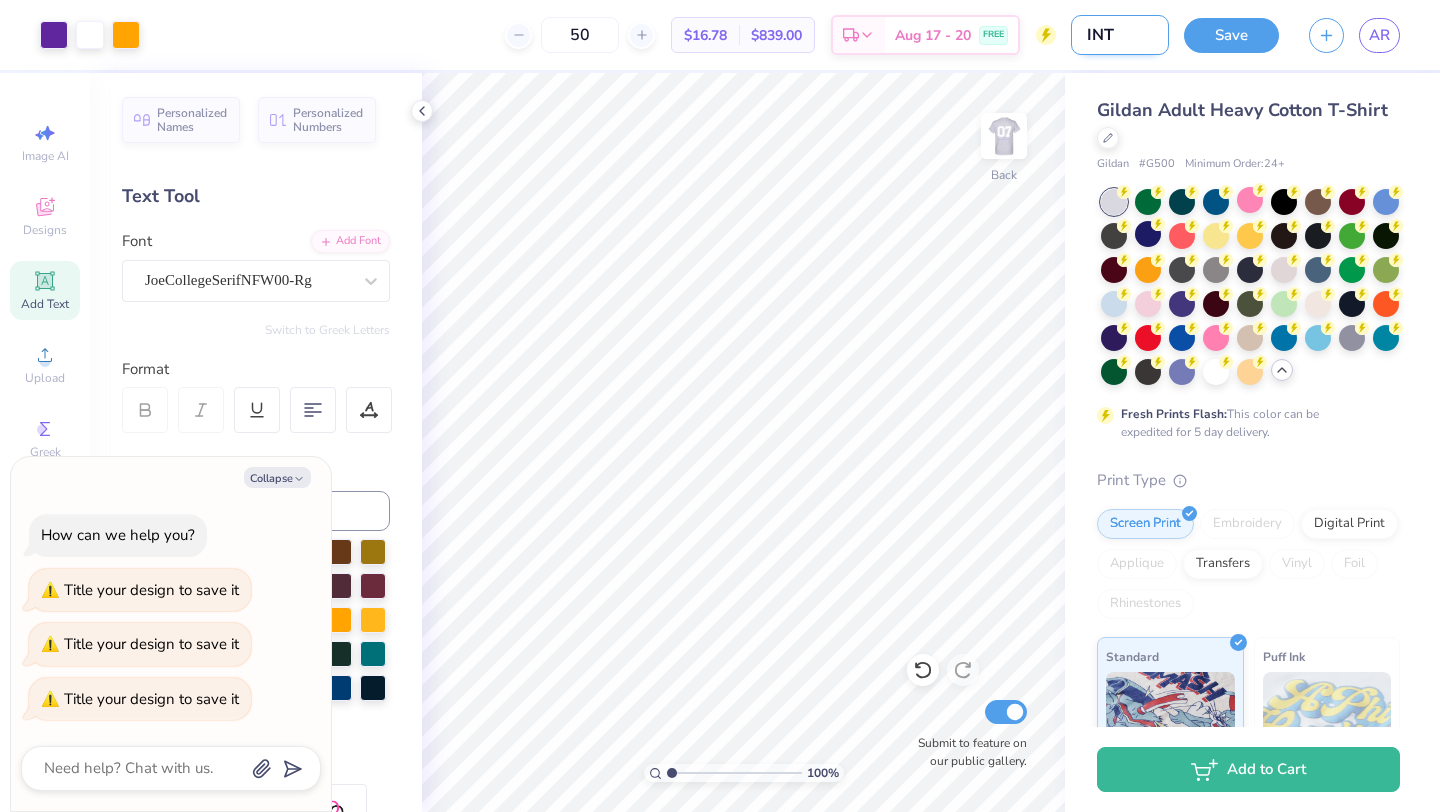 type on "INTR" 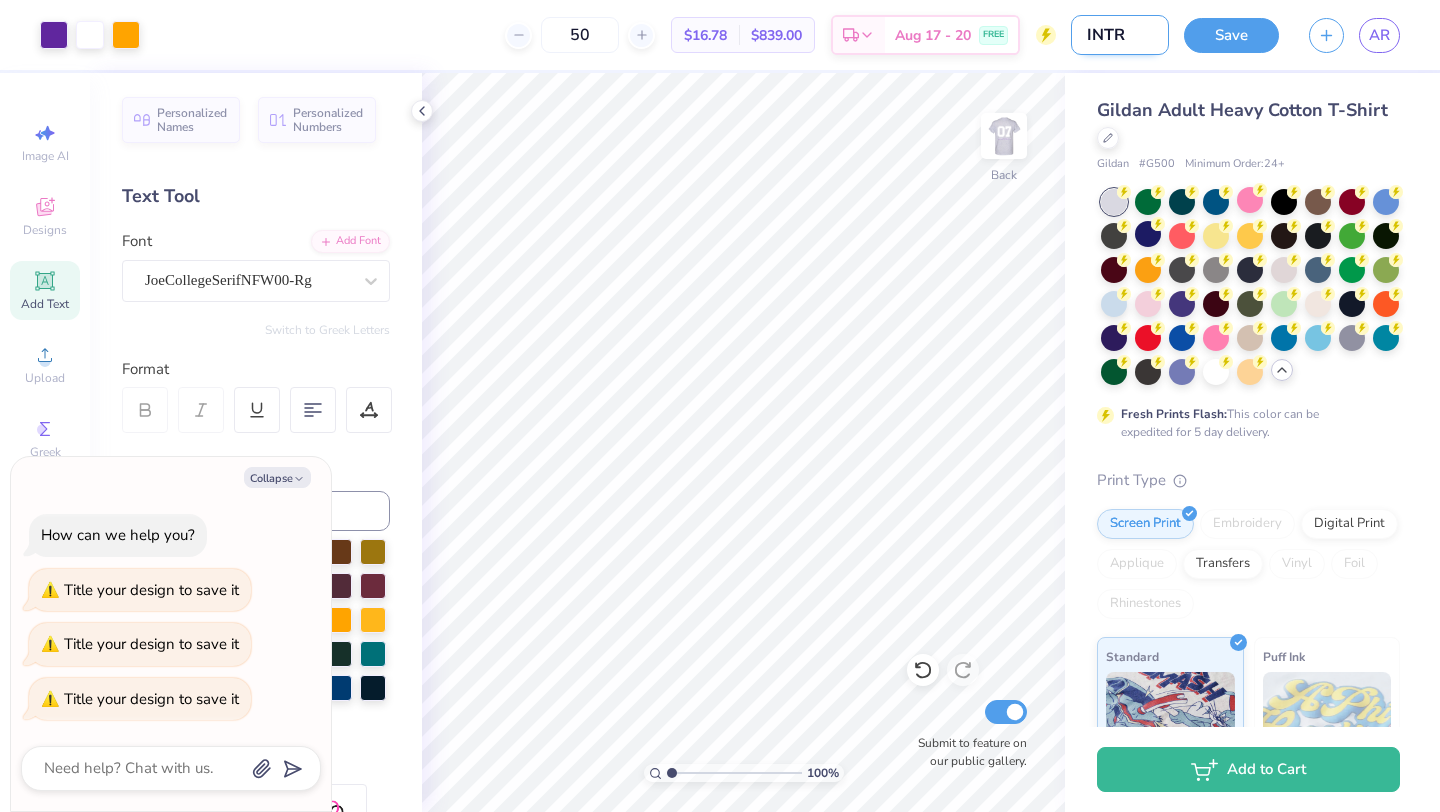 type on "INTRA" 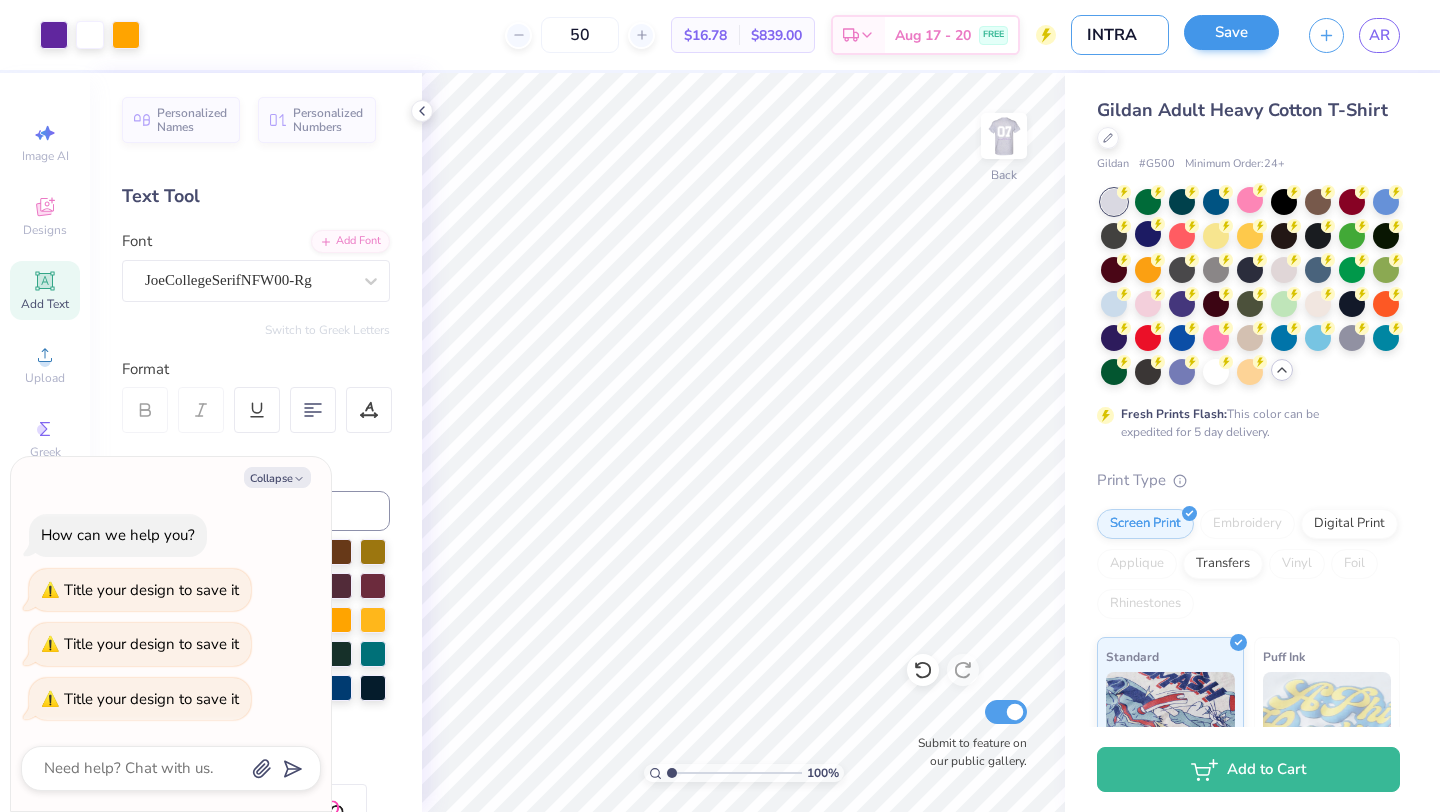 type on "INTRA" 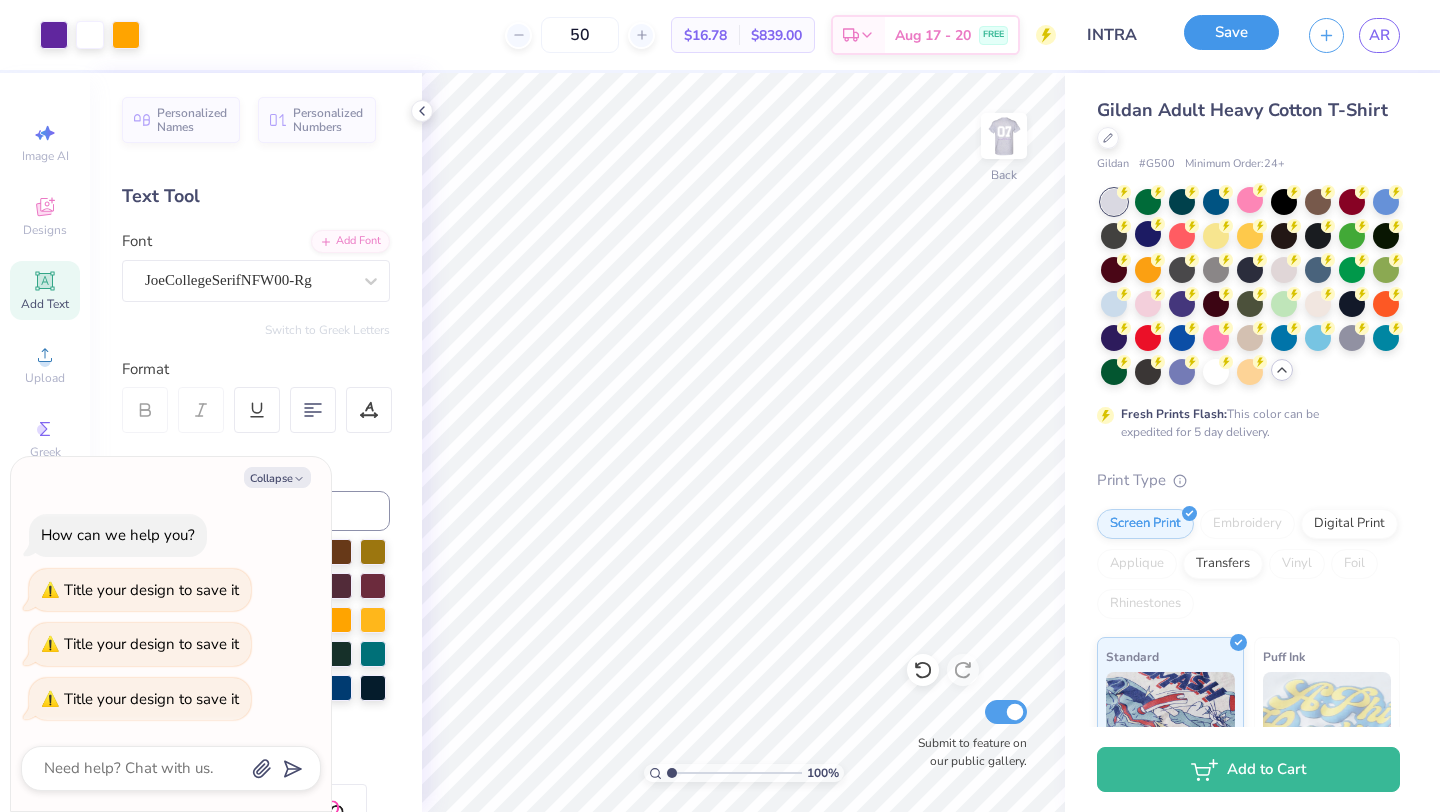 click on "Save" at bounding box center (1231, 32) 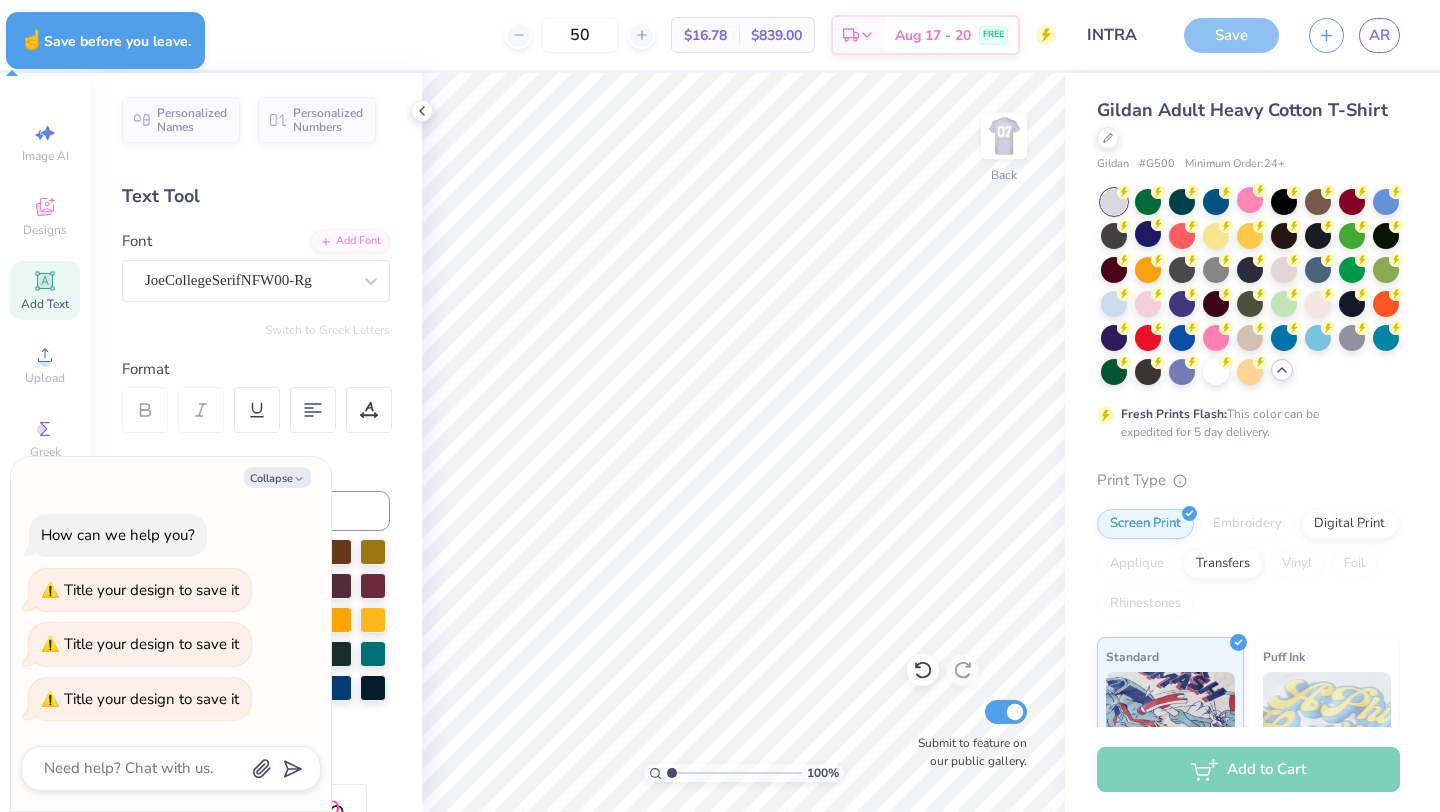 type on "x" 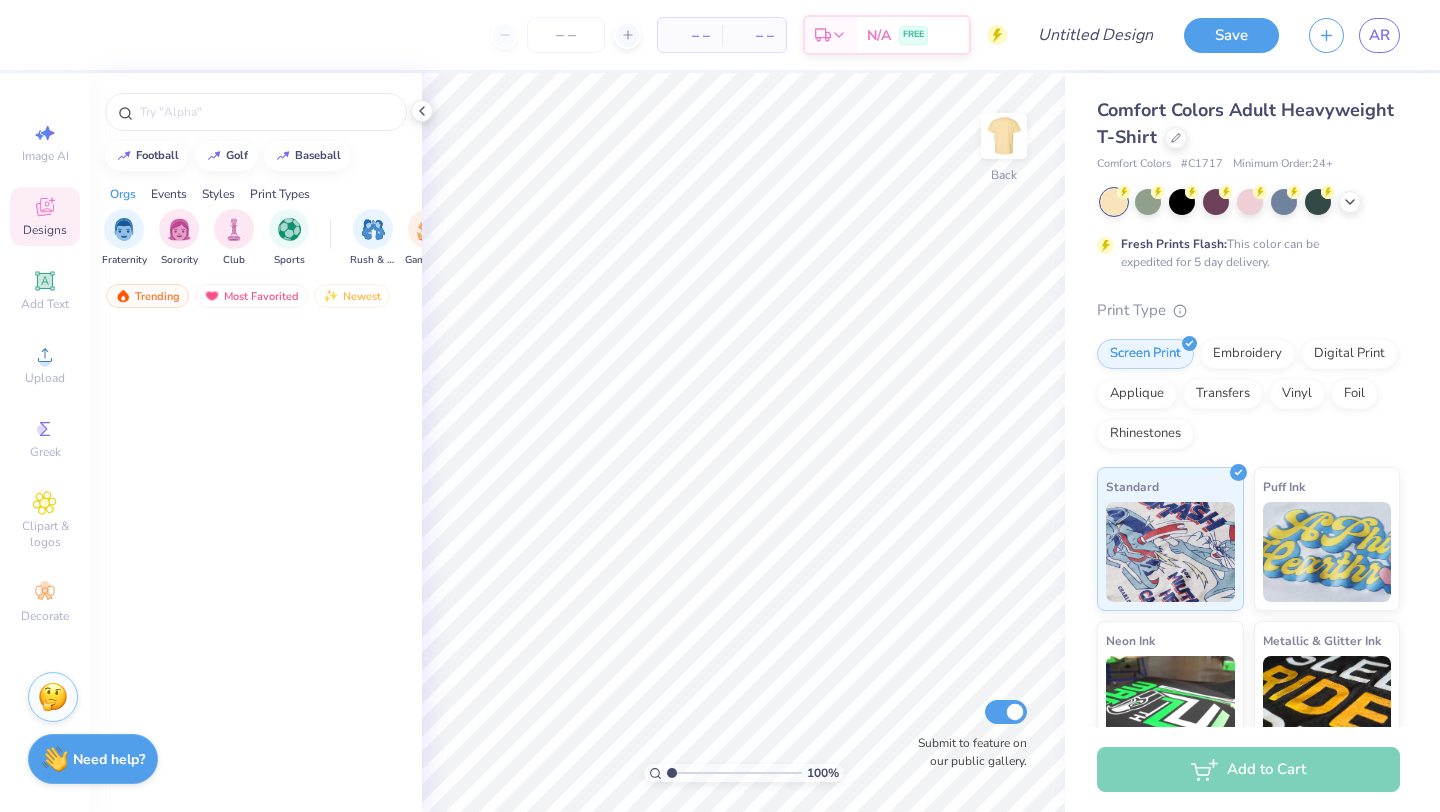 scroll, scrollTop: 0, scrollLeft: 0, axis: both 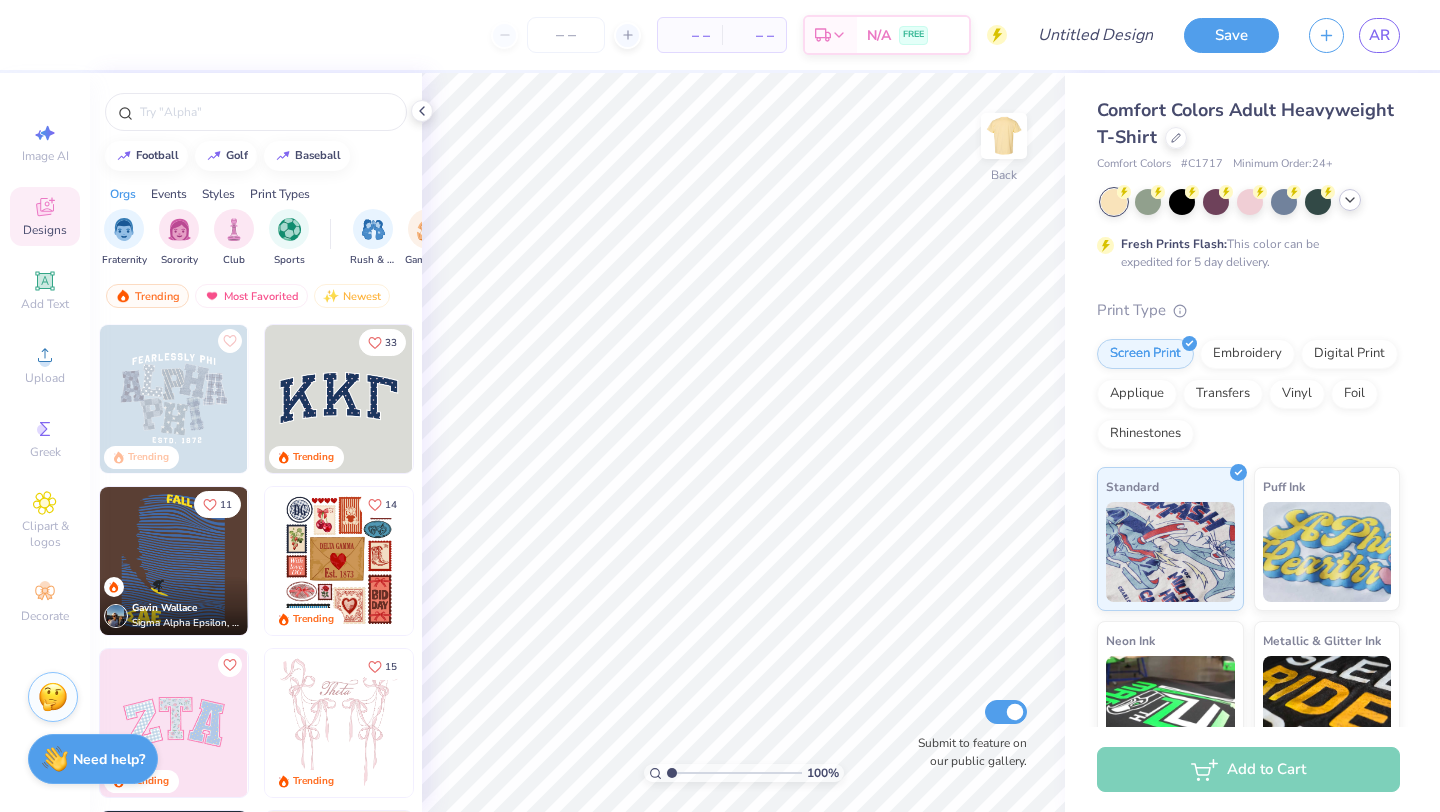 click at bounding box center (1250, 202) 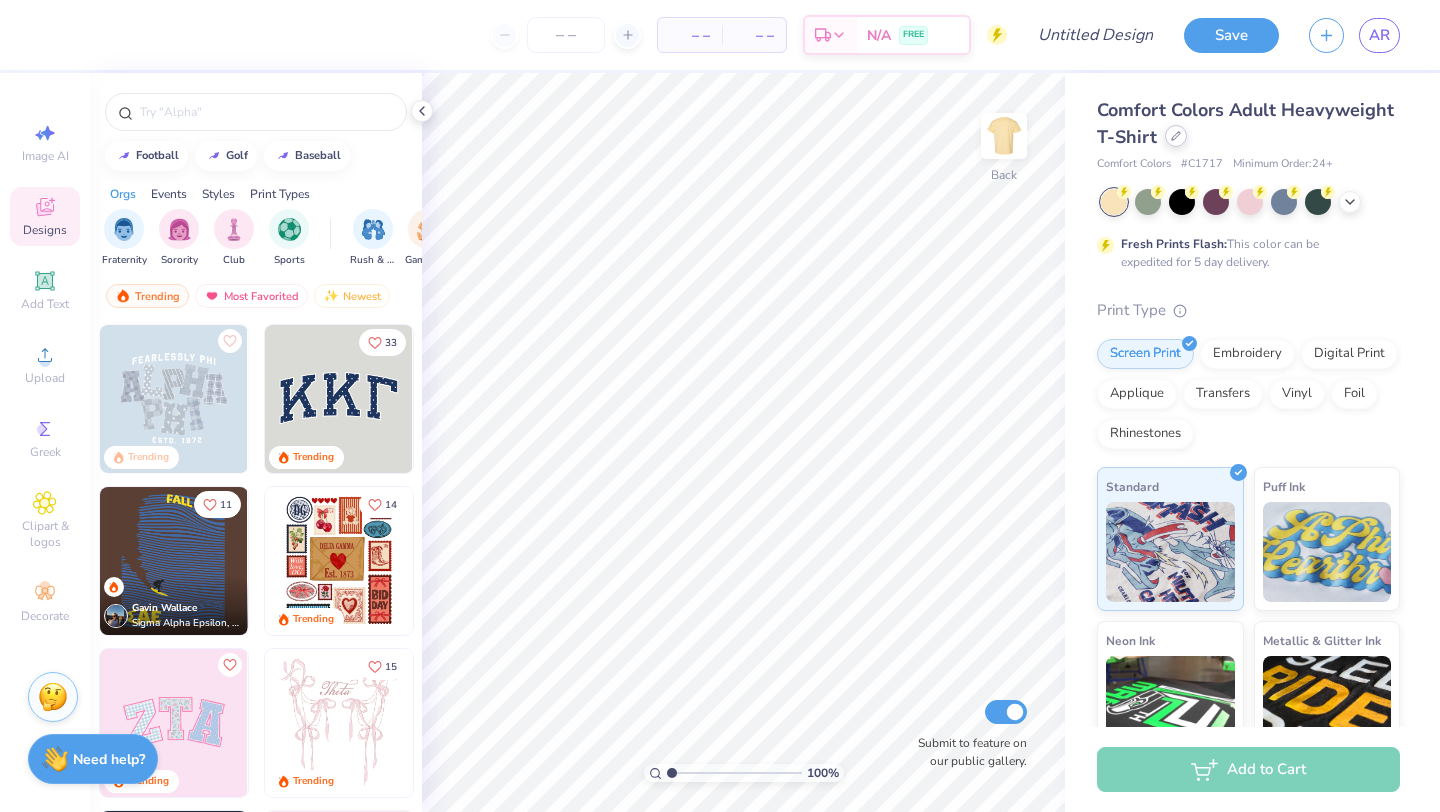 click 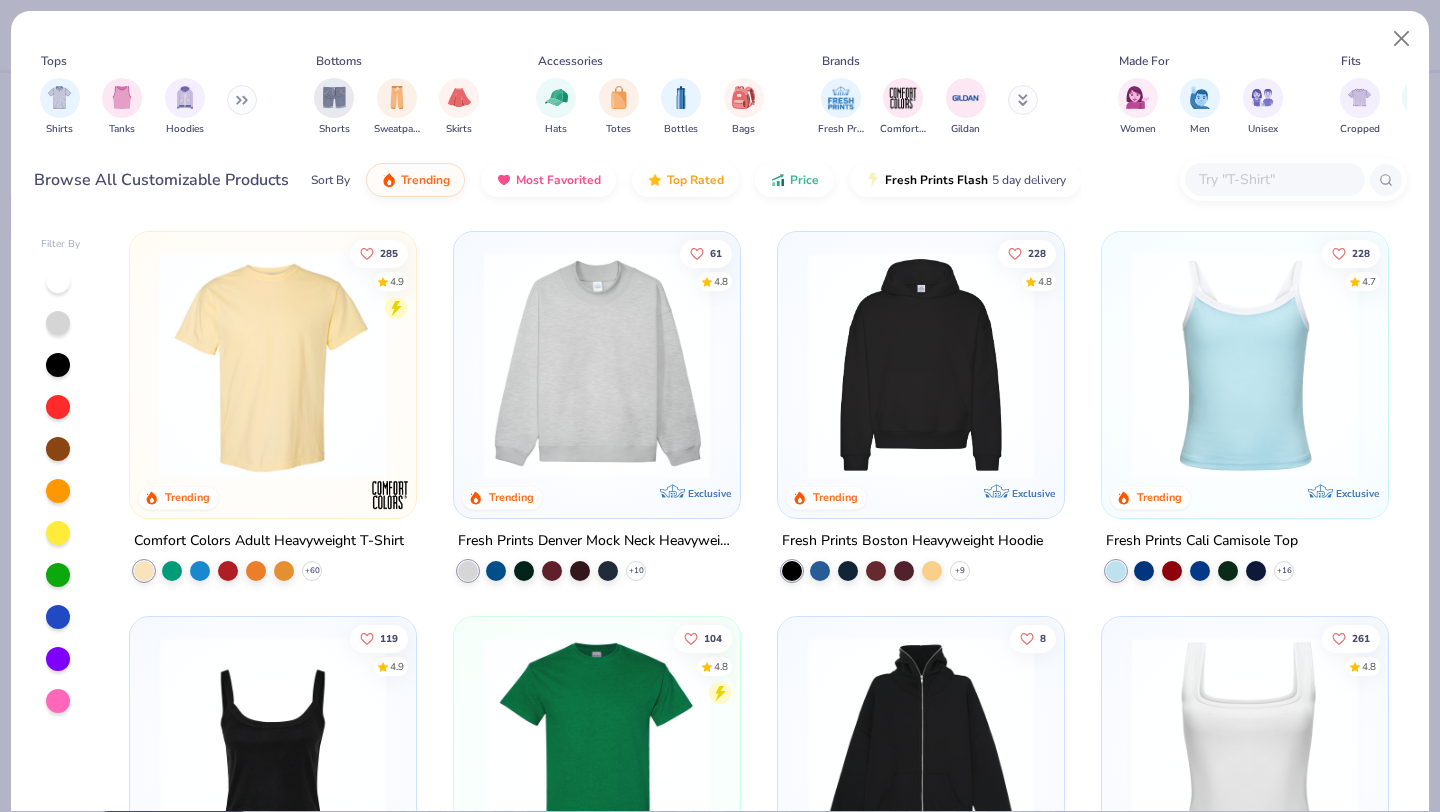 click at bounding box center (597, 750) 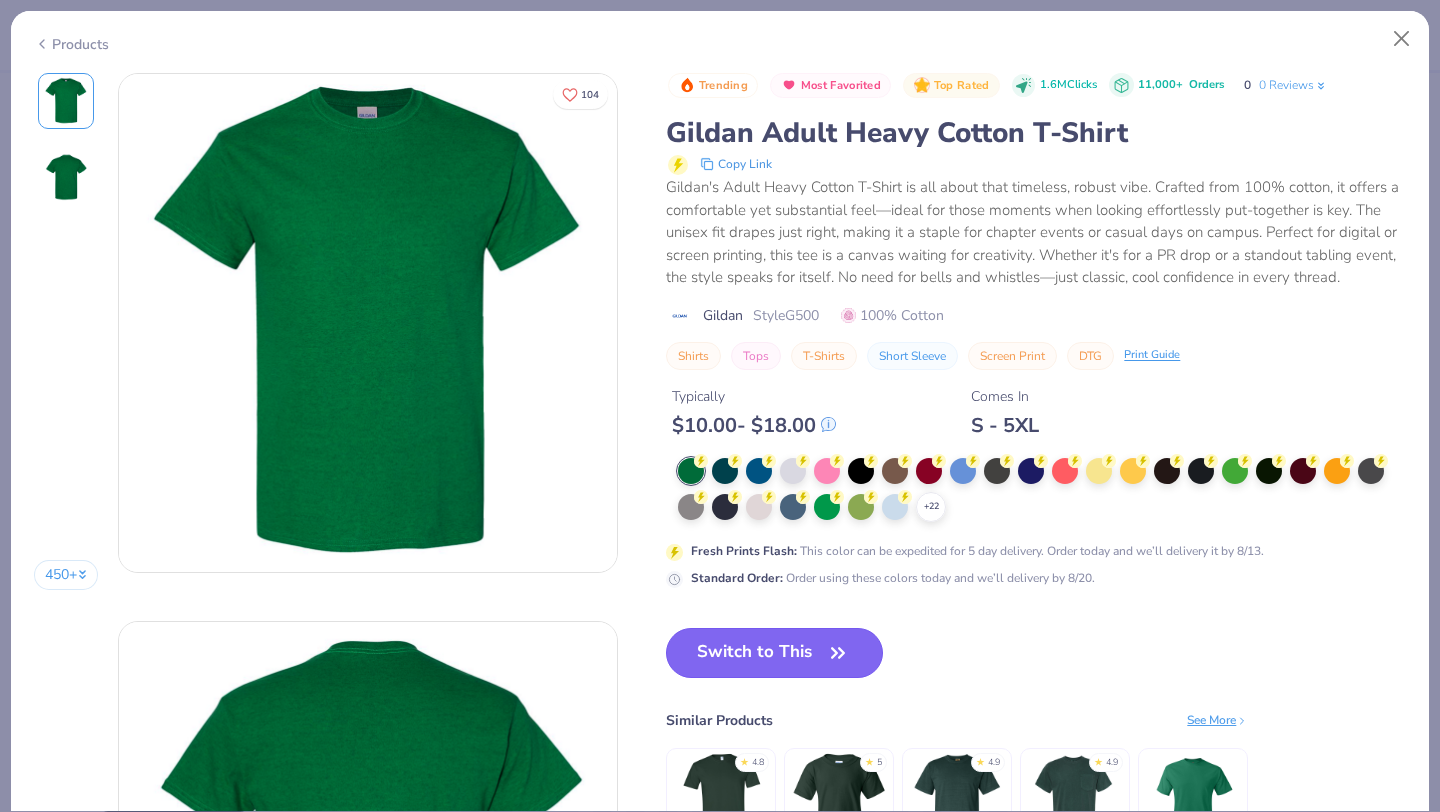 click on "Trending Most Favorited Top Rated 1.6M  Clicks 11,000+    Orders 0 0 Reviews Gildan Adult Heavy Cotton T-Shirt Copy Link Gildan's Adult Heavy Cotton T-Shirt is all about that timeless, robust vibe. Crafted from 100% cotton, it offers a comfortable yet substantial feel—ideal for those moments when looking effortlessly put-together is key. The unisex fit drapes just right, making it a staple for chapter events or casual days on campus. Perfect for digital or screen printing, this tee is a canvas waiting for creativity. Whether it's for a PR drop or a standout tabling event, the style speaks for itself. No need for bells and whistles—just classic, cool confidence in every thread. Gildan Style  G500   100% Cotton Shirts Tops T-Shirts Short Sleeve Screen Print DTG Print Guide Typically   $ 10.00  - $ 18.00   Comes In S - 5XL     + 22 Fresh Prints Flash :   This color can be expedited for 5 day delivery. Order today and we’ll delivery it by 8/13. Standard Order :   Switch to This Similar Products See More 5" at bounding box center (1036, 485) 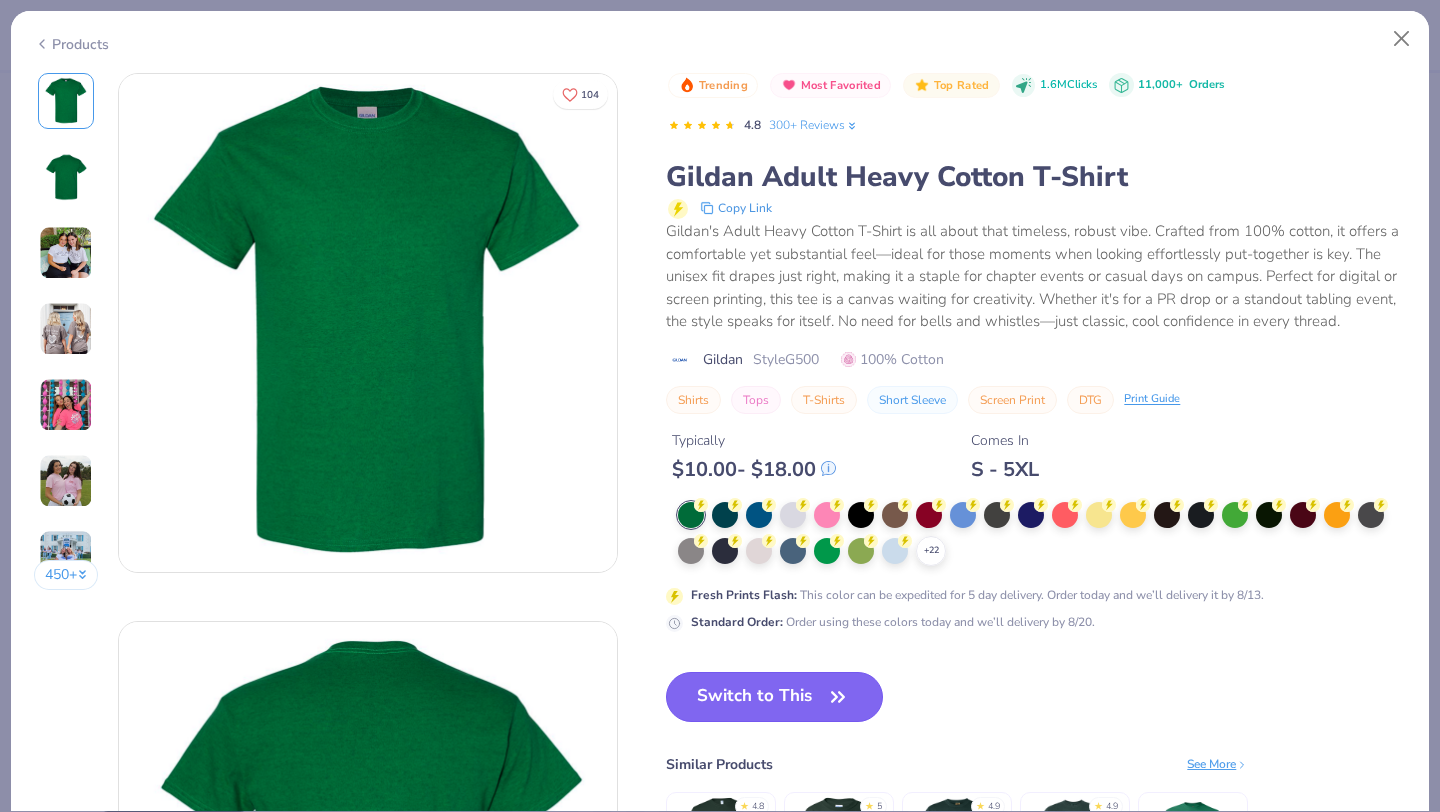 click on "Switch to This" at bounding box center (774, 697) 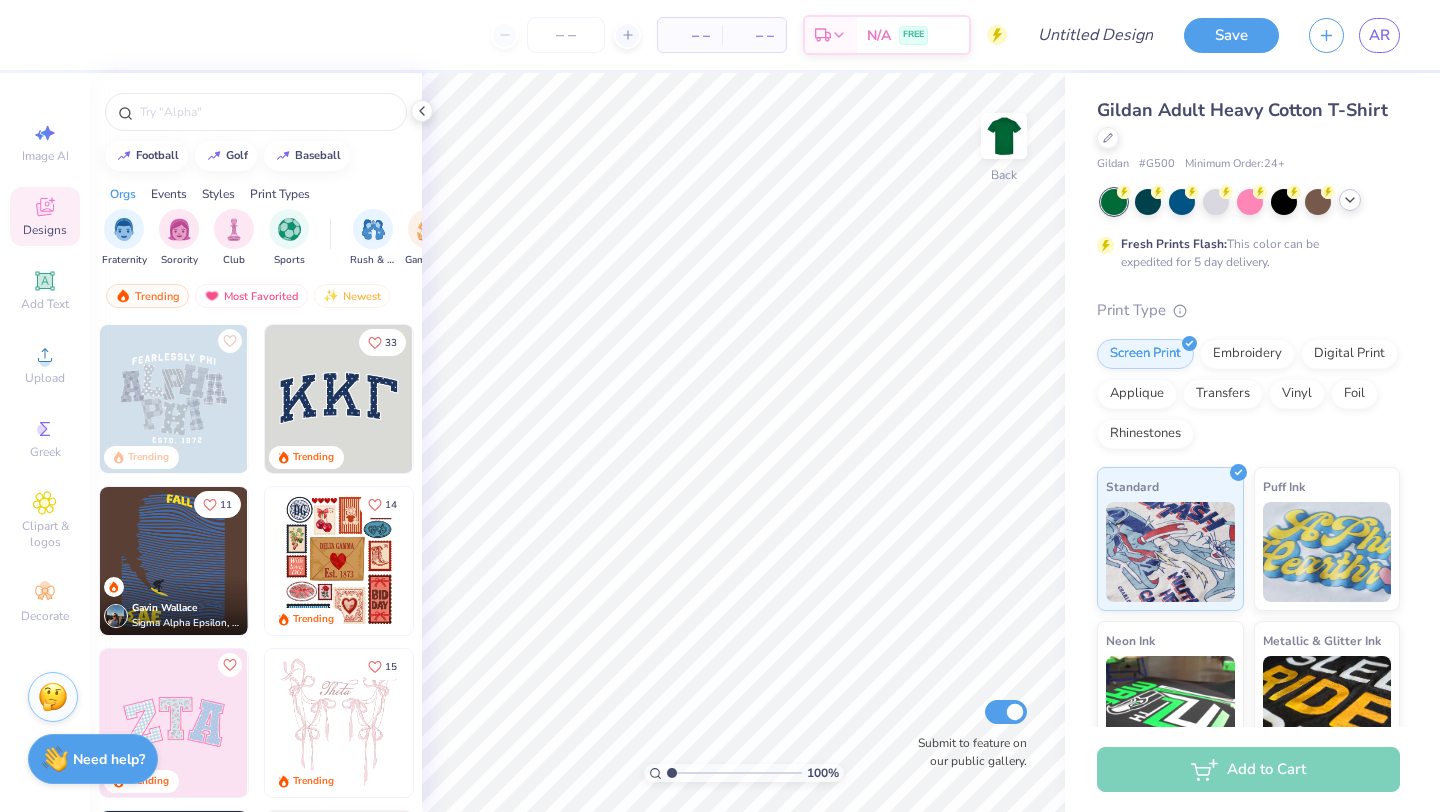 click 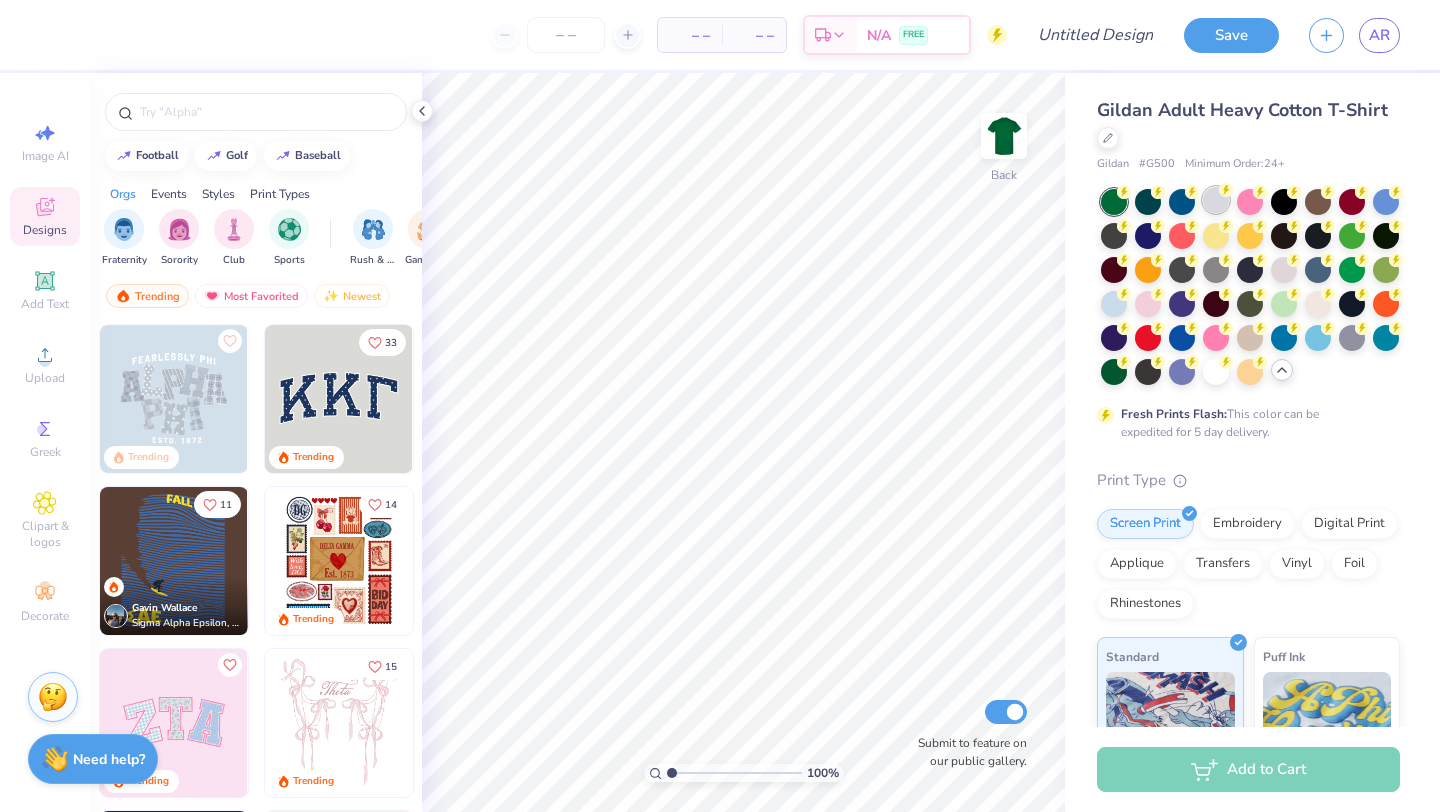 click at bounding box center (1216, 200) 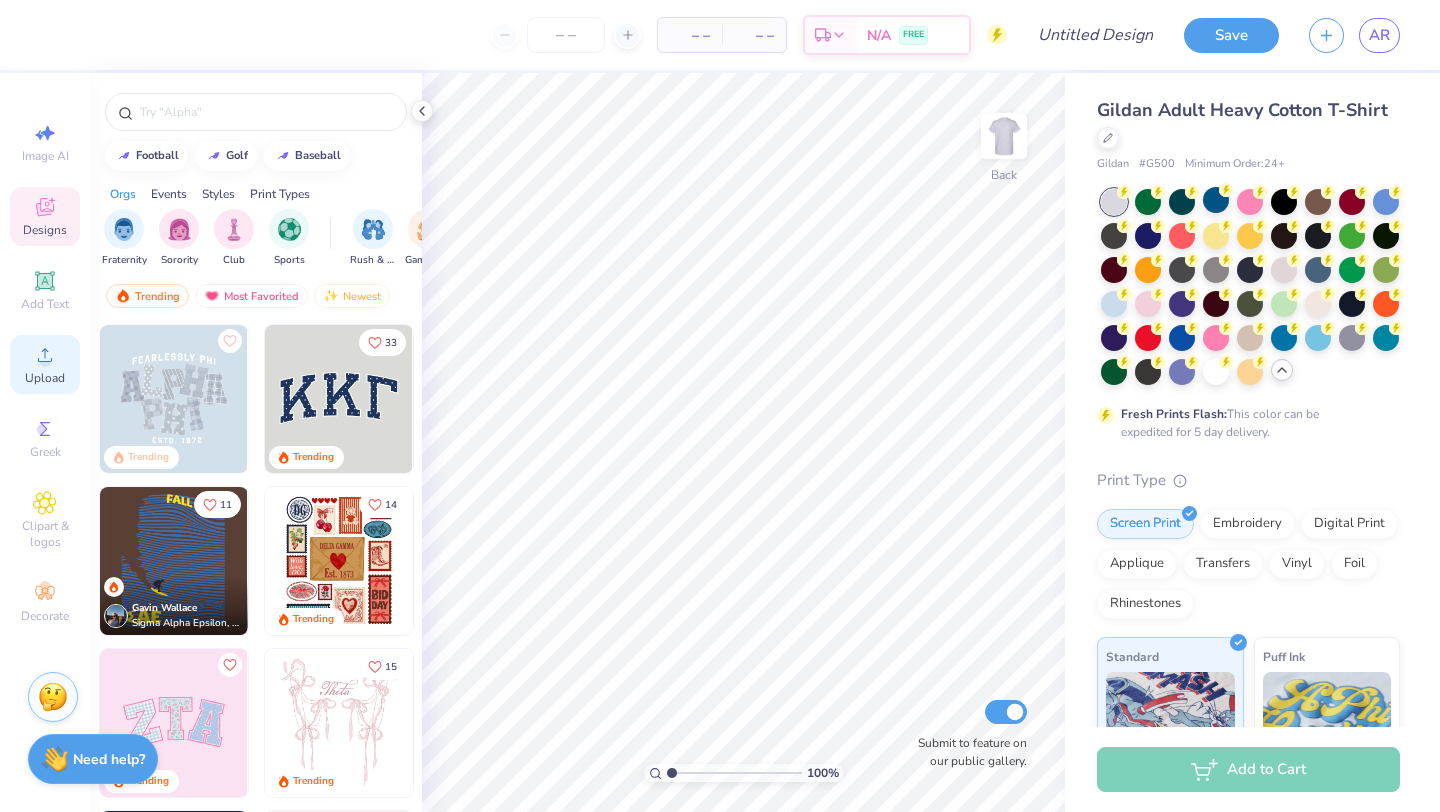click 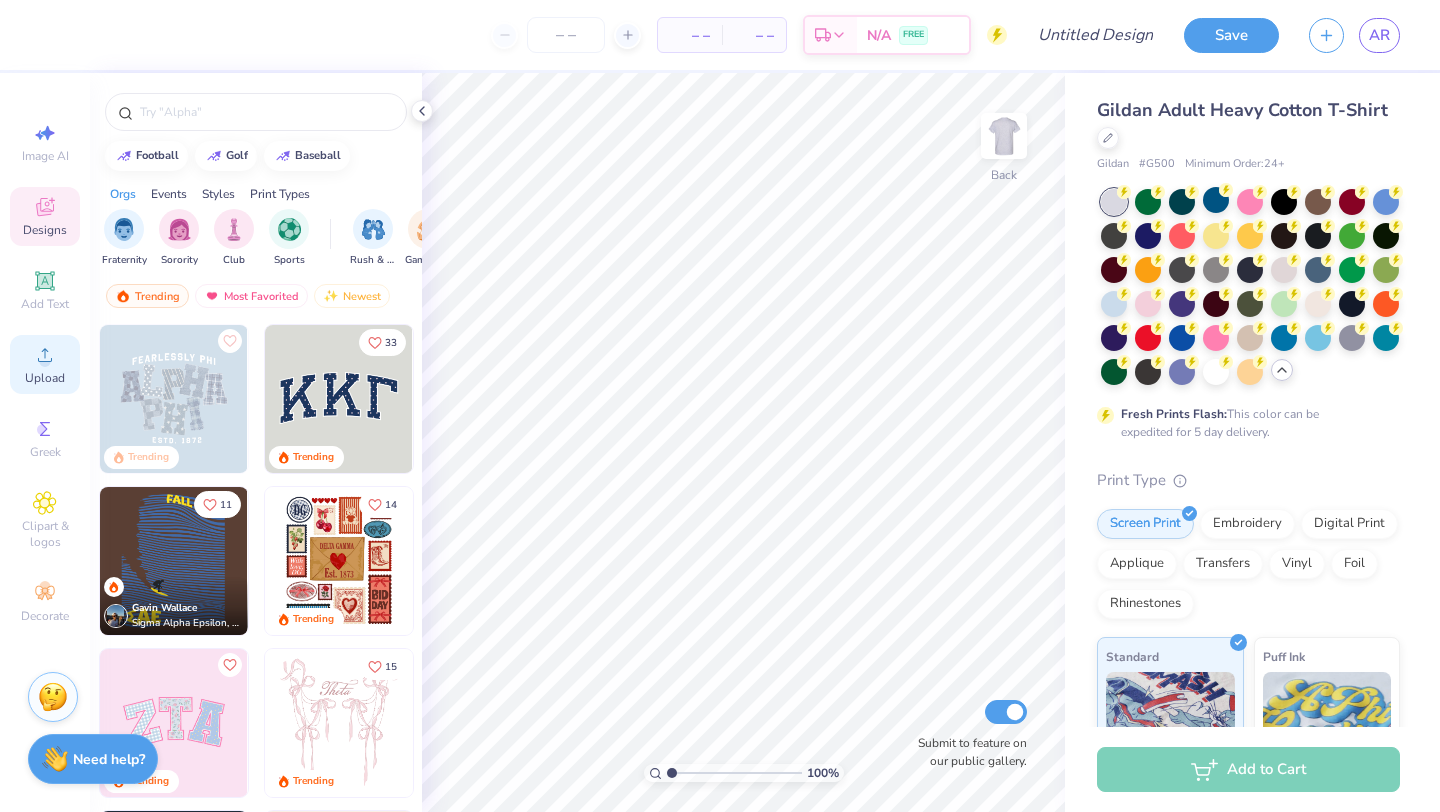 click on "Upload" at bounding box center (45, 364) 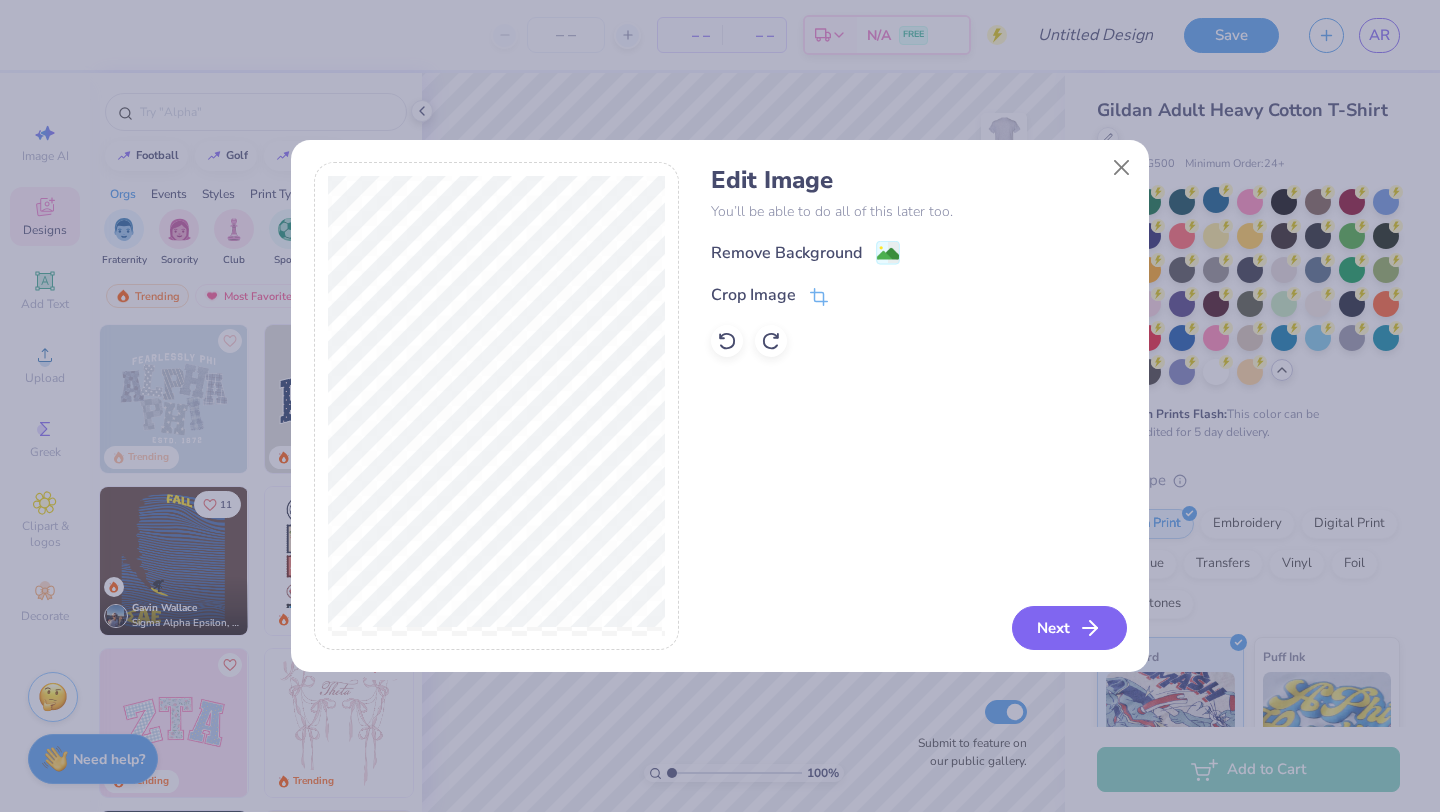 drag, startPoint x: 1049, startPoint y: 614, endPoint x: 891, endPoint y: 15, distance: 619.4877 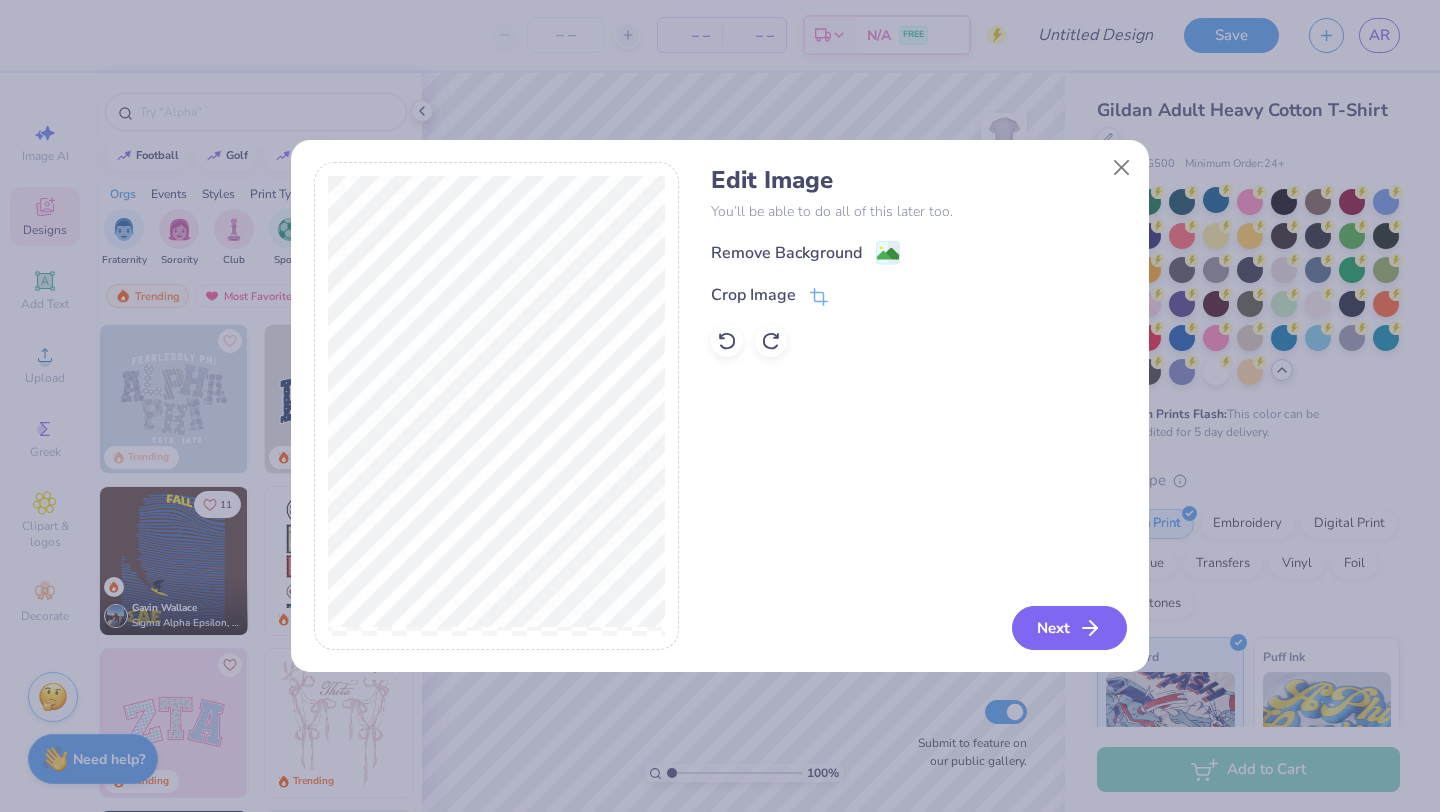 click on "Edit Image You’ll be able to do all of this later too. Remove Background Crop Image Next" at bounding box center (720, 406) 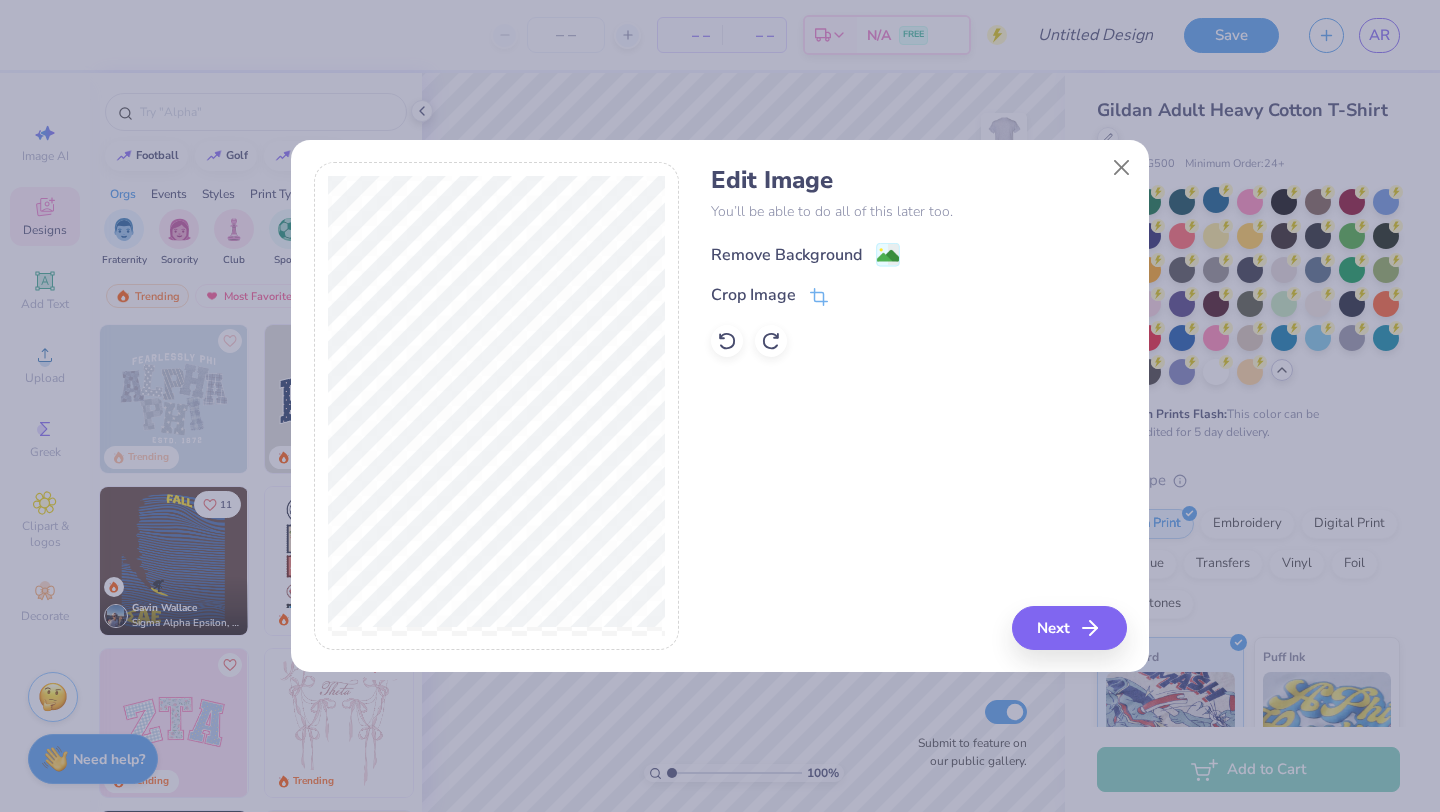 click 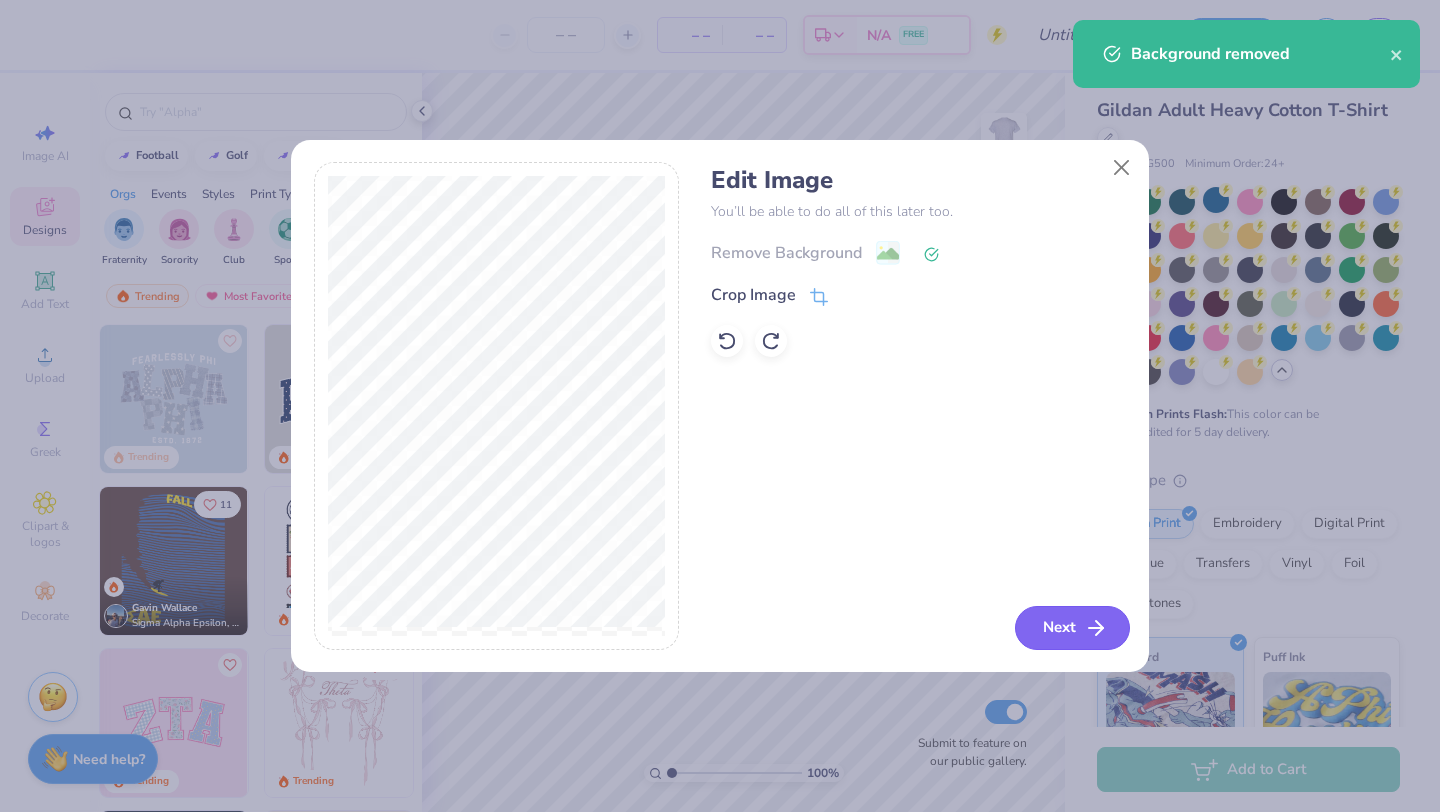 click on "Next" at bounding box center [1072, 628] 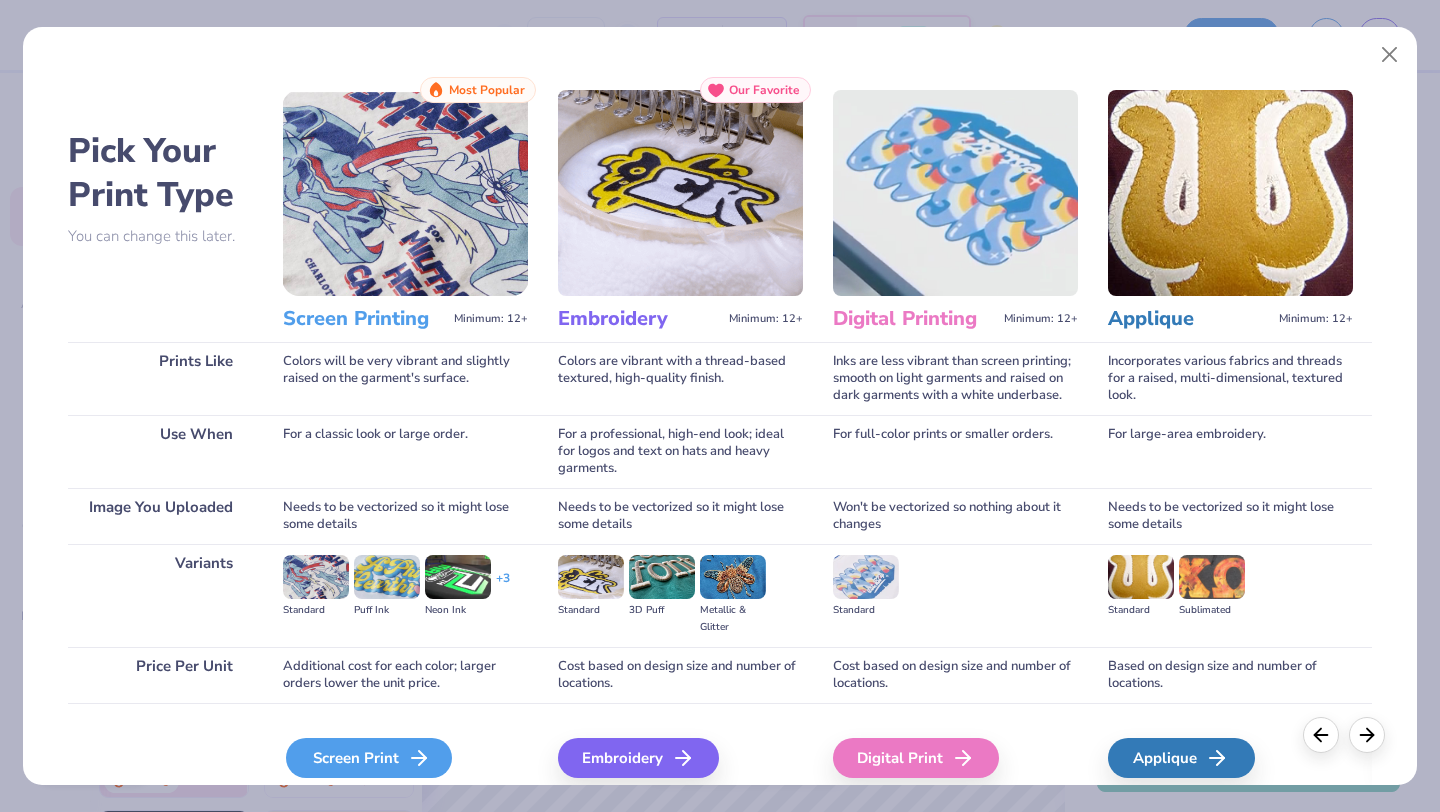 click on "Screen Print" at bounding box center [369, 758] 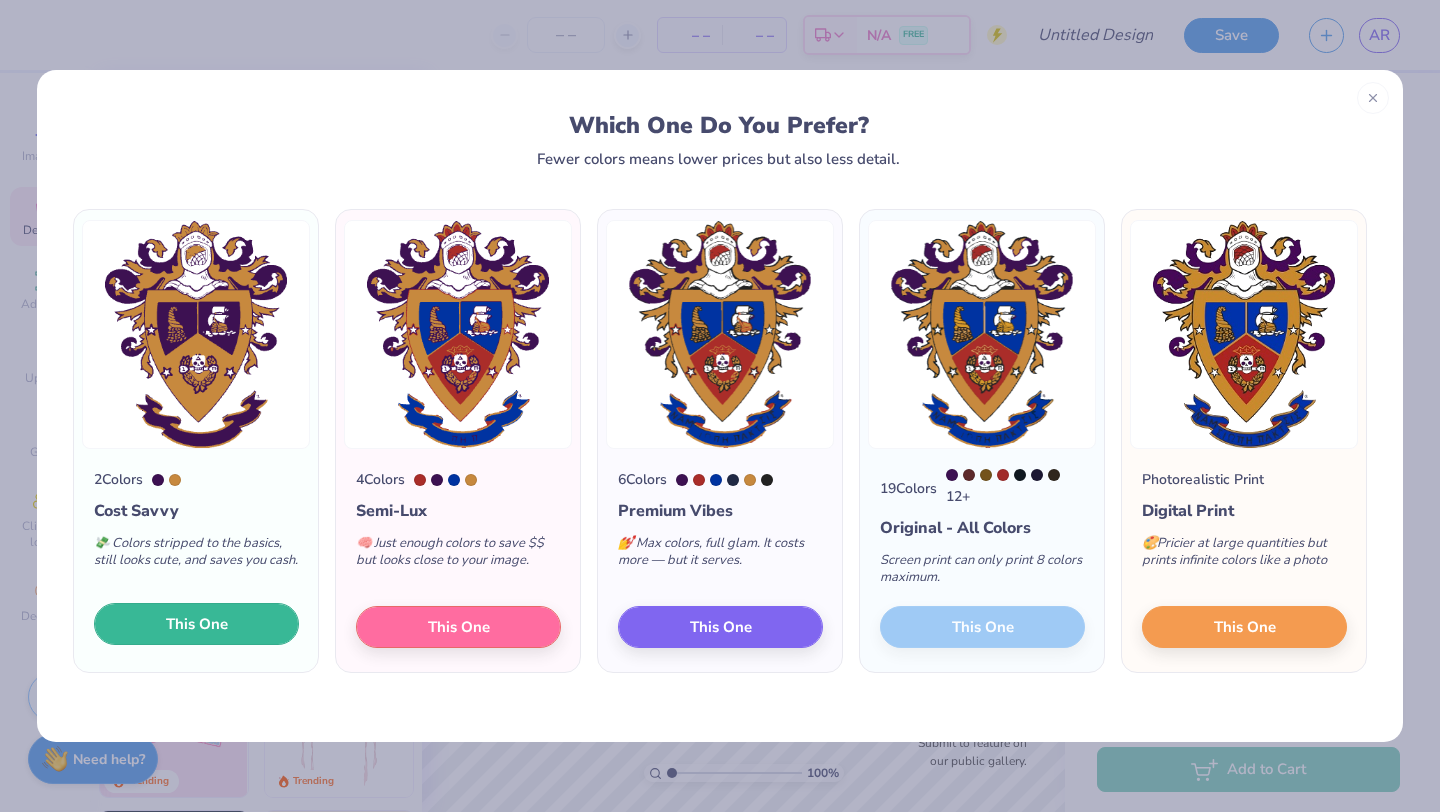 click on "This One" at bounding box center [196, 624] 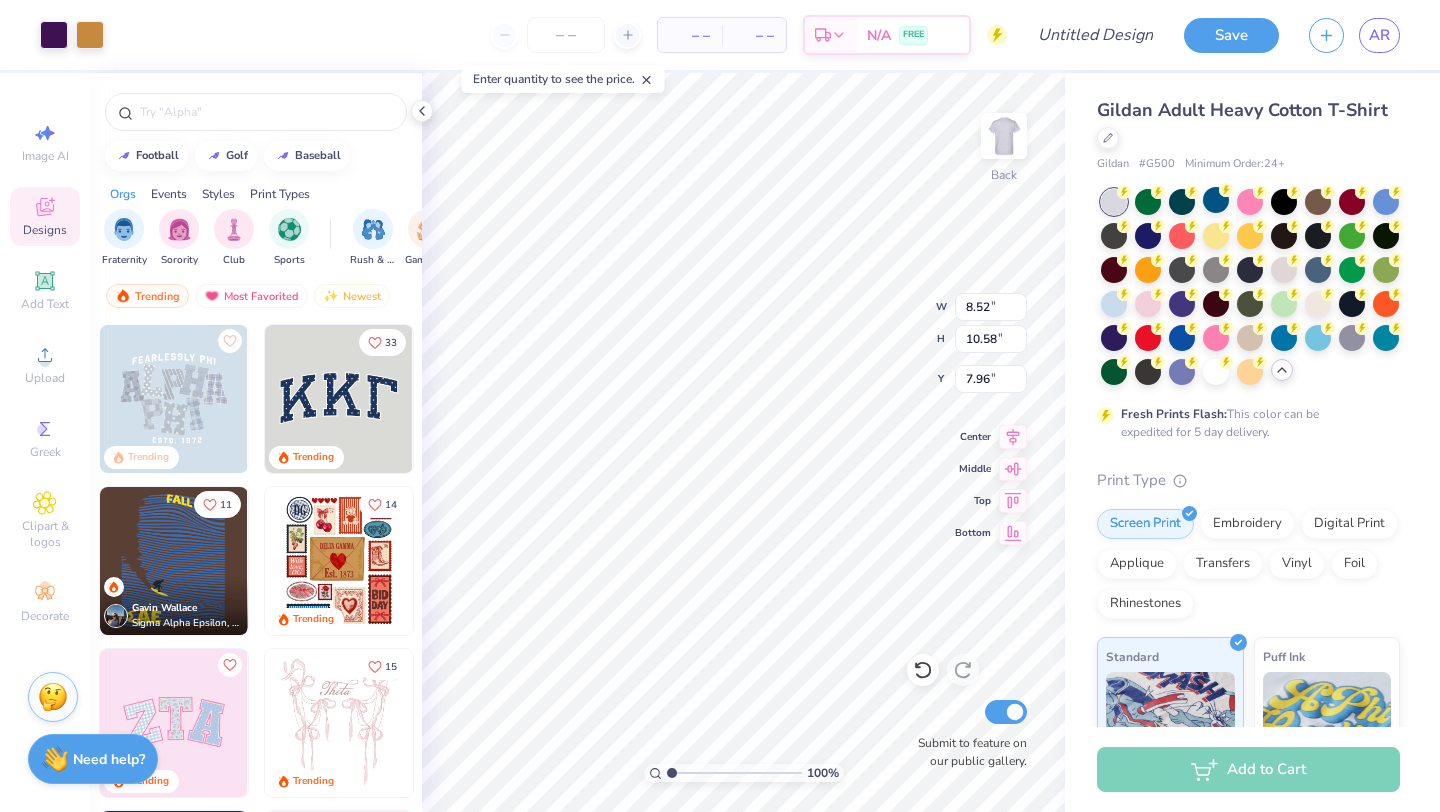 type on "6.09" 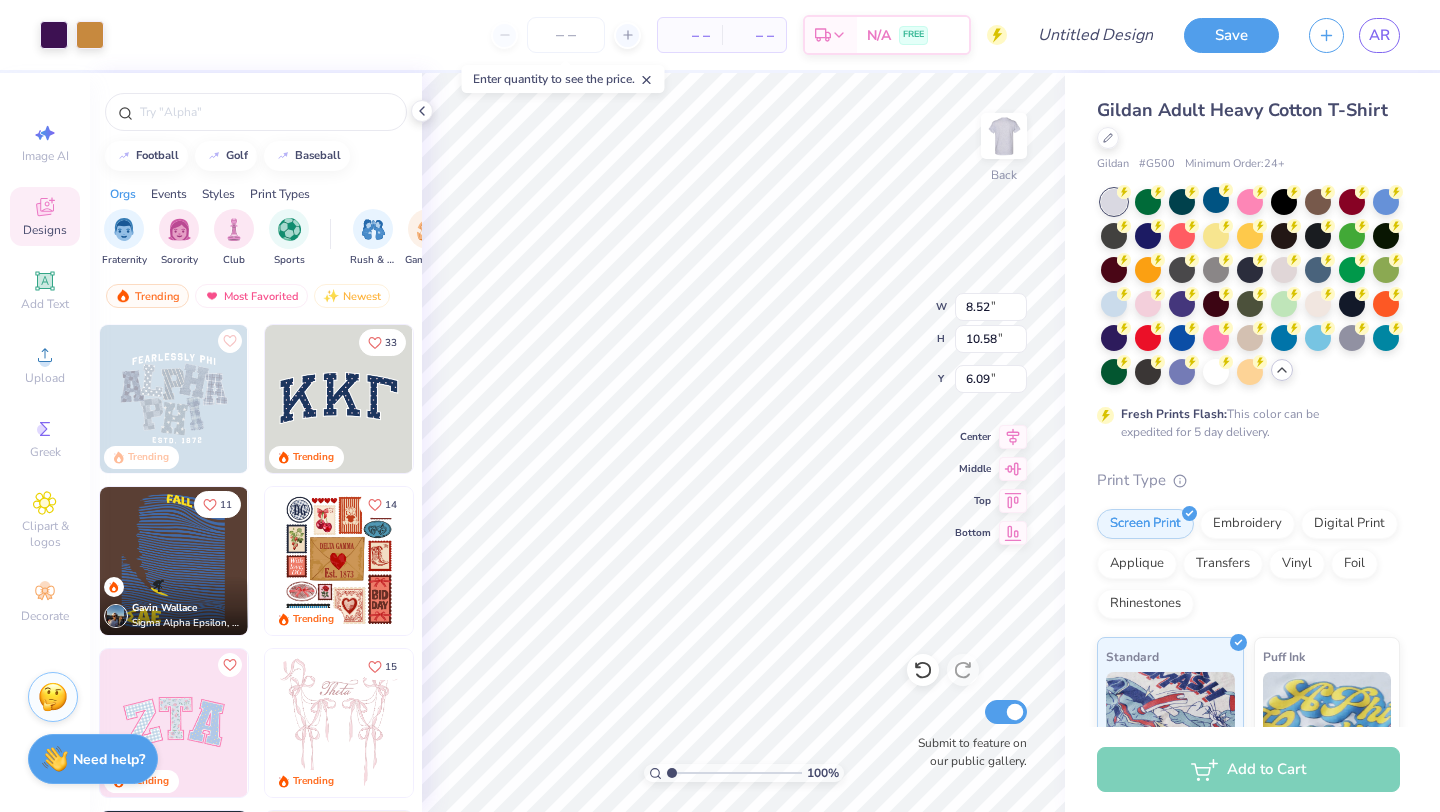 type on "5.86" 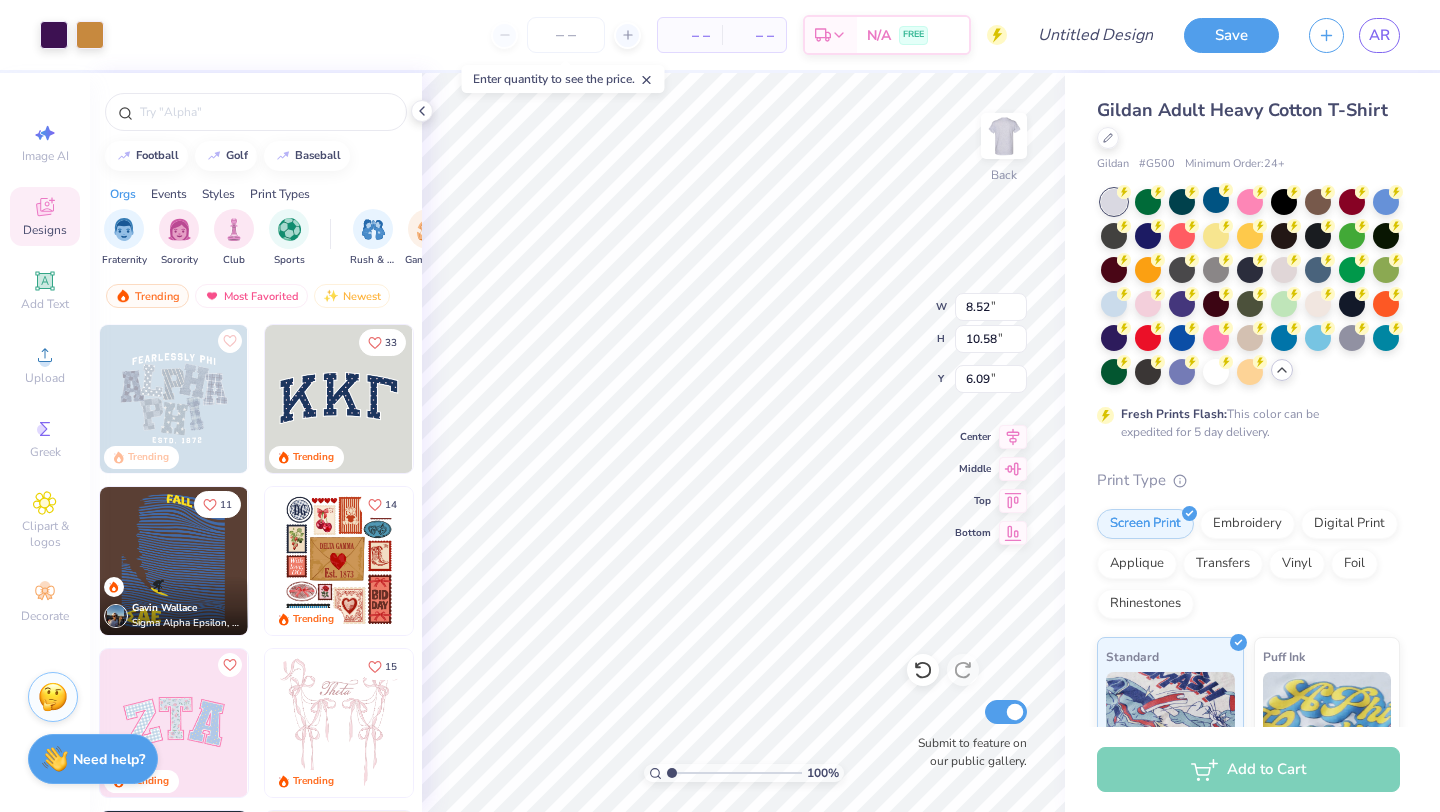 type on "7.28" 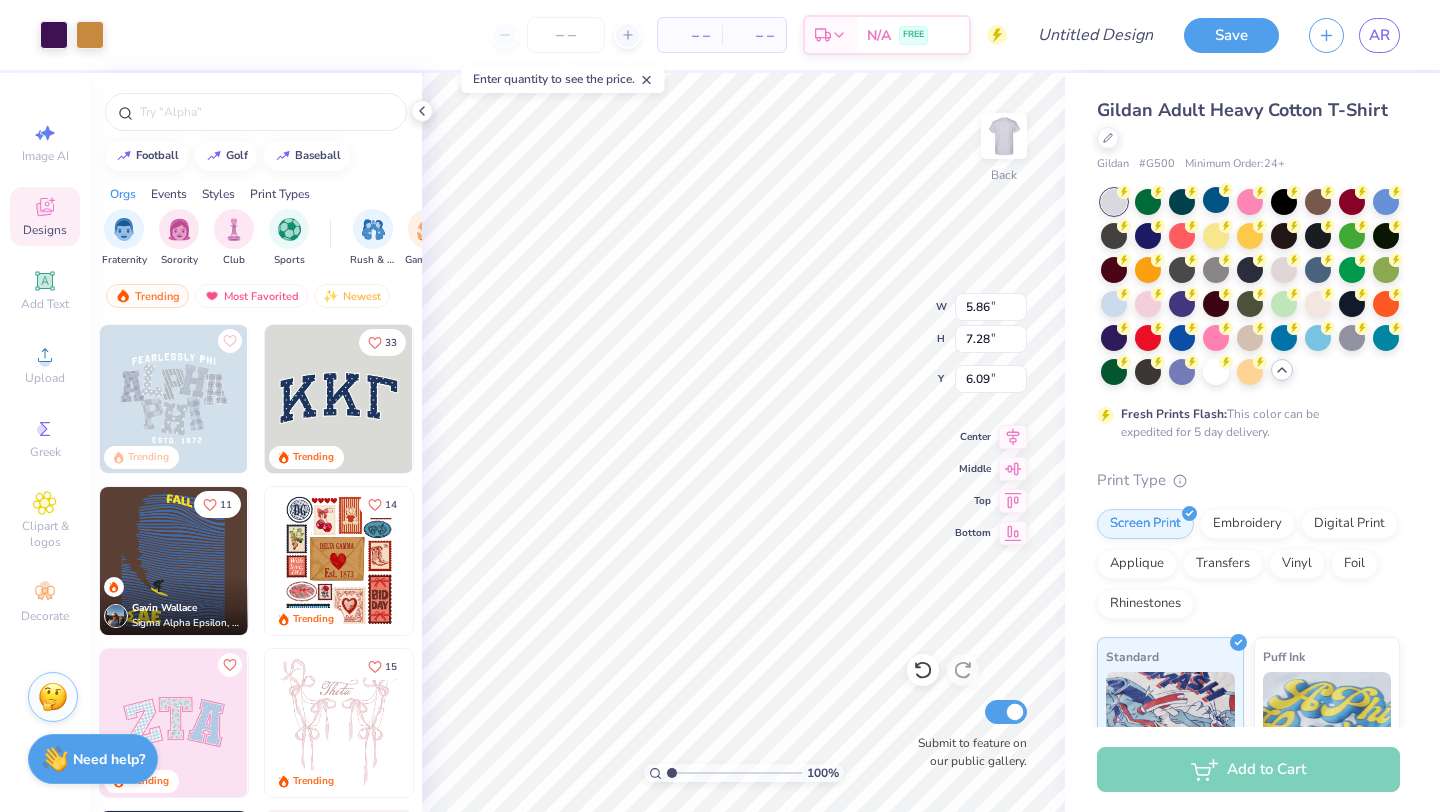 type on "5.97" 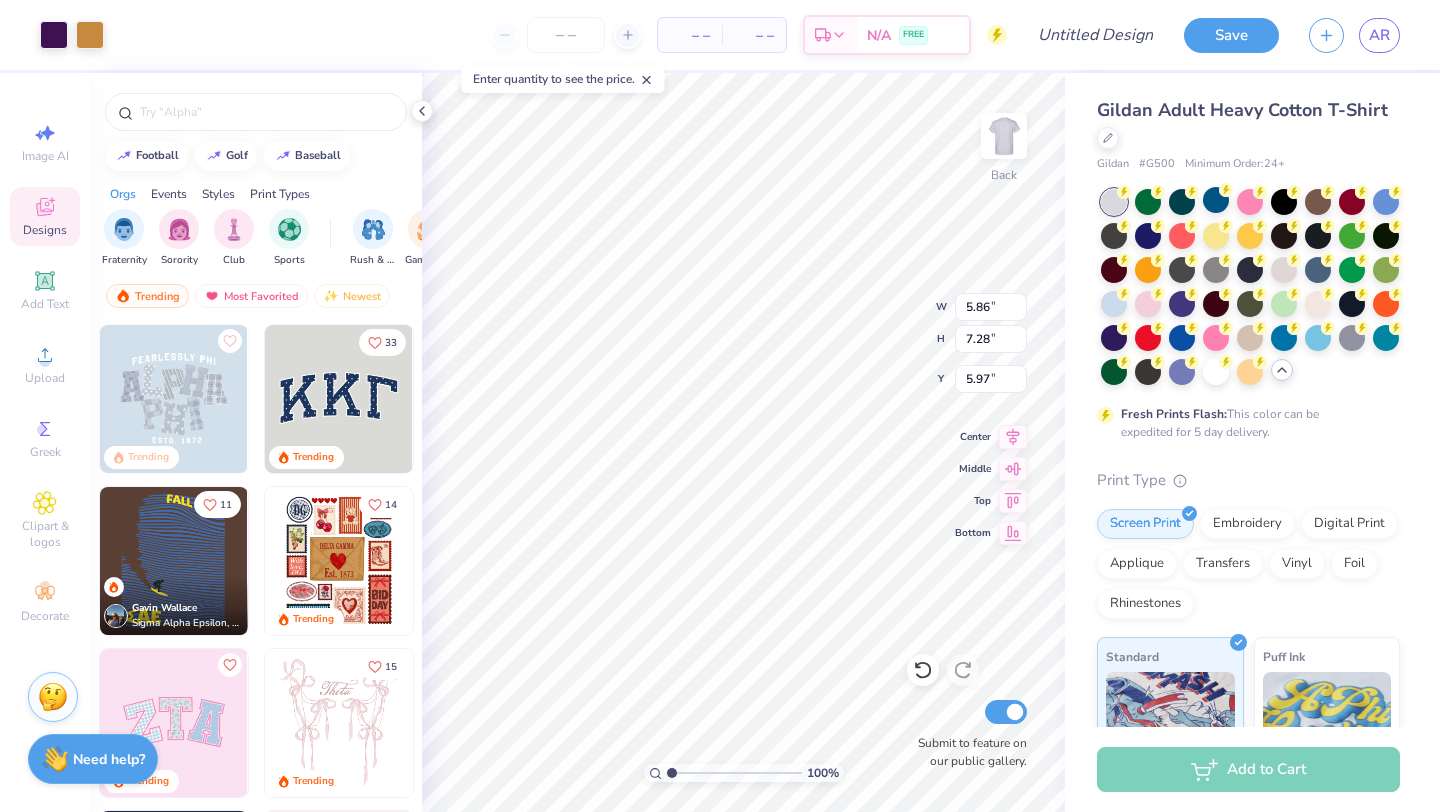 type on "6.38" 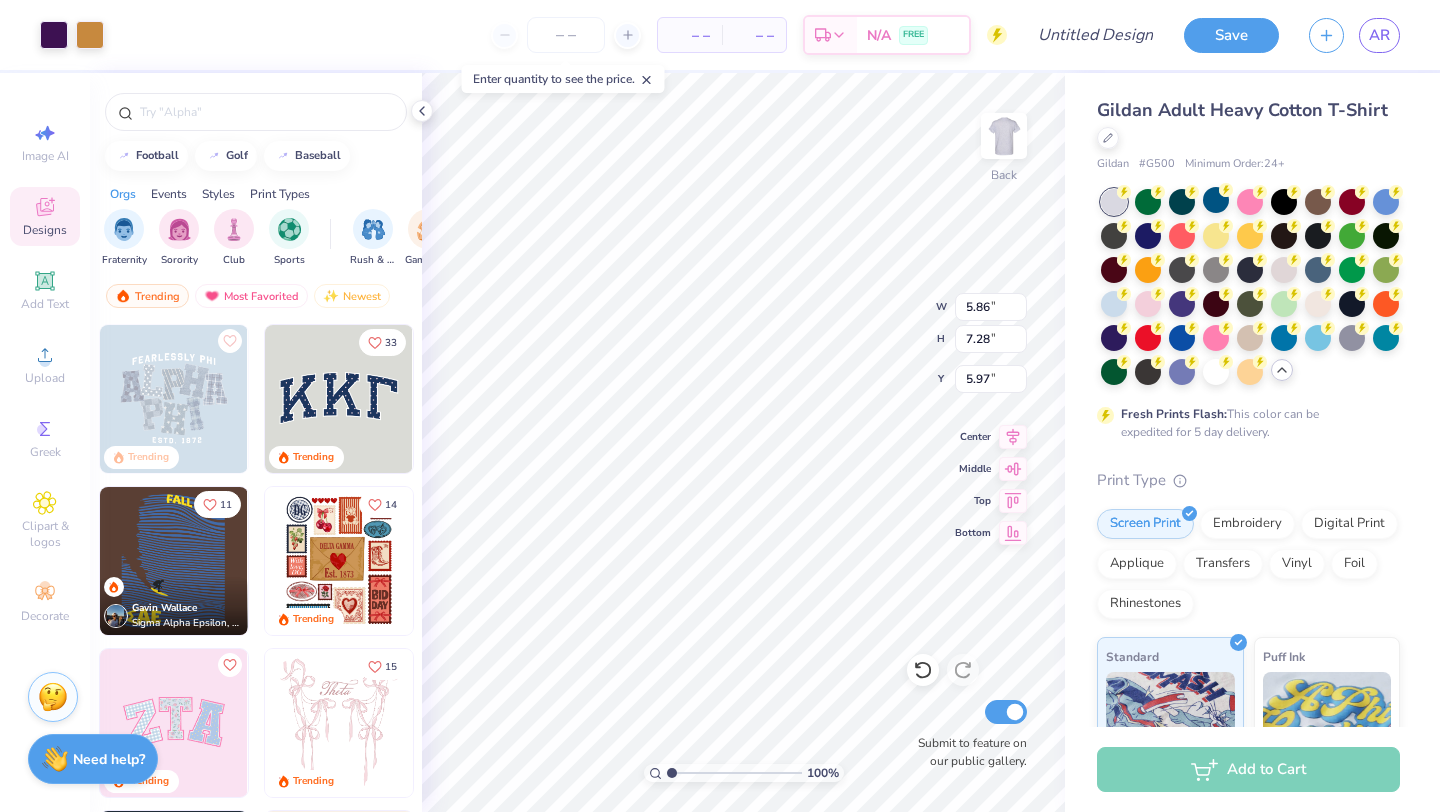 type on "7.92" 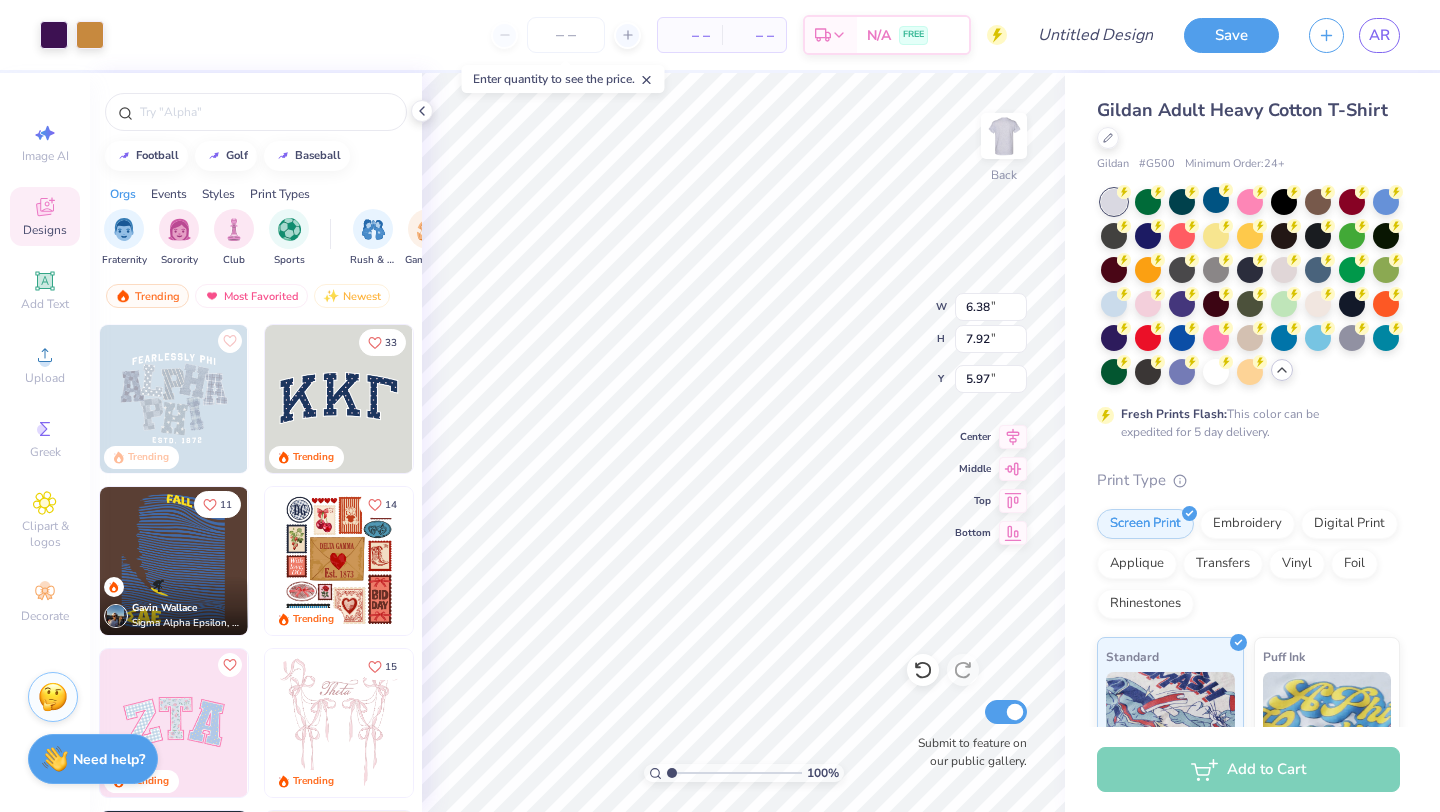 type on "5.09" 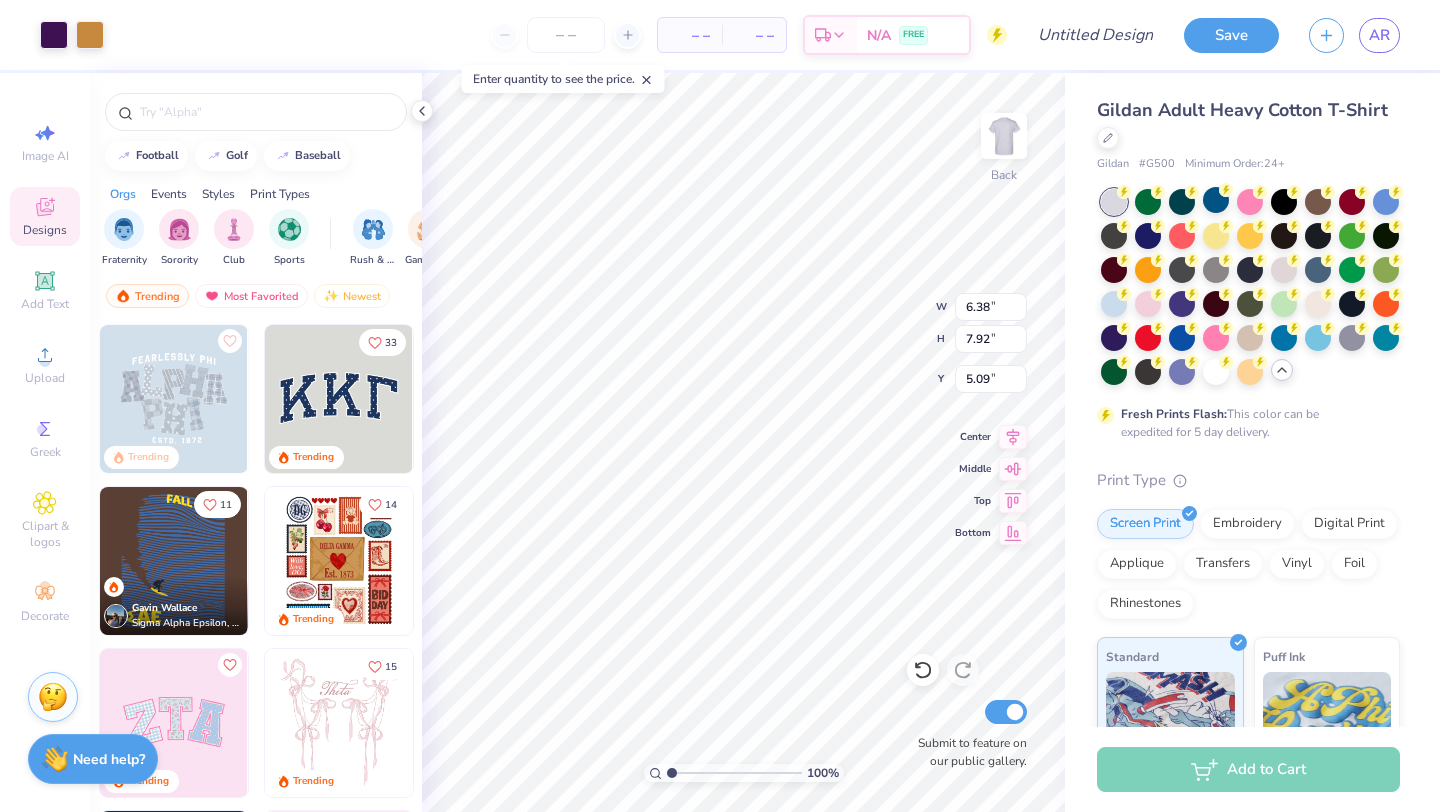 type on "7.22" 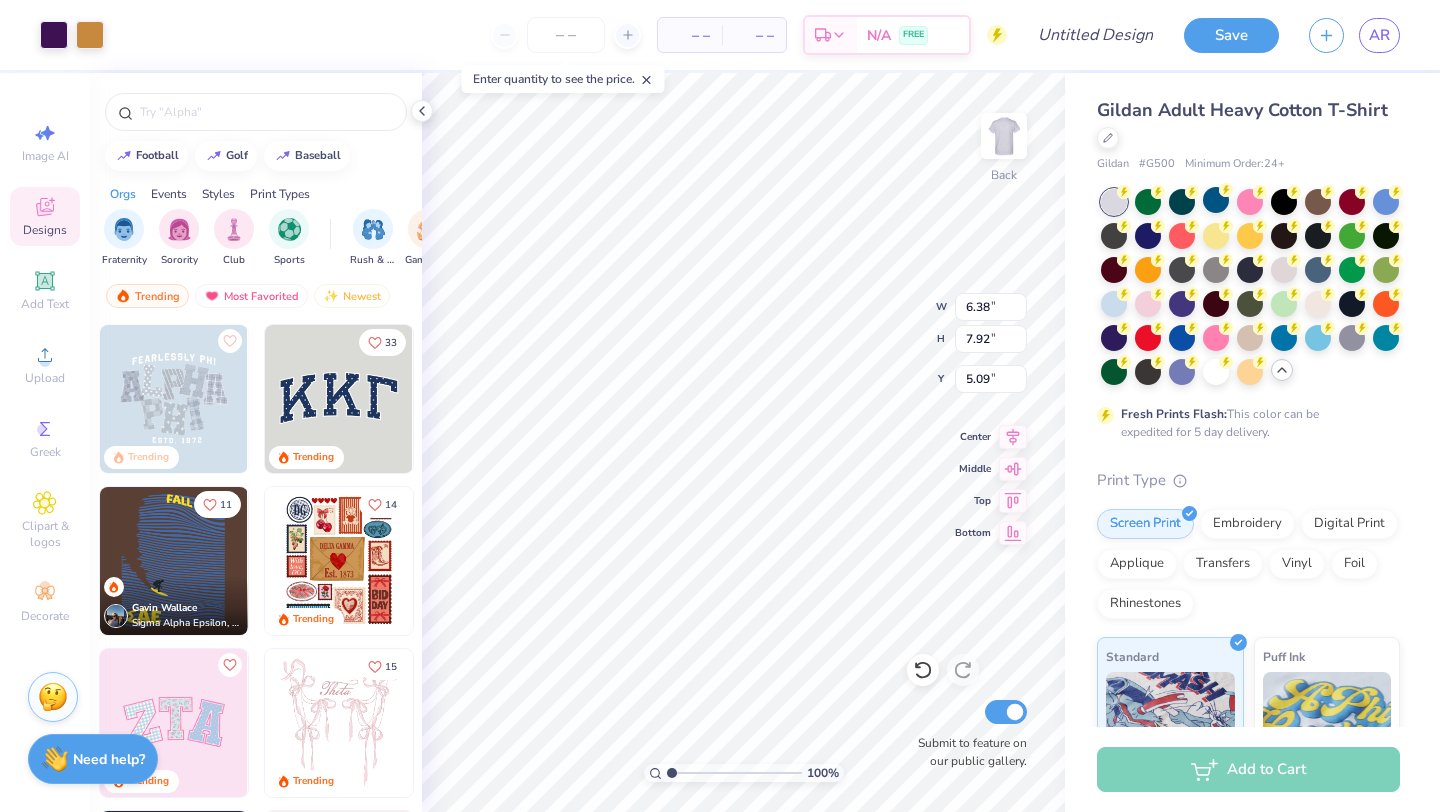 type on "8.96" 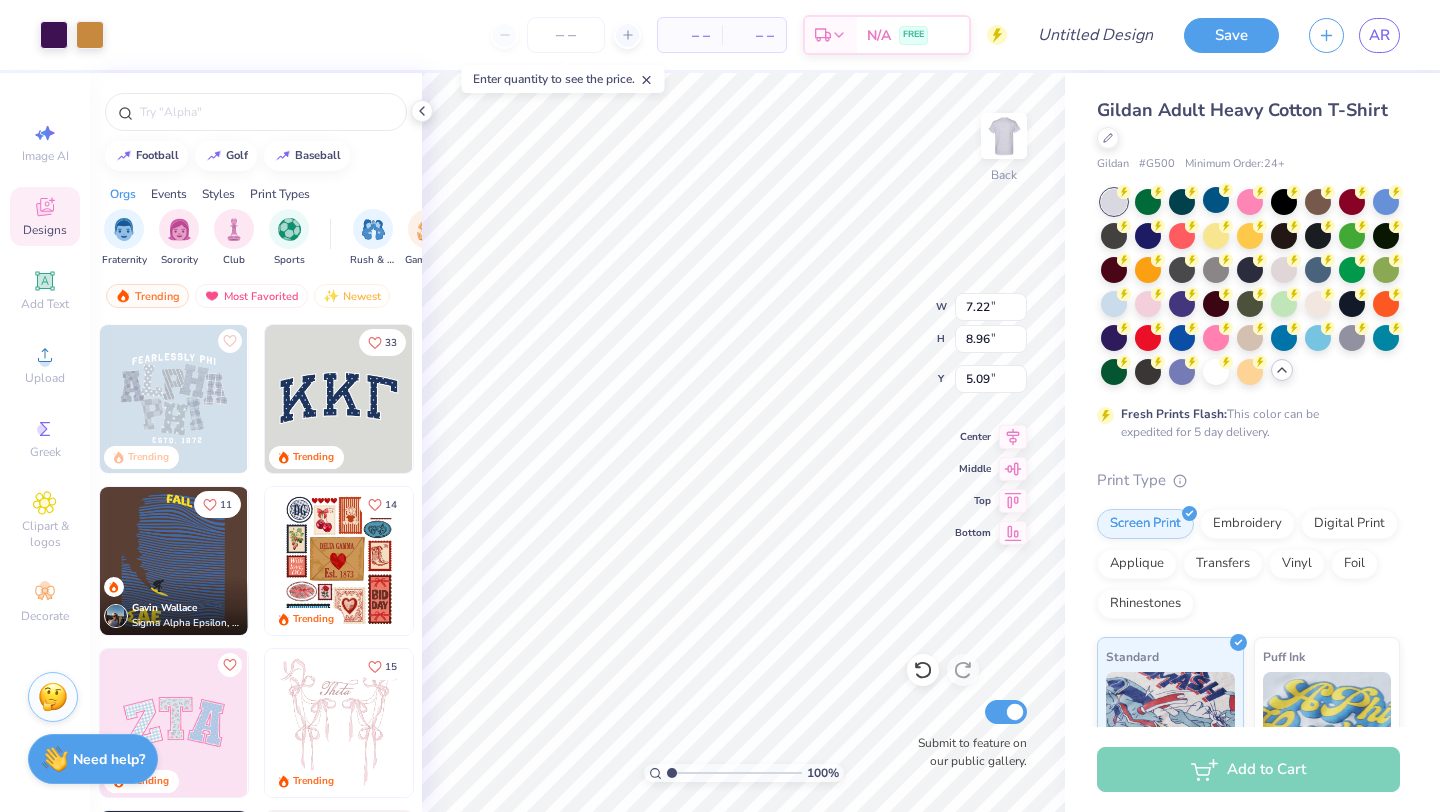 type on "4.29" 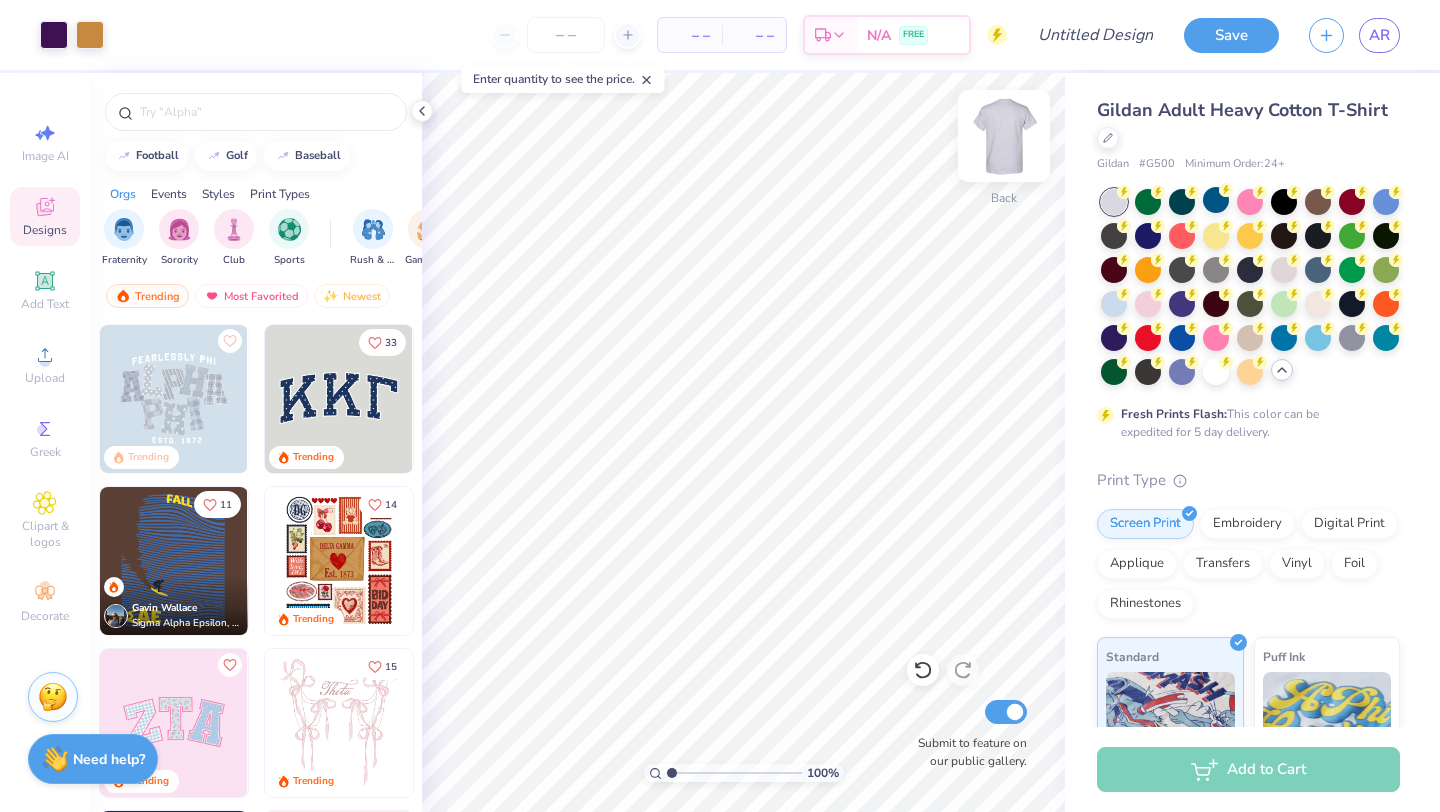 click at bounding box center (1004, 136) 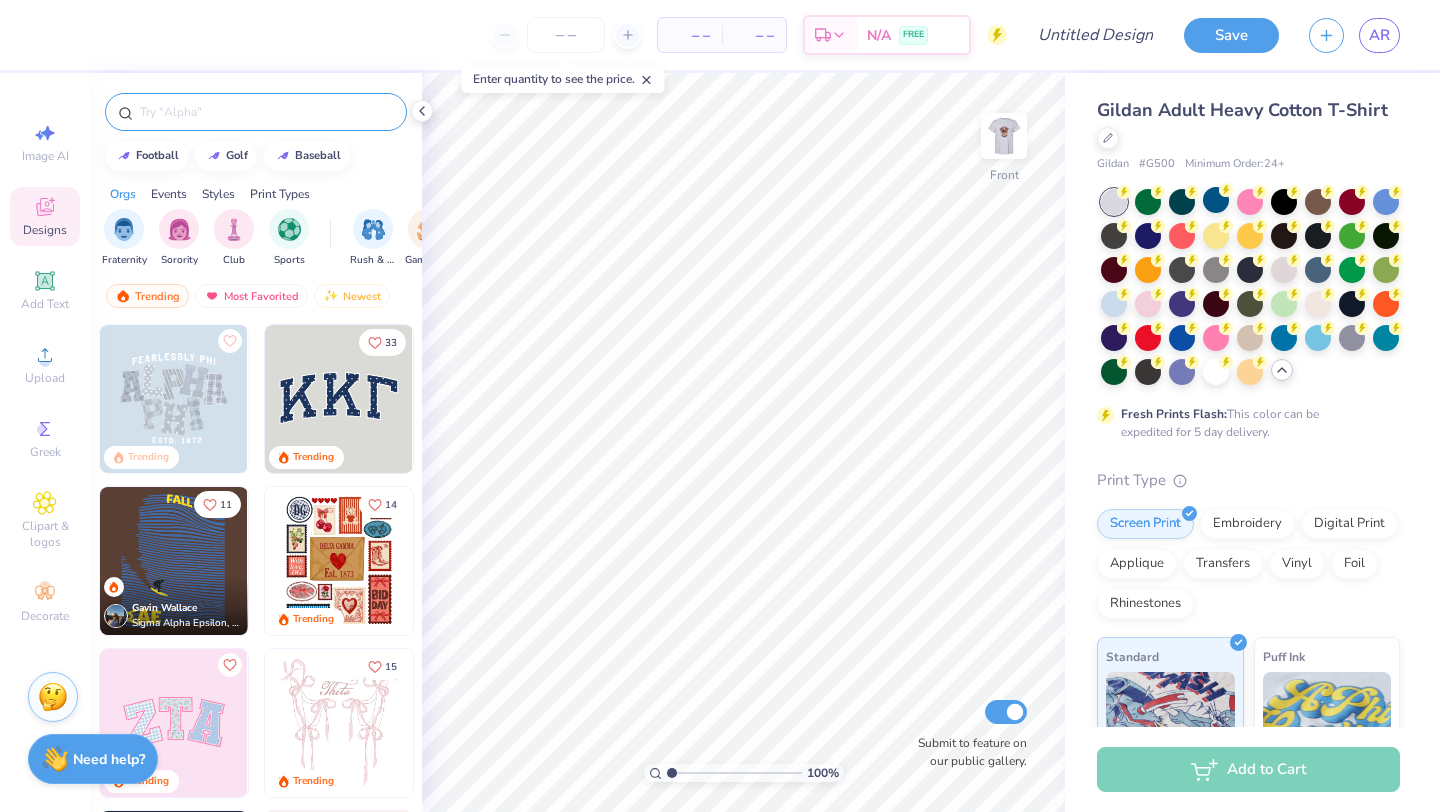 click at bounding box center [266, 112] 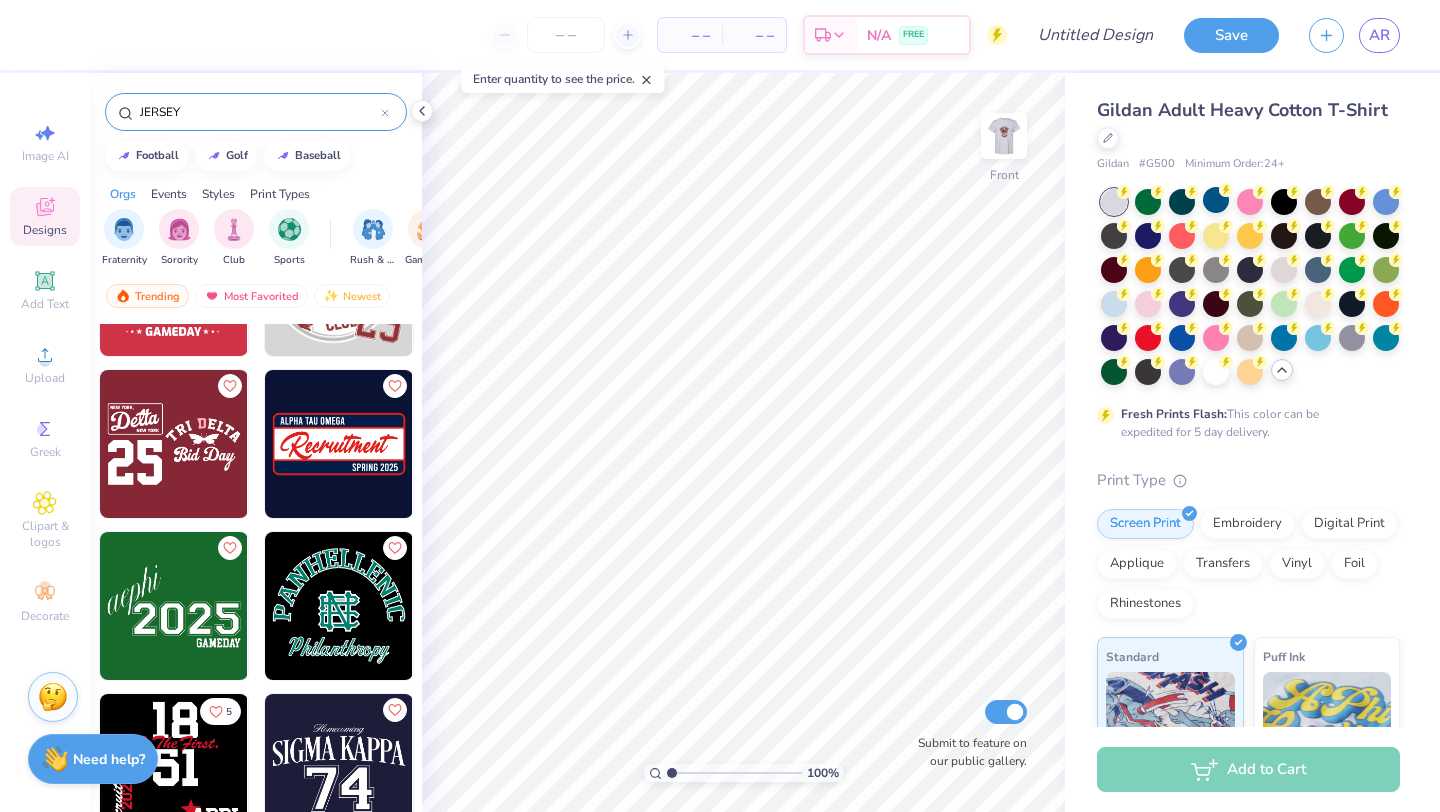 scroll, scrollTop: 788, scrollLeft: 0, axis: vertical 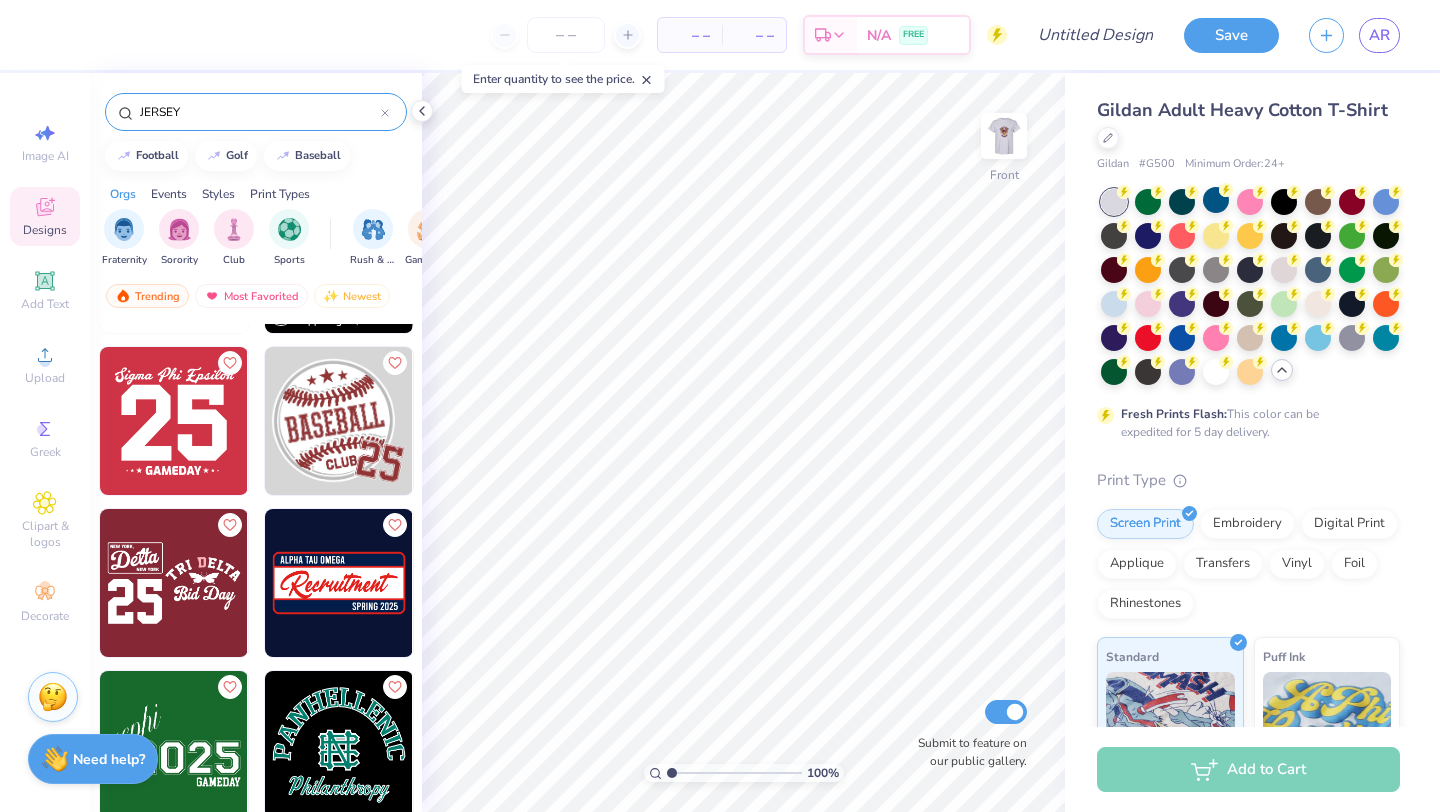 type on "JERSEY" 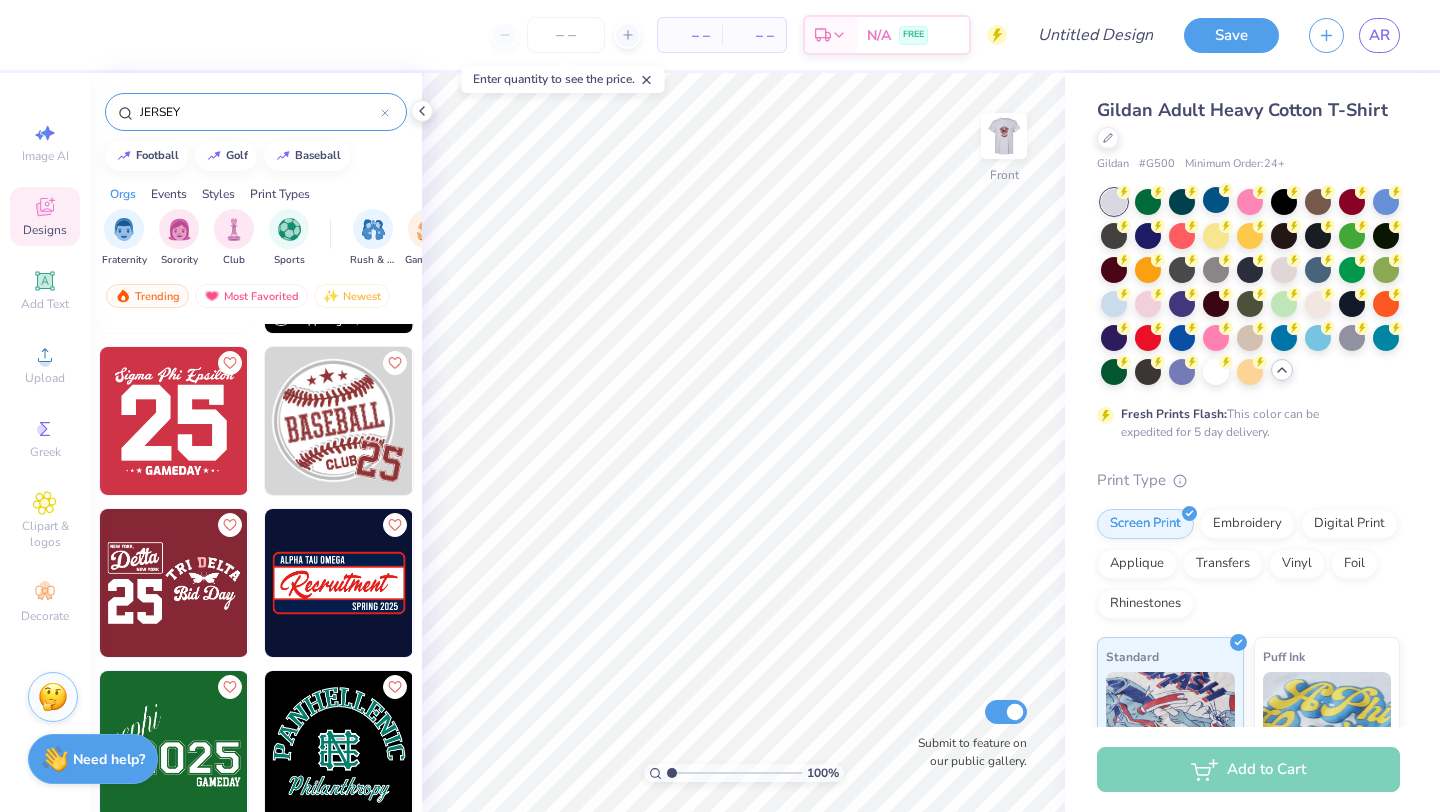 click at bounding box center [174, 421] 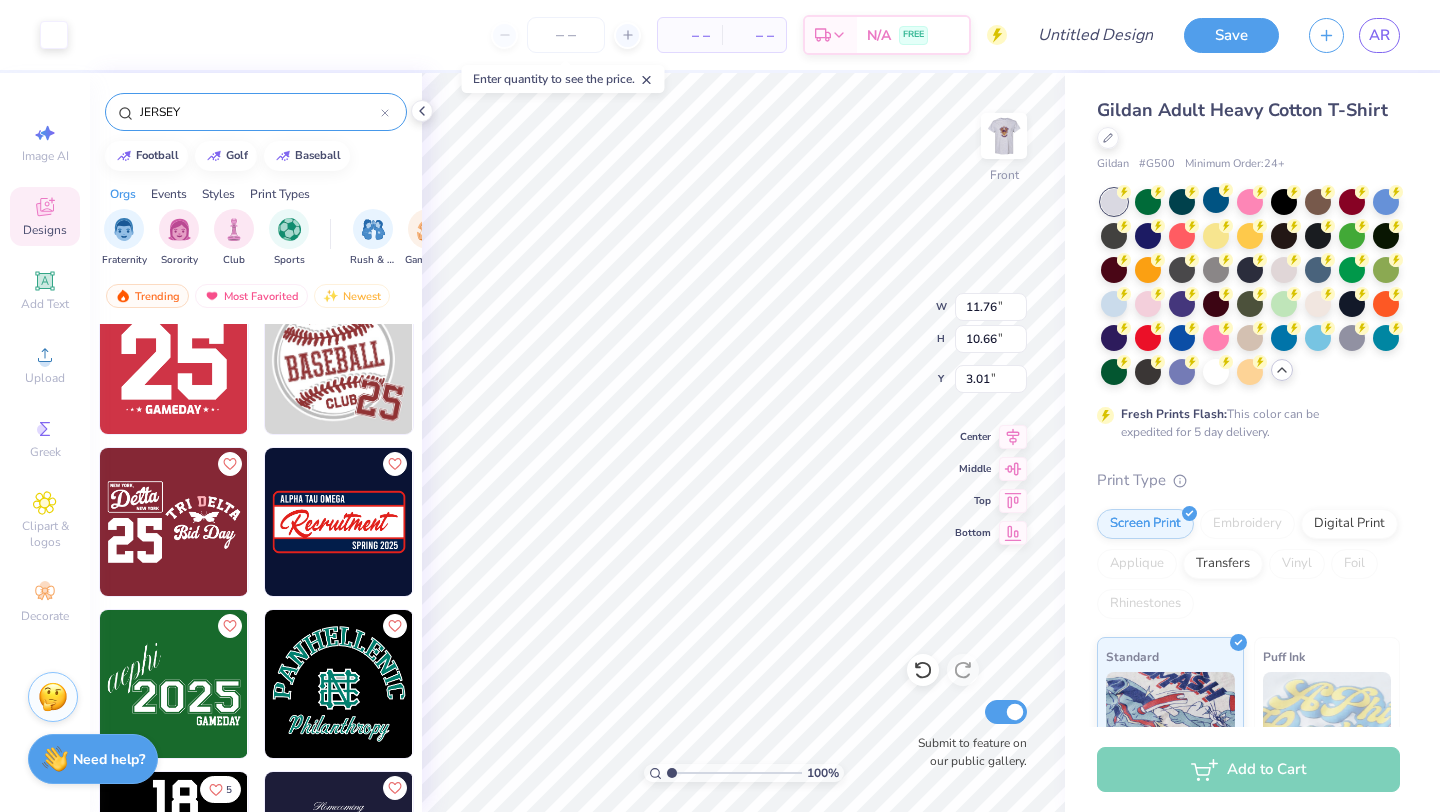 scroll, scrollTop: 773, scrollLeft: 0, axis: vertical 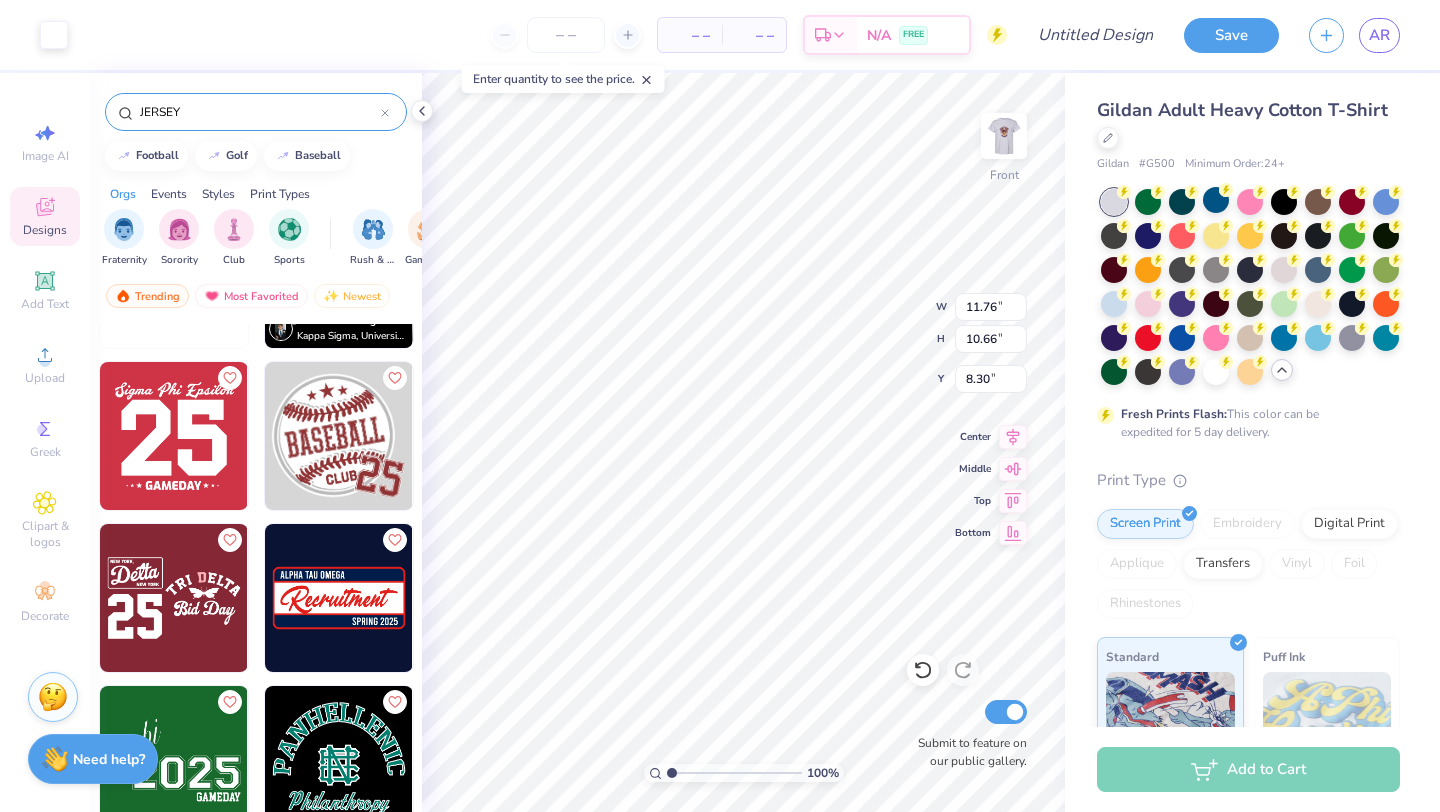 type on "8.29" 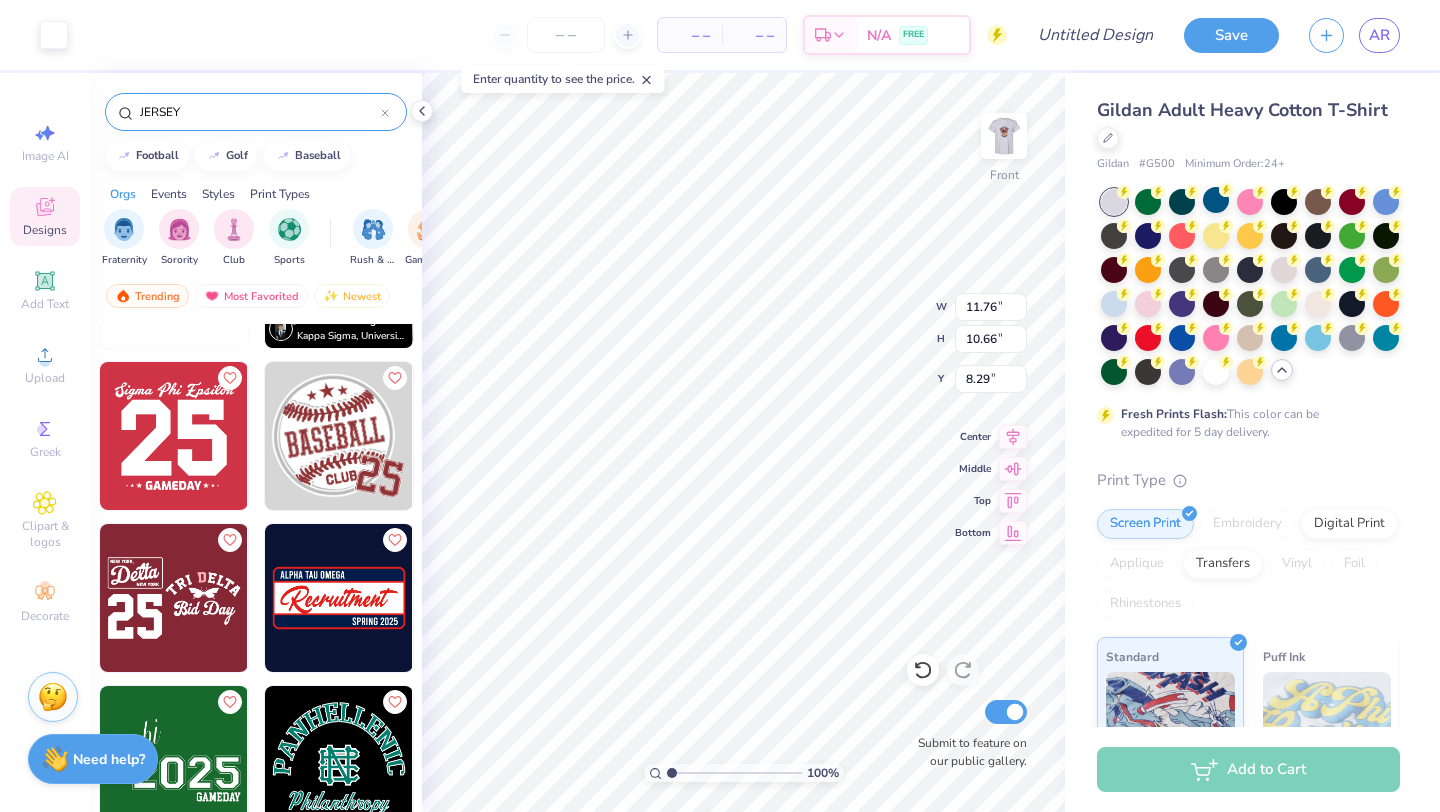 type on "8.30" 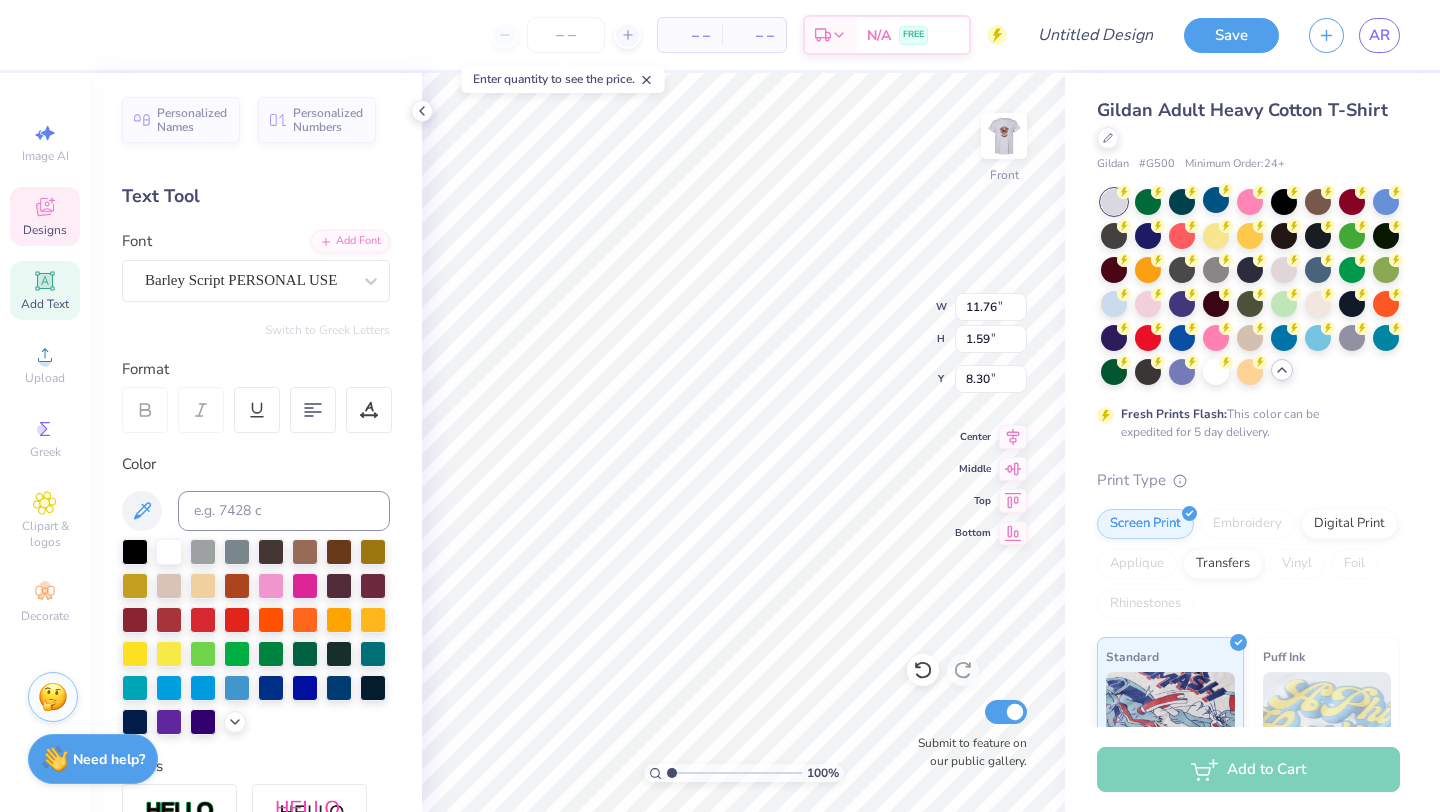 type on "6.96" 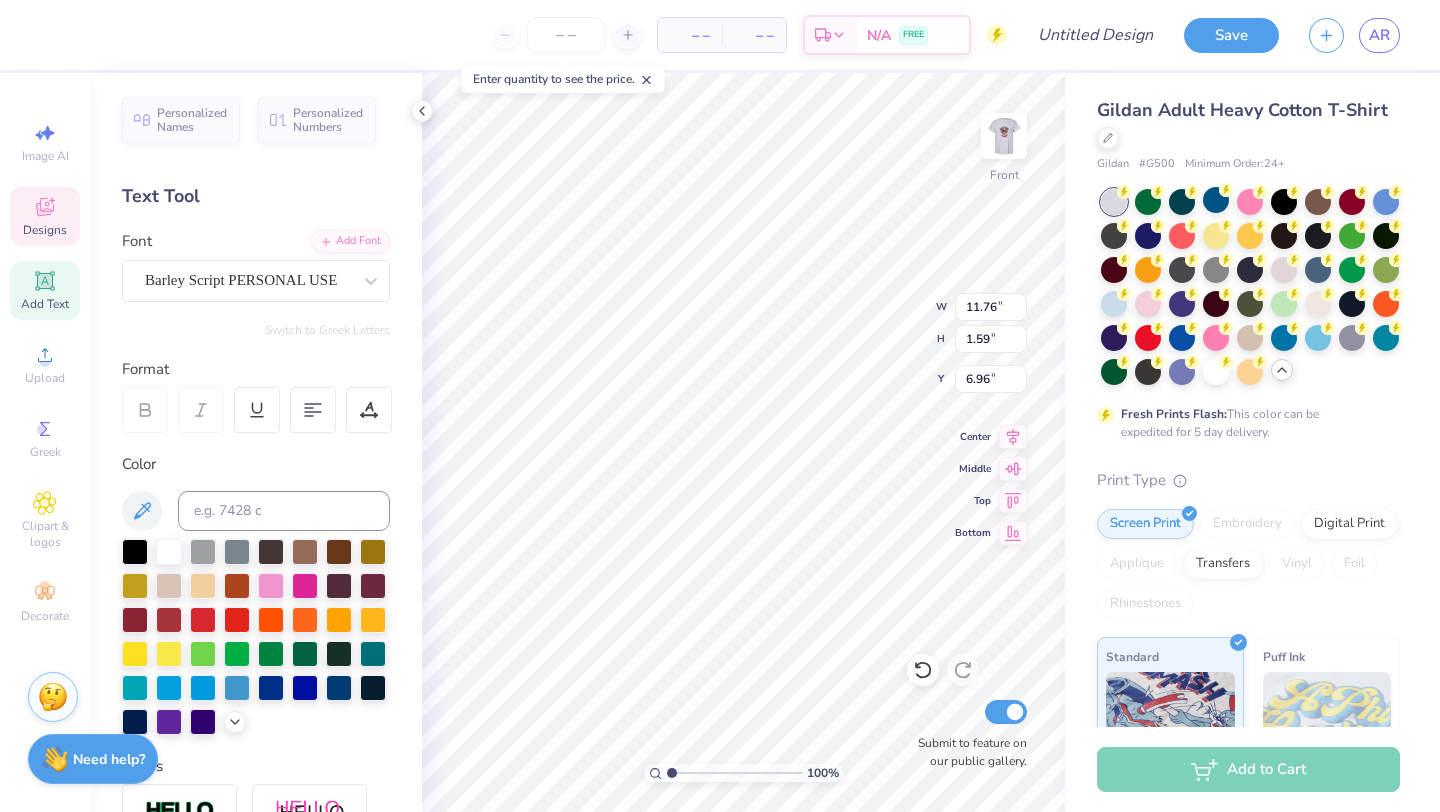 scroll, scrollTop: 0, scrollLeft: 5, axis: horizontal 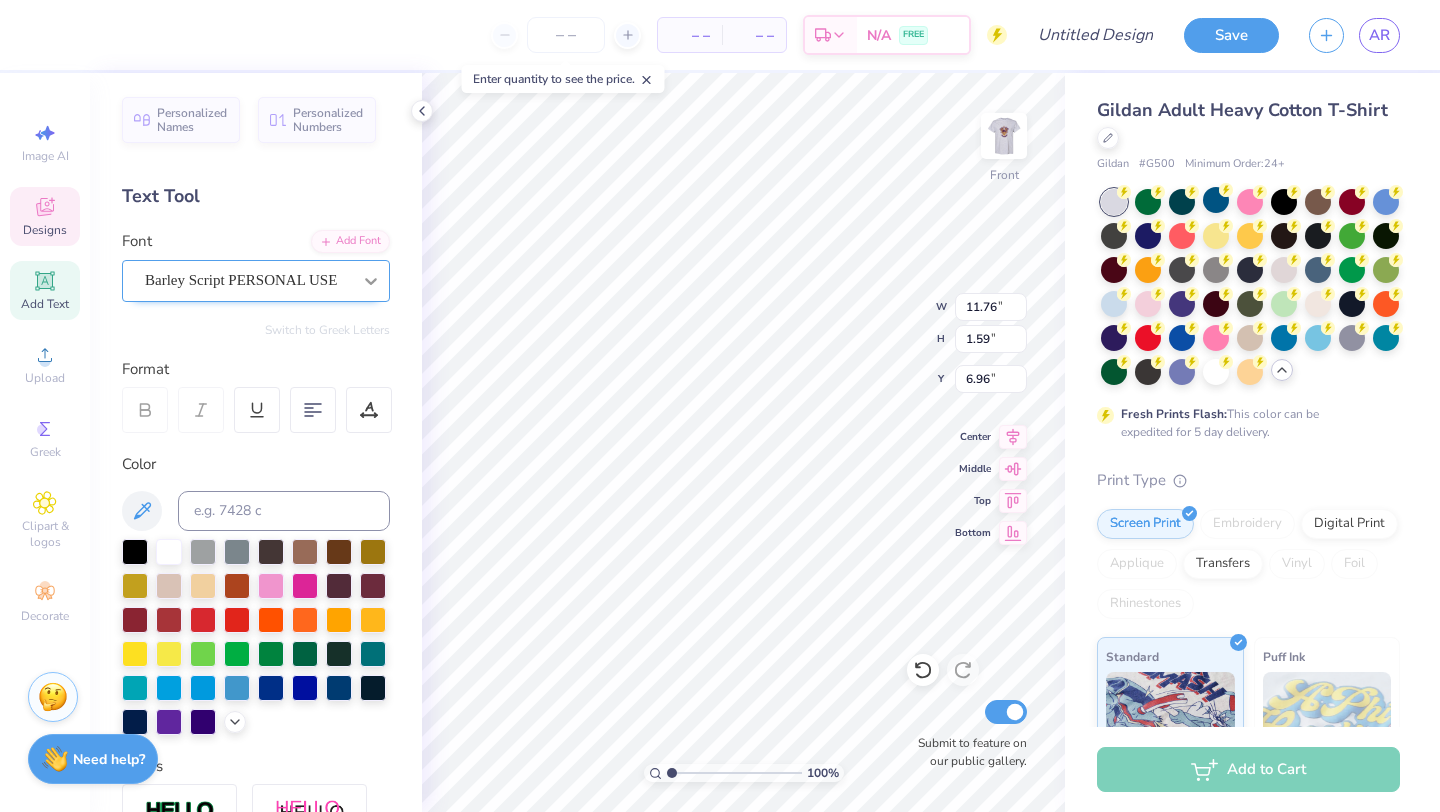click at bounding box center (371, 281) 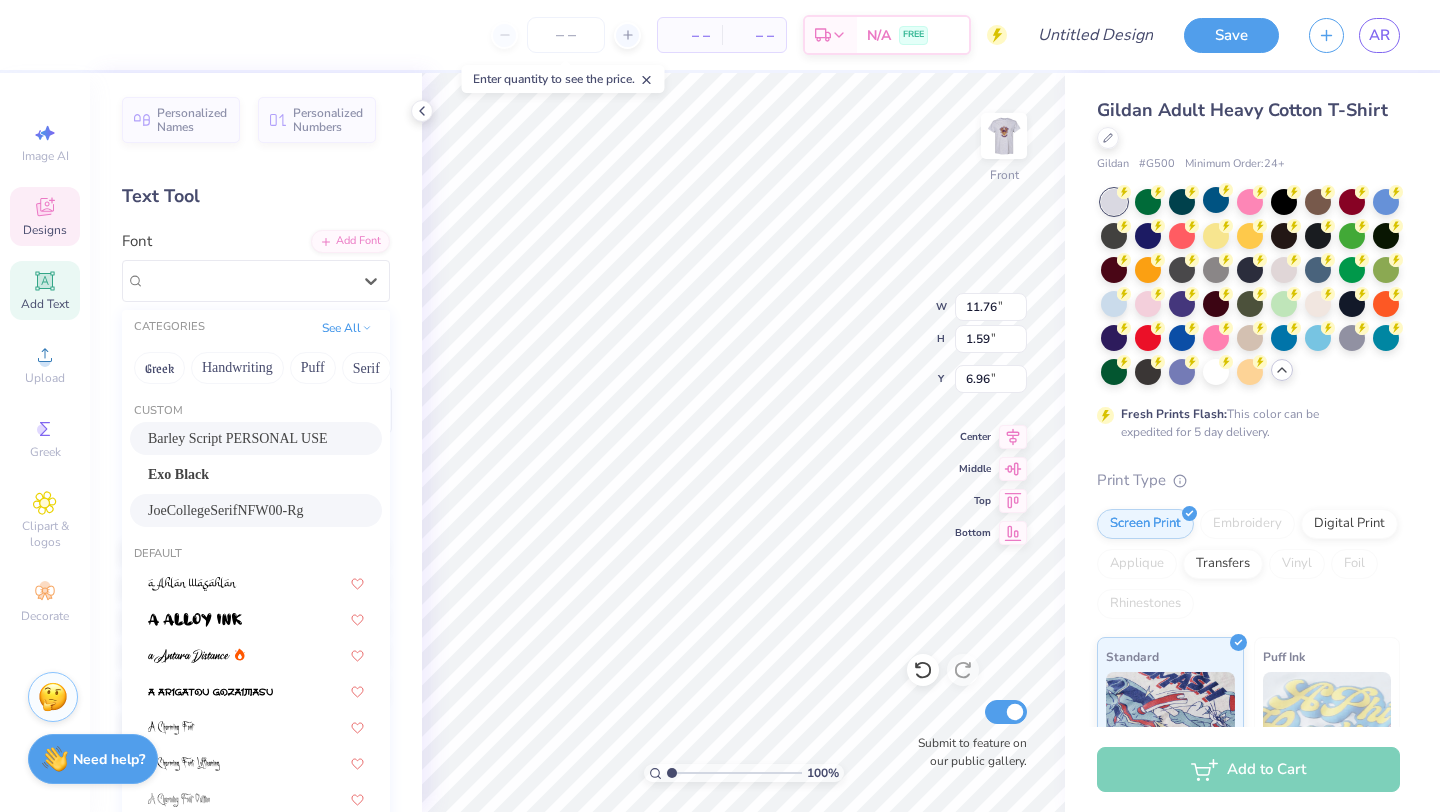 click on "JoeCollegeSerifNFW00-Rg" at bounding box center (226, 510) 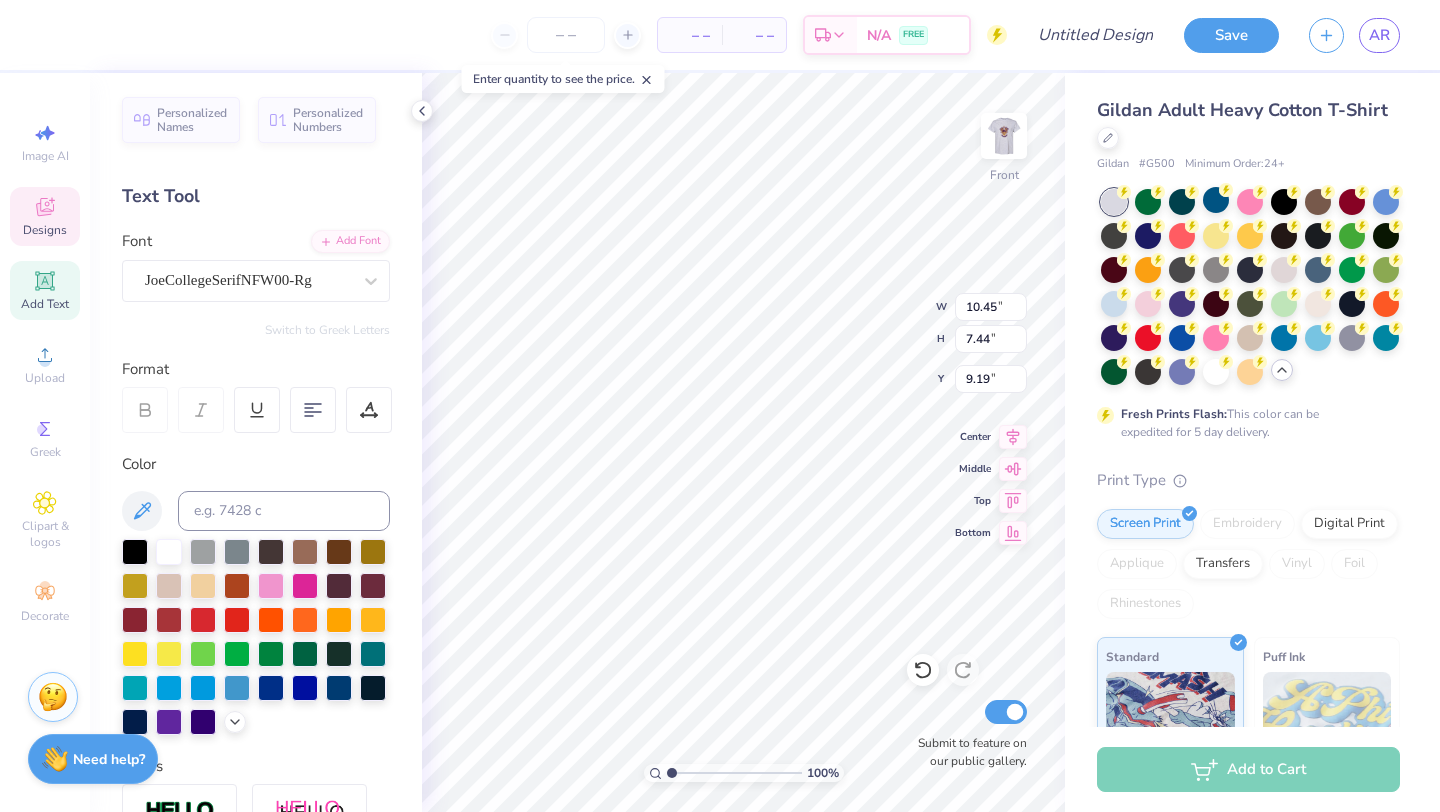 type on "9.19" 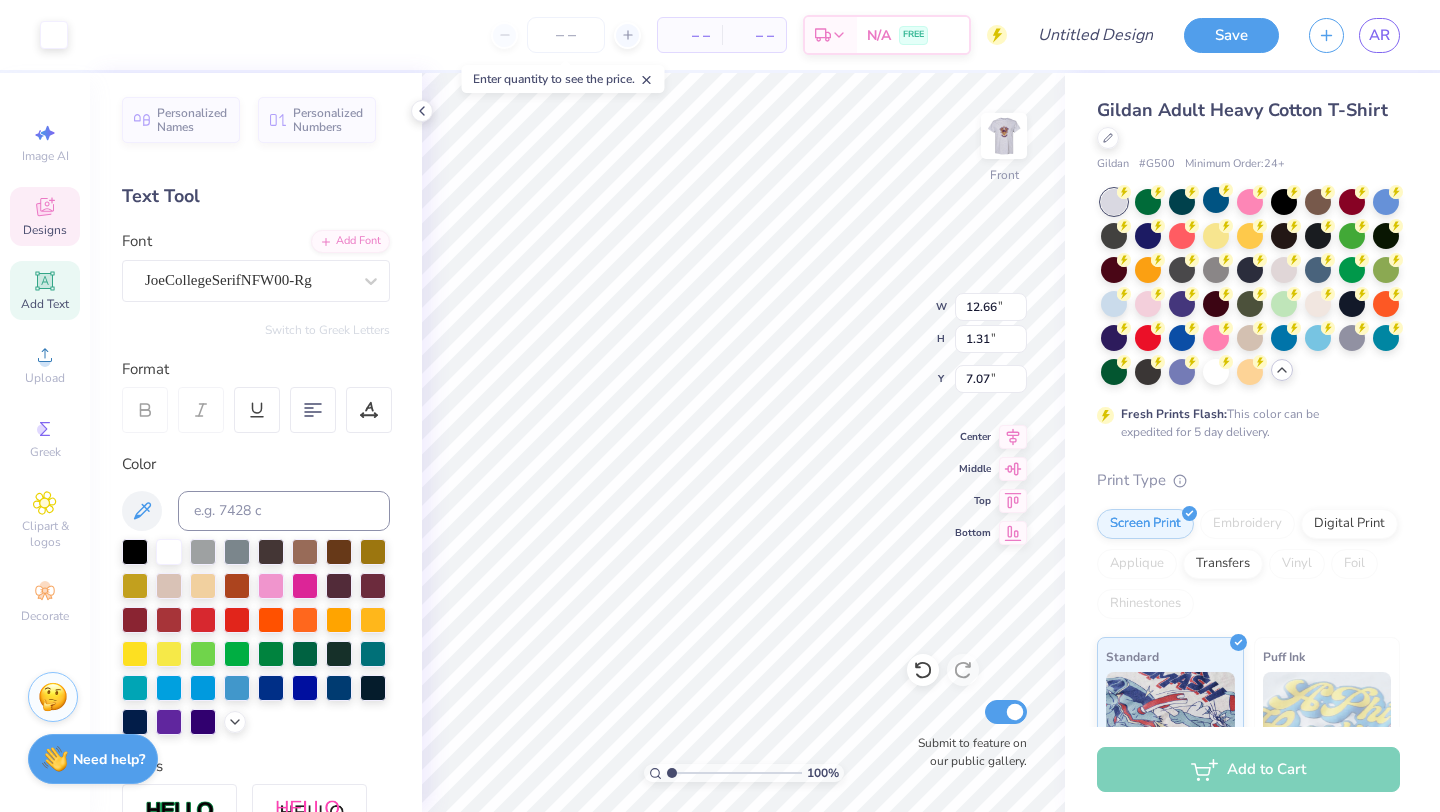 type on "7.08" 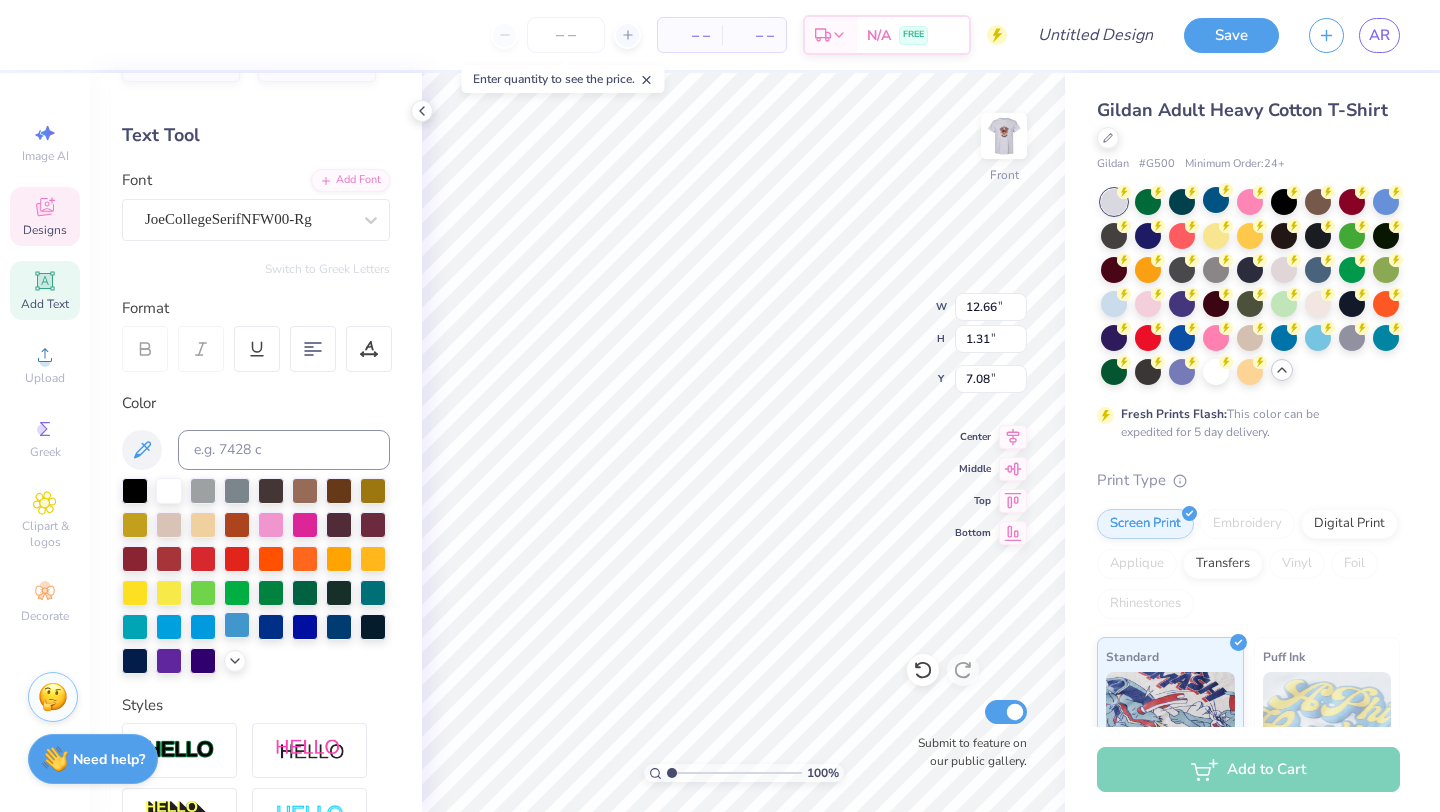 scroll, scrollTop: 0, scrollLeft: 0, axis: both 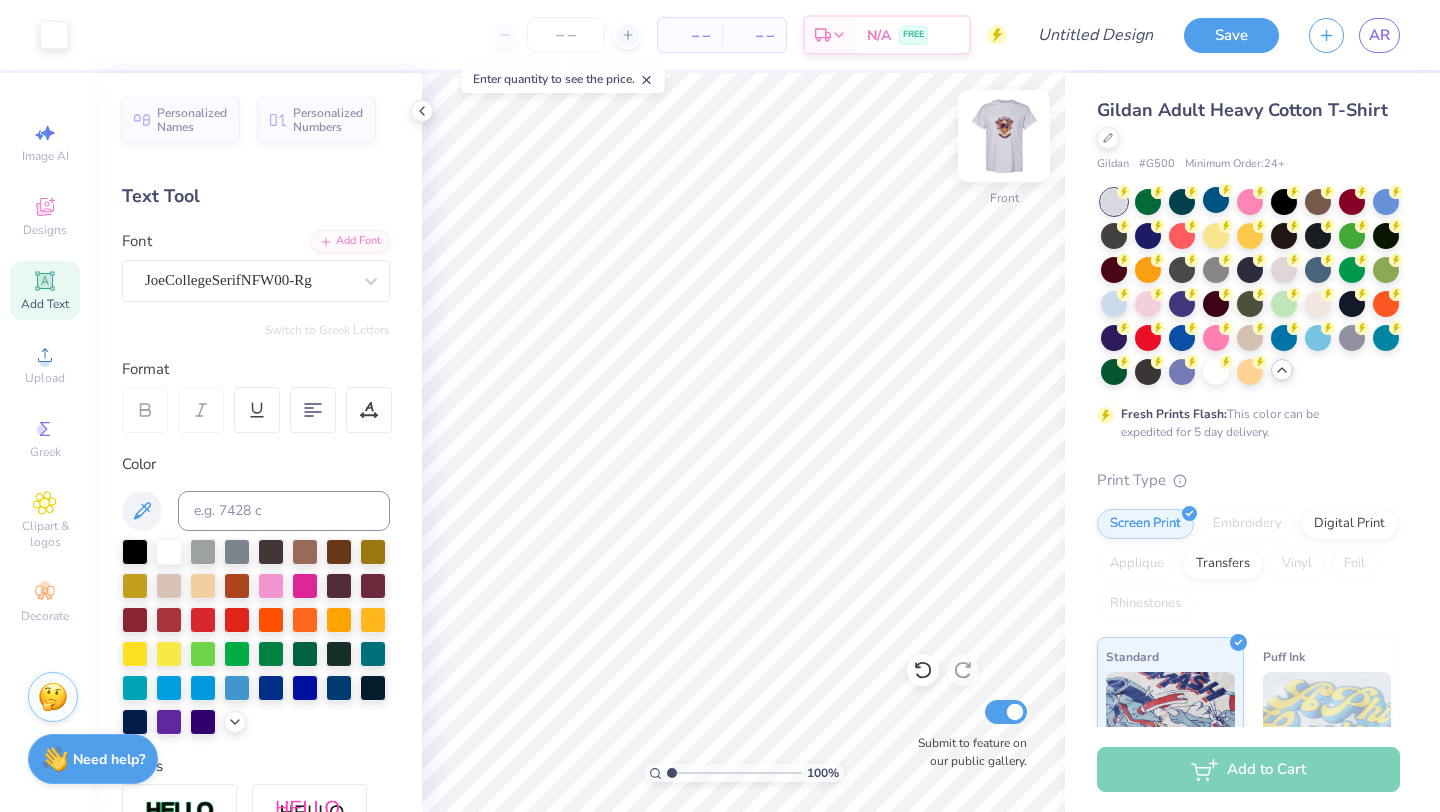 click at bounding box center [1004, 136] 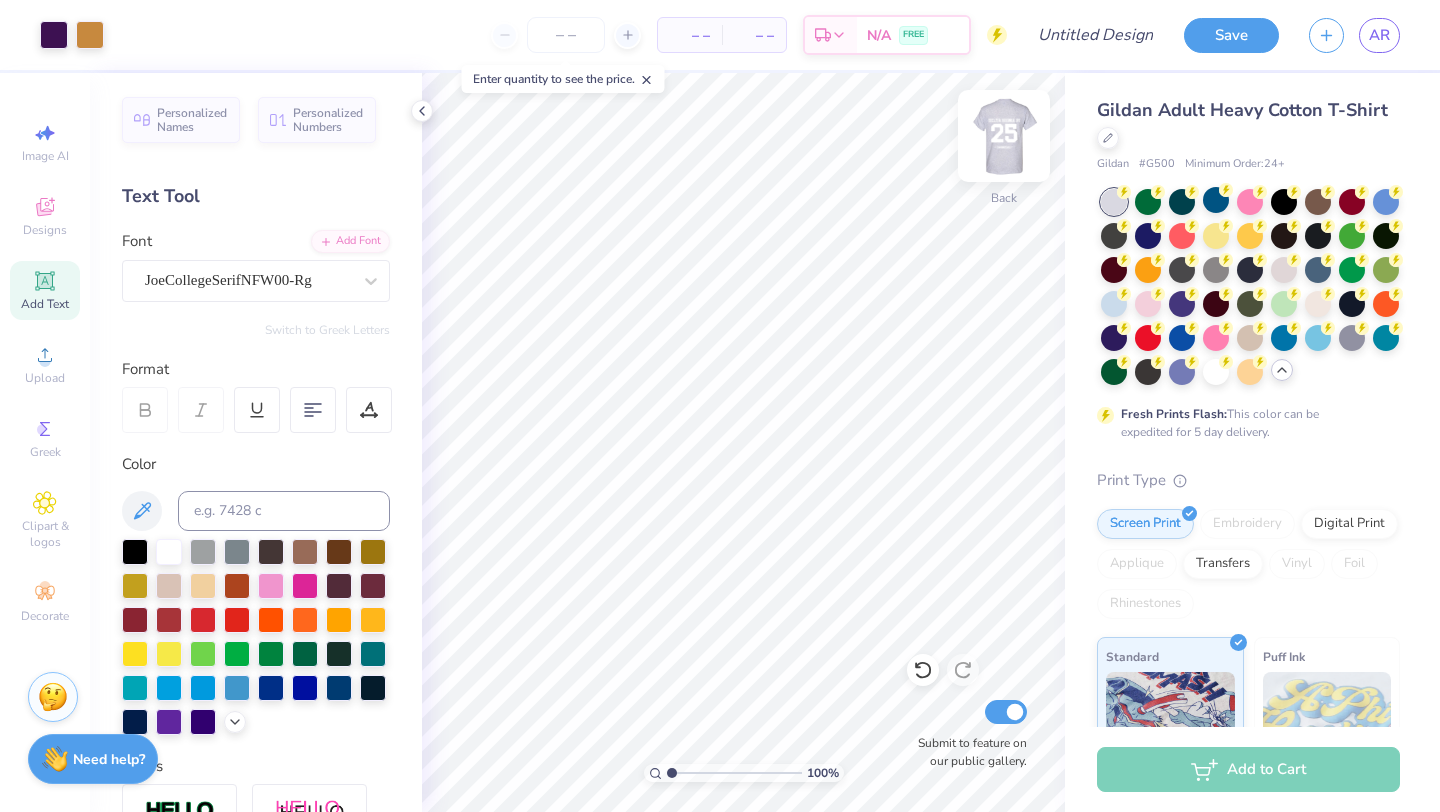 click at bounding box center [1004, 136] 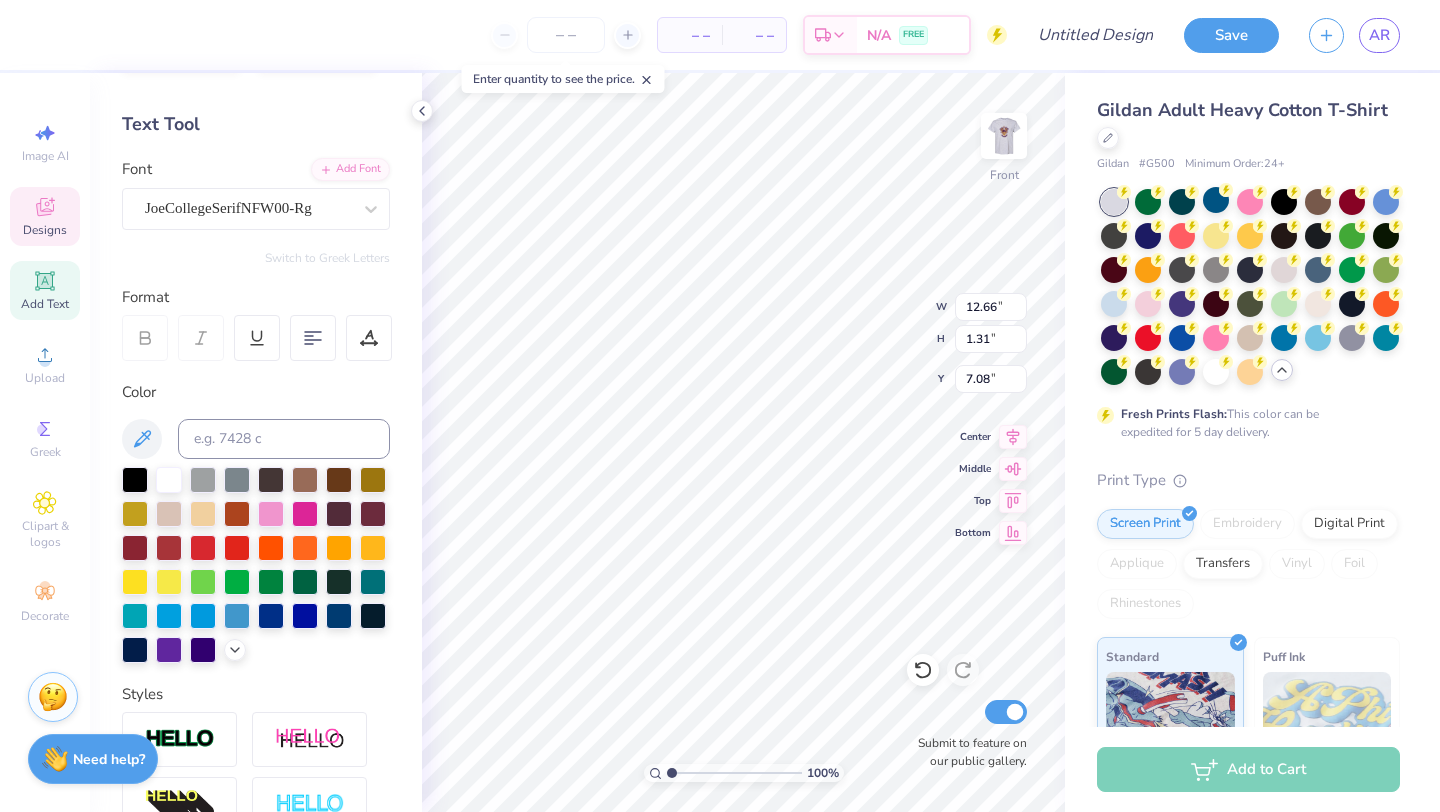 scroll, scrollTop: 0, scrollLeft: 0, axis: both 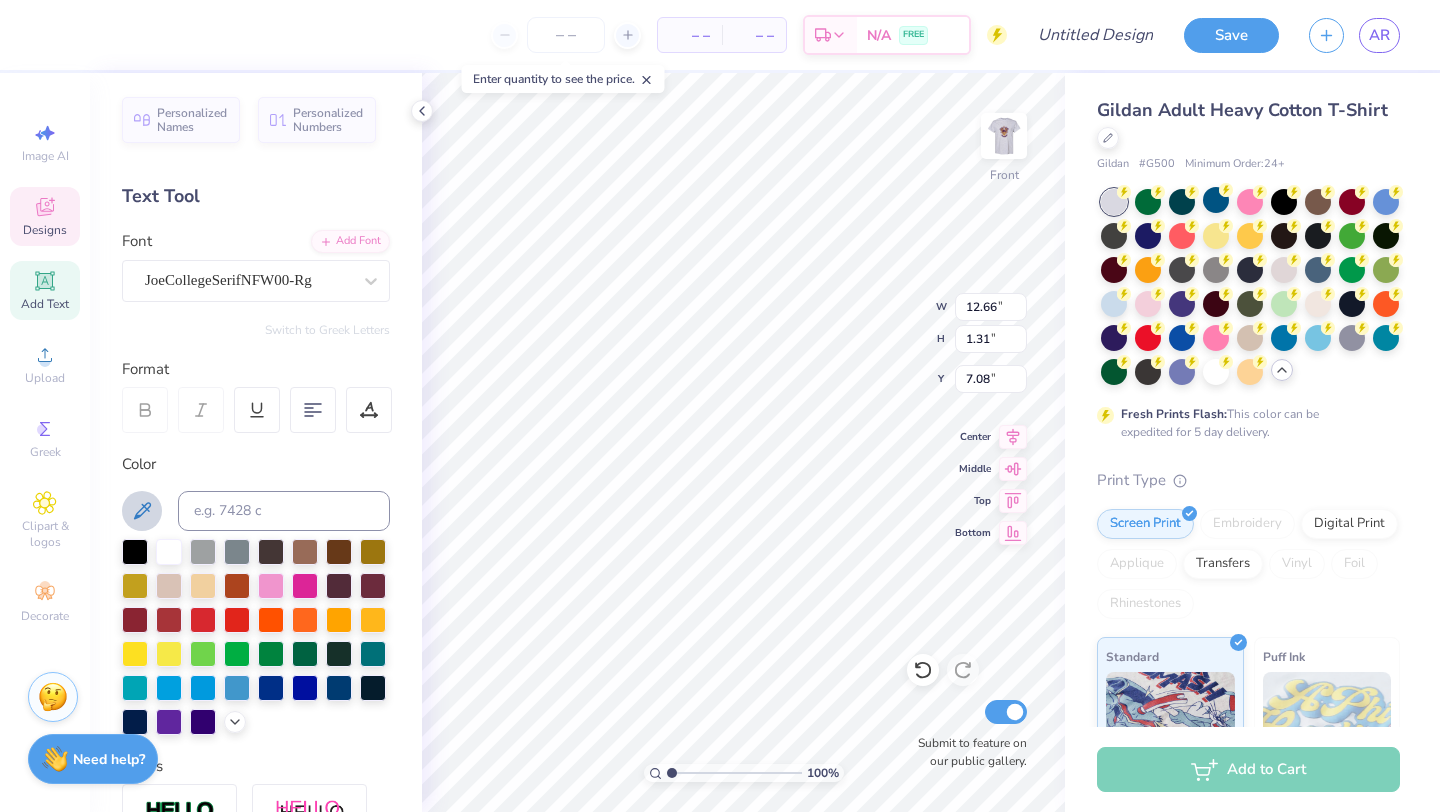 click 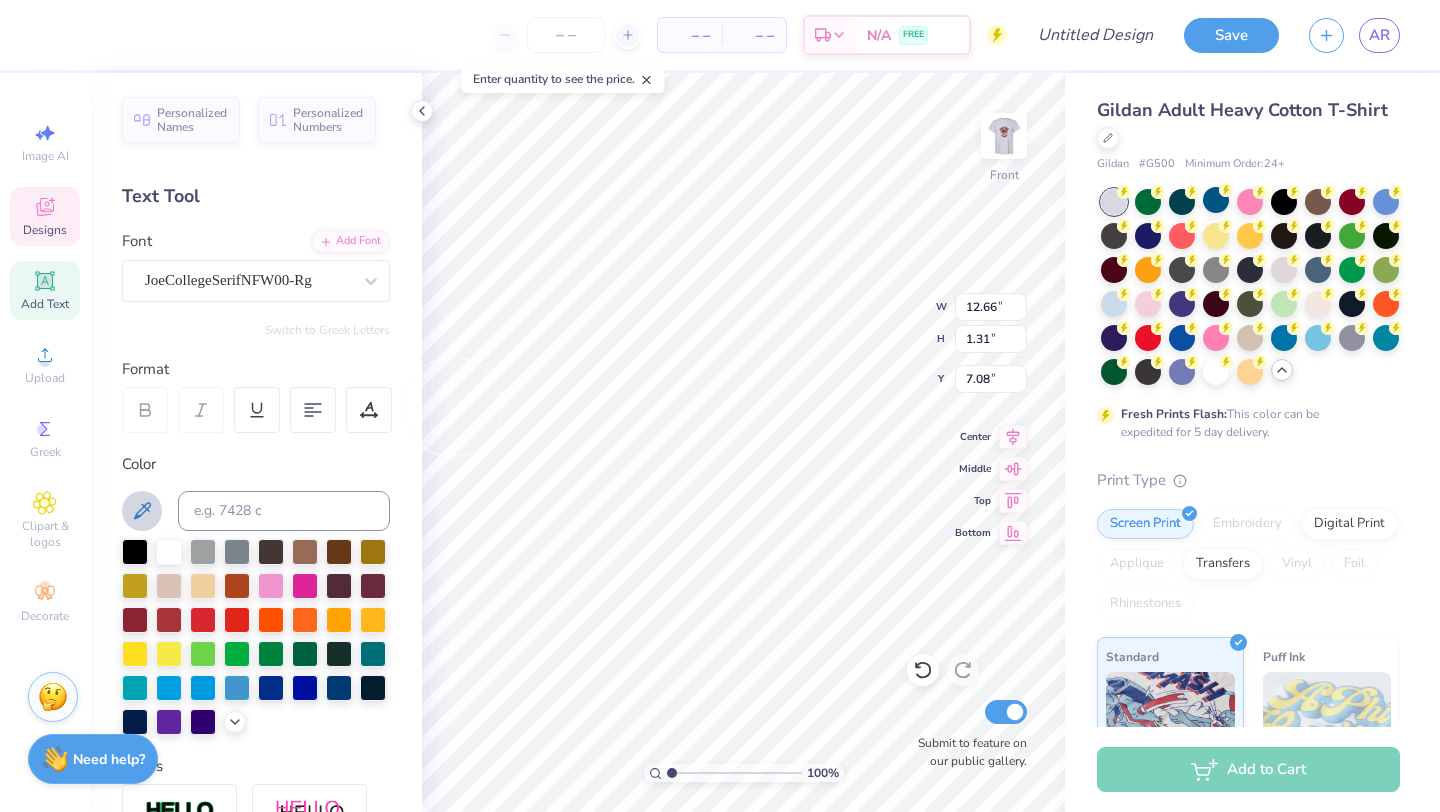 click on "Personalized Names Personalized Numbers Text Tool  Add Font Font JoeCollegeSerifNFW00-Rg Switch to Greek Letters Format Color Styles Text Shape" at bounding box center [256, 442] 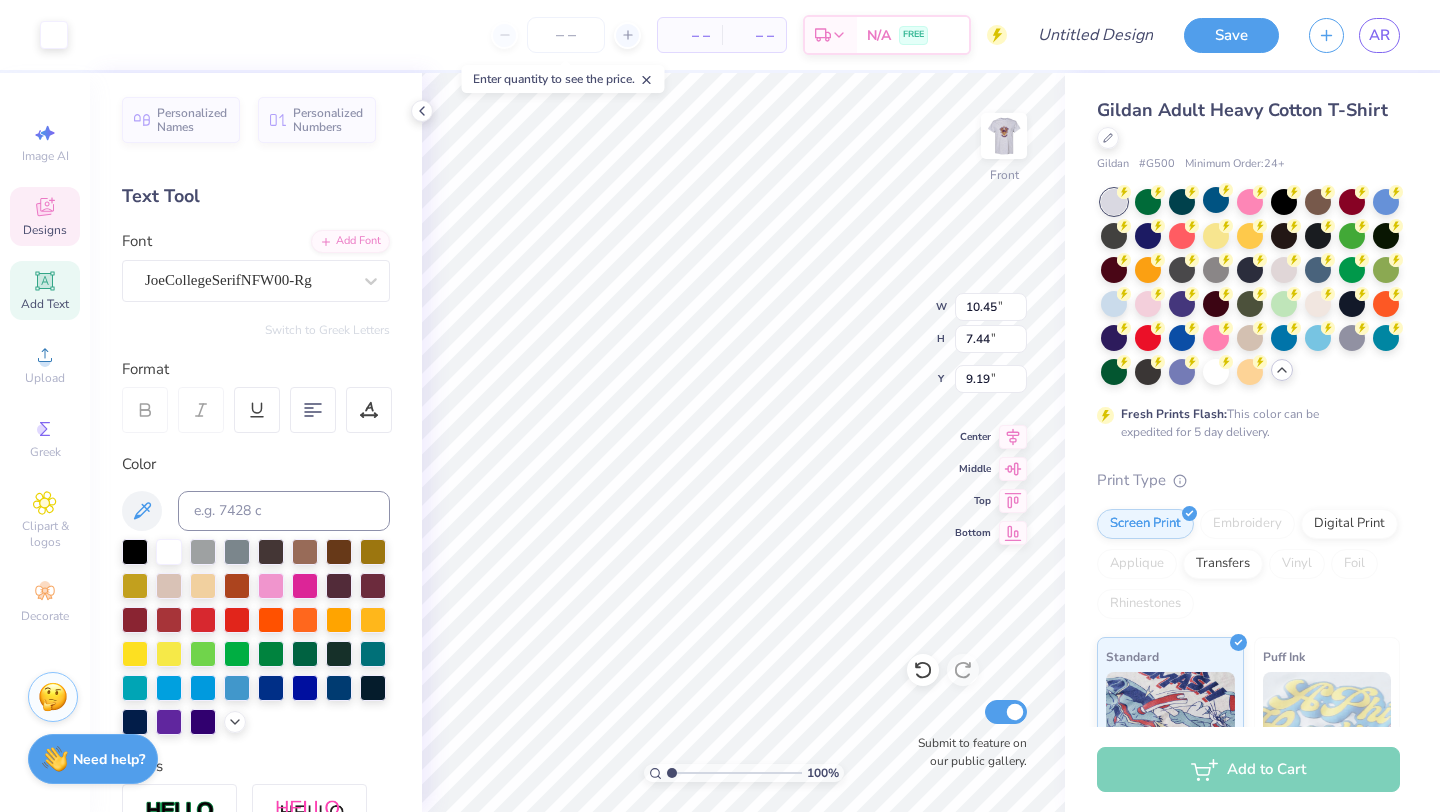 type on "9.20" 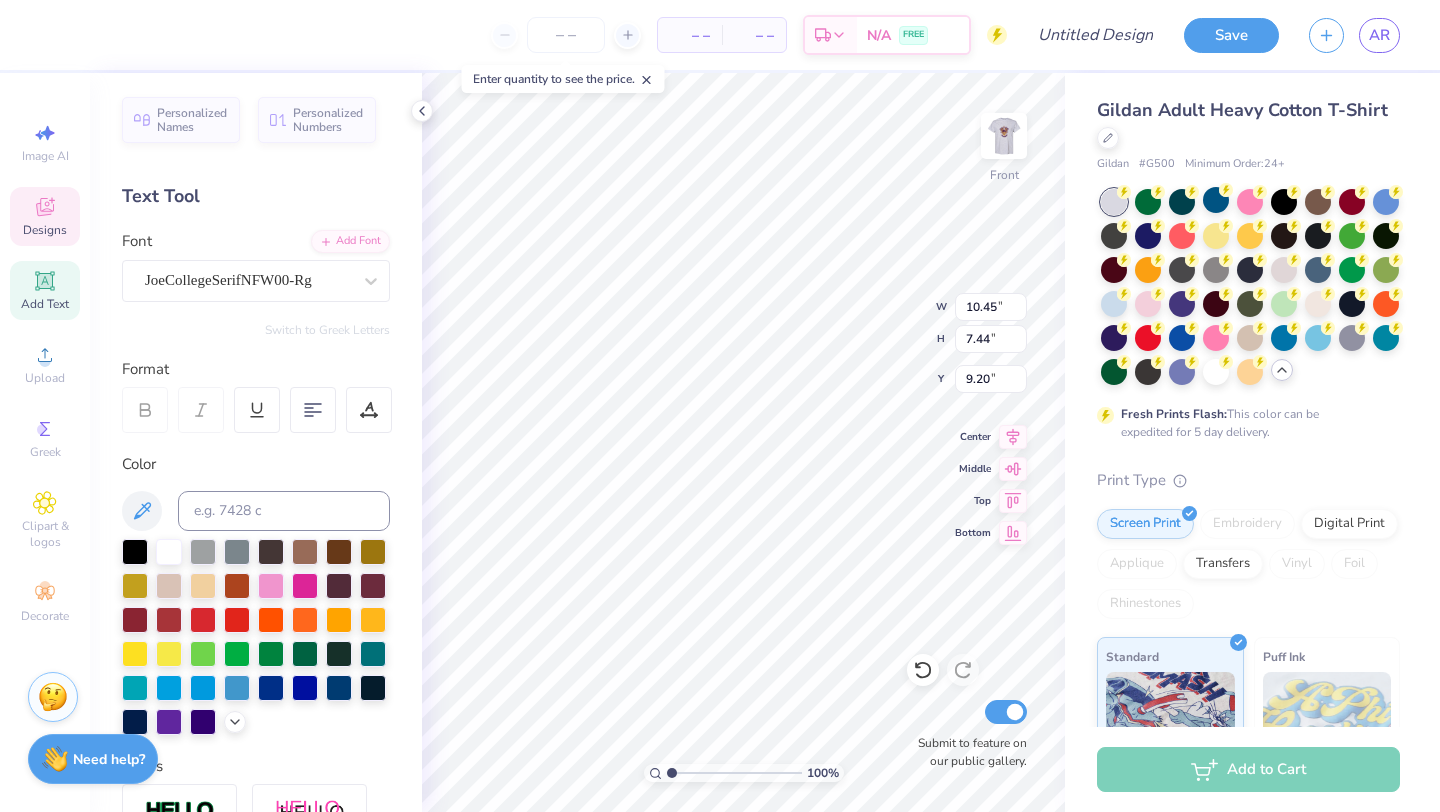 type on "5.52" 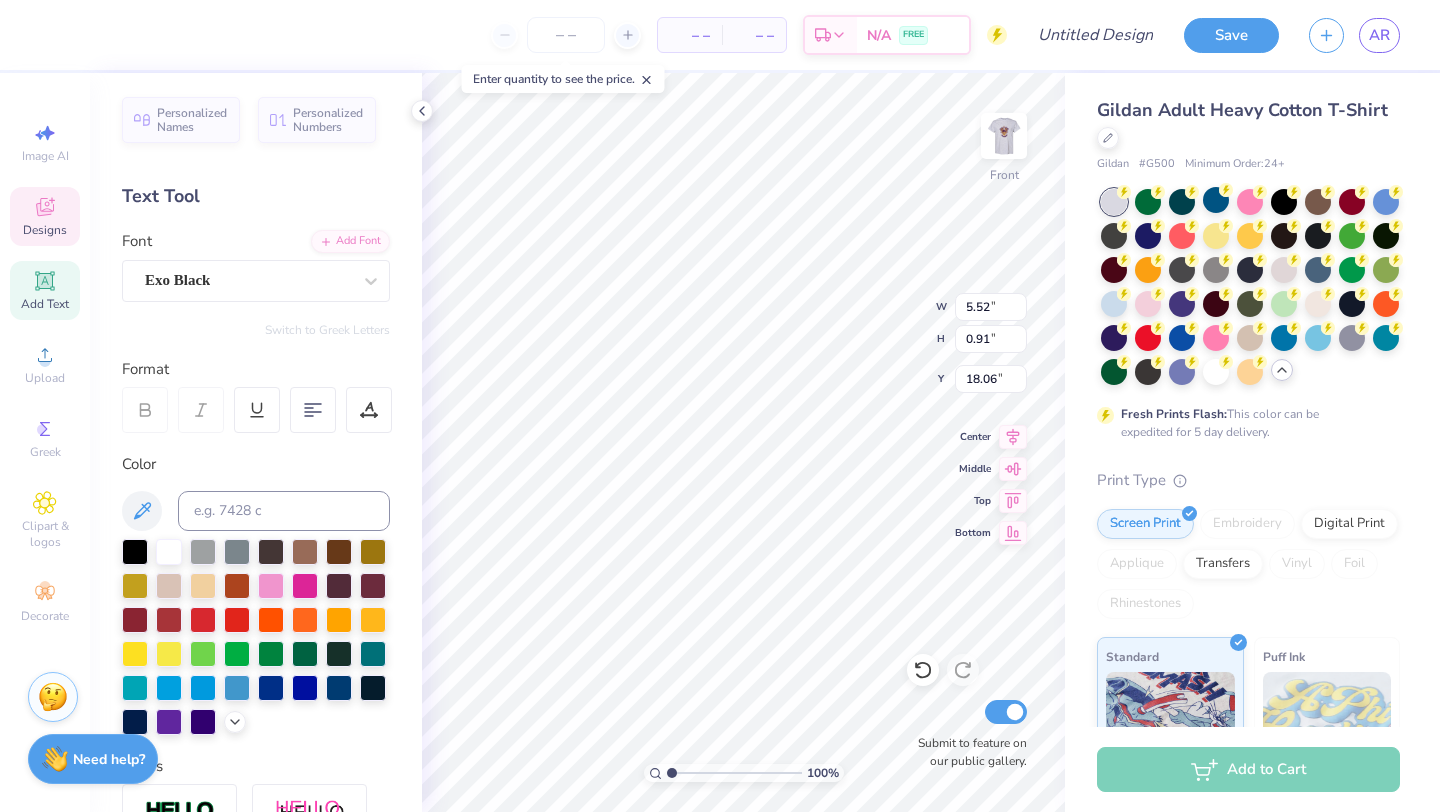 type on "18.04" 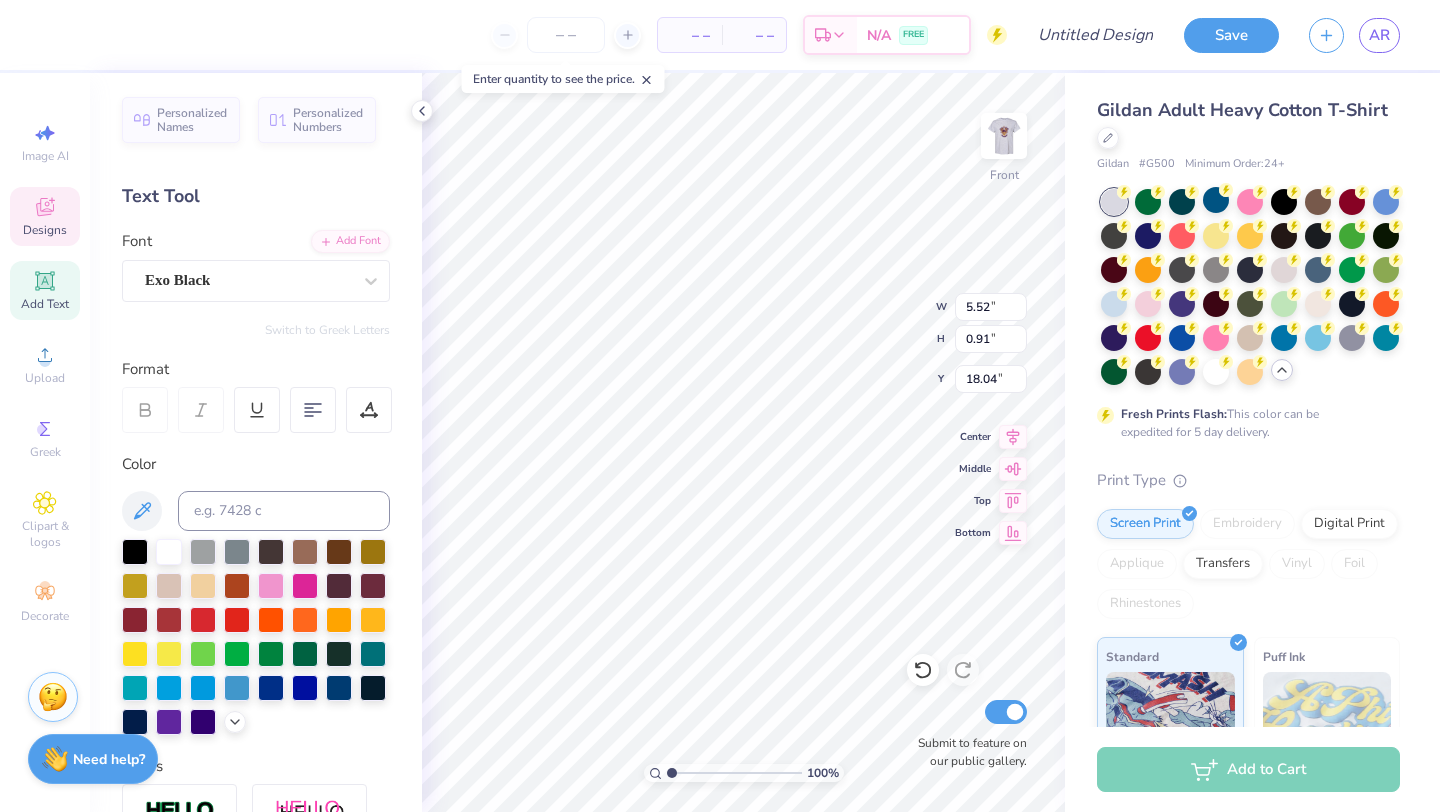 type on "INTRAMURALS" 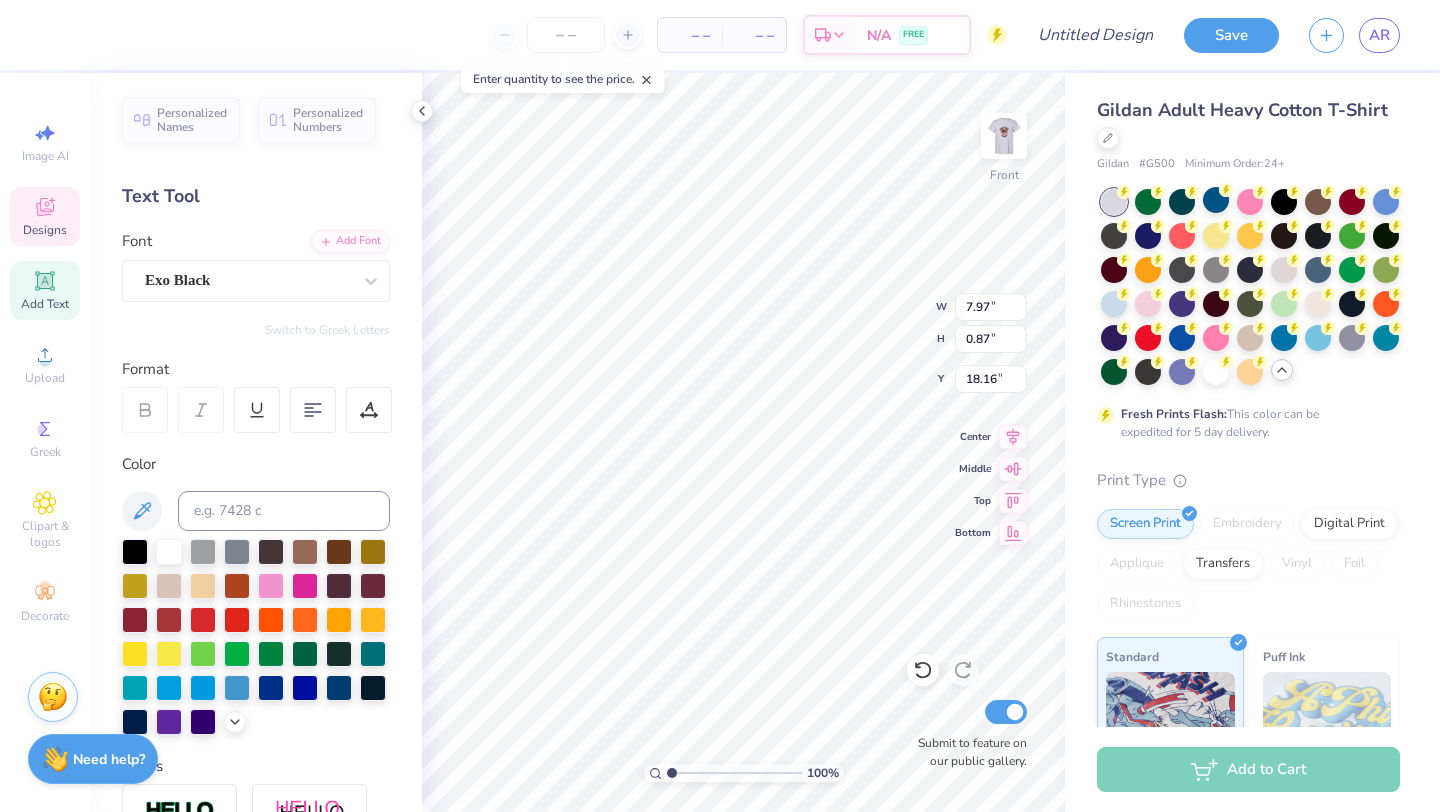 type on "20.19" 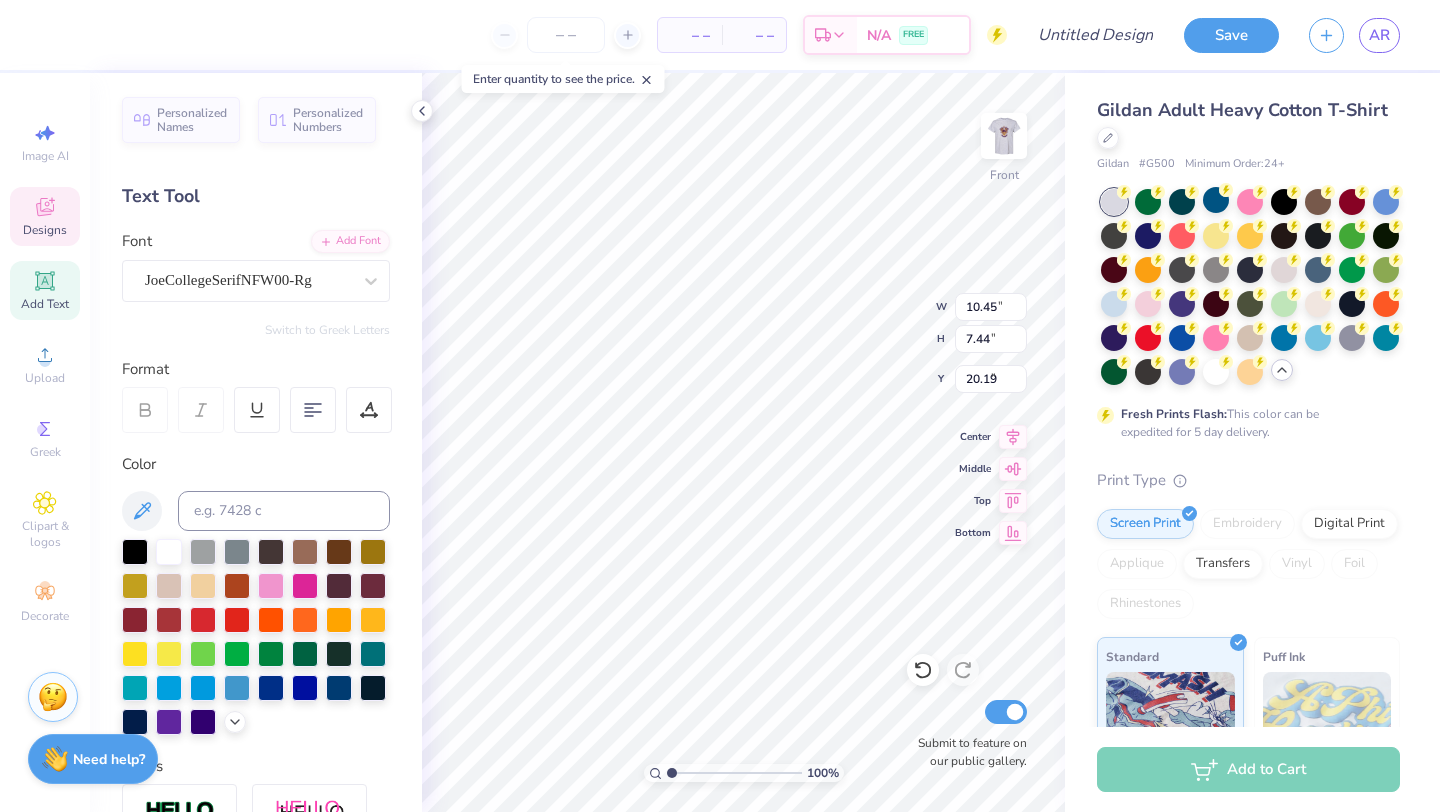 type on "10.45" 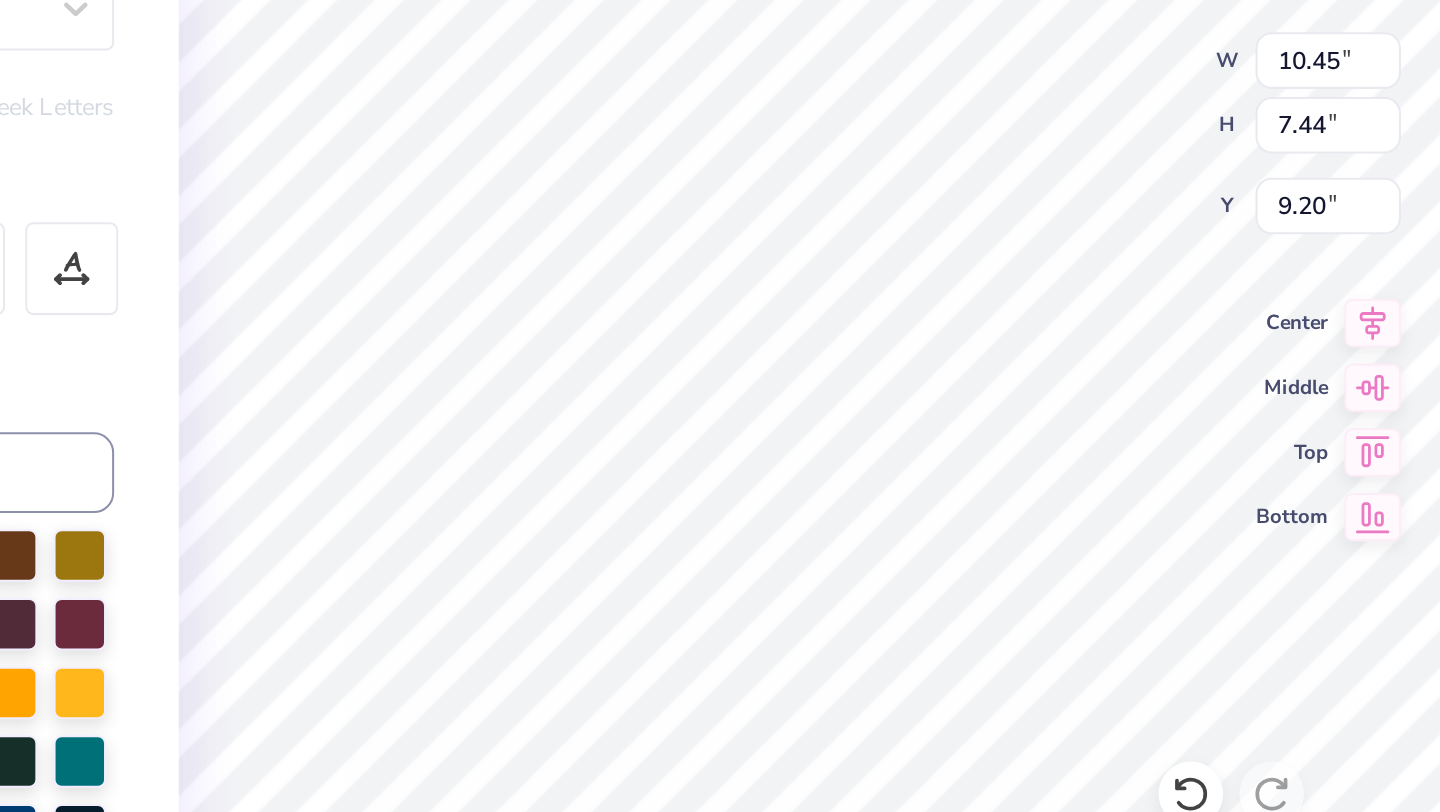 scroll, scrollTop: 0, scrollLeft: 0, axis: both 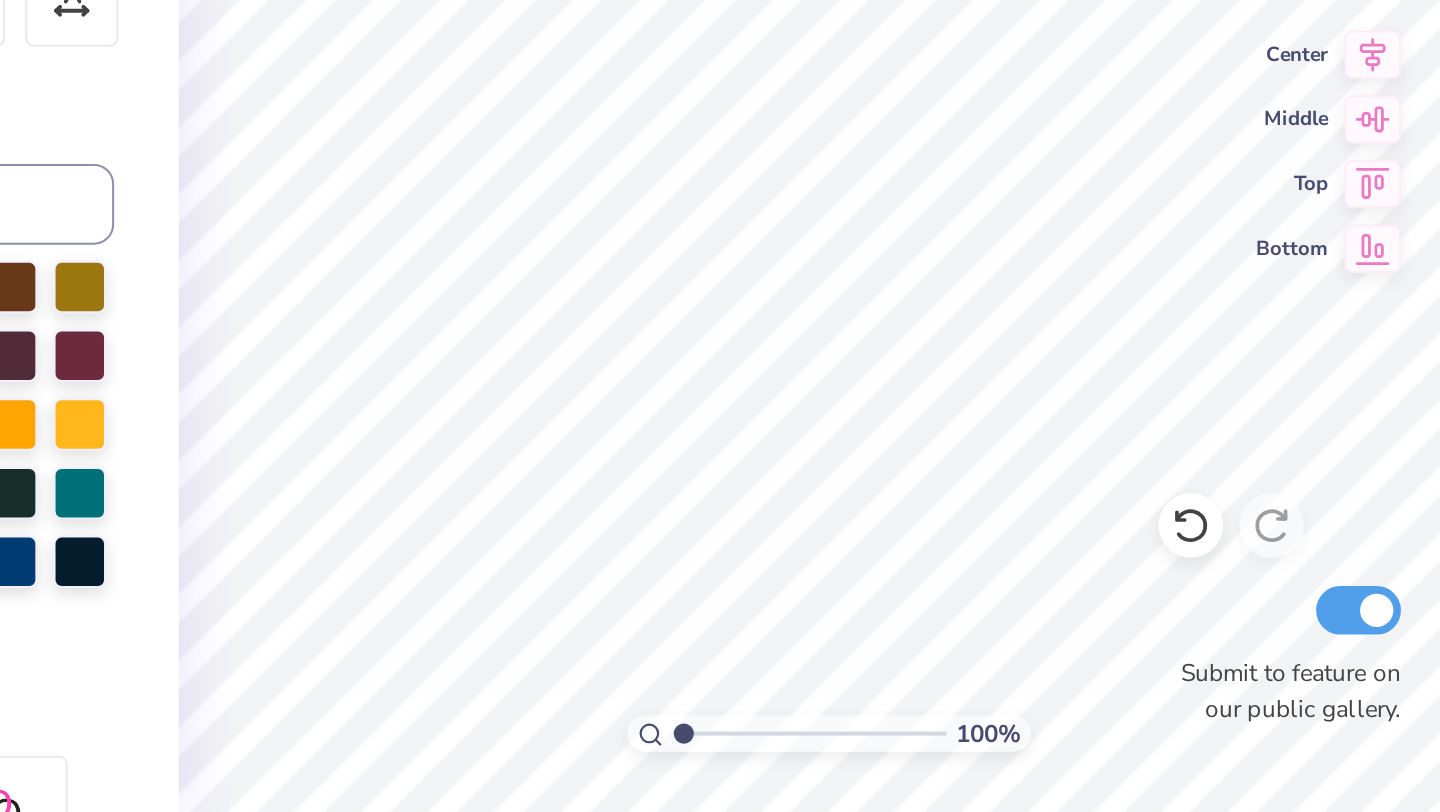 type on "1.61" 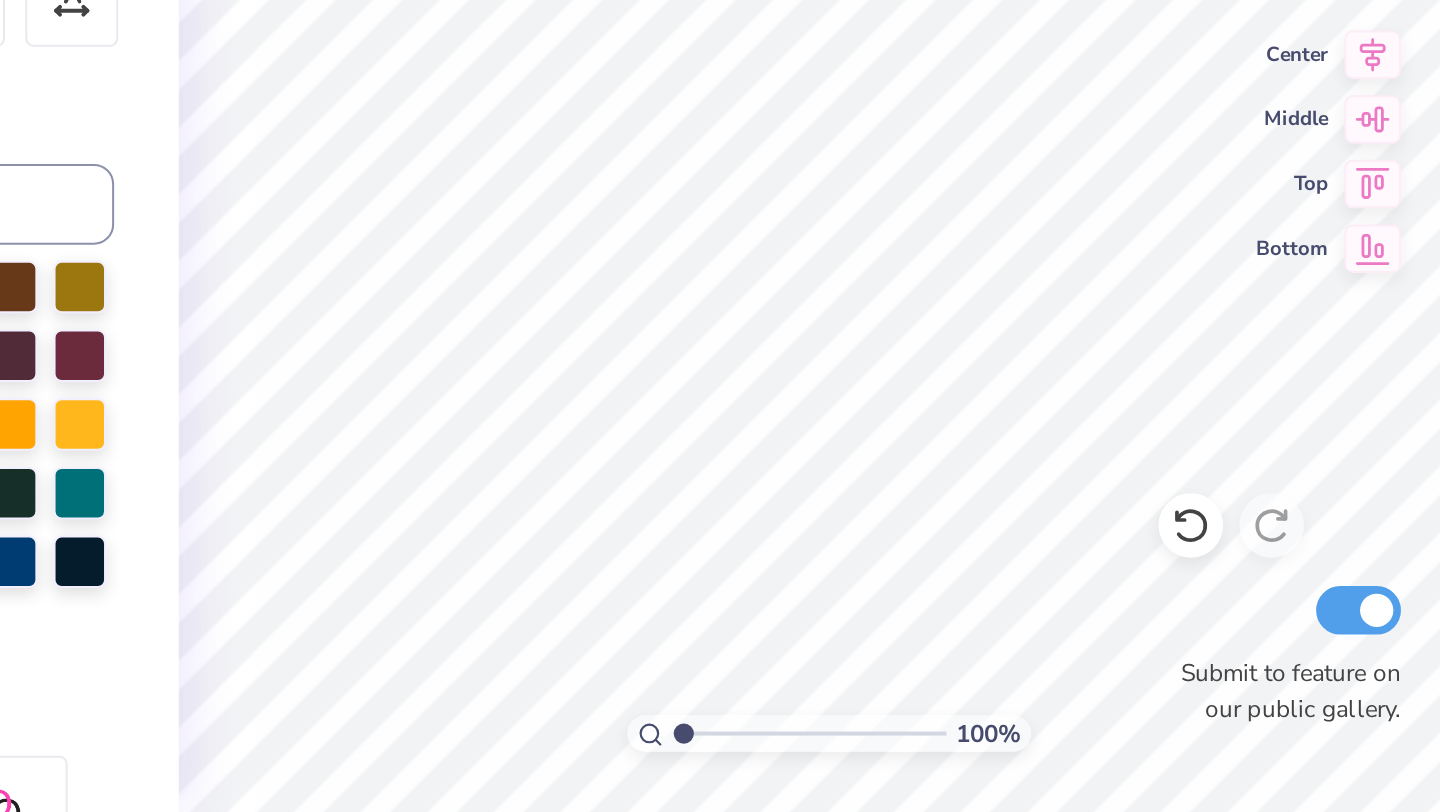 type on "7.97" 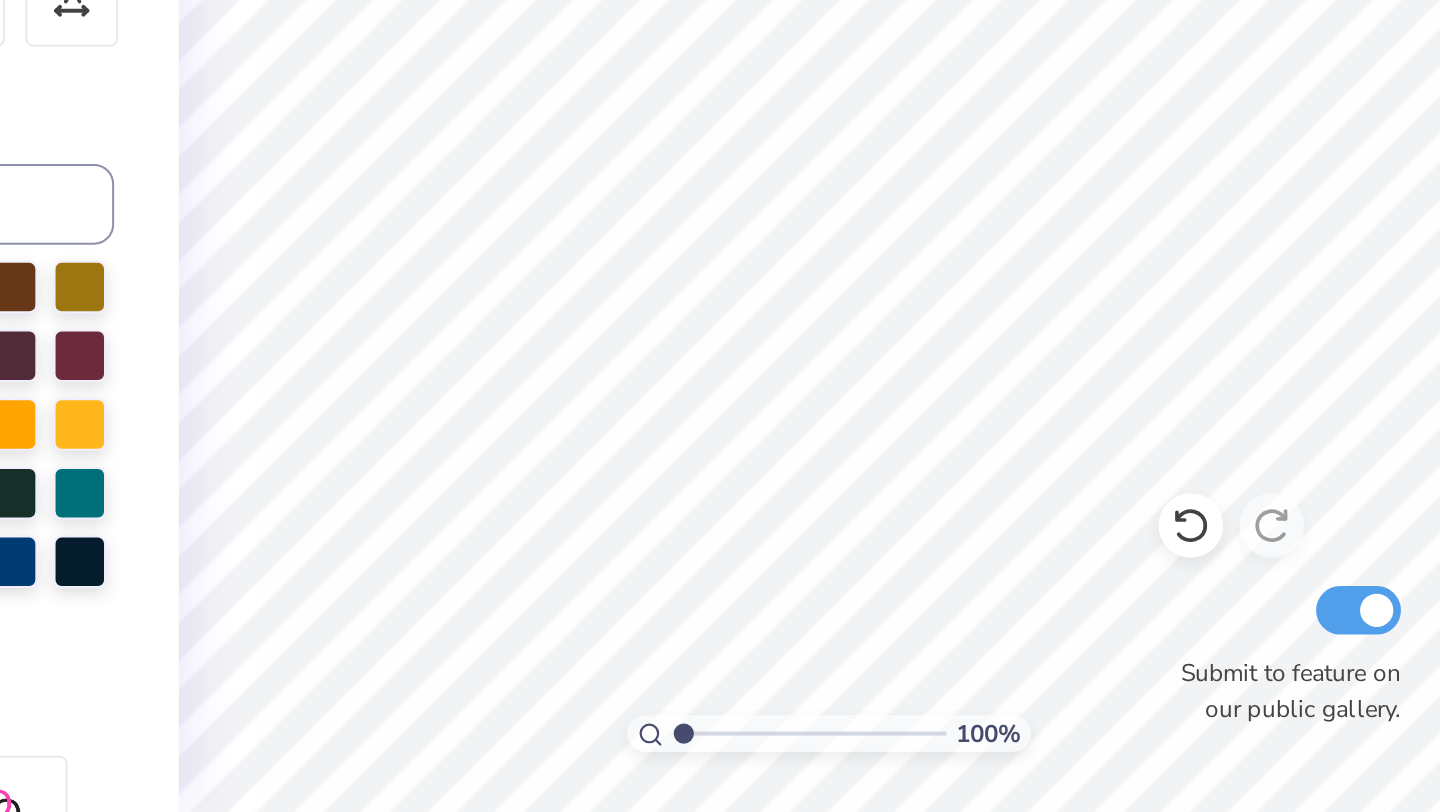 scroll, scrollTop: 0, scrollLeft: 0, axis: both 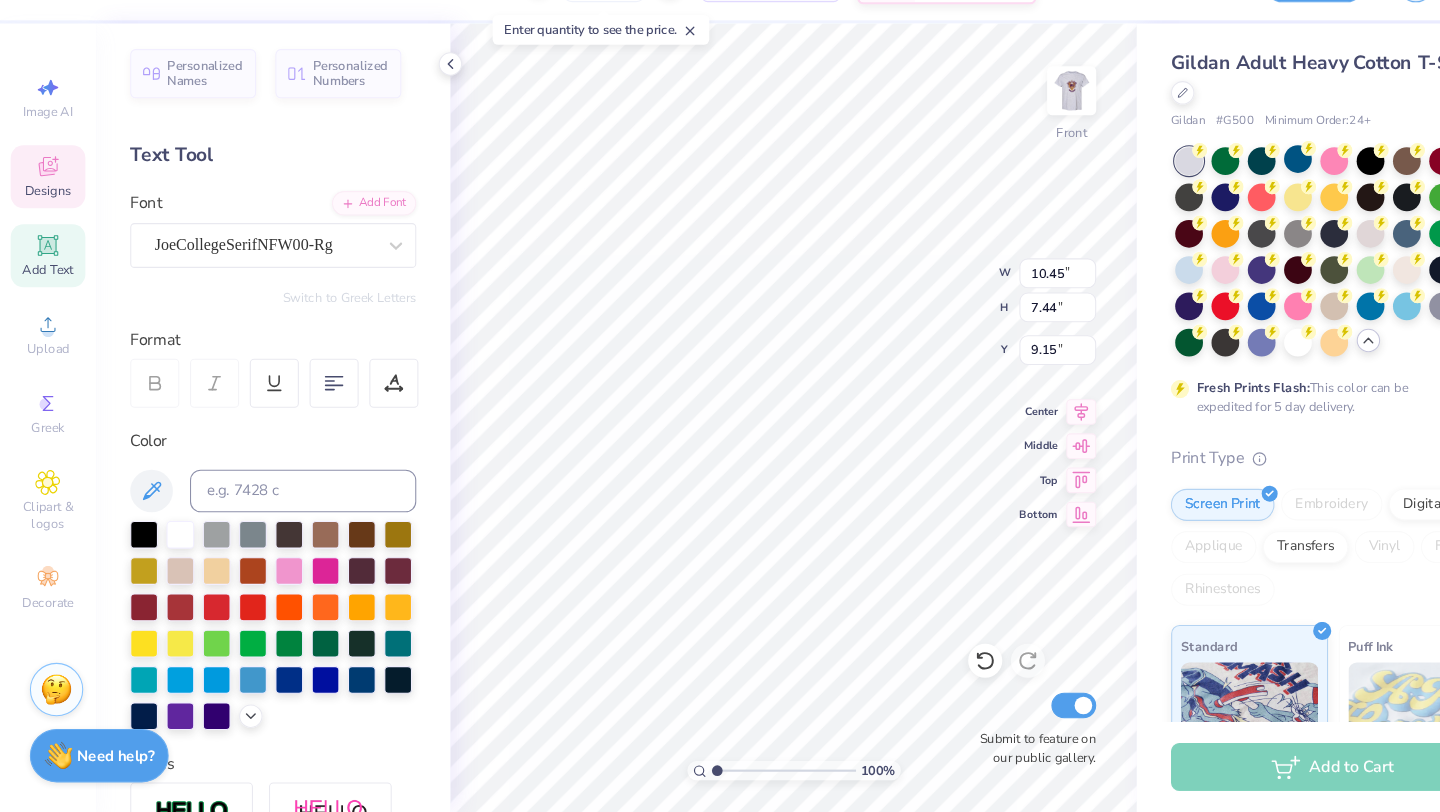 type on "9.20" 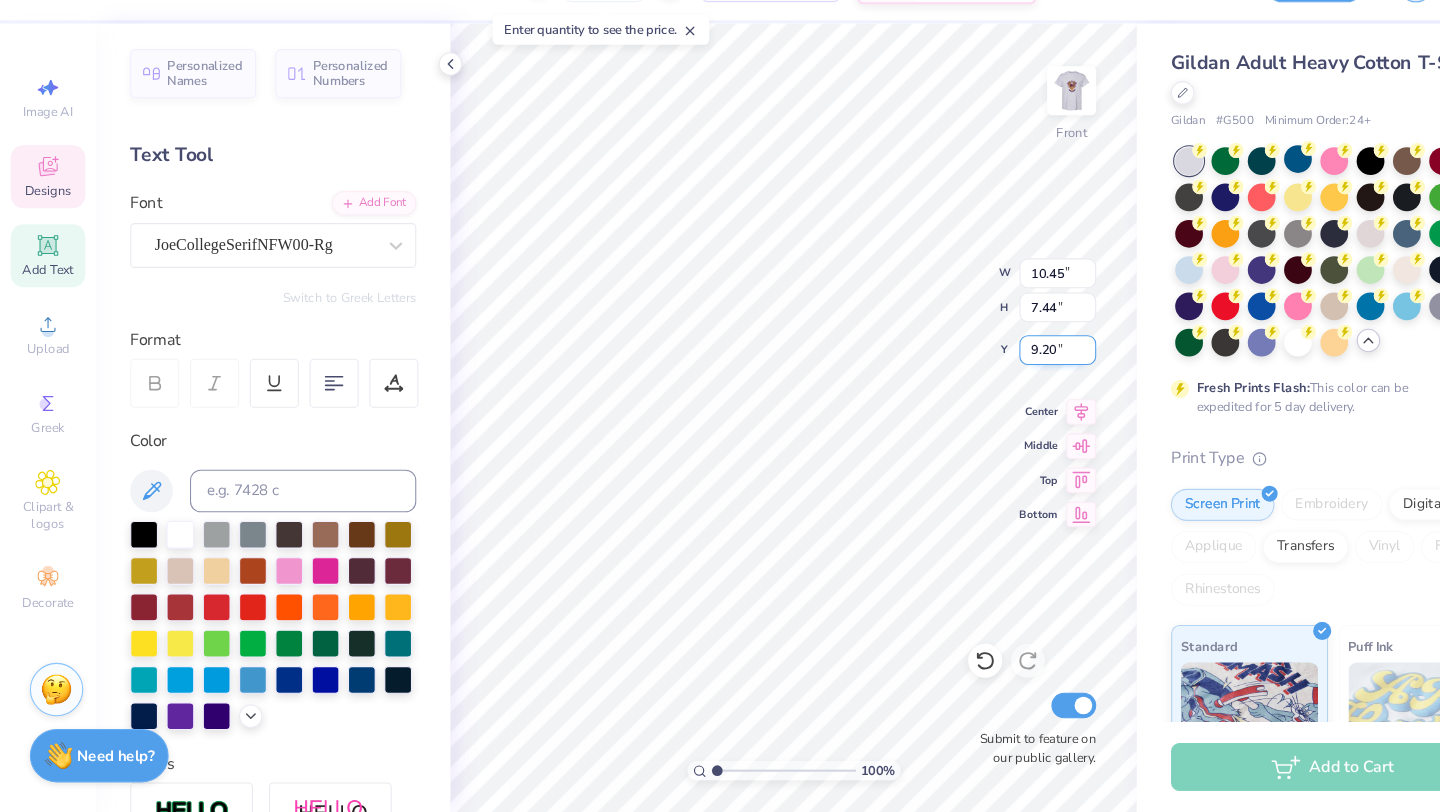 click on "9.20" at bounding box center (991, 379) 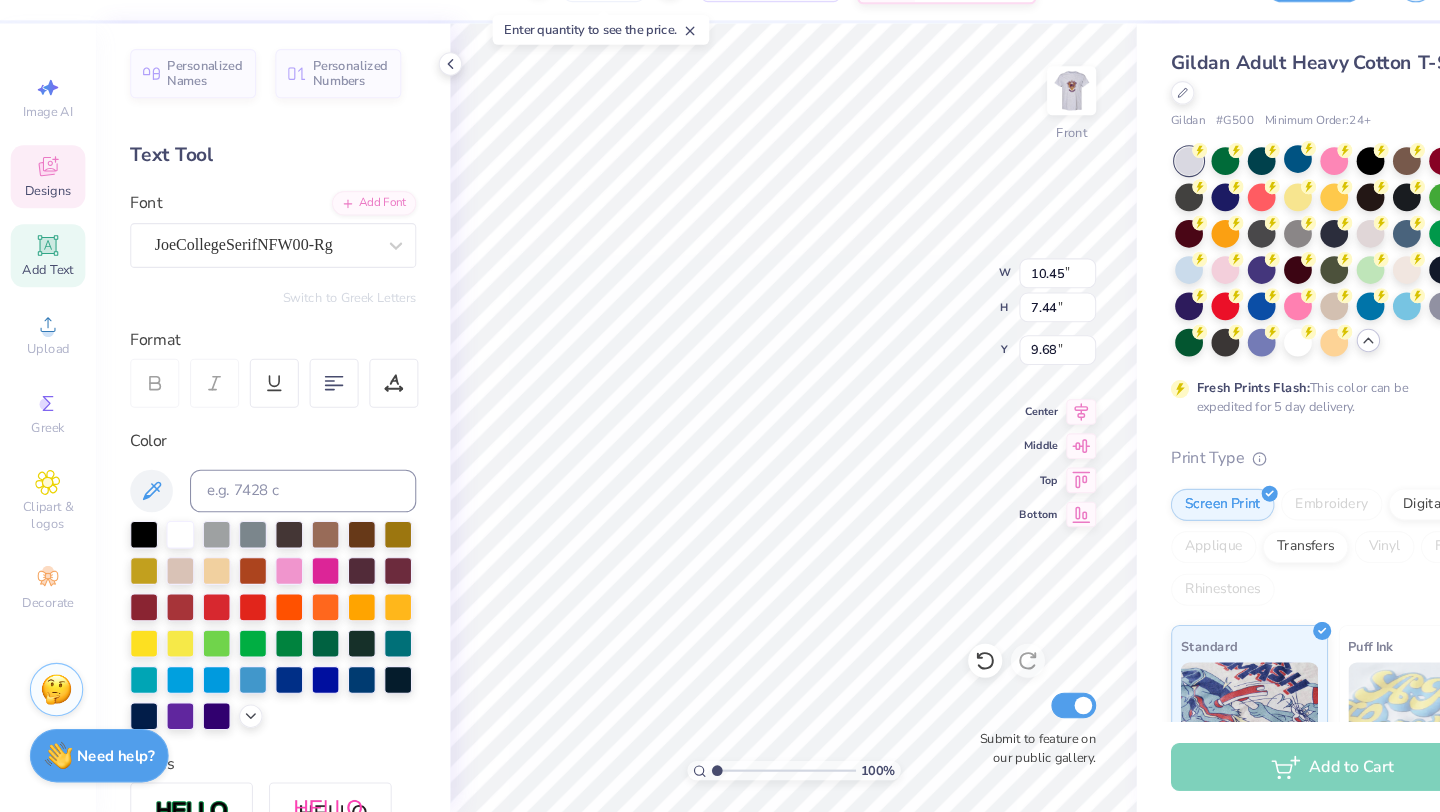 type on "9.68" 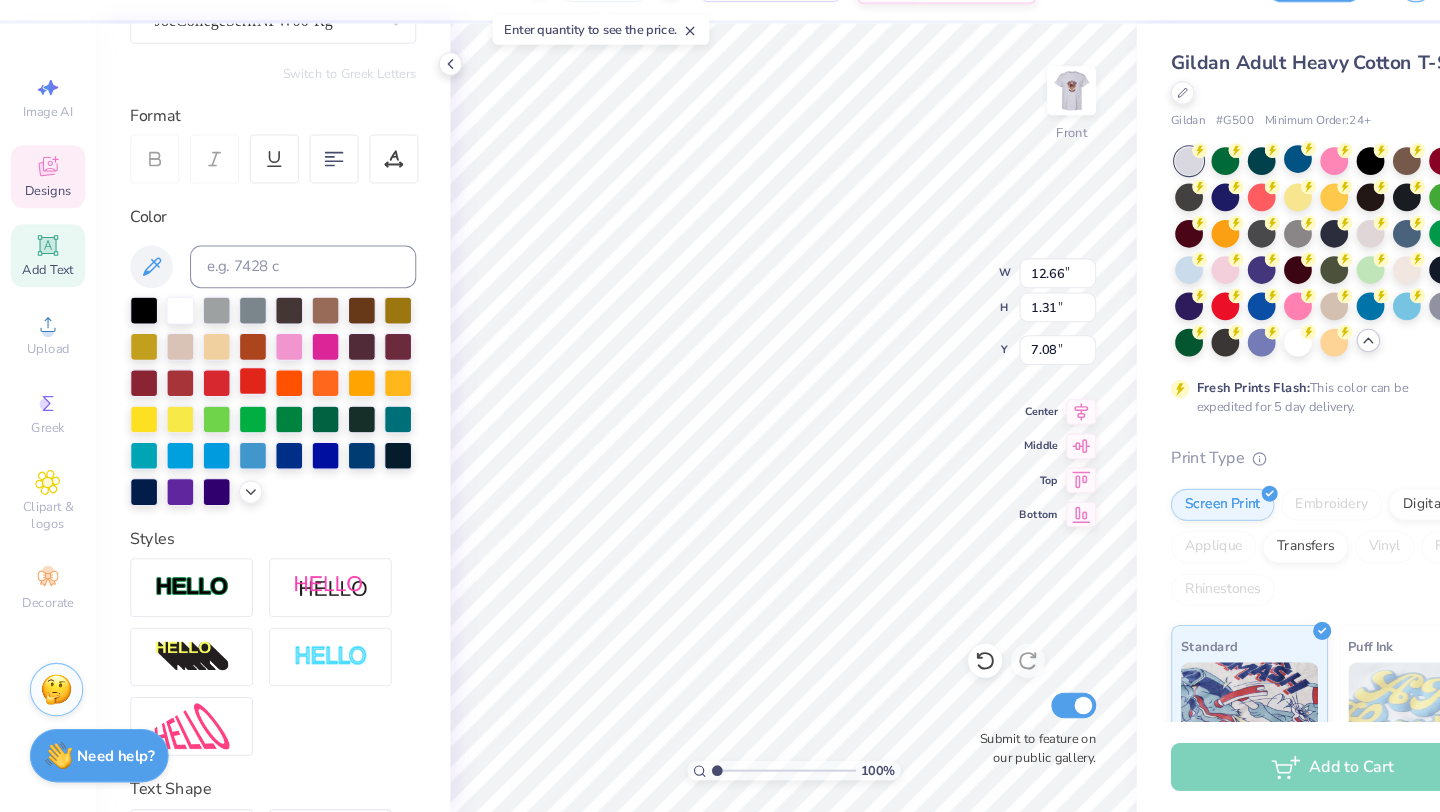 scroll, scrollTop: 211, scrollLeft: 0, axis: vertical 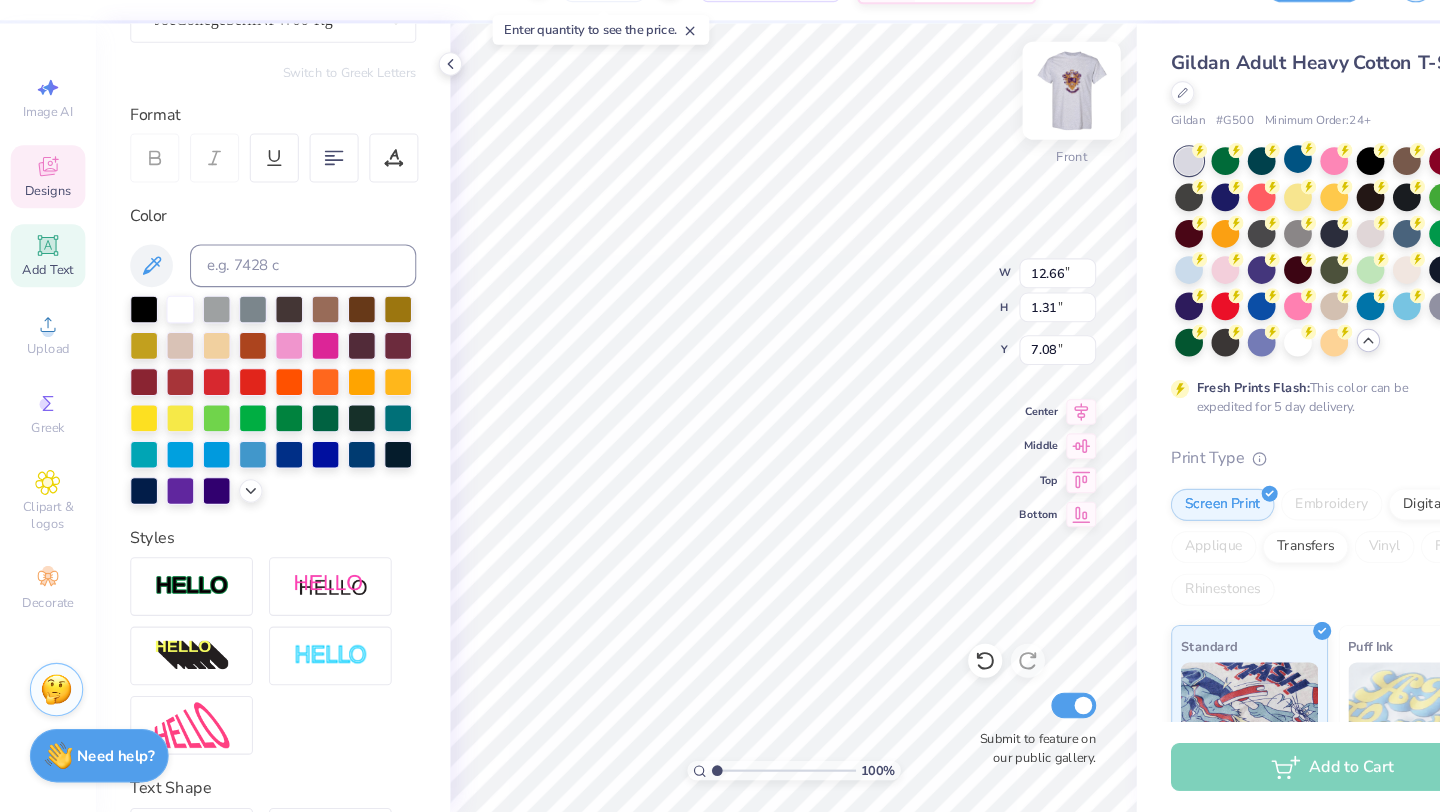 click at bounding box center [1004, 136] 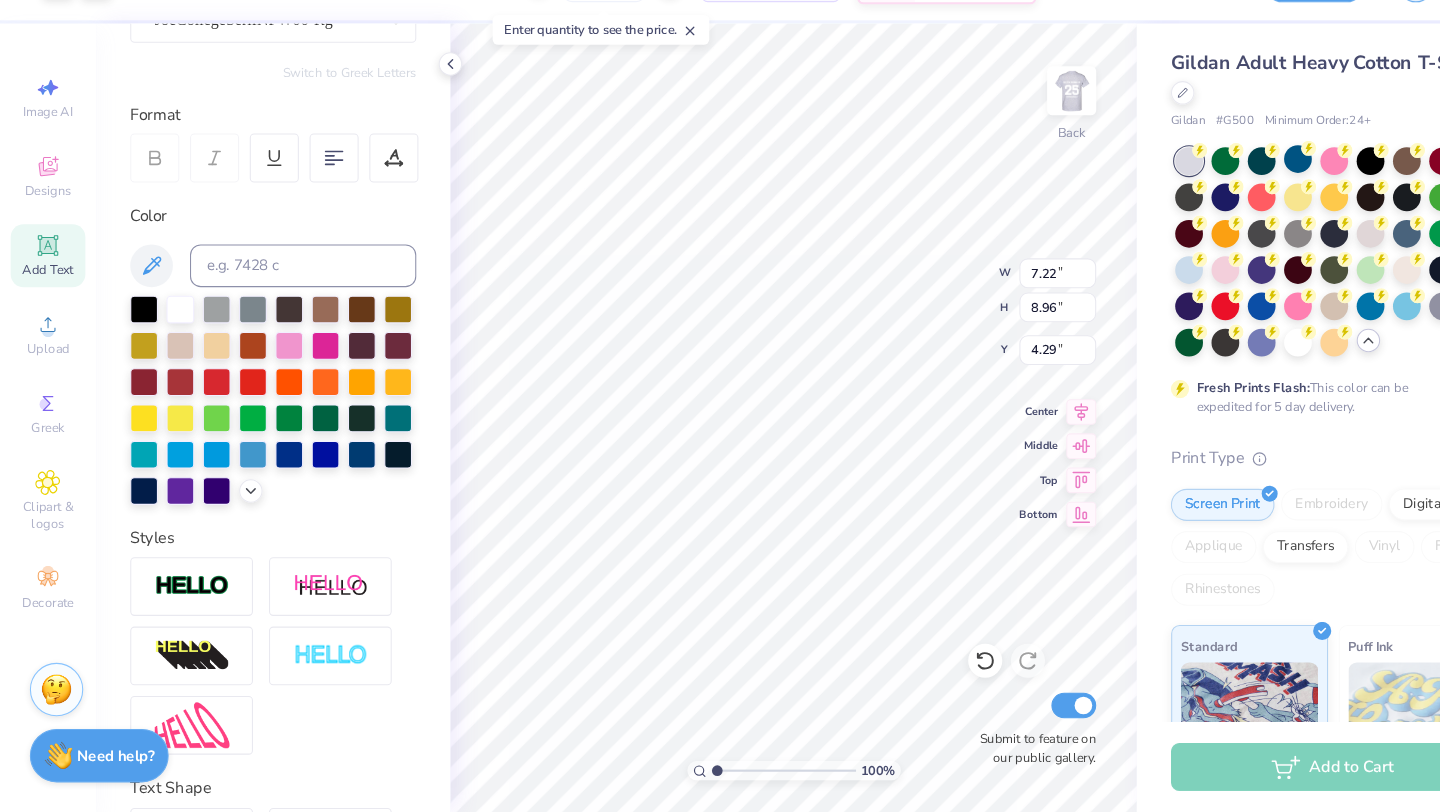 scroll, scrollTop: 0, scrollLeft: 0, axis: both 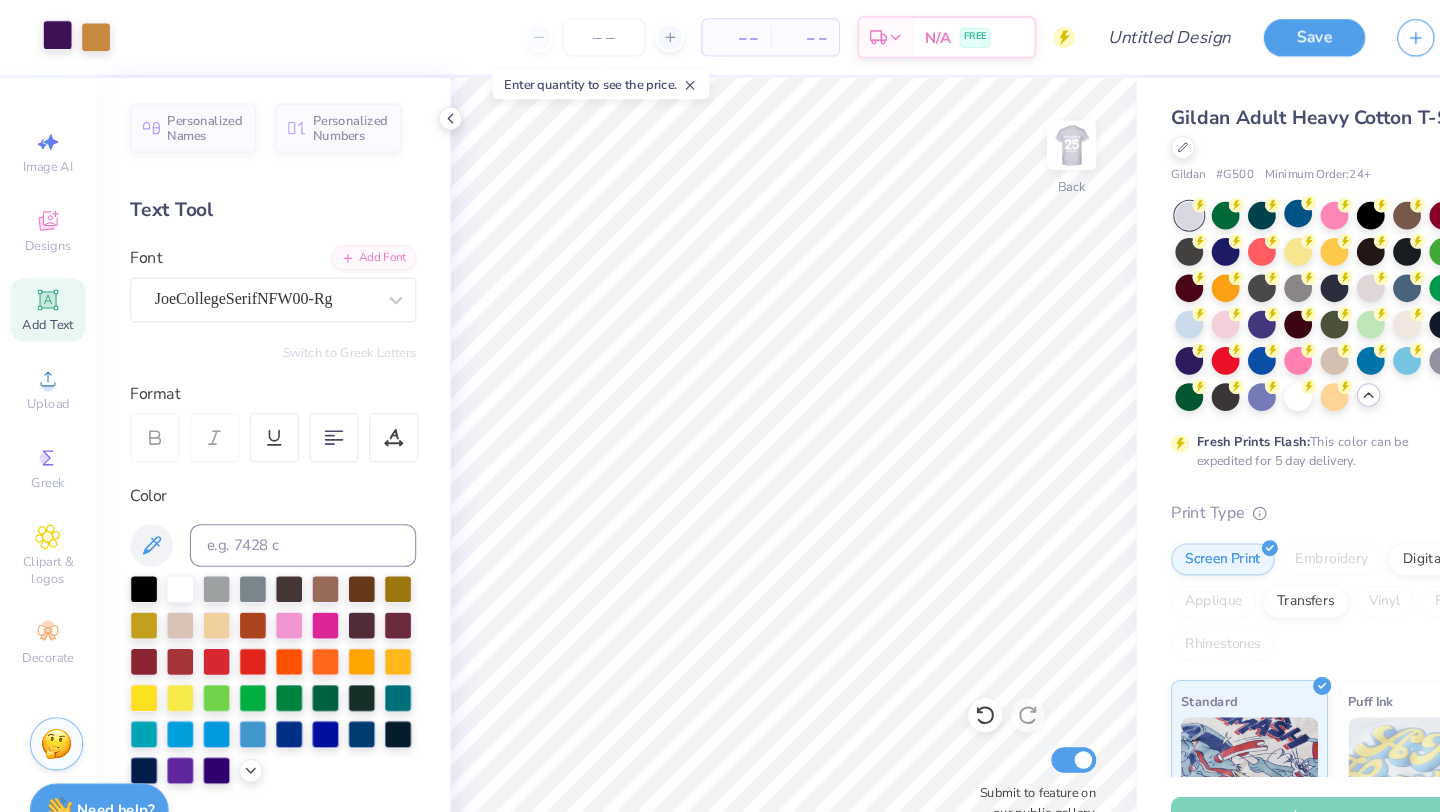 click at bounding box center [54, 33] 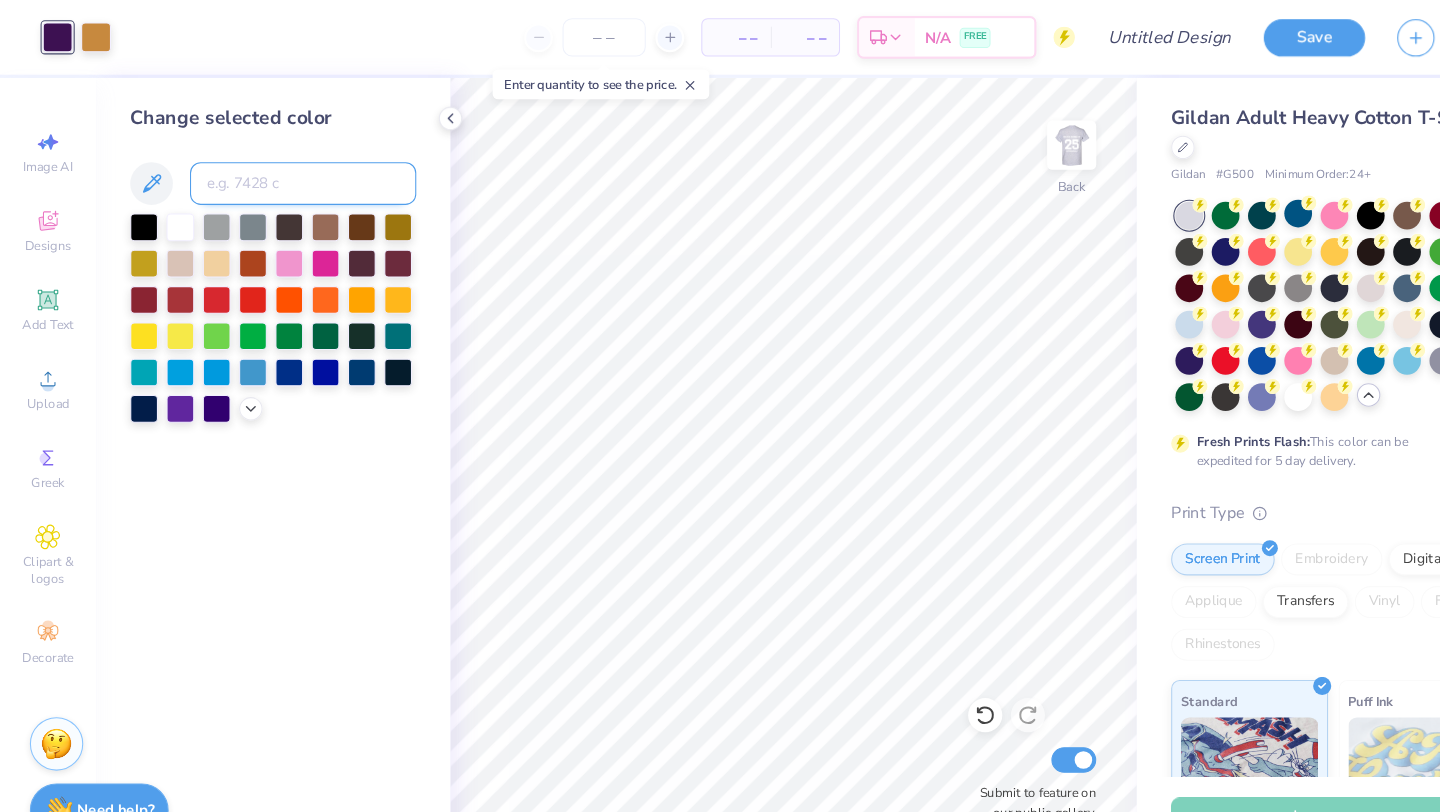 click at bounding box center [284, 172] 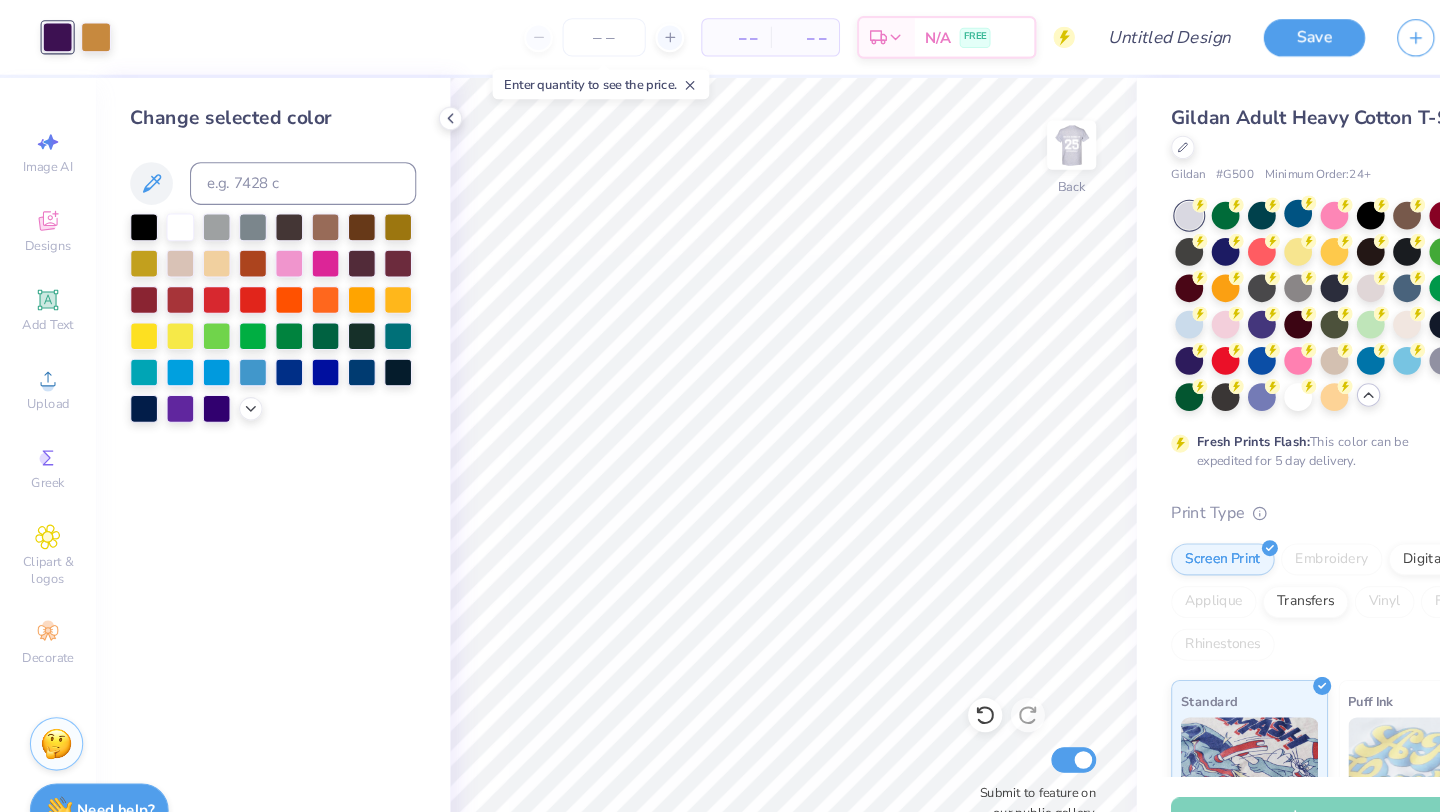 click on "Change selected color" at bounding box center [256, 442] 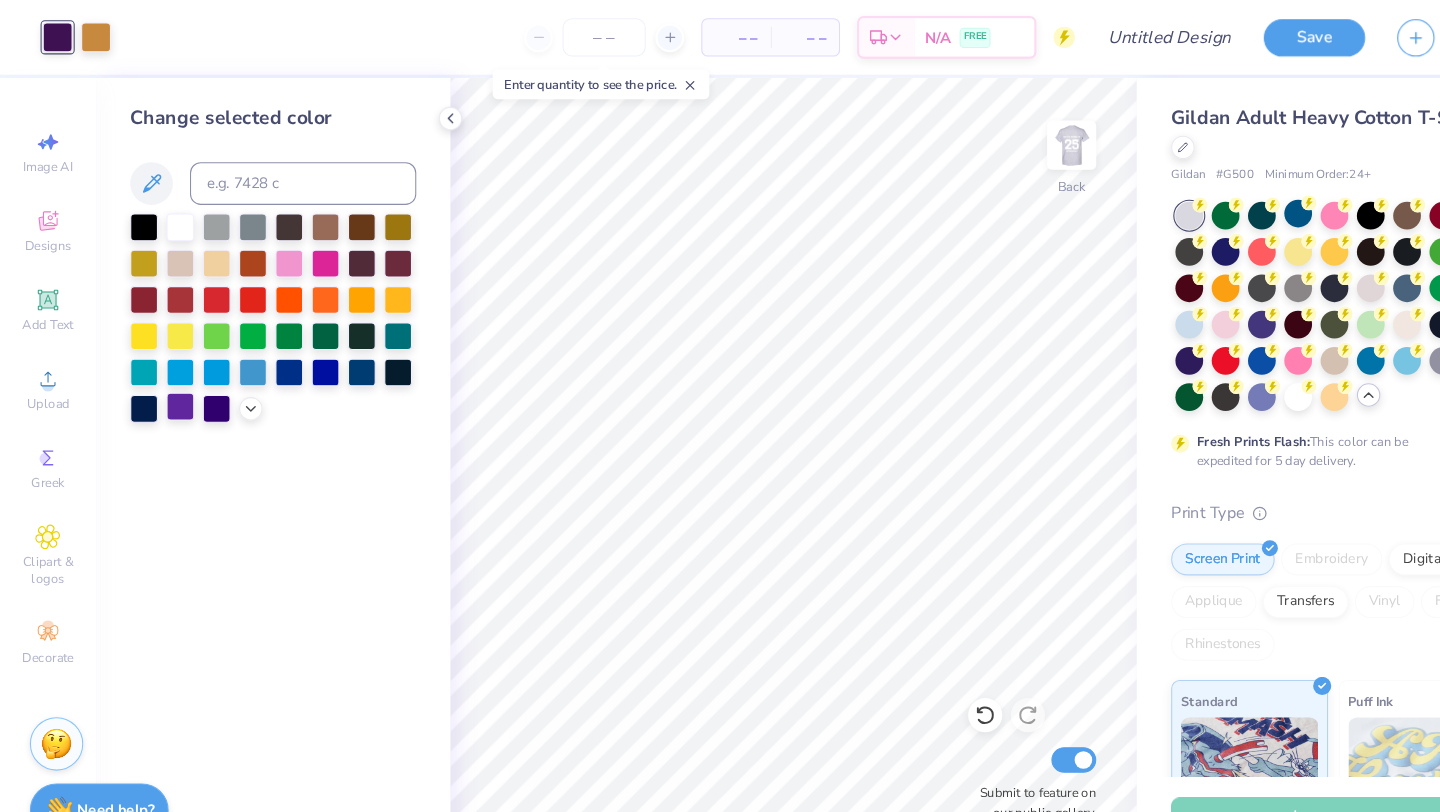click at bounding box center (169, 381) 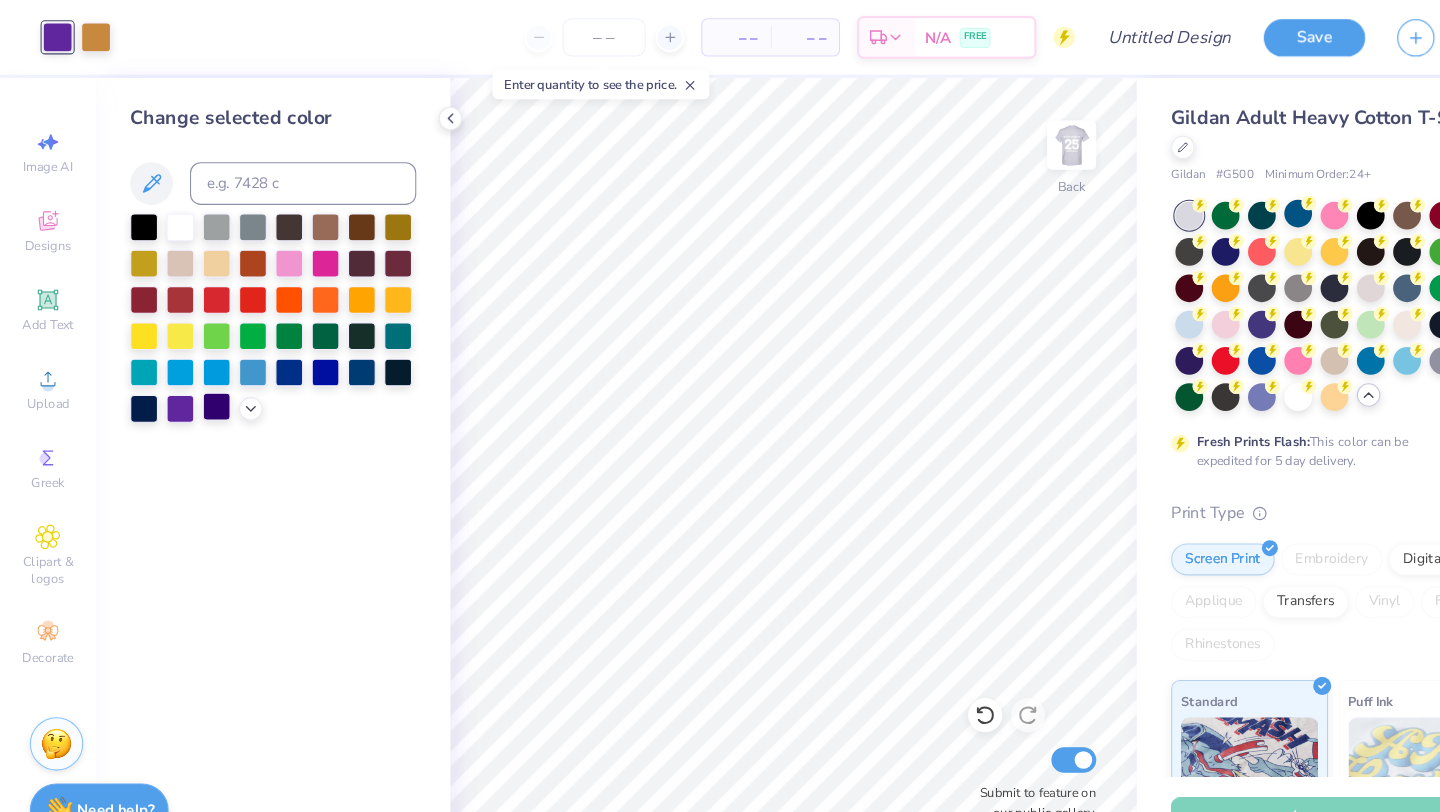 click at bounding box center [203, 381] 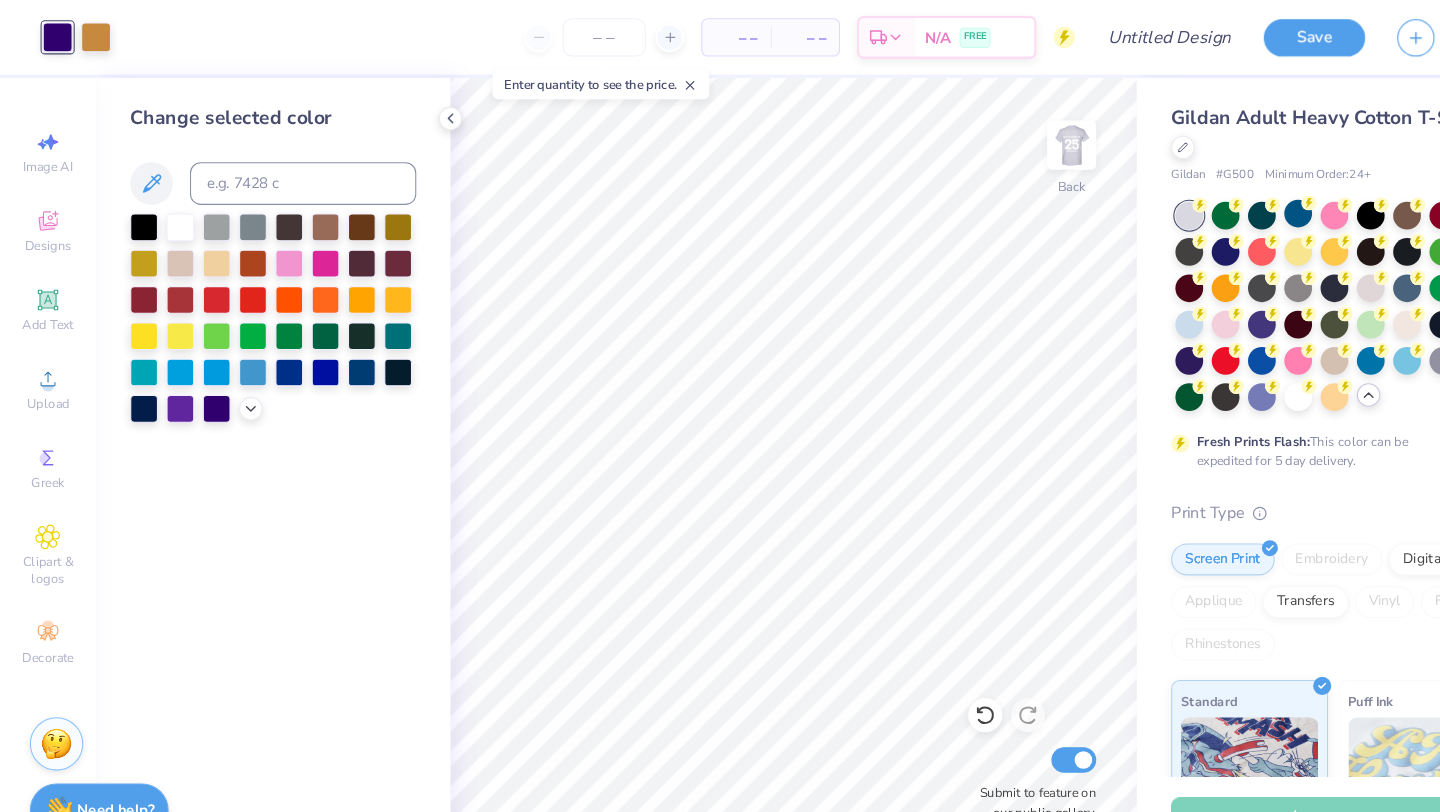 click on "Change selected color" at bounding box center [256, 442] 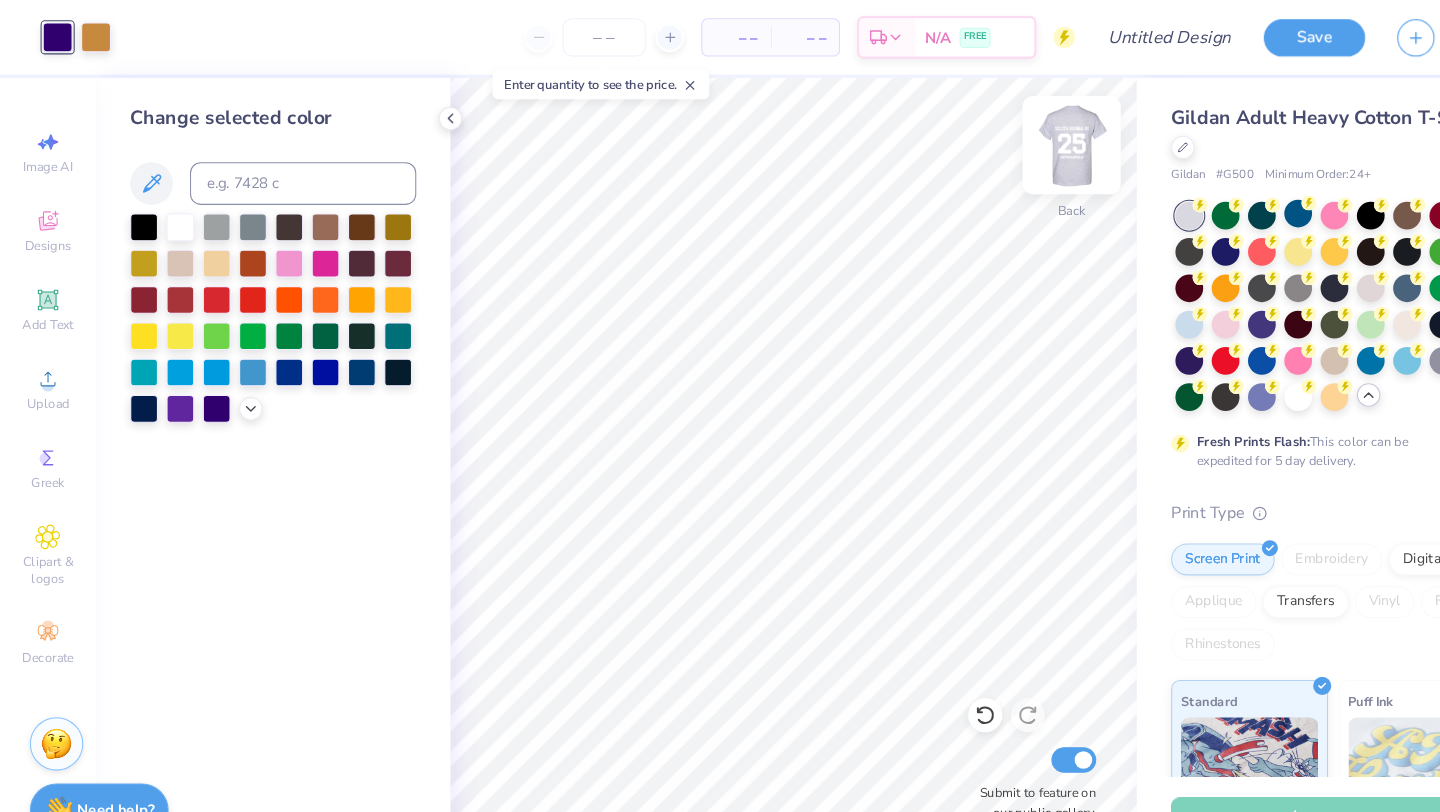 click at bounding box center [1004, 136] 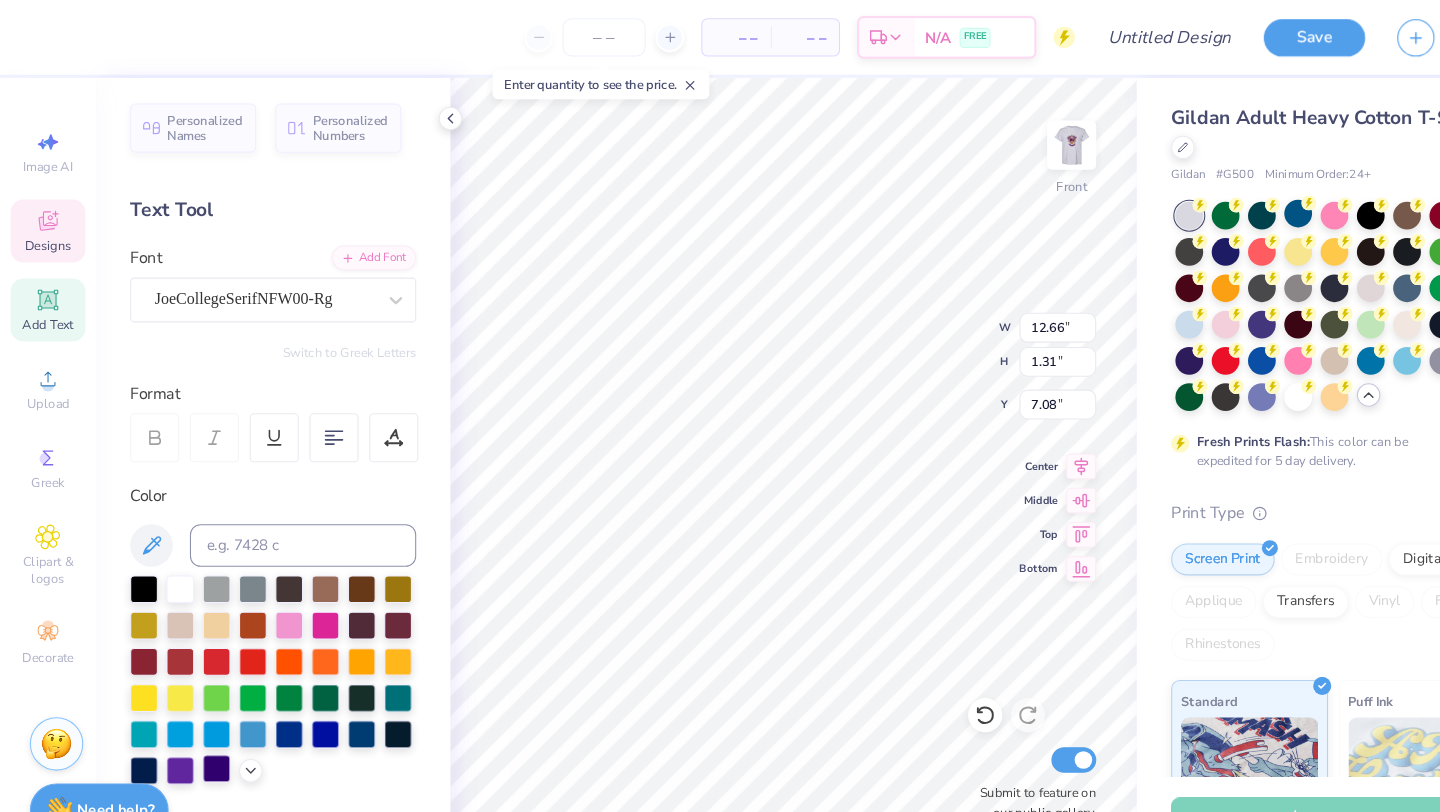 click at bounding box center [203, 720] 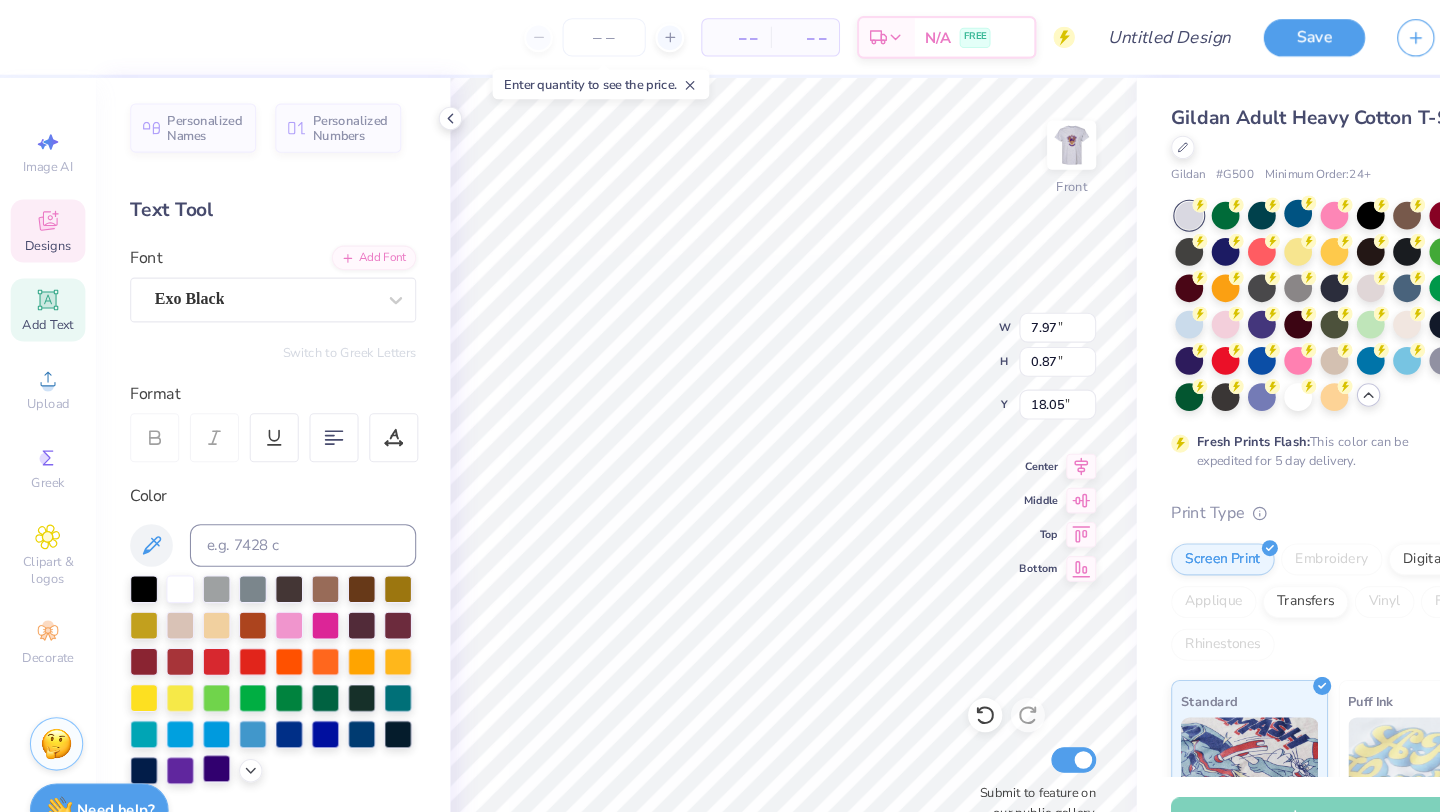 click at bounding box center (203, 720) 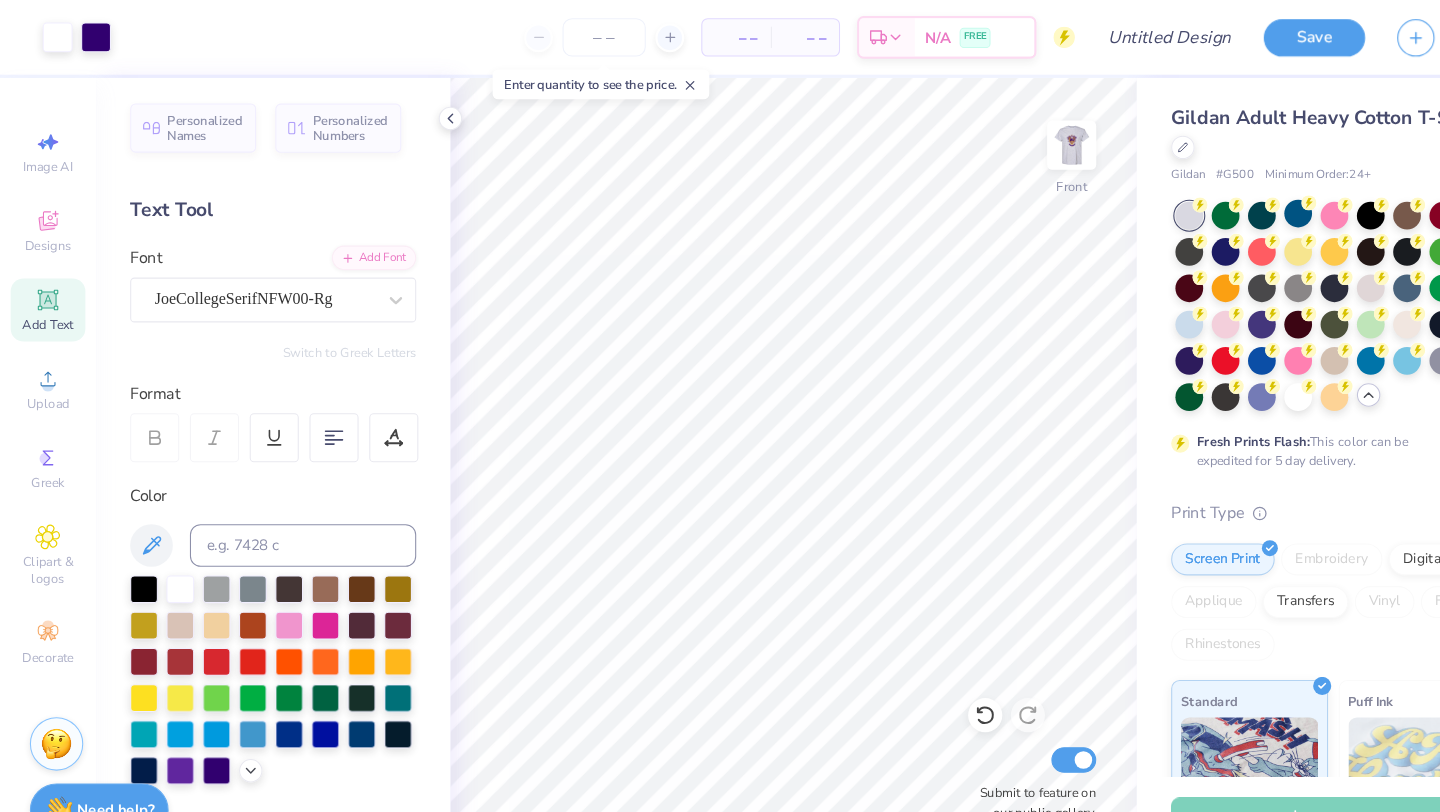 click at bounding box center (1004, 136) 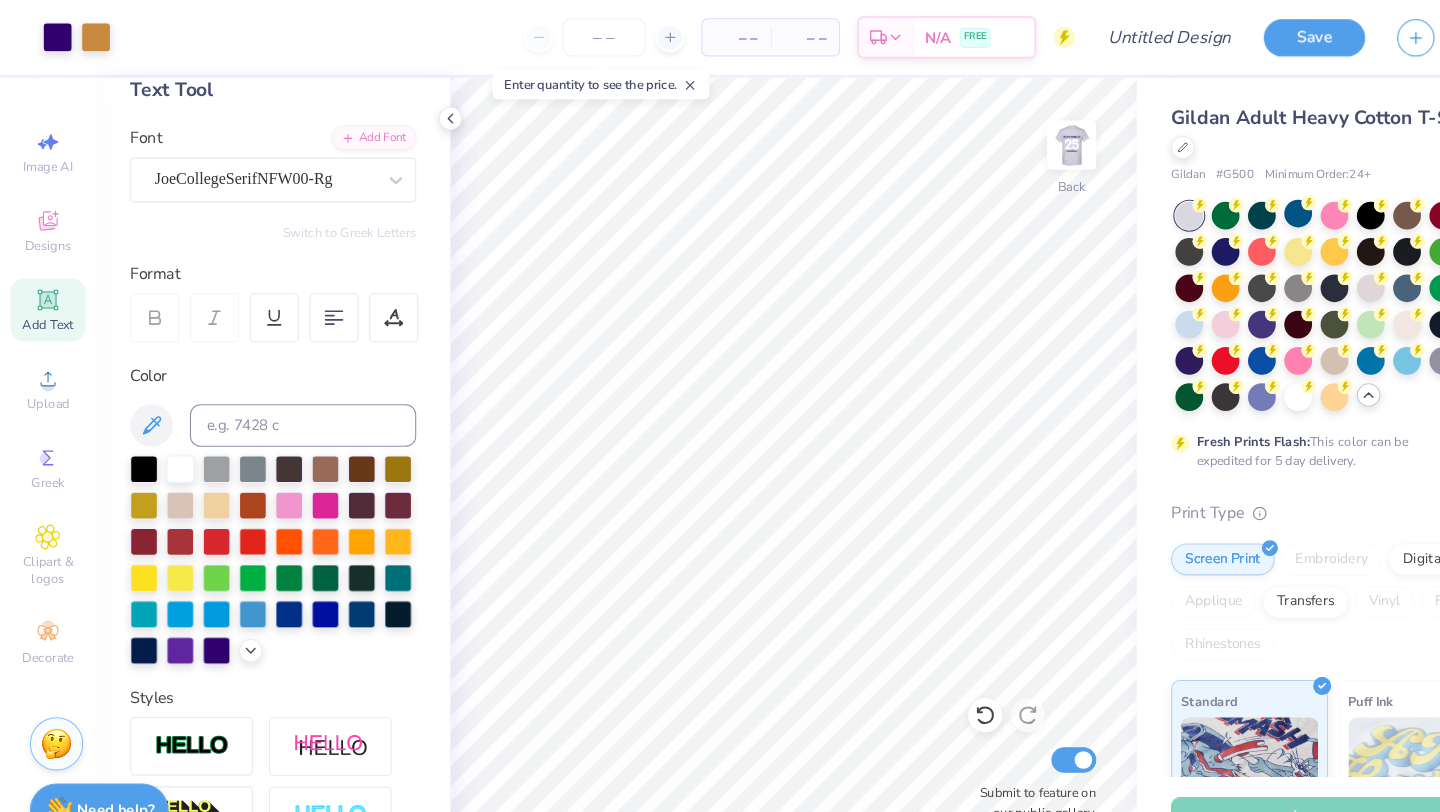 scroll, scrollTop: 0, scrollLeft: 0, axis: both 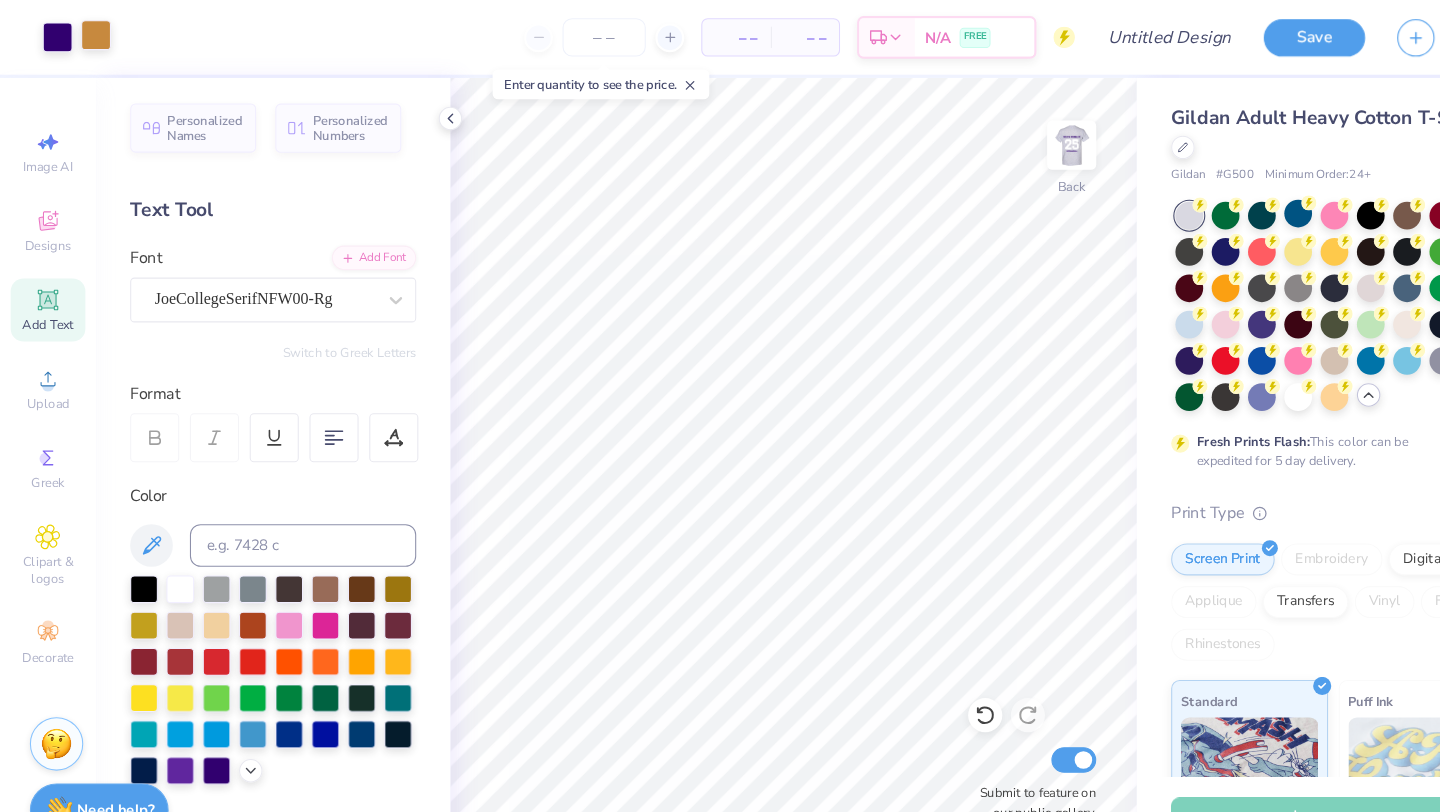 click at bounding box center [90, 33] 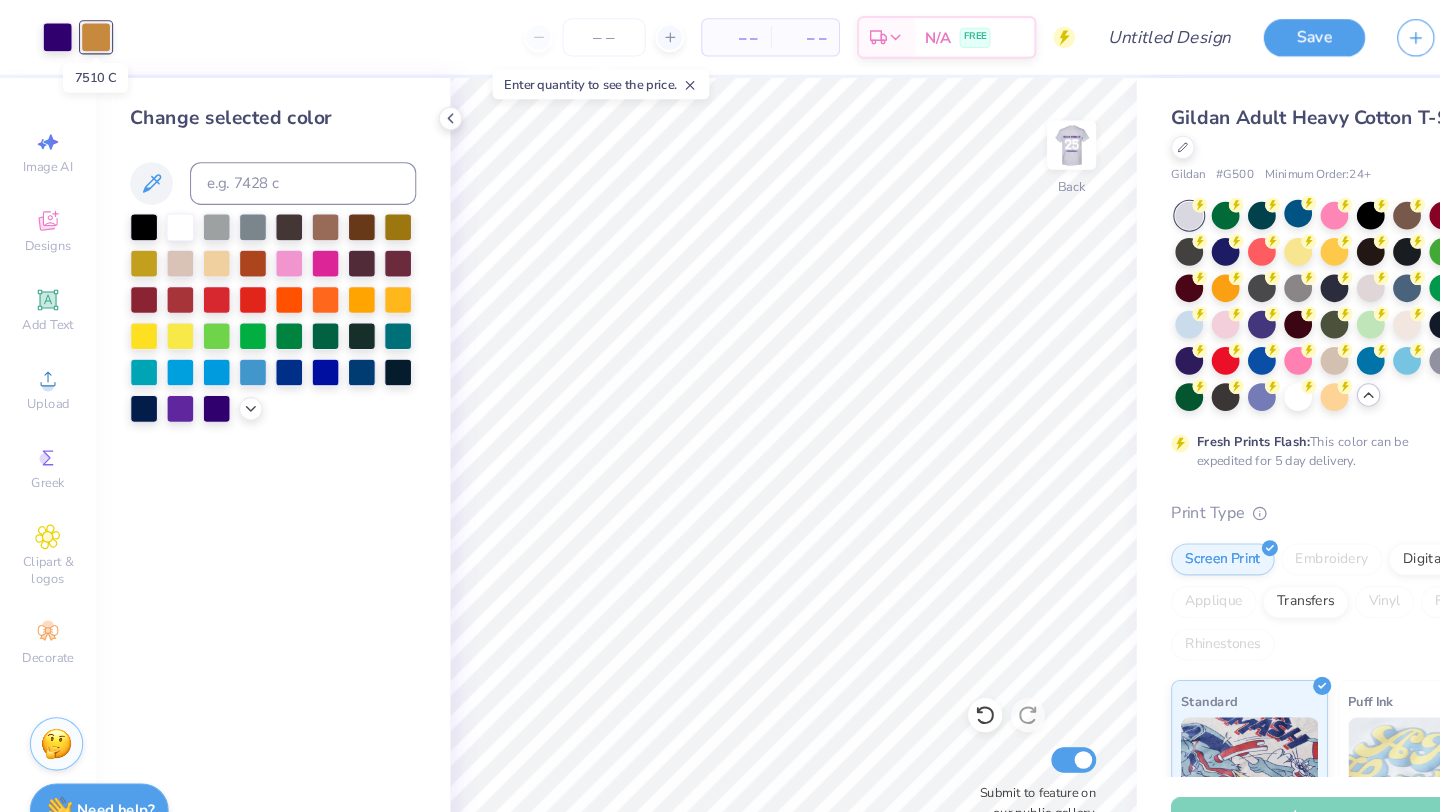 click at bounding box center [90, 35] 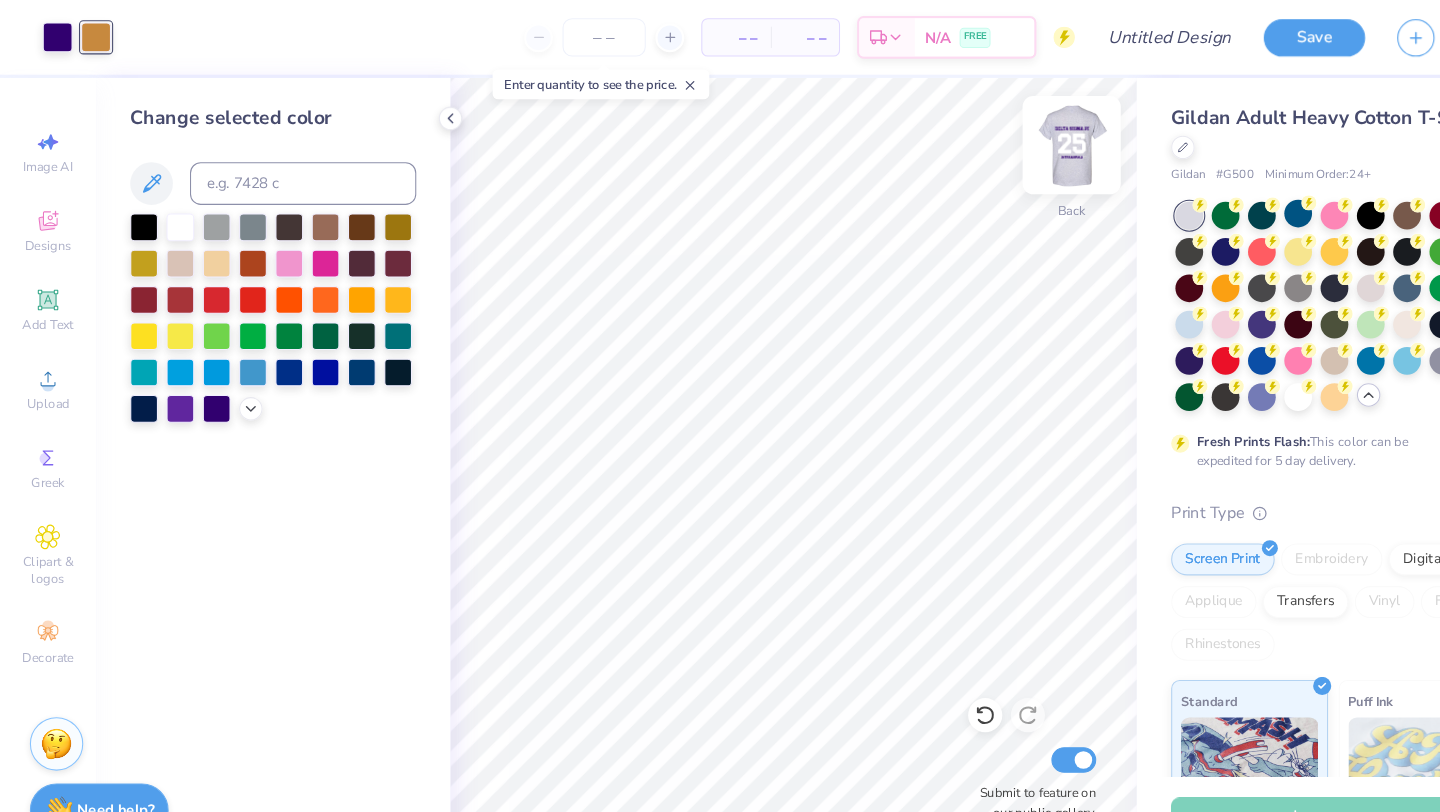 click at bounding box center [1004, 136] 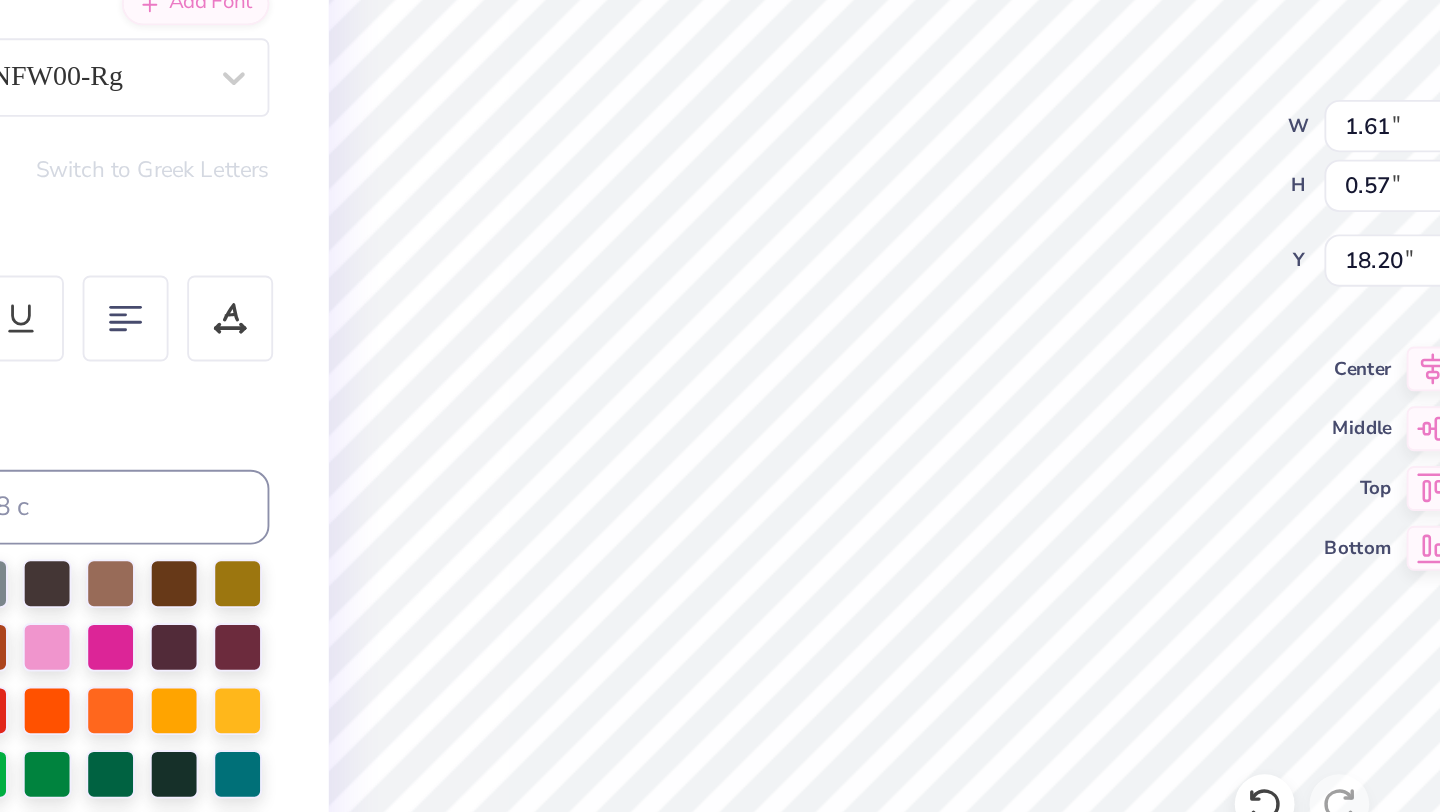 type on "10.45" 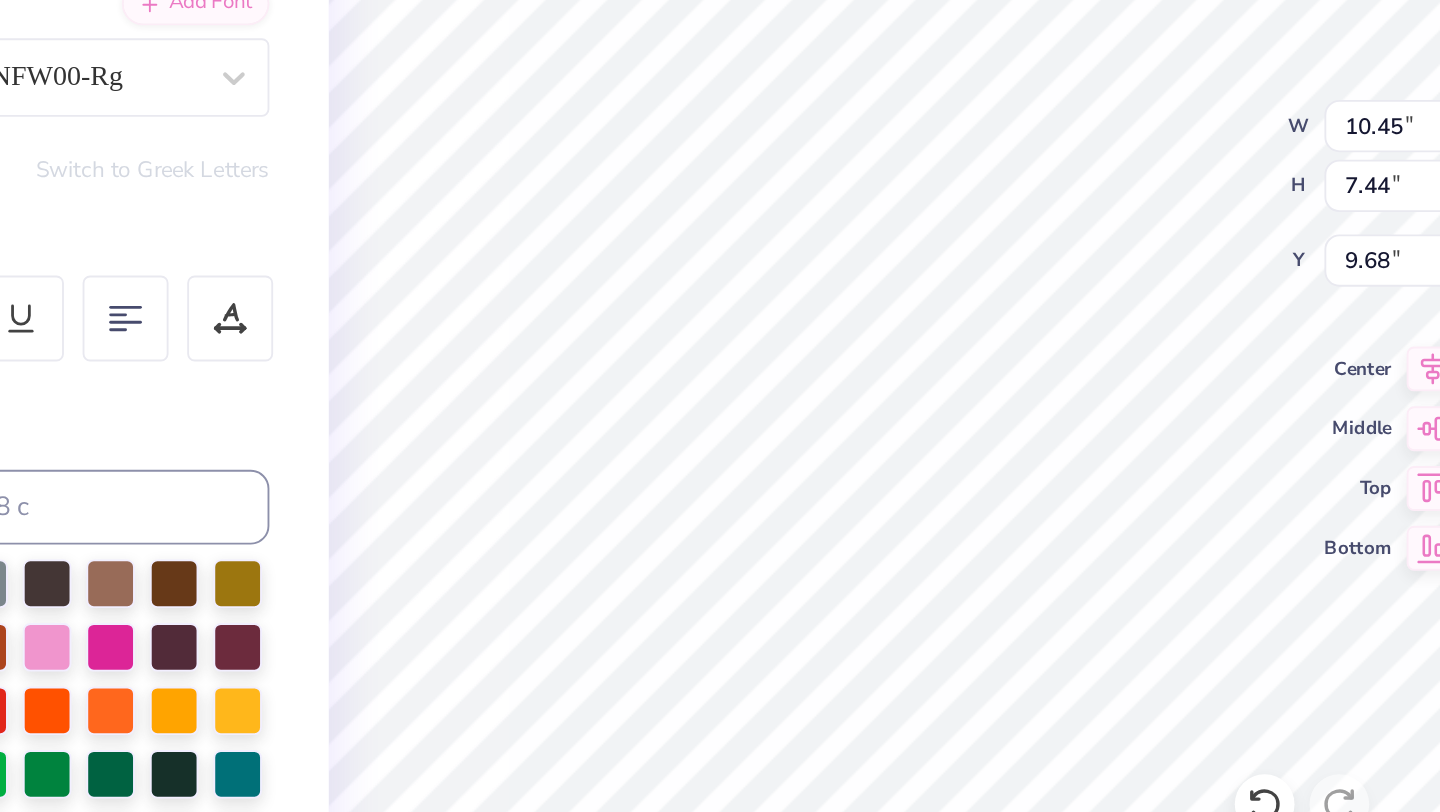 type on "9.70" 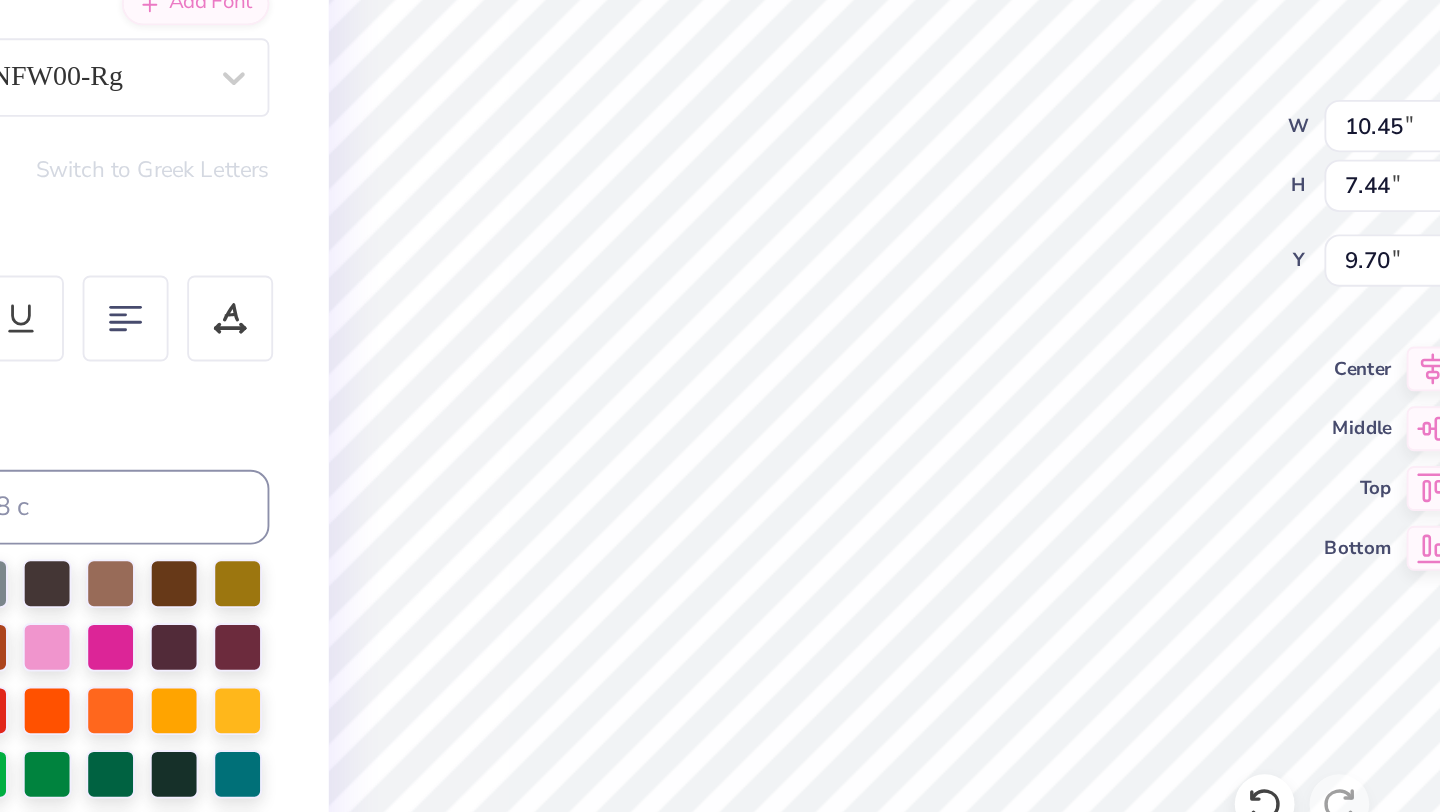 type on "10.45" 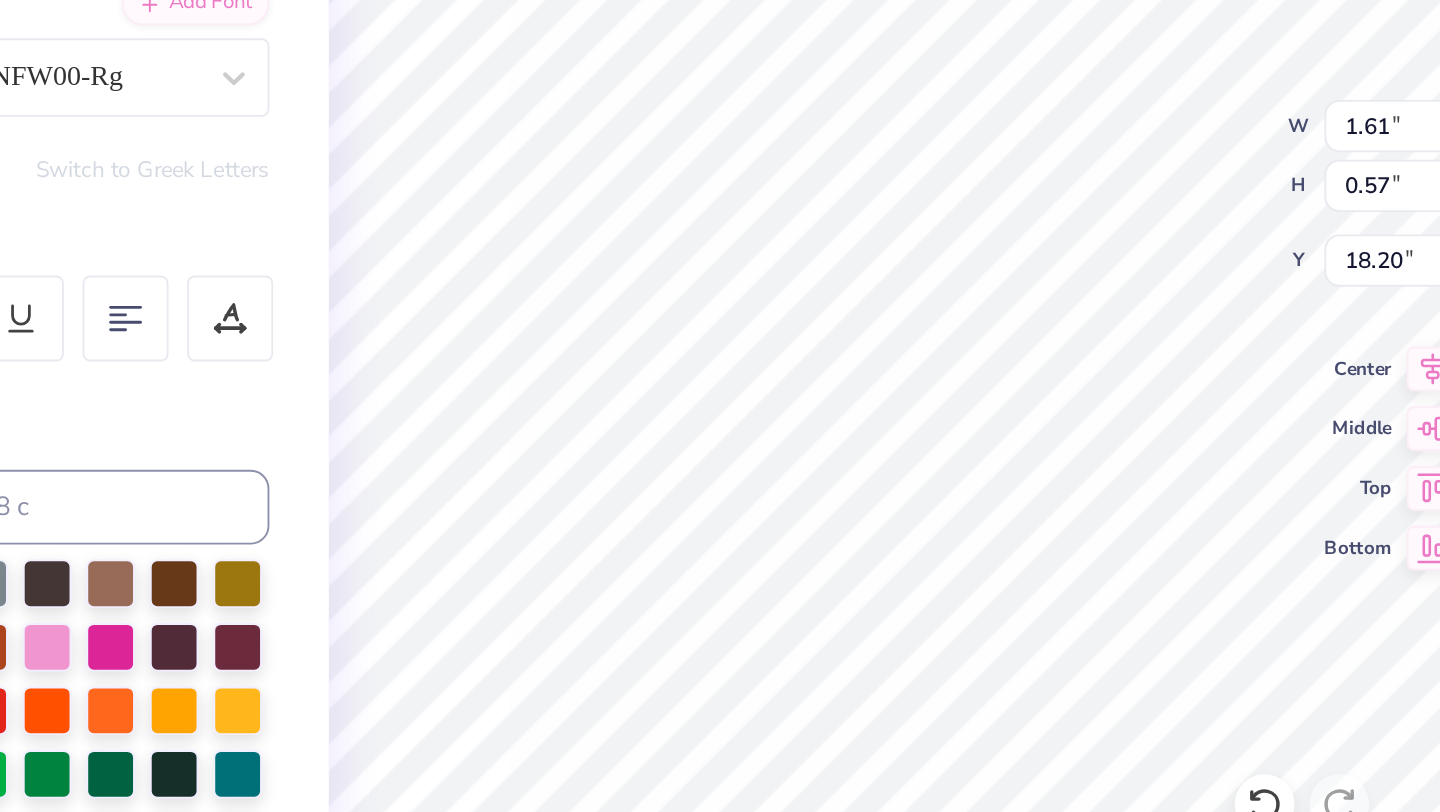 type on "10.45" 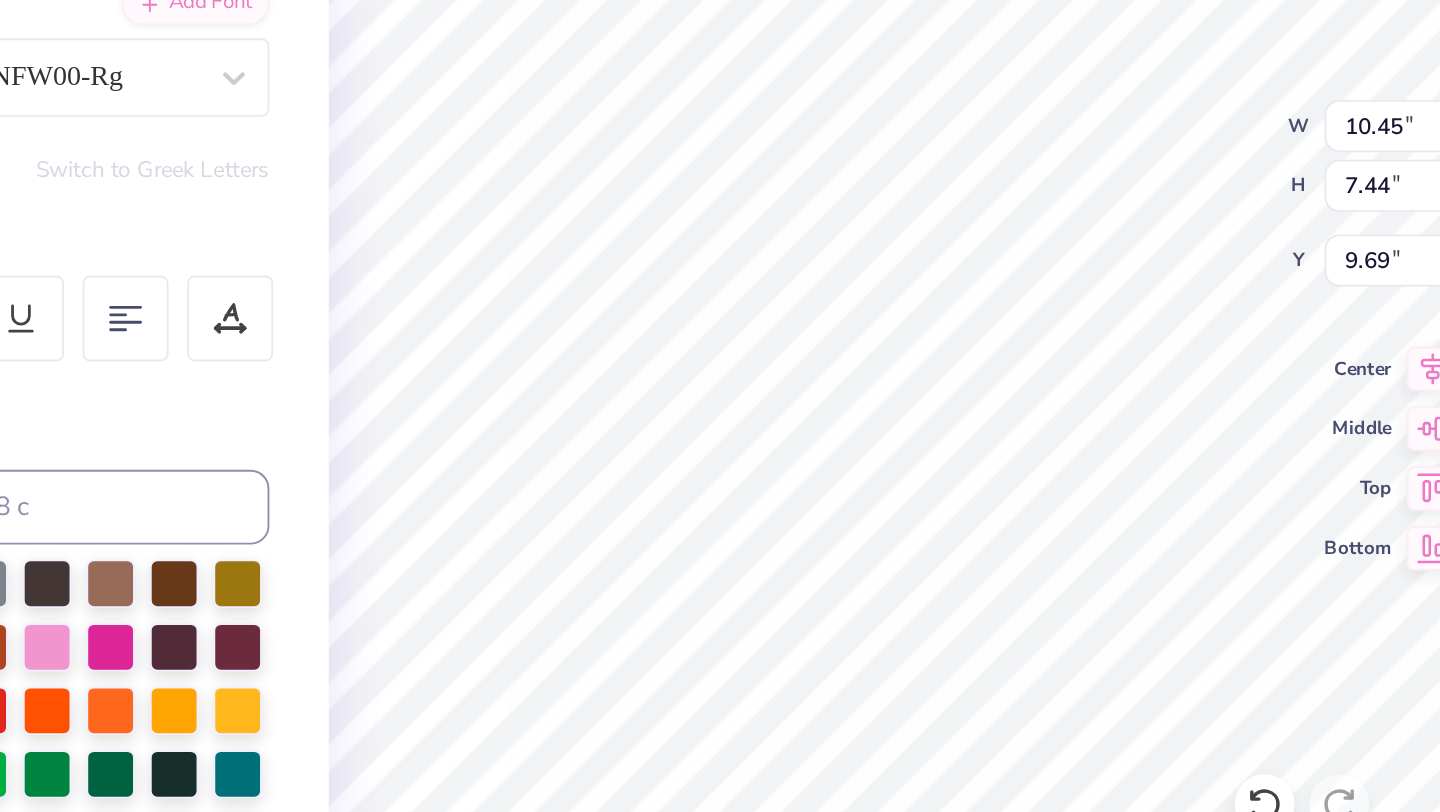 type on "9.65" 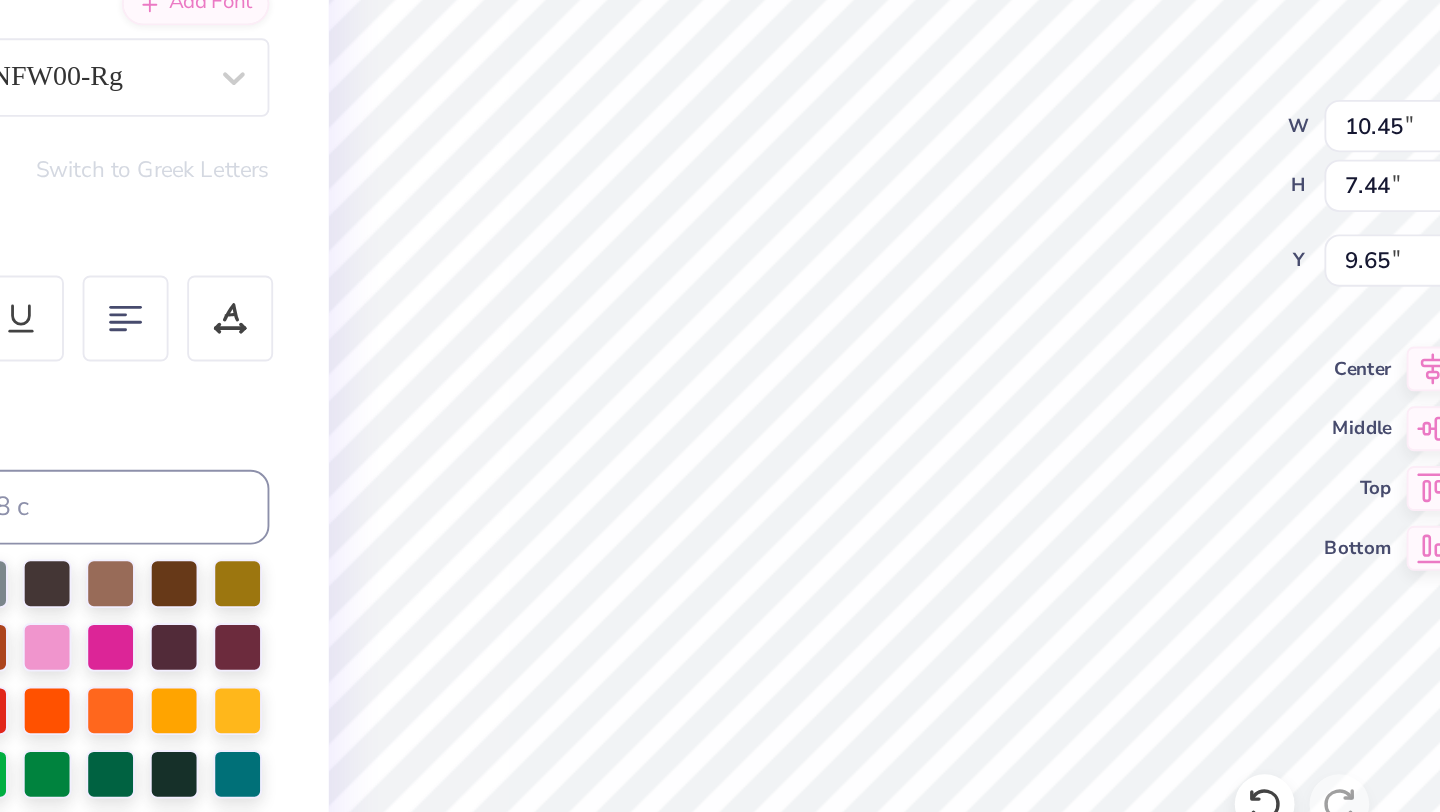 type on "10.37" 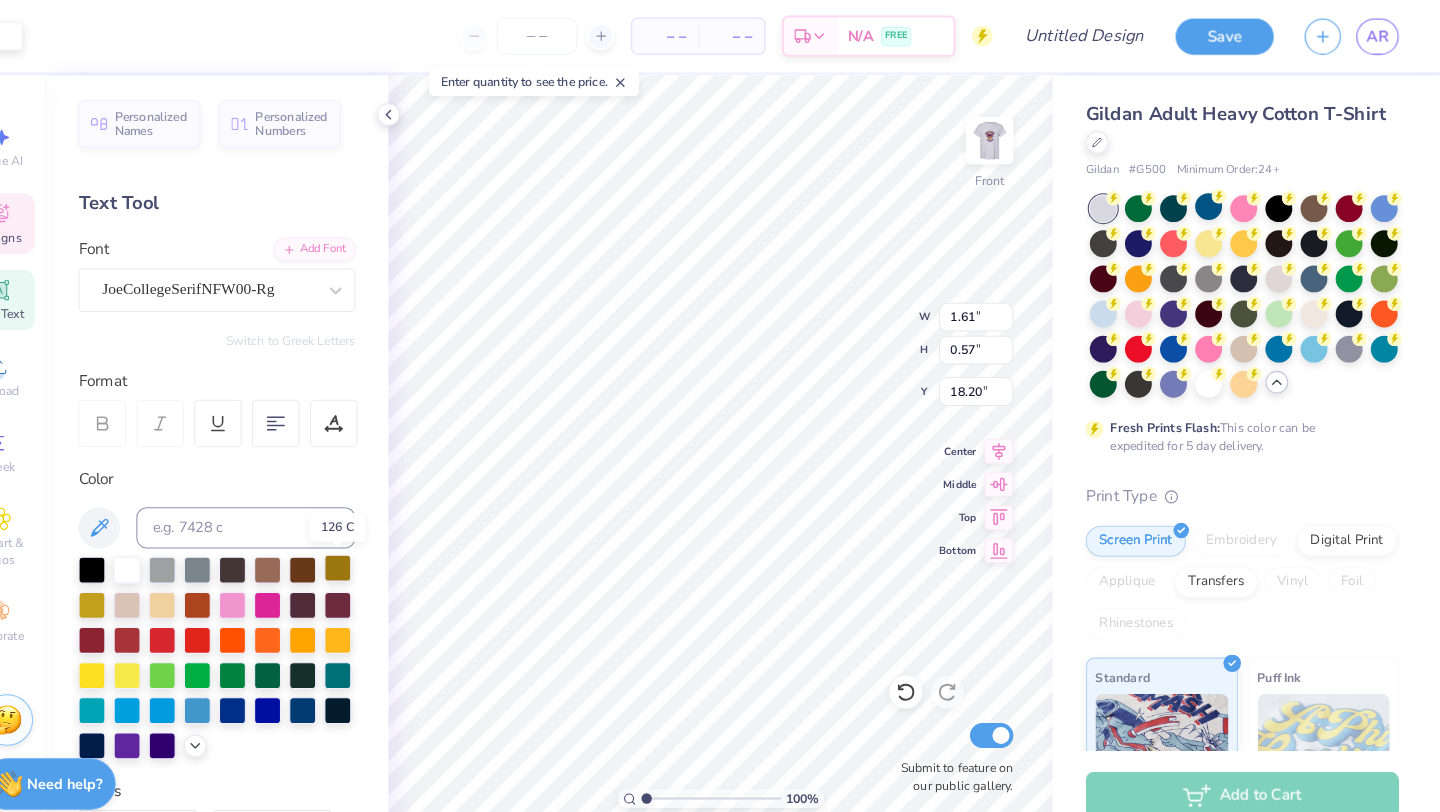 scroll, scrollTop: 0, scrollLeft: 0, axis: both 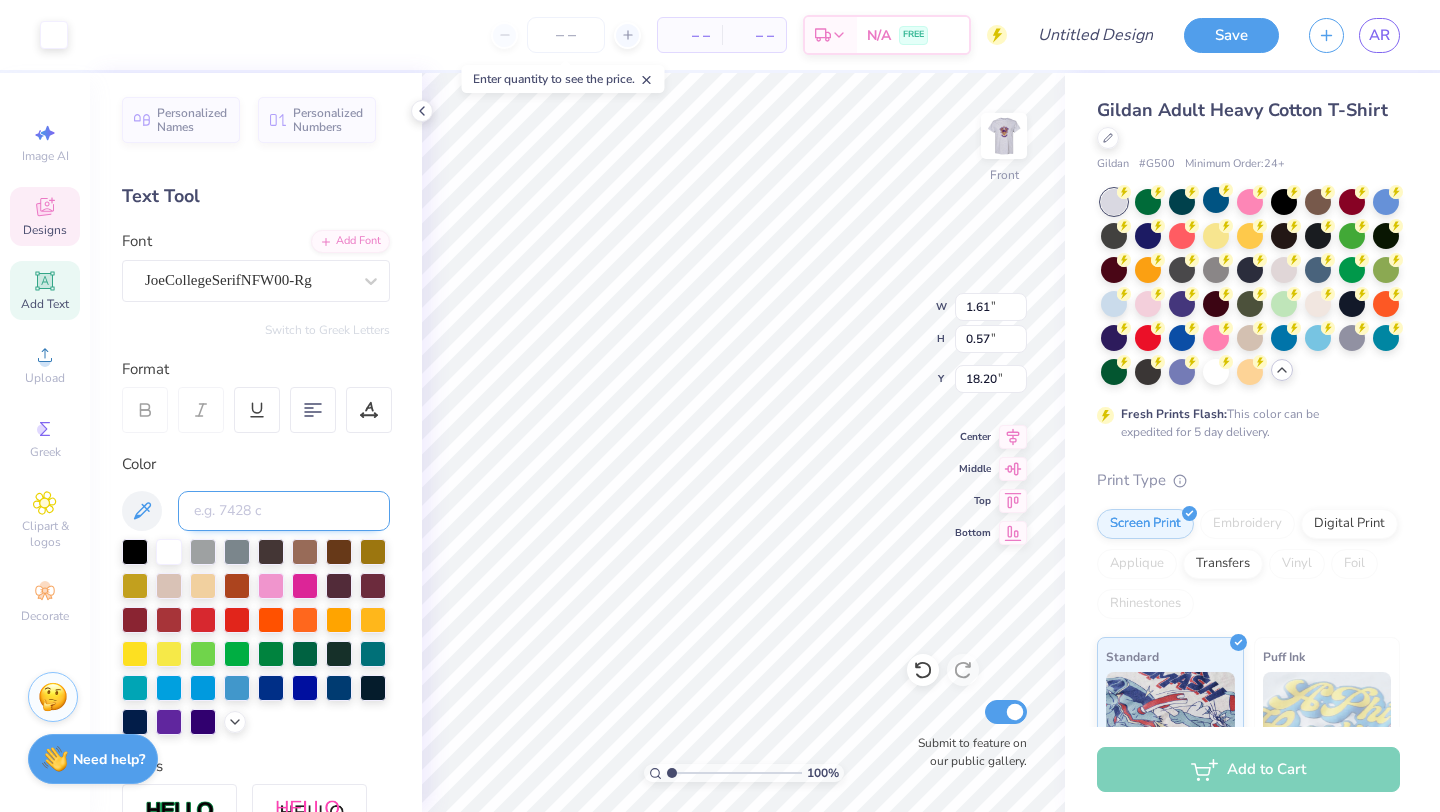 click at bounding box center [284, 511] 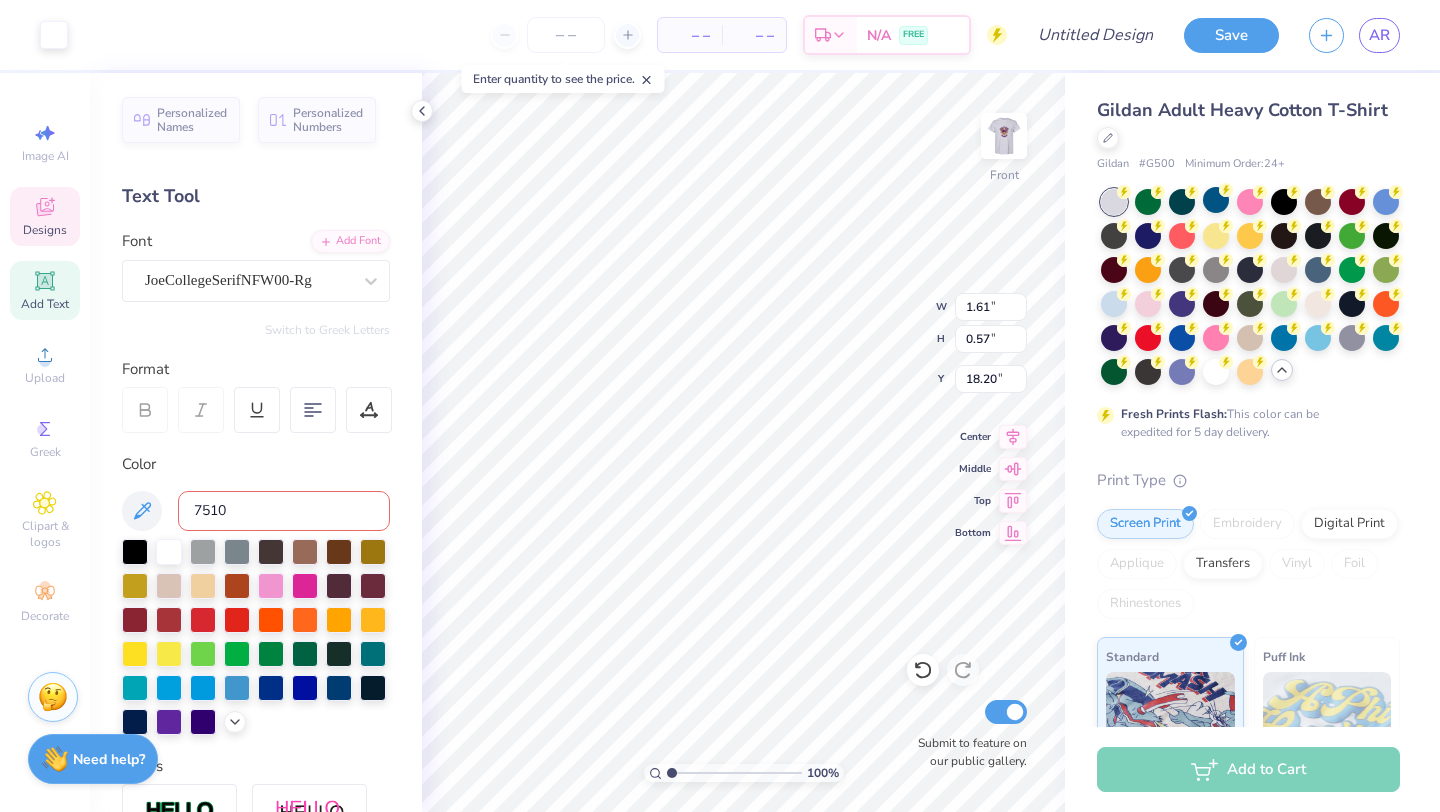 type on "7510" 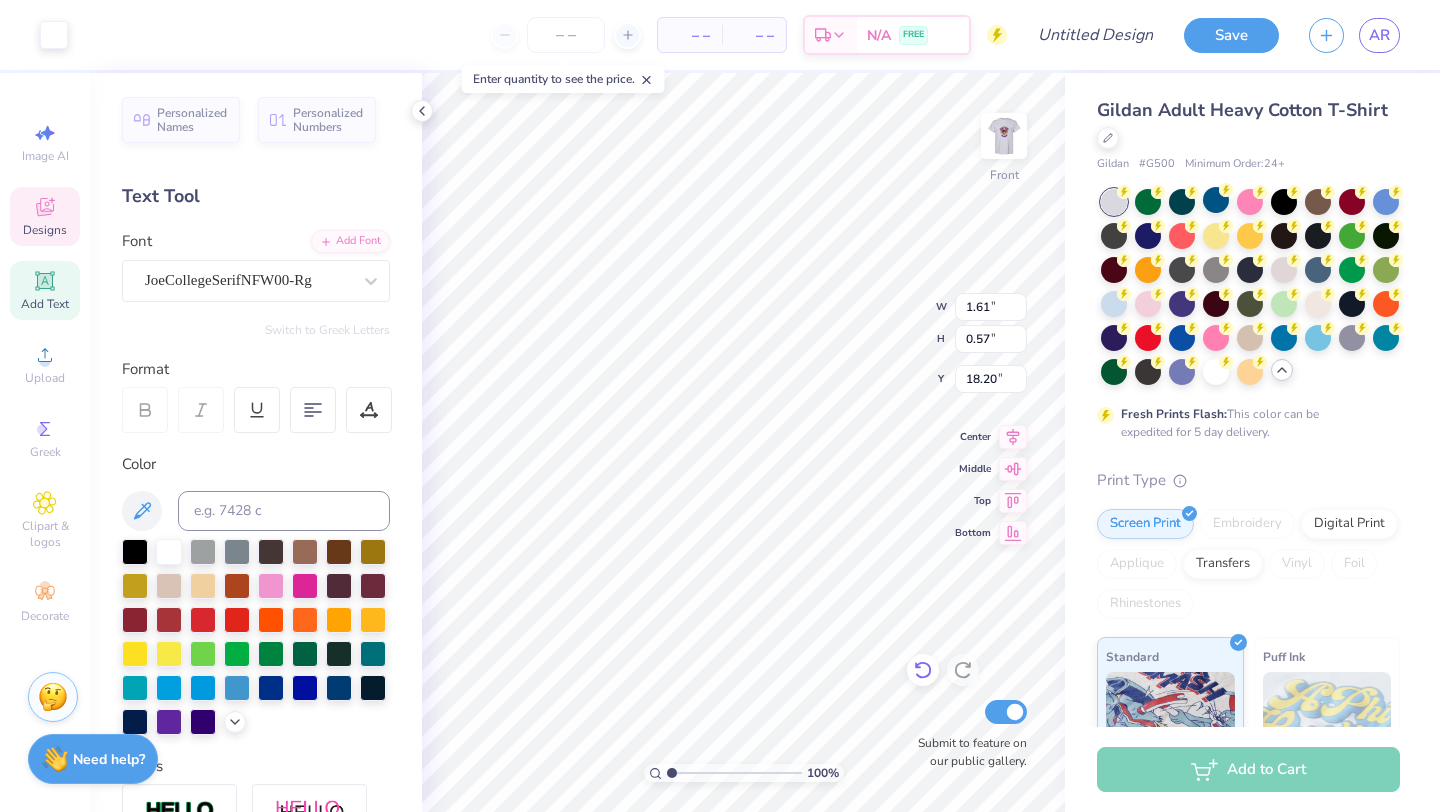 click 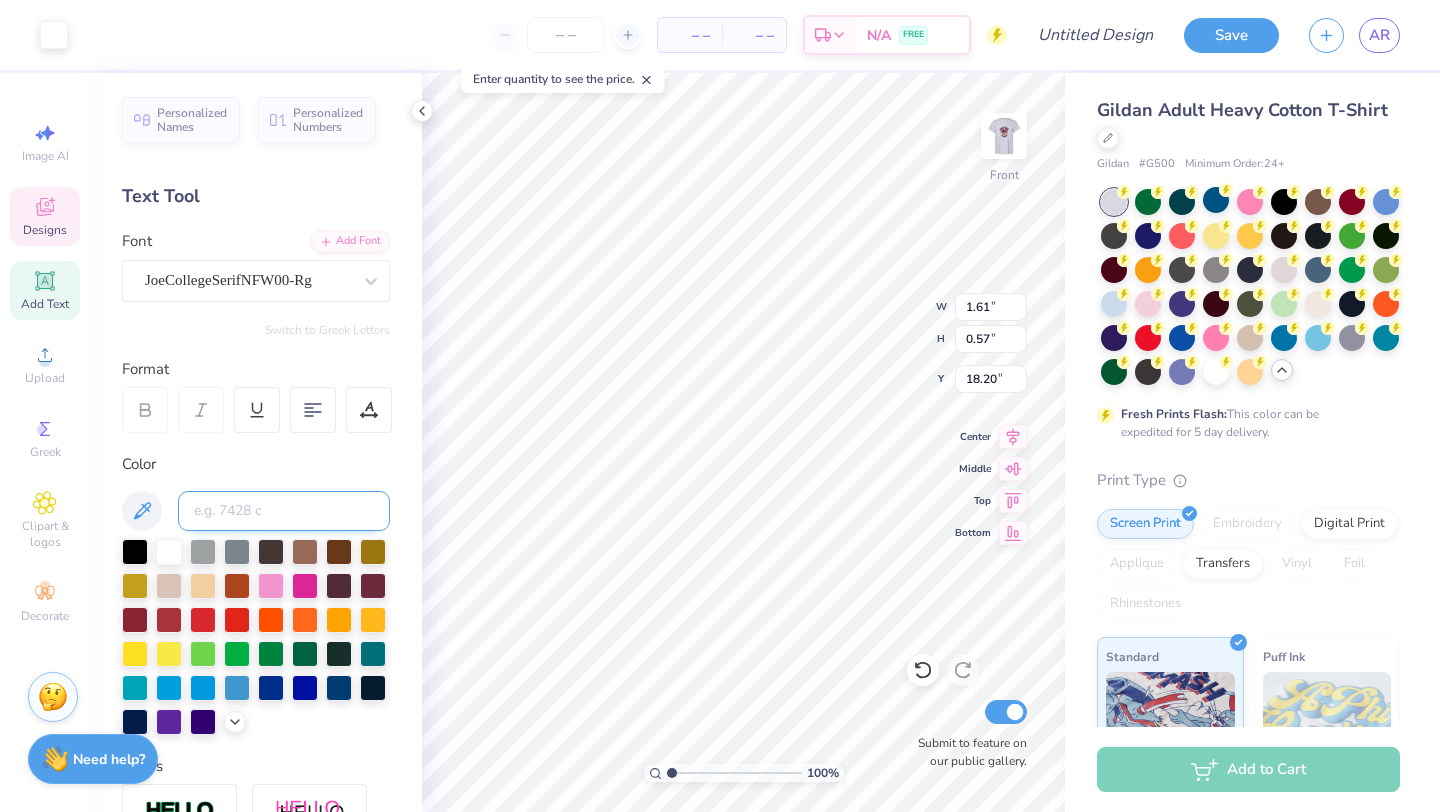 click at bounding box center [284, 511] 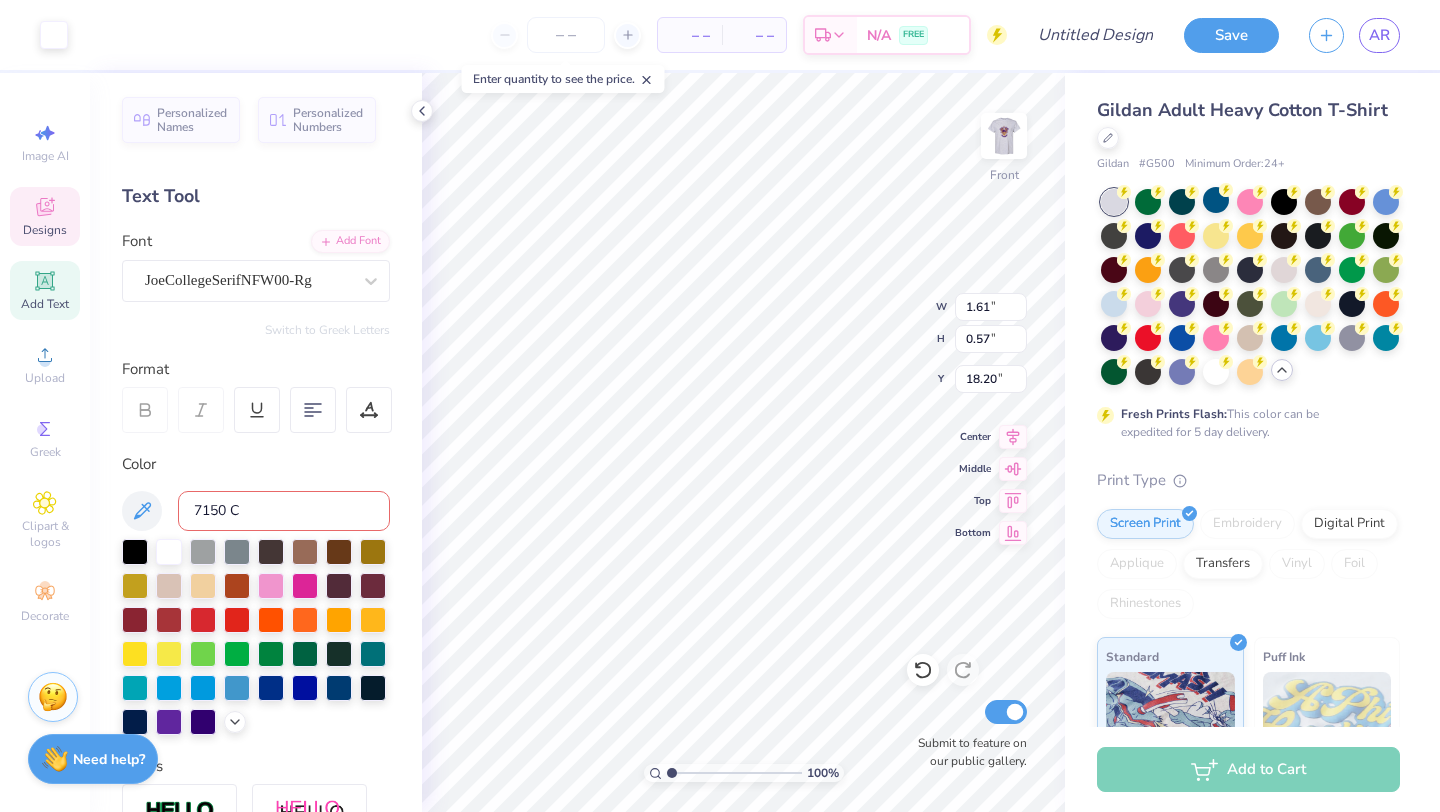 type on "7150 C" 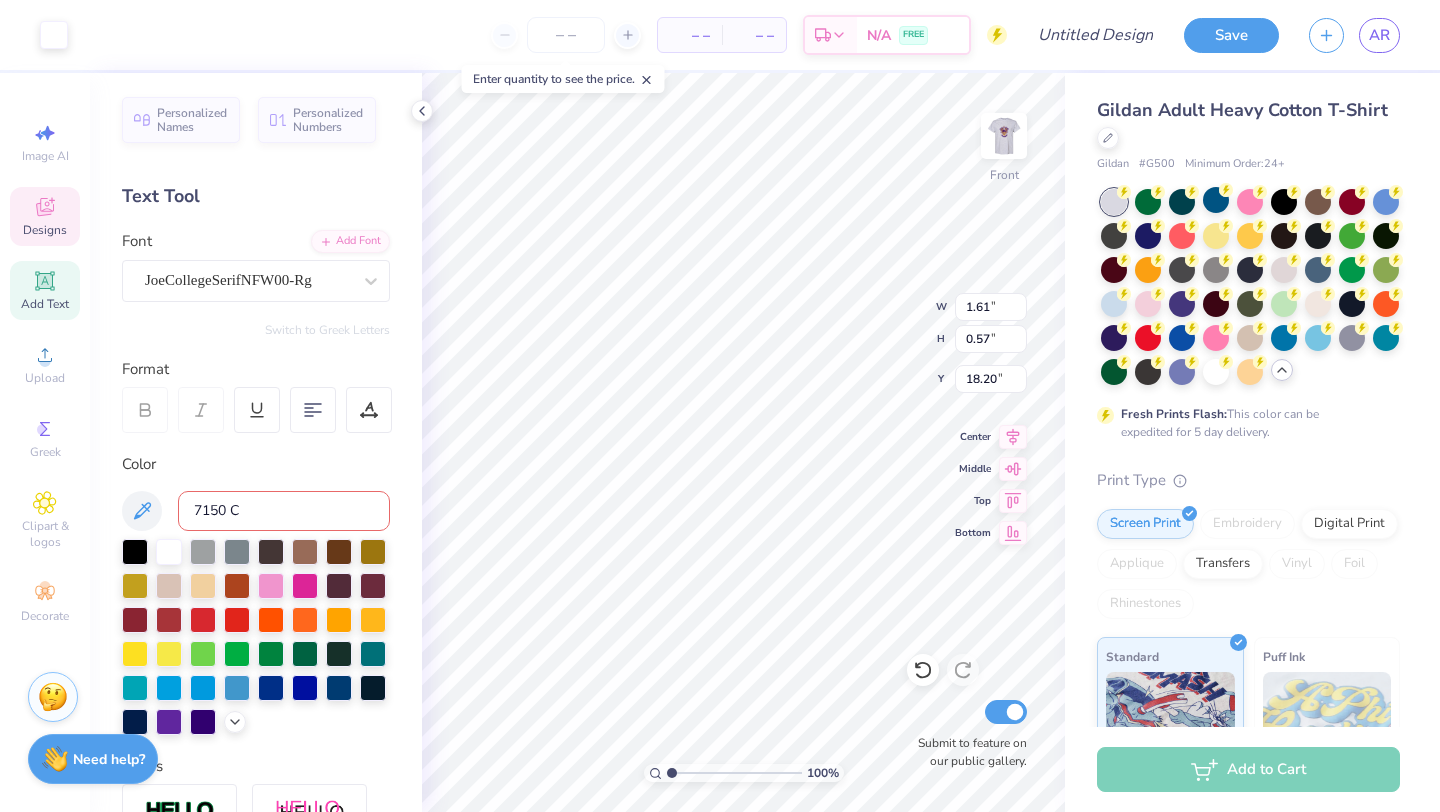 click on "7150 C" at bounding box center [284, 511] 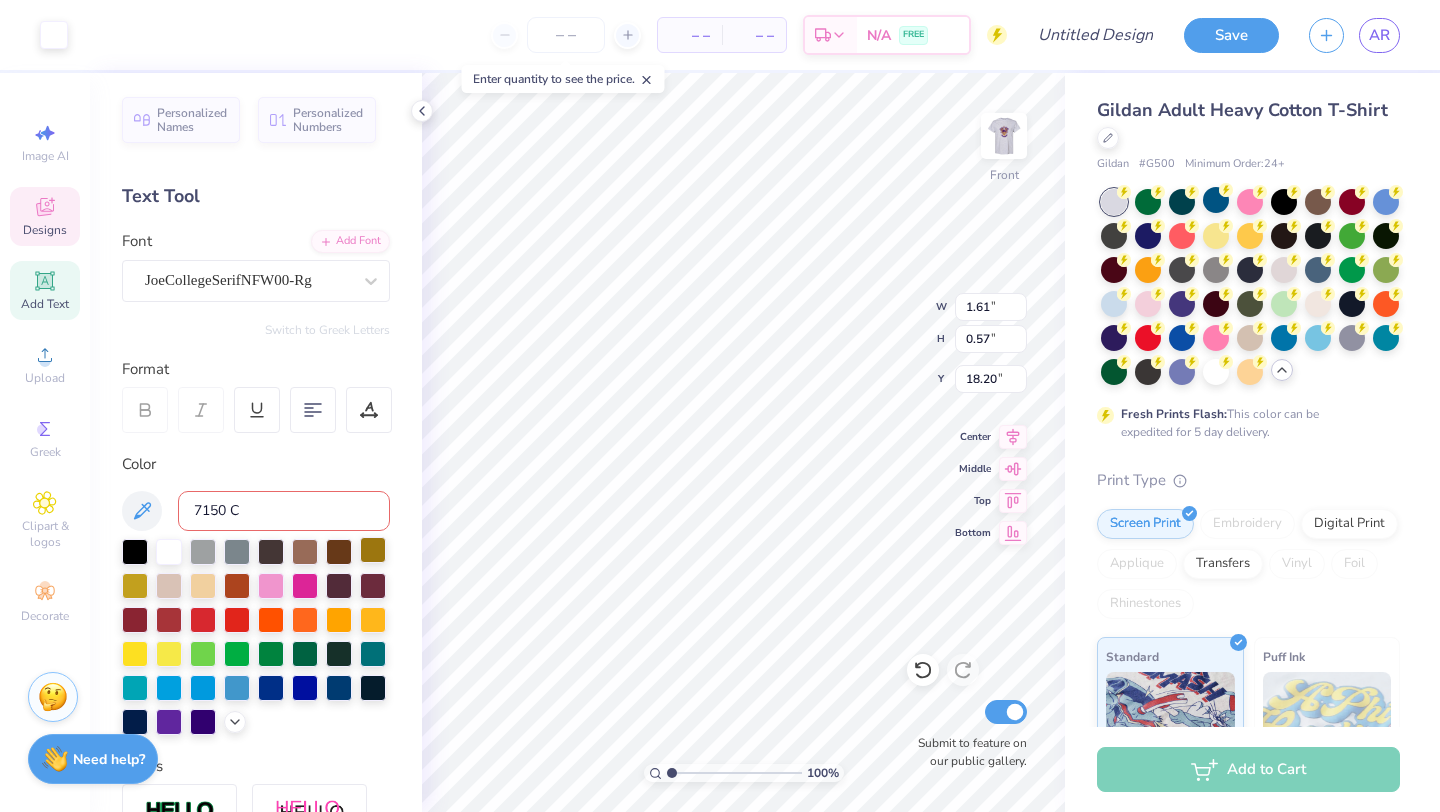 click at bounding box center [373, 550] 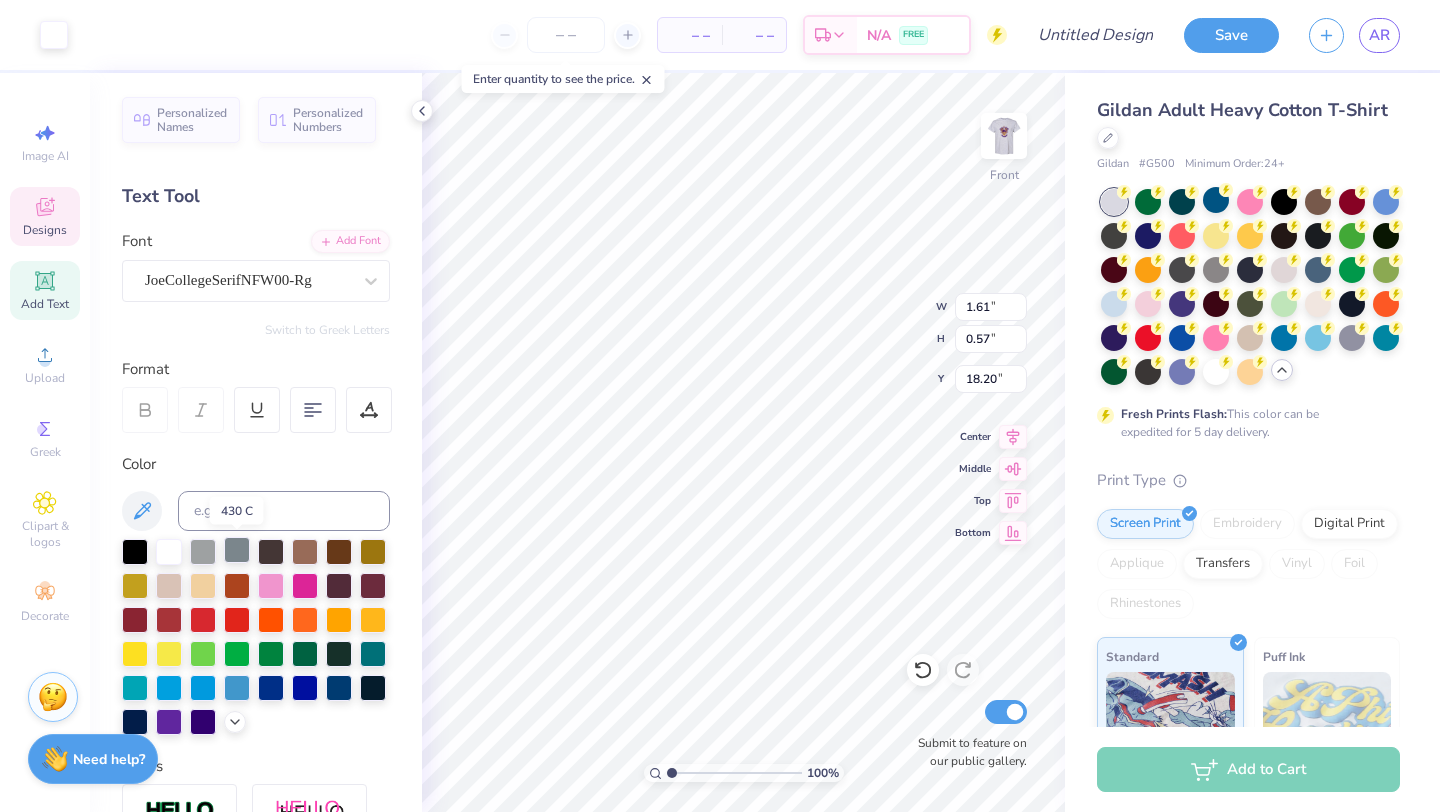 click at bounding box center [237, 550] 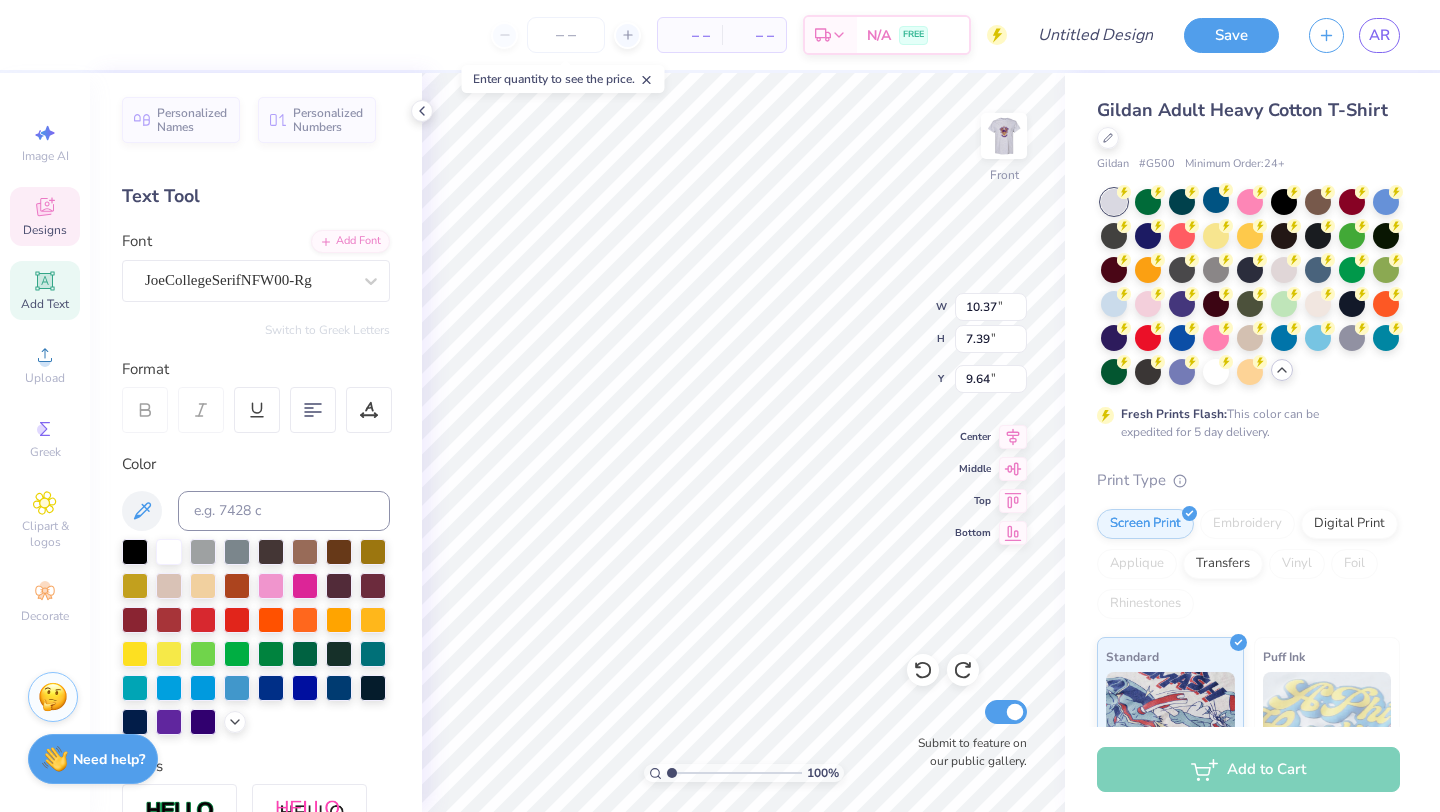 type on "2.05" 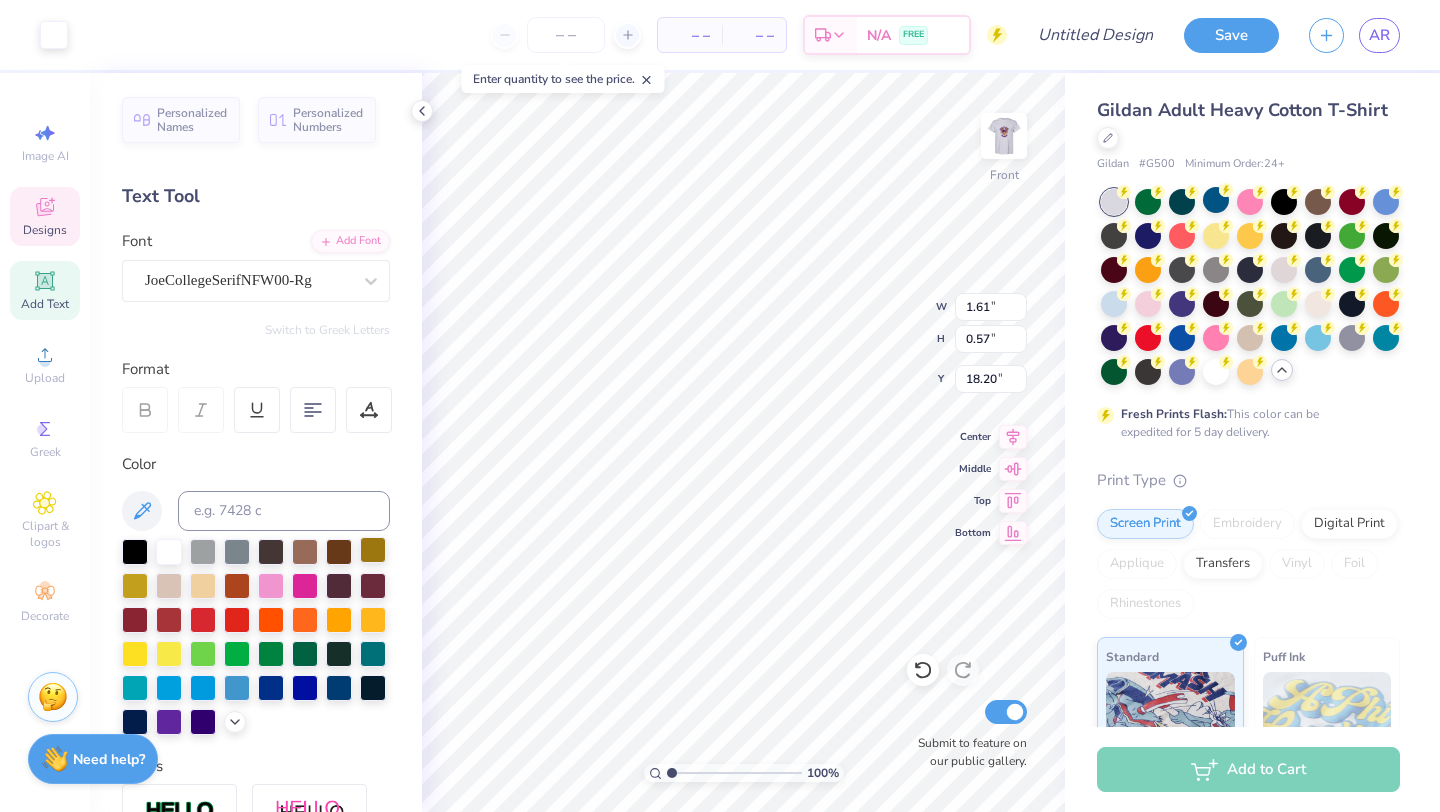 click at bounding box center [373, 550] 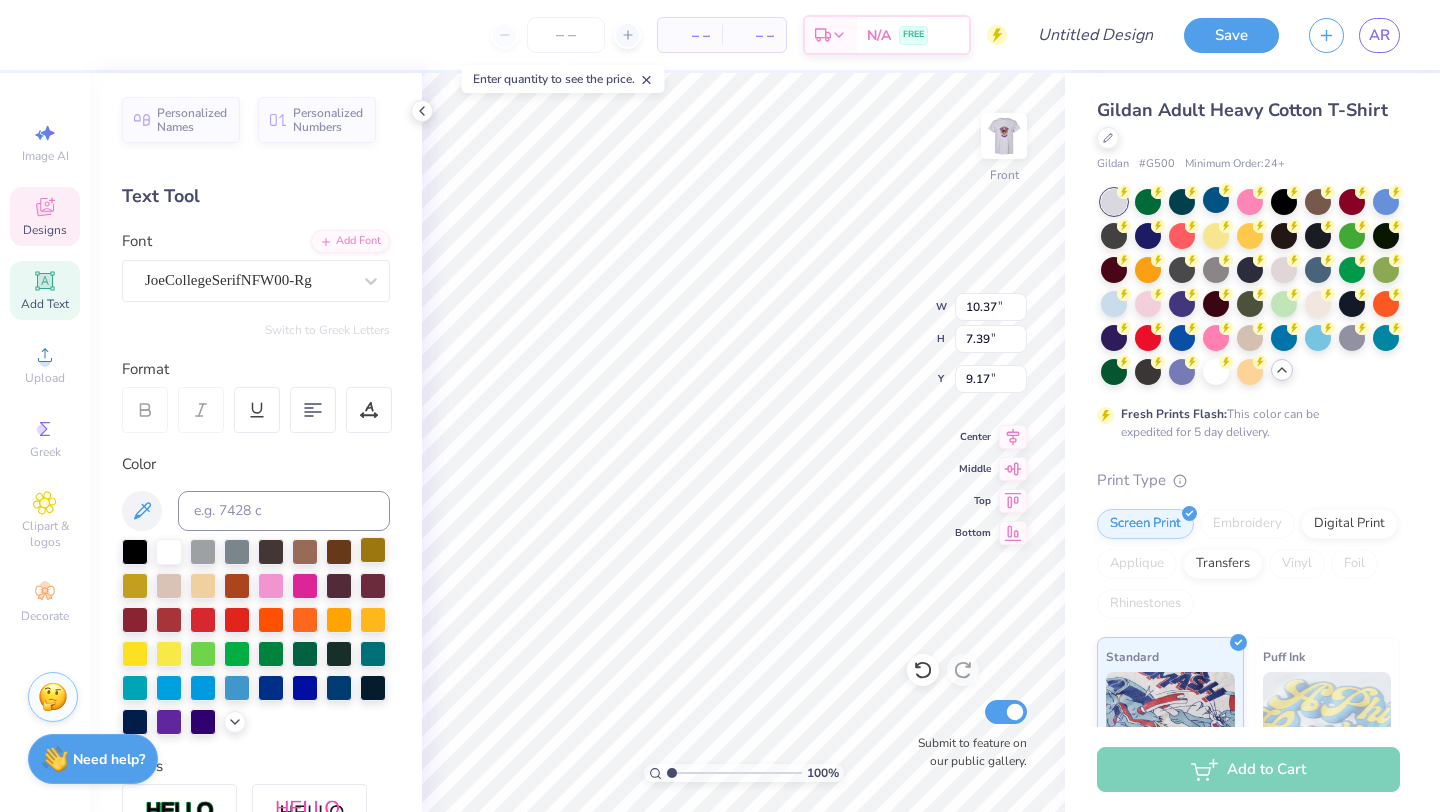type on "9.17" 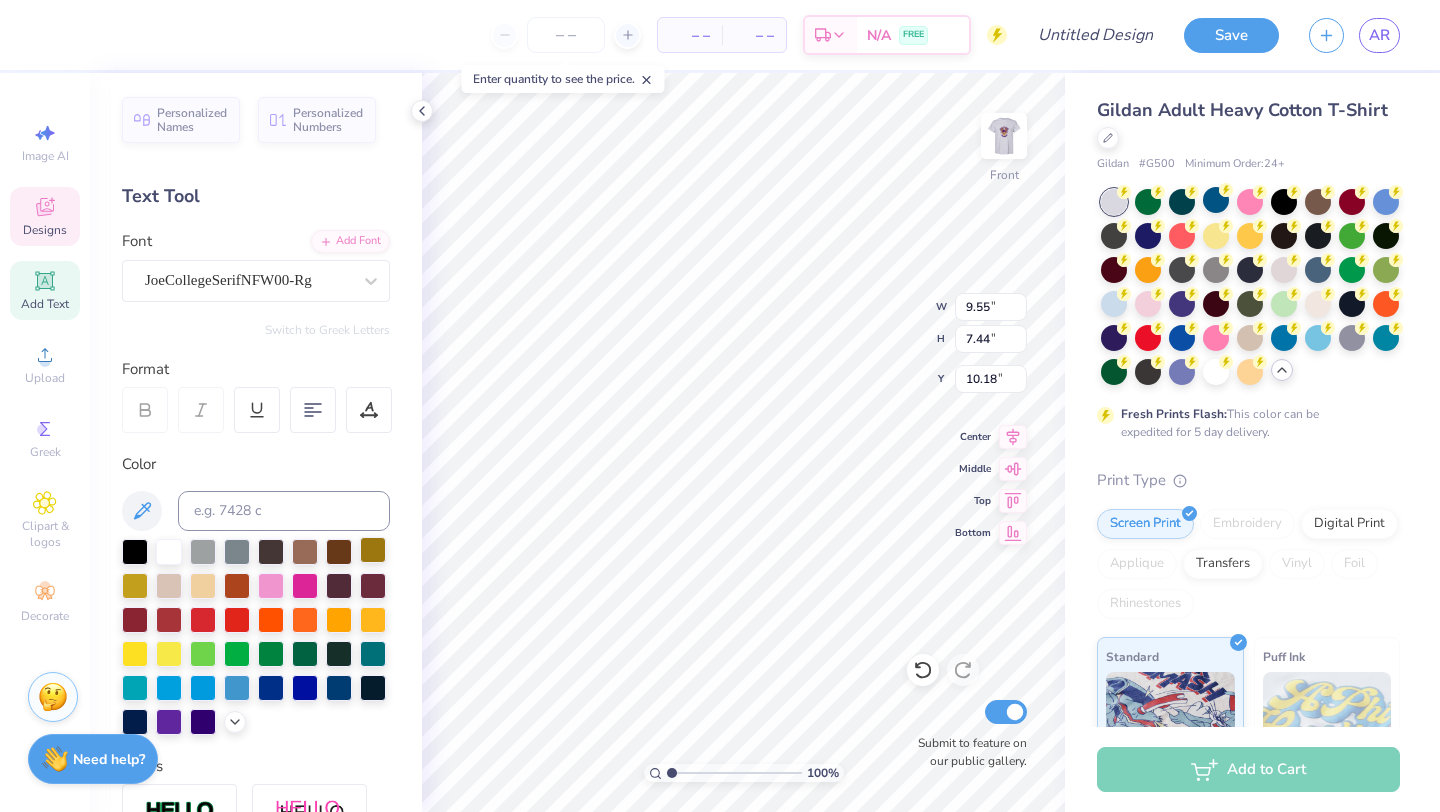 type on "9.39" 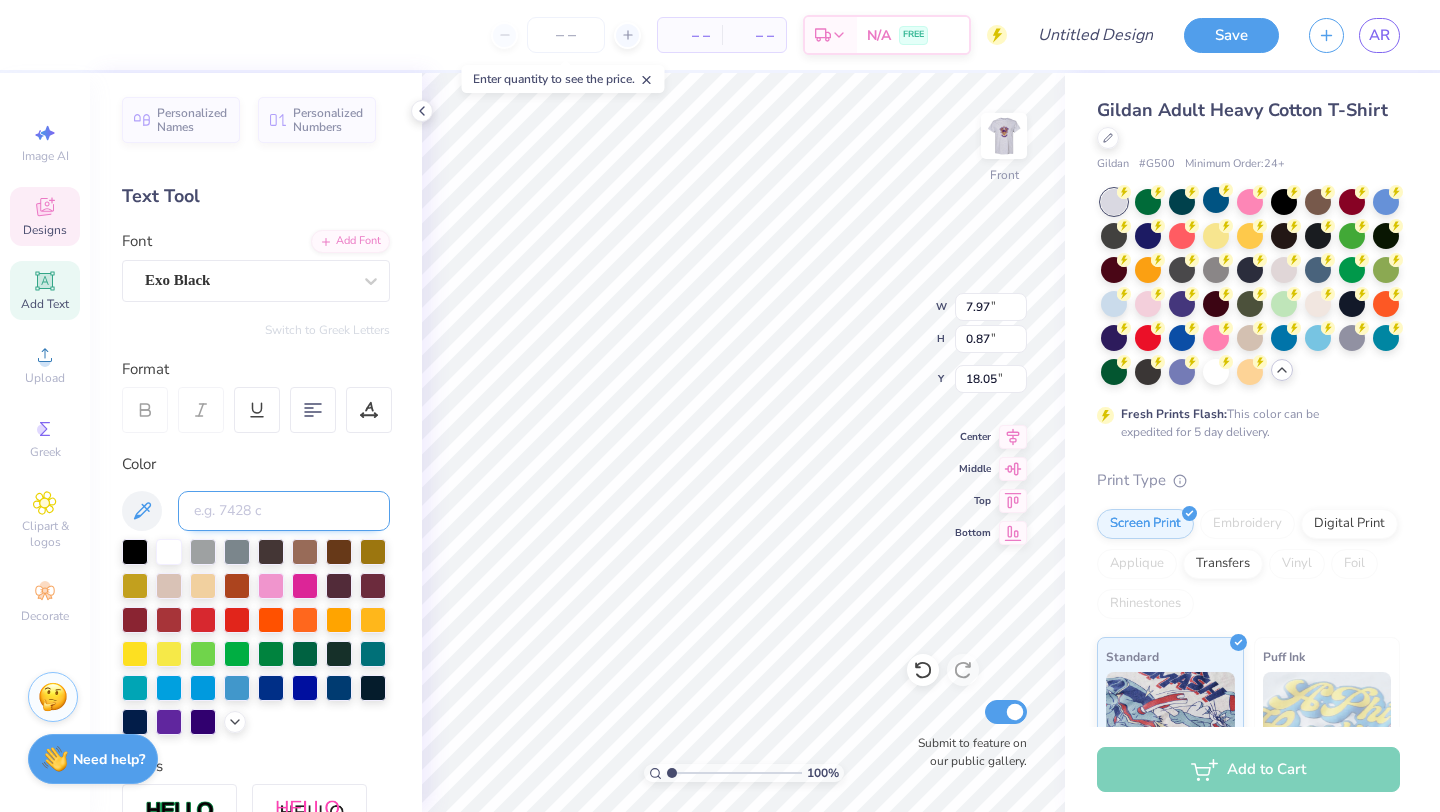 click at bounding box center [284, 511] 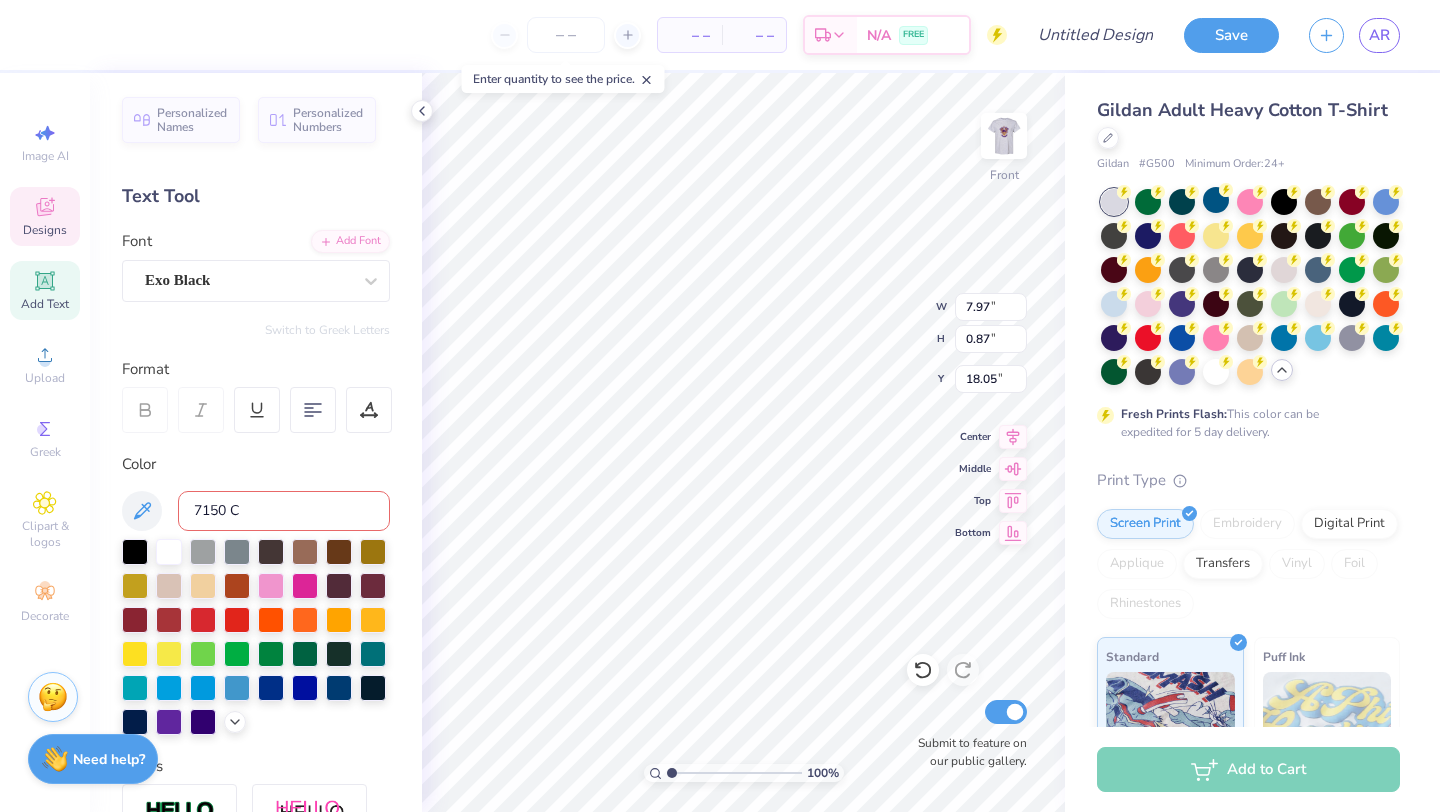 type on "7150 C" 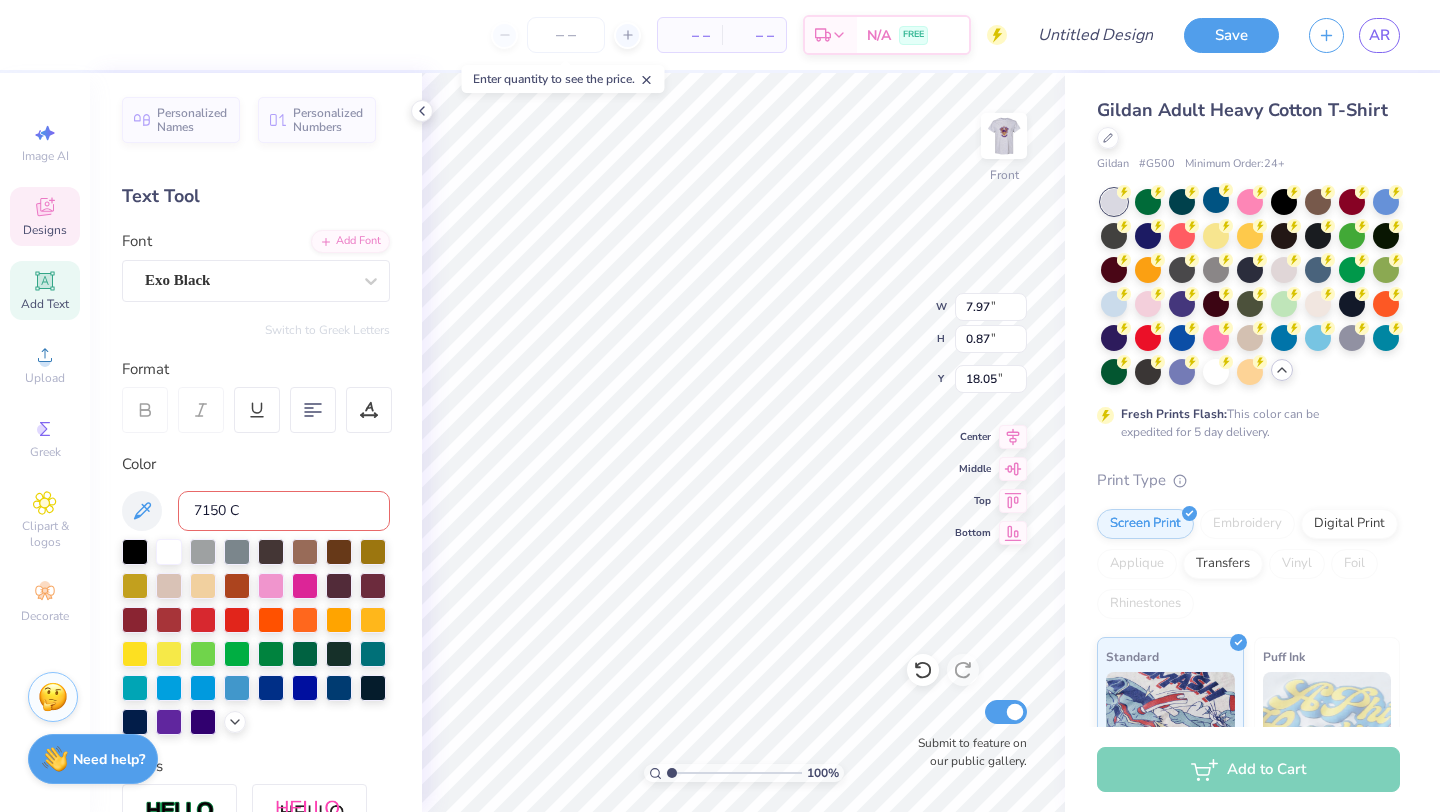 click on "Personalized Names Personalized Numbers Text Tool  Add Font Font Exo Black Switch to Greek Letters Format Color 7150 C Styles Text Shape" at bounding box center (256, 442) 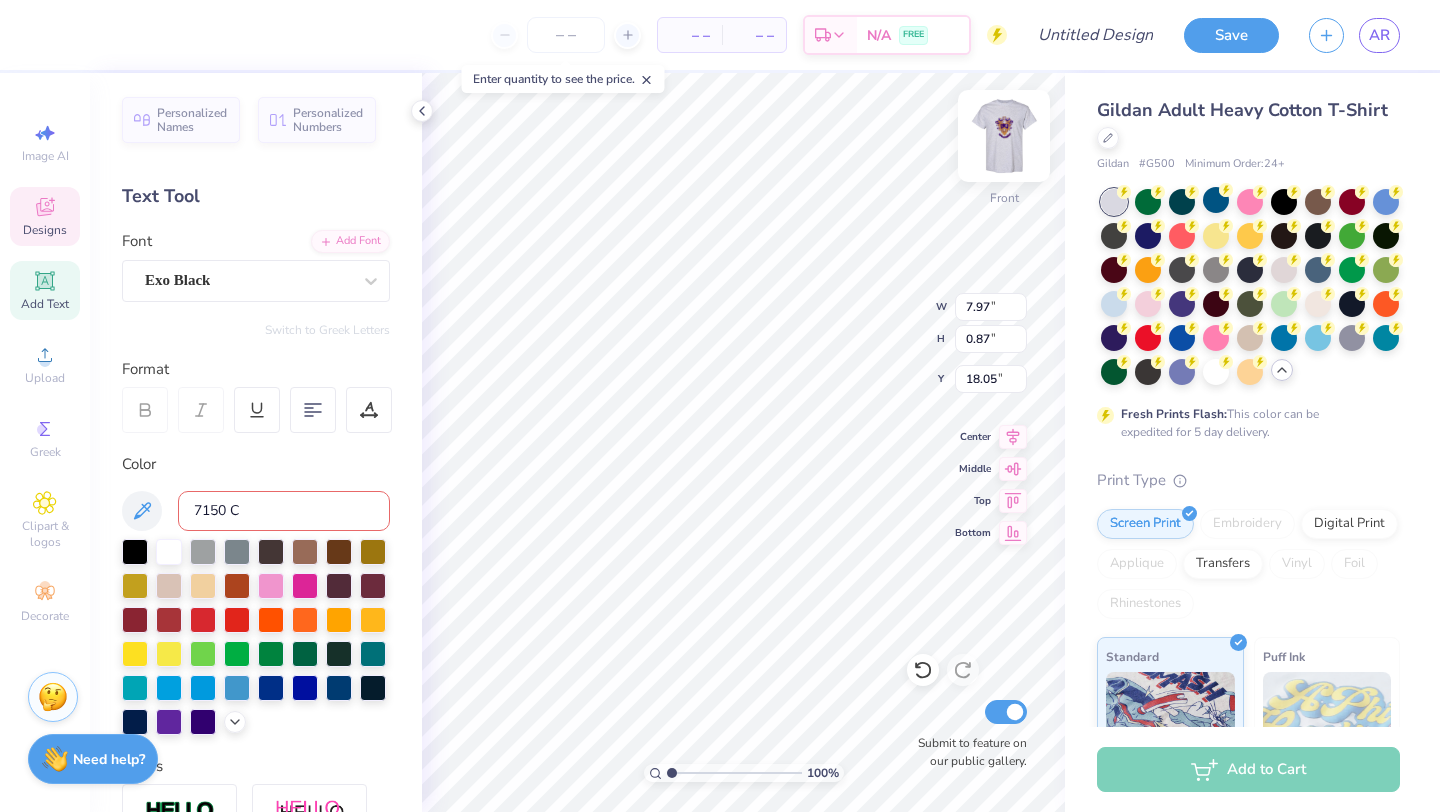 click at bounding box center (1004, 136) 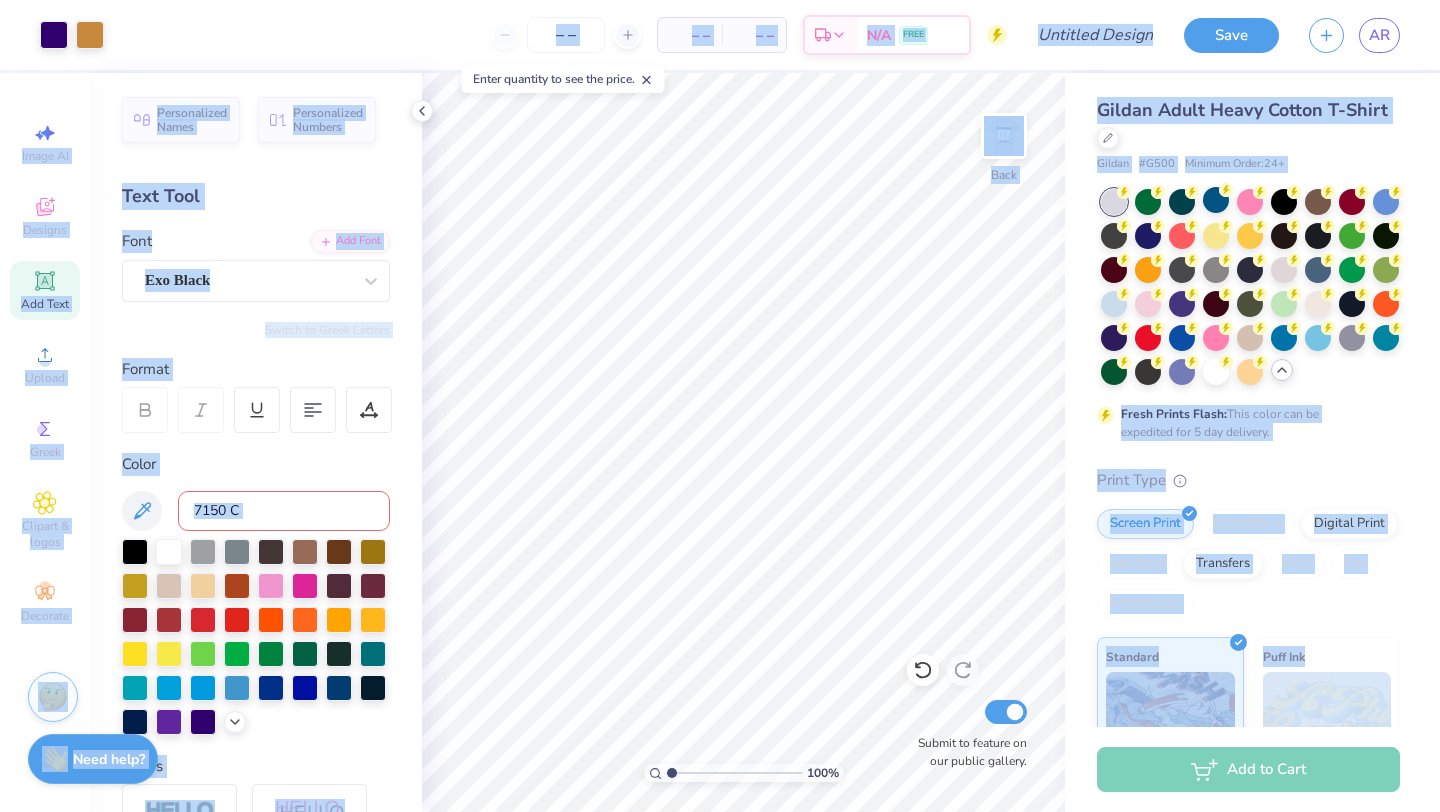 drag, startPoint x: 92, startPoint y: 27, endPoint x: 502, endPoint y: 73, distance: 412.57242 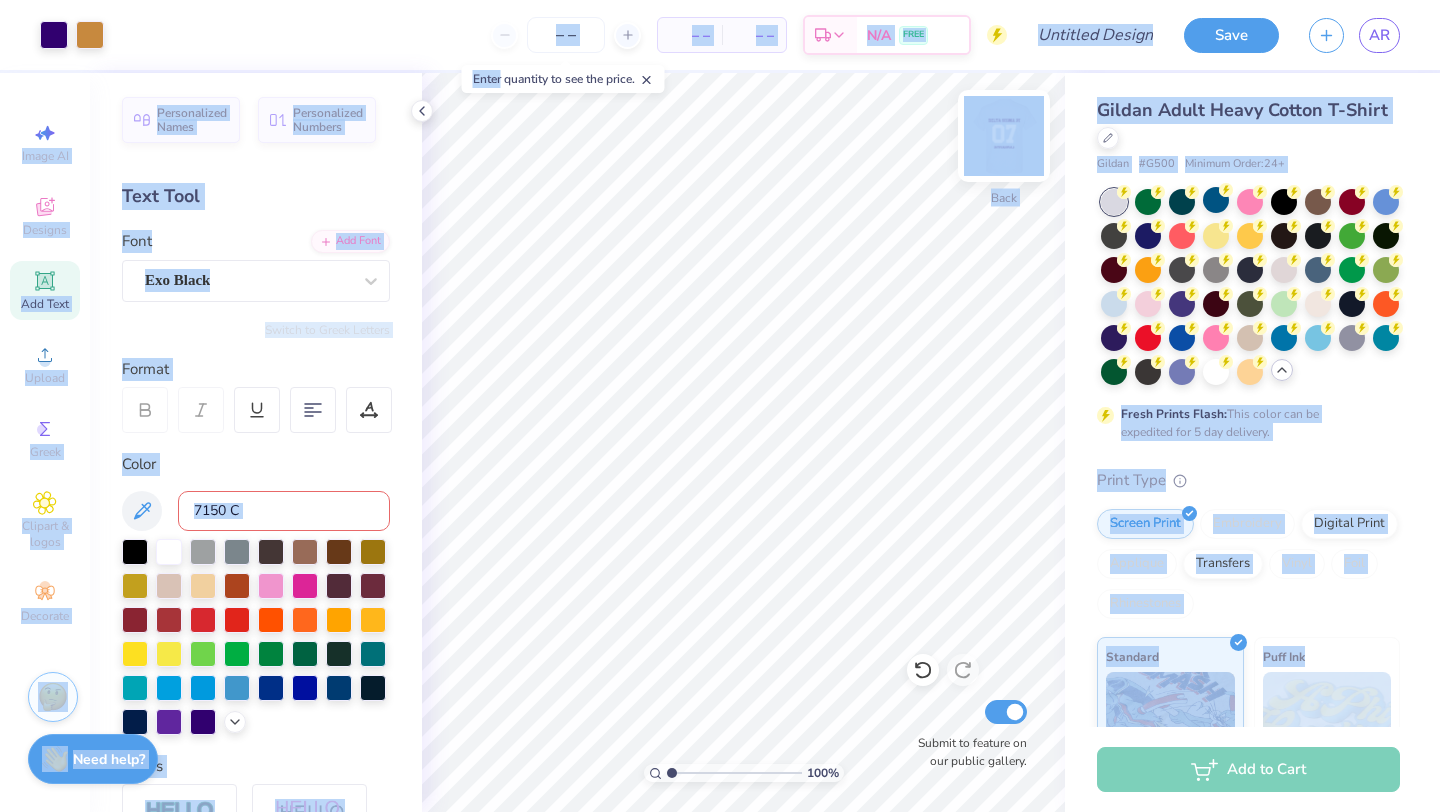 click at bounding box center (1004, 136) 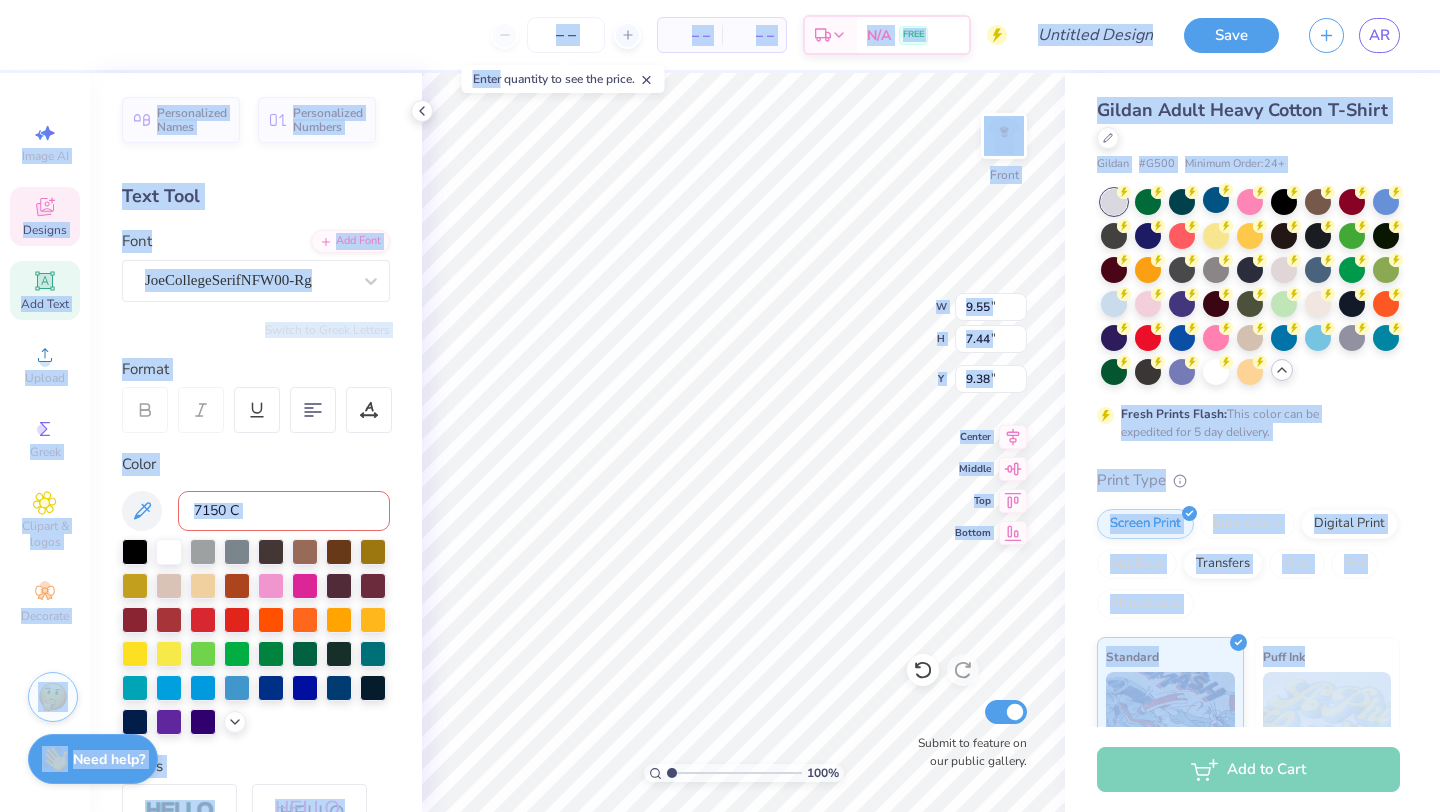 type on "7.97" 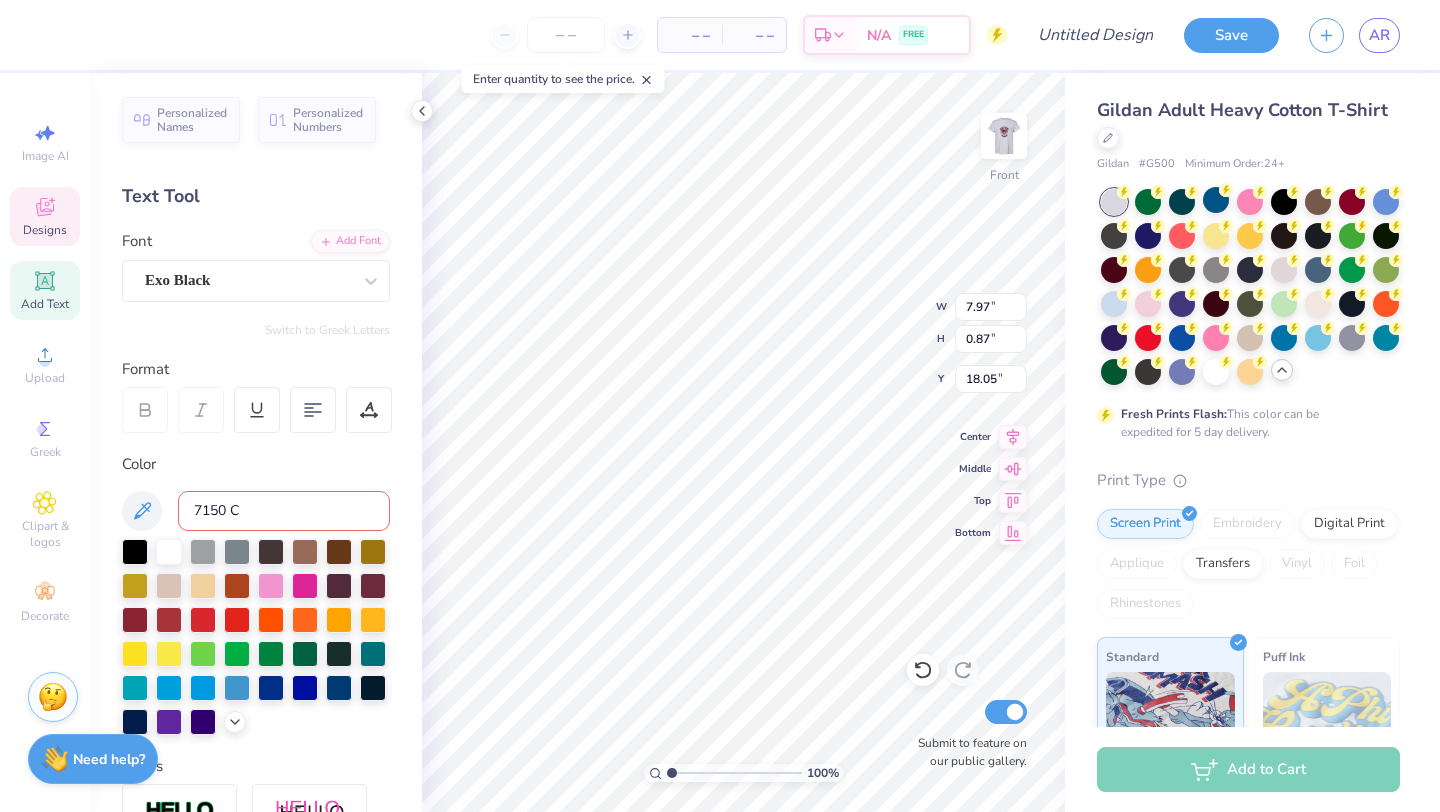 click on "7150 C" at bounding box center [284, 511] 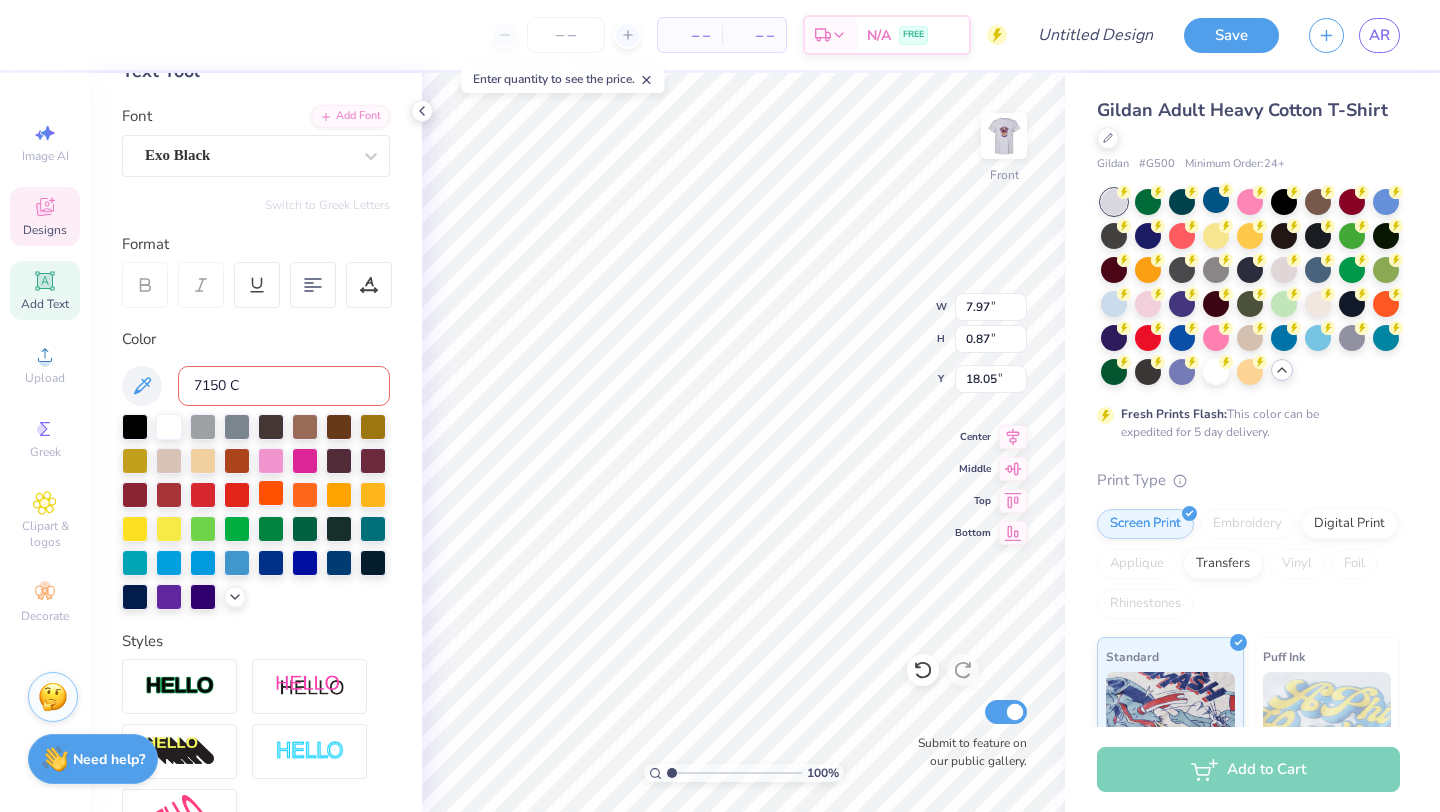 scroll, scrollTop: 109, scrollLeft: 0, axis: vertical 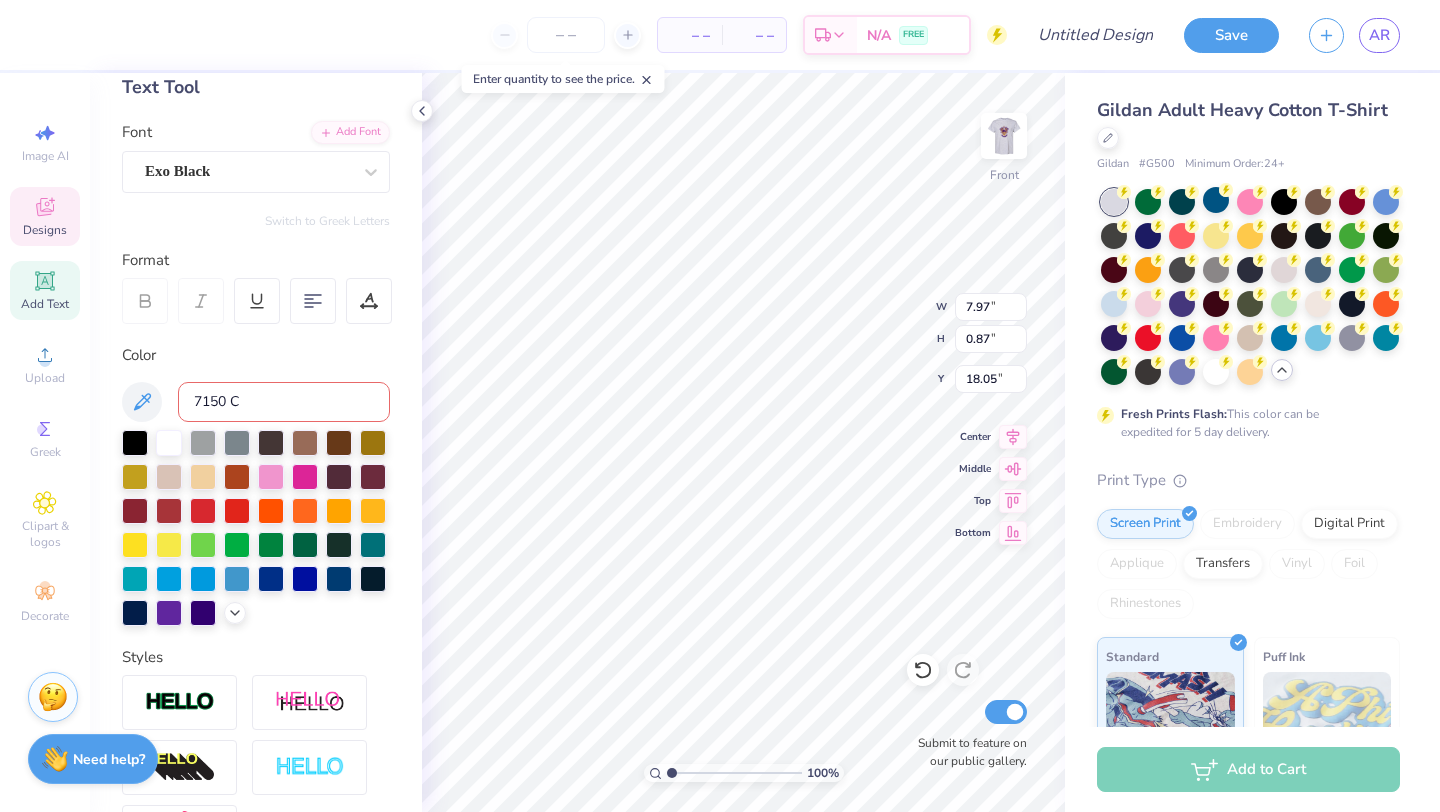 click on "7150 C" at bounding box center [284, 402] 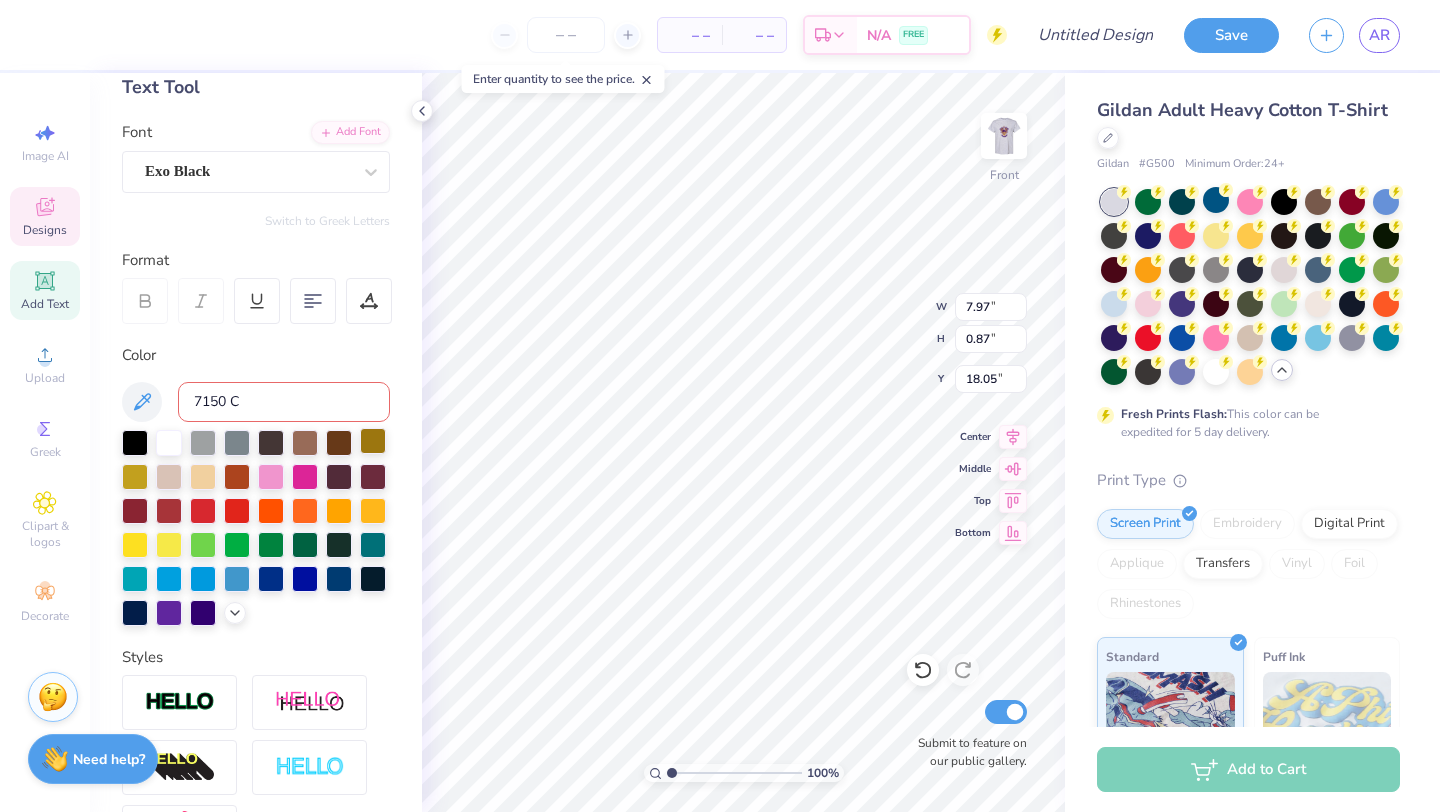 click at bounding box center (373, 441) 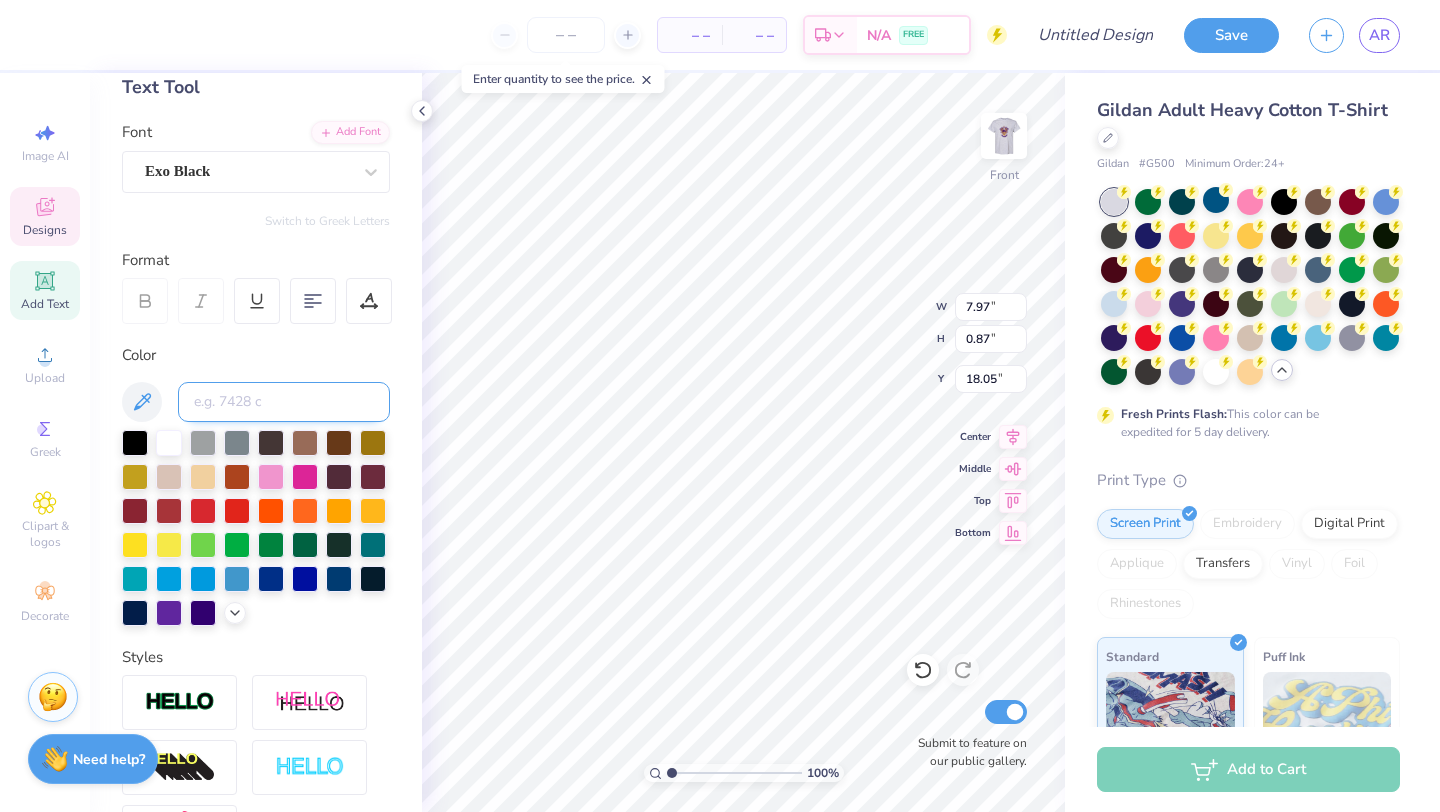 click at bounding box center [284, 402] 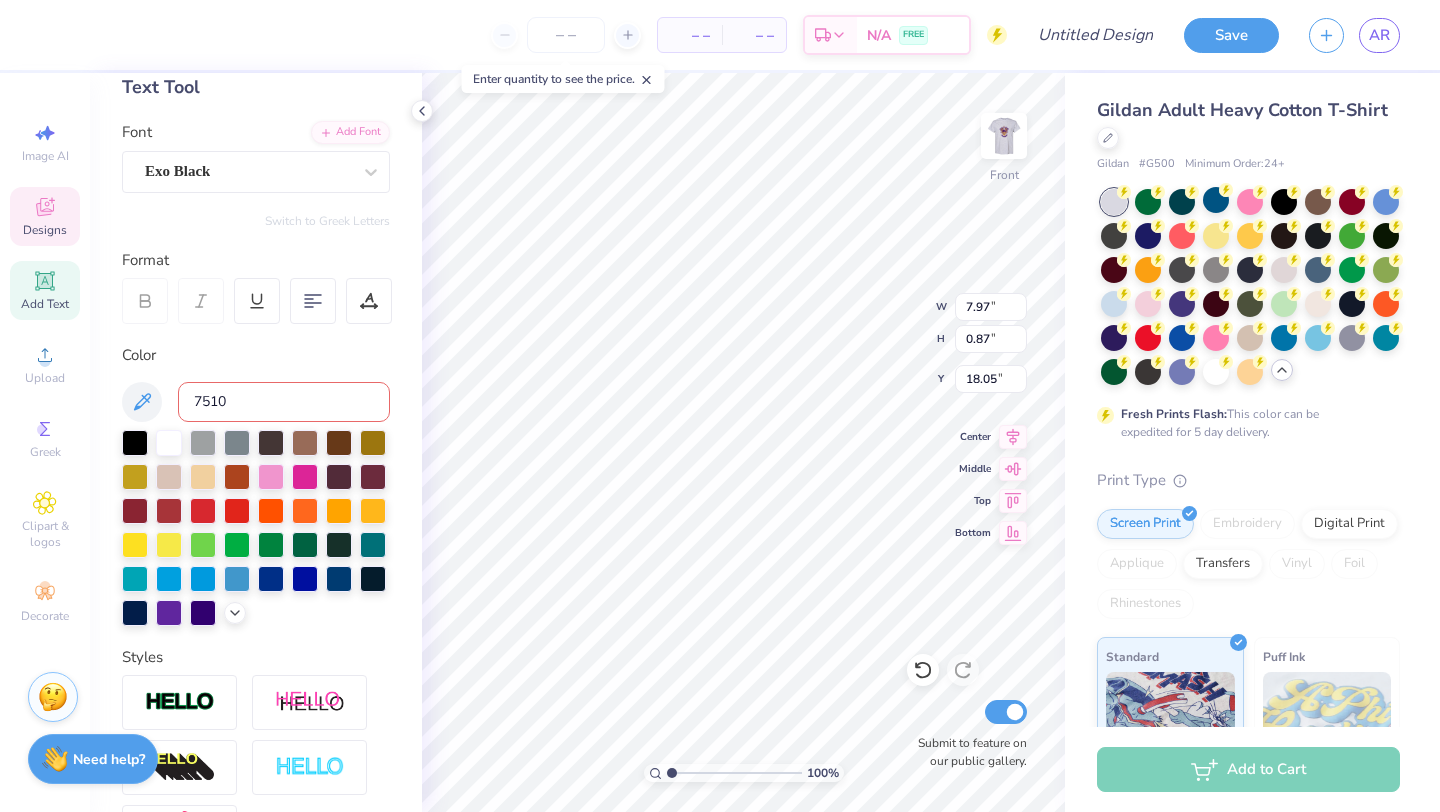 type on "7510 c" 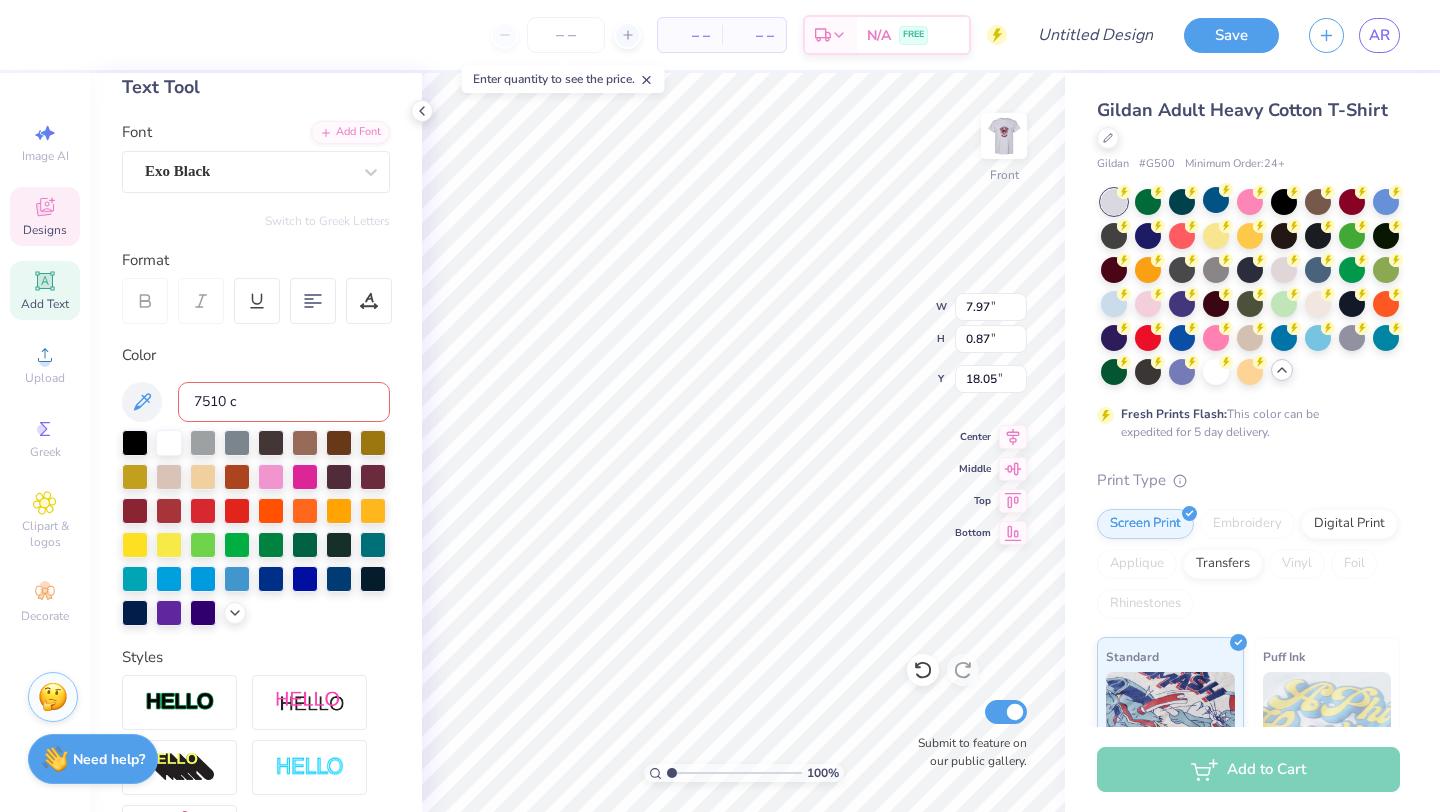 type 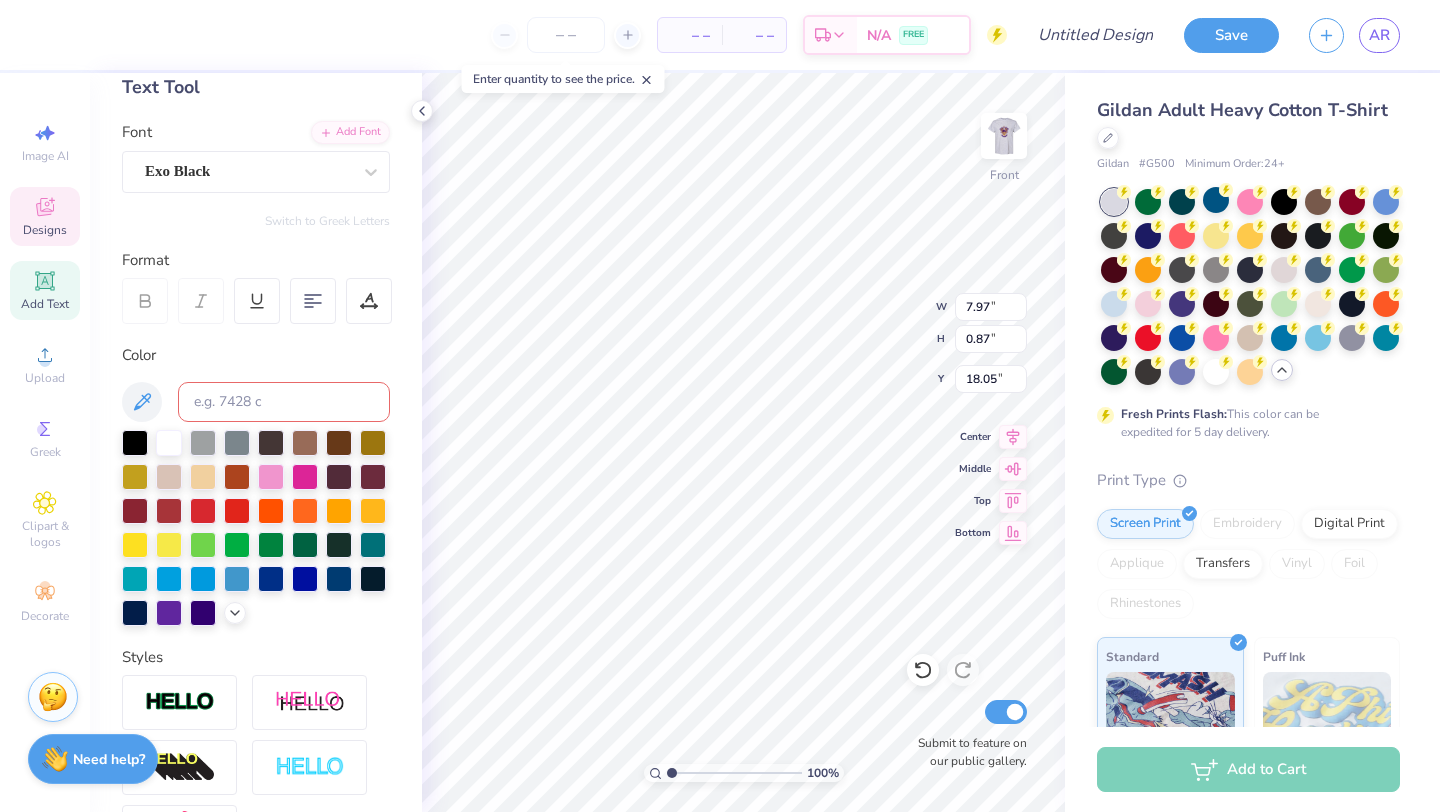 type 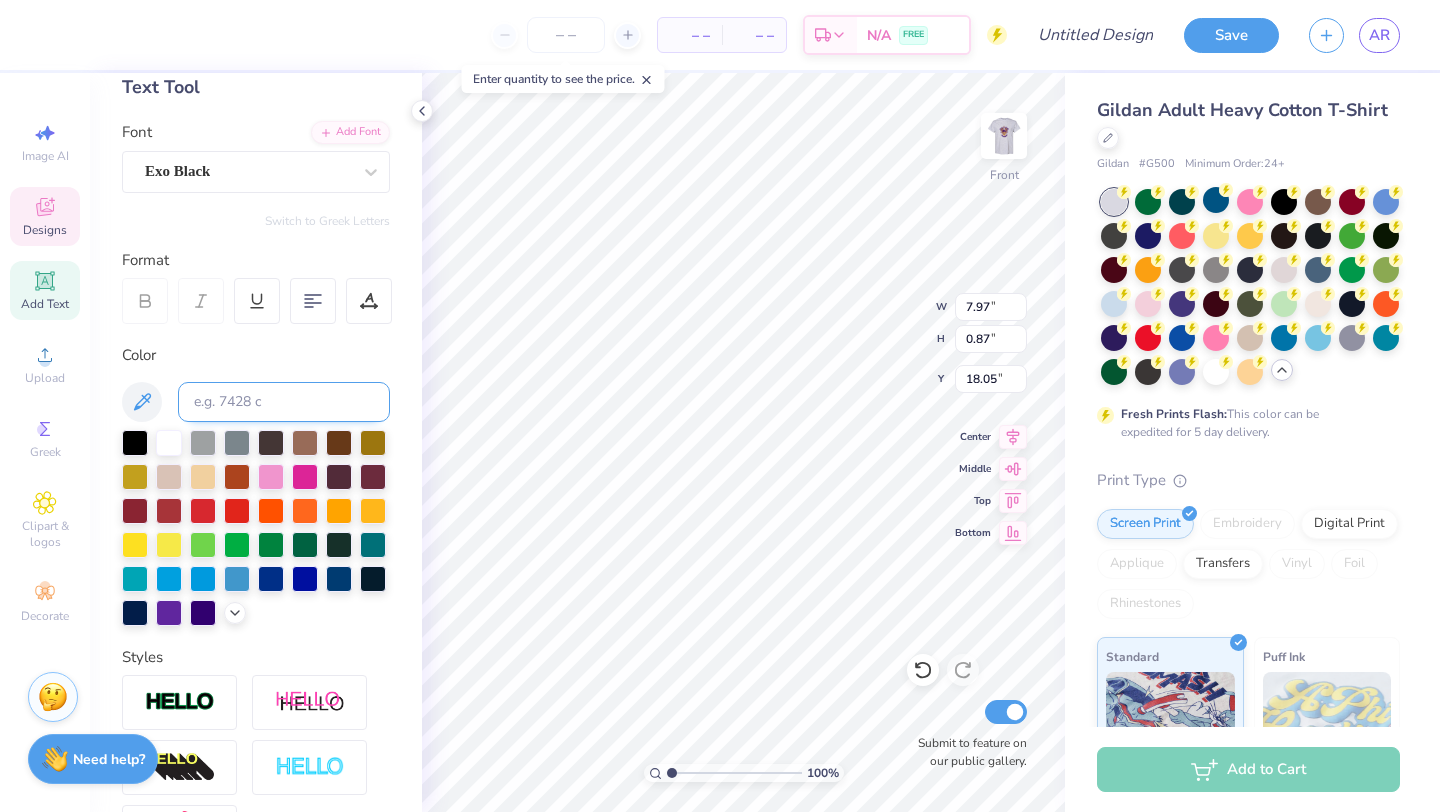 scroll, scrollTop: 1, scrollLeft: 0, axis: vertical 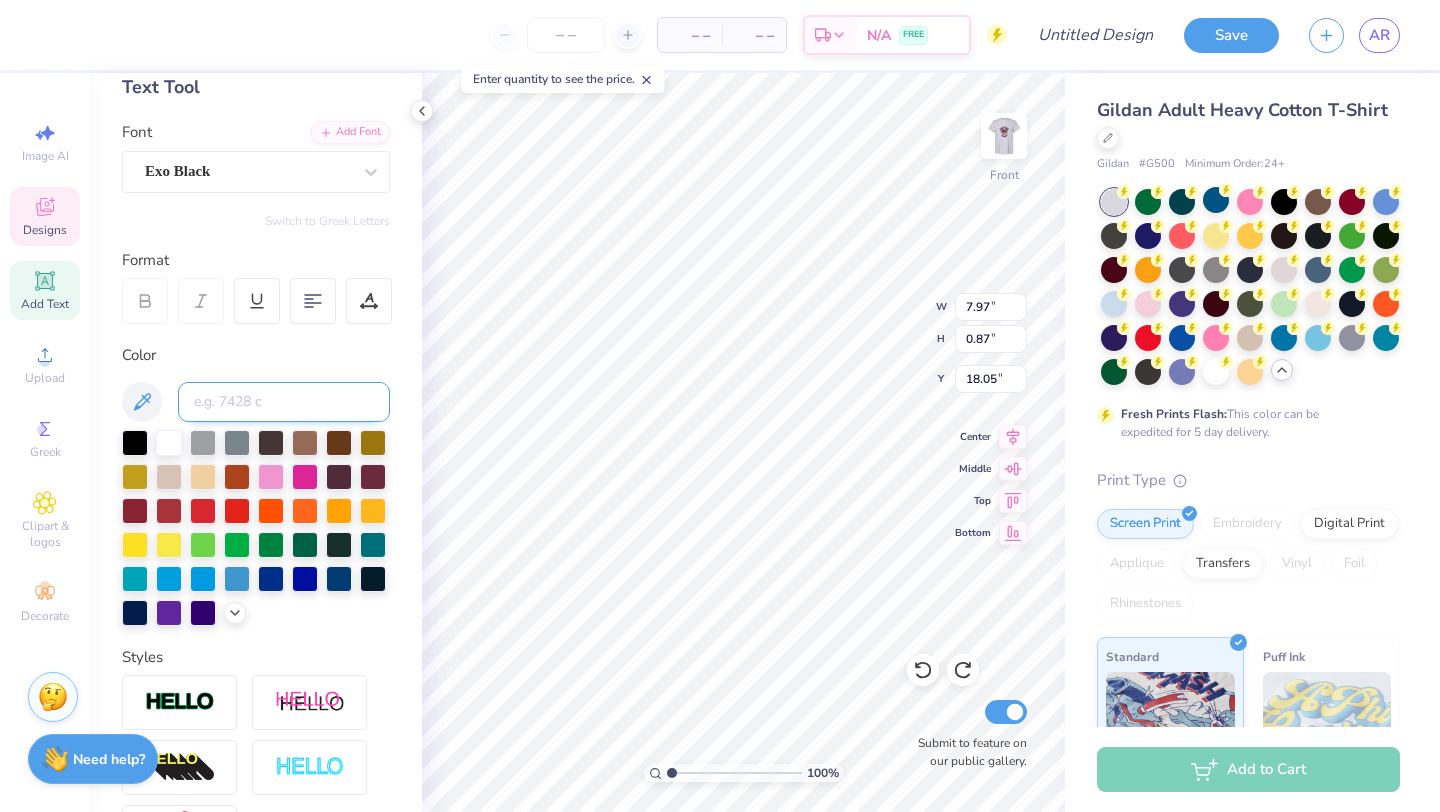 click at bounding box center [284, 402] 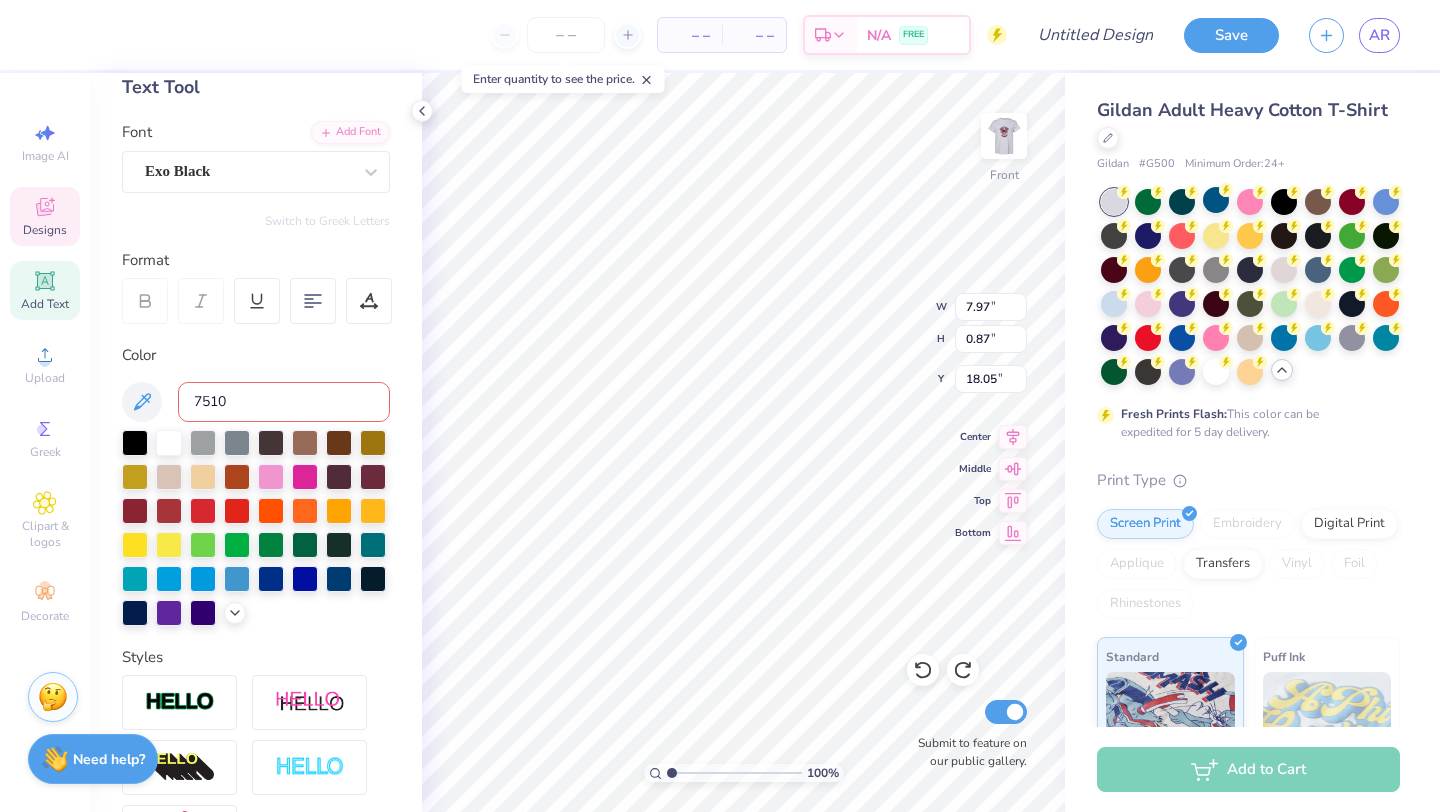 type on "7510" 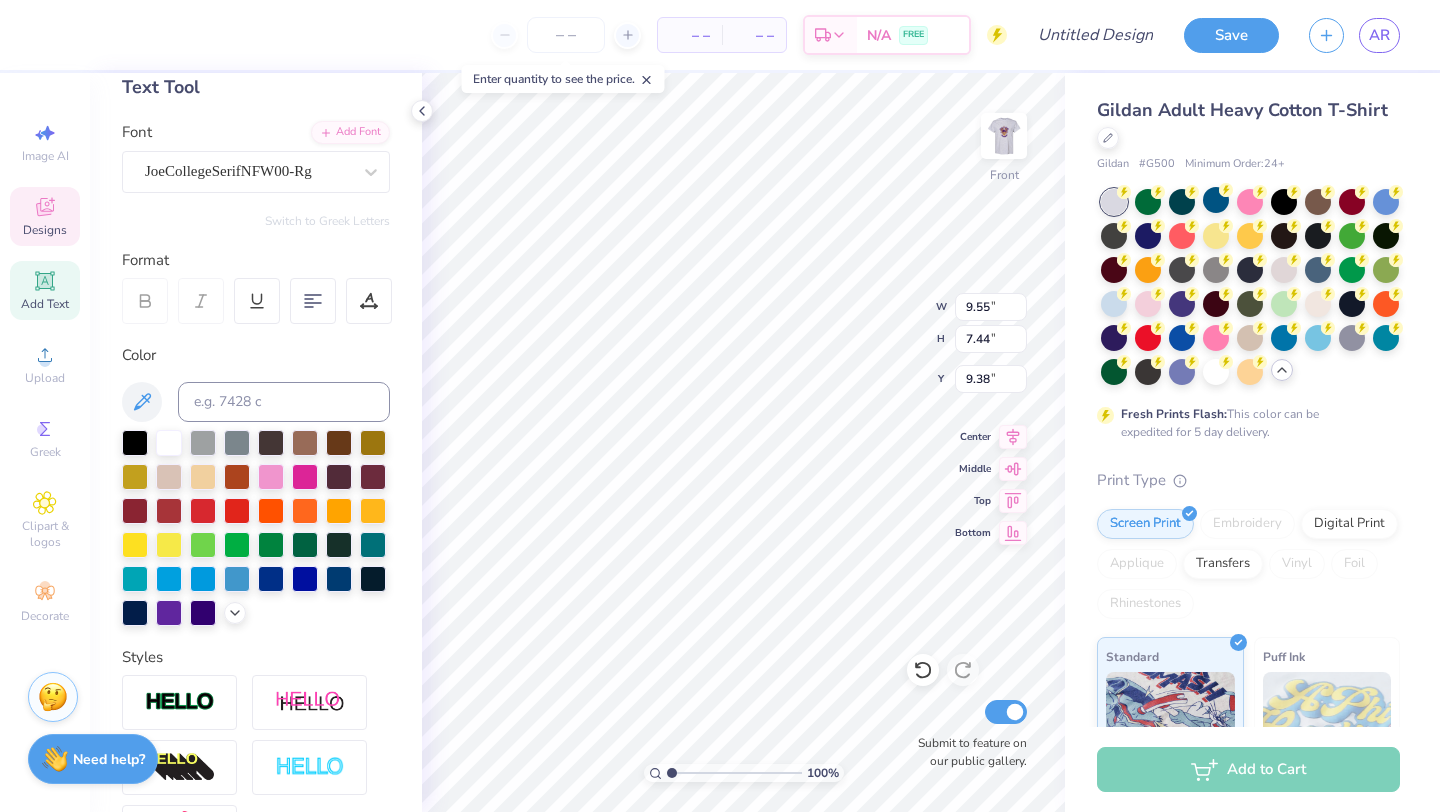 type on "9.25" 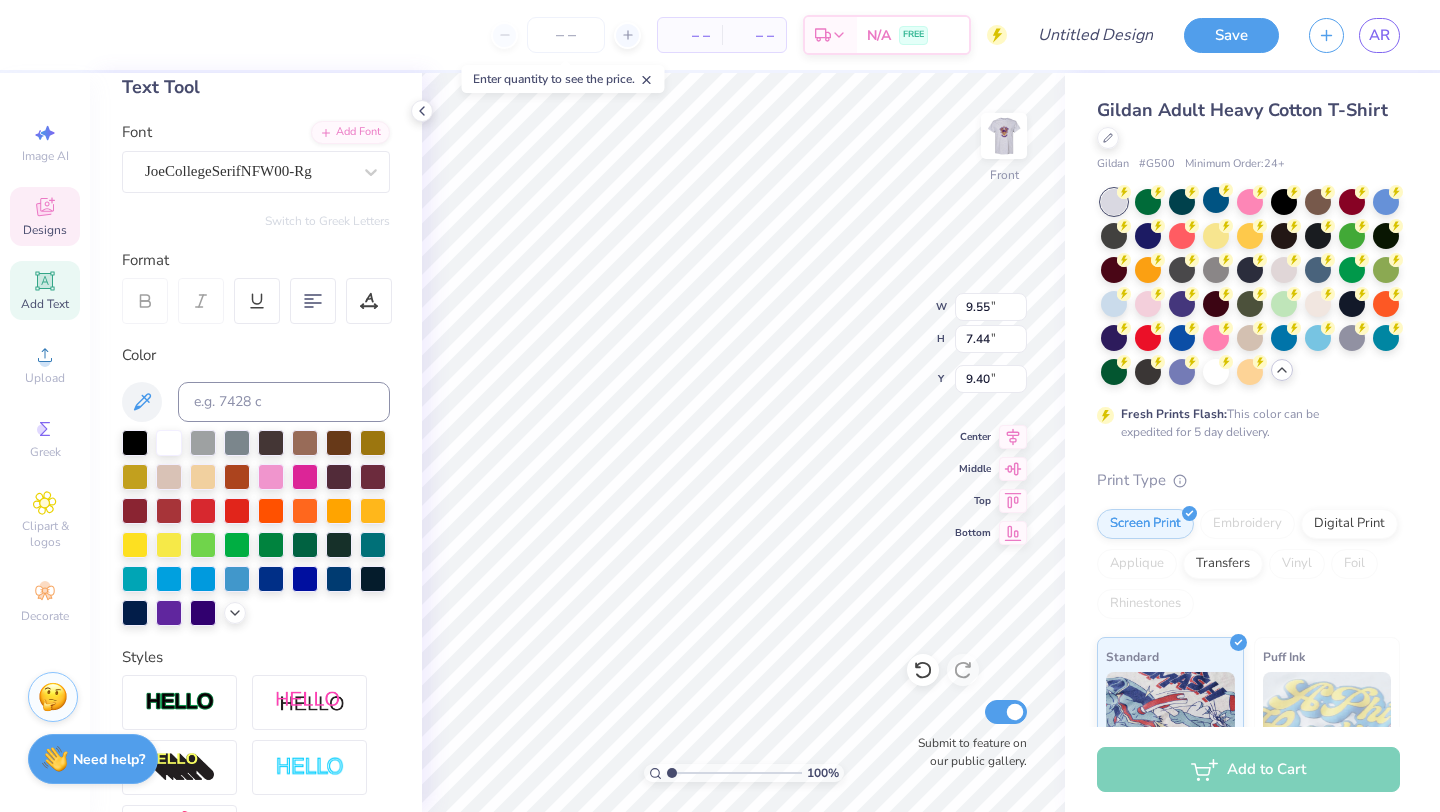 type on "9.40" 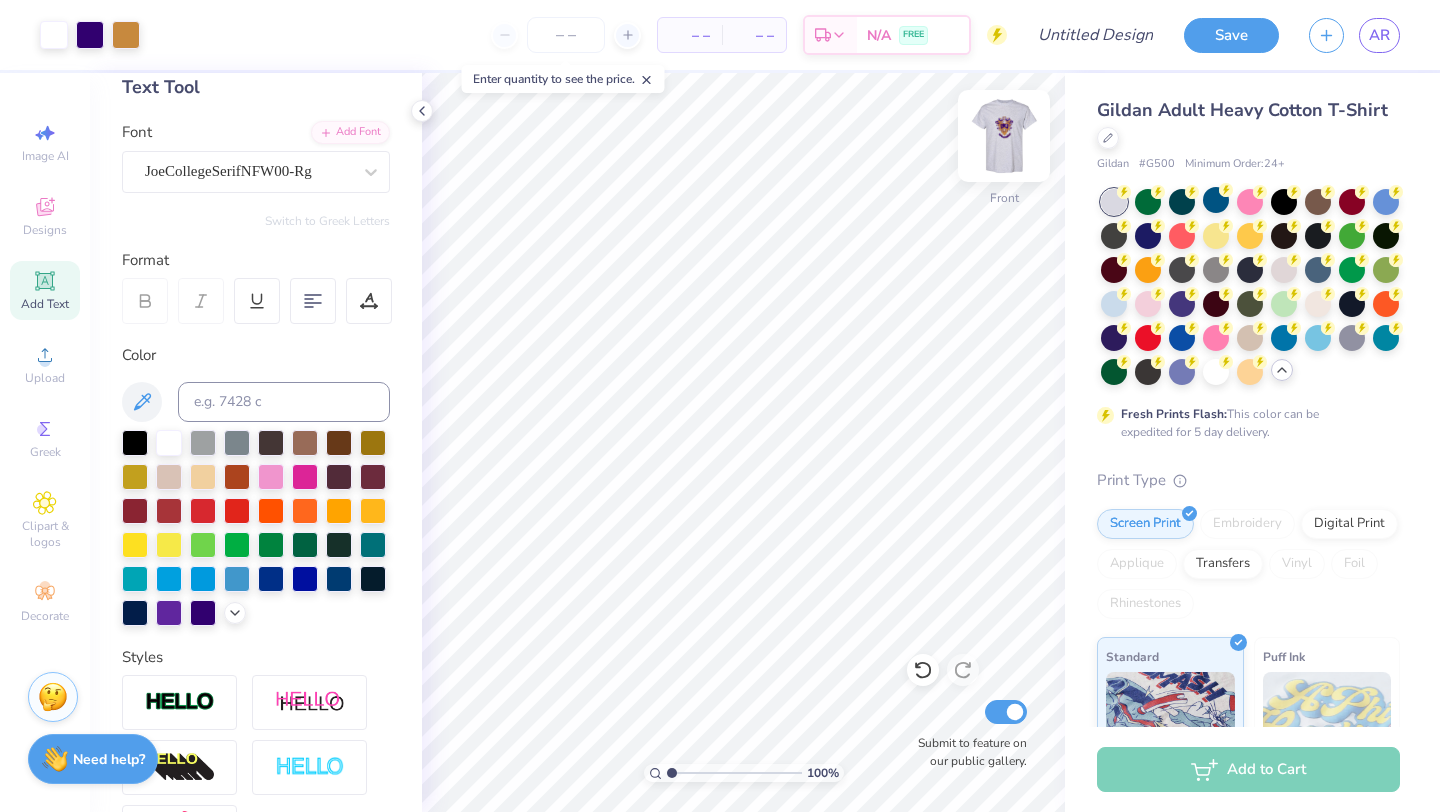 click at bounding box center (1004, 136) 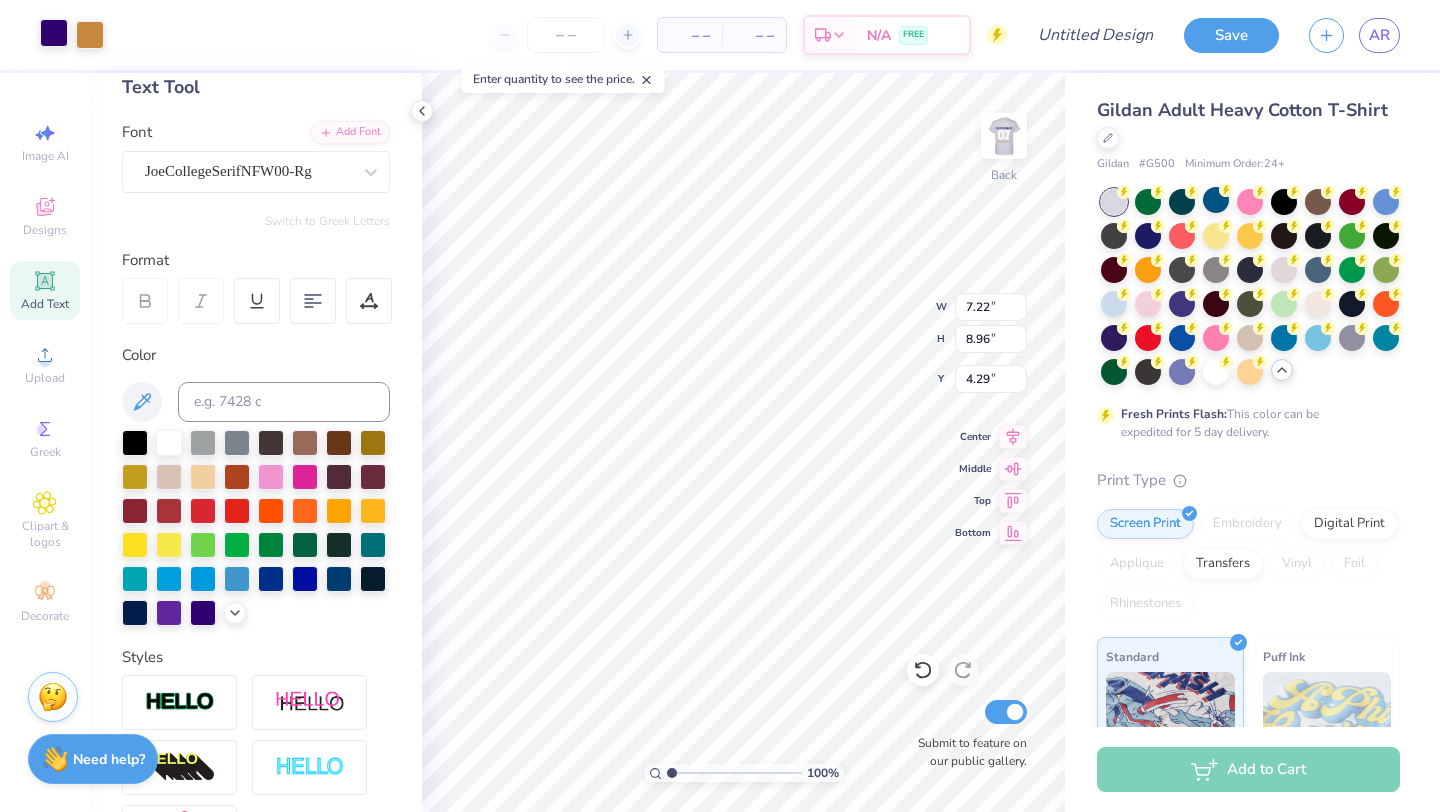click at bounding box center [54, 33] 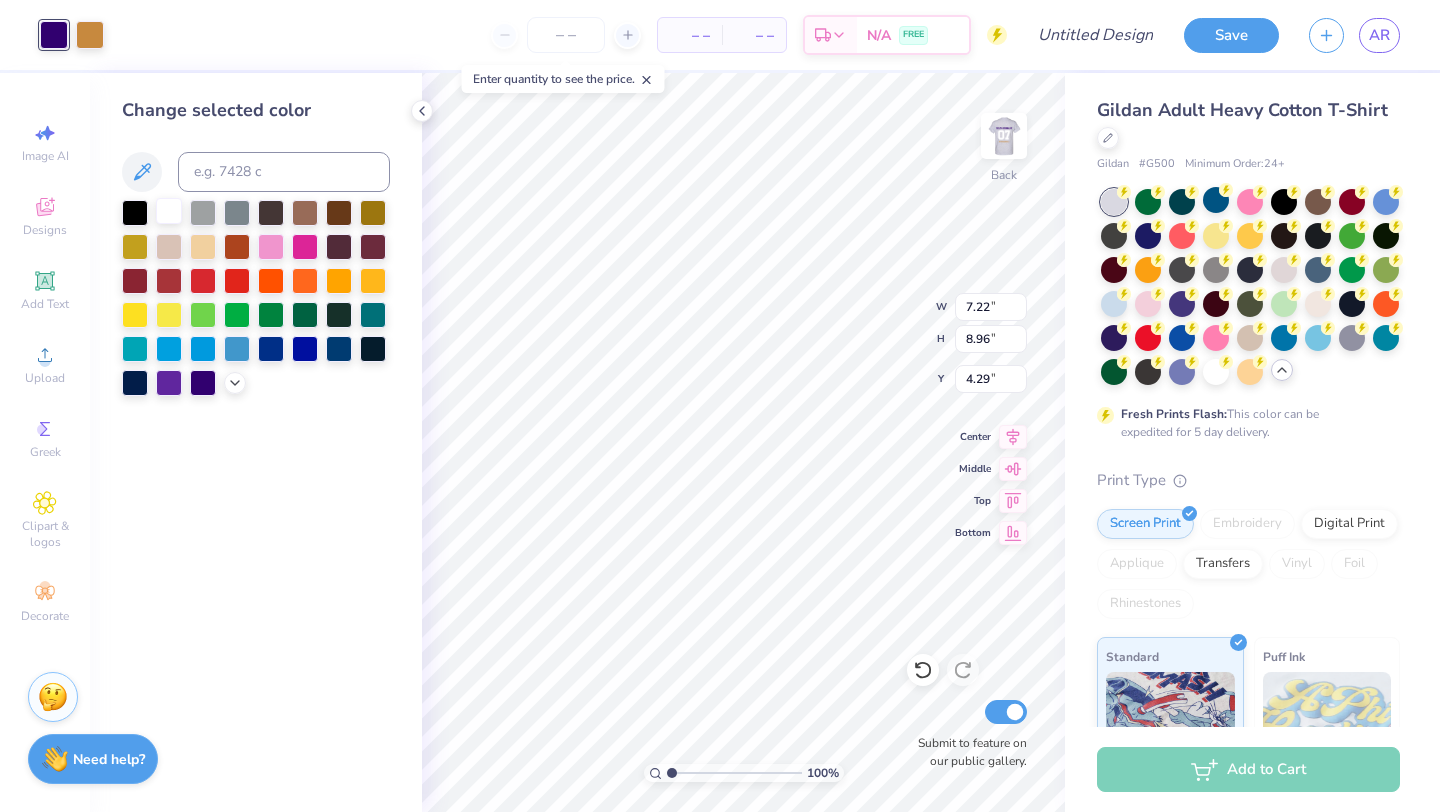 click at bounding box center [169, 211] 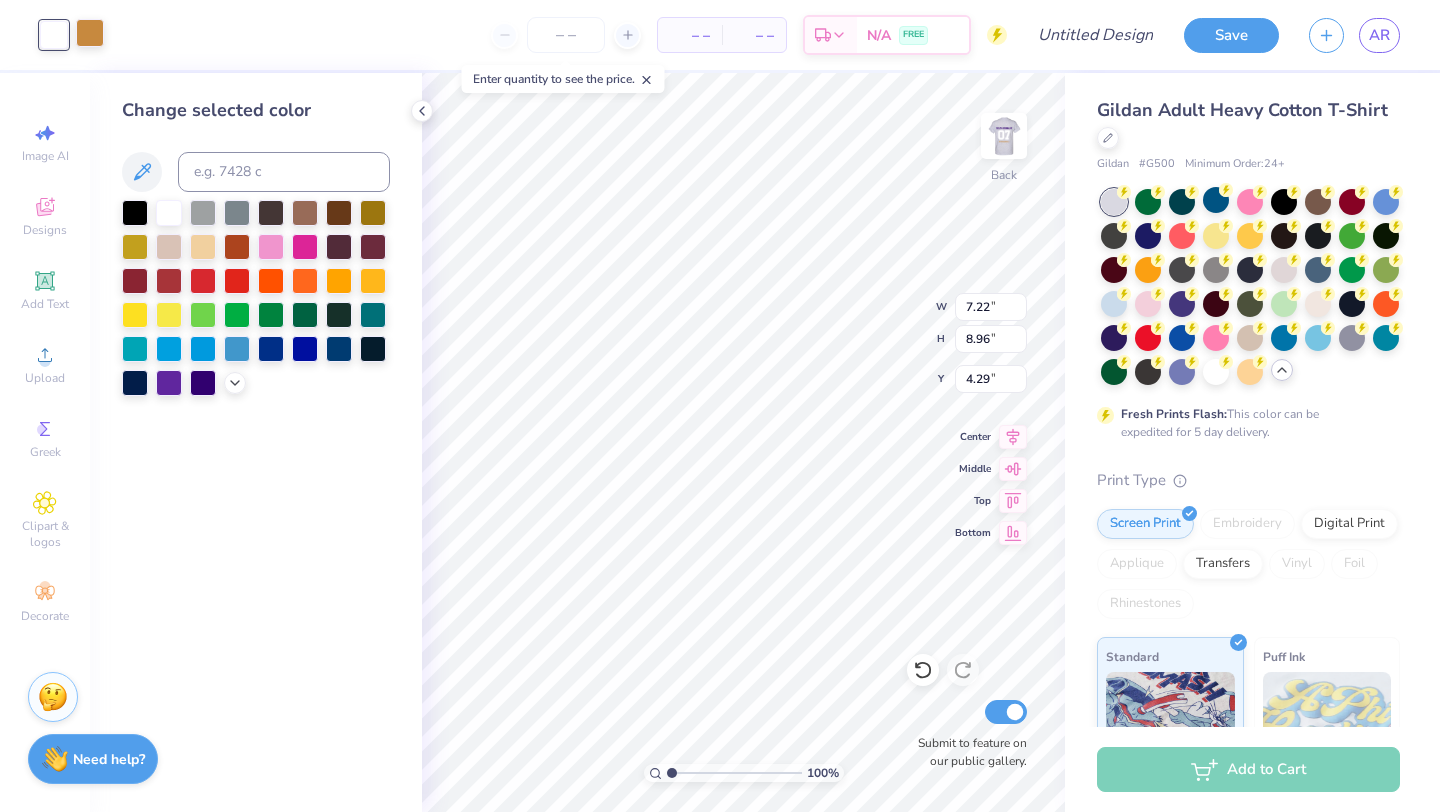 click at bounding box center (90, 33) 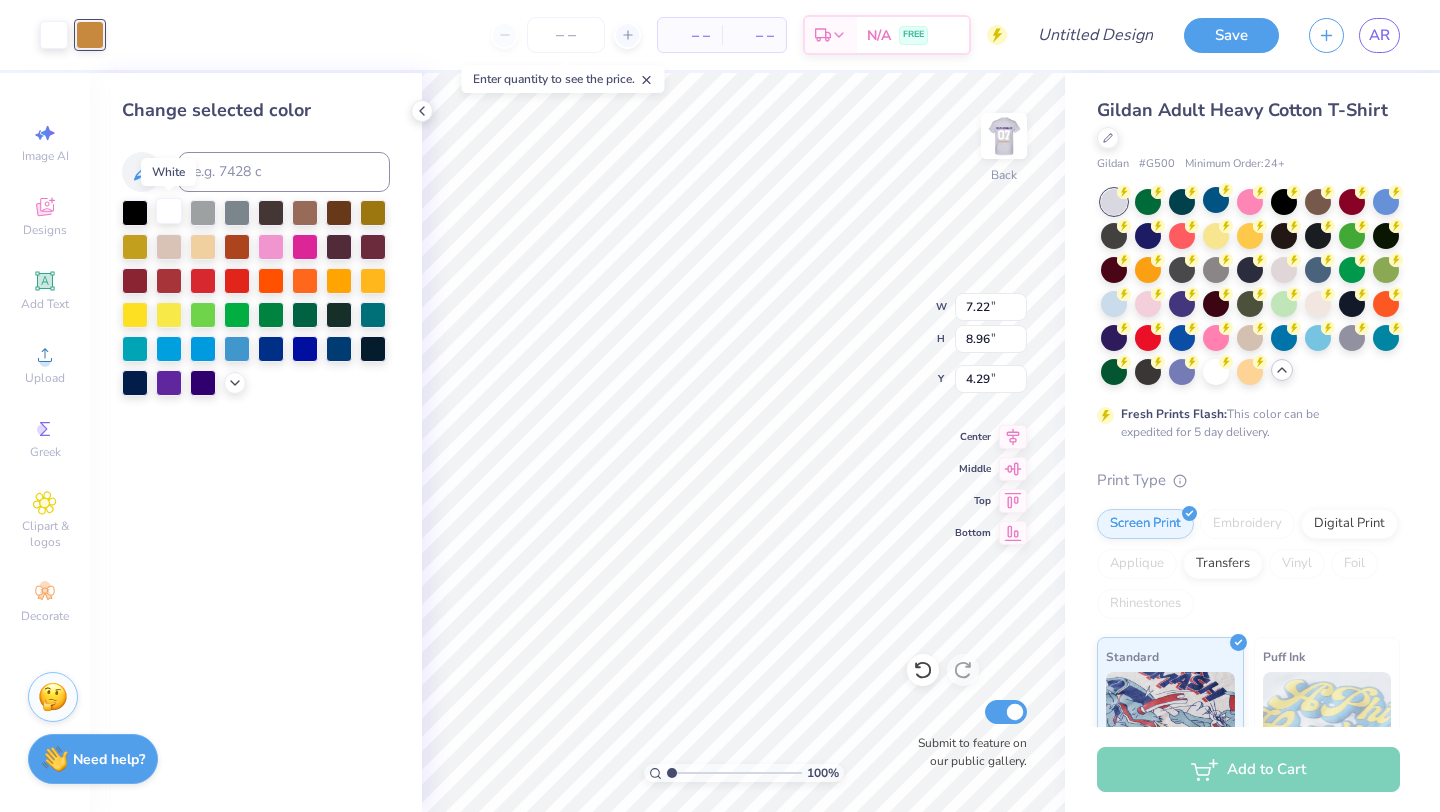 click at bounding box center [169, 211] 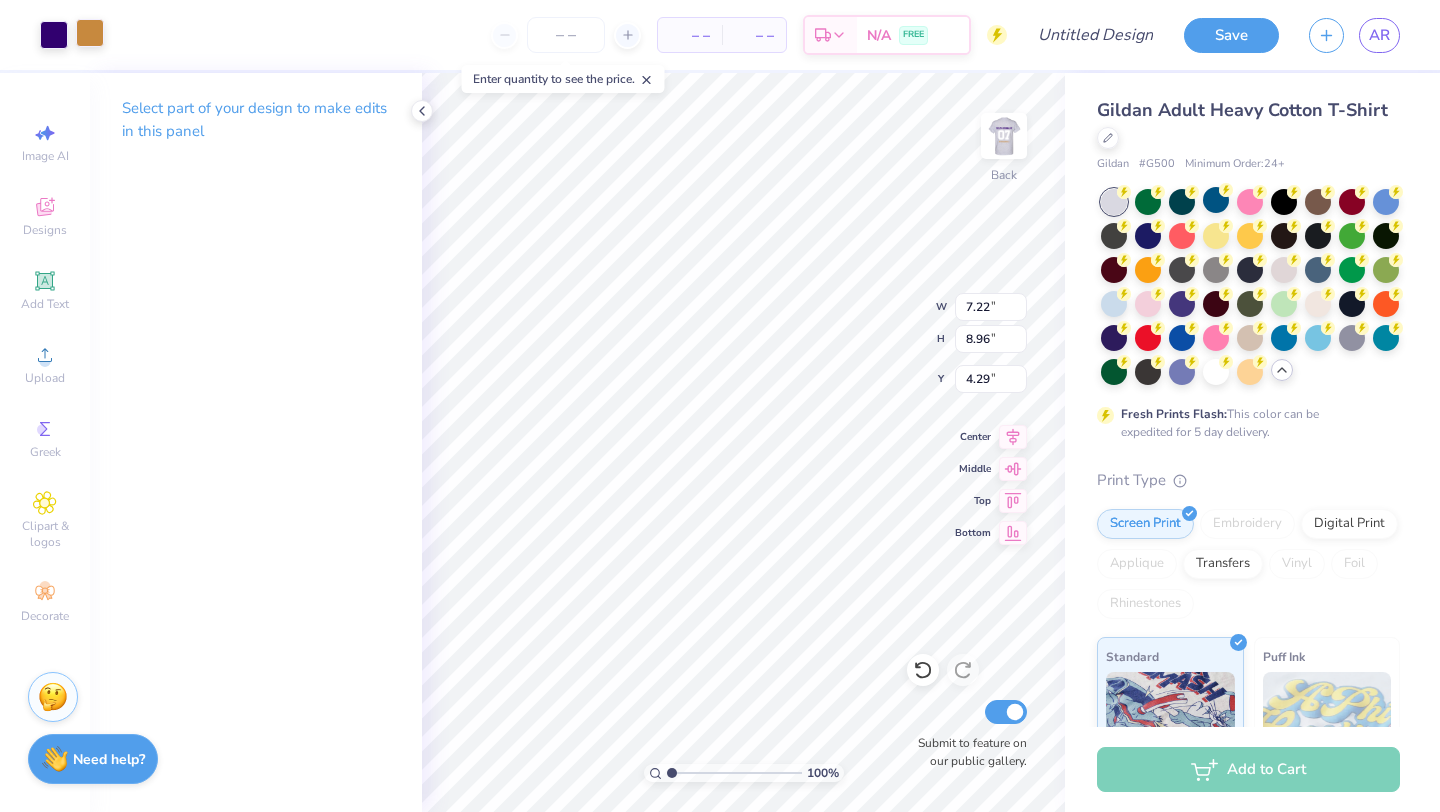 click at bounding box center (90, 33) 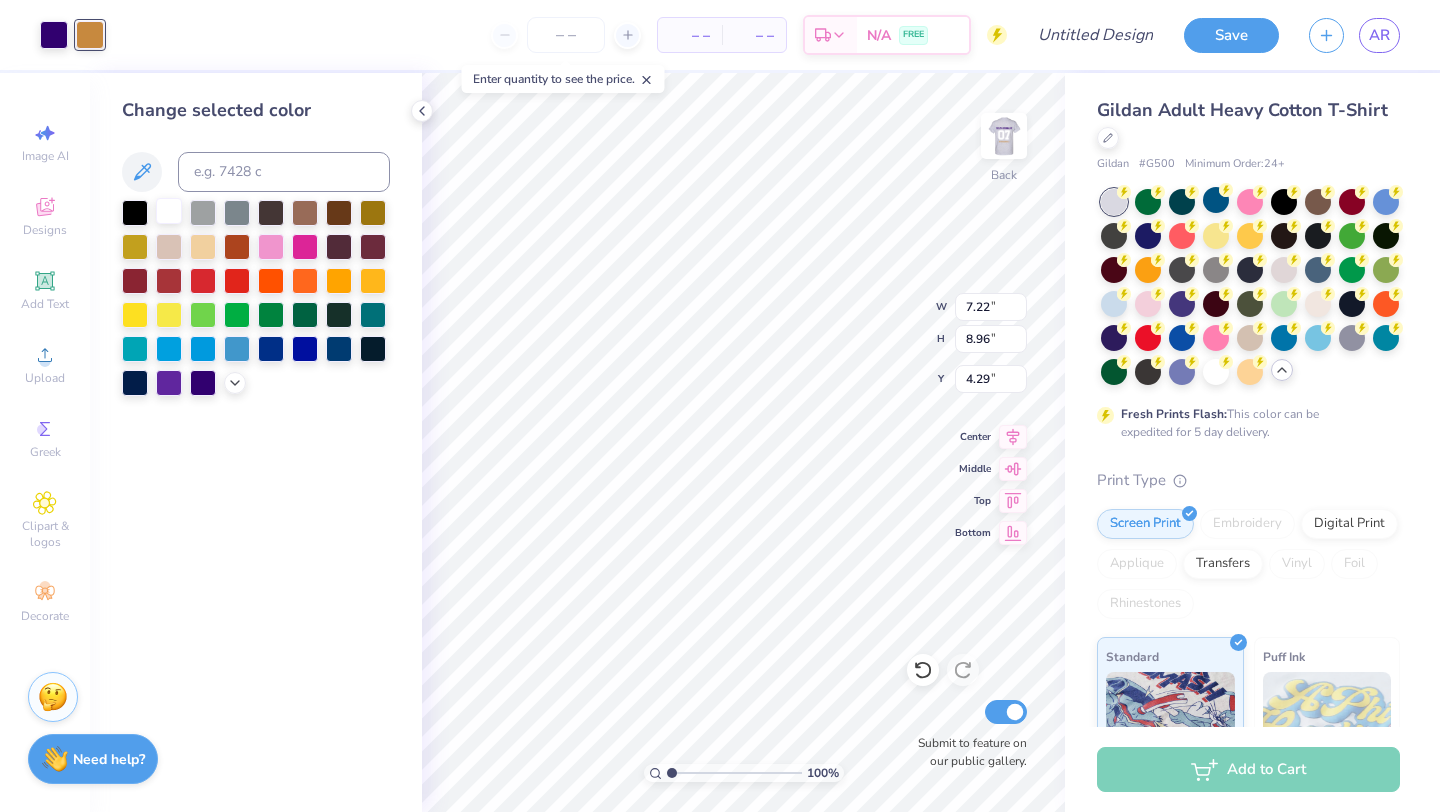 click at bounding box center (169, 211) 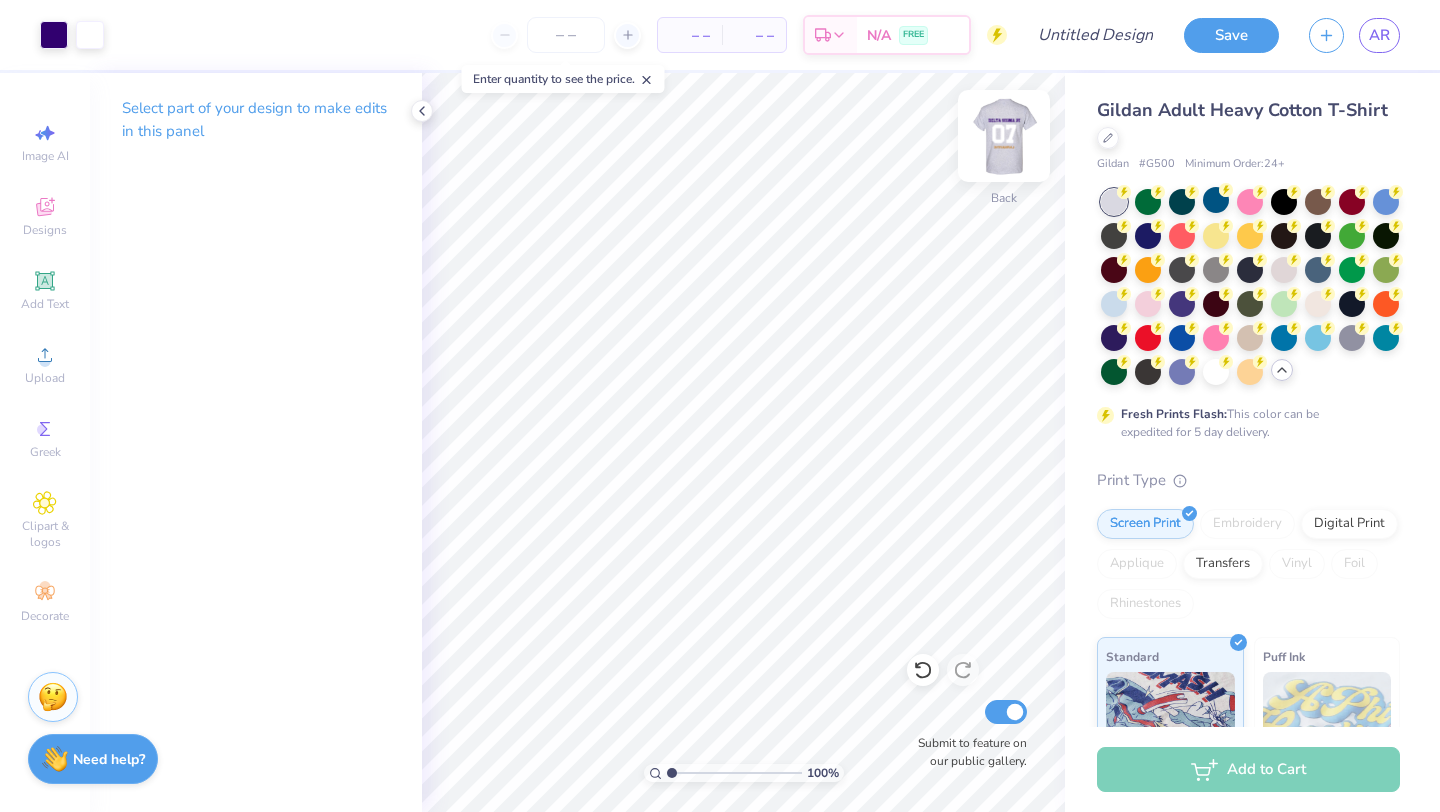 click at bounding box center [1004, 136] 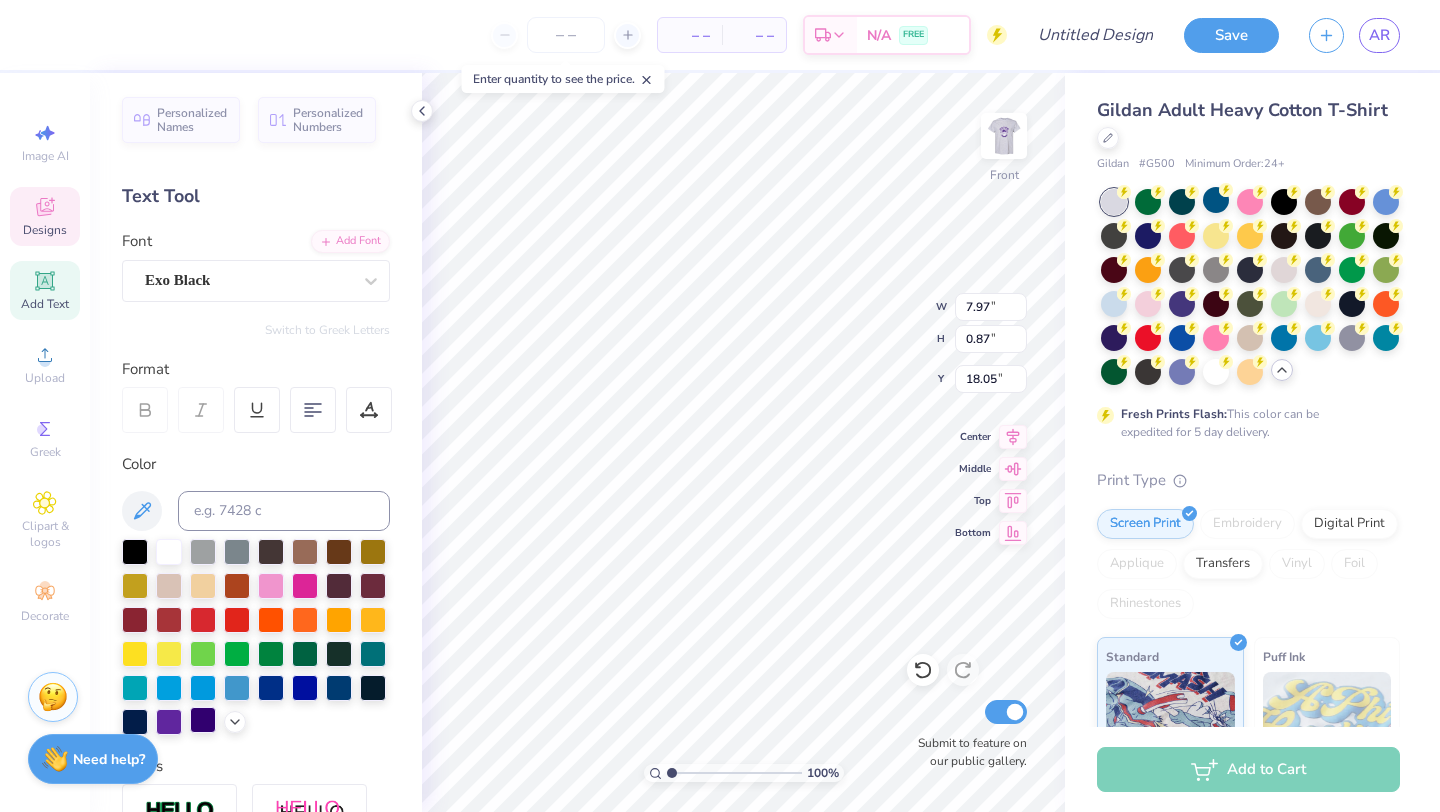 click at bounding box center (203, 720) 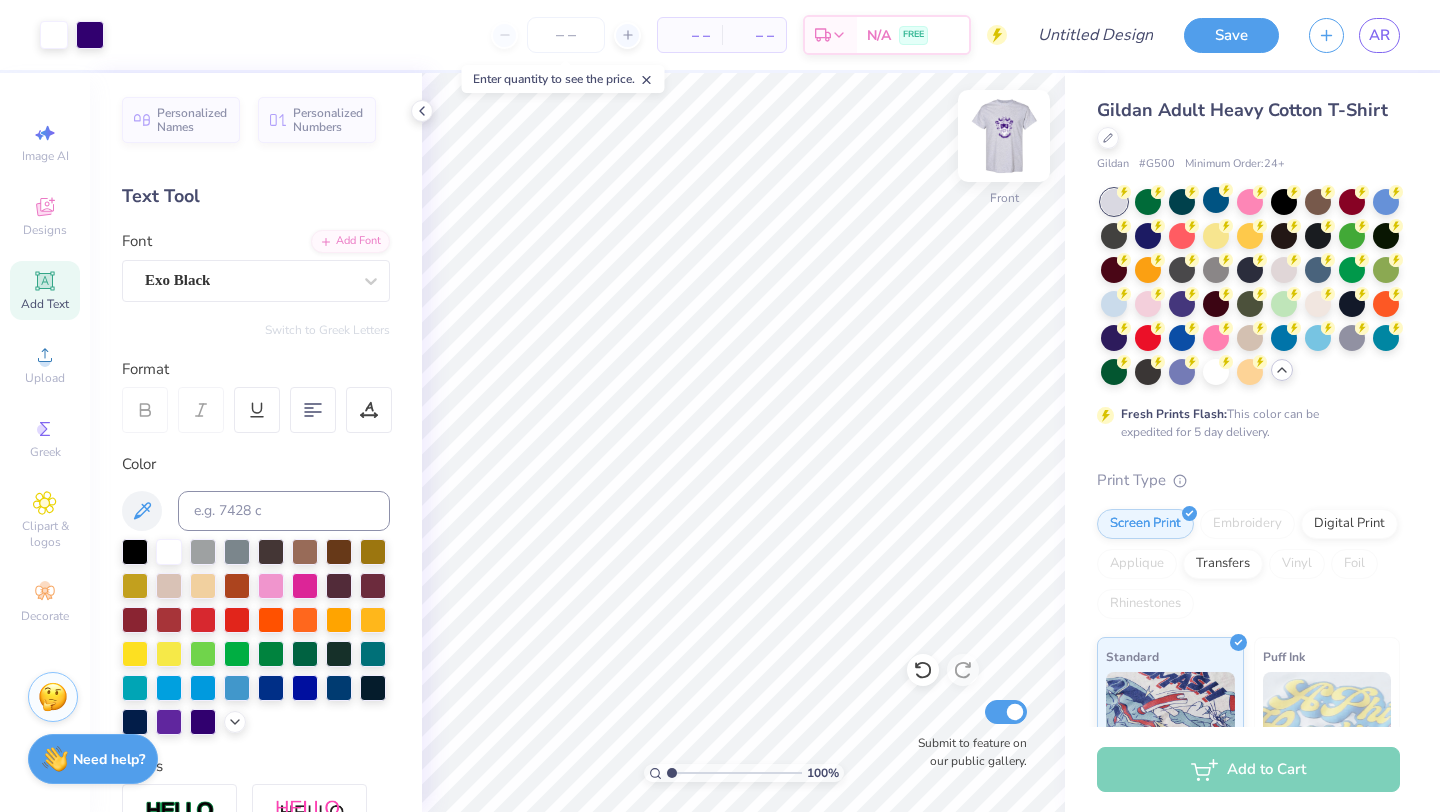 click at bounding box center [1004, 136] 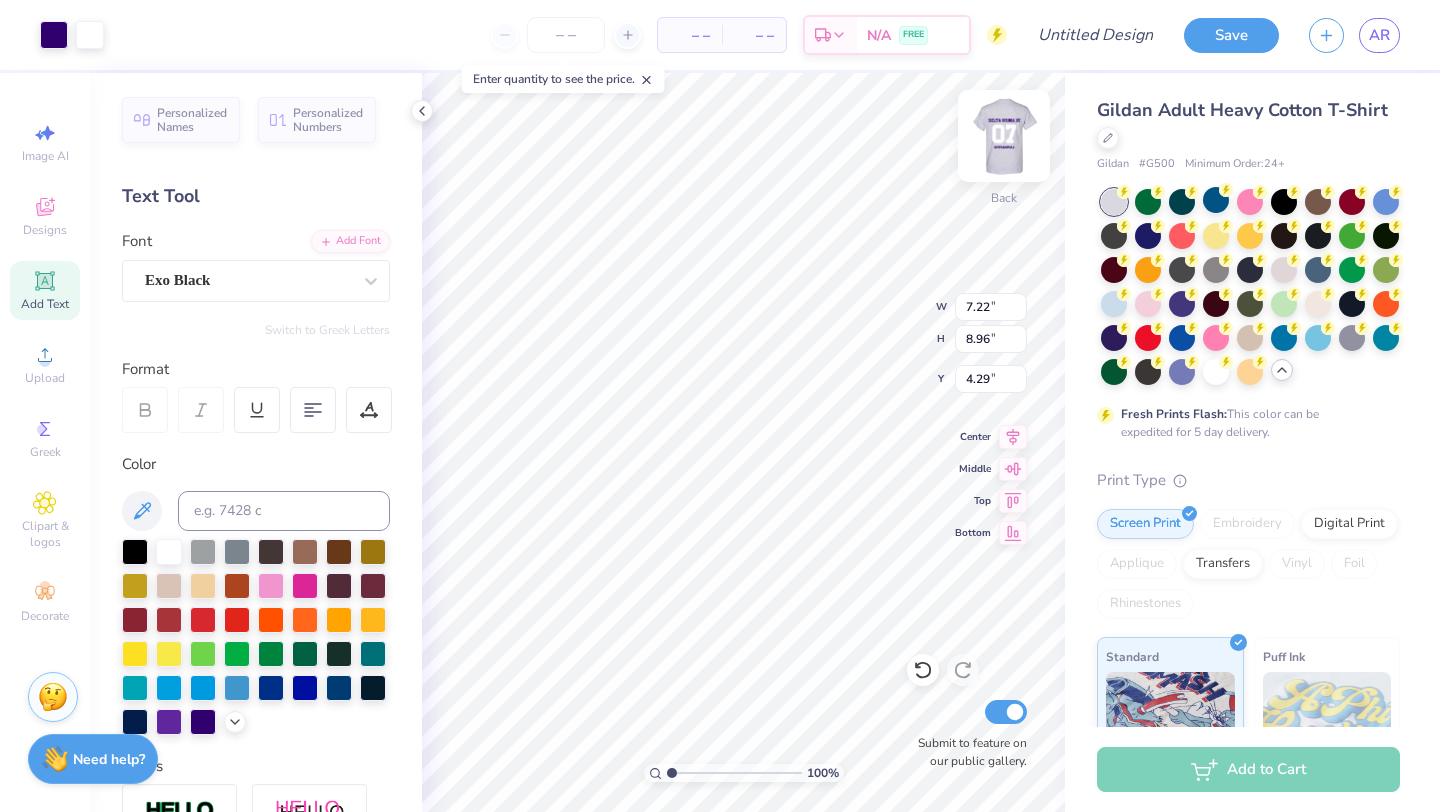 type on "8.97" 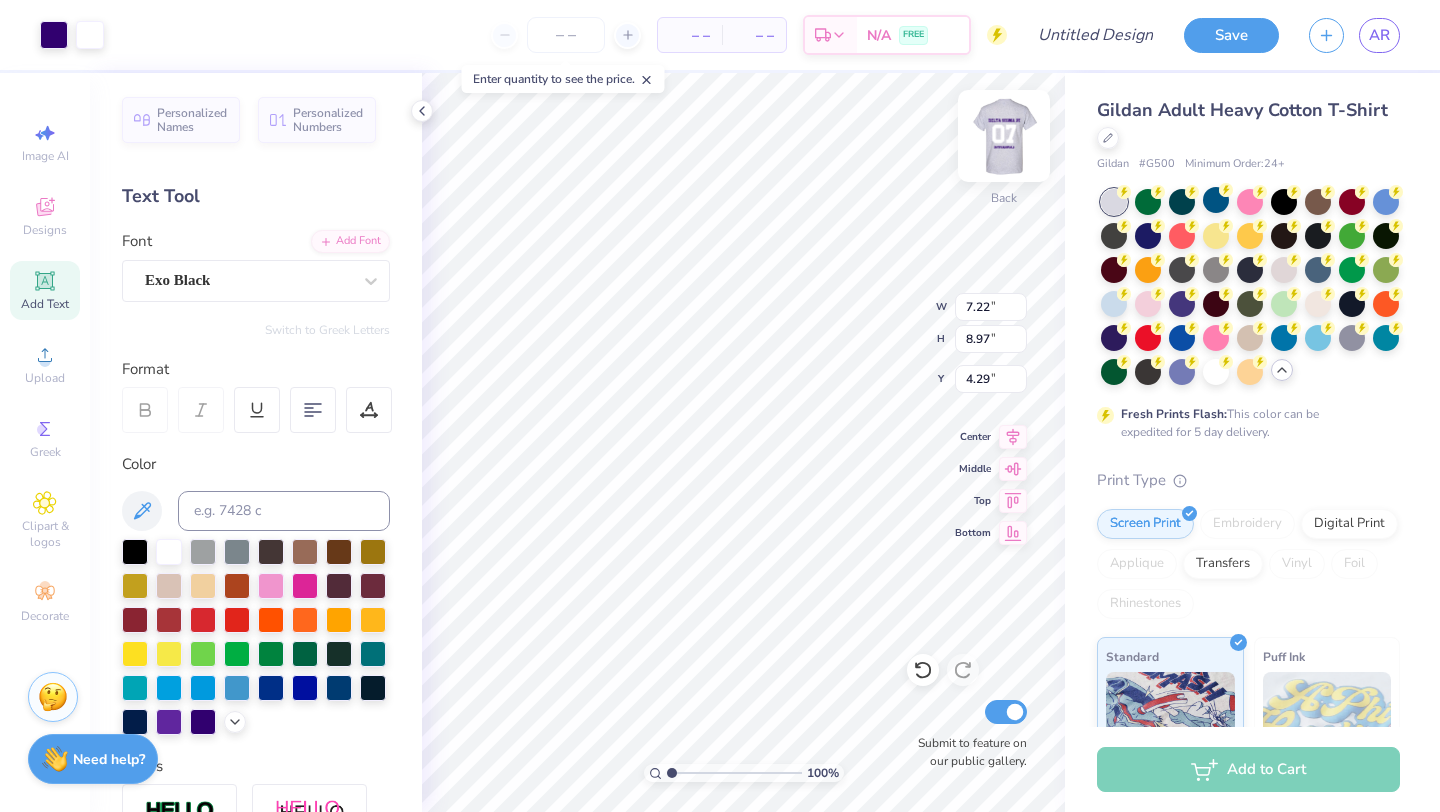 type on "5.97" 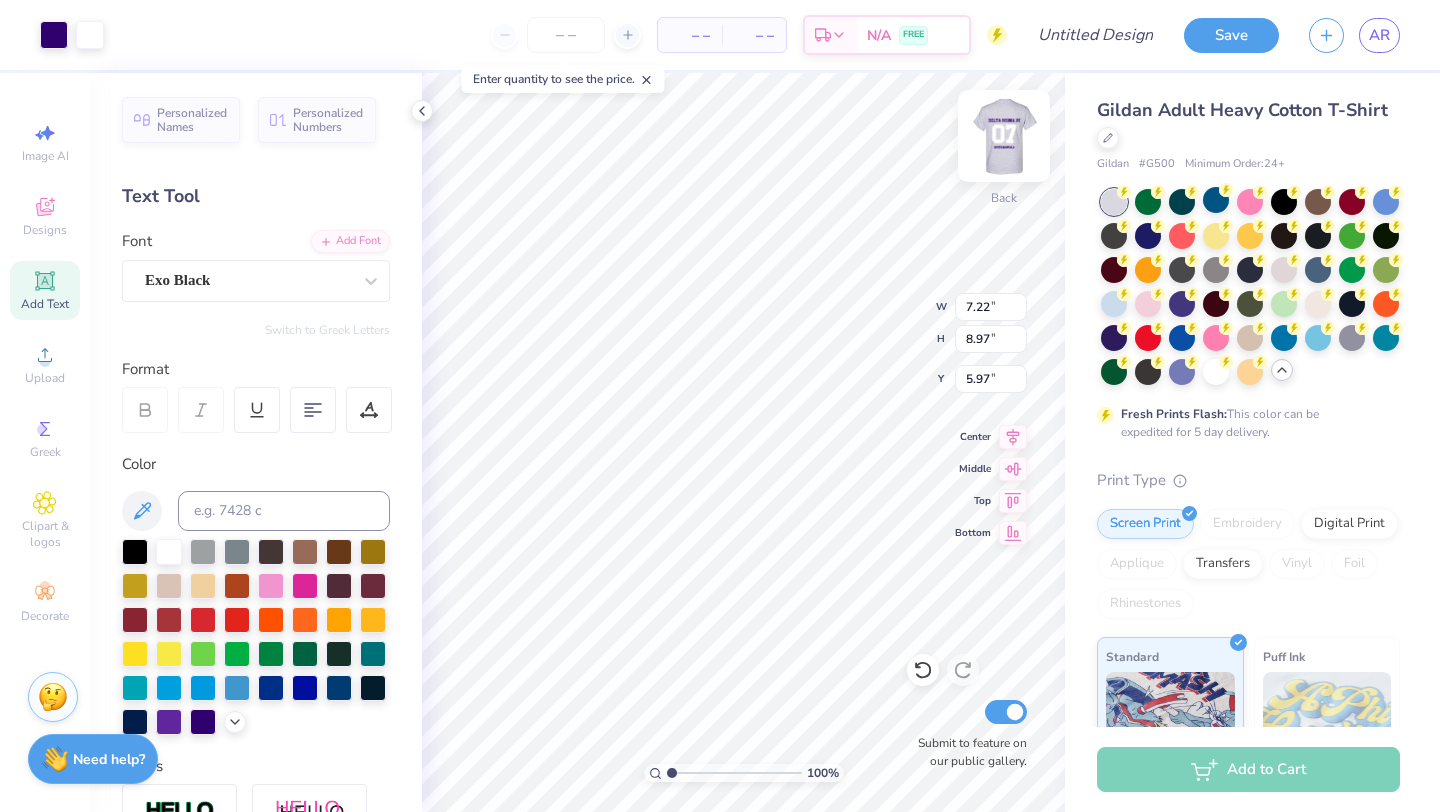 type on "8.94" 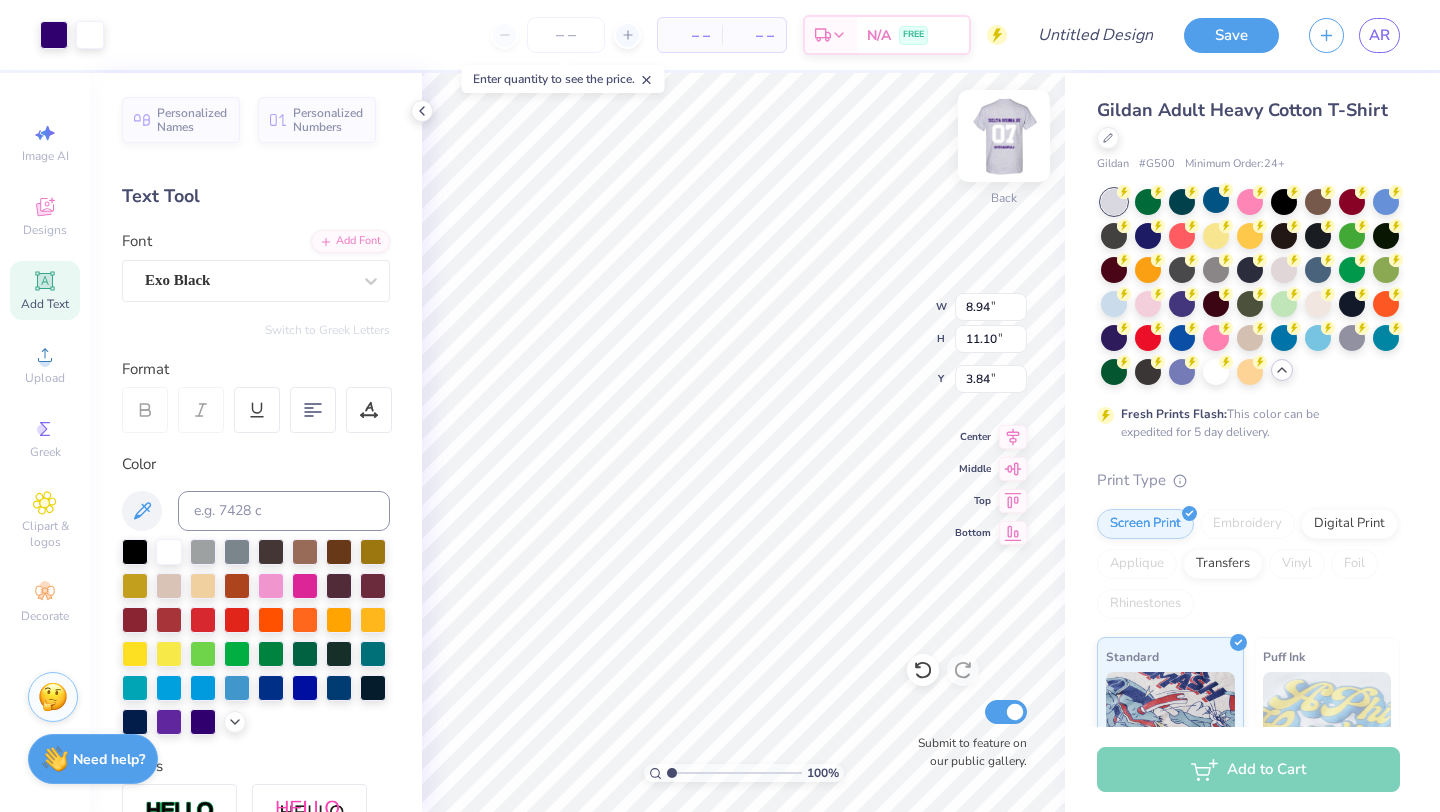 type on "4.49" 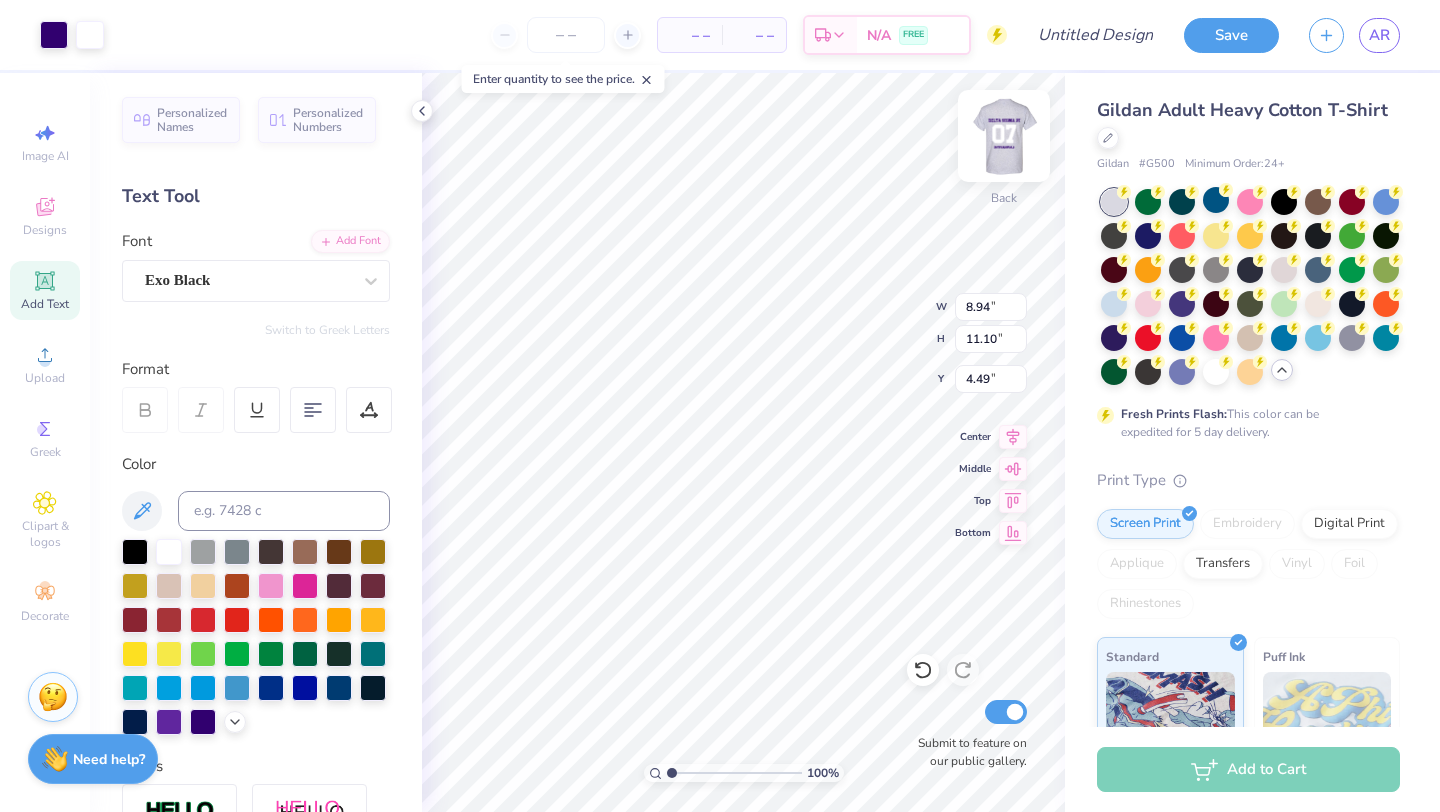 type on "4.44" 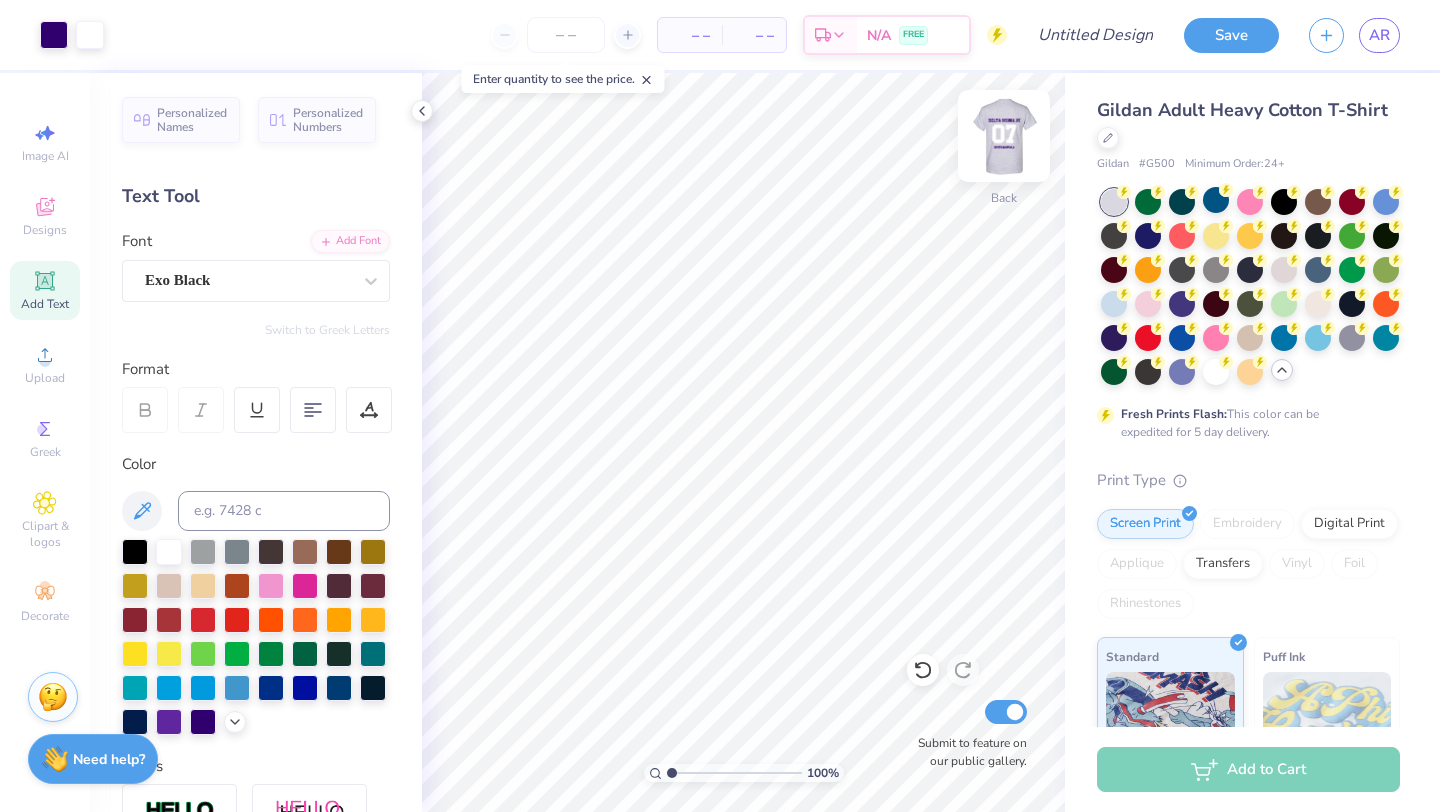 click at bounding box center [1004, 136] 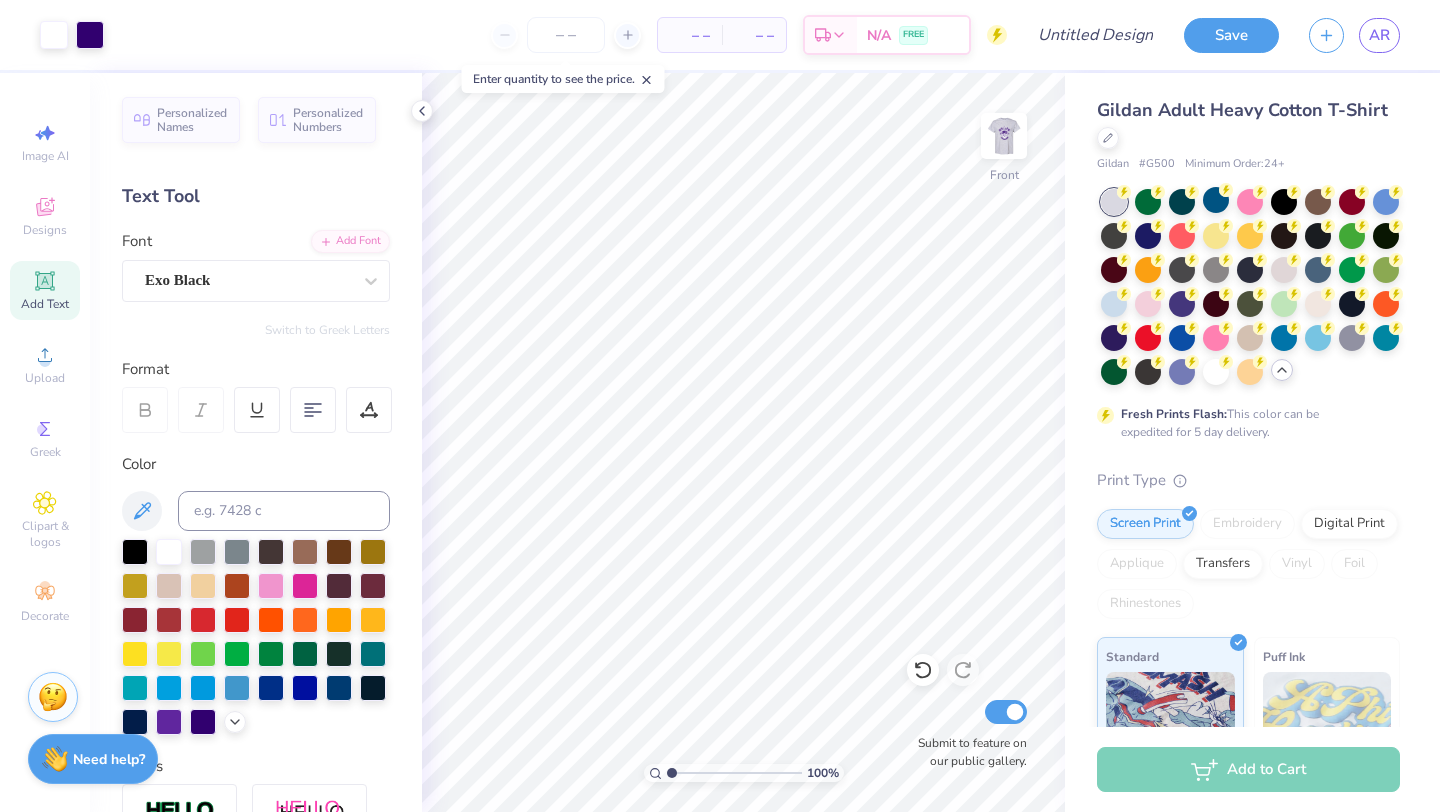 click at bounding box center (1004, 136) 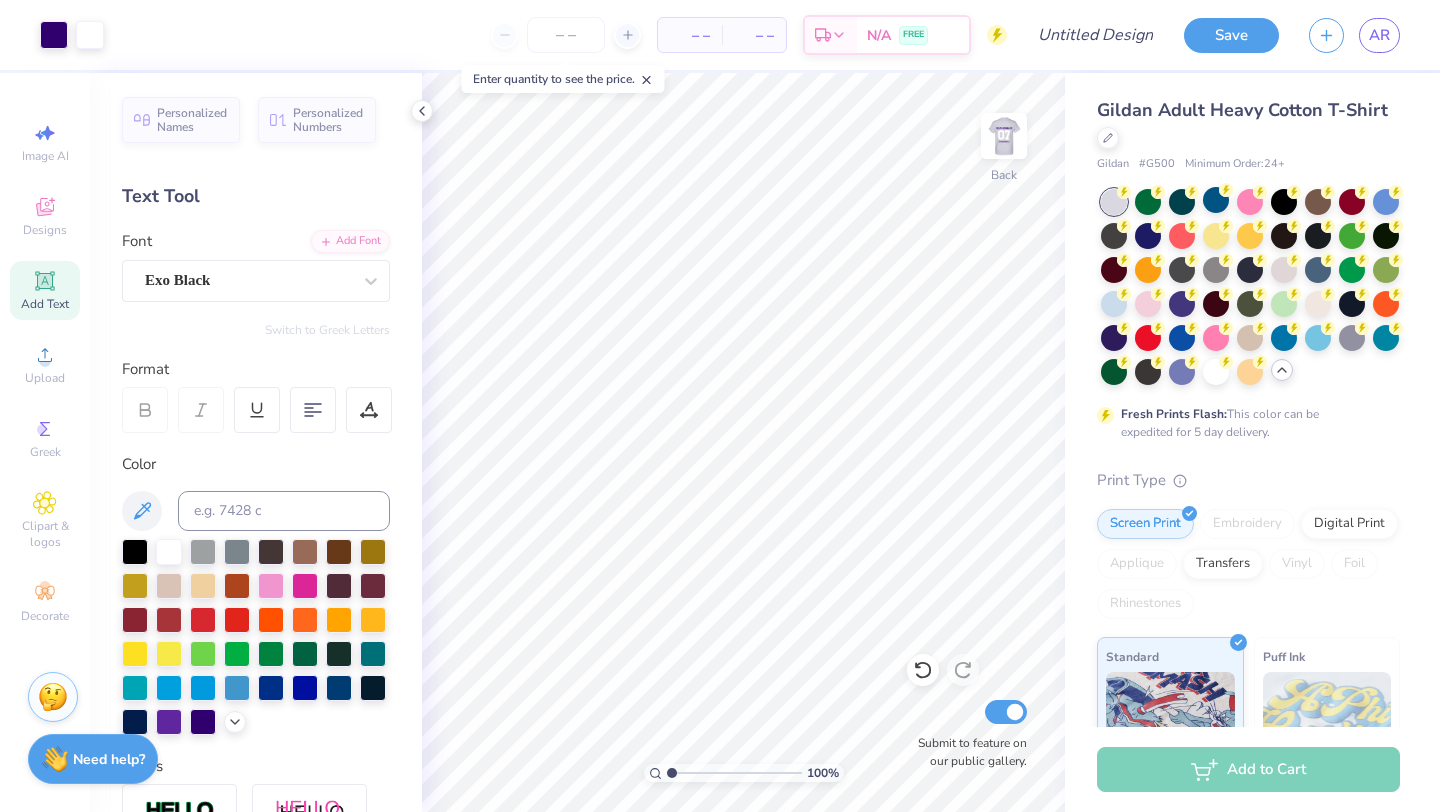 click at bounding box center [1004, 136] 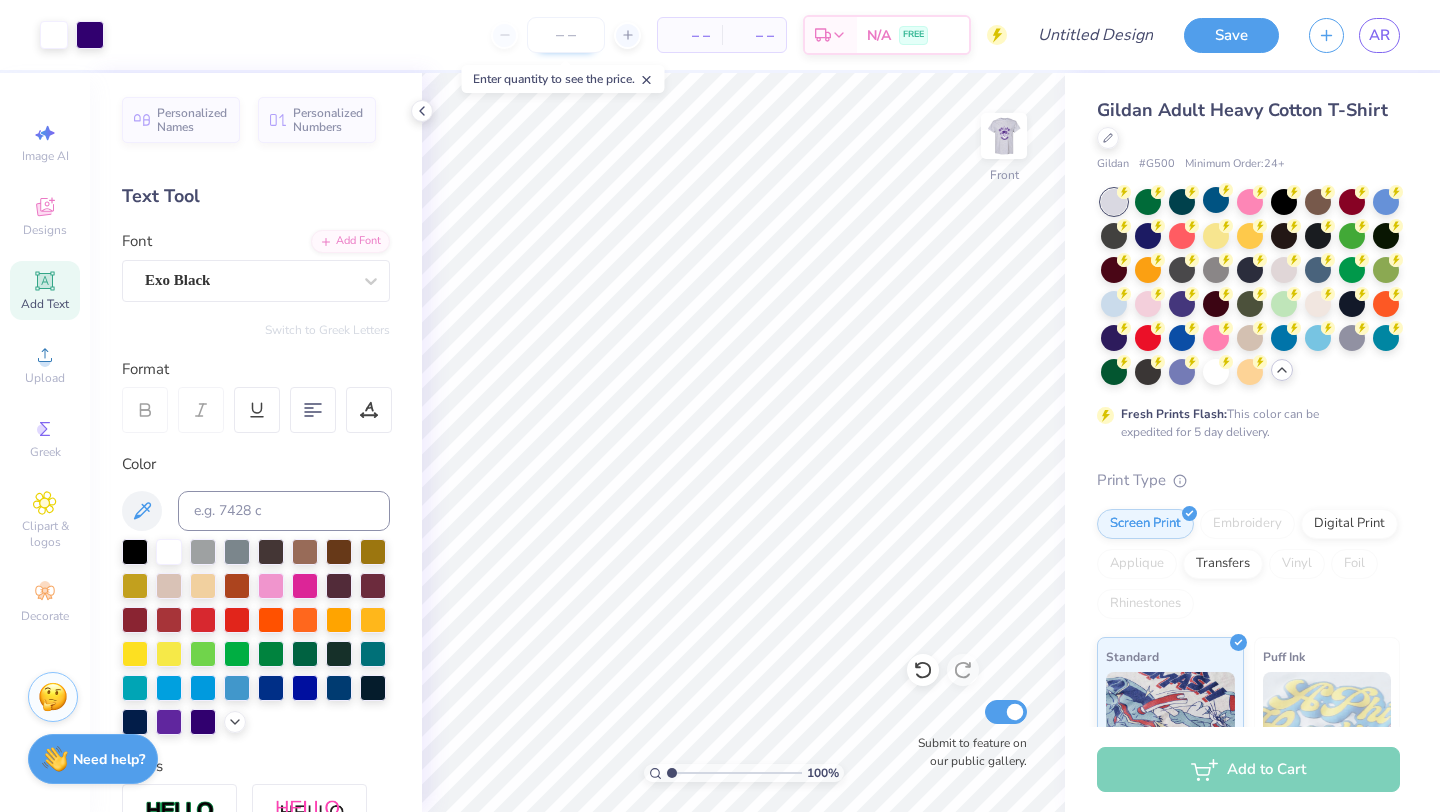 click at bounding box center (566, 35) 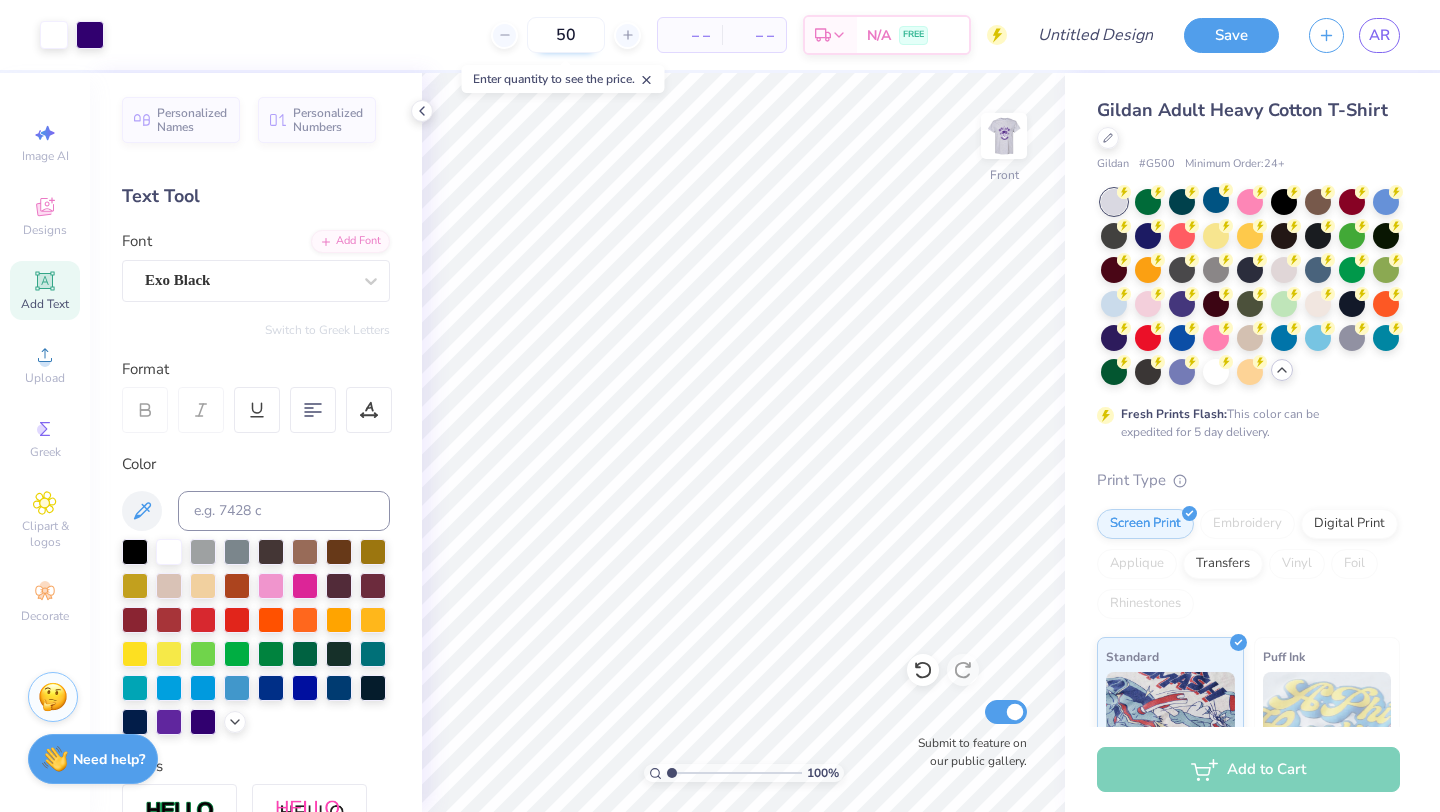 type on "50" 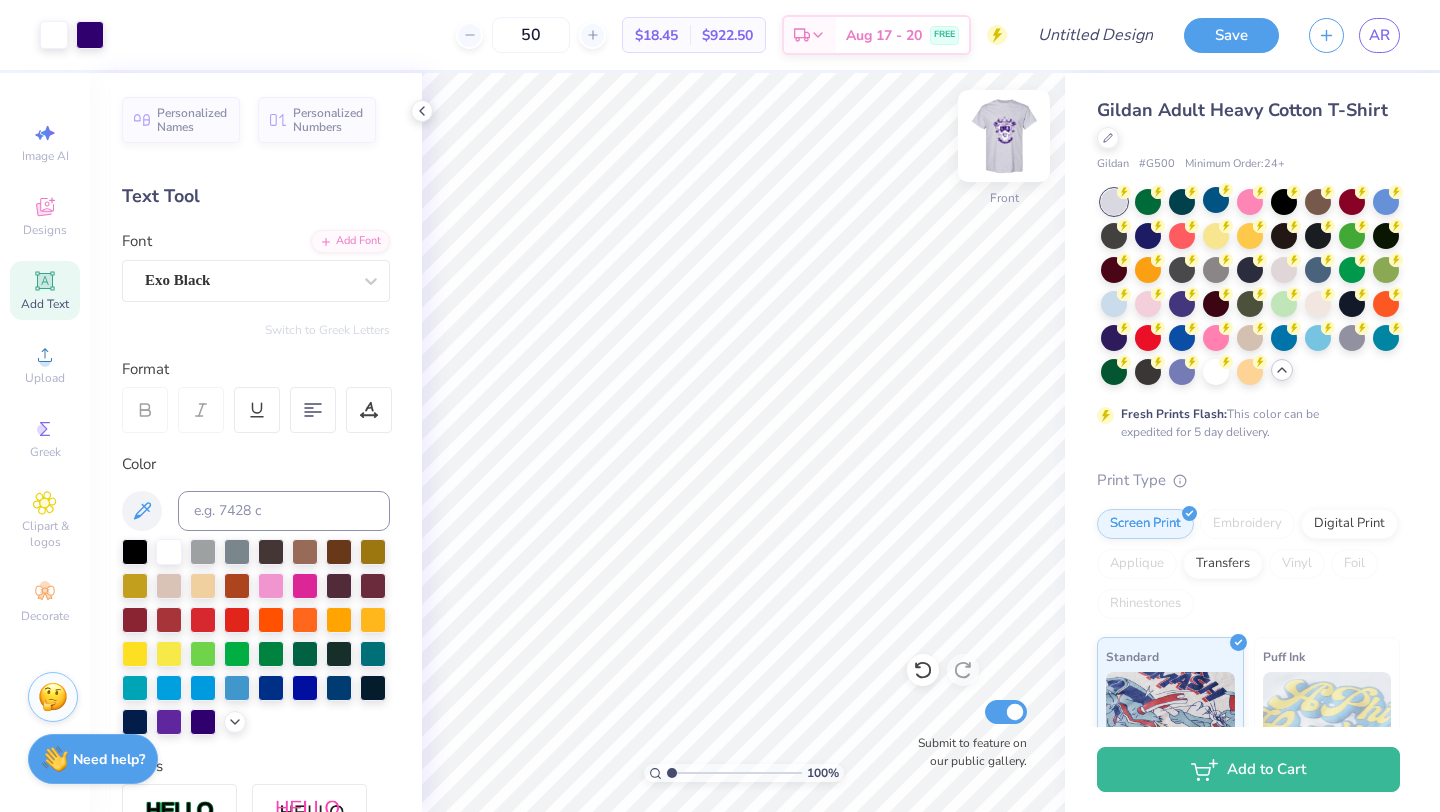 click at bounding box center (1004, 136) 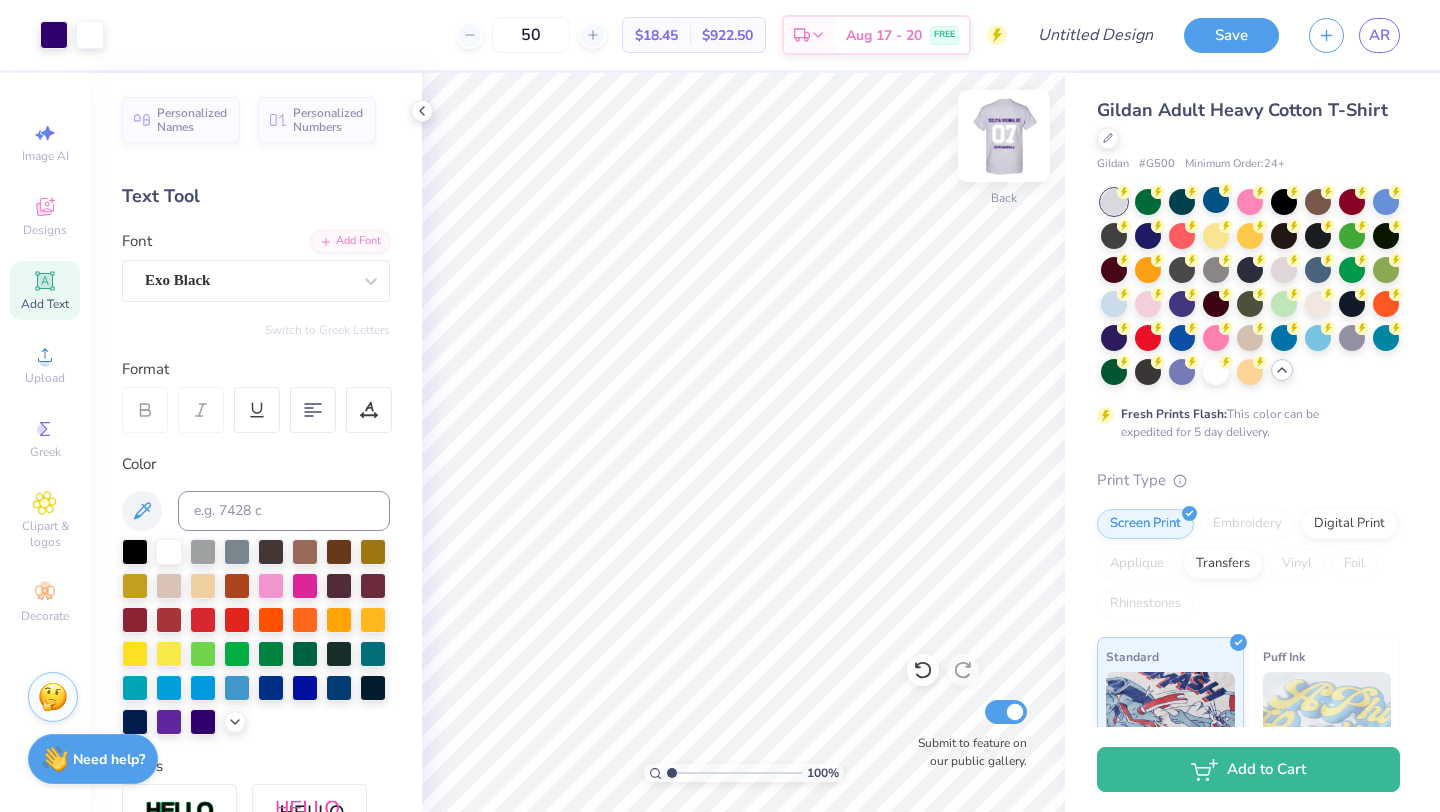 click at bounding box center [1004, 136] 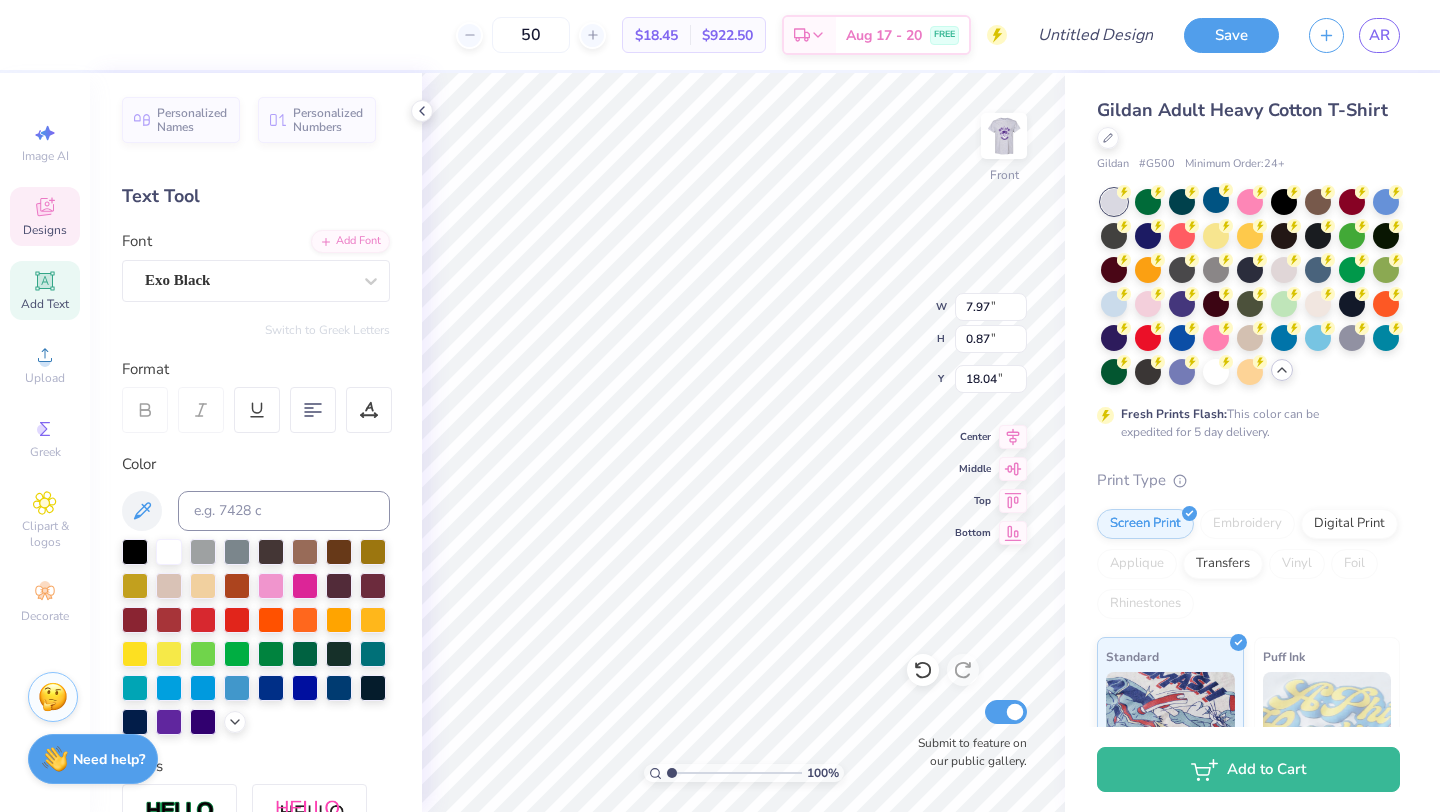 type on "17.80" 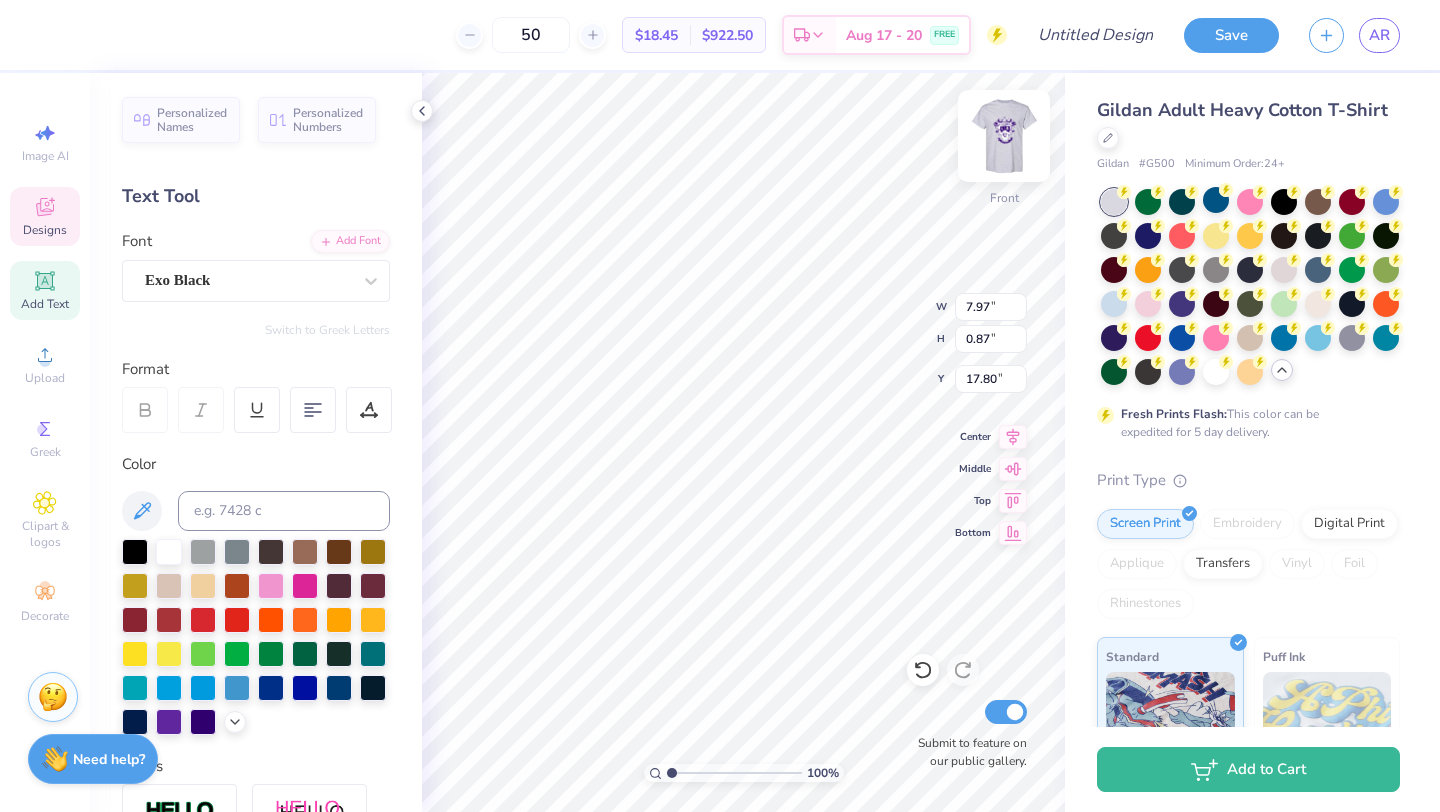 click at bounding box center (1004, 136) 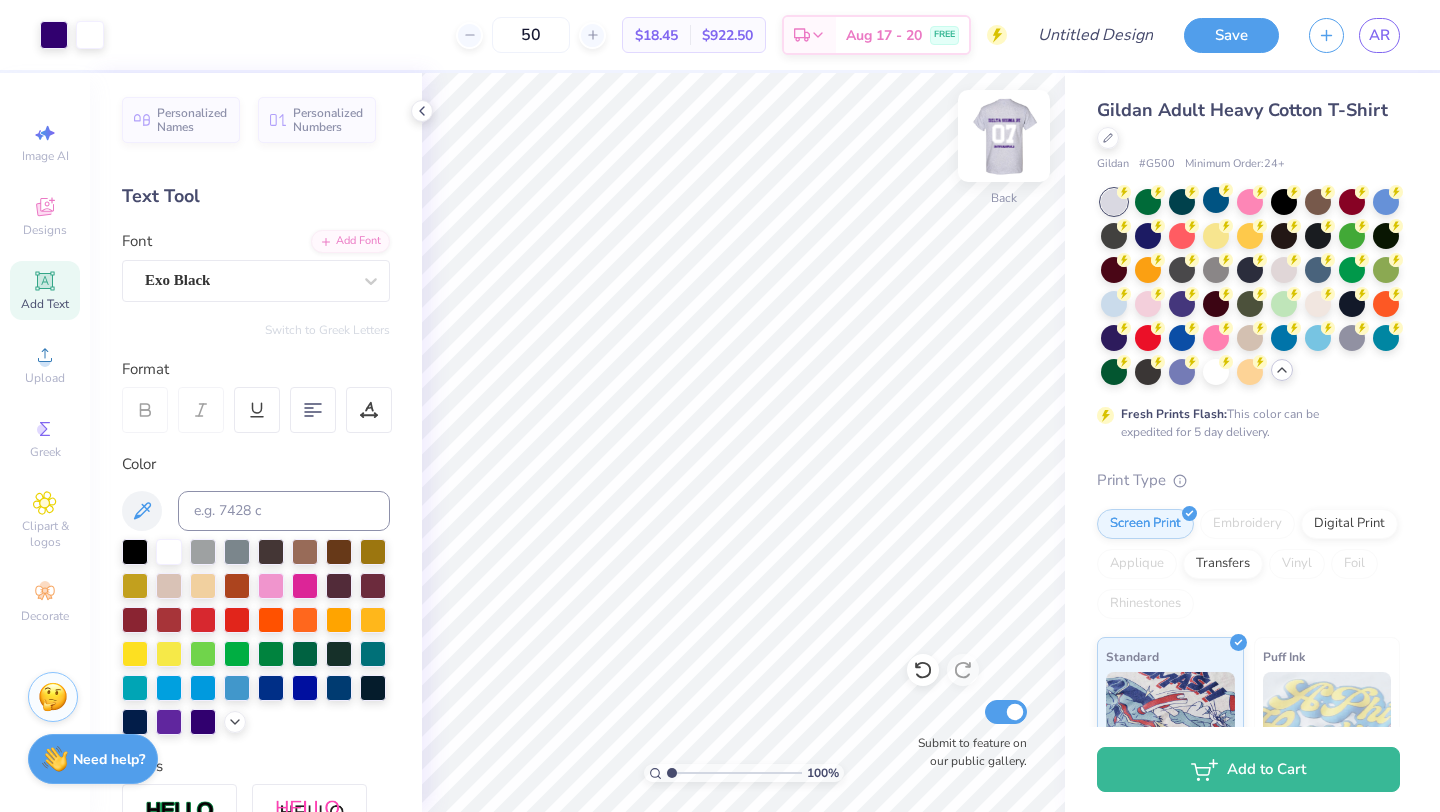 click at bounding box center [1004, 136] 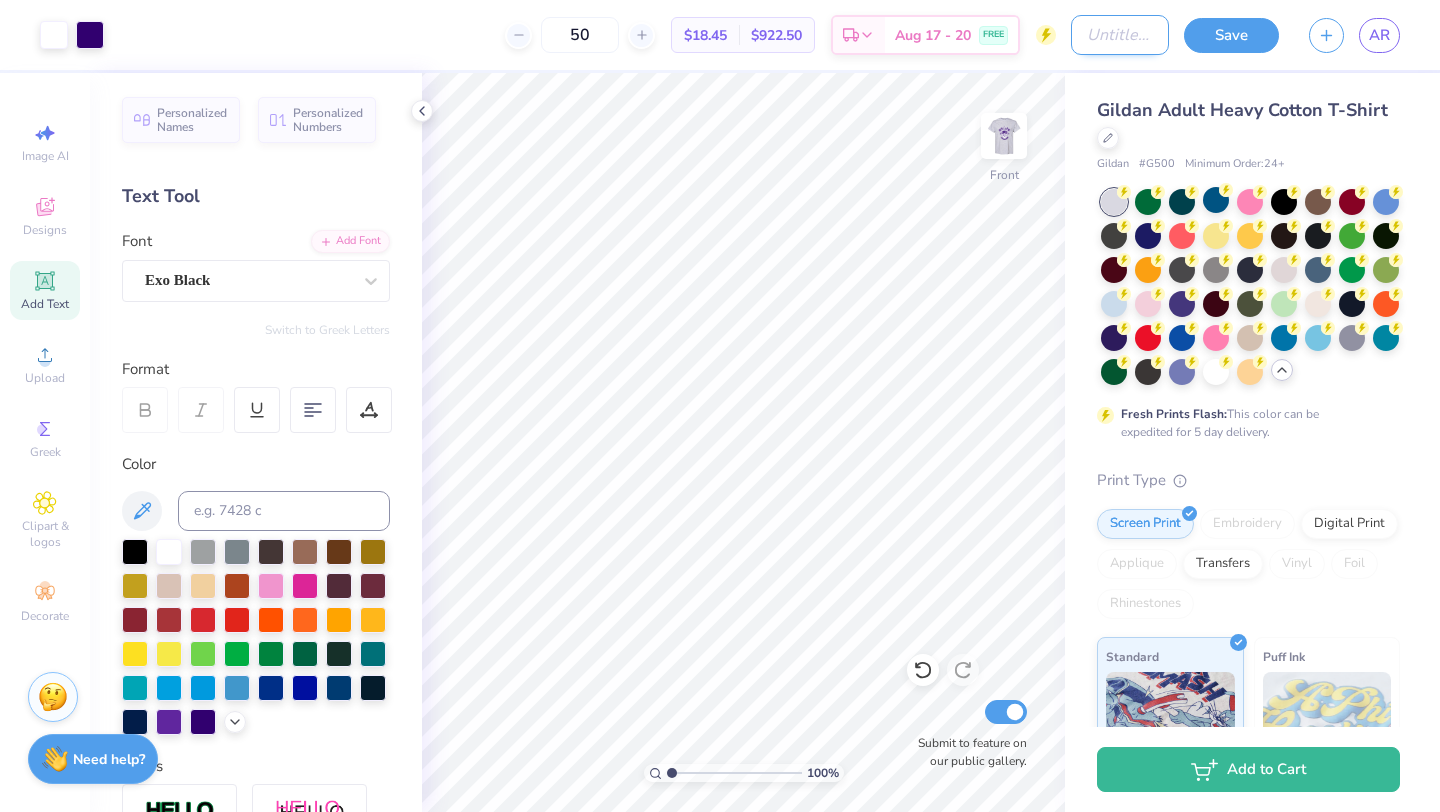 click on "Design Title" at bounding box center (1120, 35) 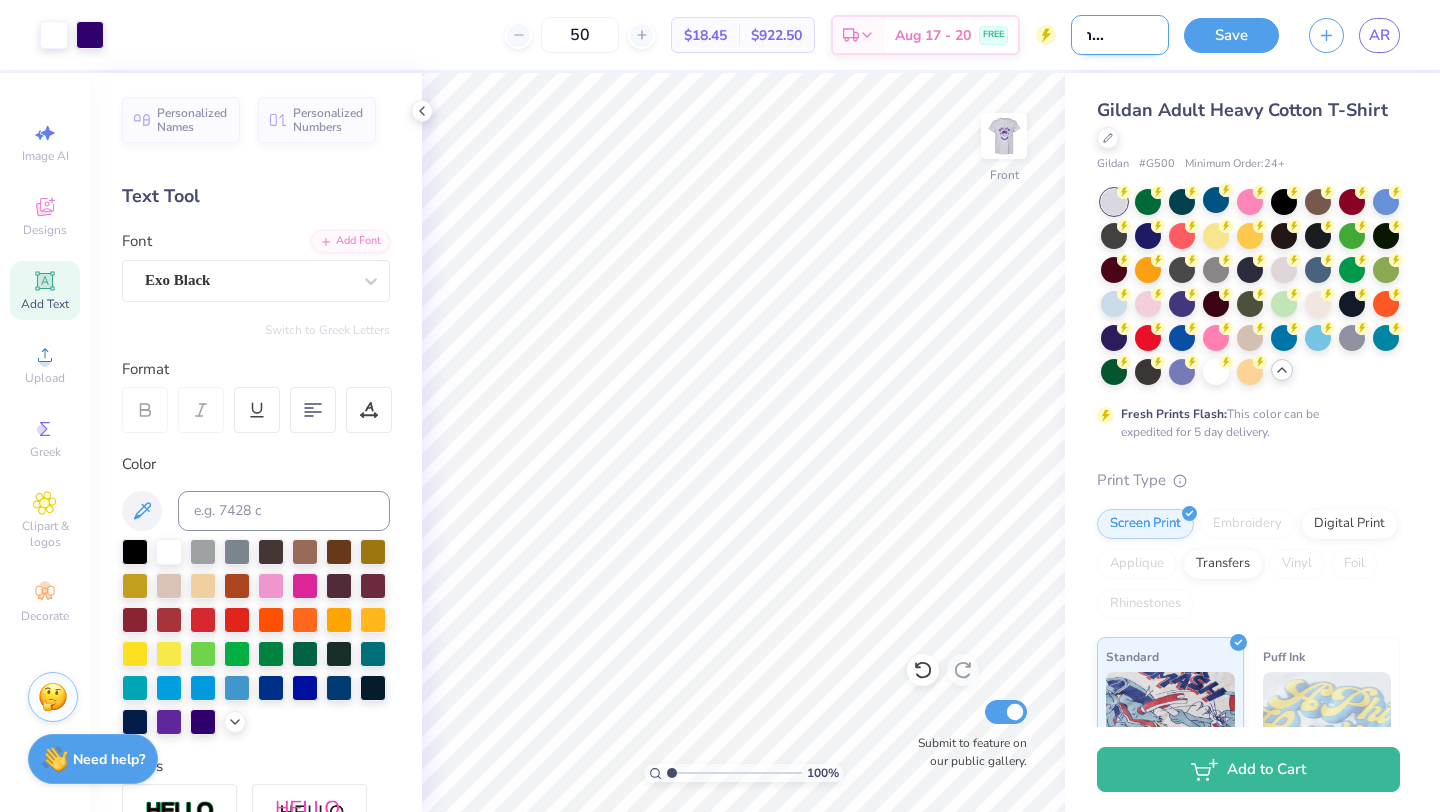 scroll, scrollTop: 0, scrollLeft: 50, axis: horizontal 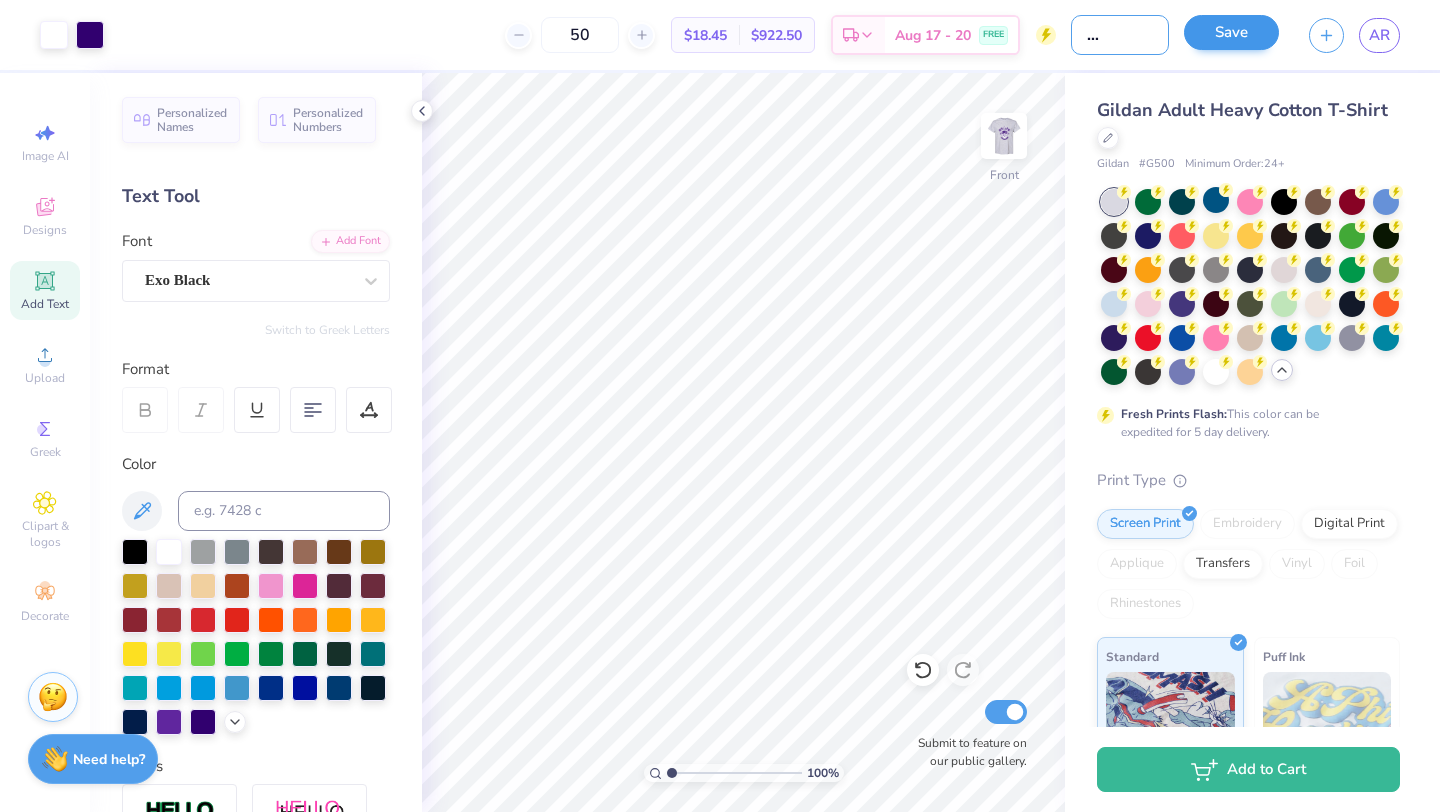 type on "intramural shirt" 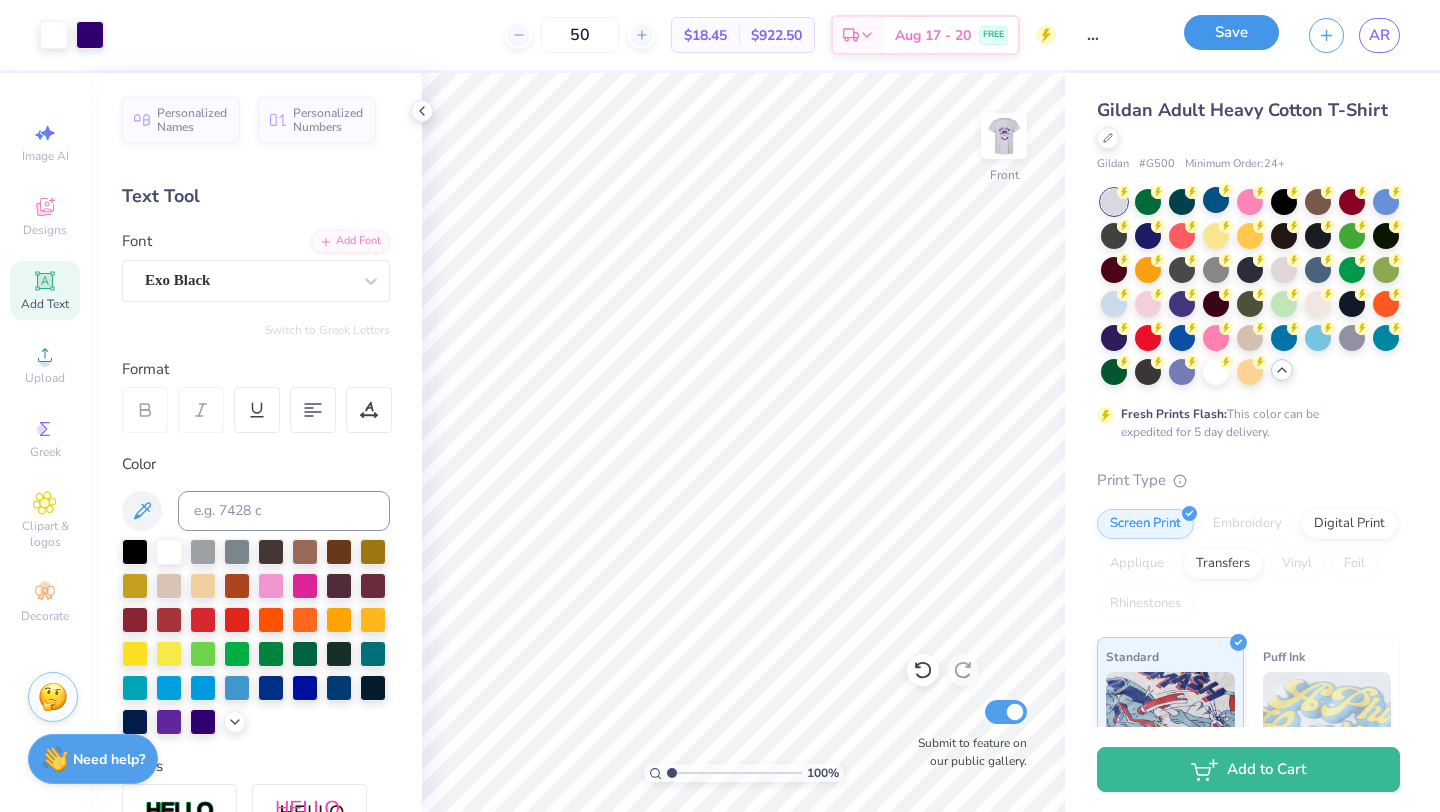 click on "Save" at bounding box center [1231, 32] 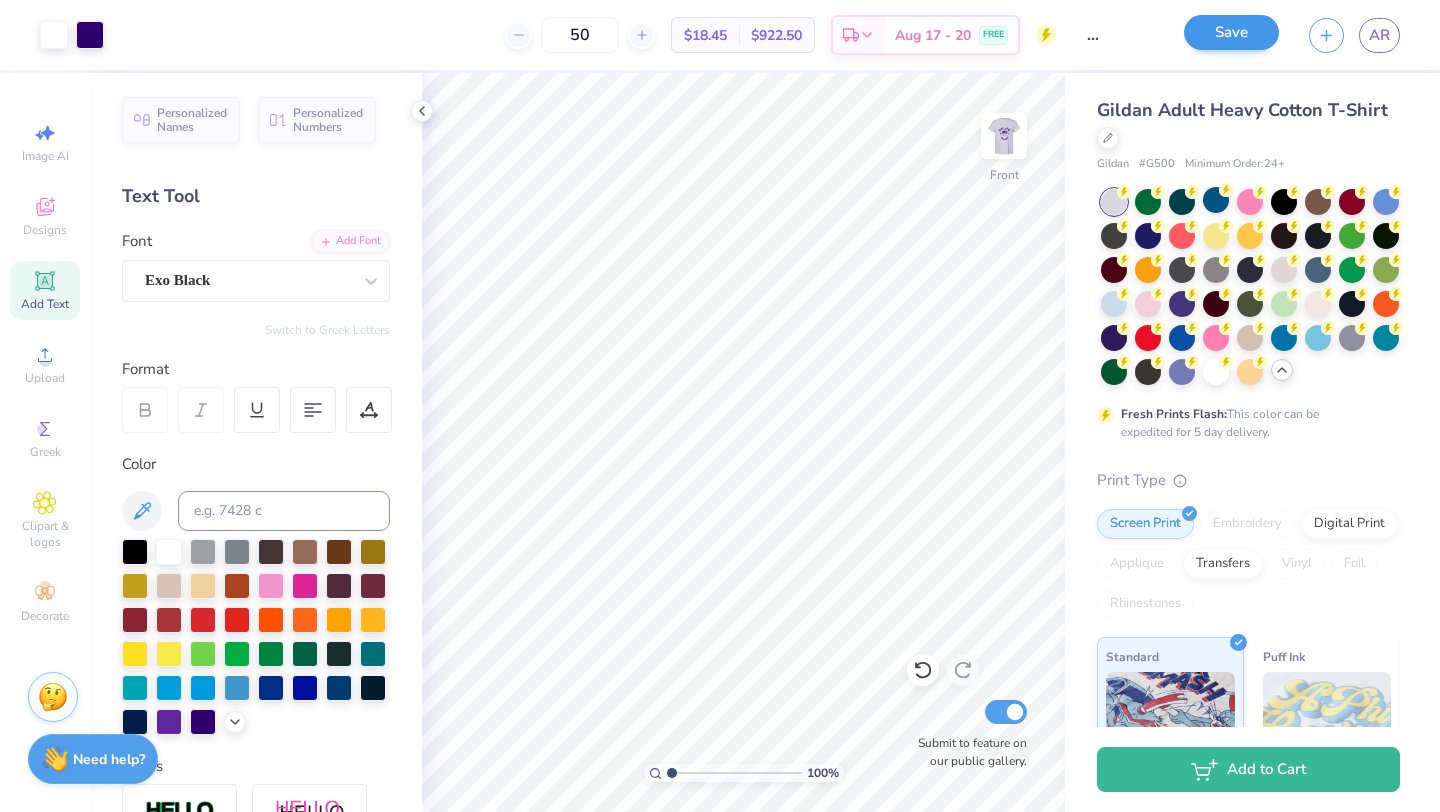 scroll, scrollTop: 0, scrollLeft: 0, axis: both 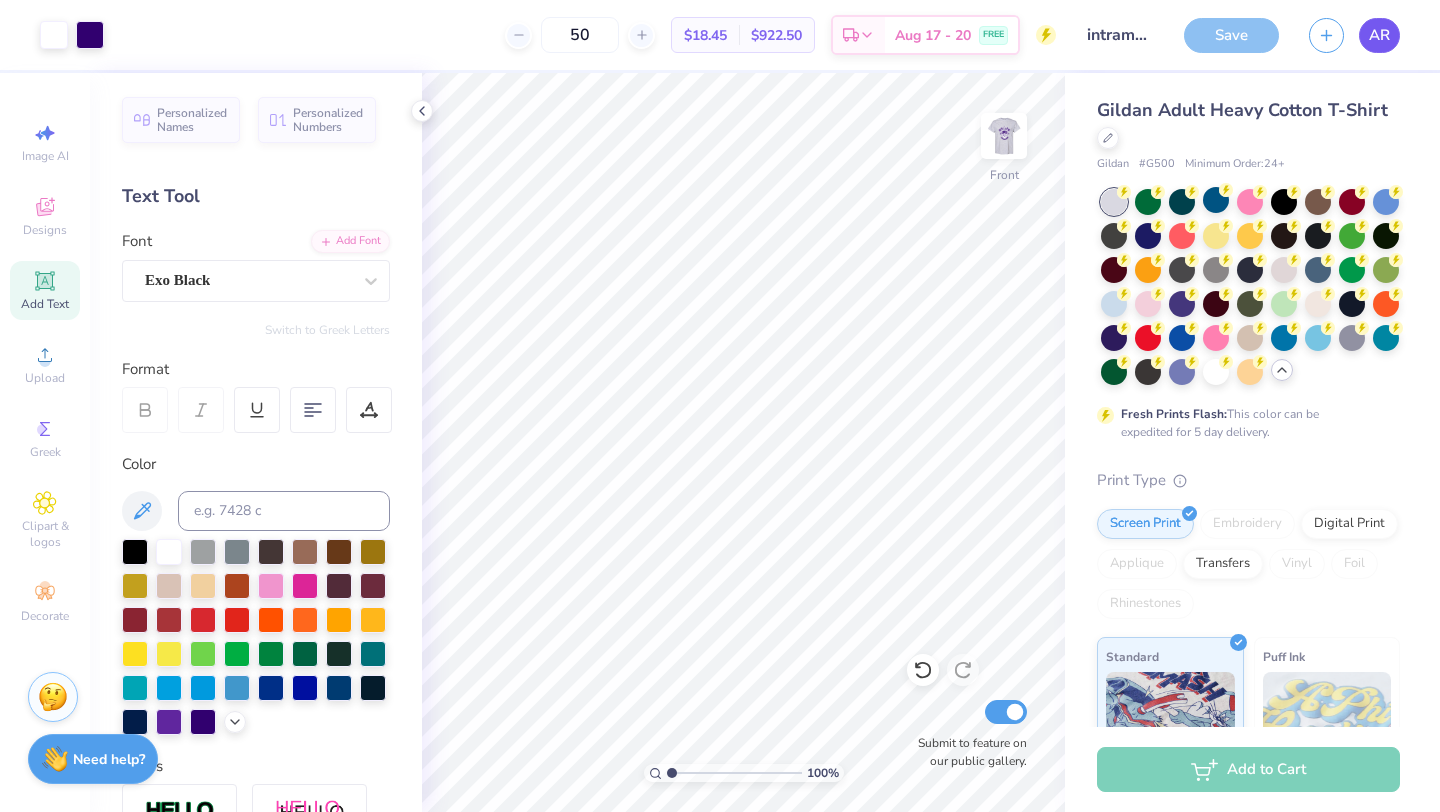 click on "AR" at bounding box center [1379, 35] 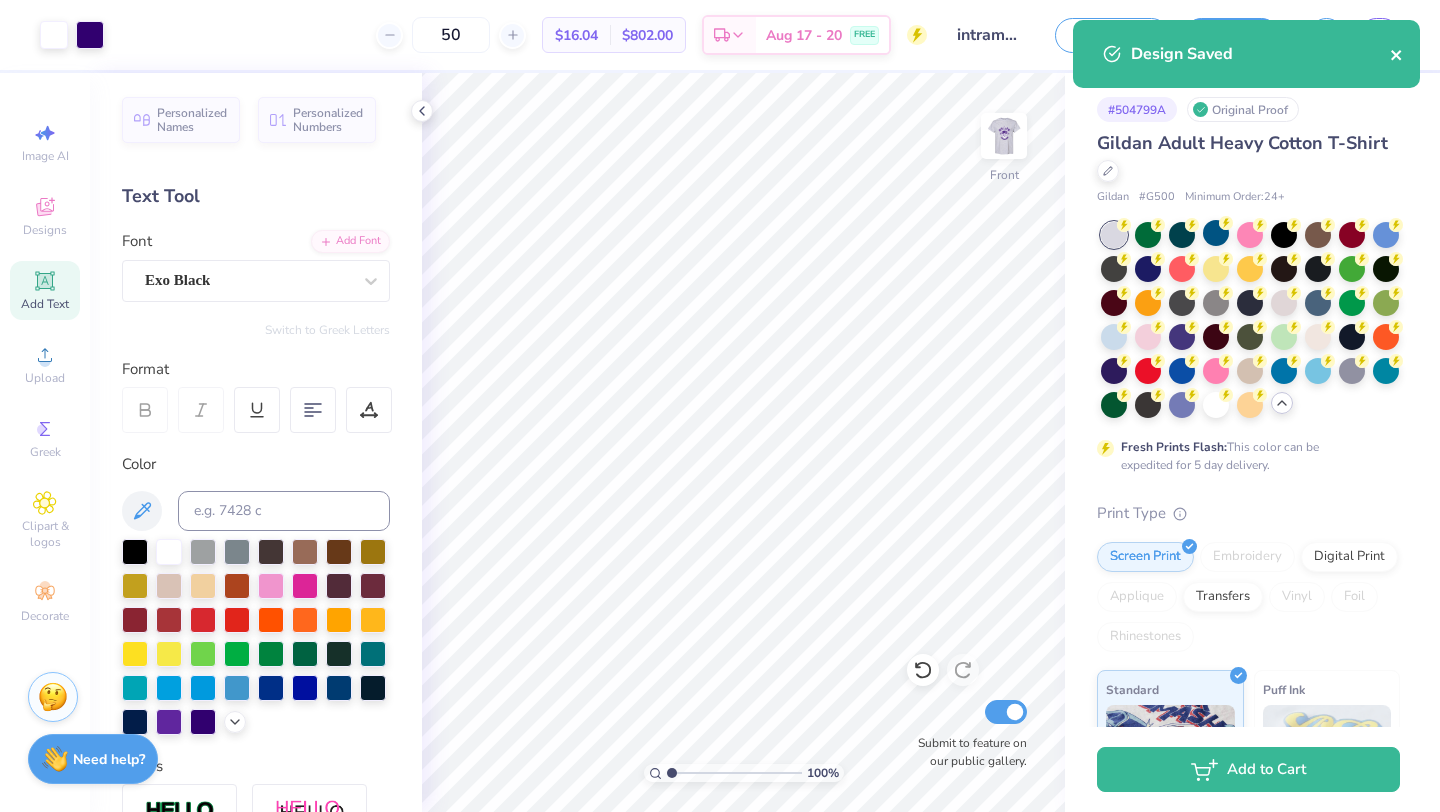click 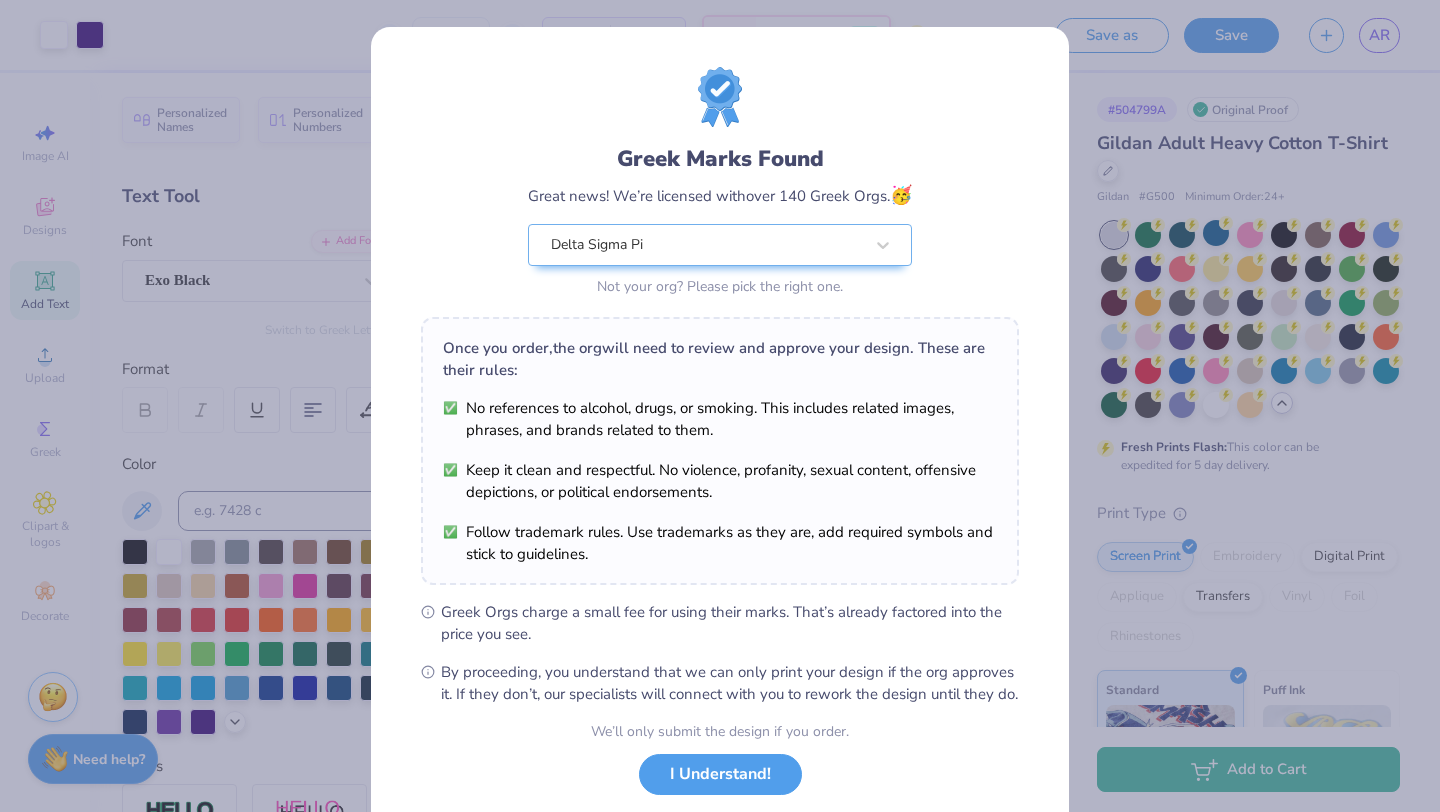 click on "Greek Marks Found Great news! We’re licensed with  over 140 Greek Orgs. 🥳 Delta Sigma Pi Not your org? Please pick the right one. Once you order,  the org  will need to review and approve your design. These are their rules: No references to alcohol, drugs, or smoking. This includes related images, phrases, and brands related to them. Keep it clean and respectful. No violence, profanity, sexual content, offensive depictions, or political endorsements. Follow trademark rules. Use trademarks as they are, add required symbols and stick to guidelines. Greek Orgs charge a small fee for using their marks. That’s already factored into the price you see. By proceeding, you understand that we can only print your design if the org approves it. If they don’t, our specialists will connect with you to rework the design until they do. We’ll only submit the design if you order. I Understand! No  Greek  marks in your design?" at bounding box center (720, 406) 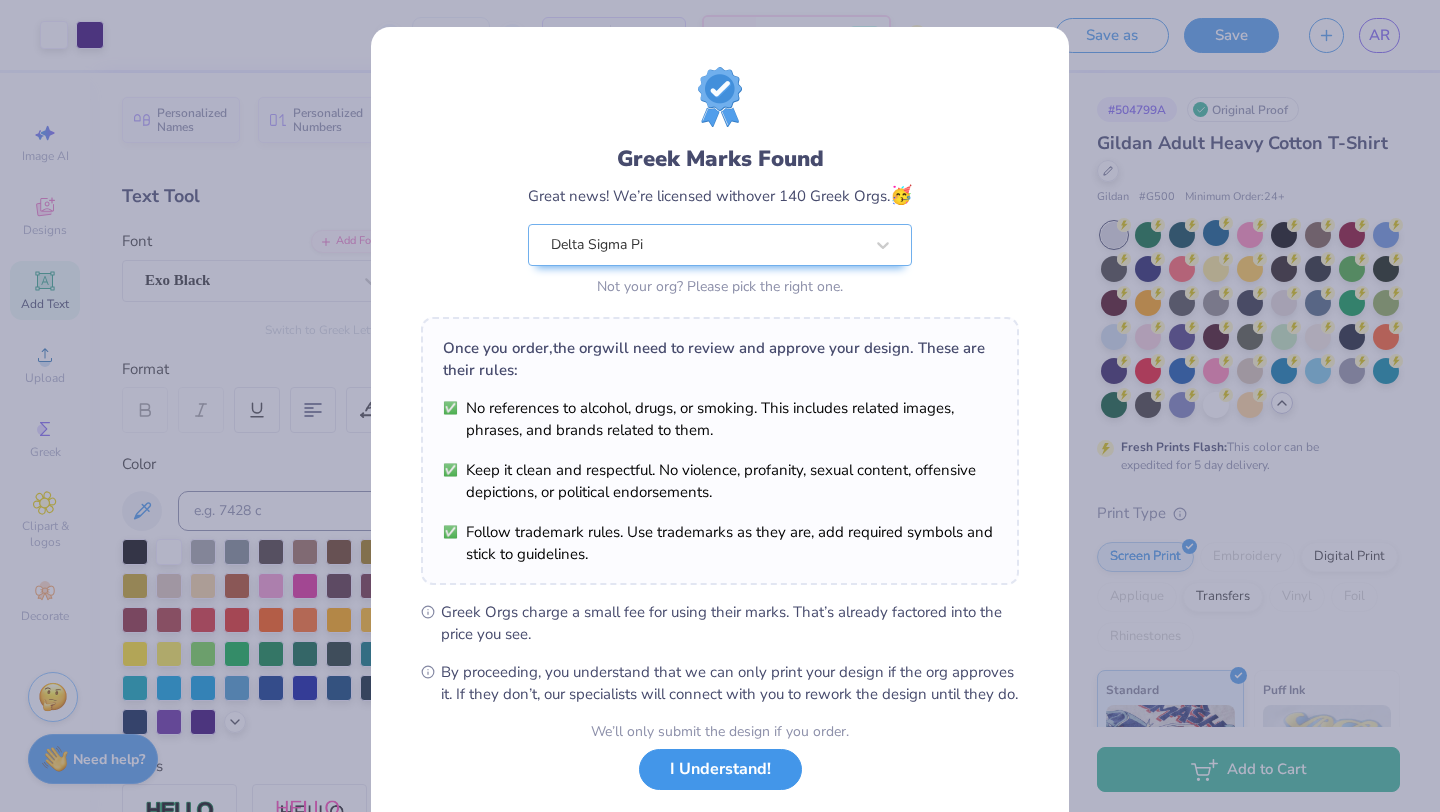 click on "We’ll only submit the design if you order. I Understand! No  Greek  marks in your design?" at bounding box center (720, 784) 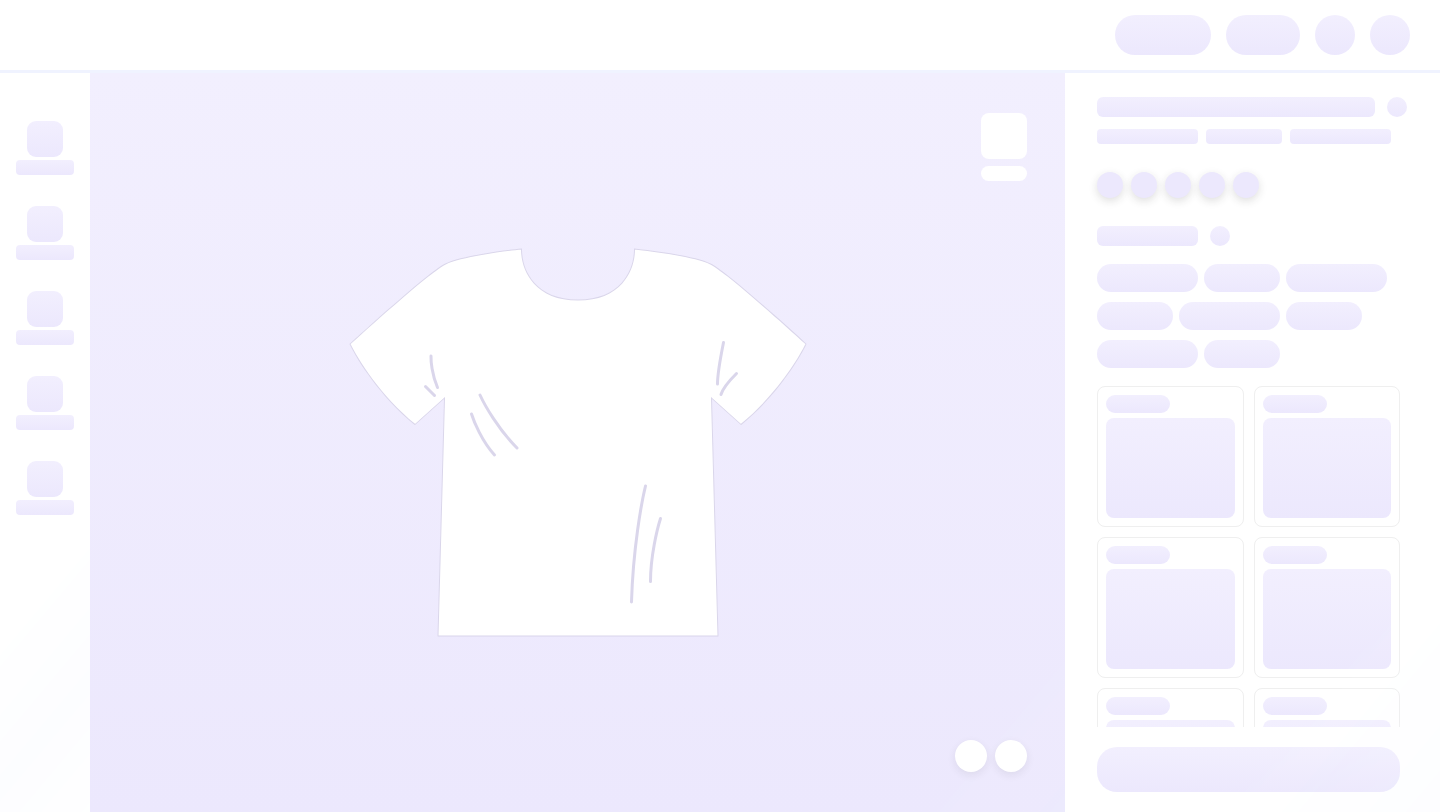 scroll, scrollTop: 0, scrollLeft: 0, axis: both 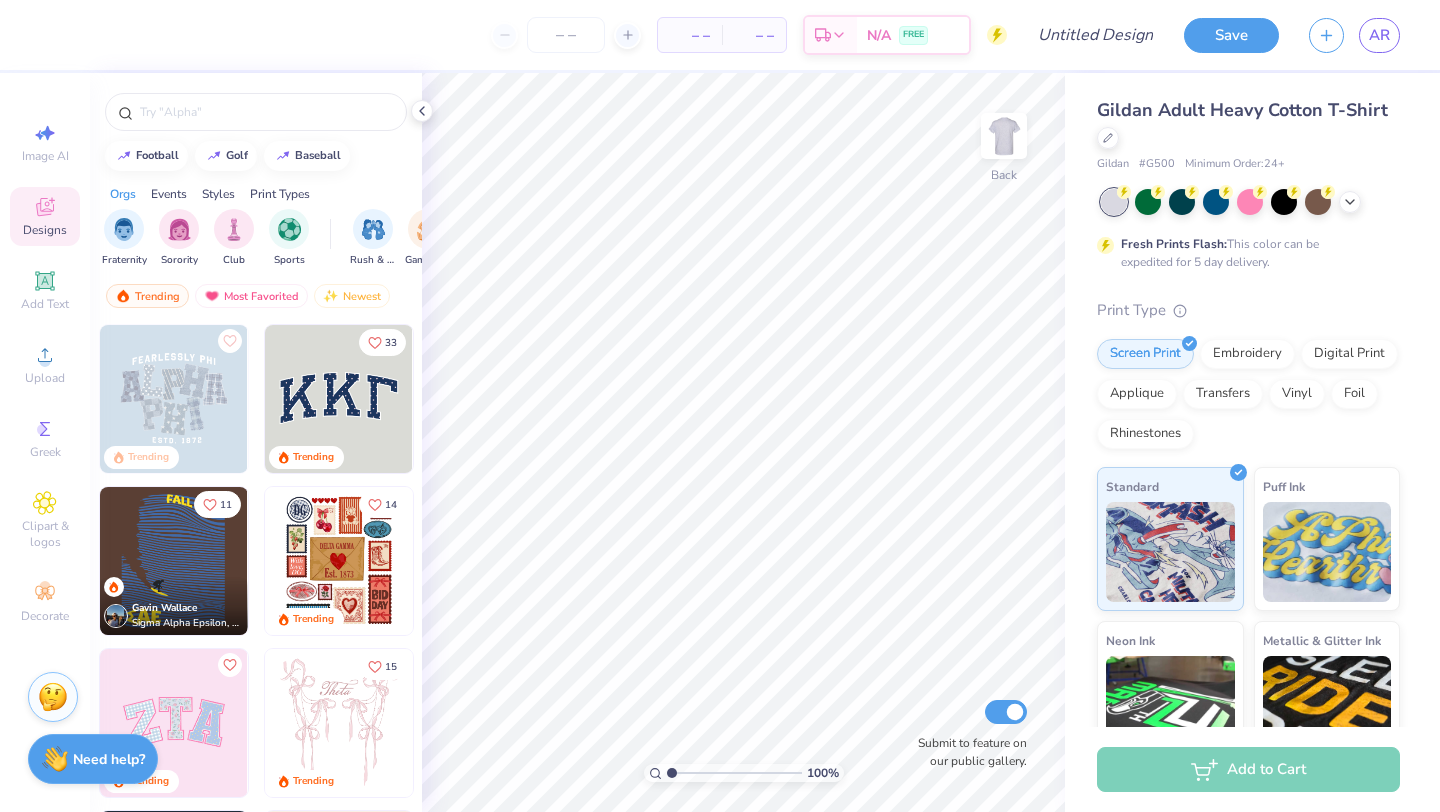 drag, startPoint x: 44, startPoint y: 296, endPoint x: 43, endPoint y: 225, distance: 71.00704 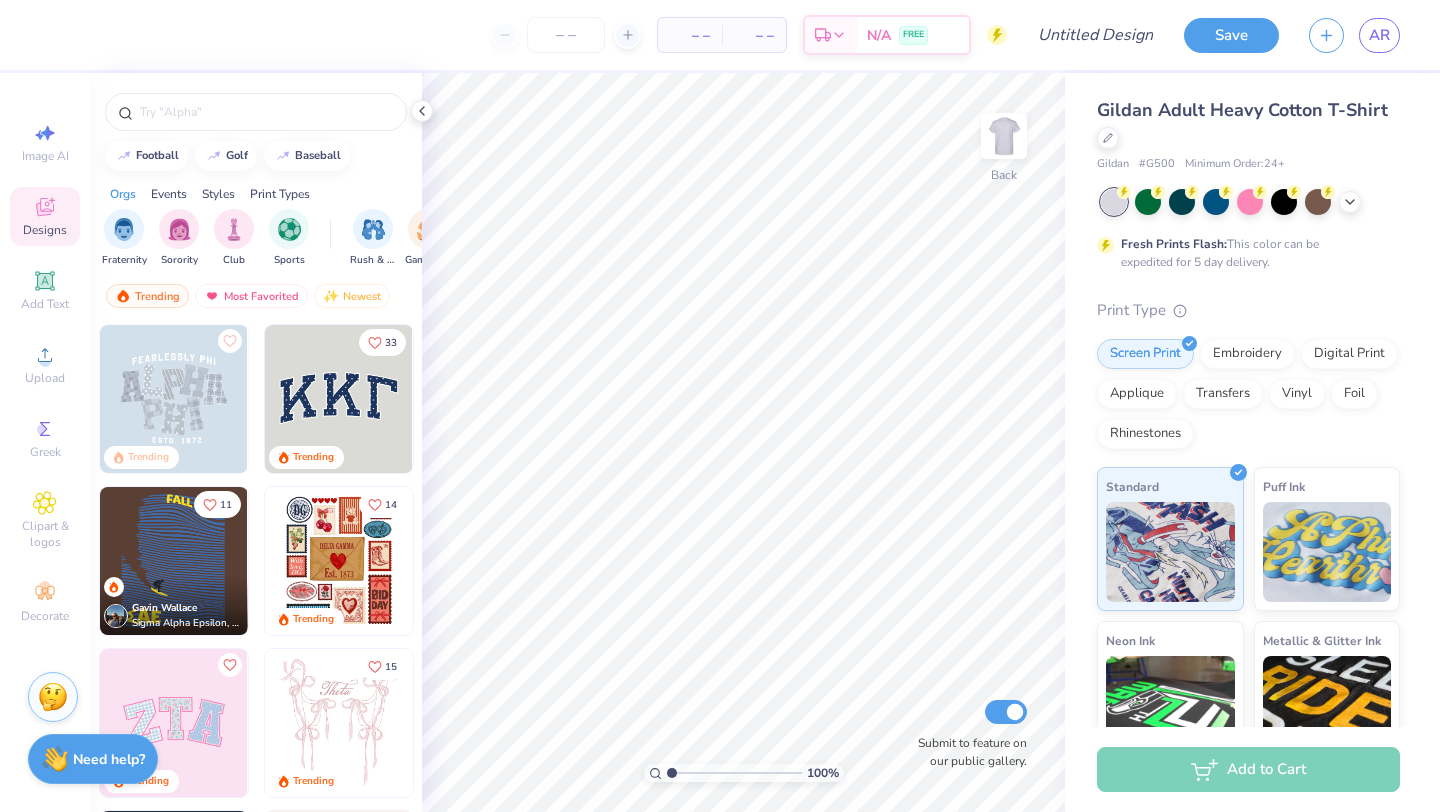 click on "Image AI Designs Add Text Upload Greek Clipart & logos Decorate" at bounding box center (45, 372) 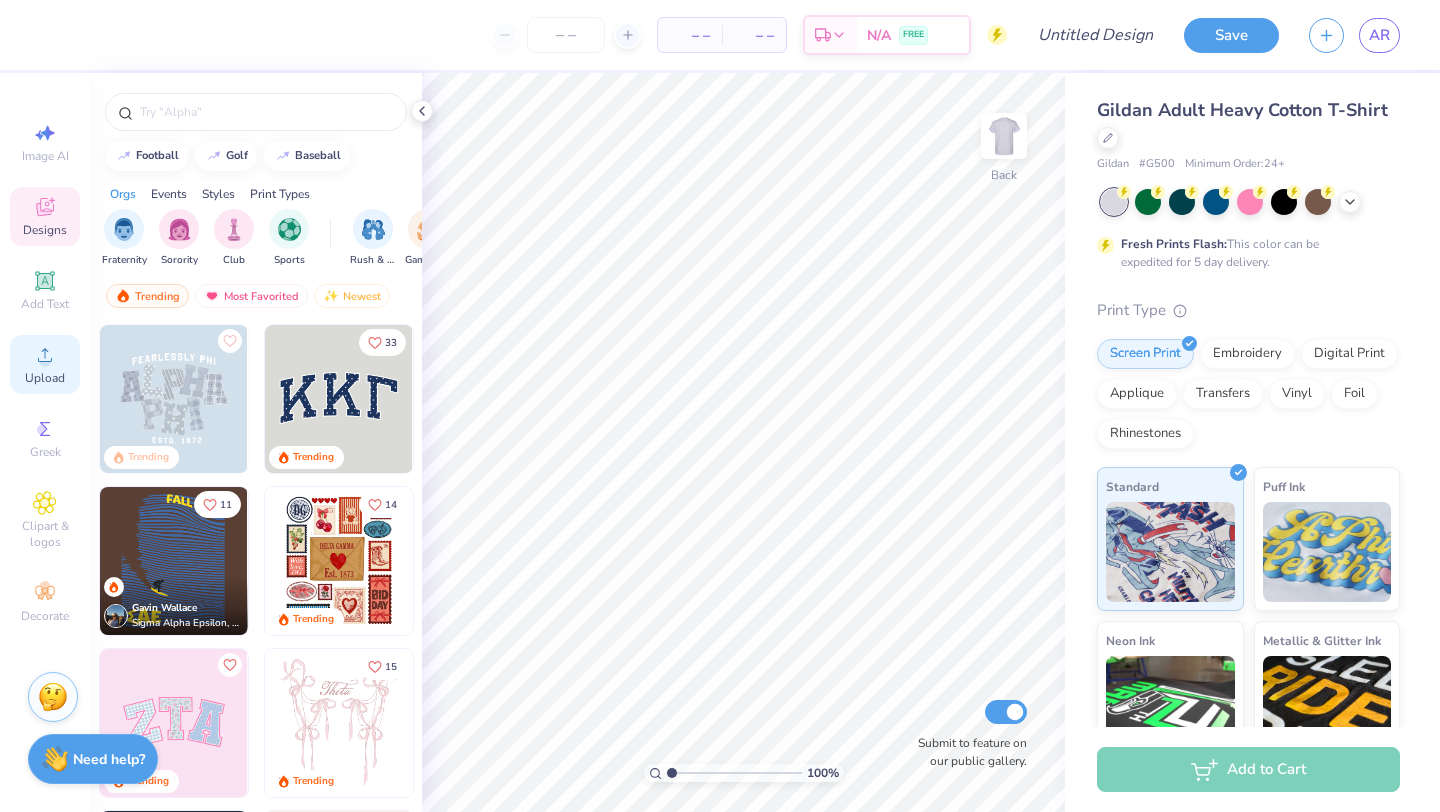 click 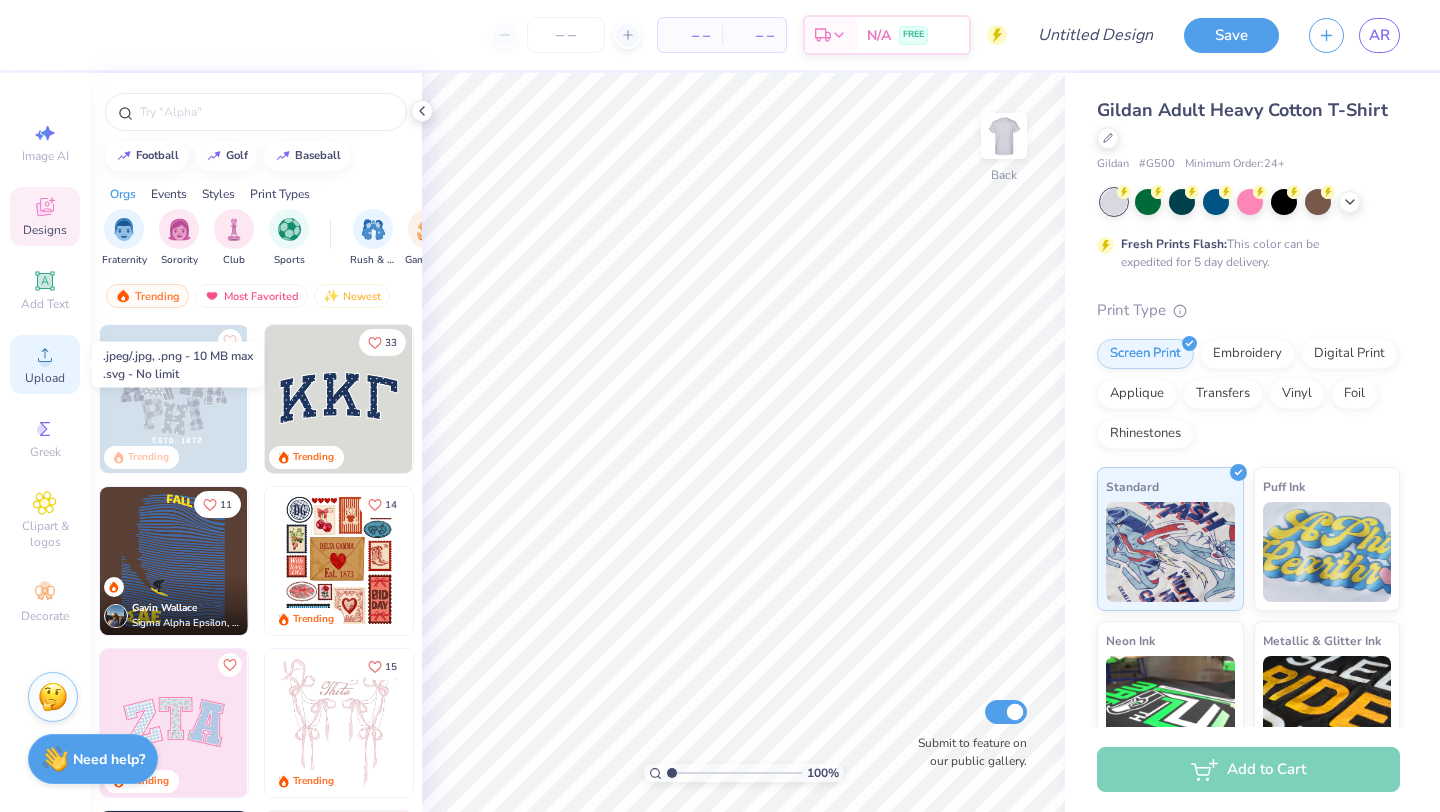 click on "Upload" at bounding box center (45, 364) 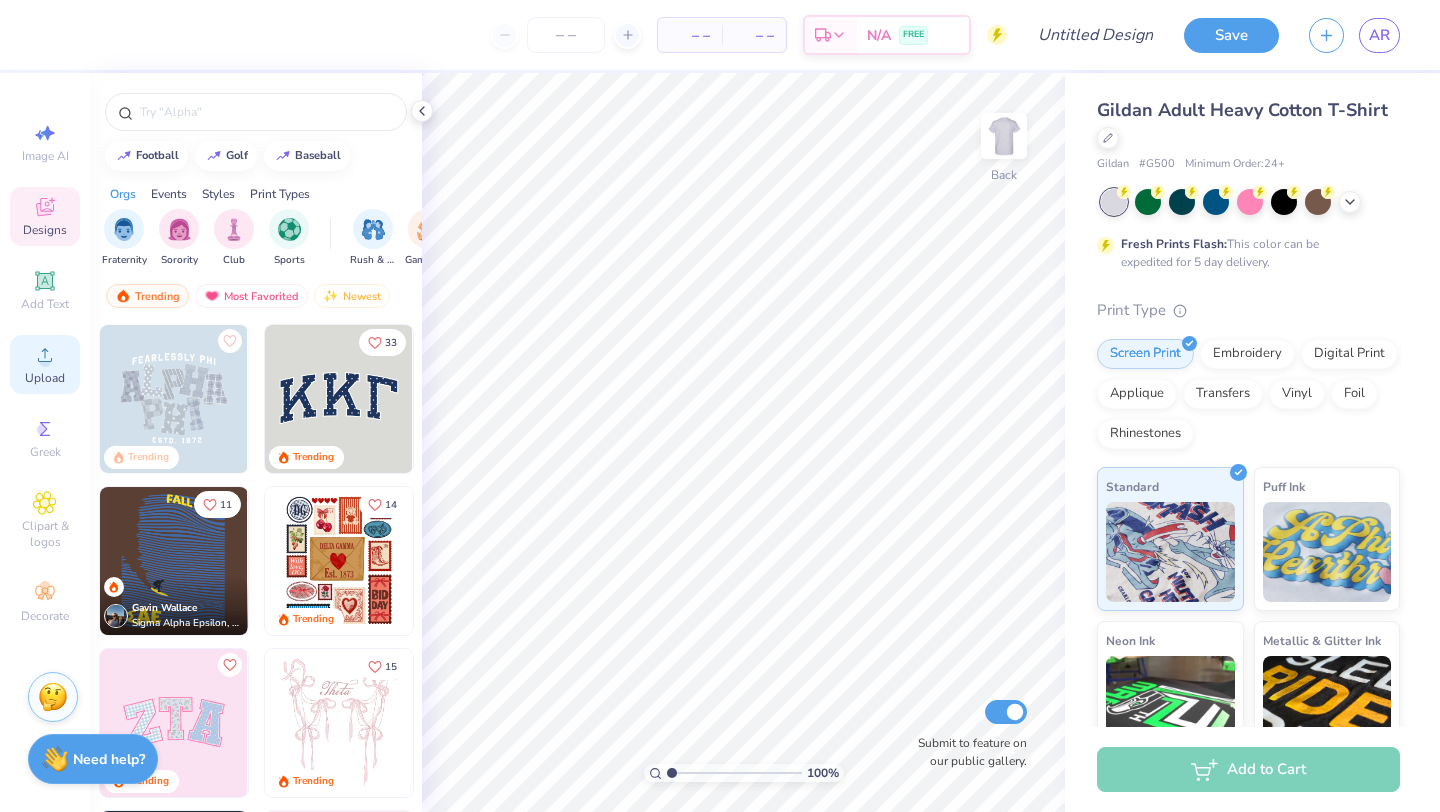 click on "Upload" at bounding box center (45, 378) 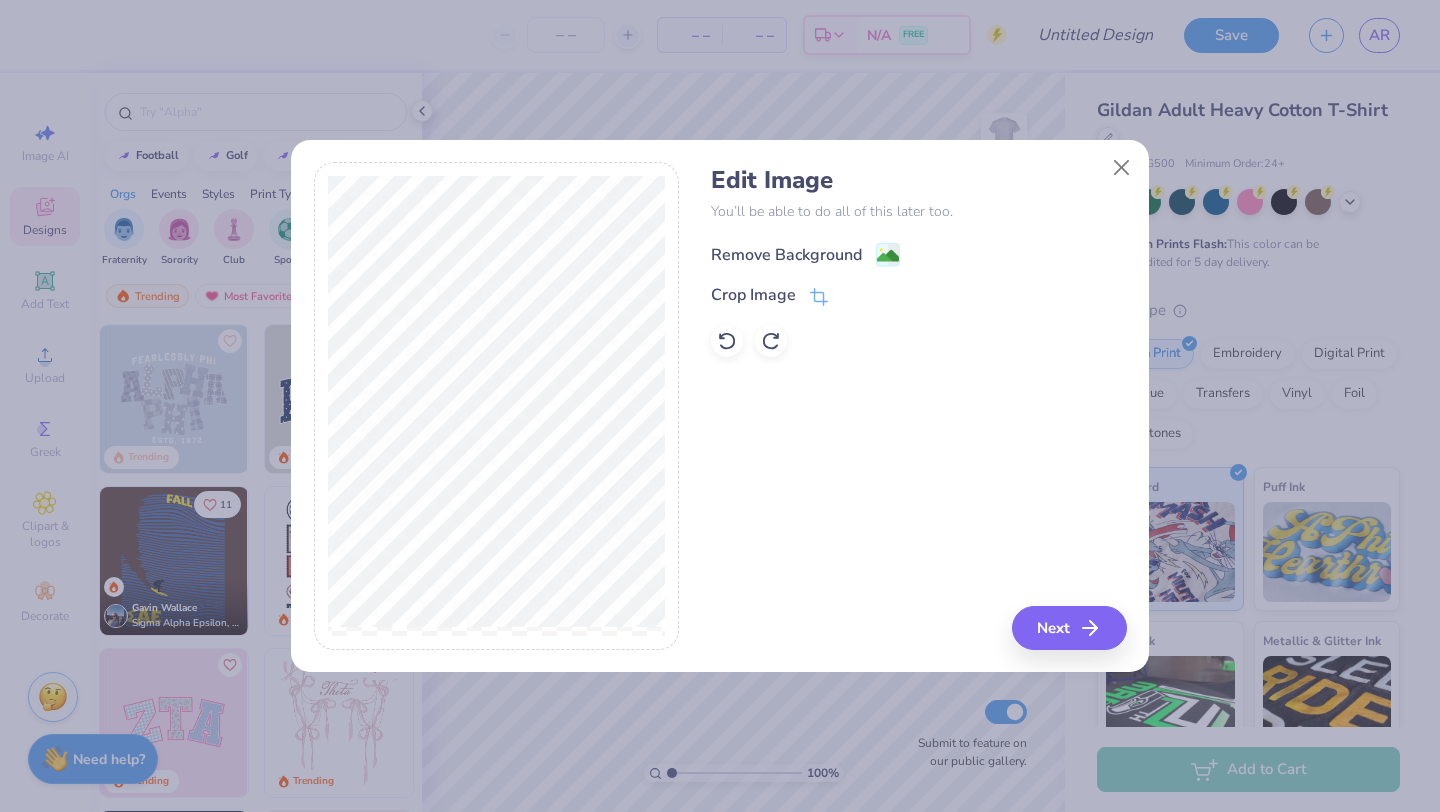 click on "Remove Background" at bounding box center (786, 255) 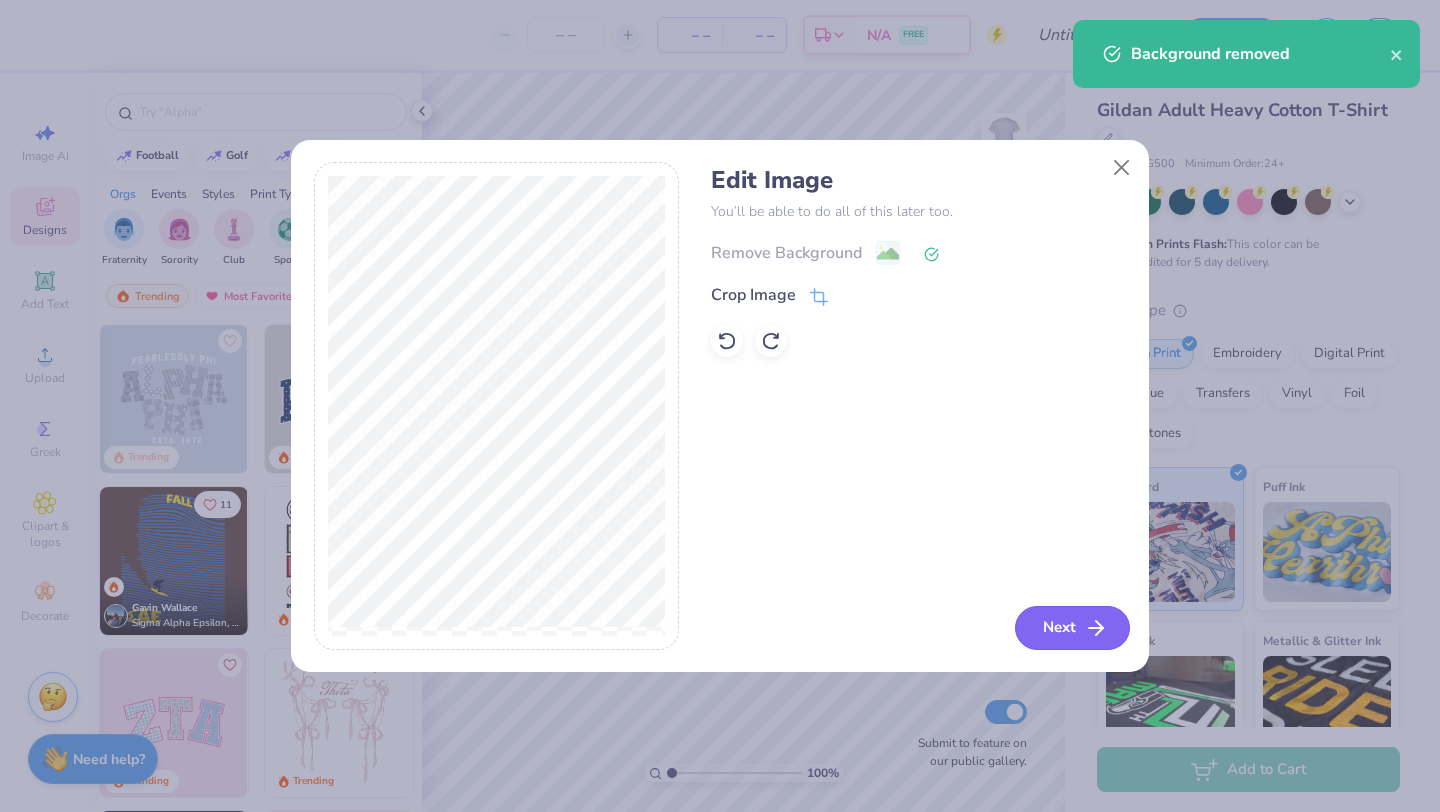 click on "Next" at bounding box center (1072, 628) 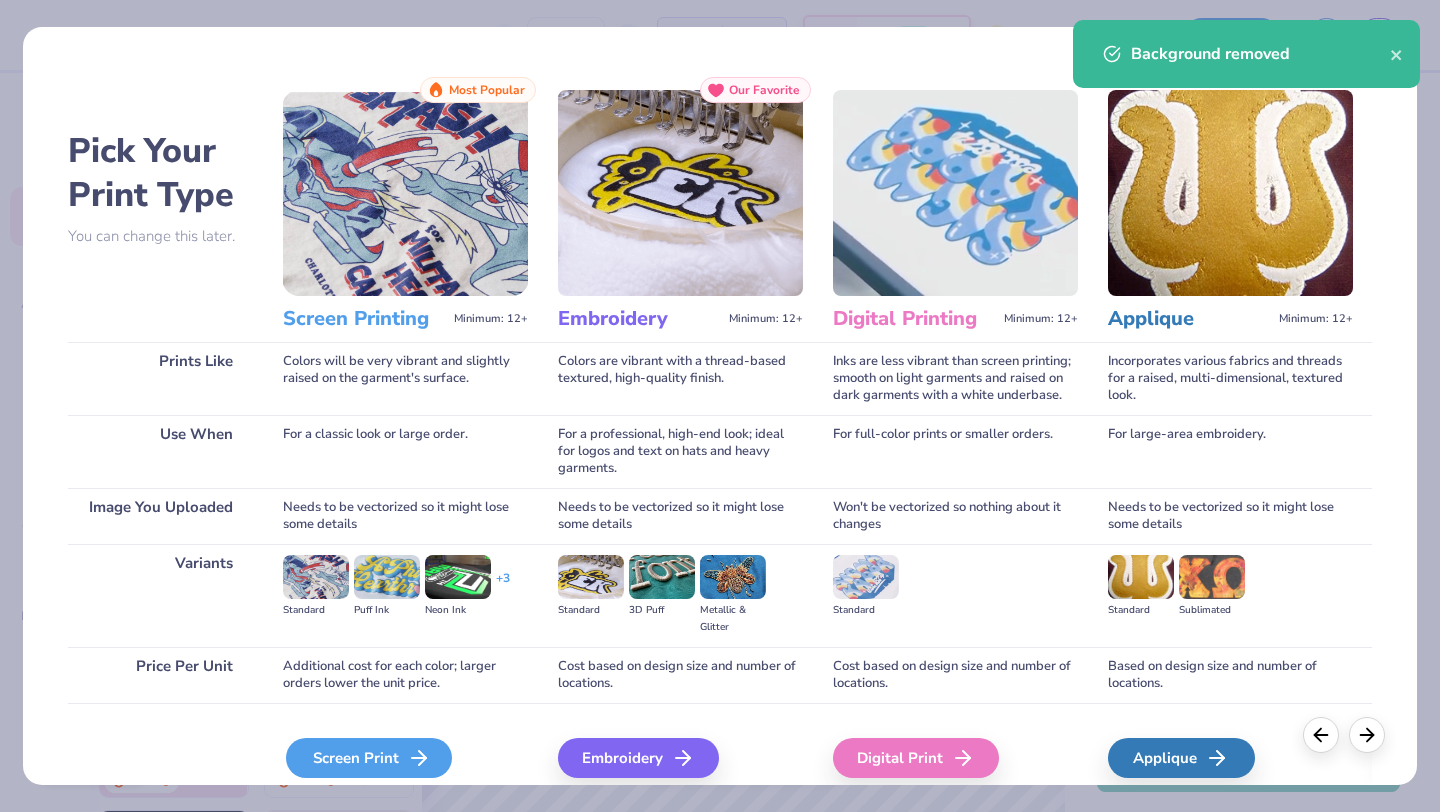 click on "Screen Print" at bounding box center [369, 758] 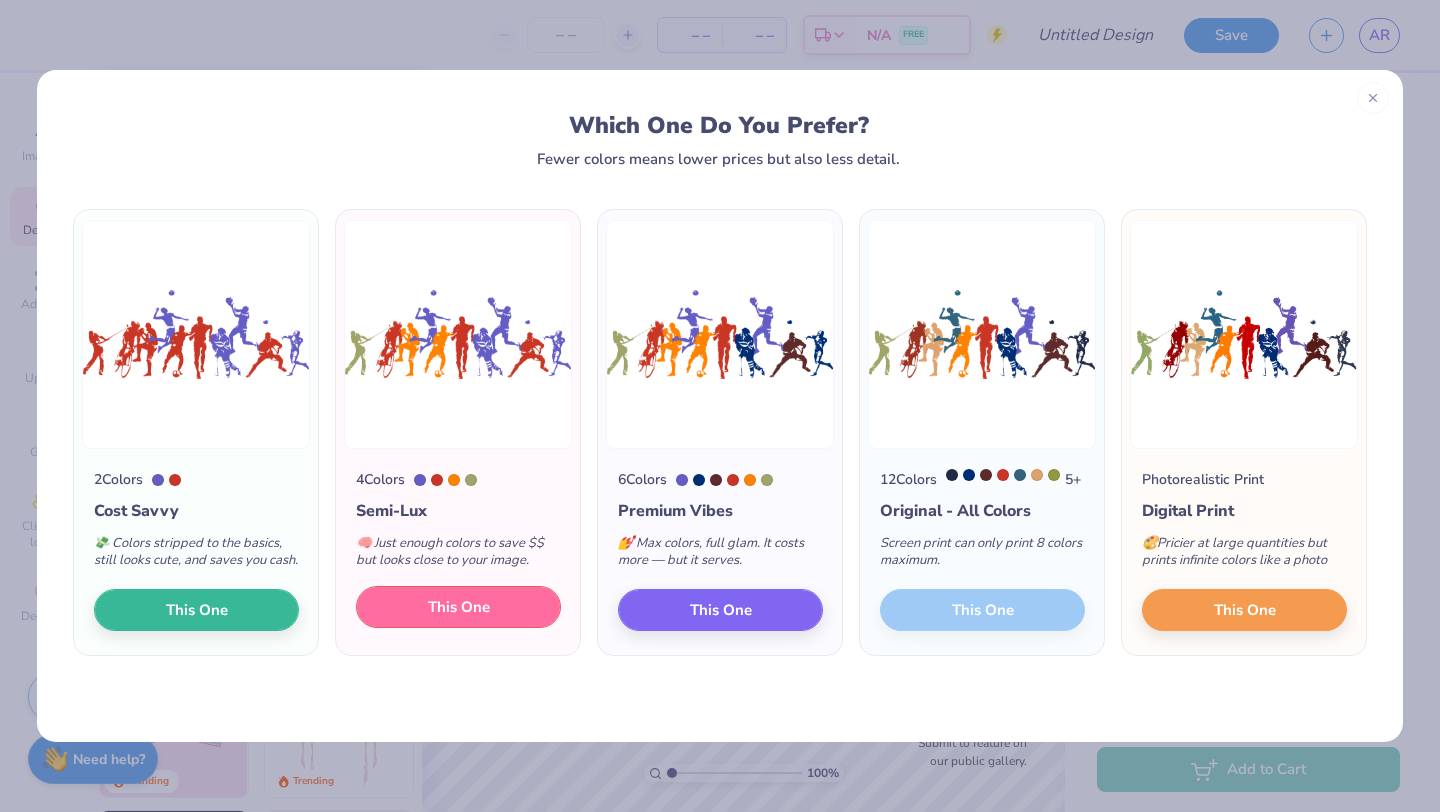 click on "This One" at bounding box center [459, 607] 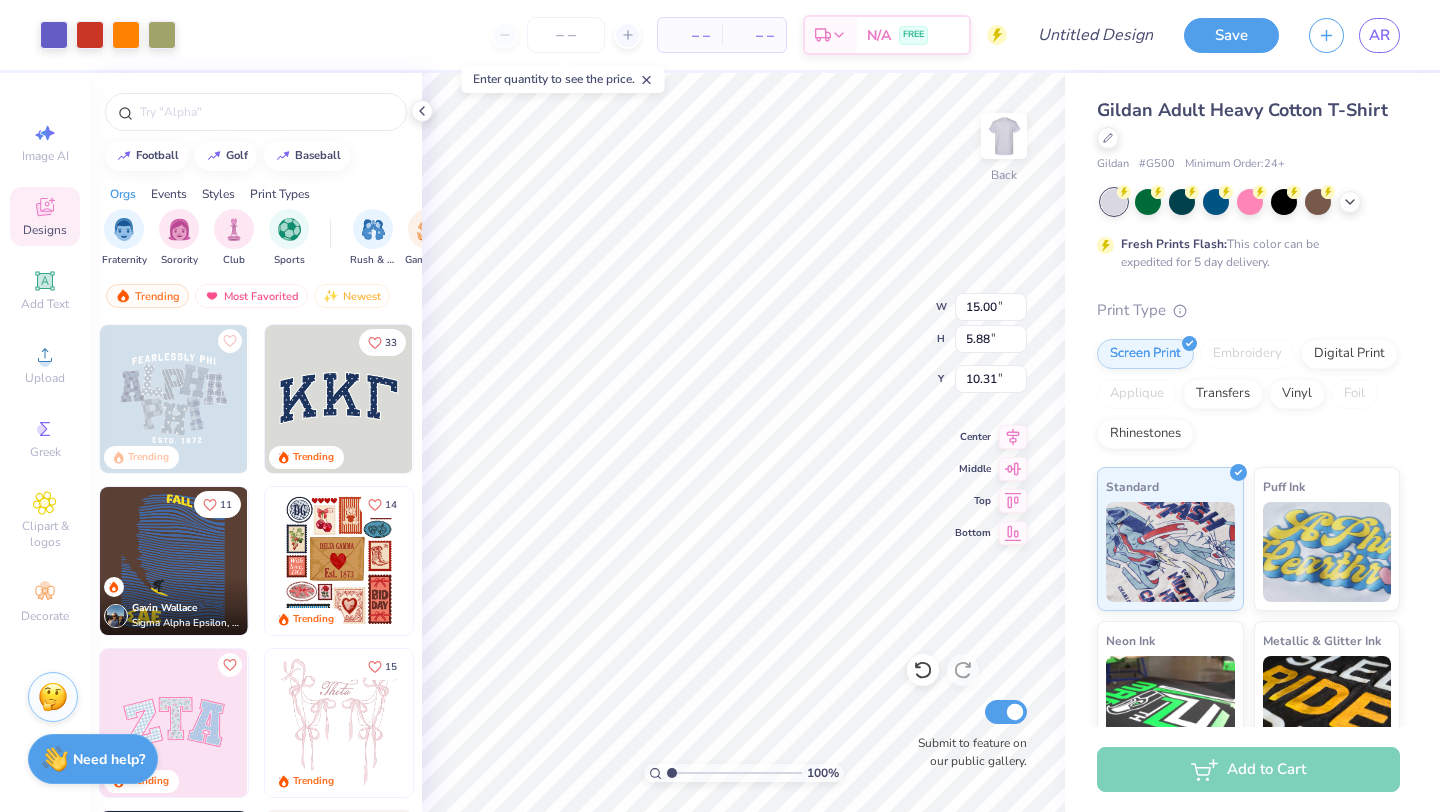 type on "9.99" 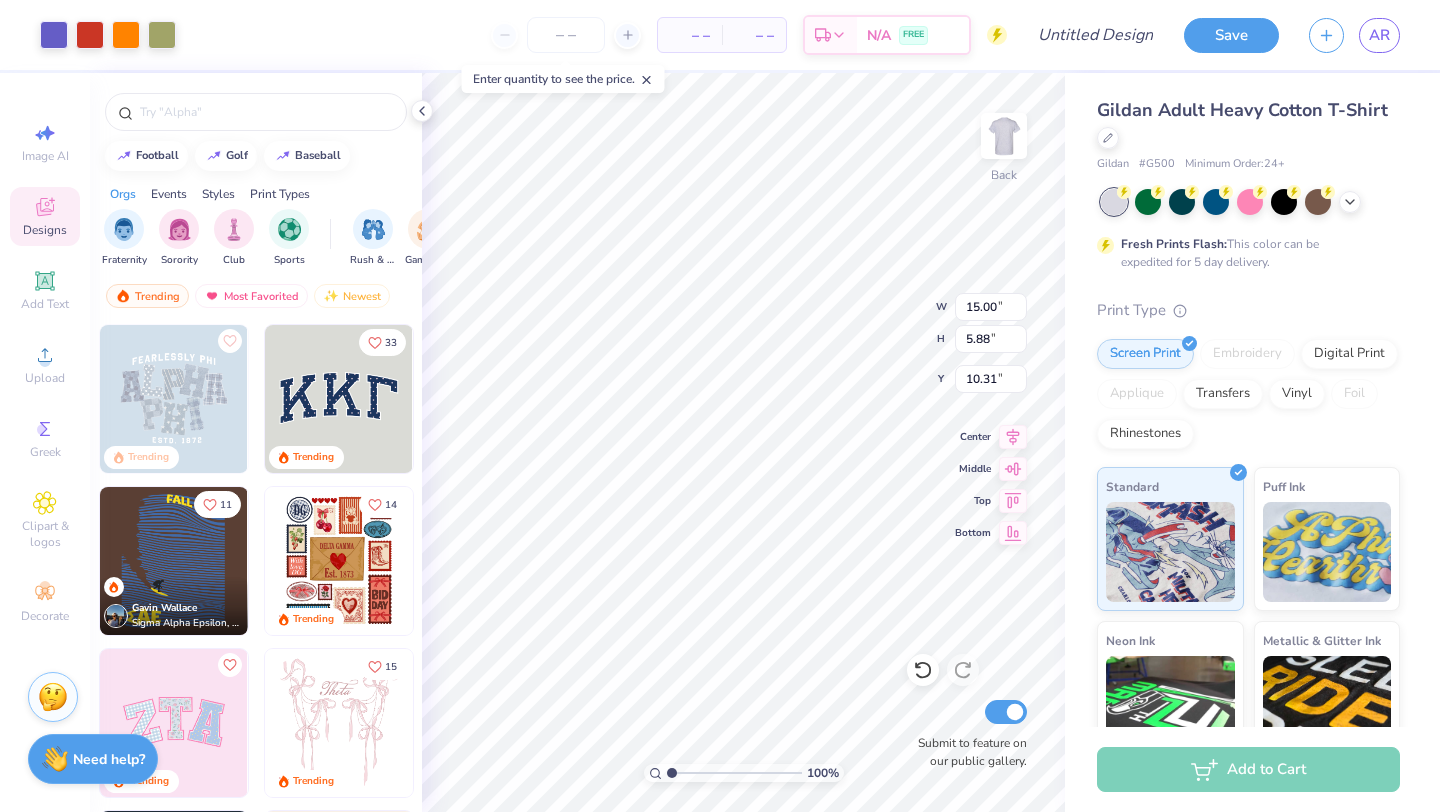 type on "3.92" 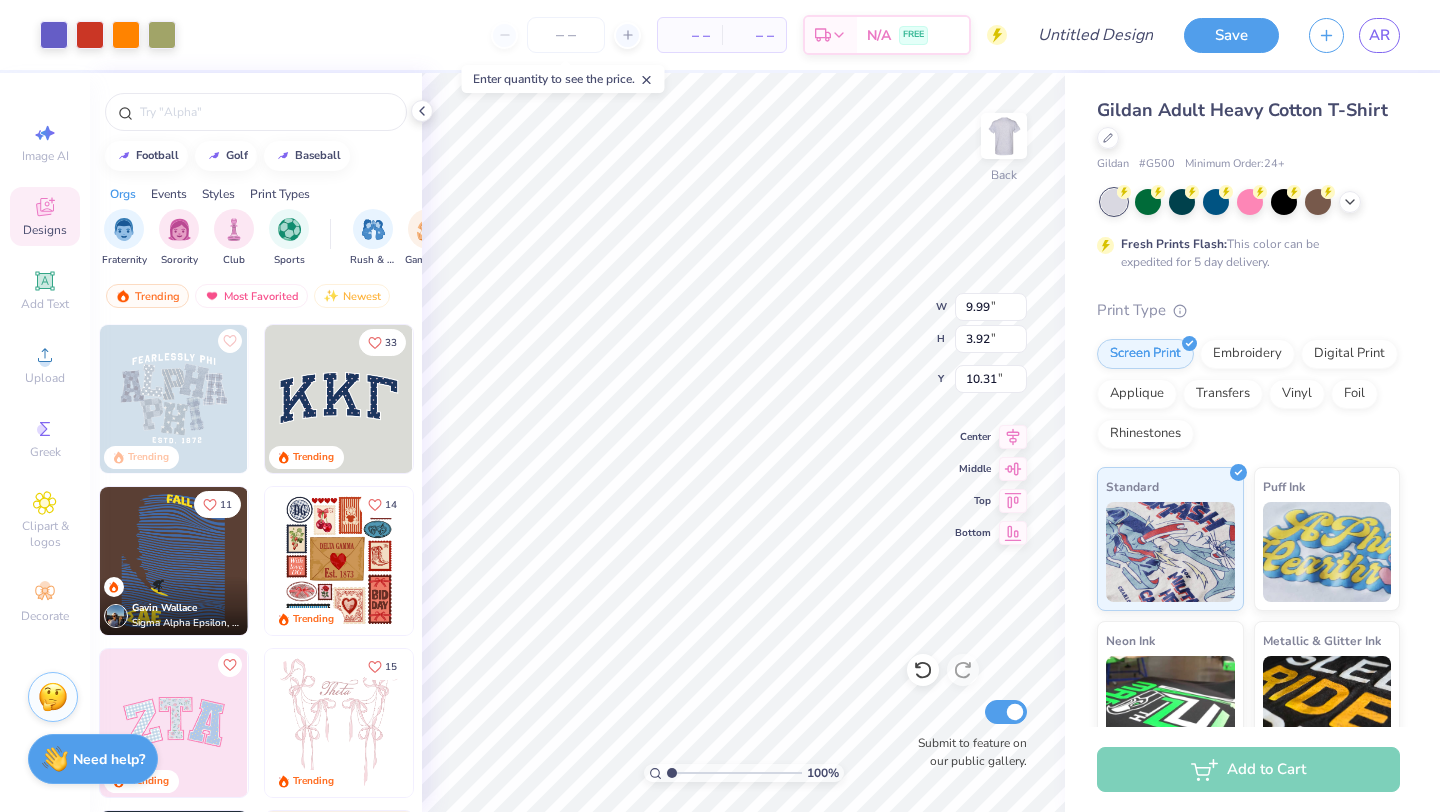 type on "5.57" 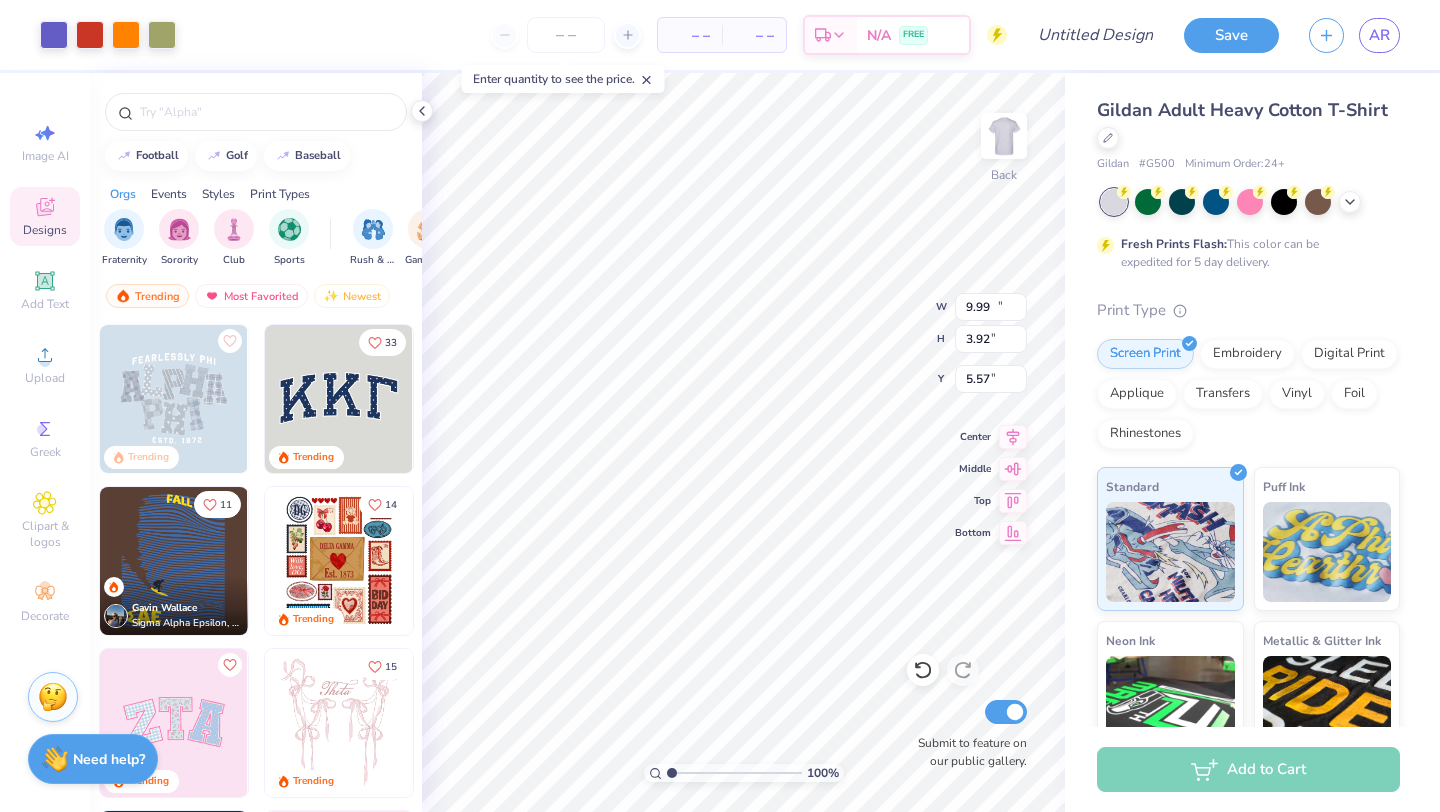 type on "11.93" 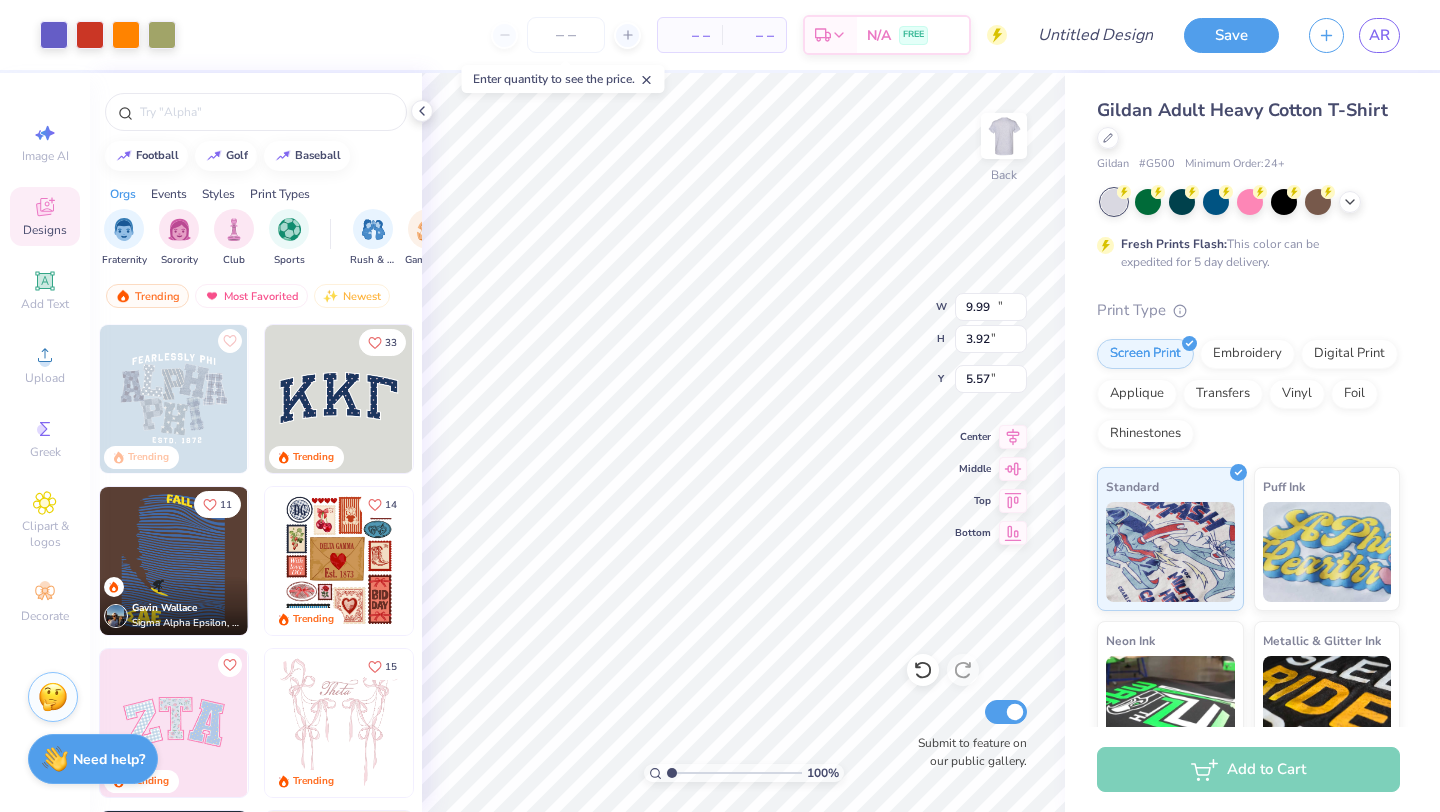 type on "4.68" 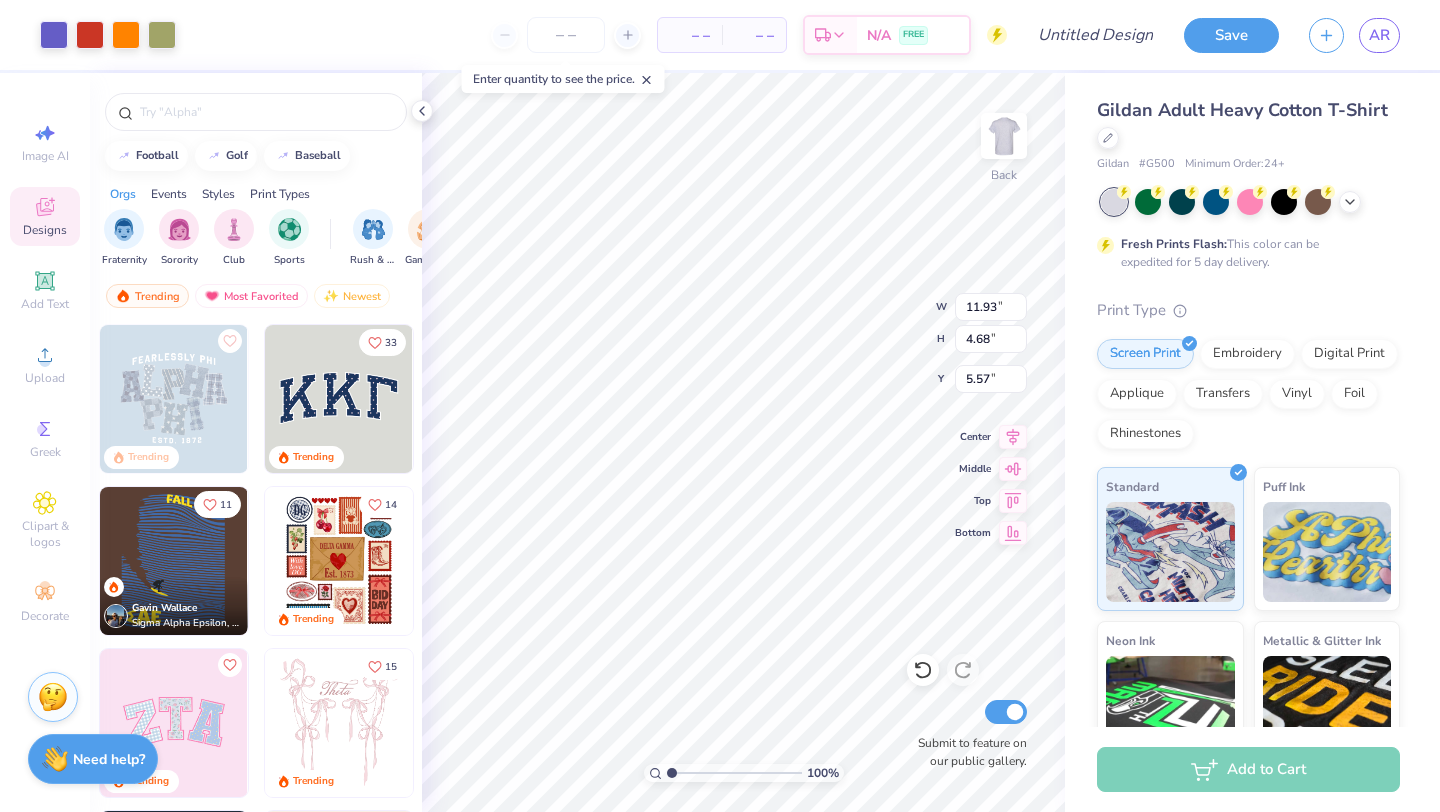 type on "5.54" 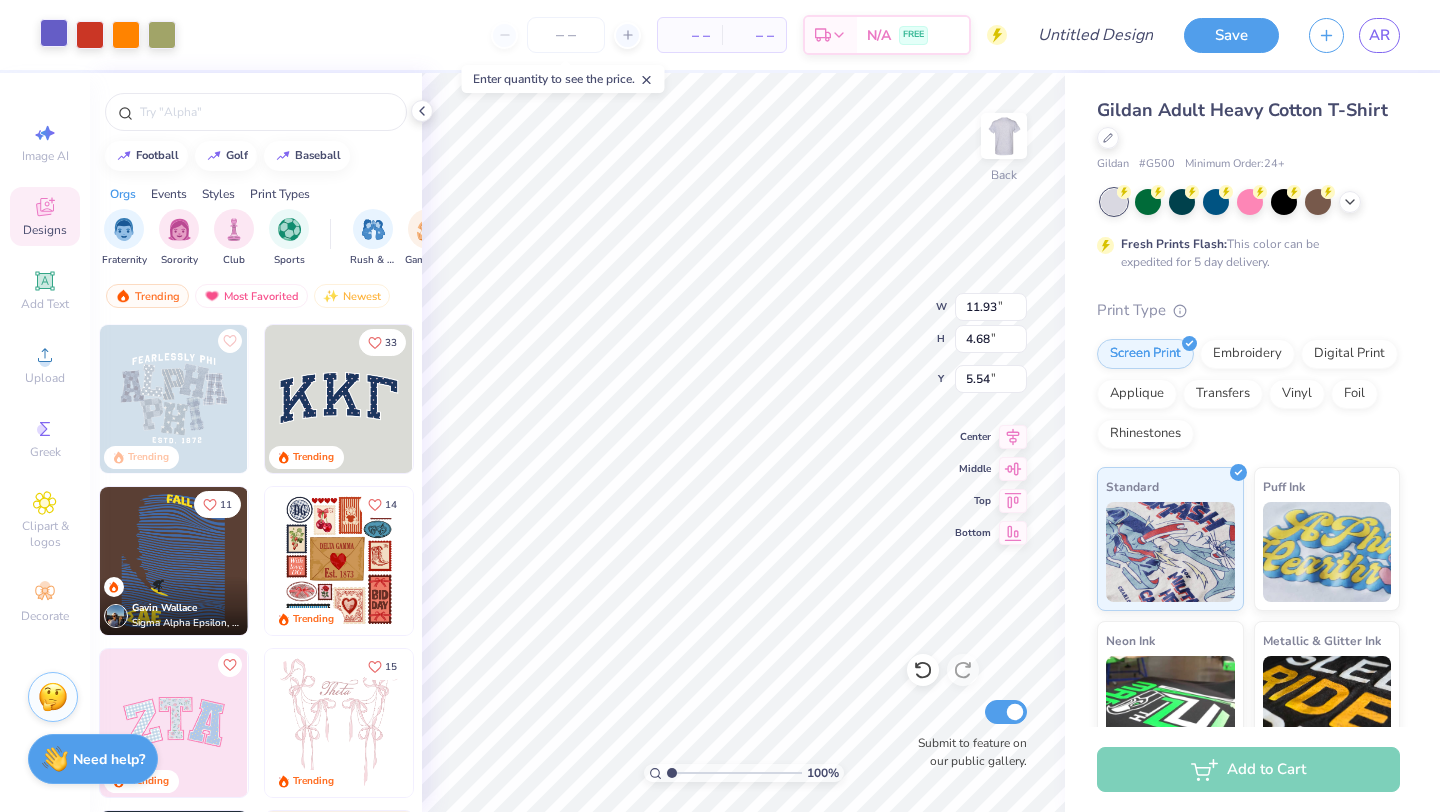 click at bounding box center [54, 33] 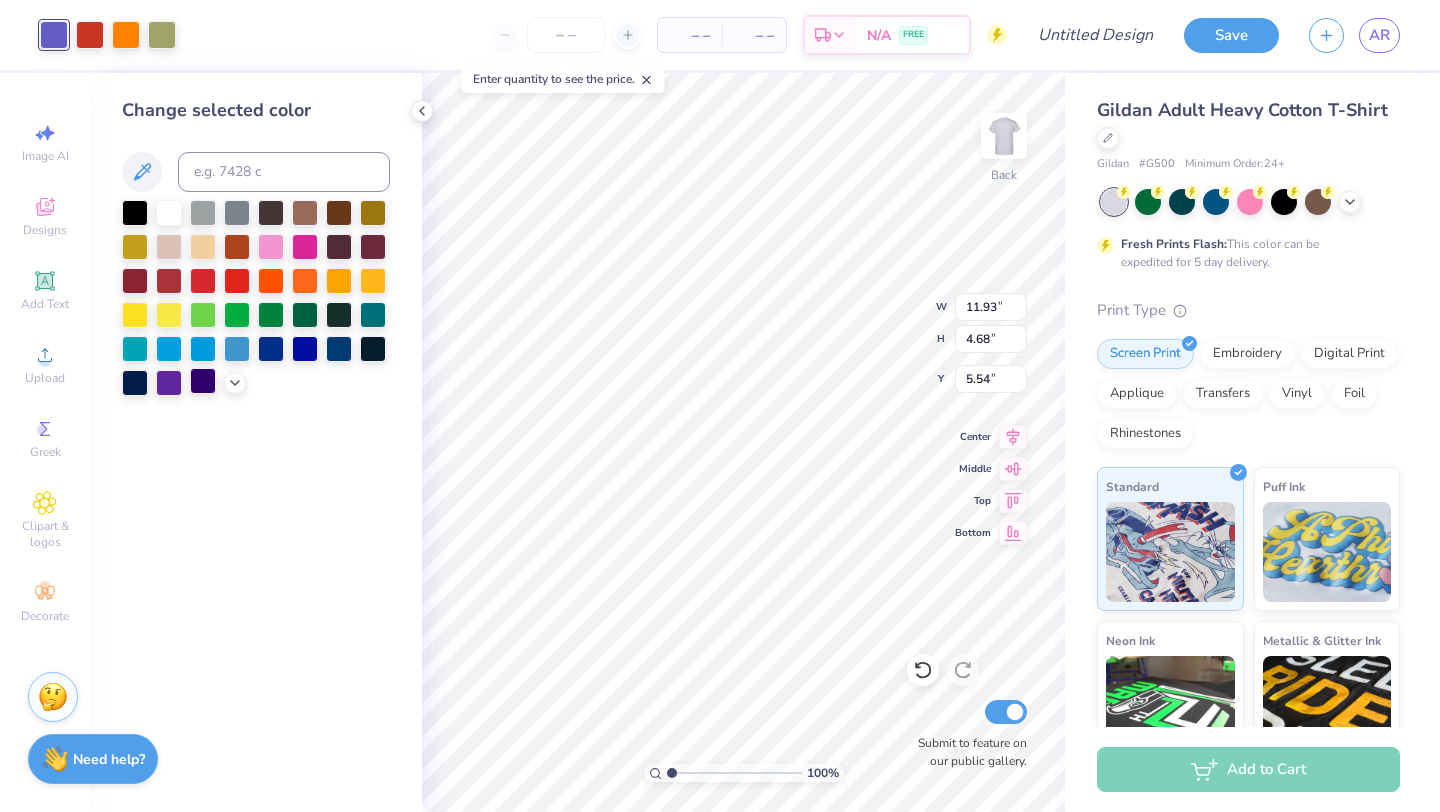 click at bounding box center (203, 381) 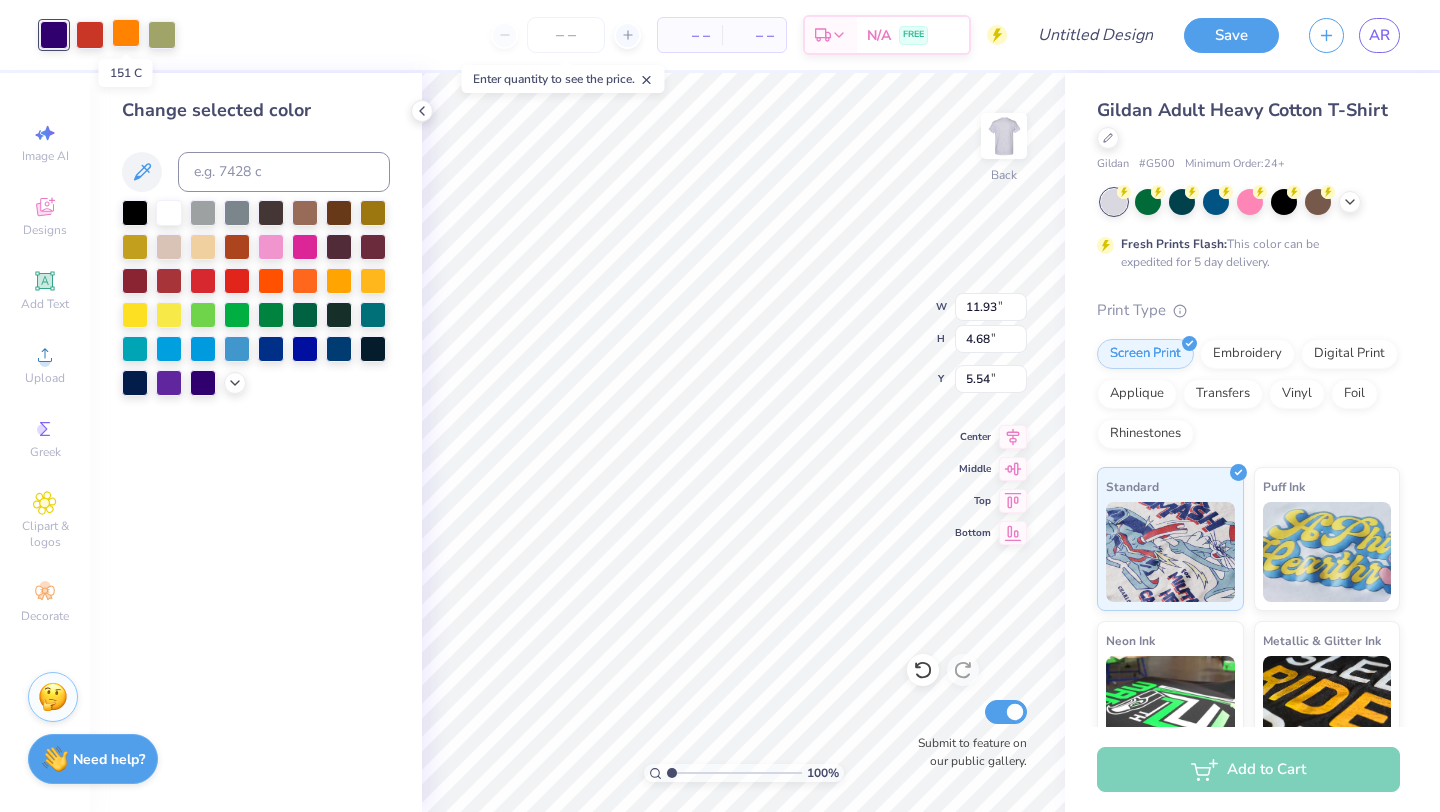 click at bounding box center (126, 33) 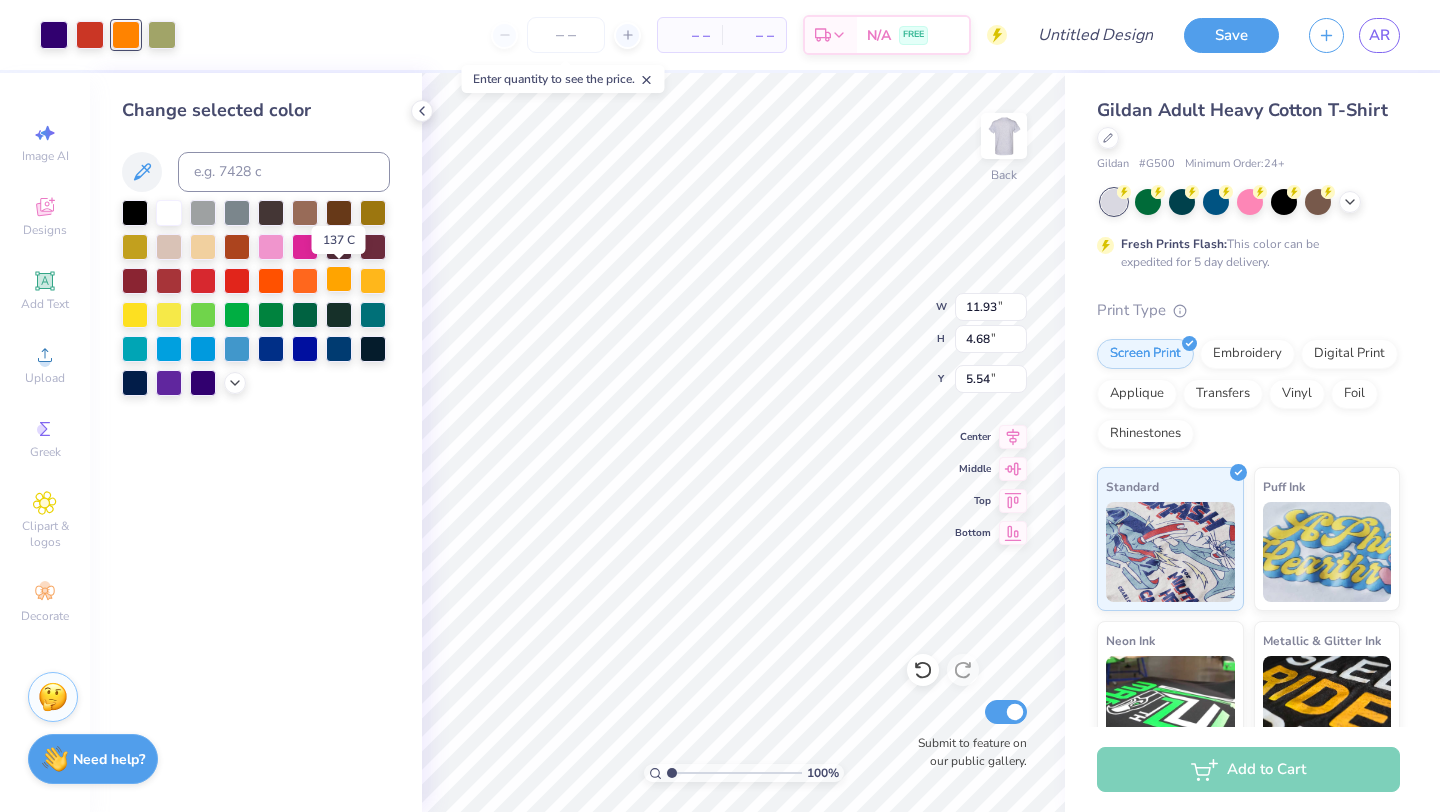 click at bounding box center [339, 279] 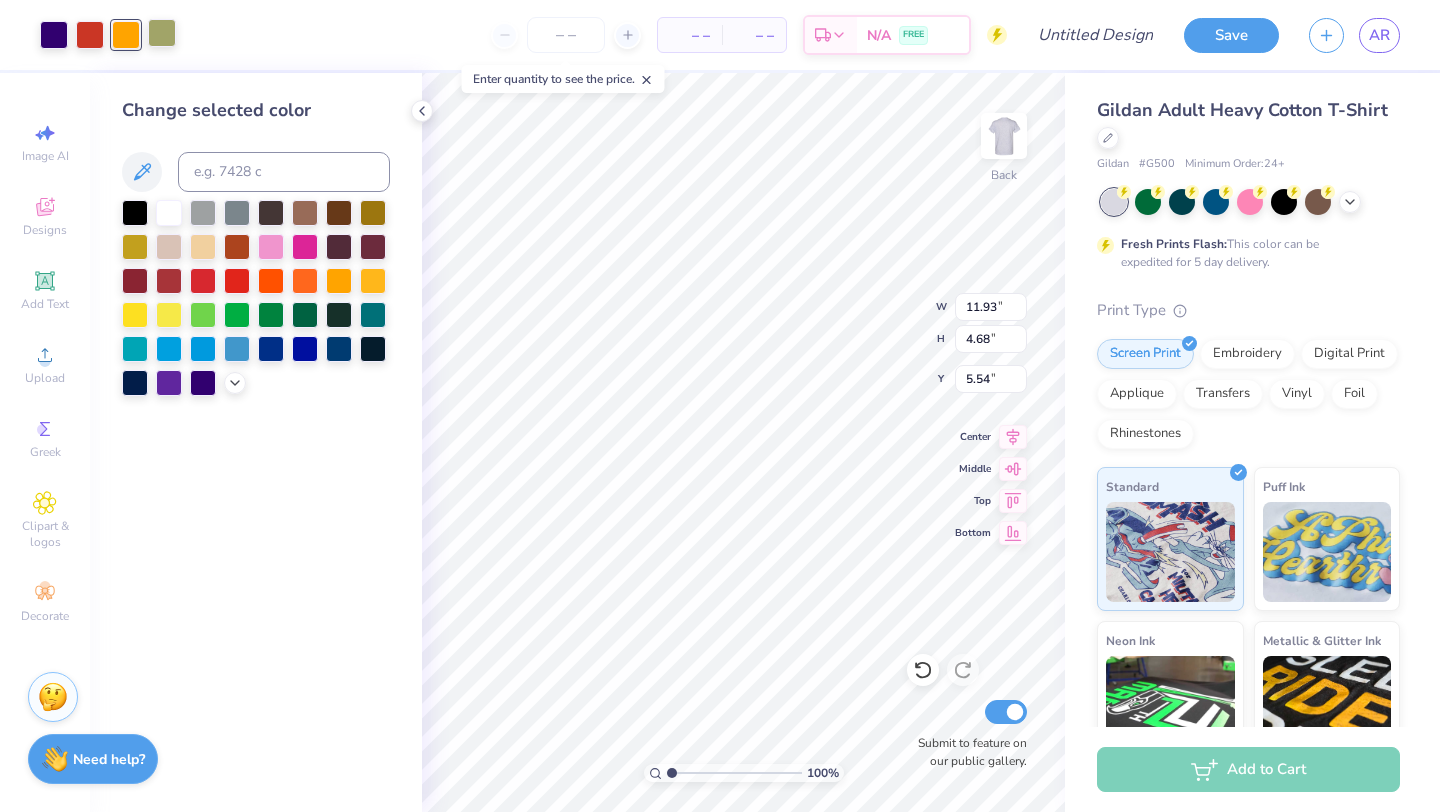 click at bounding box center (162, 33) 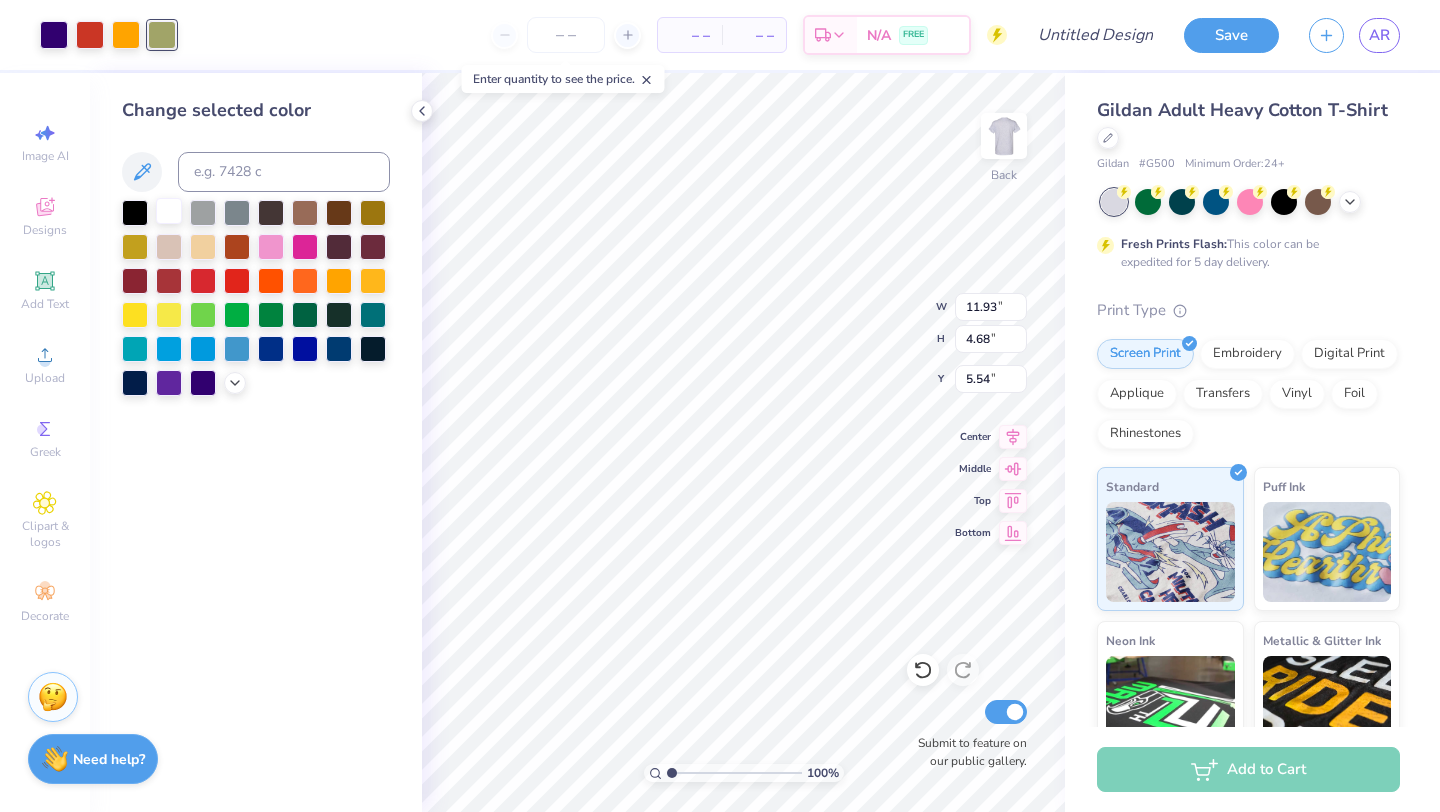 click at bounding box center (169, 211) 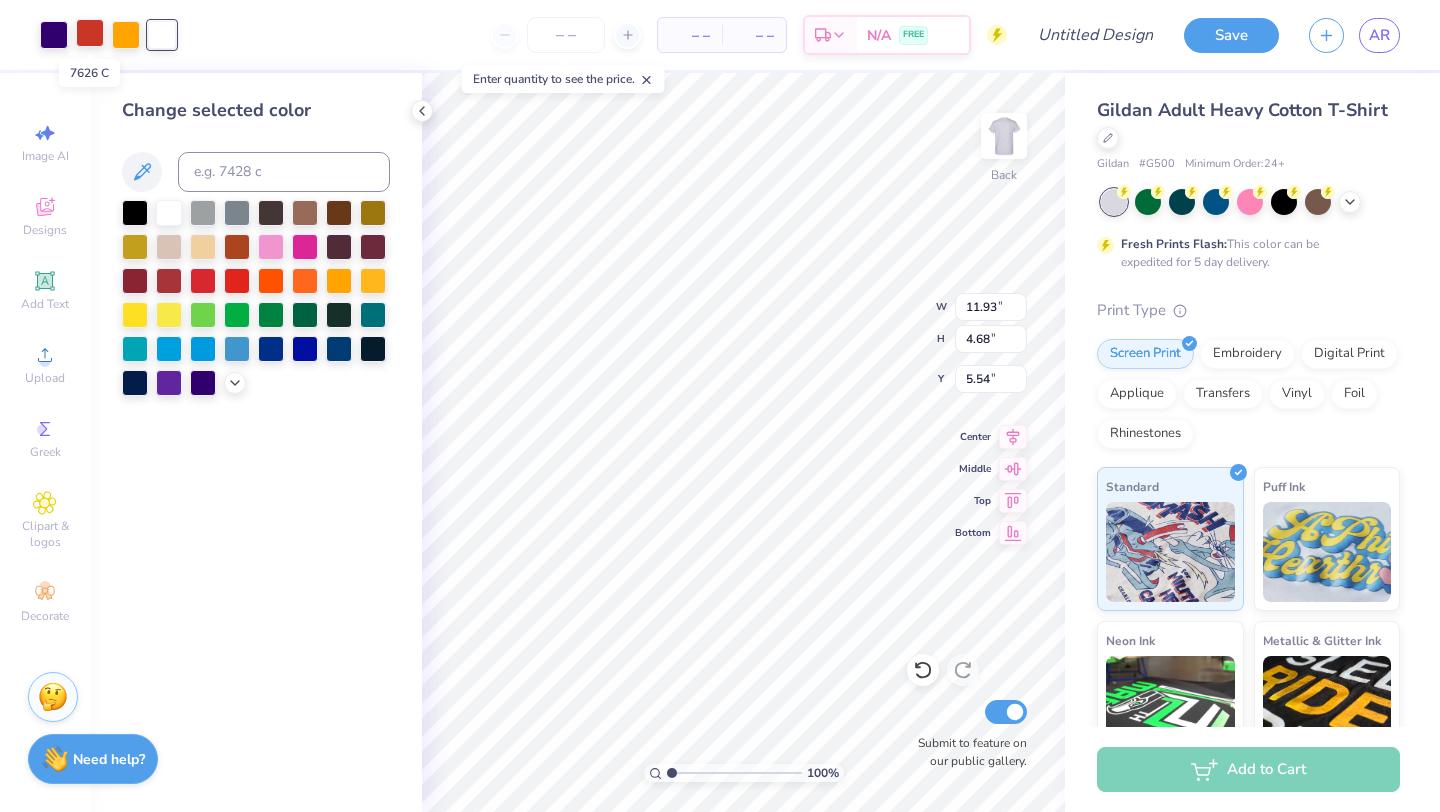 click at bounding box center [90, 33] 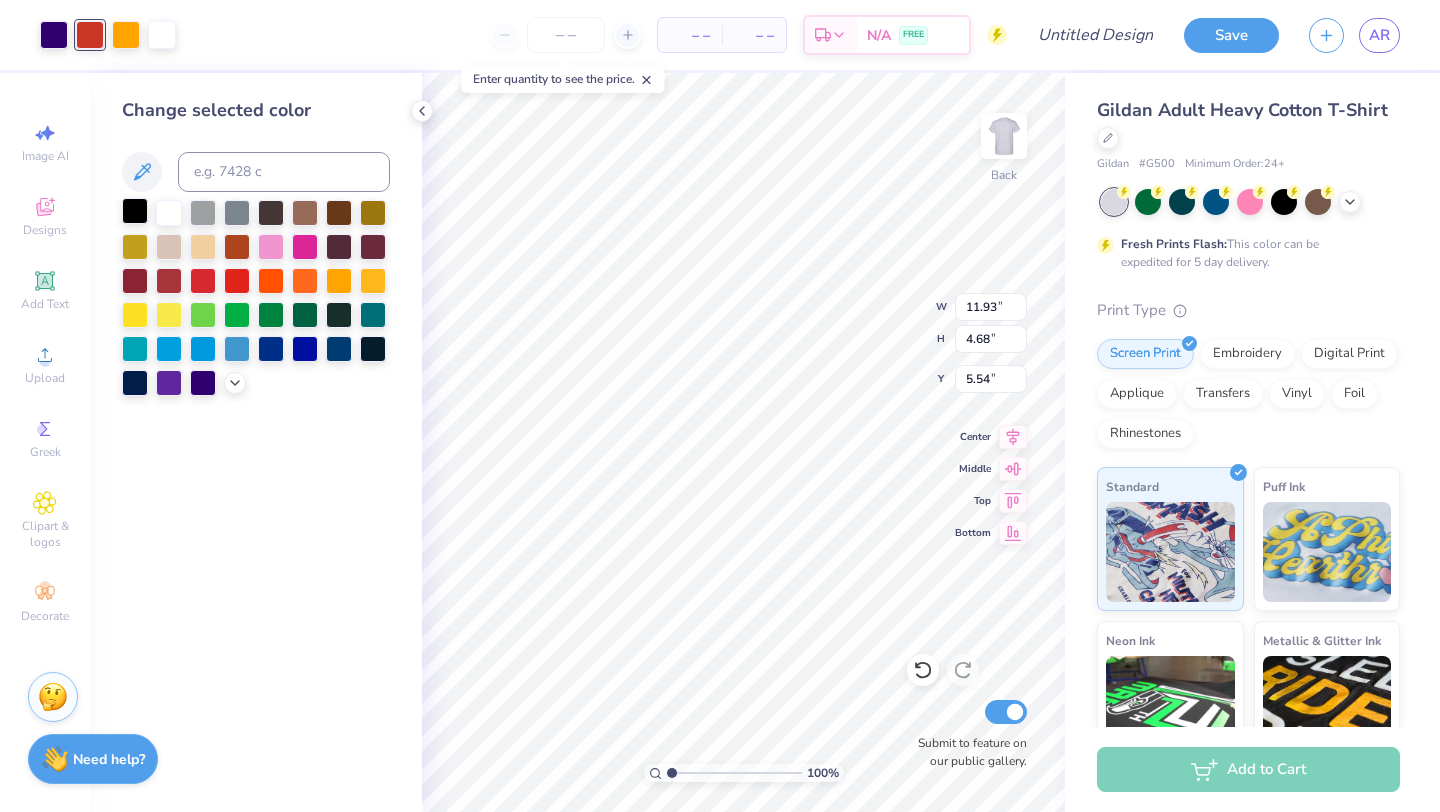 click at bounding box center (135, 211) 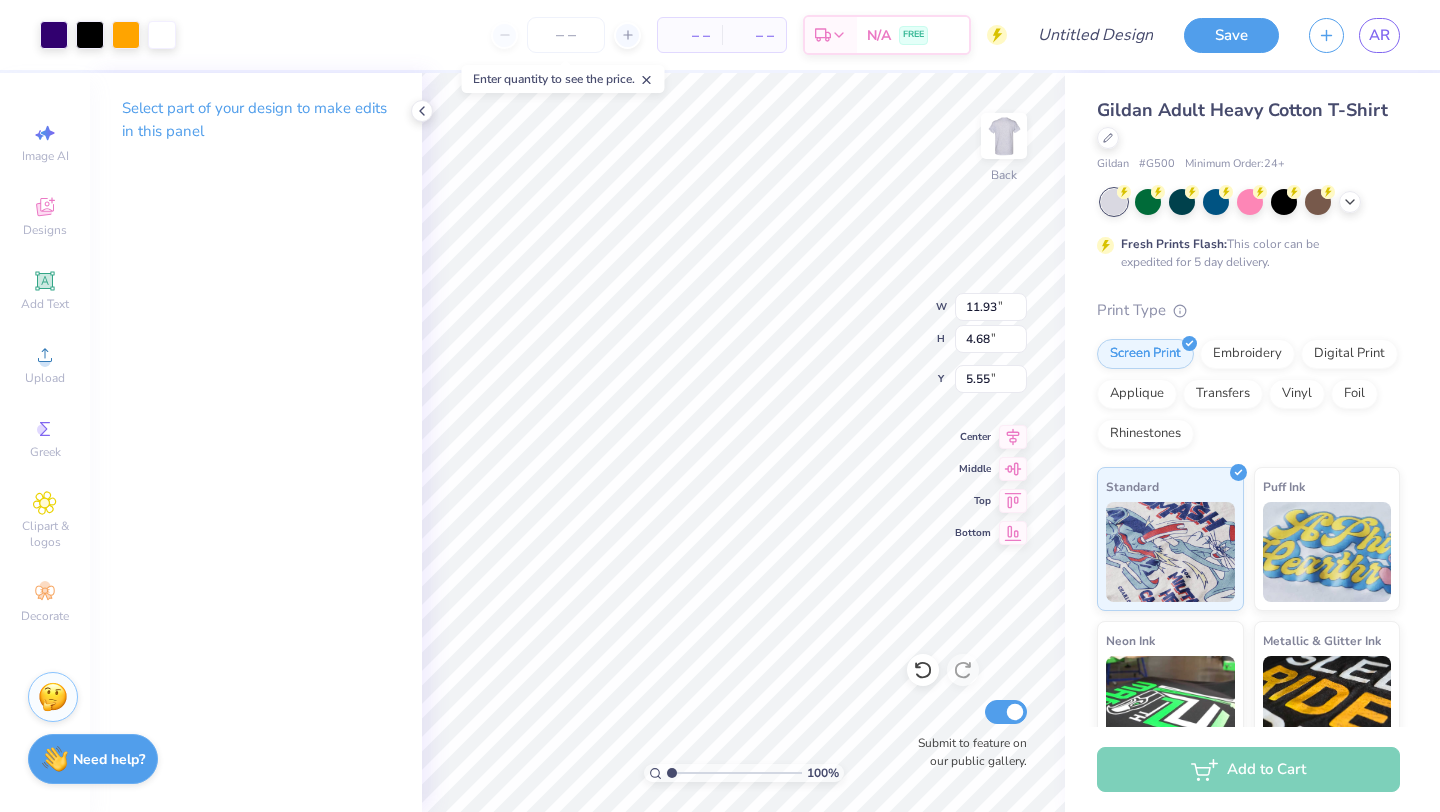 type on "11.85" 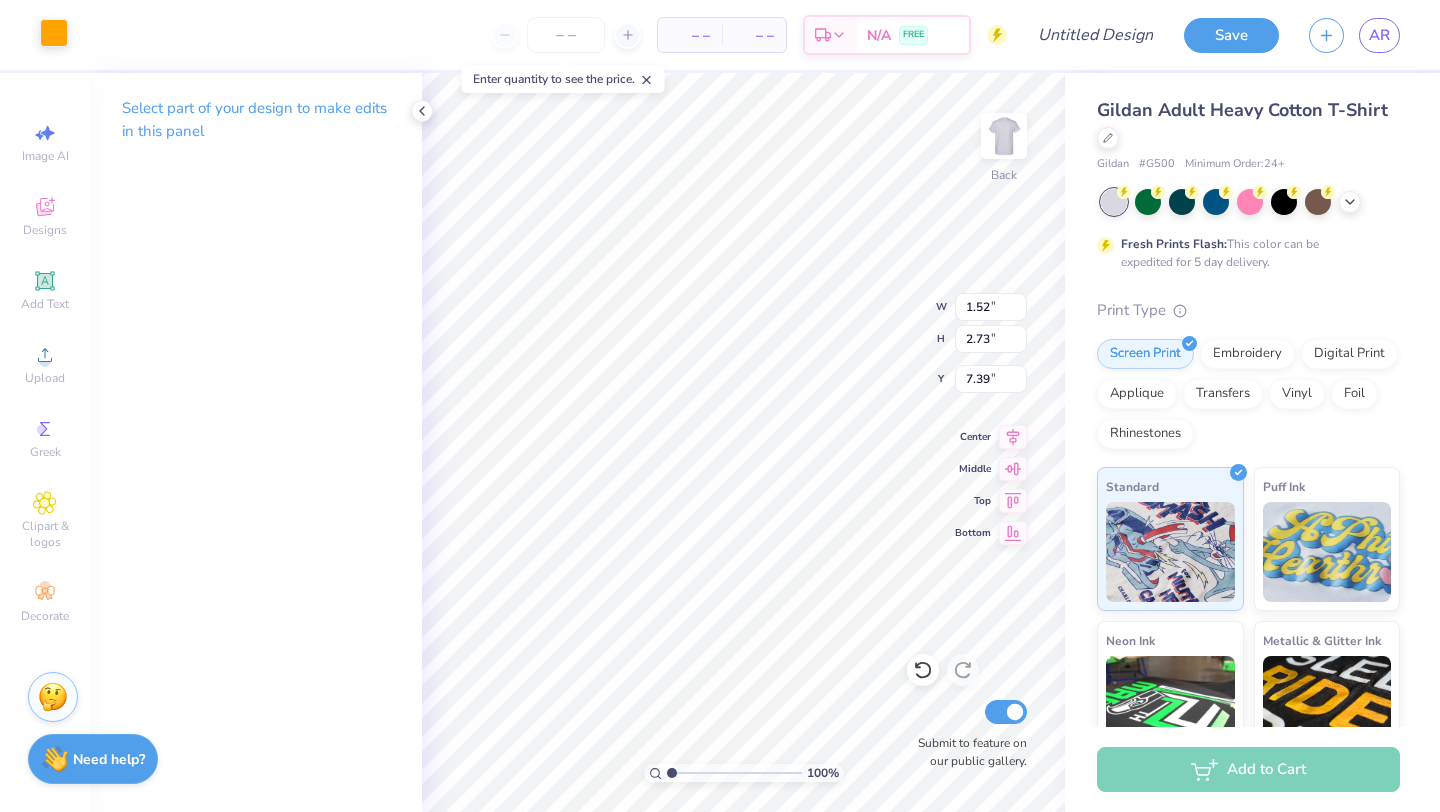 click at bounding box center [54, 33] 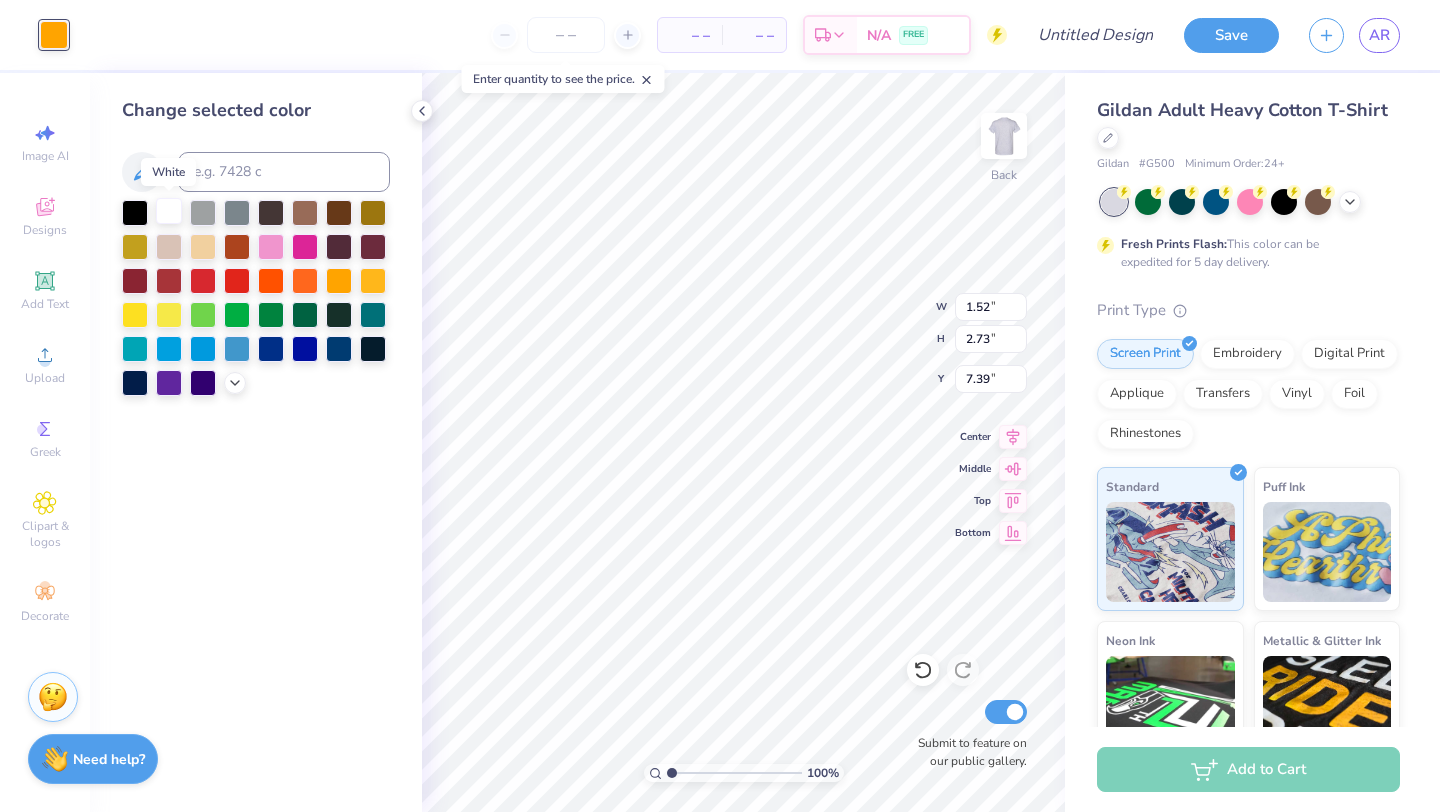 click at bounding box center [169, 211] 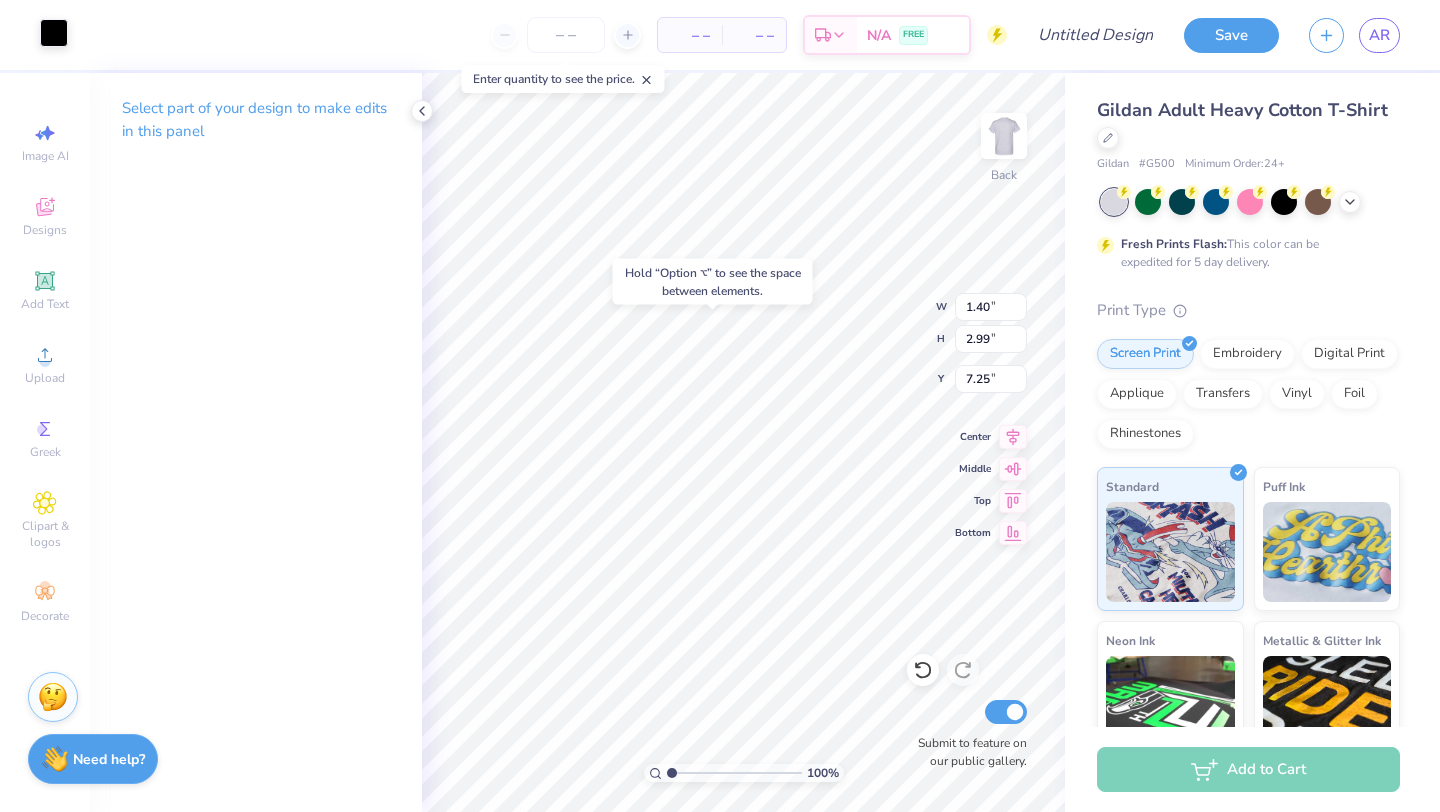 click at bounding box center (54, 33) 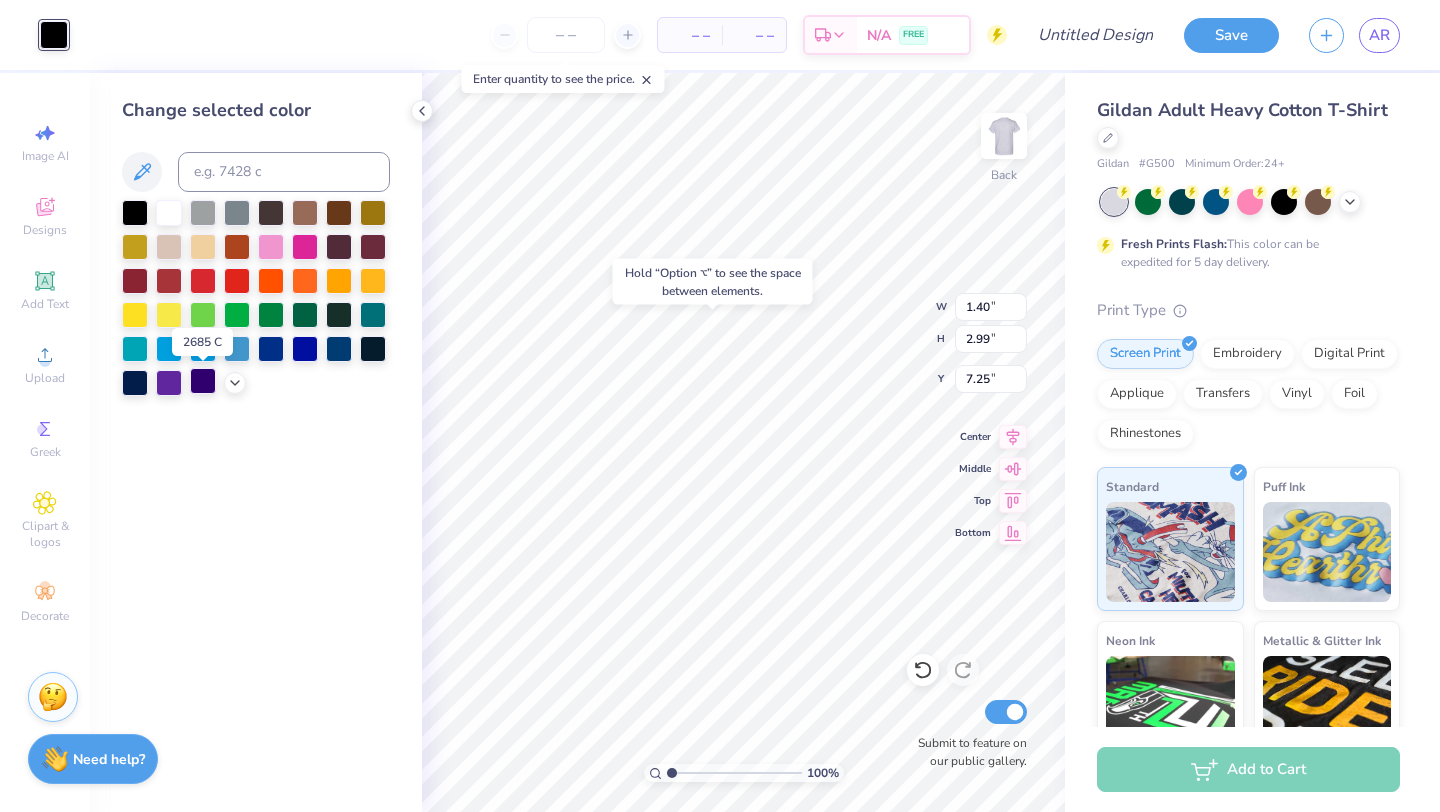 click at bounding box center [203, 381] 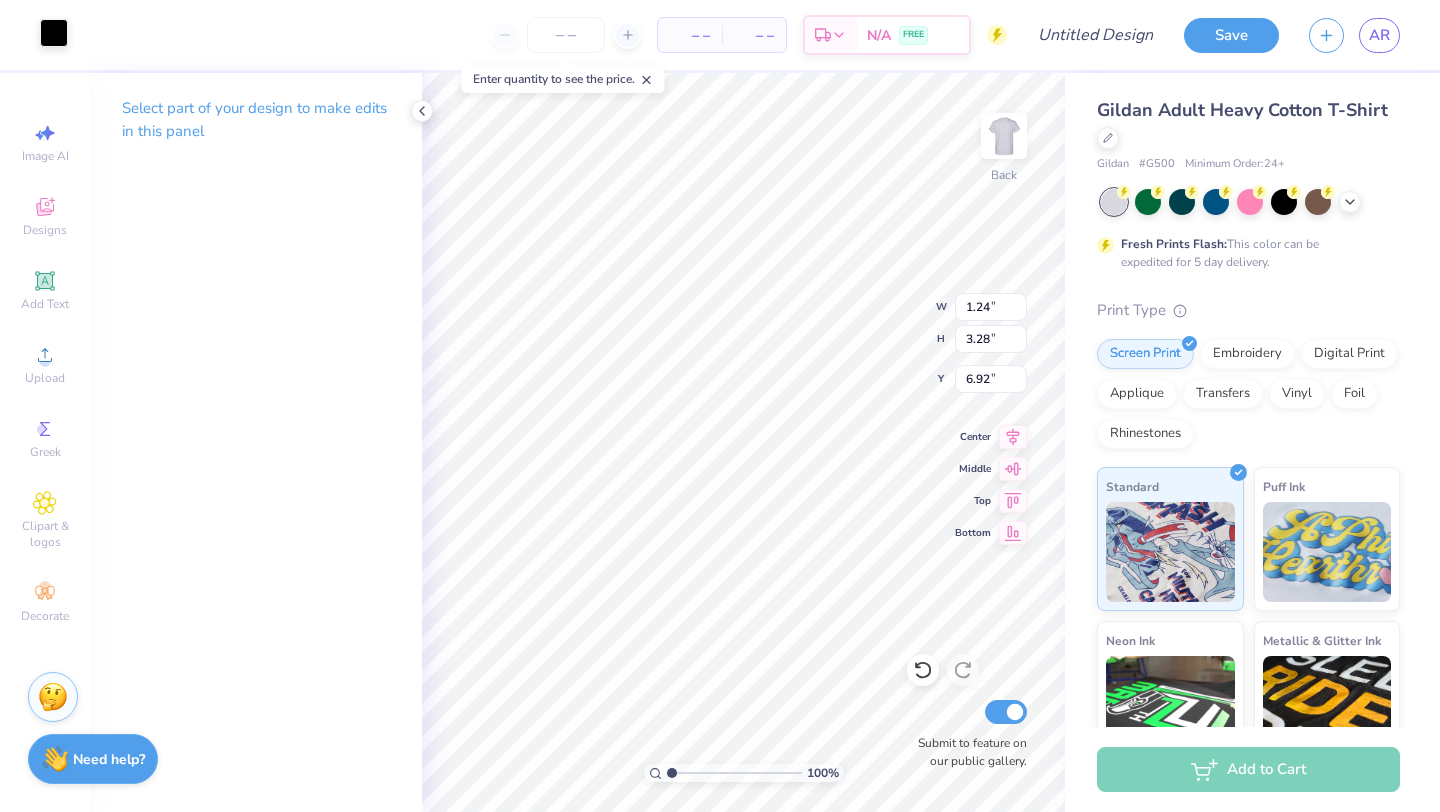 click at bounding box center [54, 33] 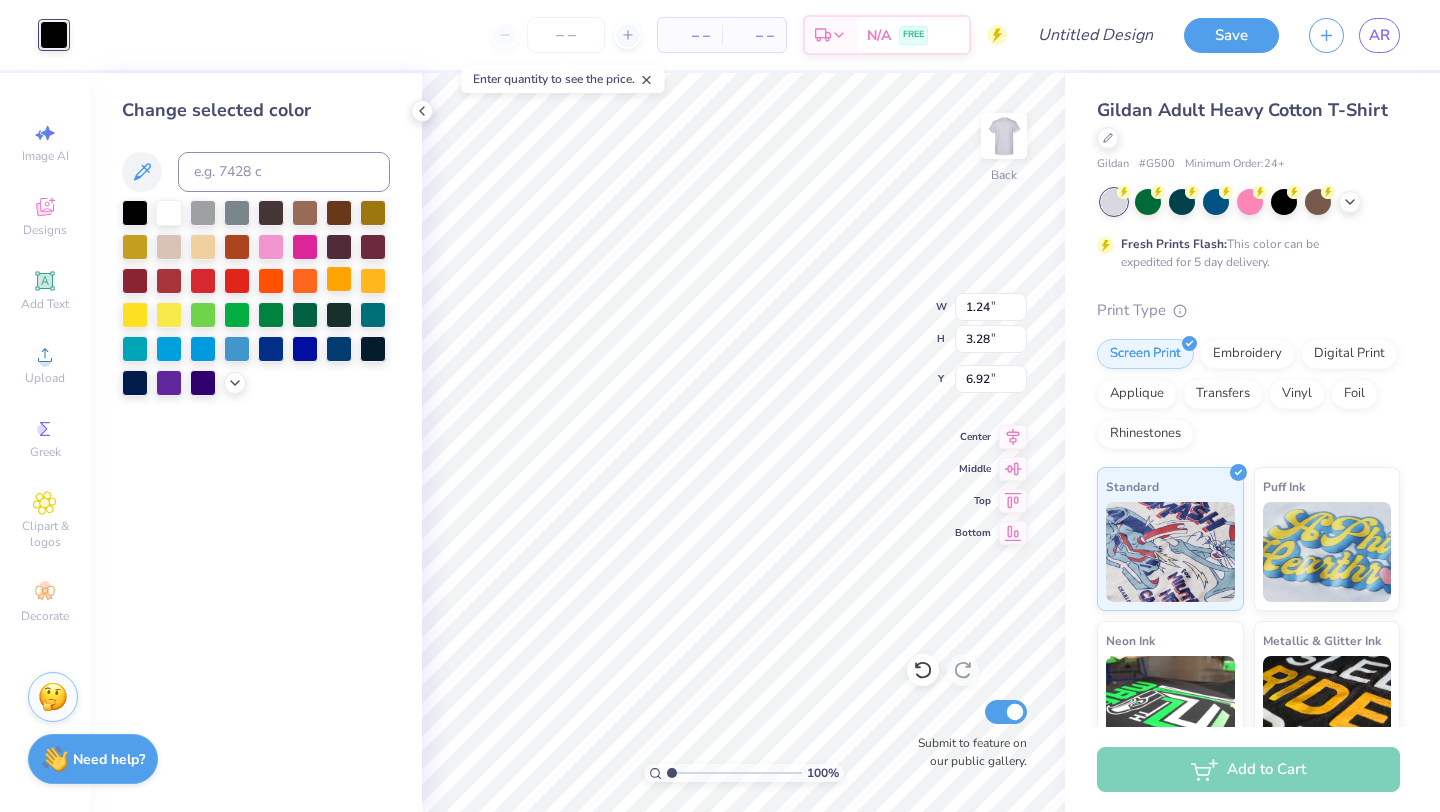 click at bounding box center (339, 279) 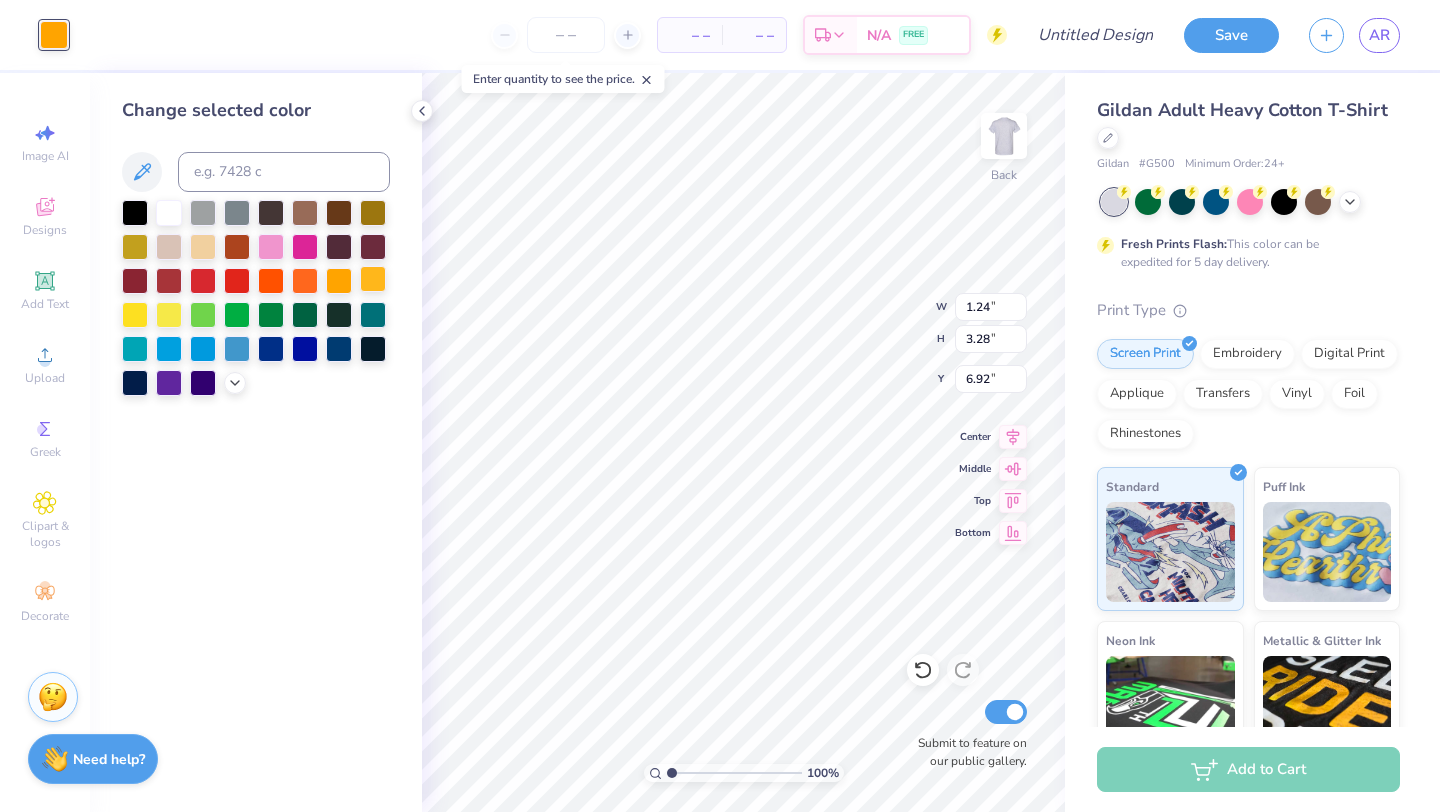 type on "3.98" 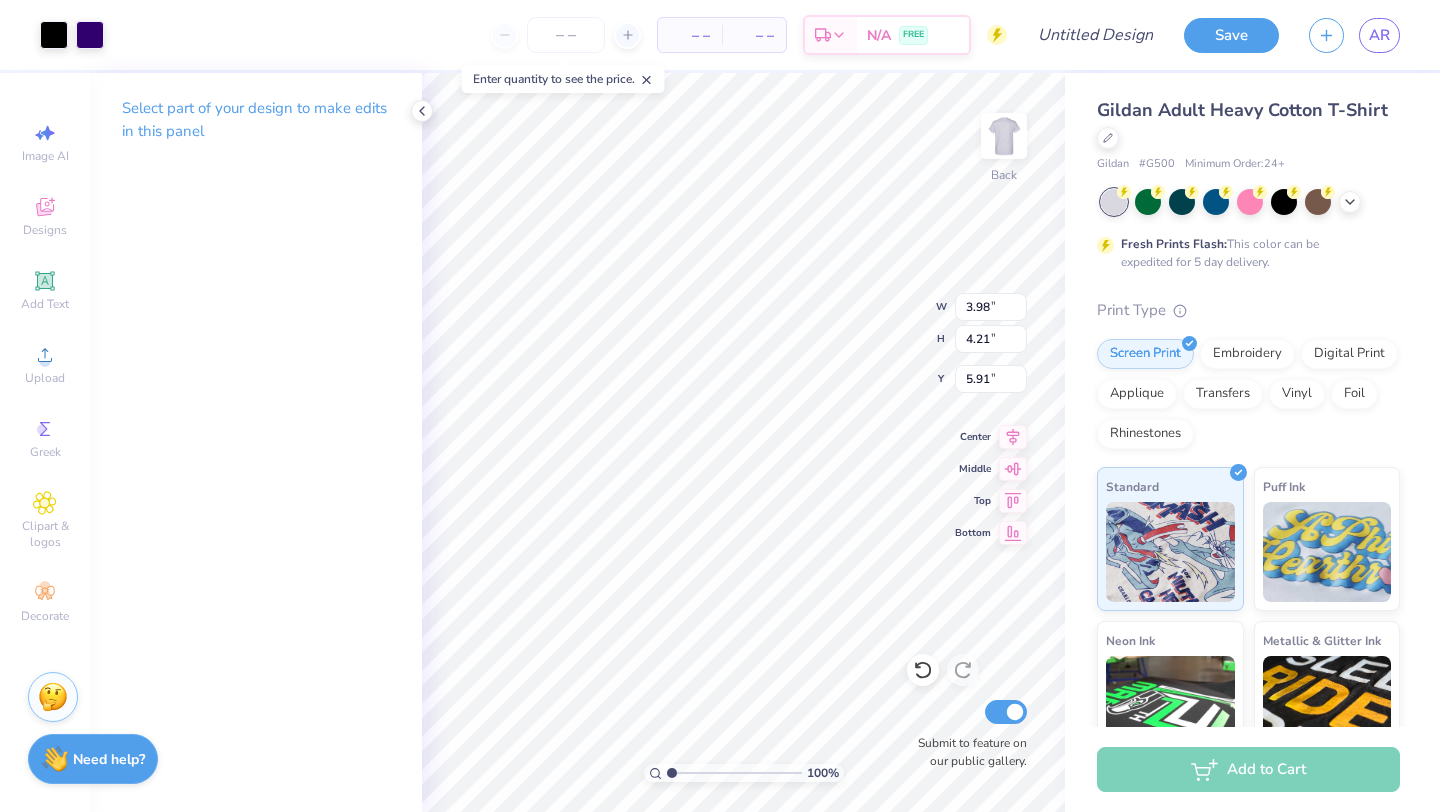 type on "6.08" 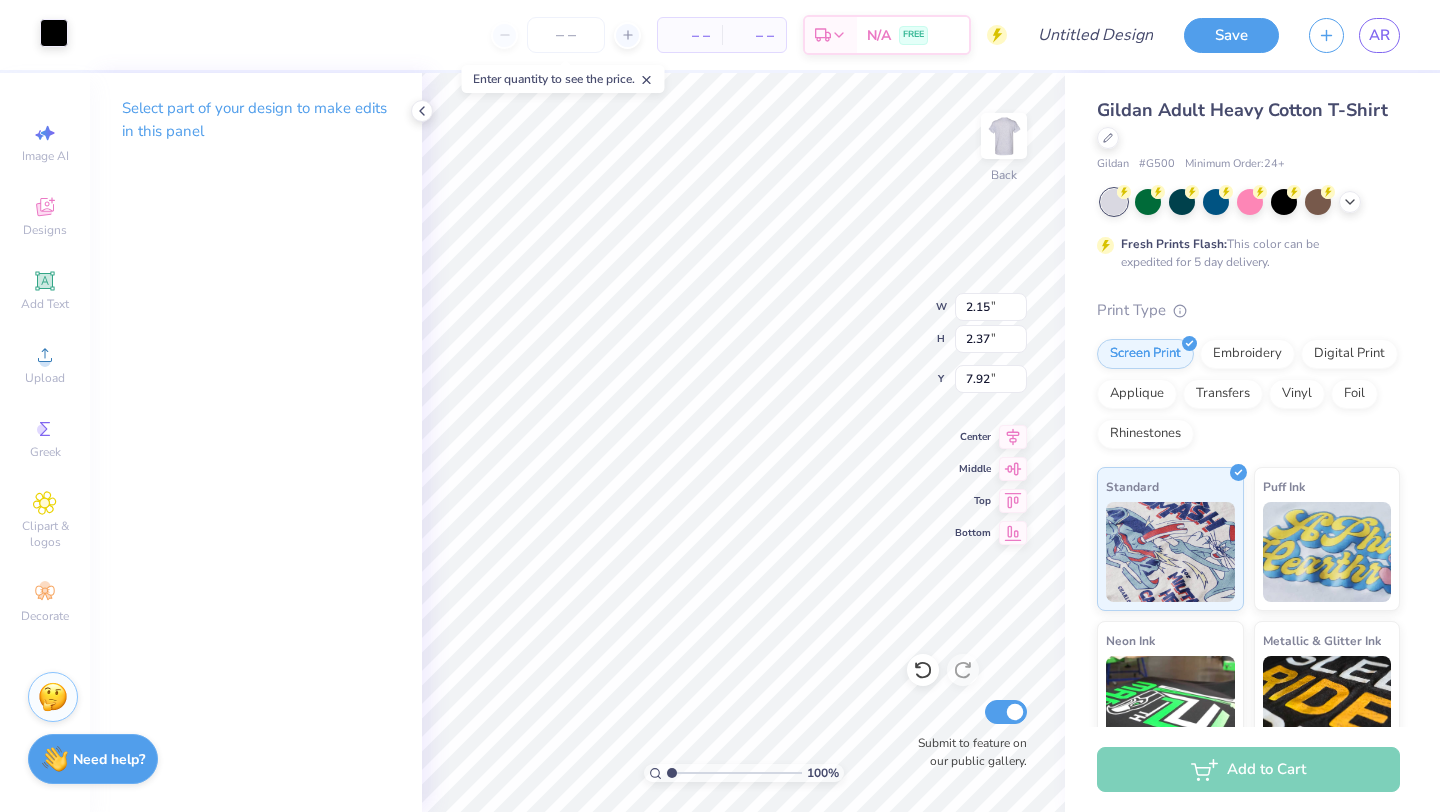 click at bounding box center (54, 33) 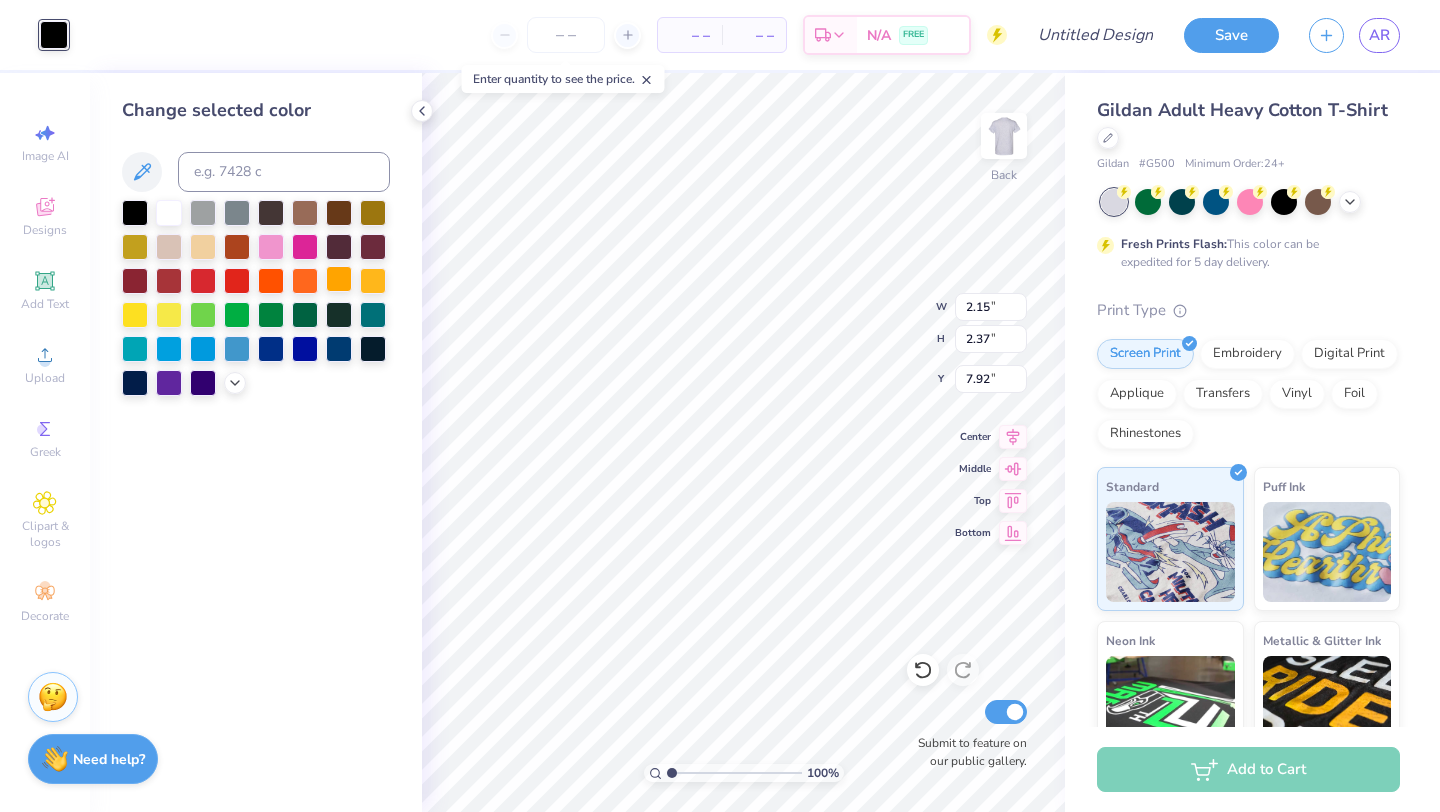 click at bounding box center (339, 279) 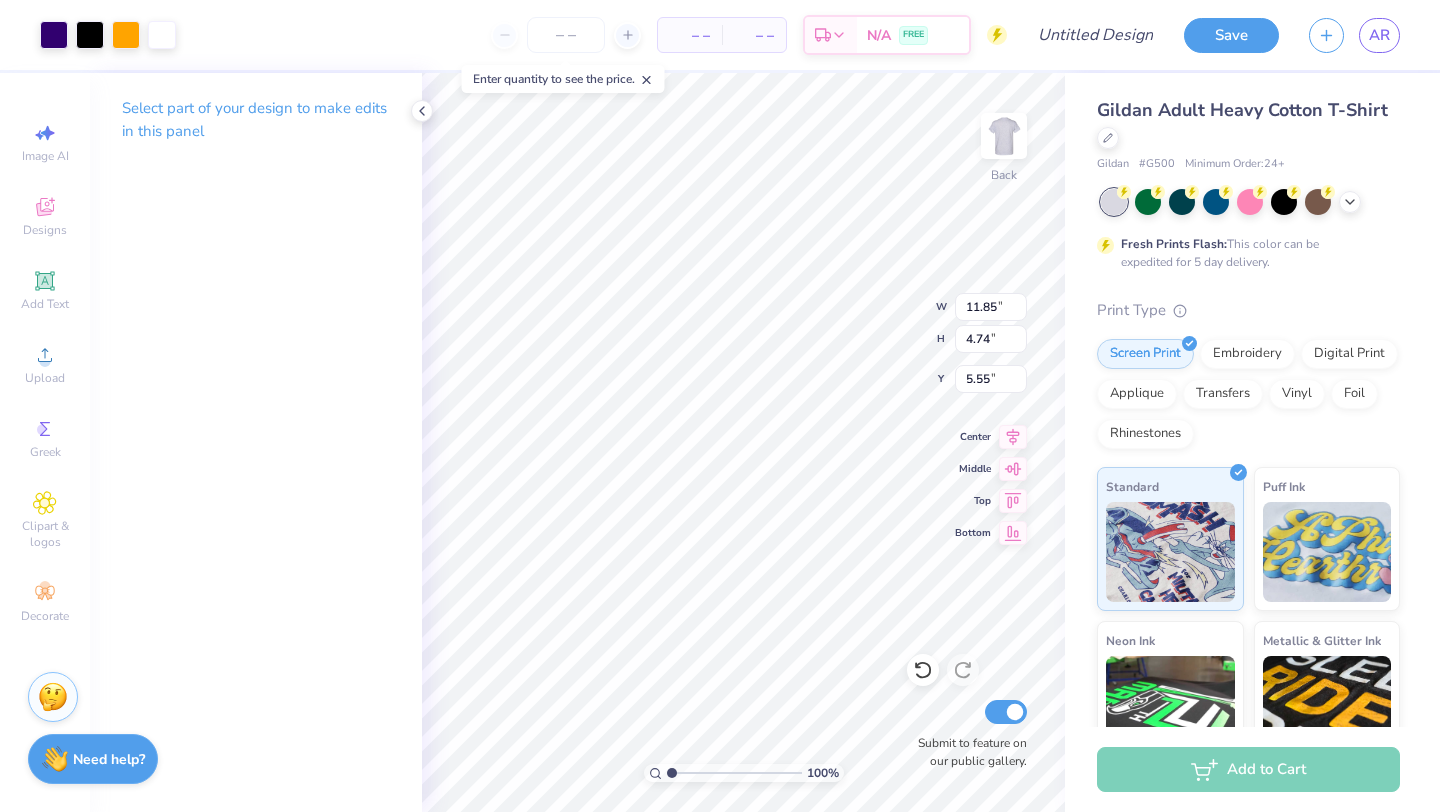 type on "7.82" 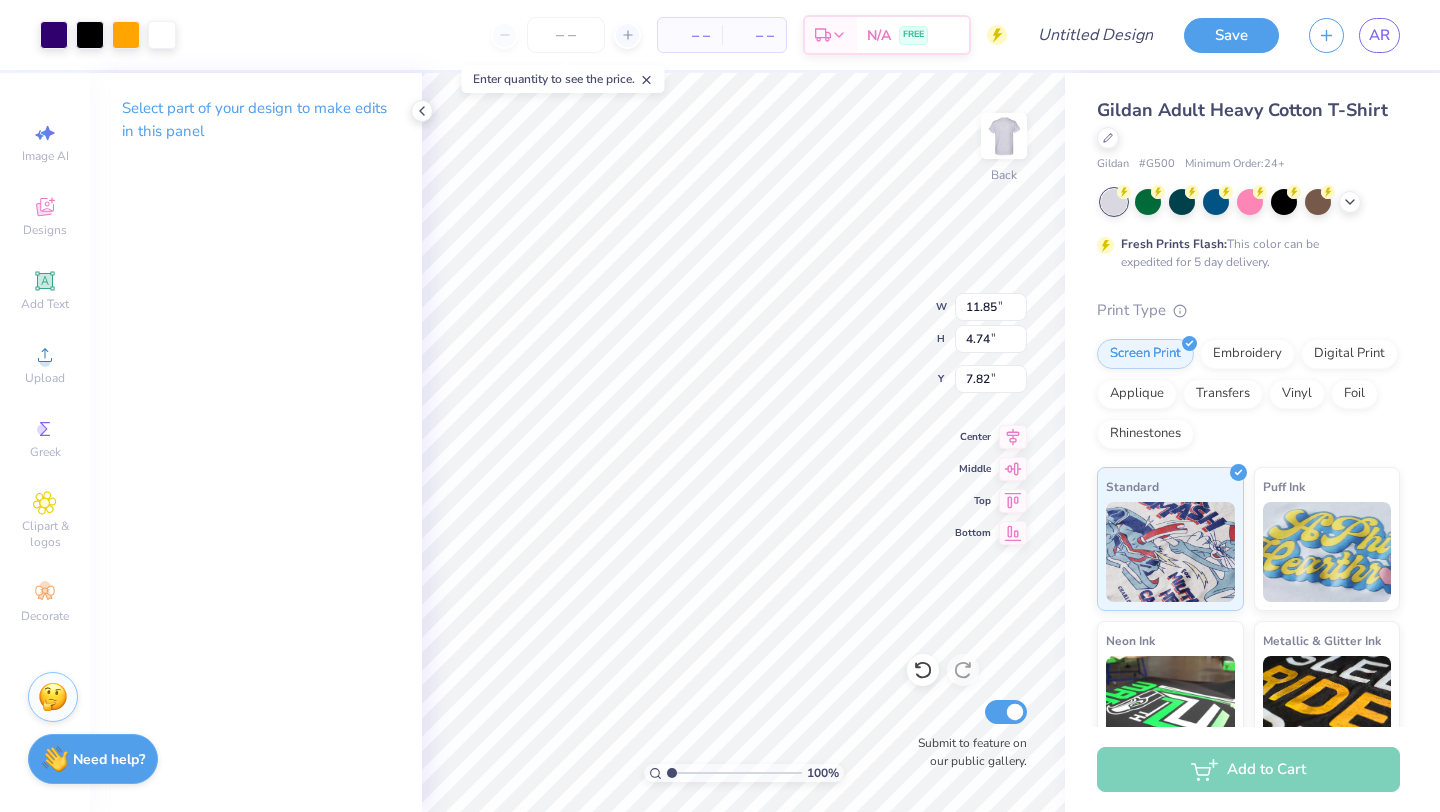 type on "7.16" 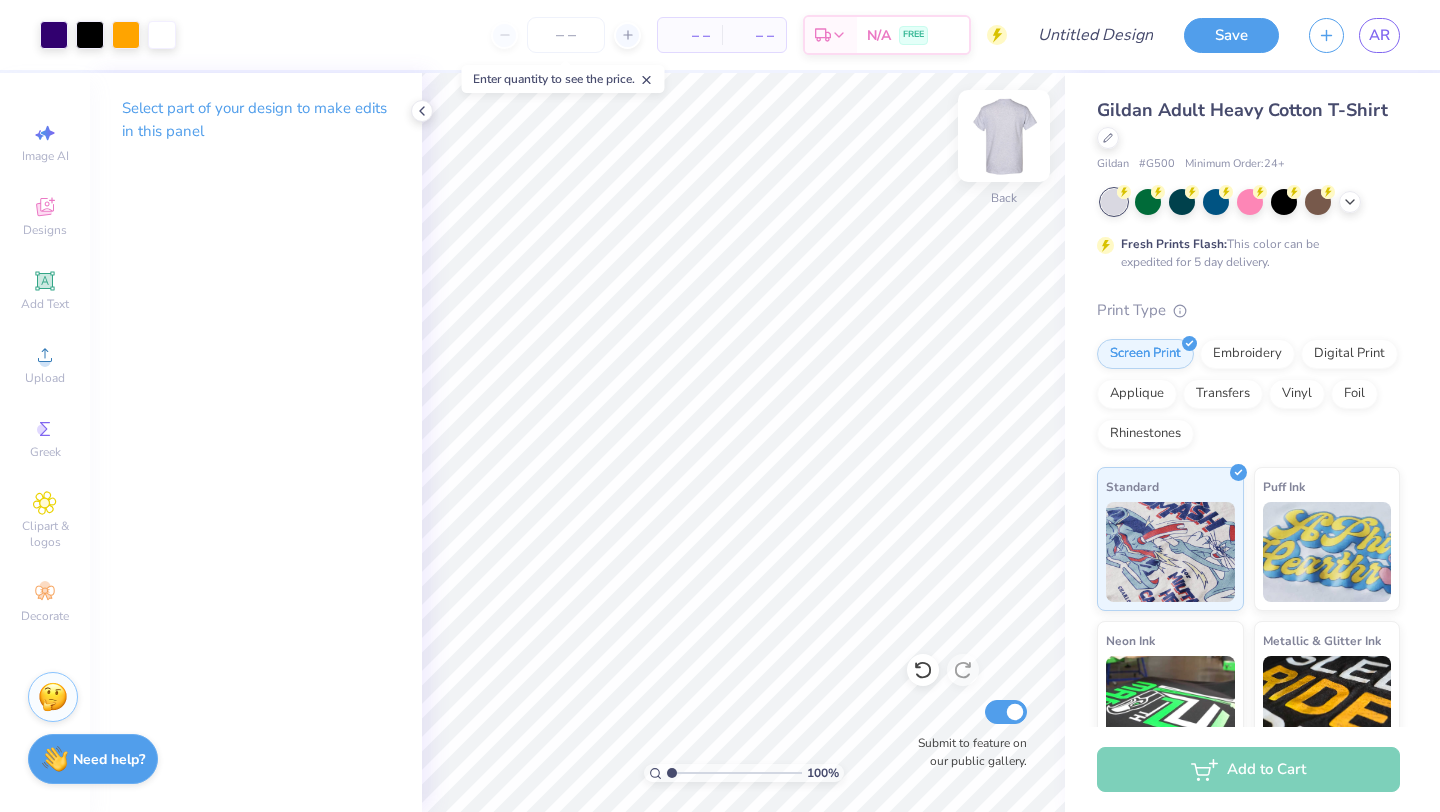 click at bounding box center [1004, 136] 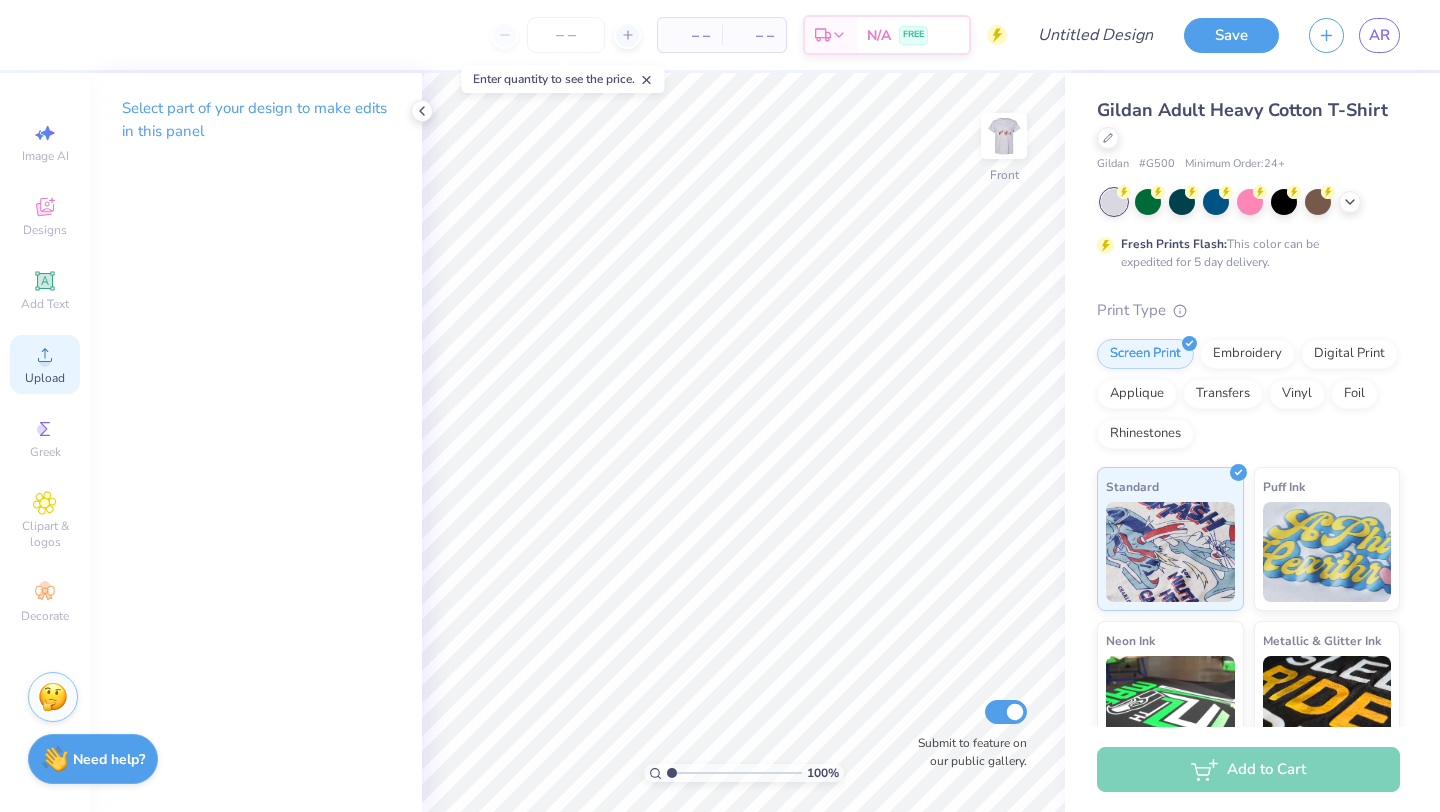 click on "Upload" at bounding box center (45, 364) 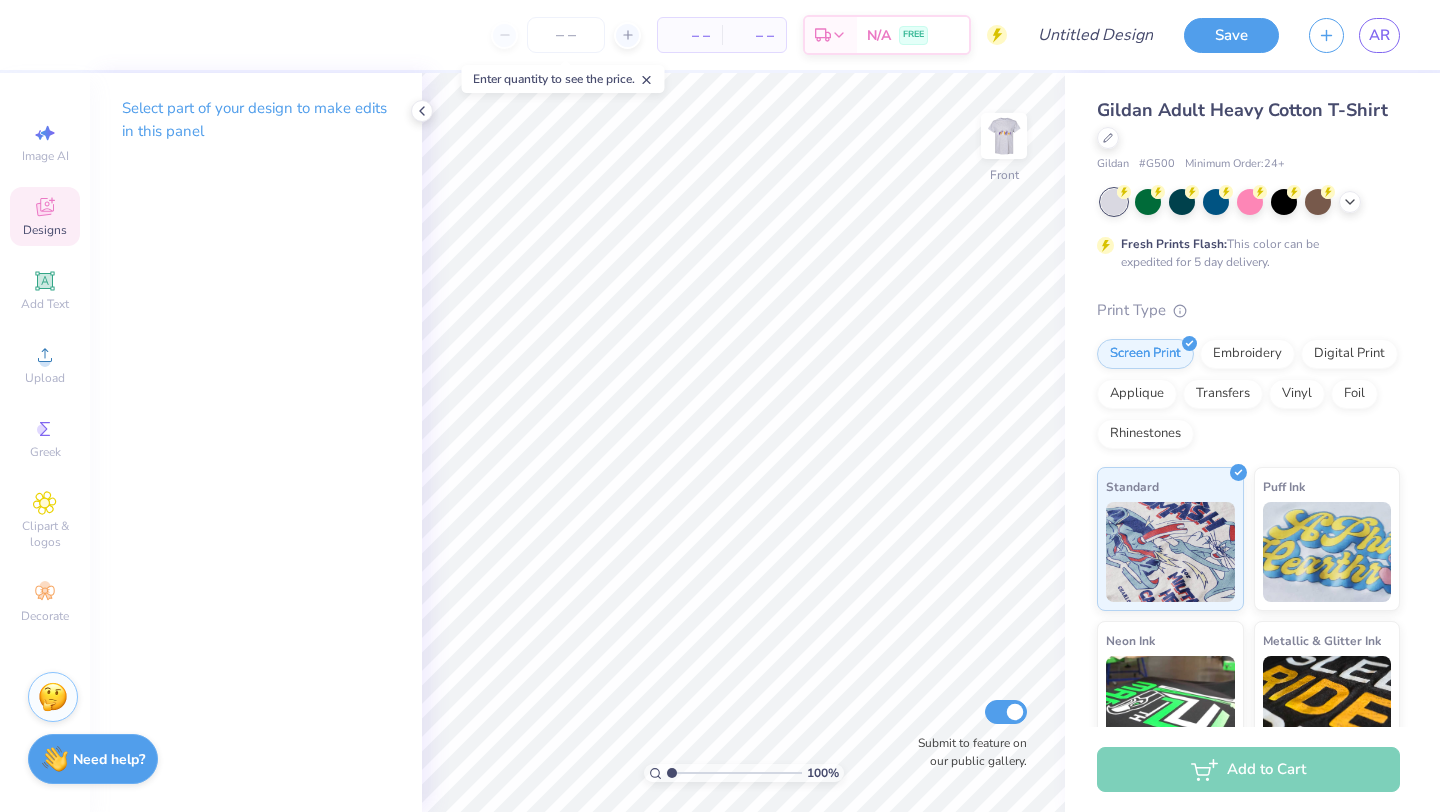 click on "Designs" at bounding box center [45, 216] 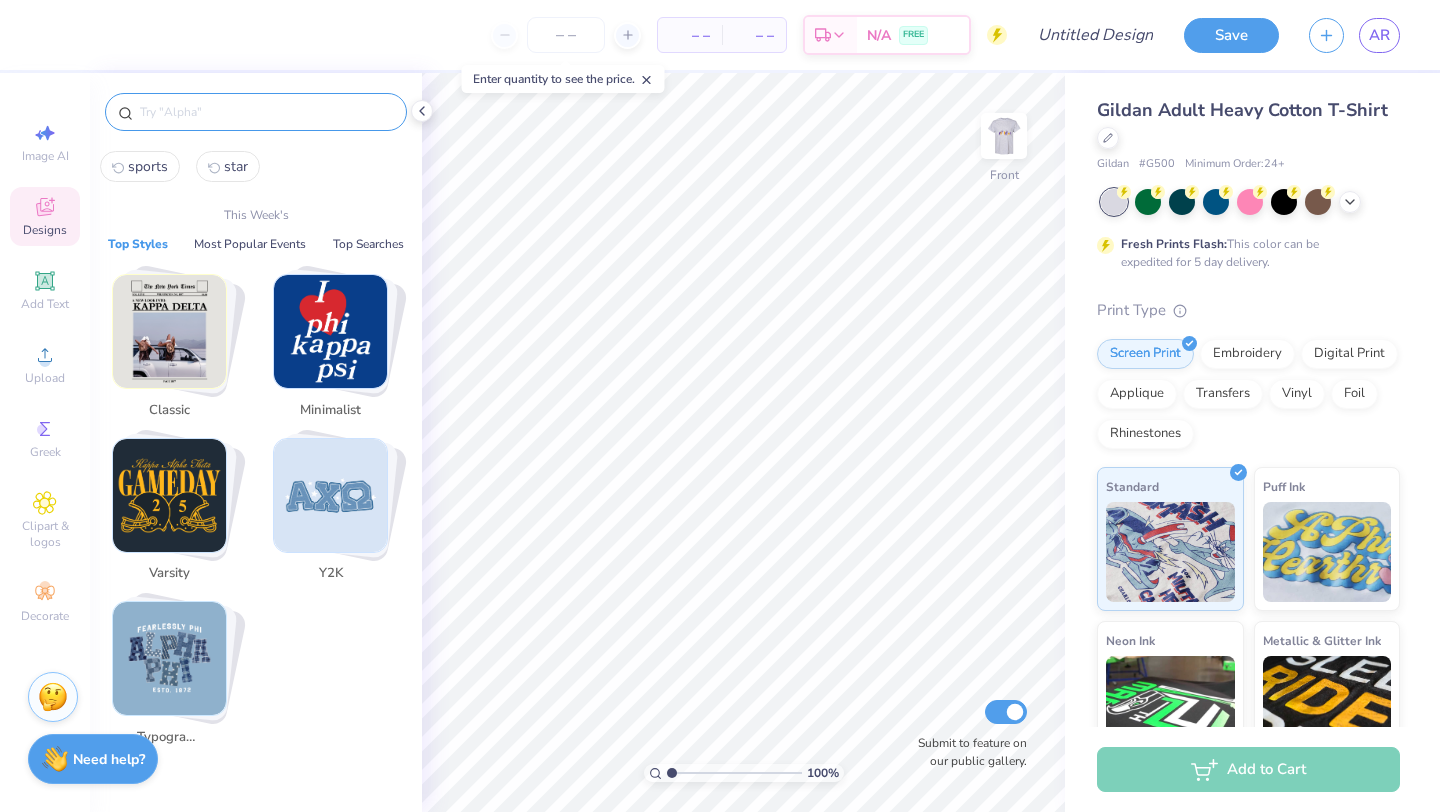 click at bounding box center (266, 112) 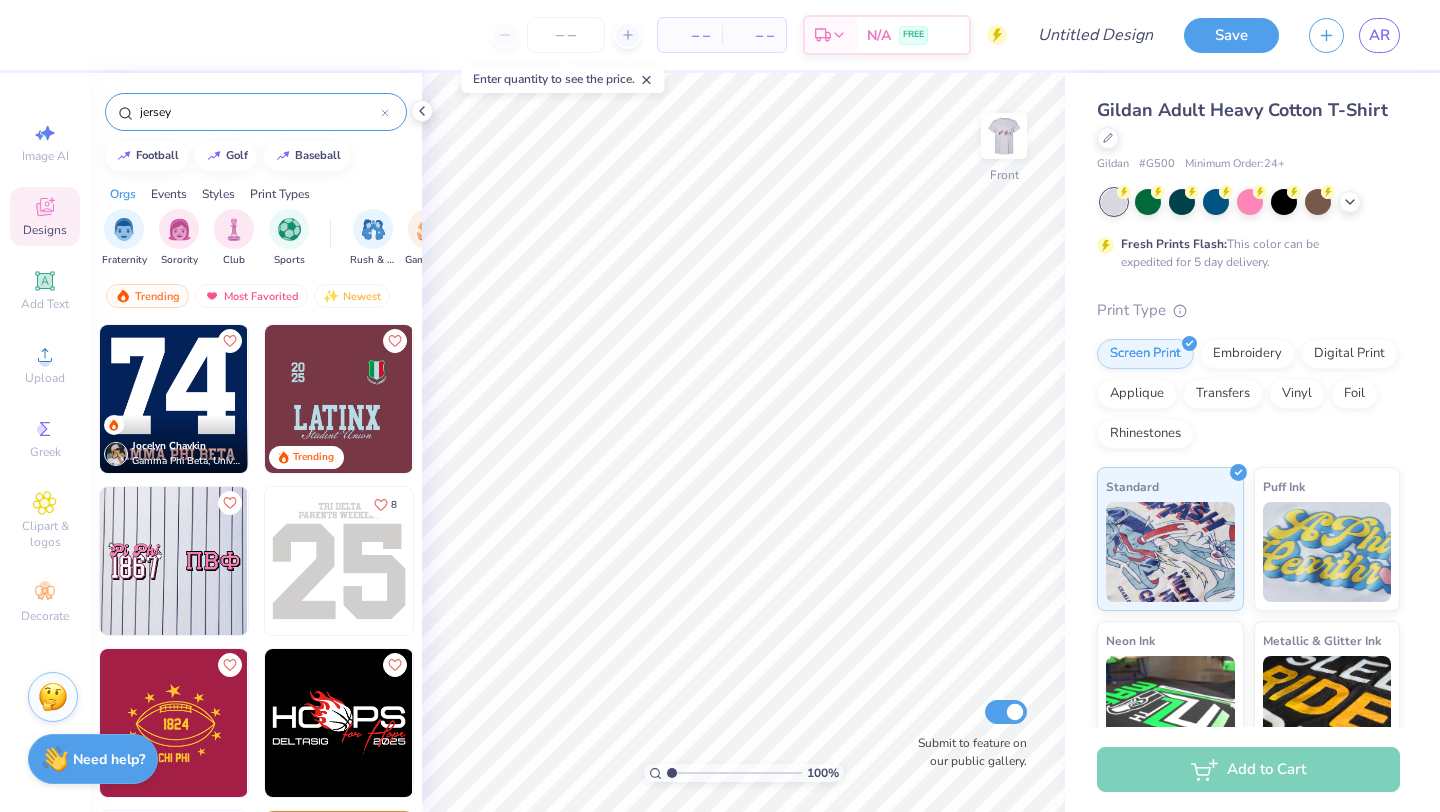 type on "jersey" 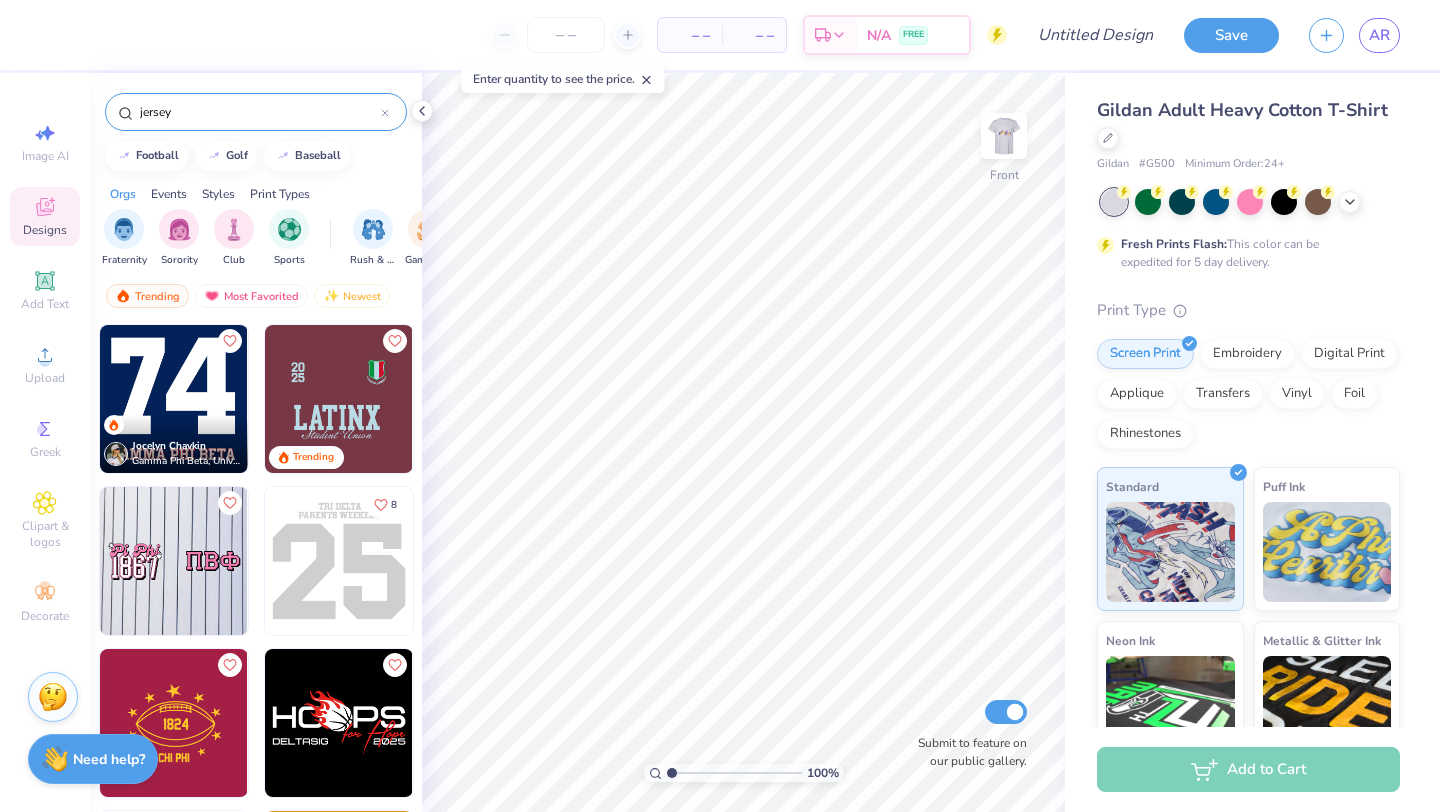 click at bounding box center (174, 399) 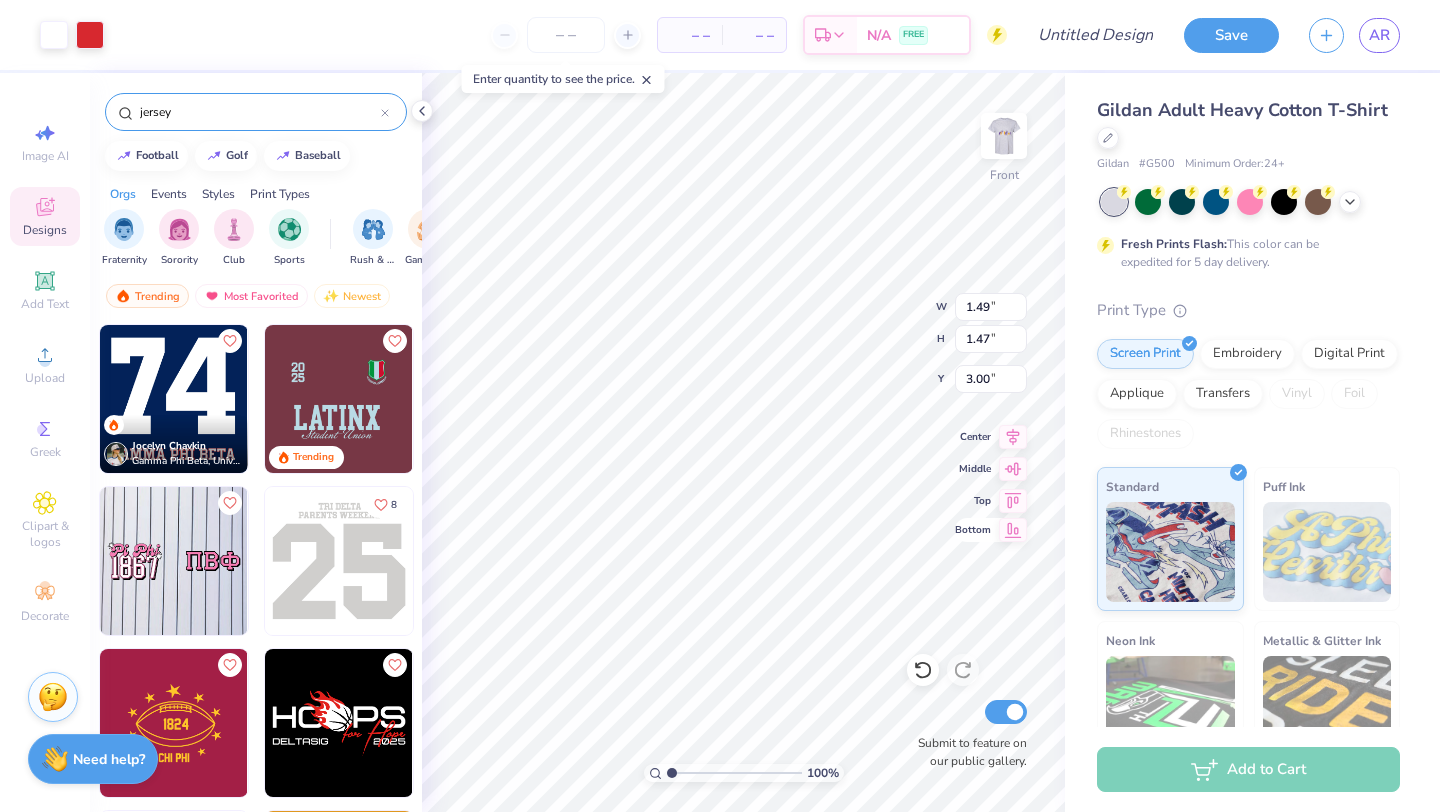 type on "8.28" 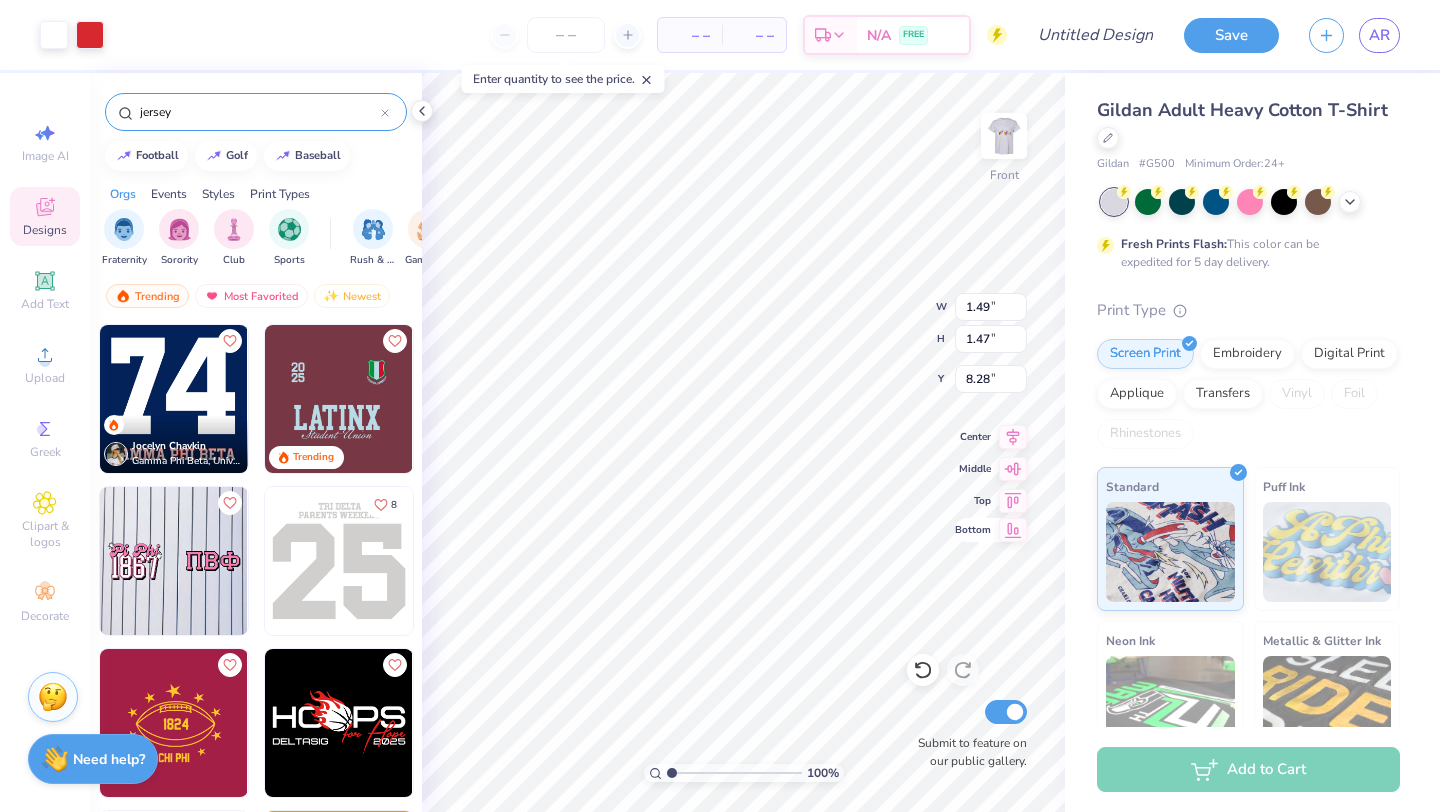 type on "6.65" 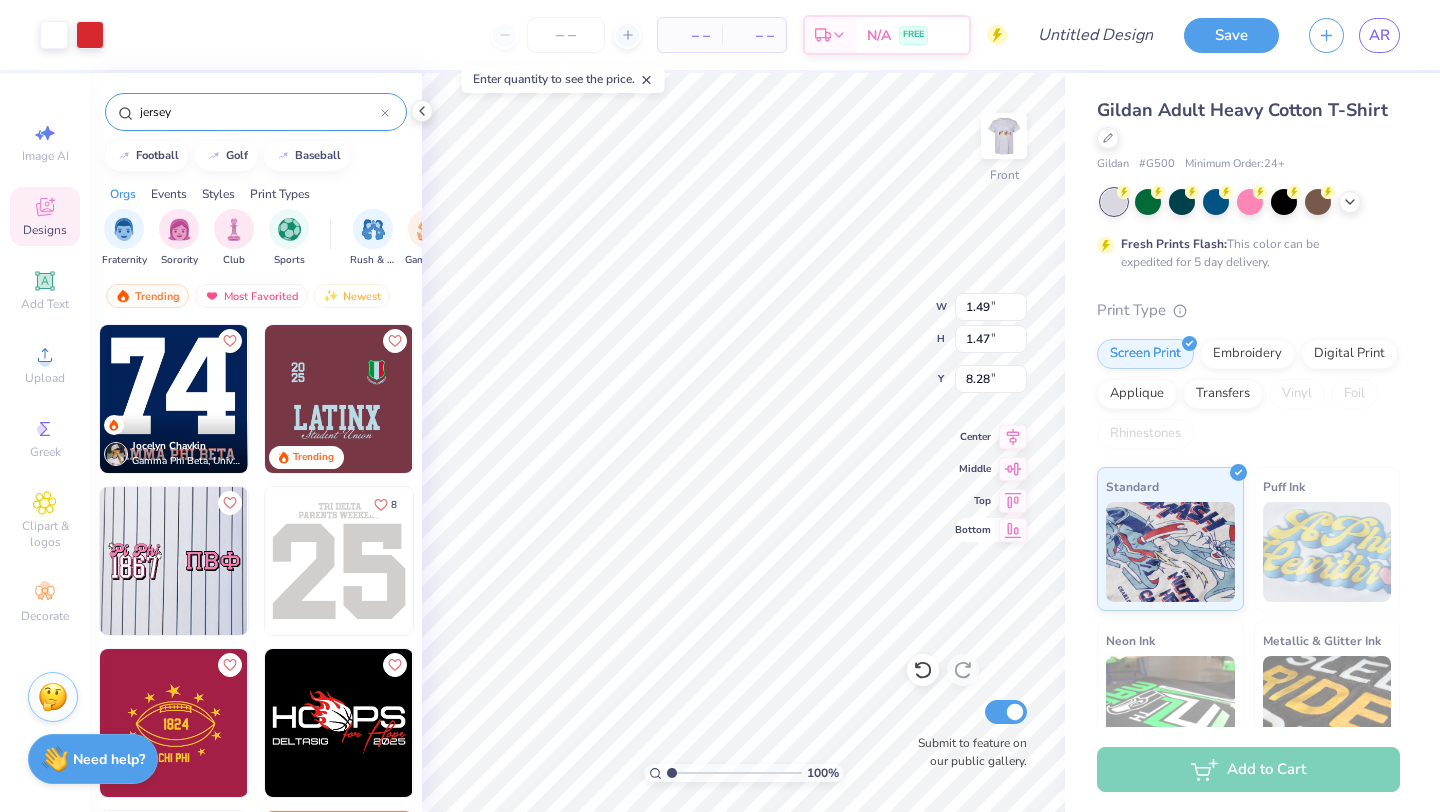 type on "6.57" 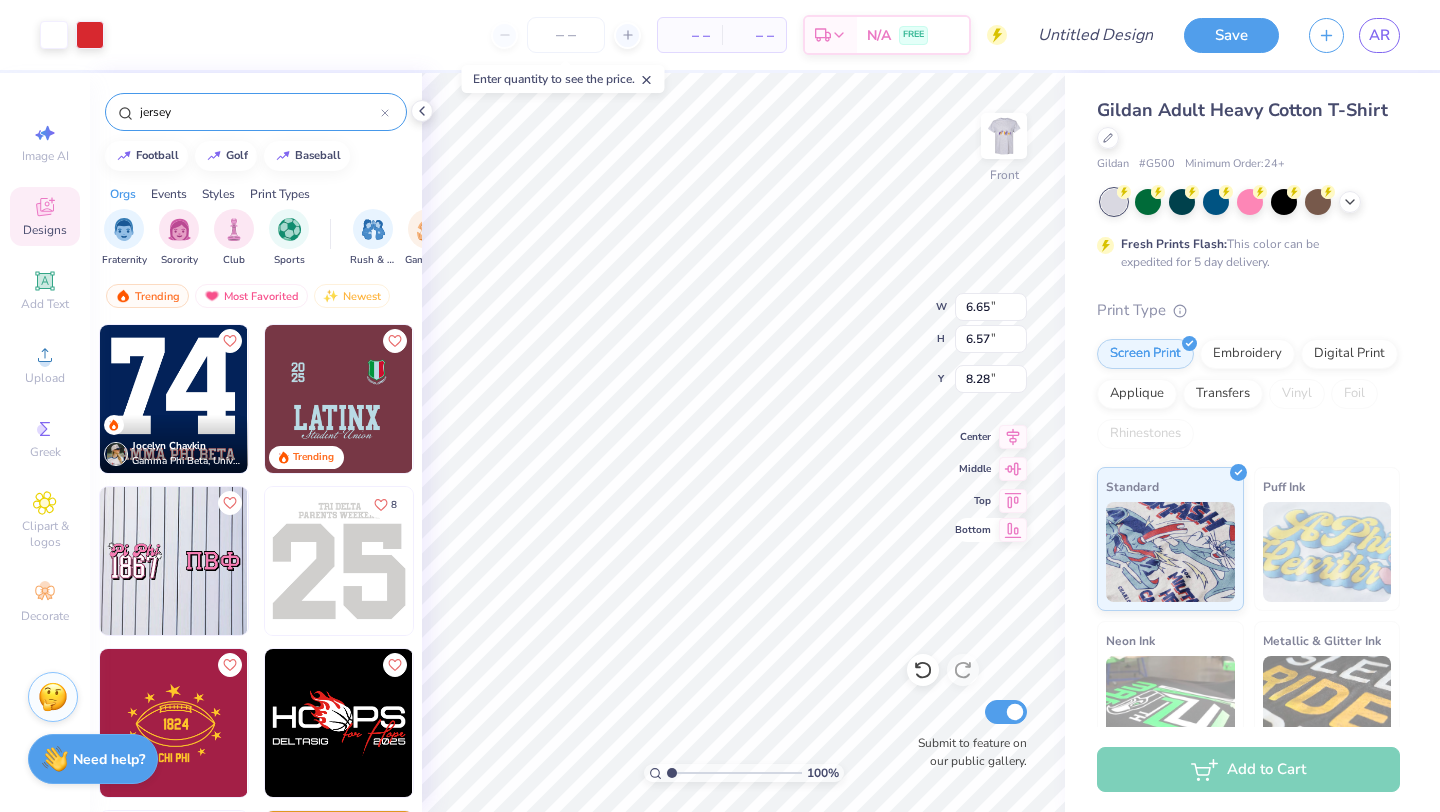 type on "6.71" 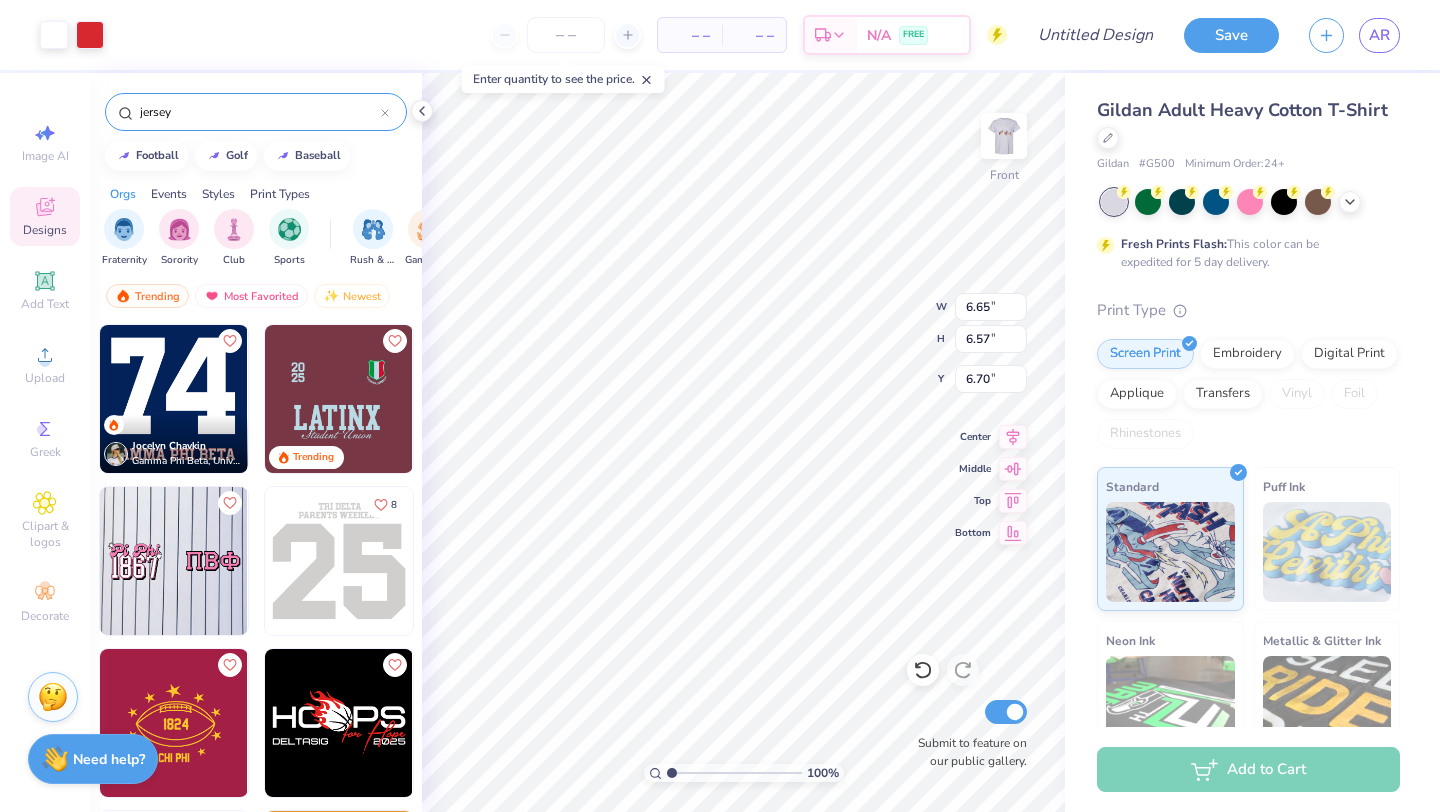type on "9.86" 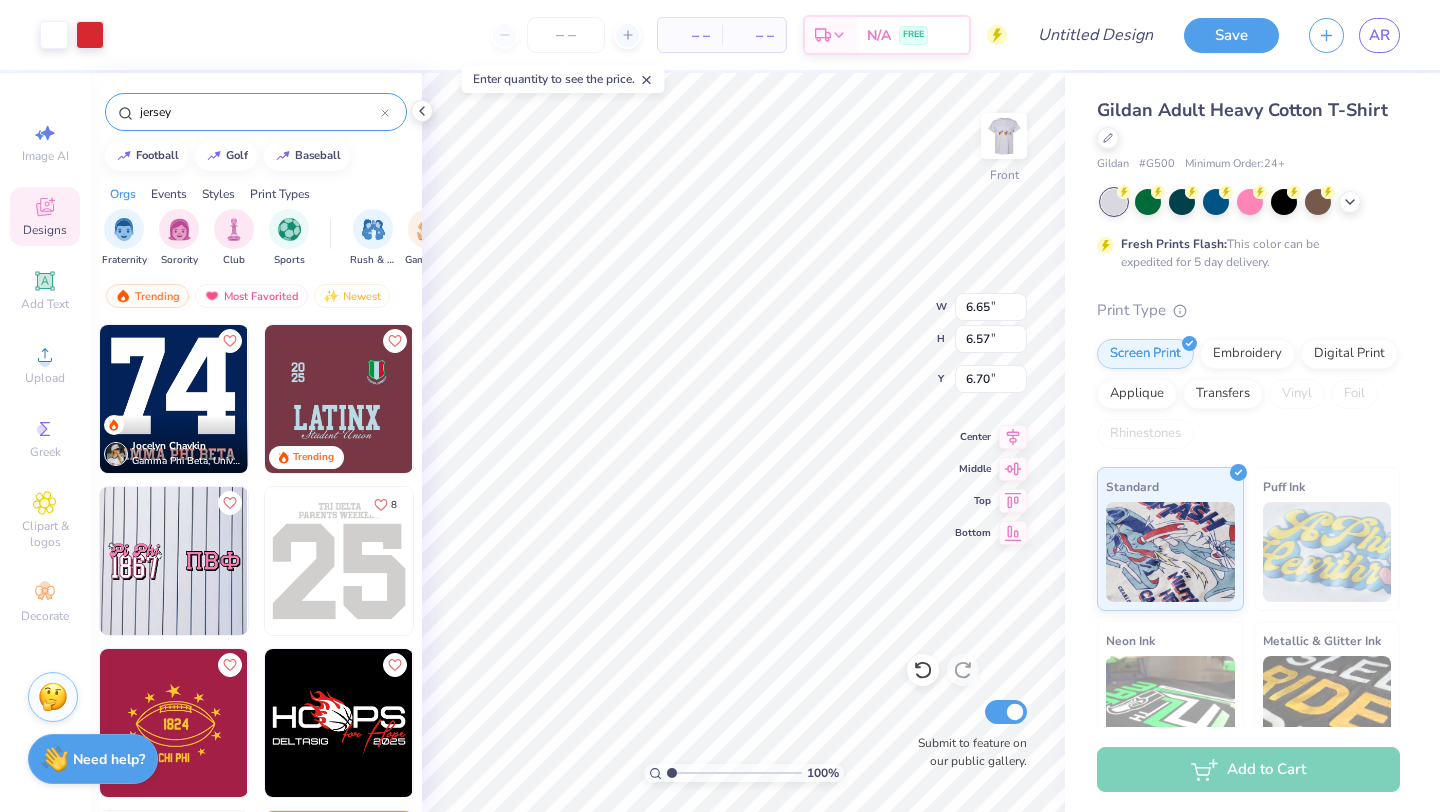 type on "9.74" 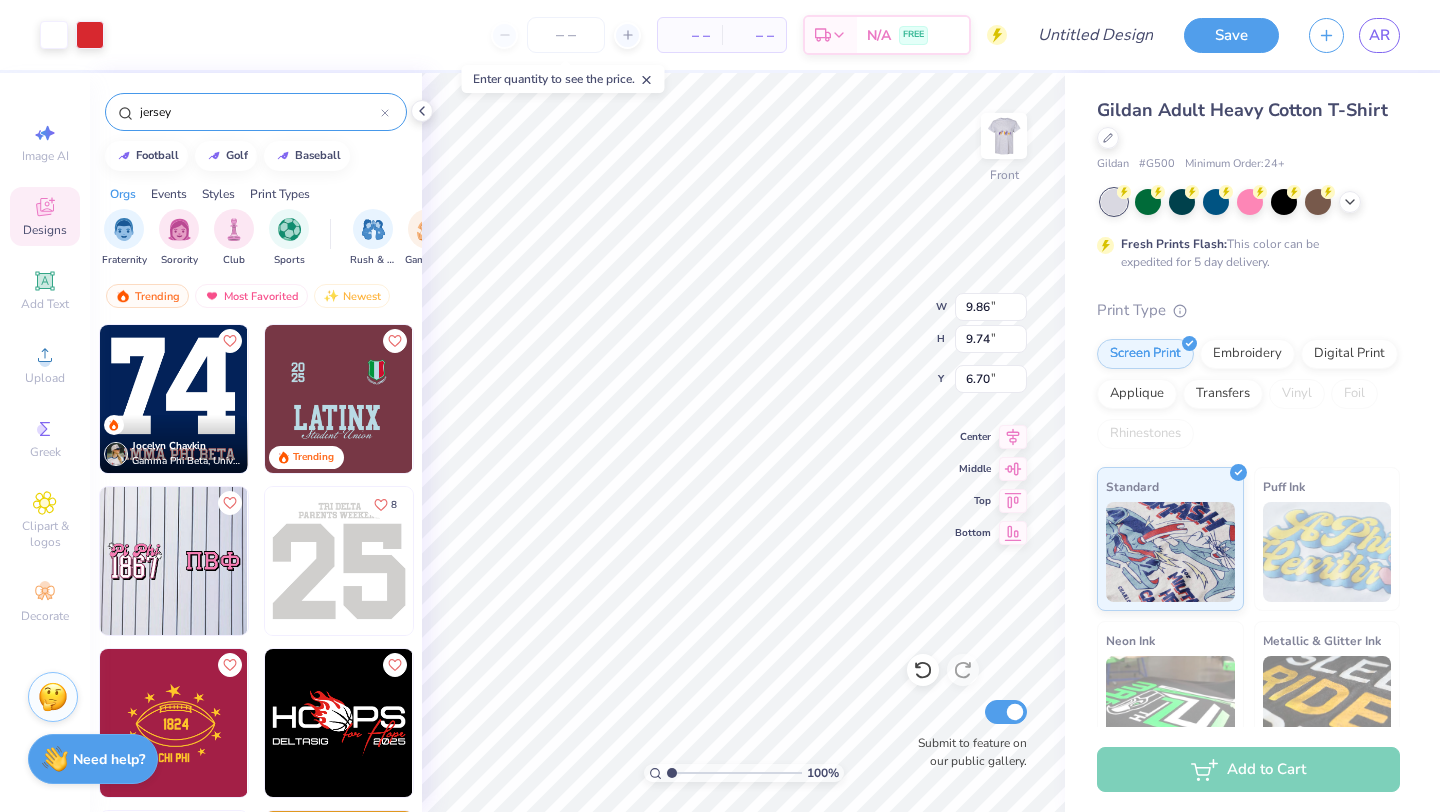 type on "6.82" 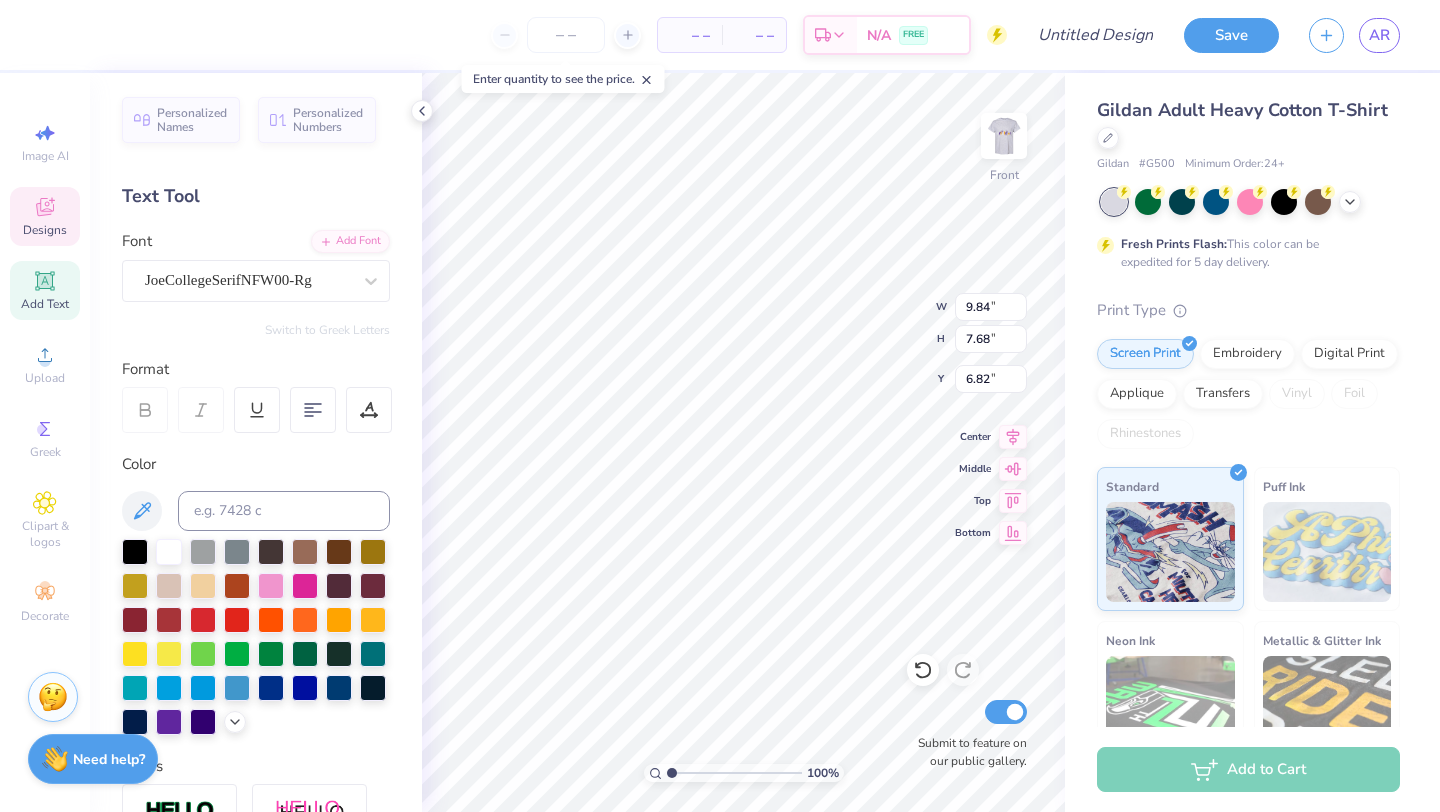 type on "07" 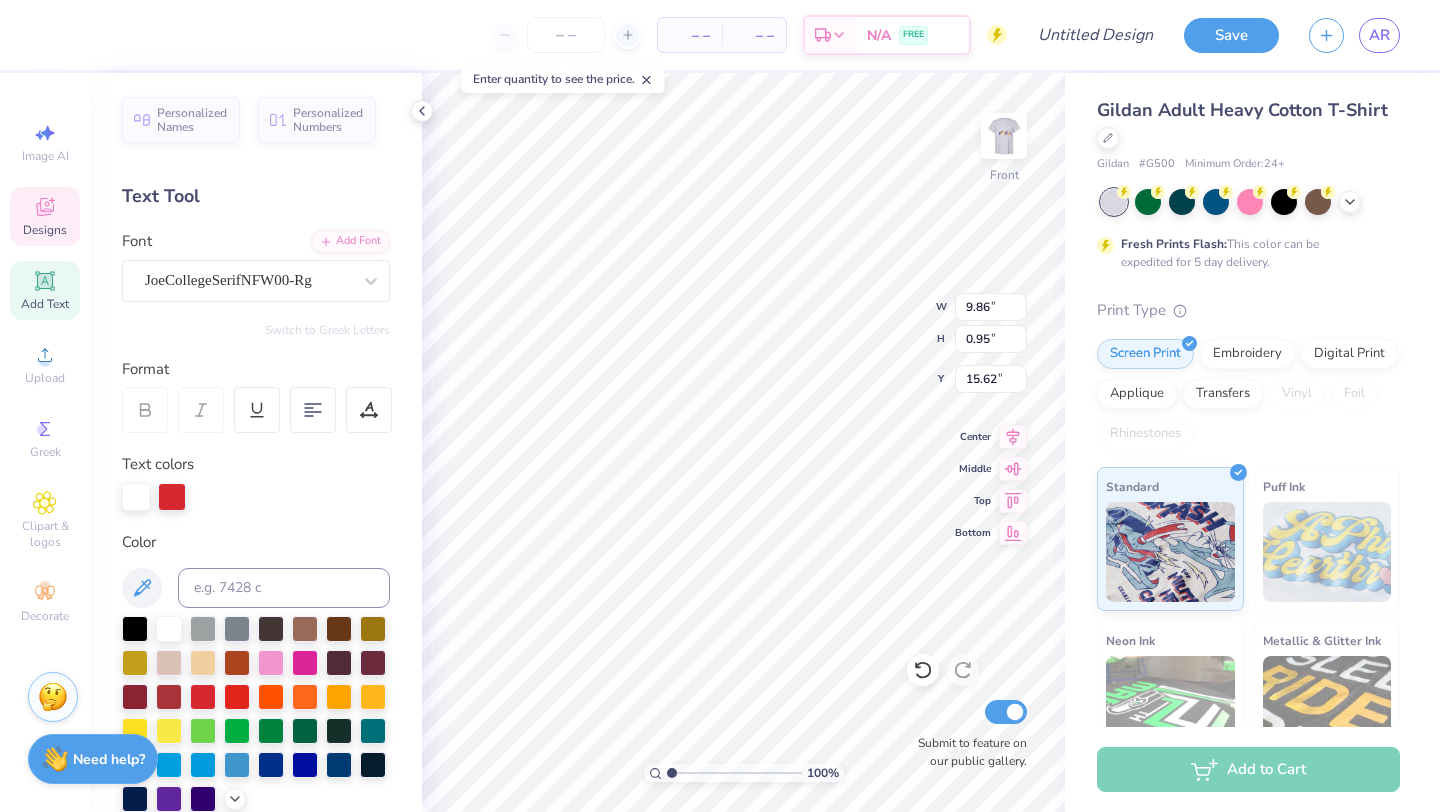 scroll, scrollTop: 0, scrollLeft: 4, axis: horizontal 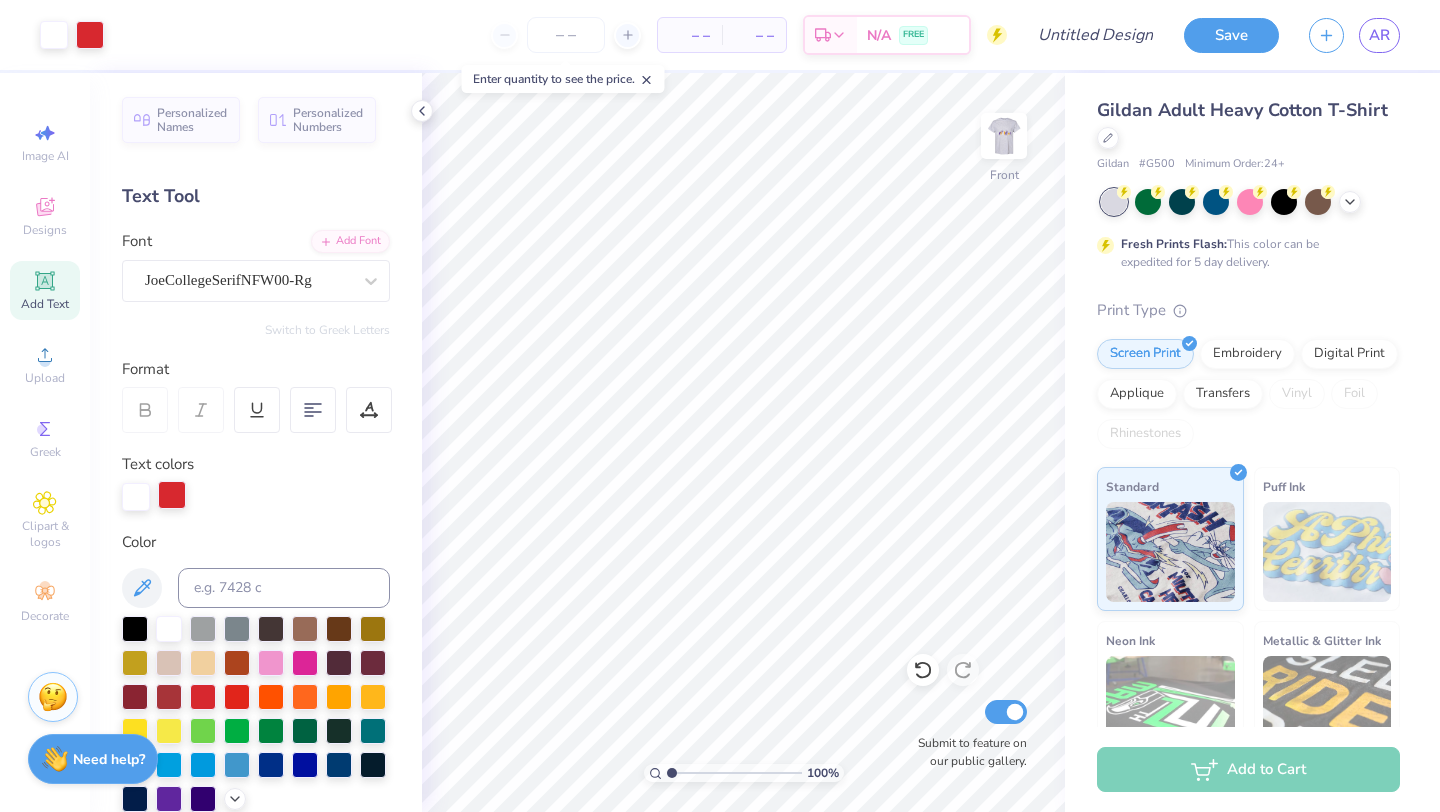 click at bounding box center [172, 495] 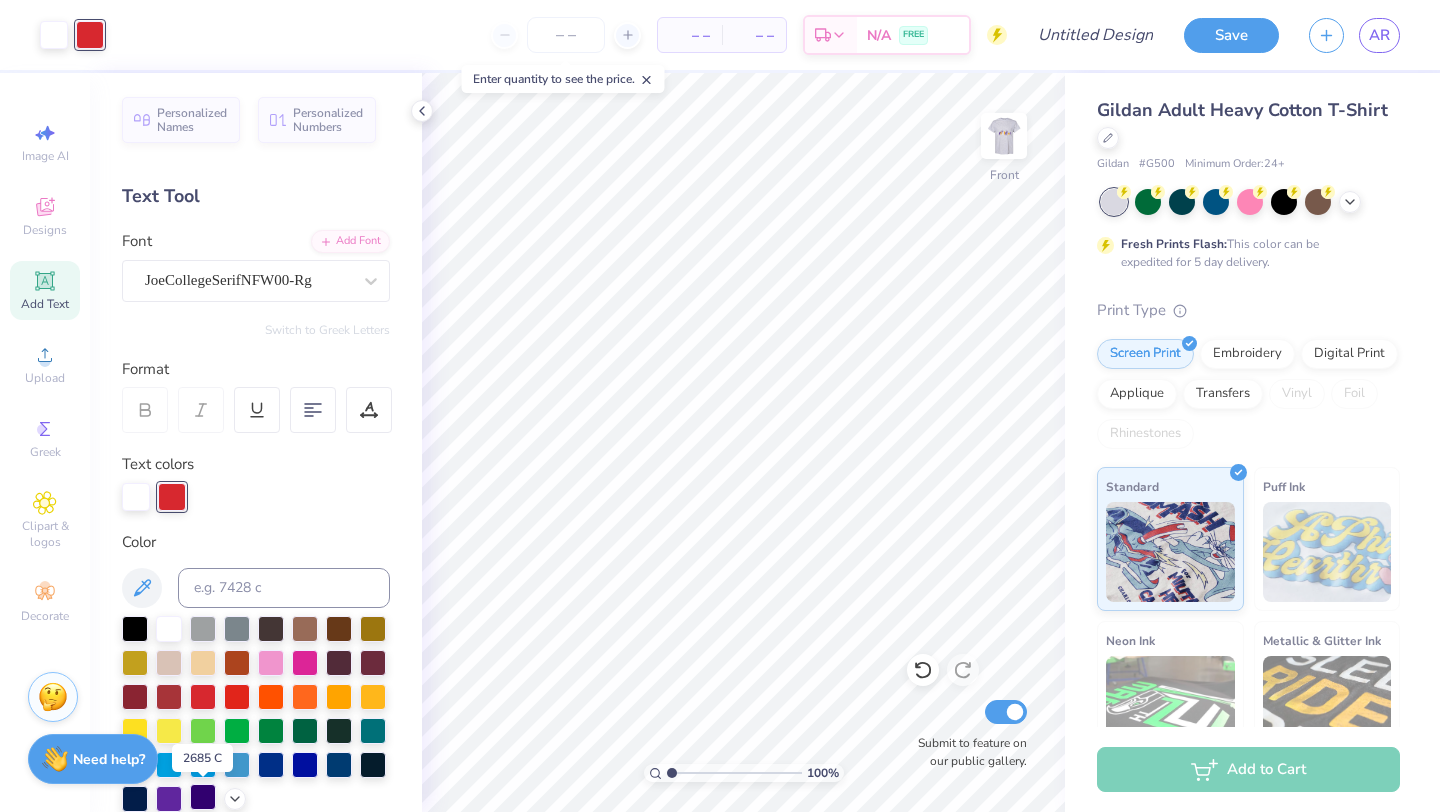 click at bounding box center (203, 797) 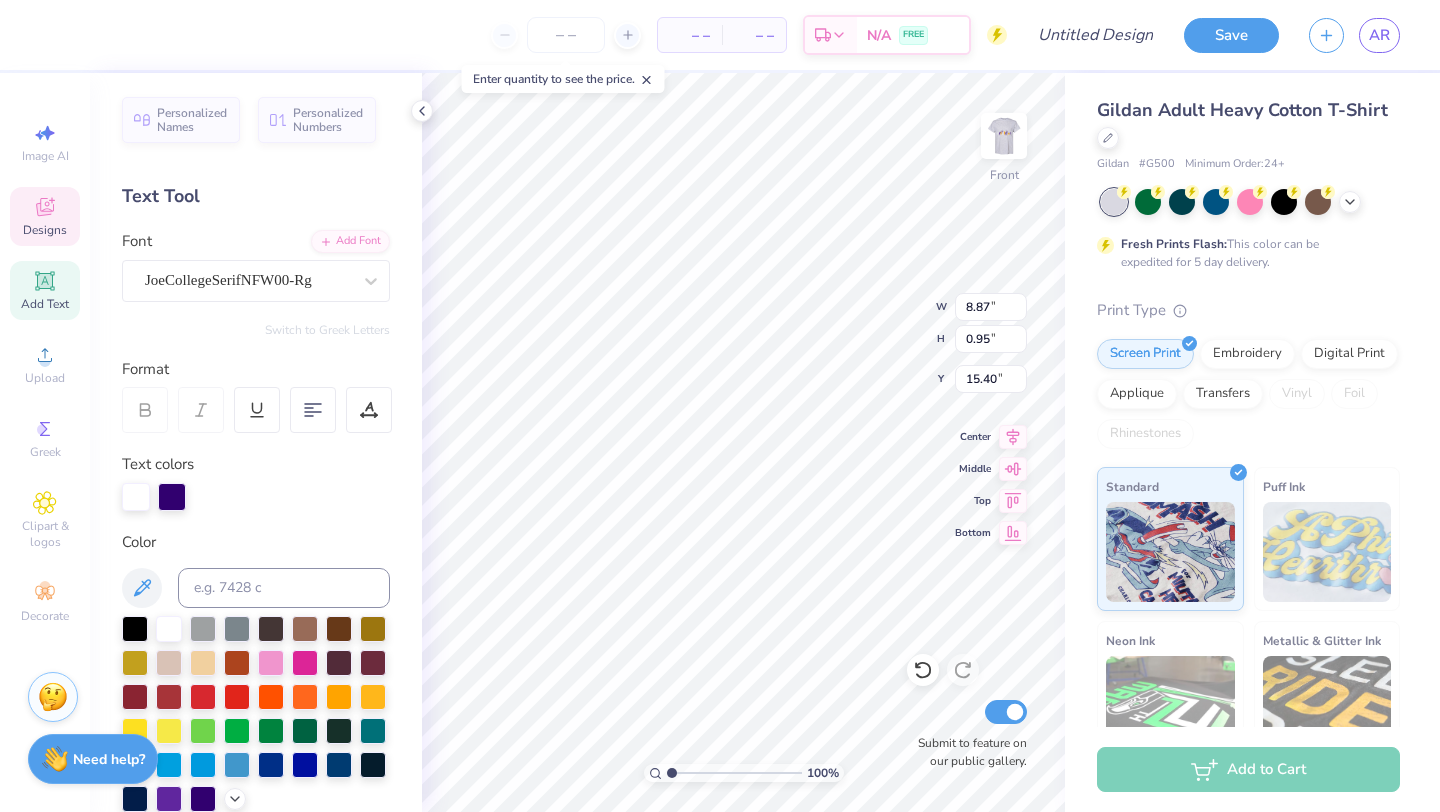 type on "15.40" 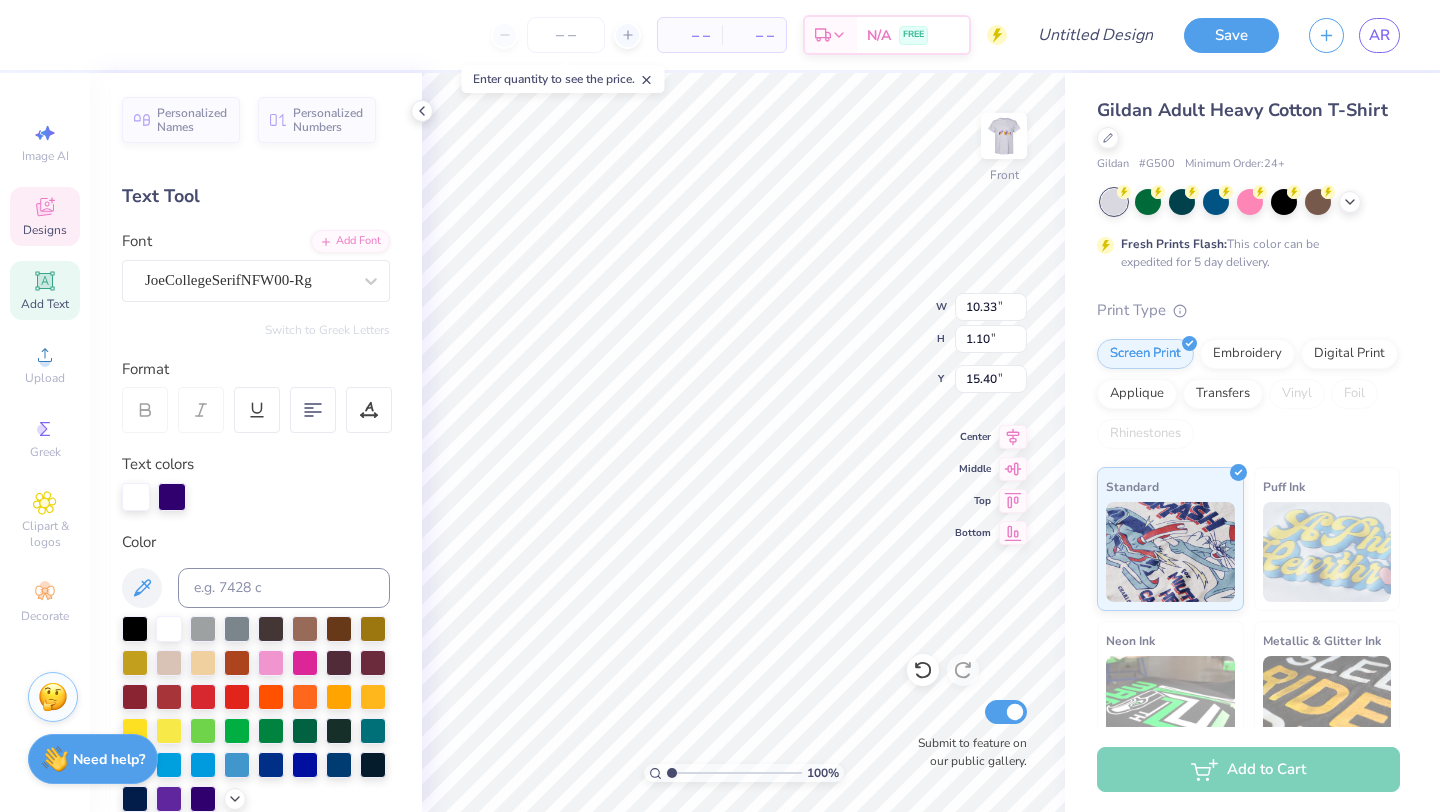 type on "15.35" 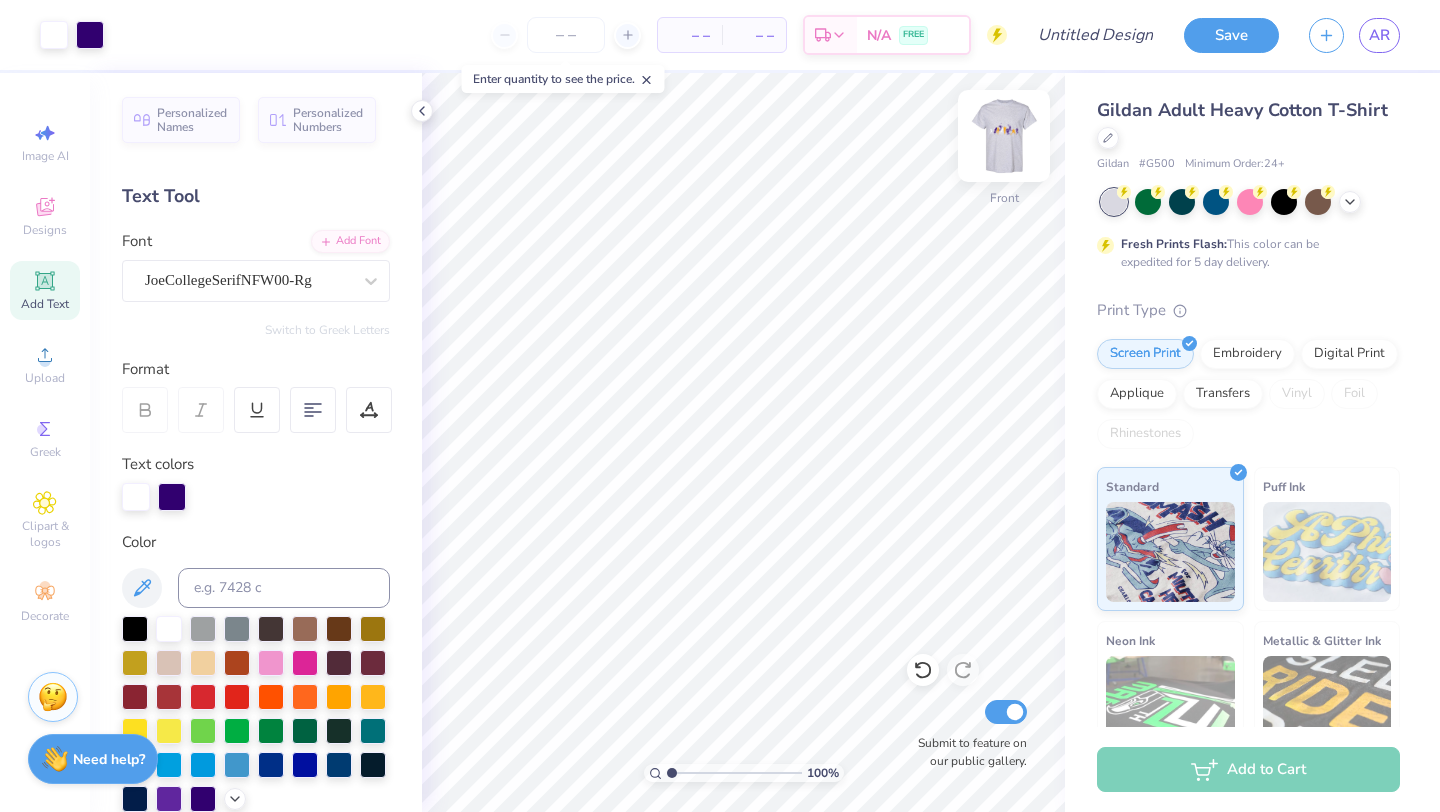 click at bounding box center (1004, 136) 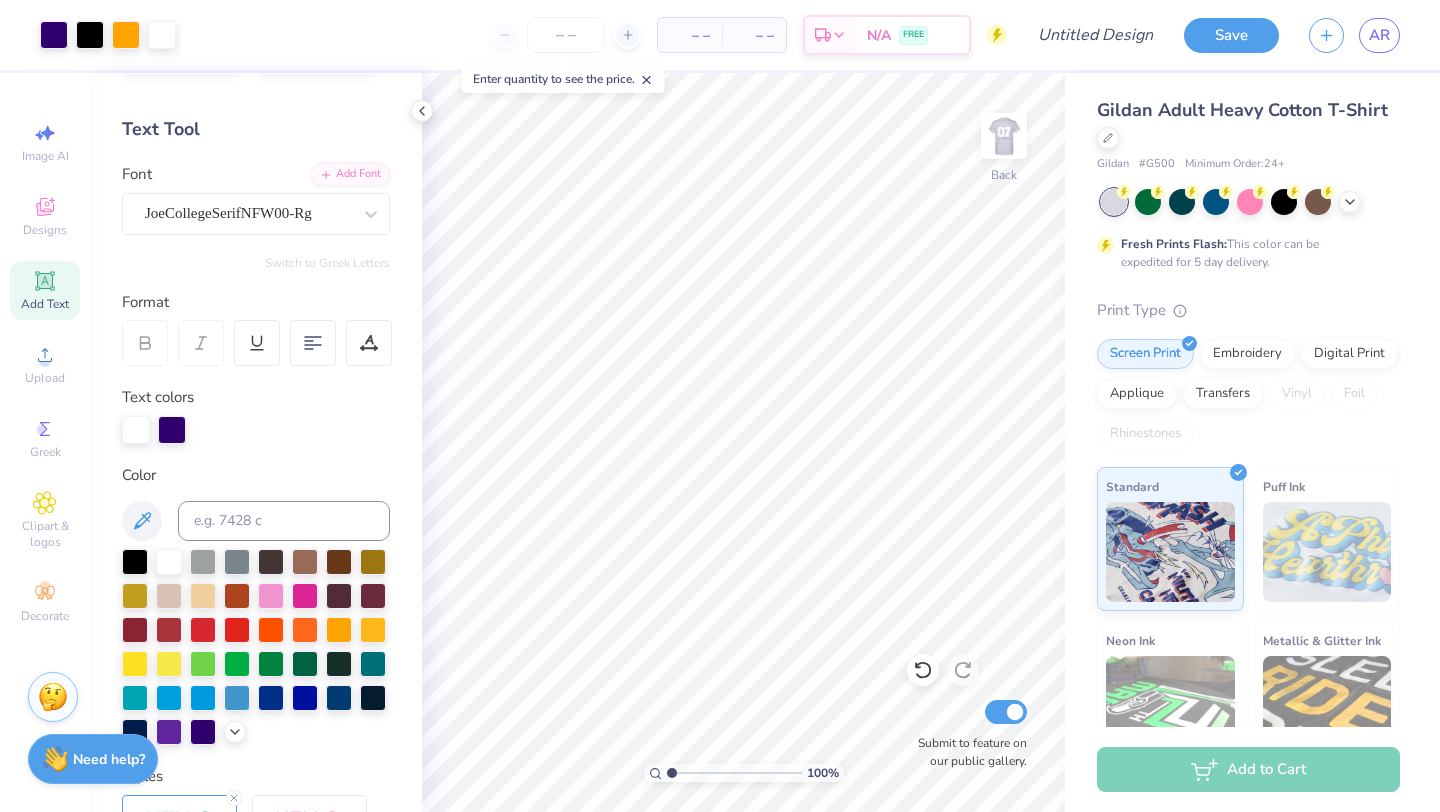 scroll, scrollTop: 74, scrollLeft: 0, axis: vertical 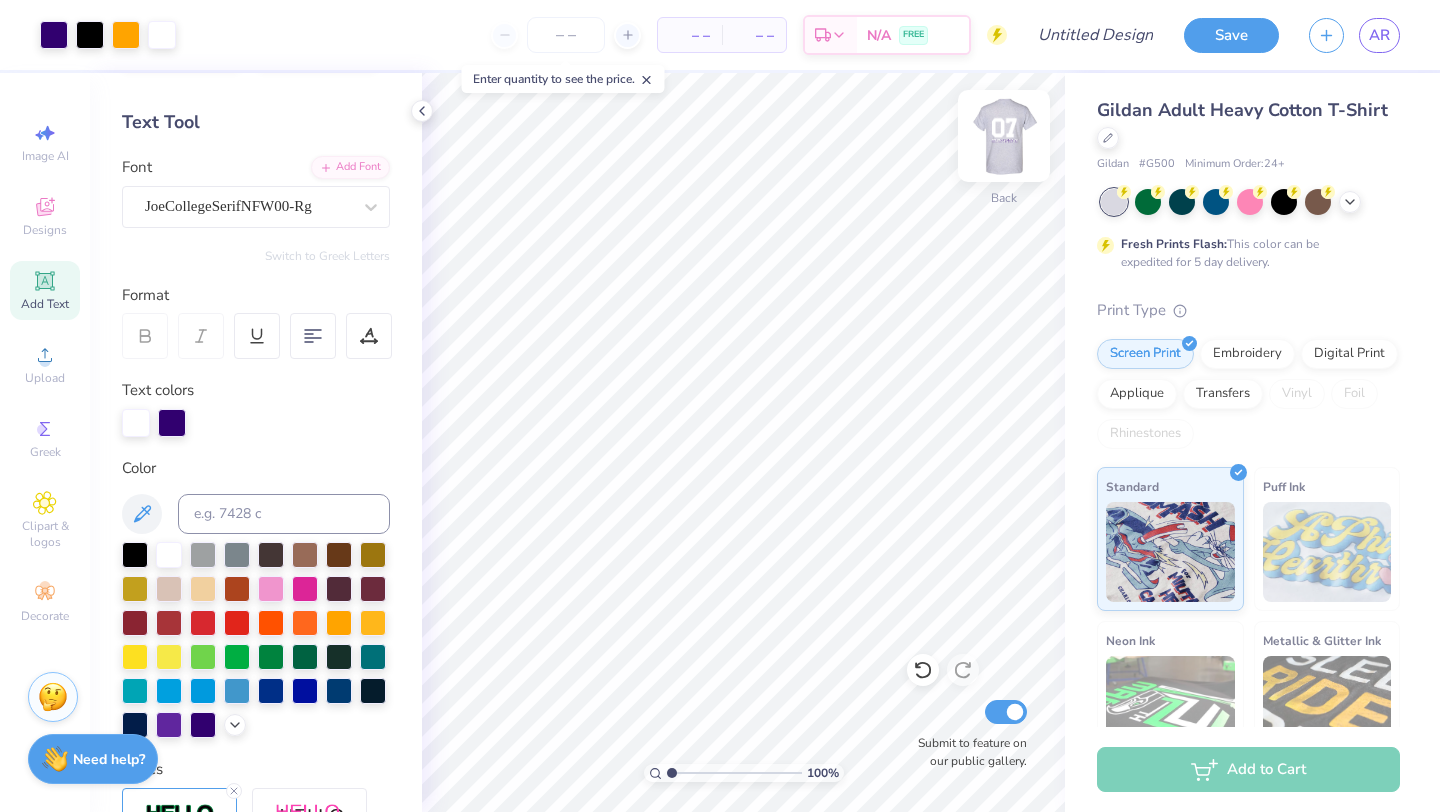 click at bounding box center (1004, 136) 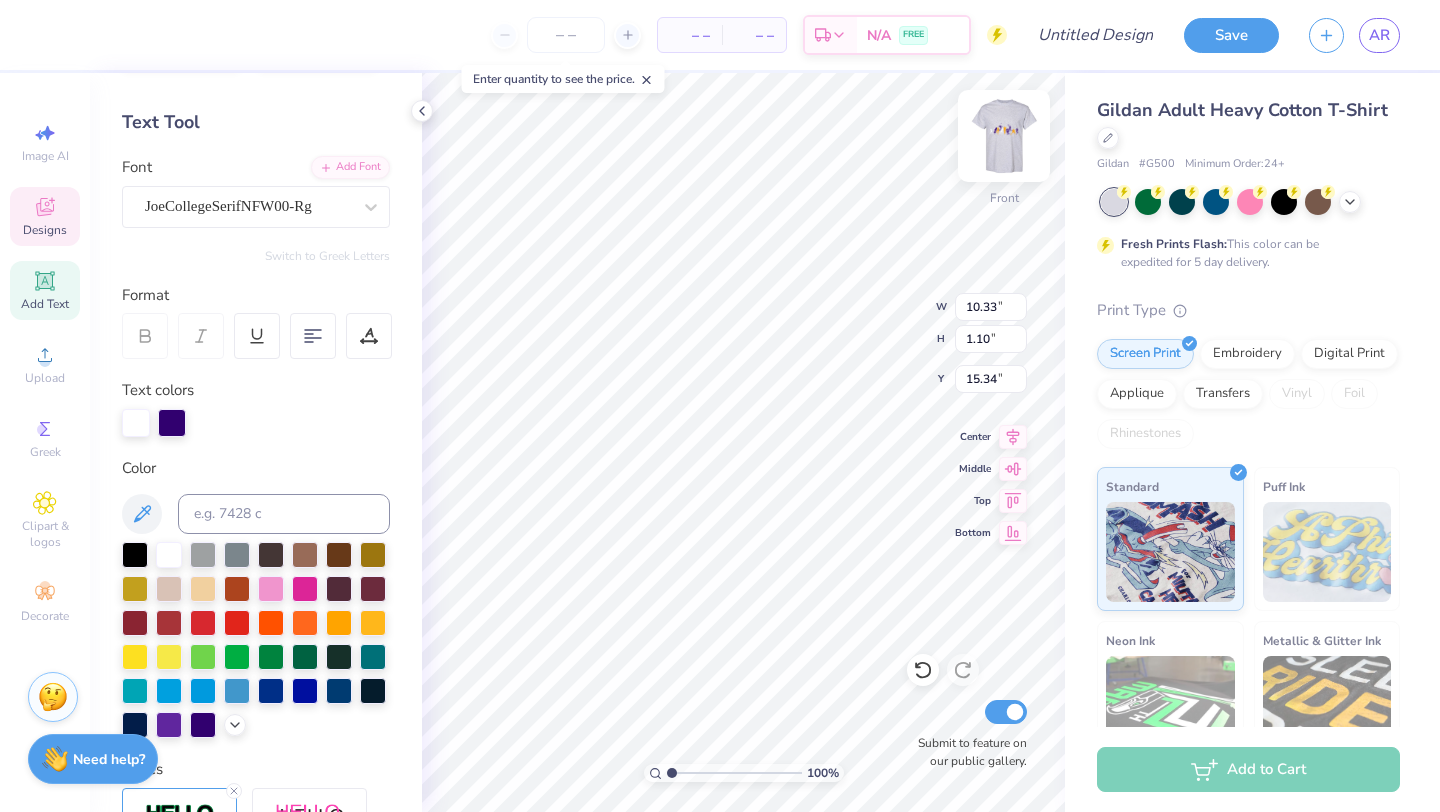 click at bounding box center [1004, 136] 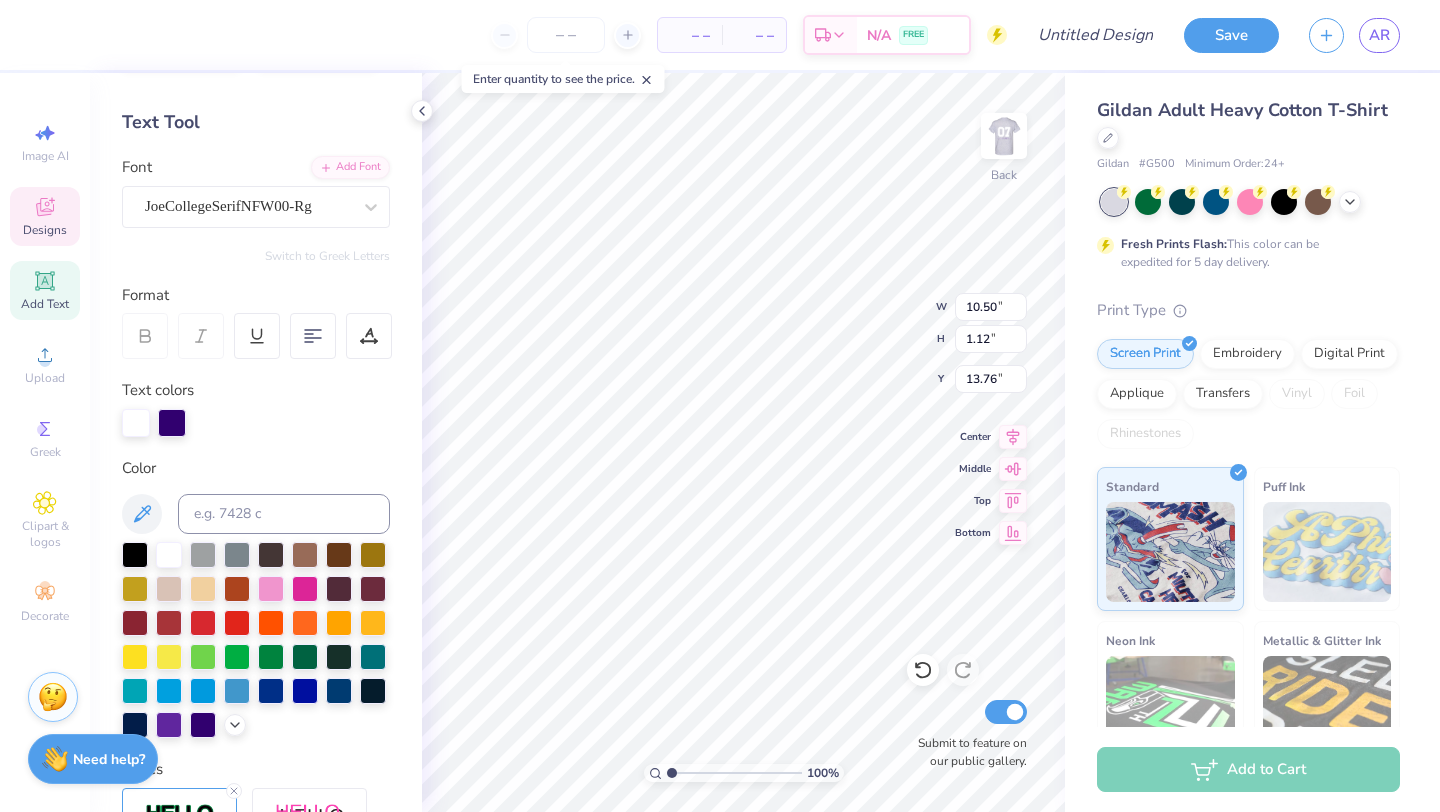 type on "13.76" 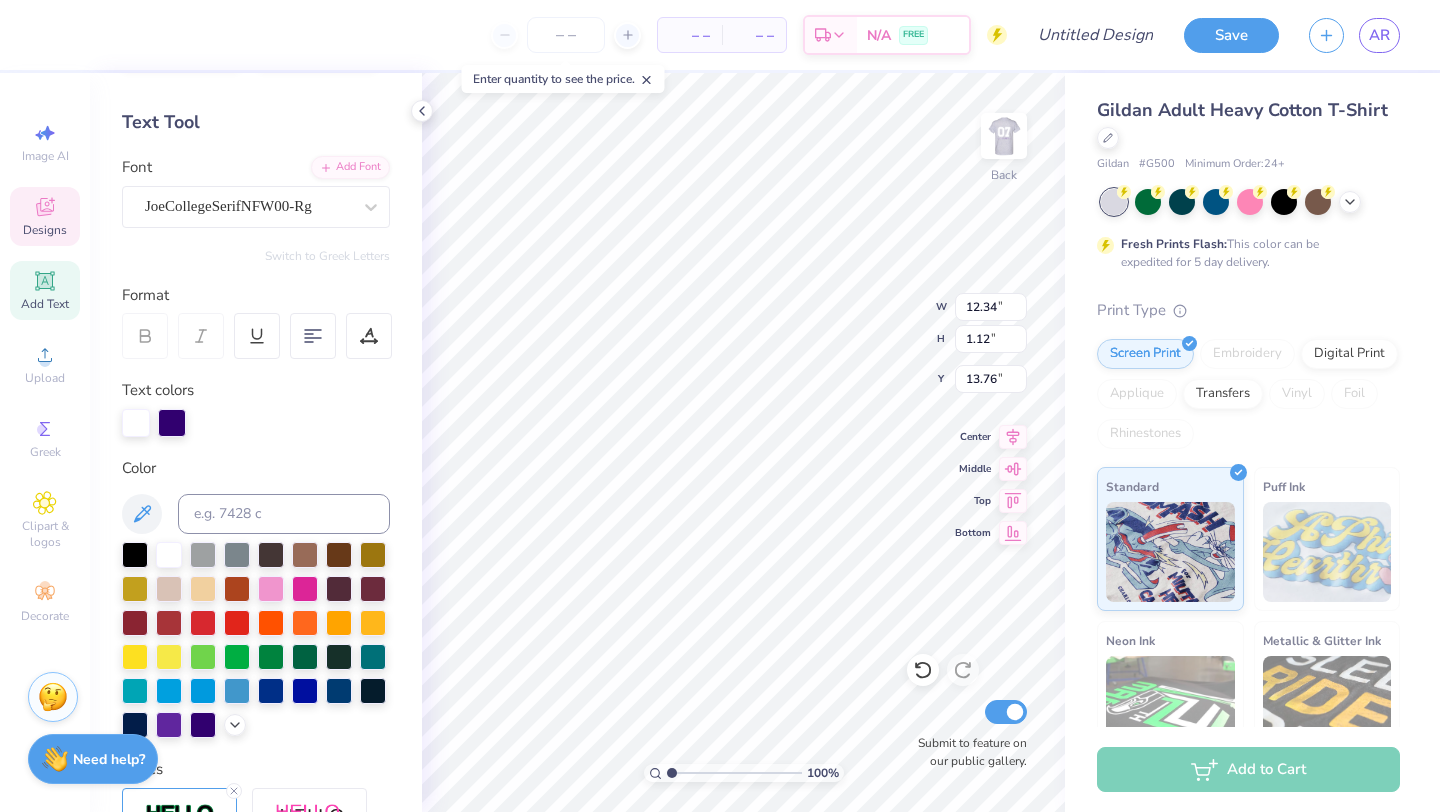 scroll, scrollTop: 0, scrollLeft: 3, axis: horizontal 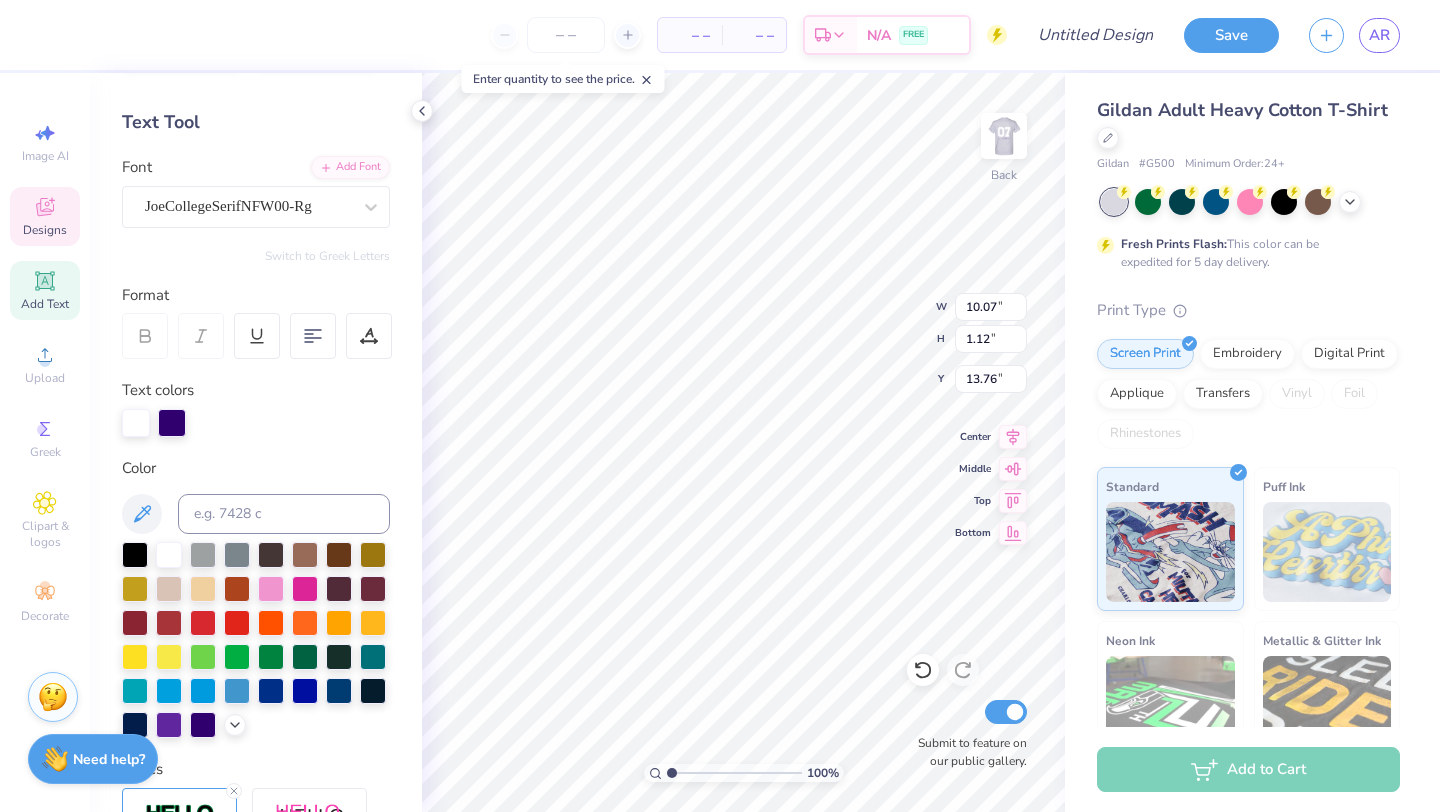 type on "5.64" 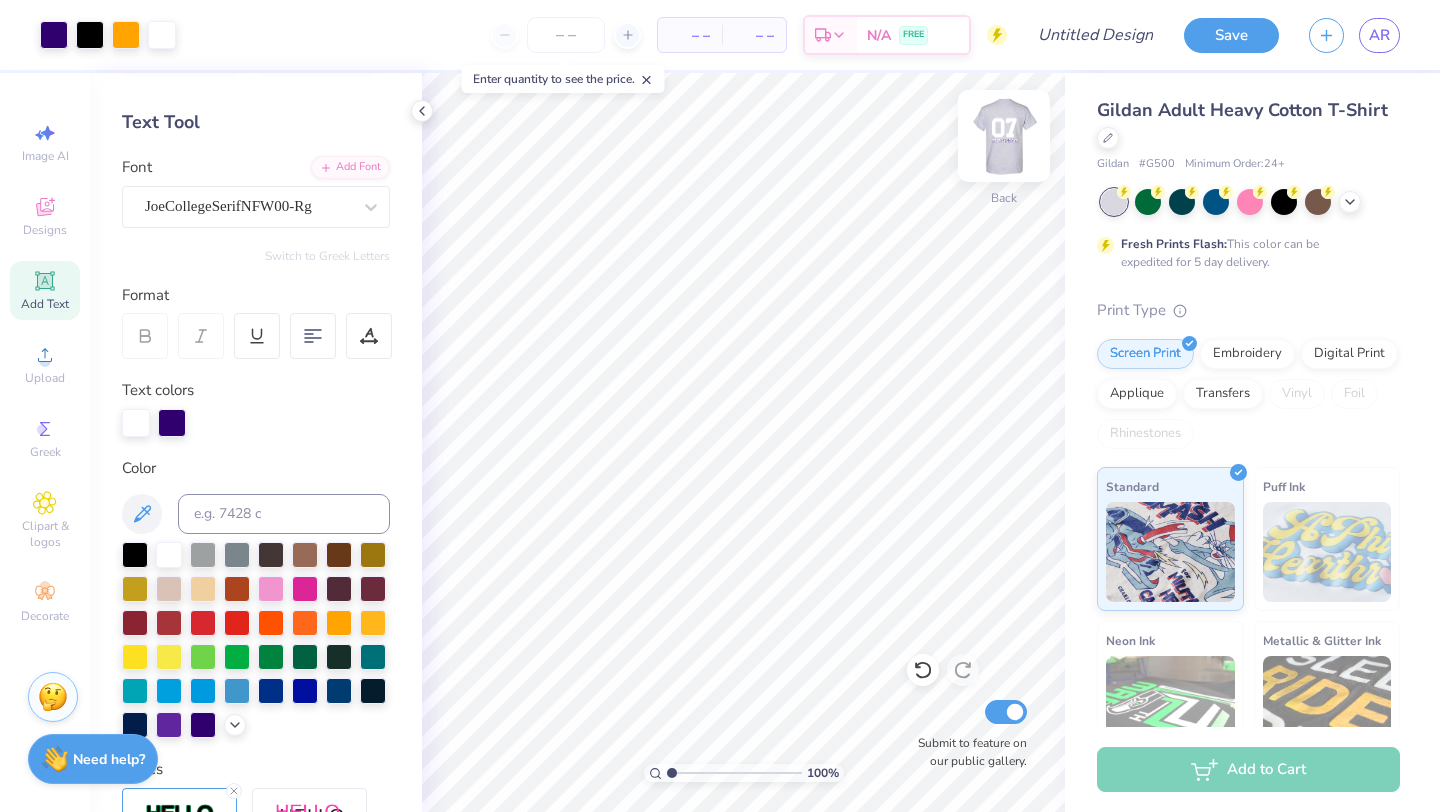 click at bounding box center (1004, 136) 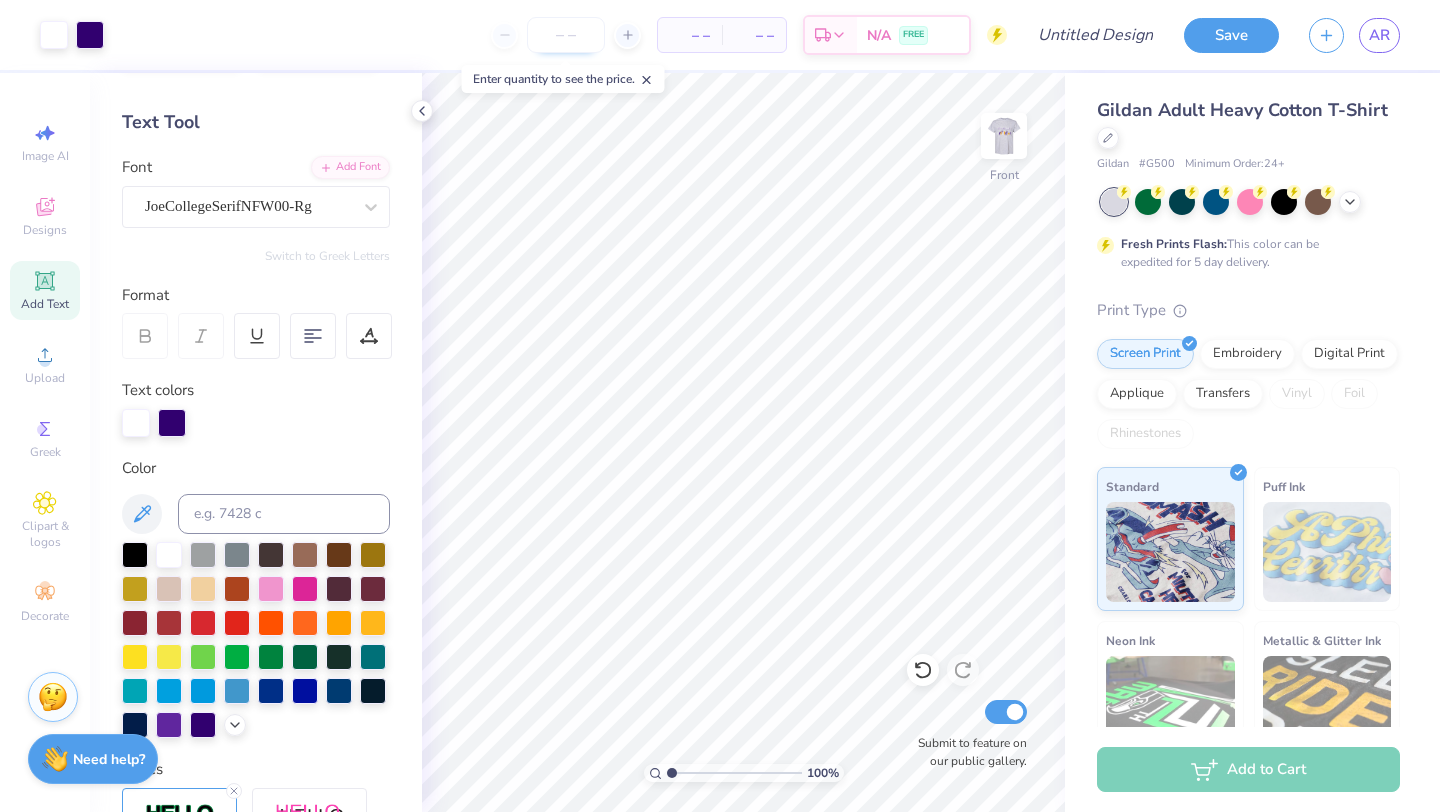 click at bounding box center (566, 35) 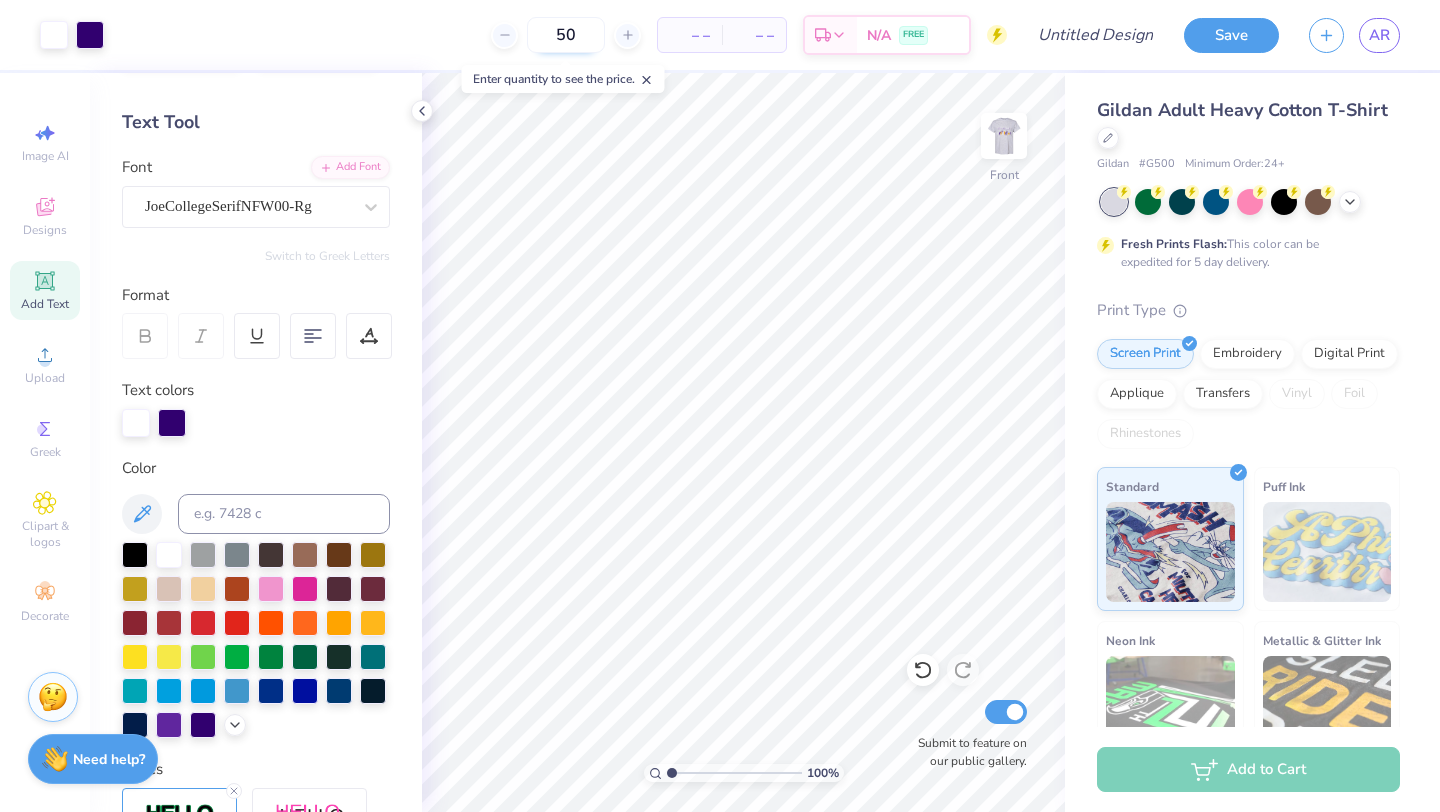 type on "50" 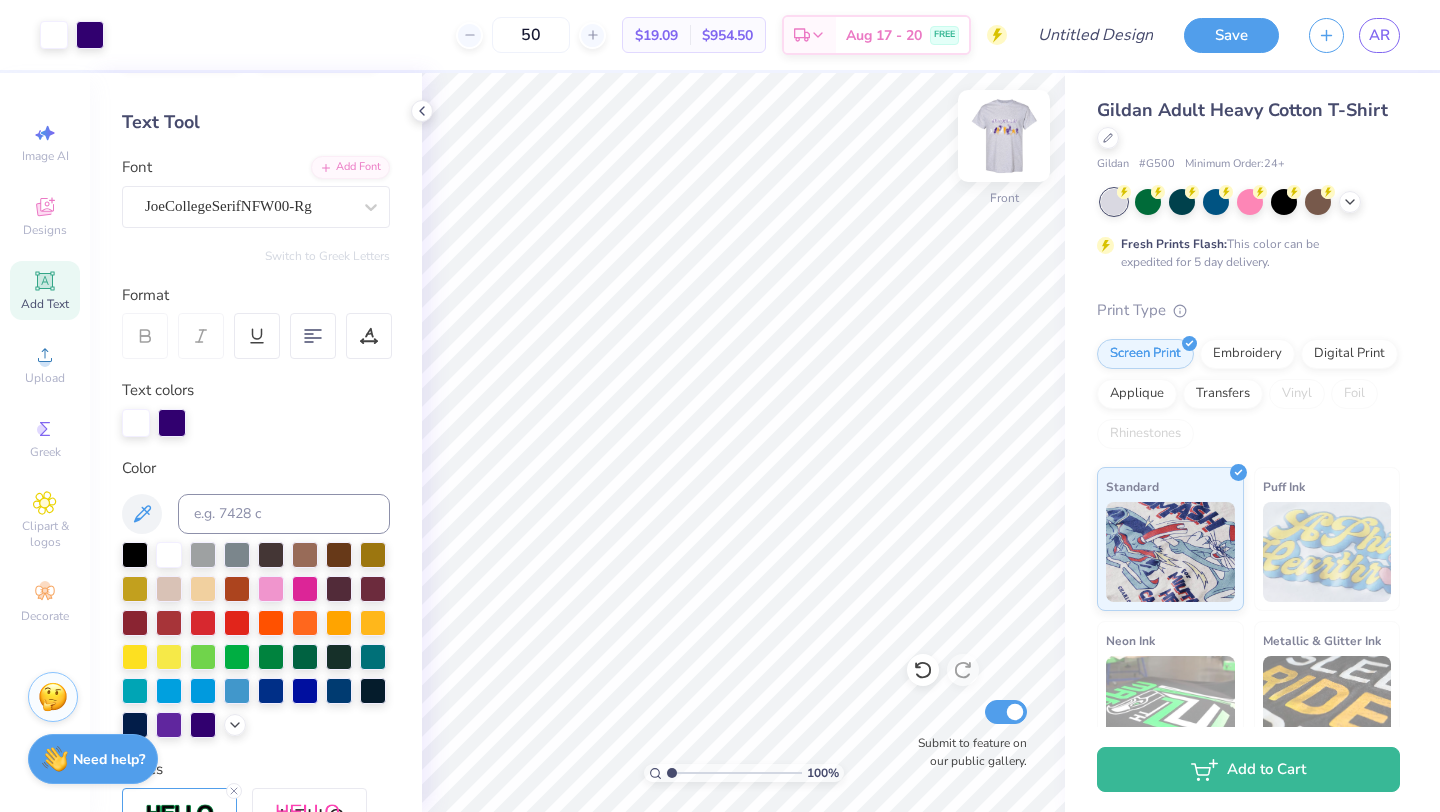 click at bounding box center [1004, 136] 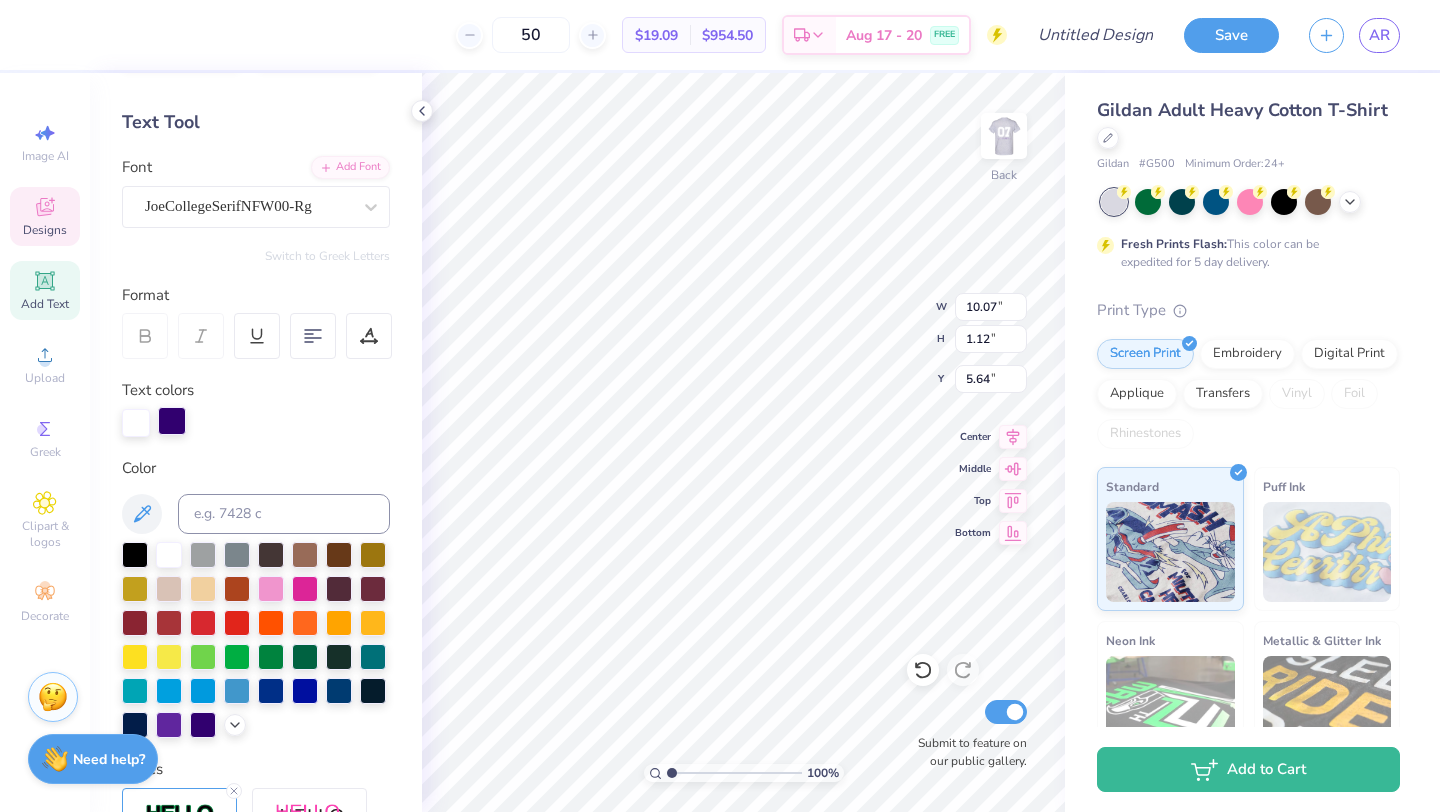 click at bounding box center (172, 421) 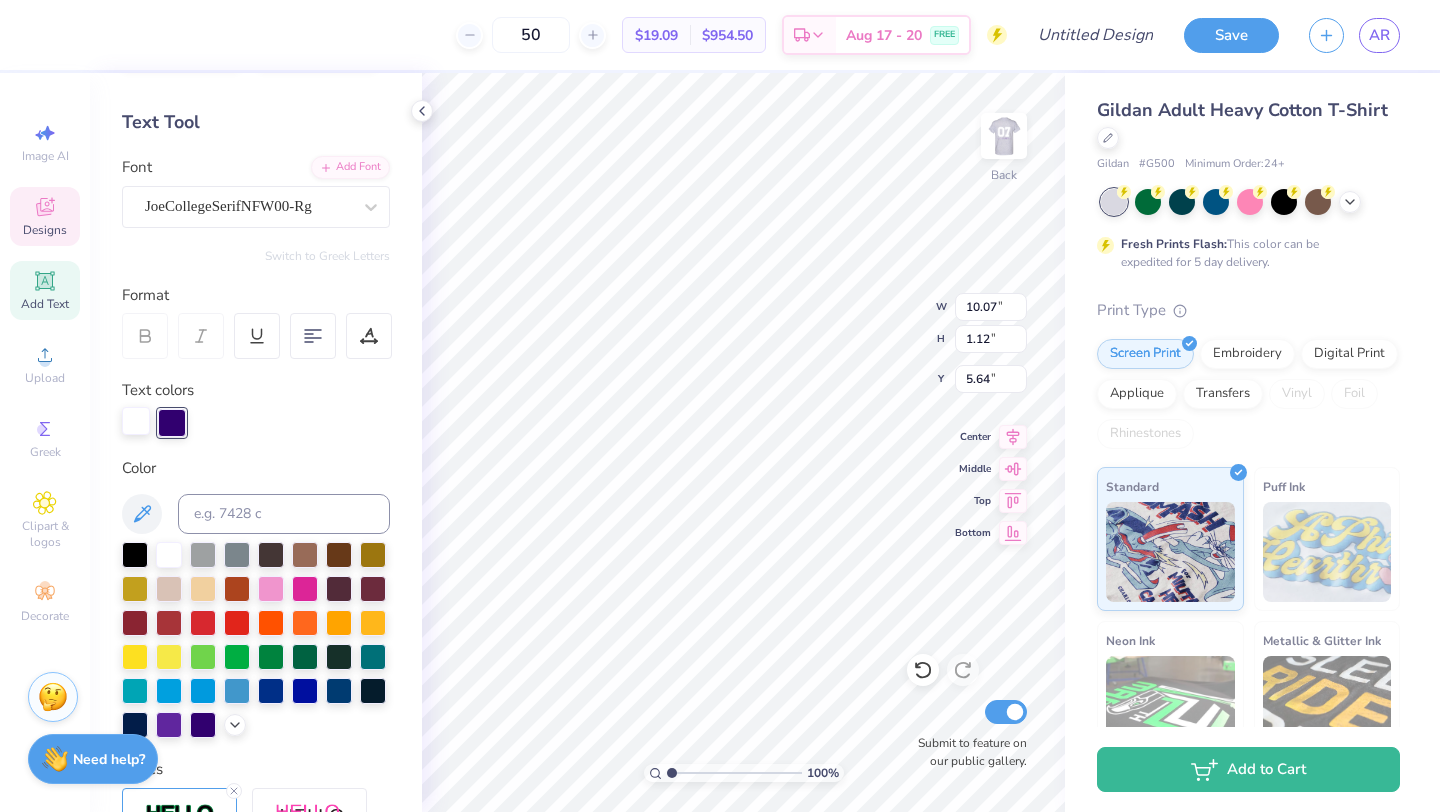 click at bounding box center [136, 421] 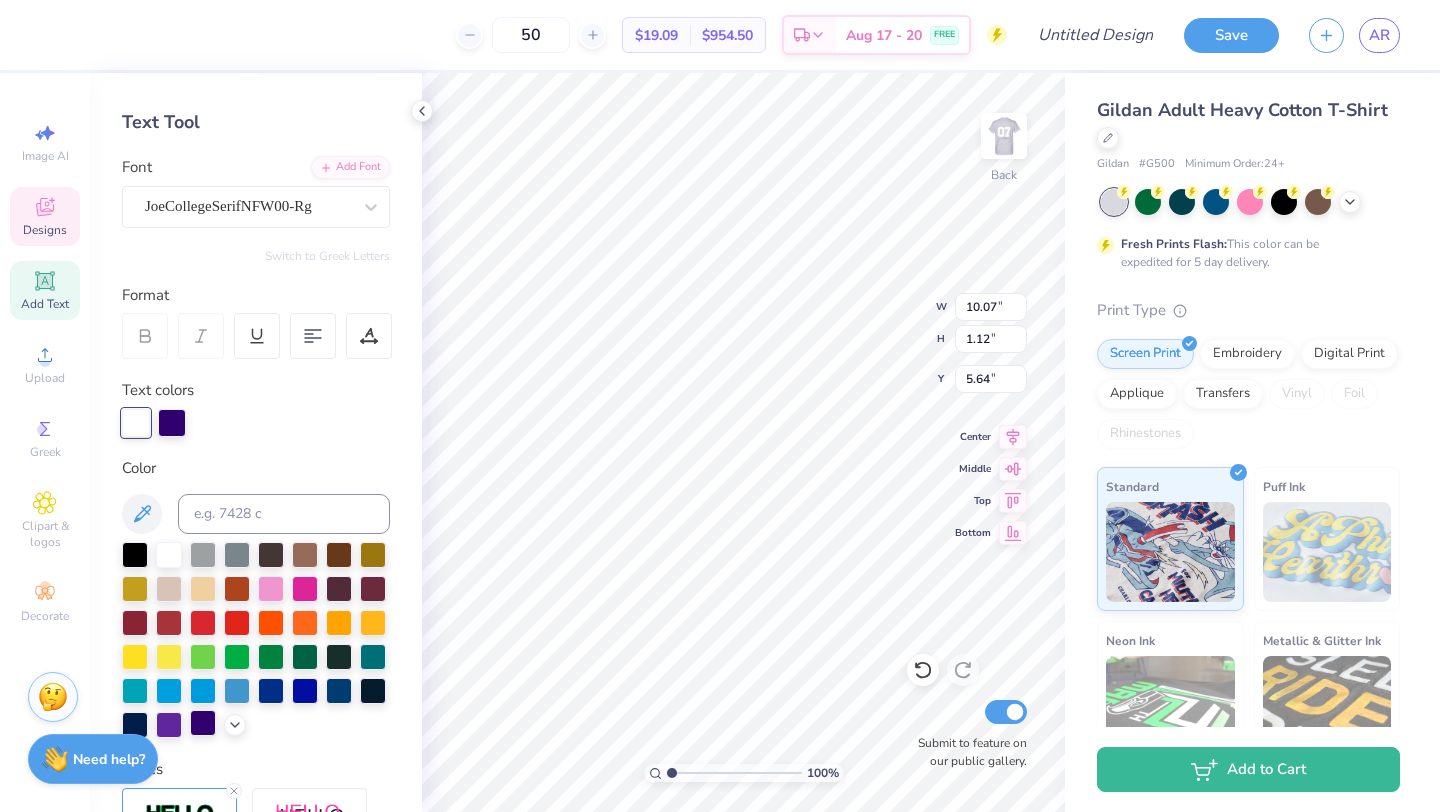 click at bounding box center (203, 723) 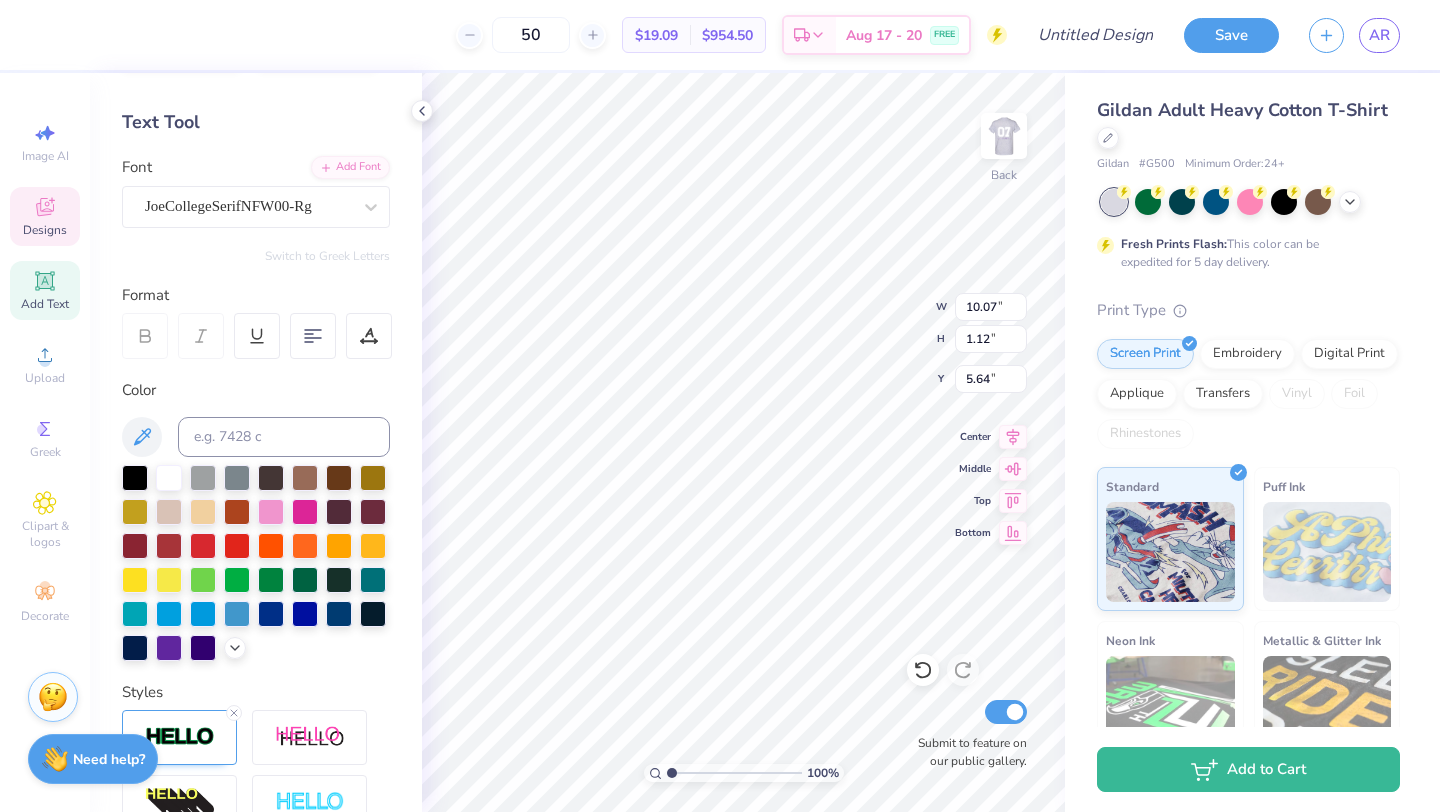 type on "5.60" 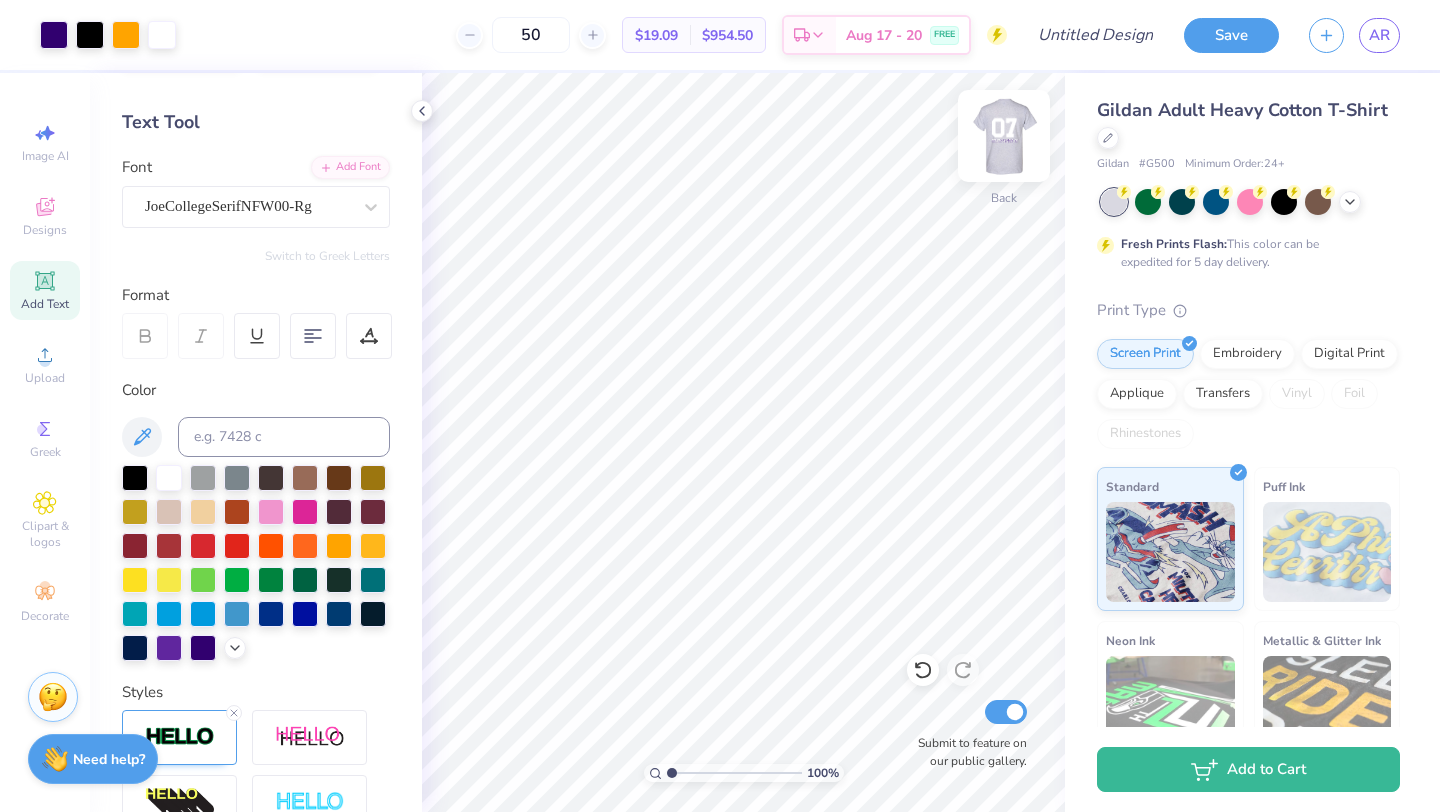 click at bounding box center (1004, 136) 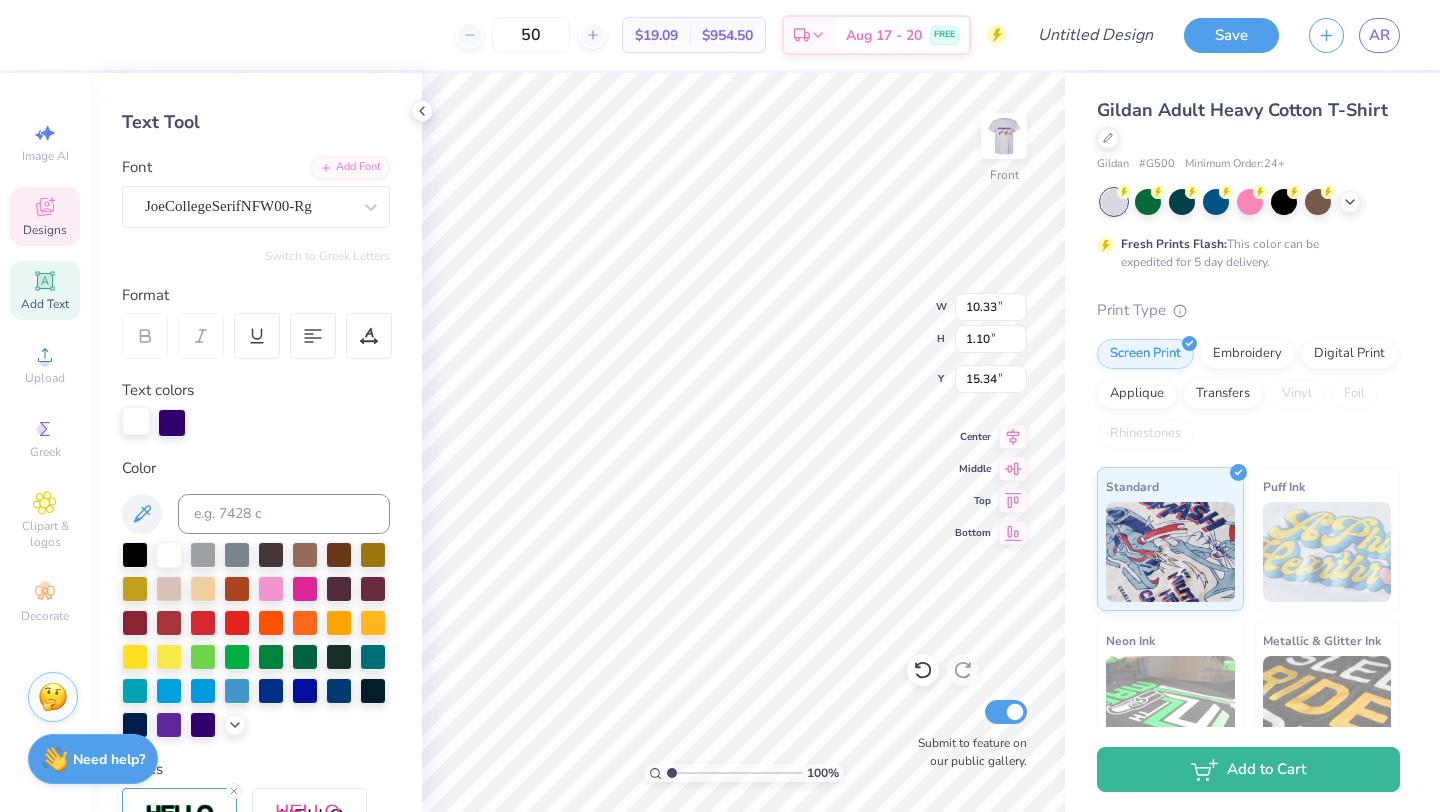 click at bounding box center [136, 421] 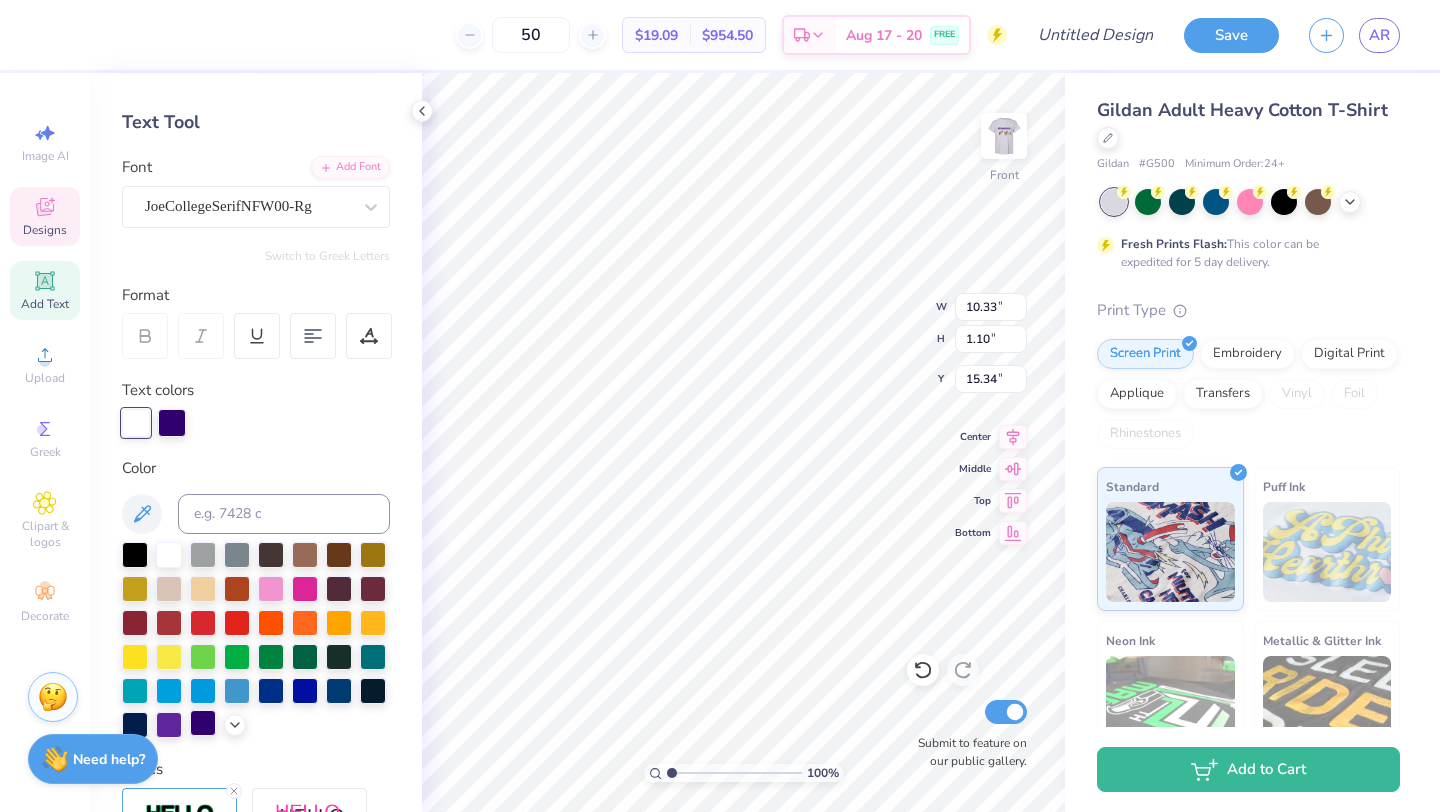 click at bounding box center (203, 723) 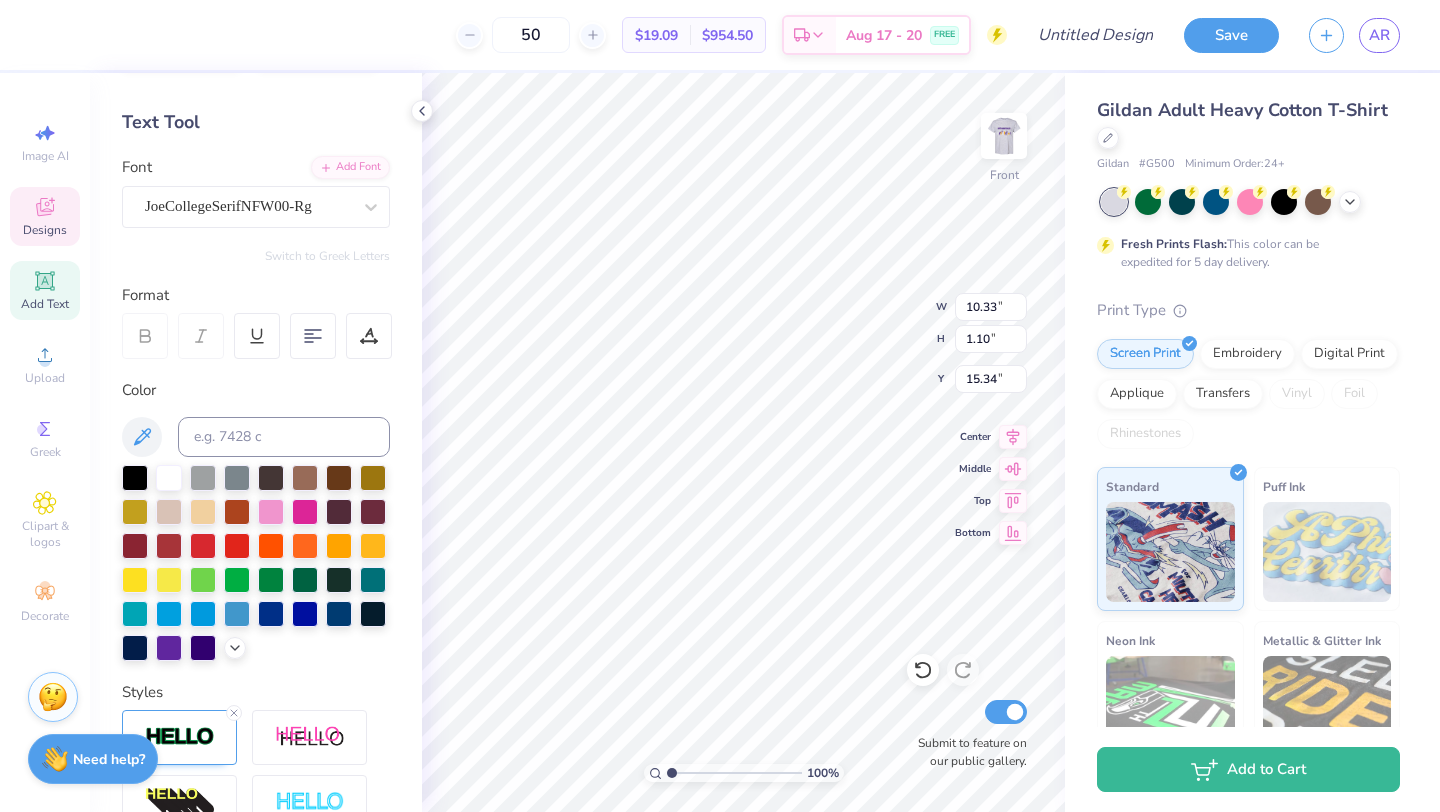 type on "12.00" 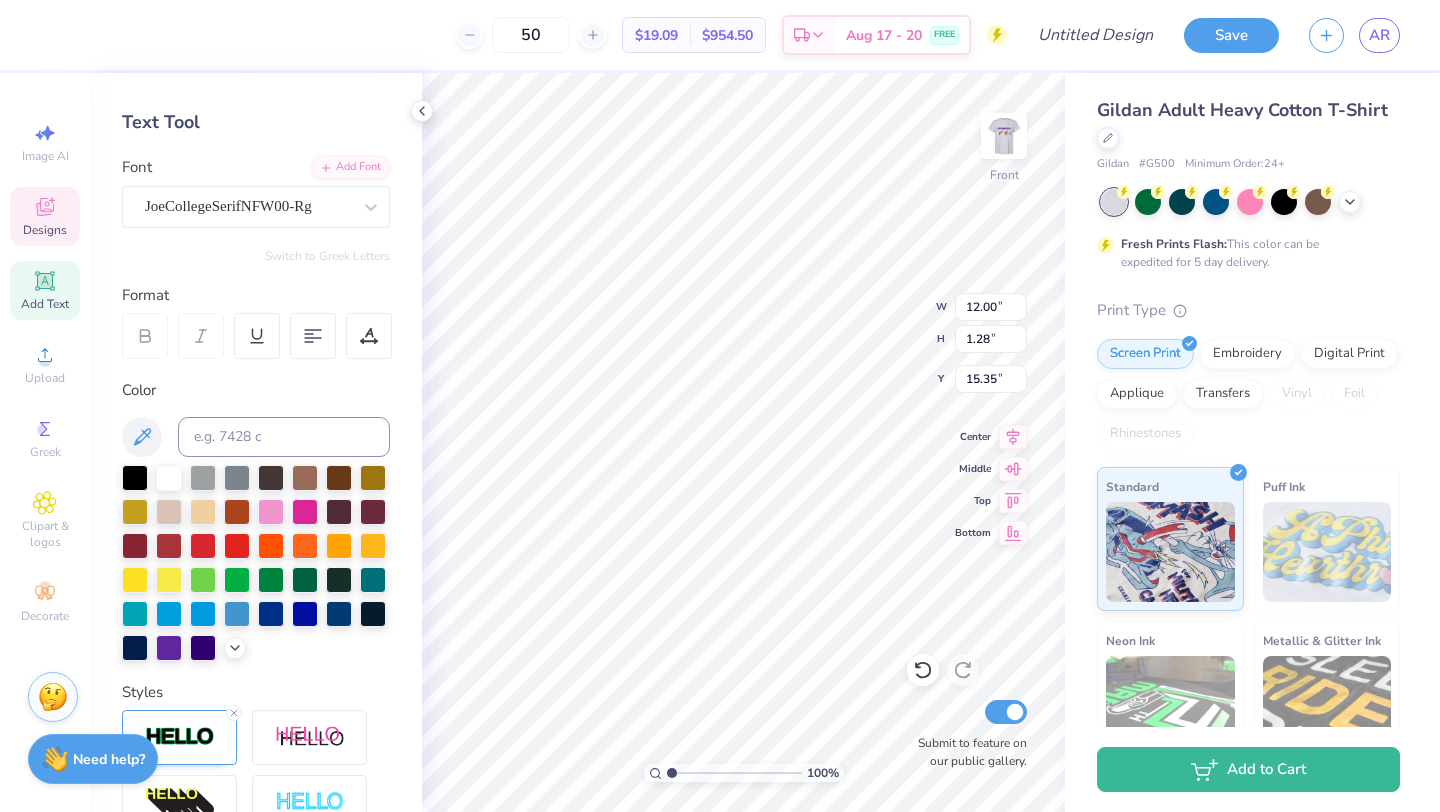 type on "15.31" 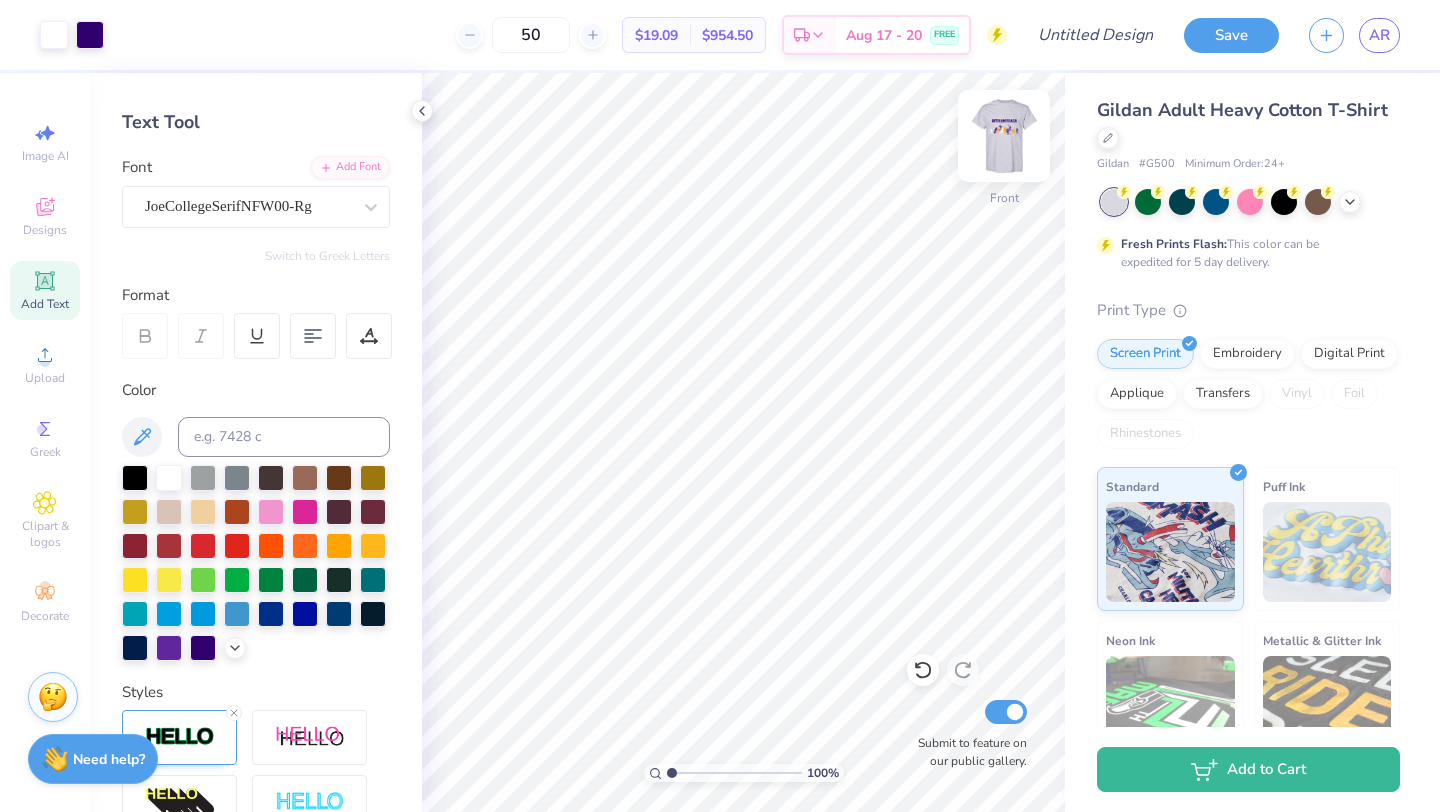 click at bounding box center [1004, 136] 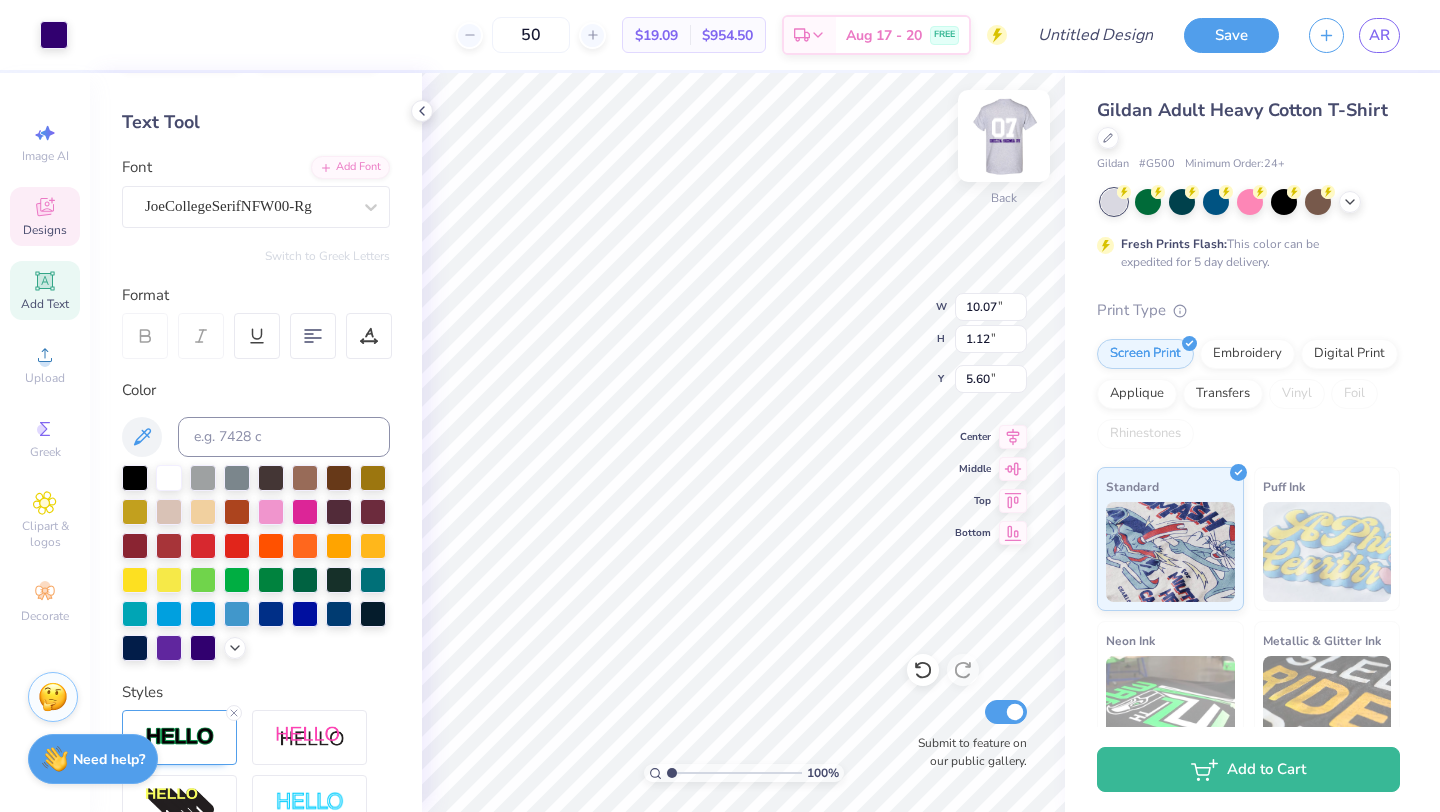 type on "5.61" 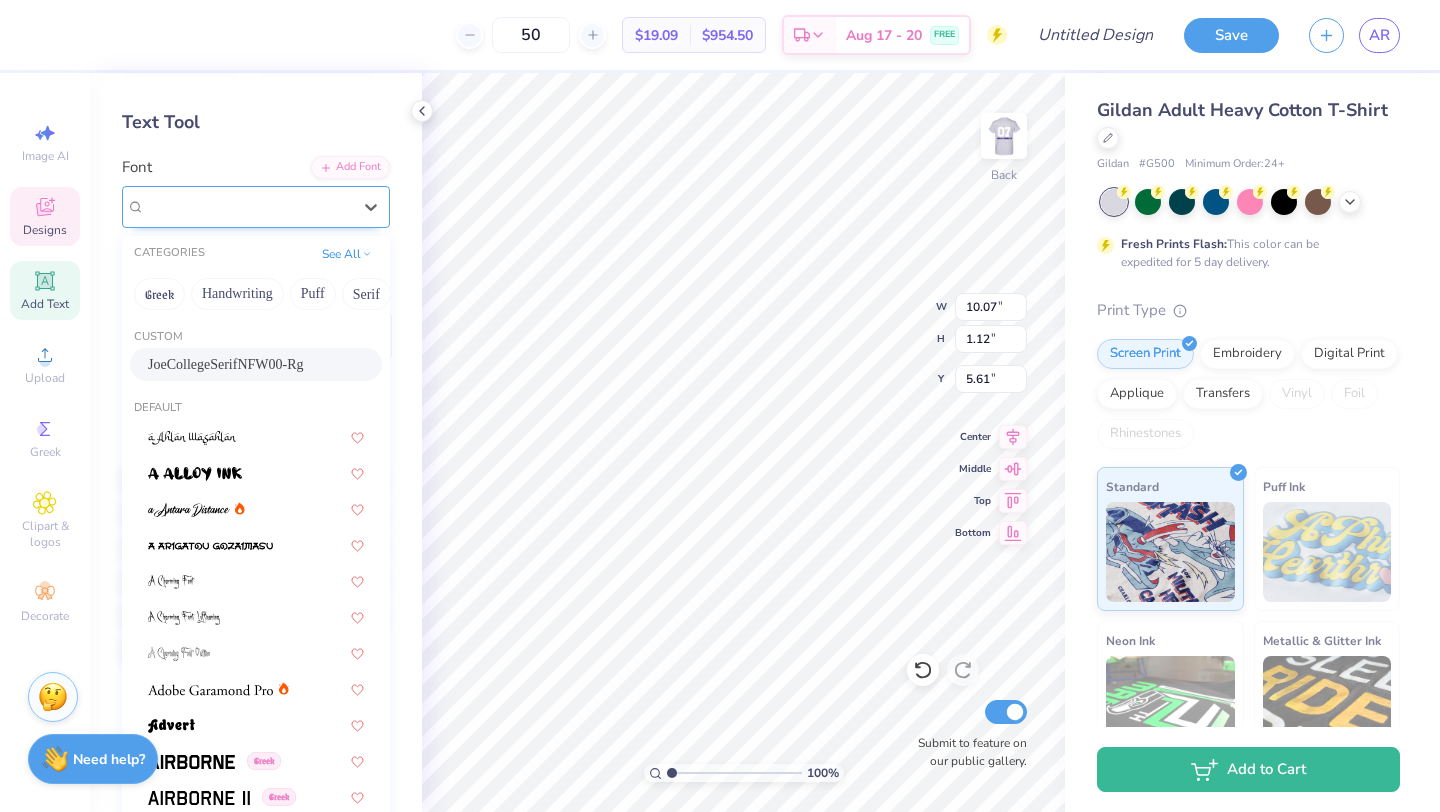 click on "JoeCollegeSerifNFW00-Rg" at bounding box center [248, 206] 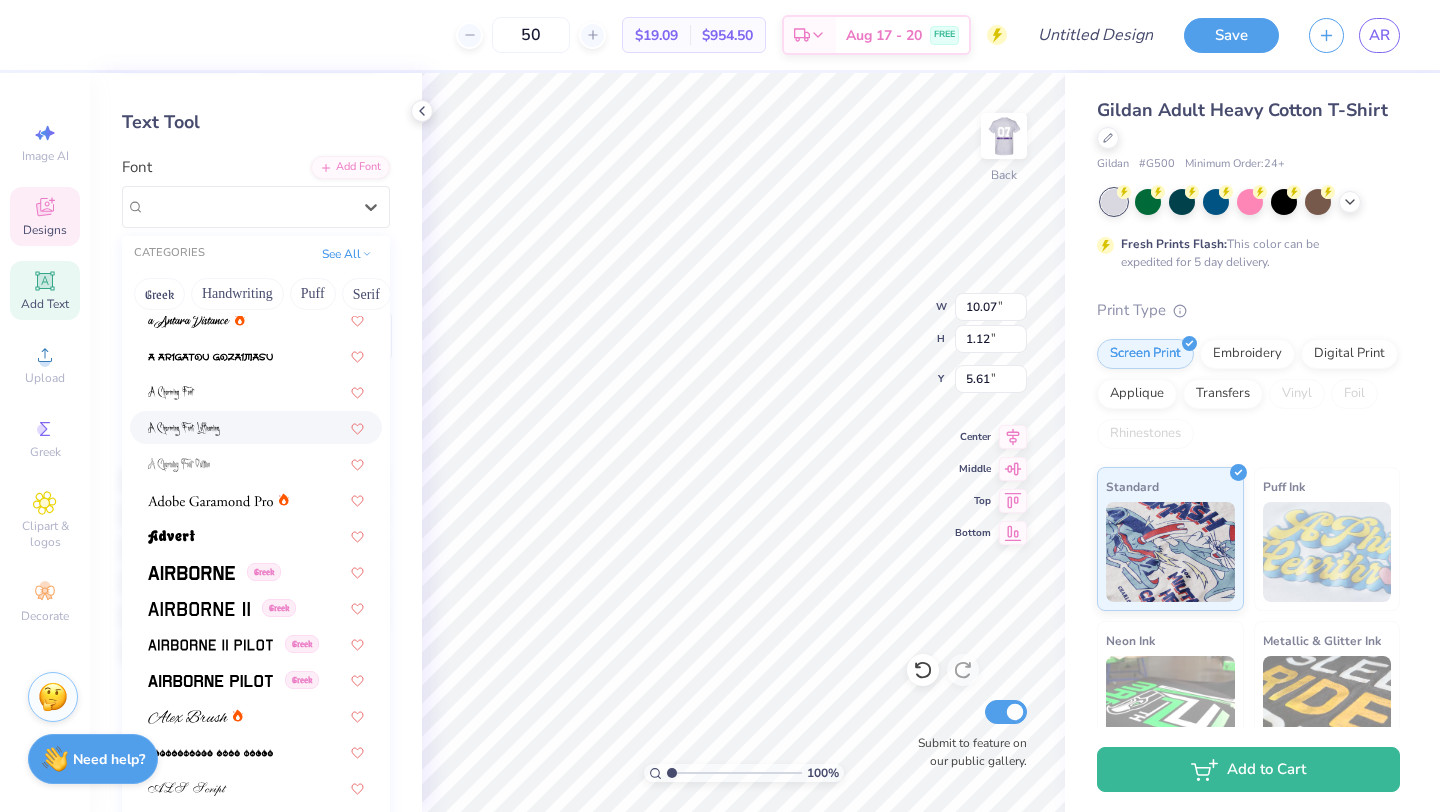 scroll, scrollTop: 195, scrollLeft: 0, axis: vertical 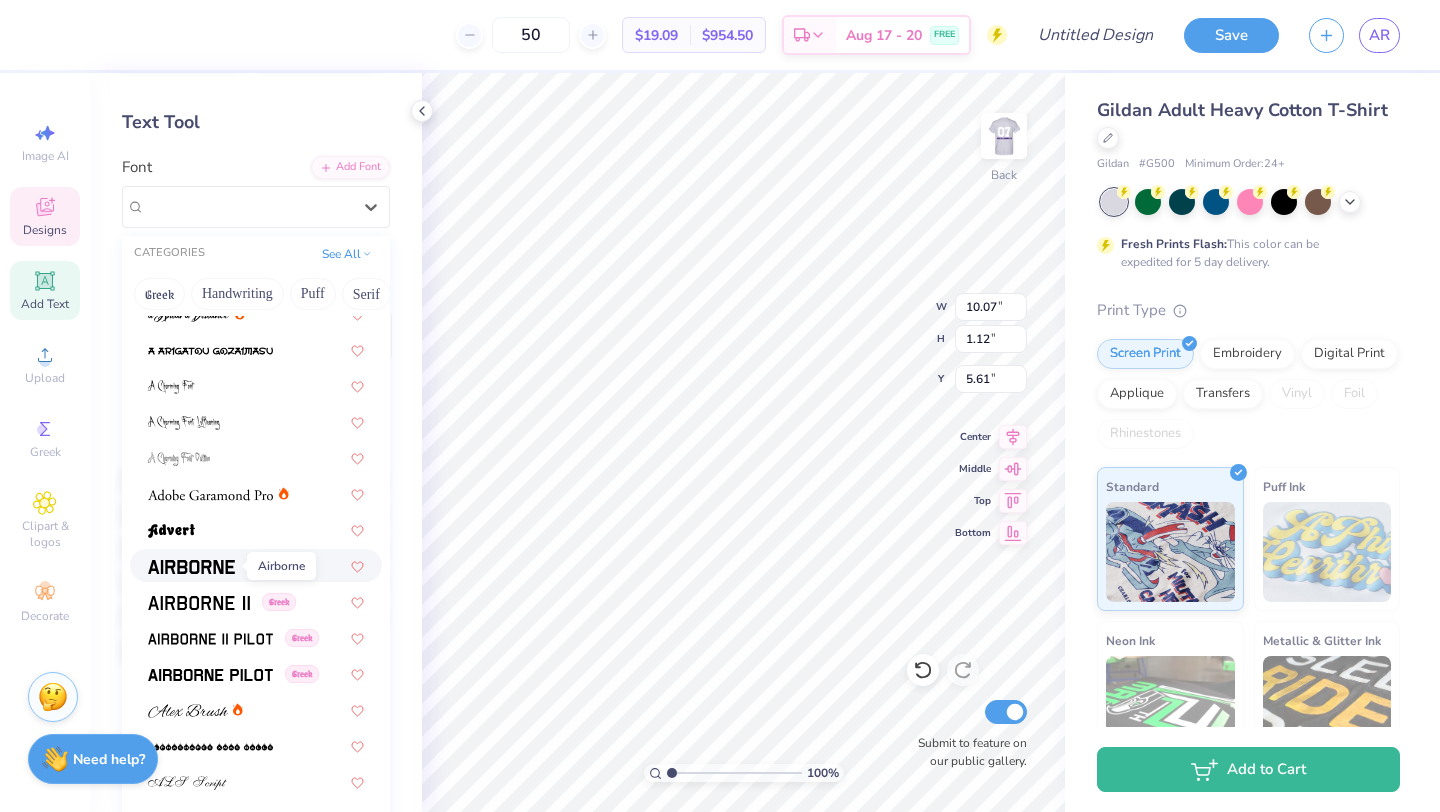 click at bounding box center [191, 567] 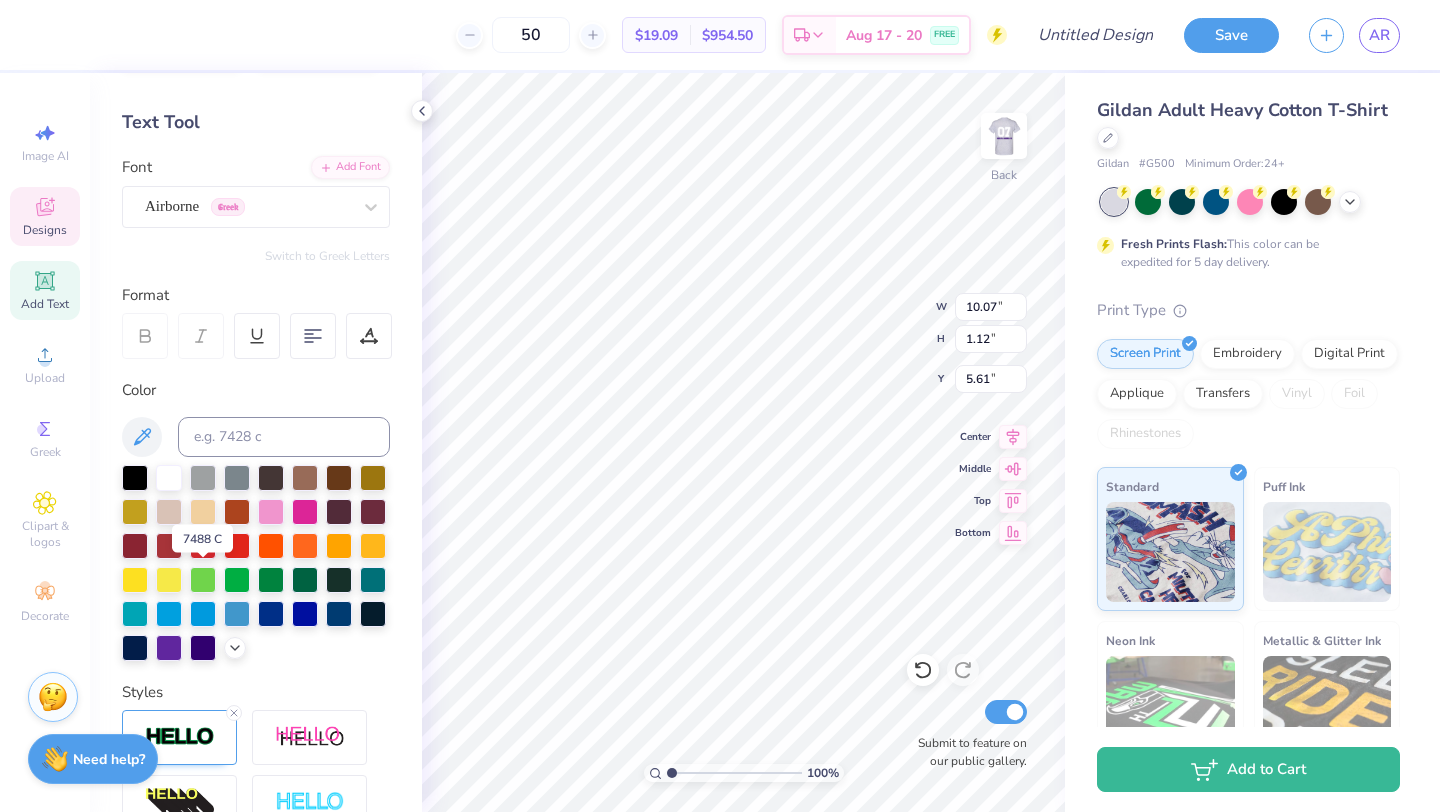 type on "9.10" 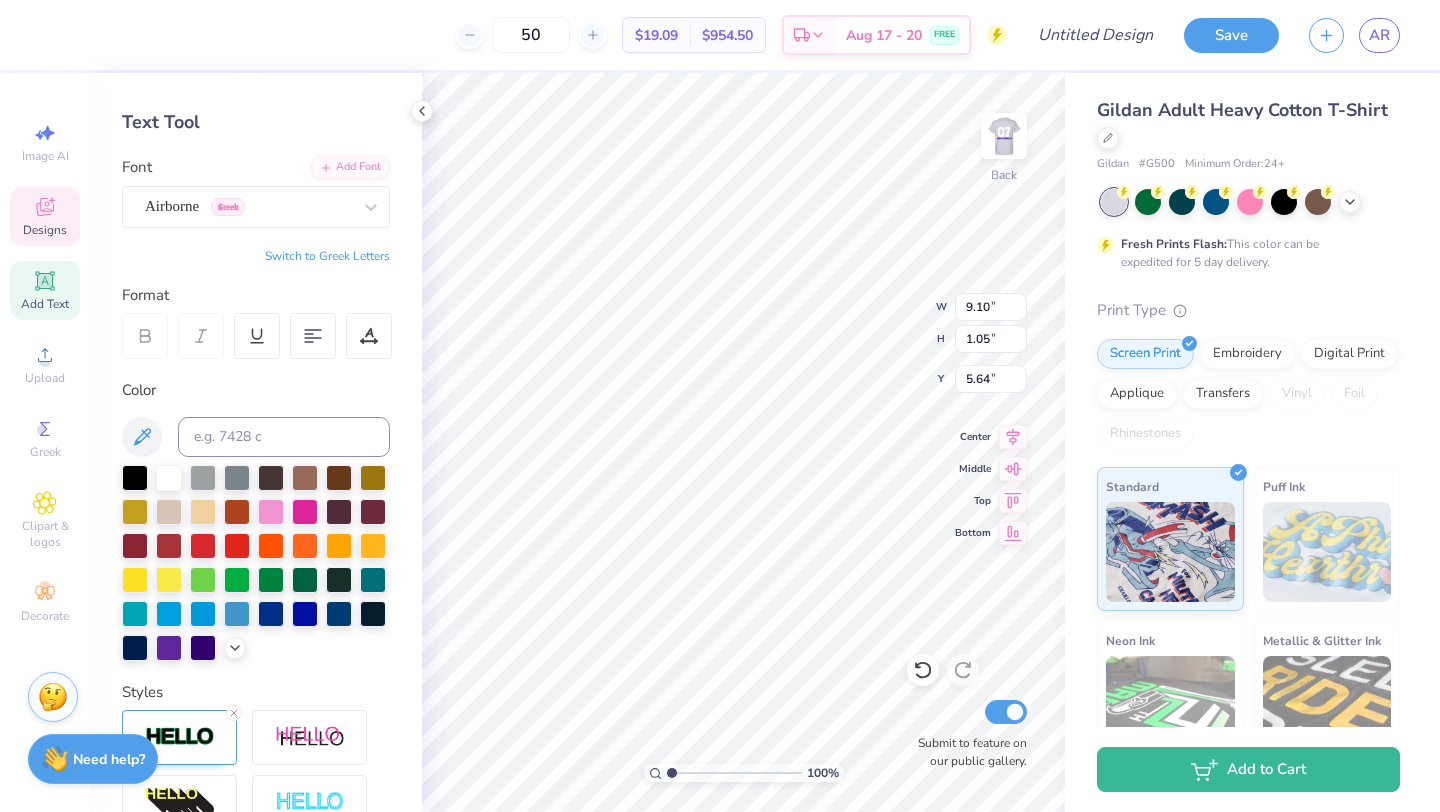 type on "5.71" 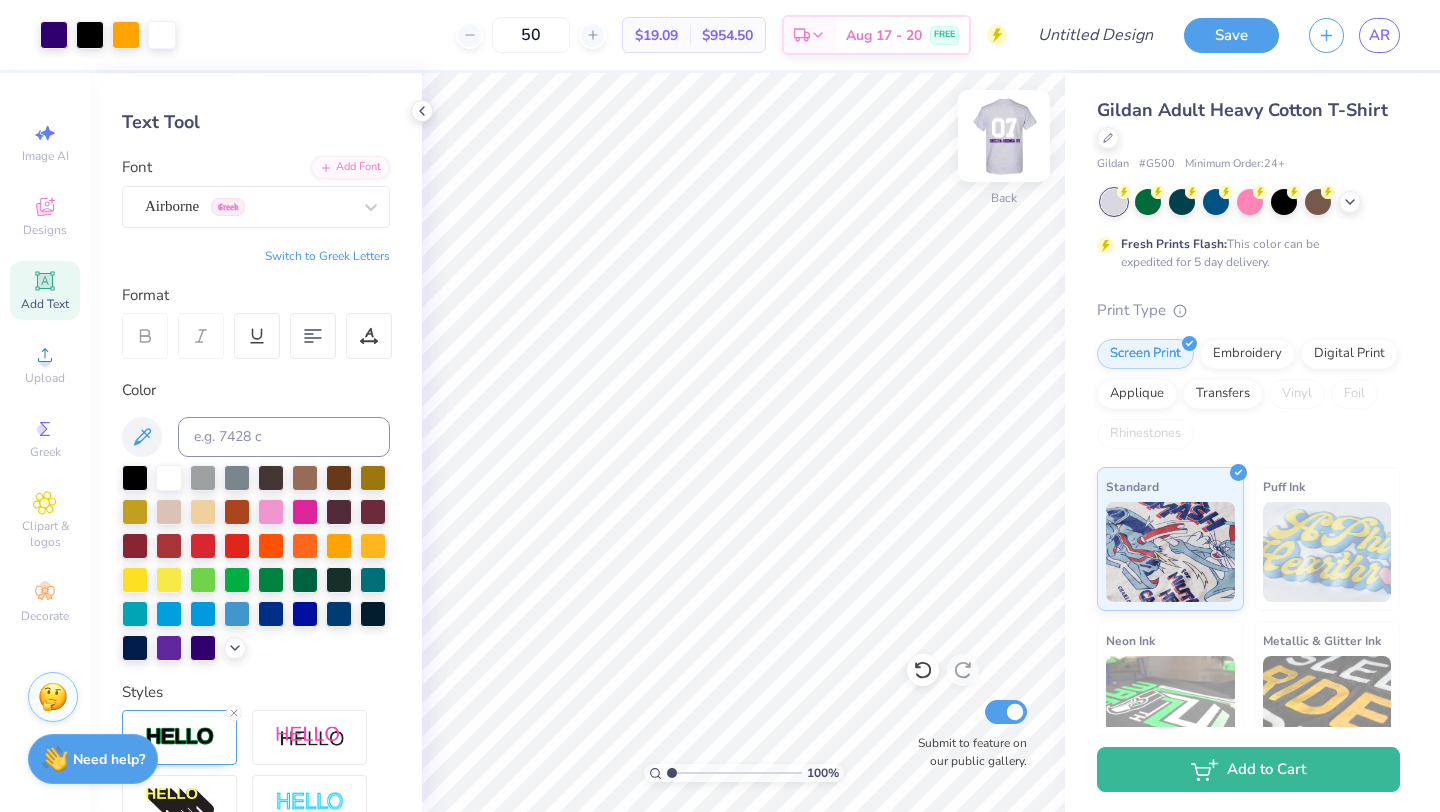 click at bounding box center (1004, 136) 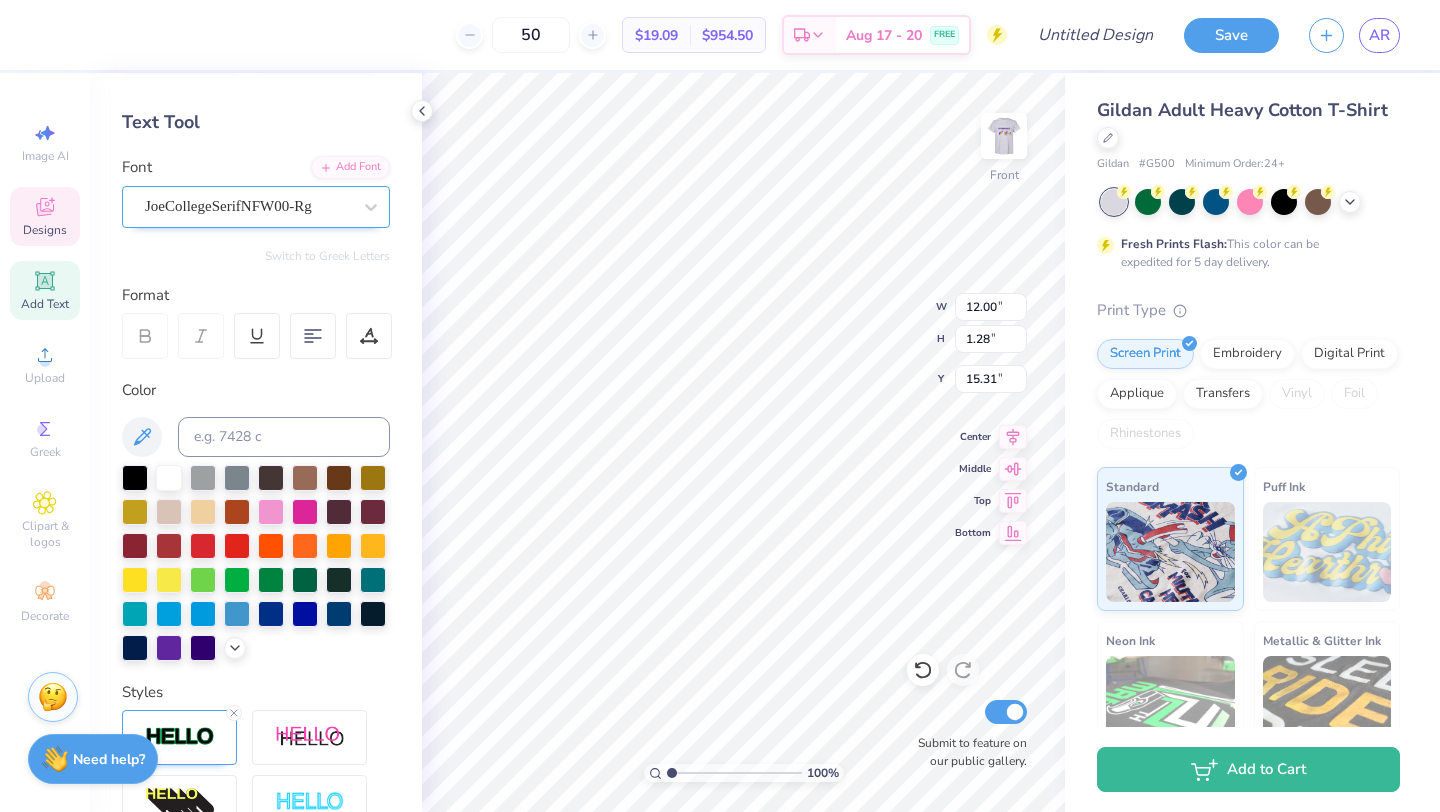 click on "JoeCollegeSerifNFW00-Rg" at bounding box center [256, 207] 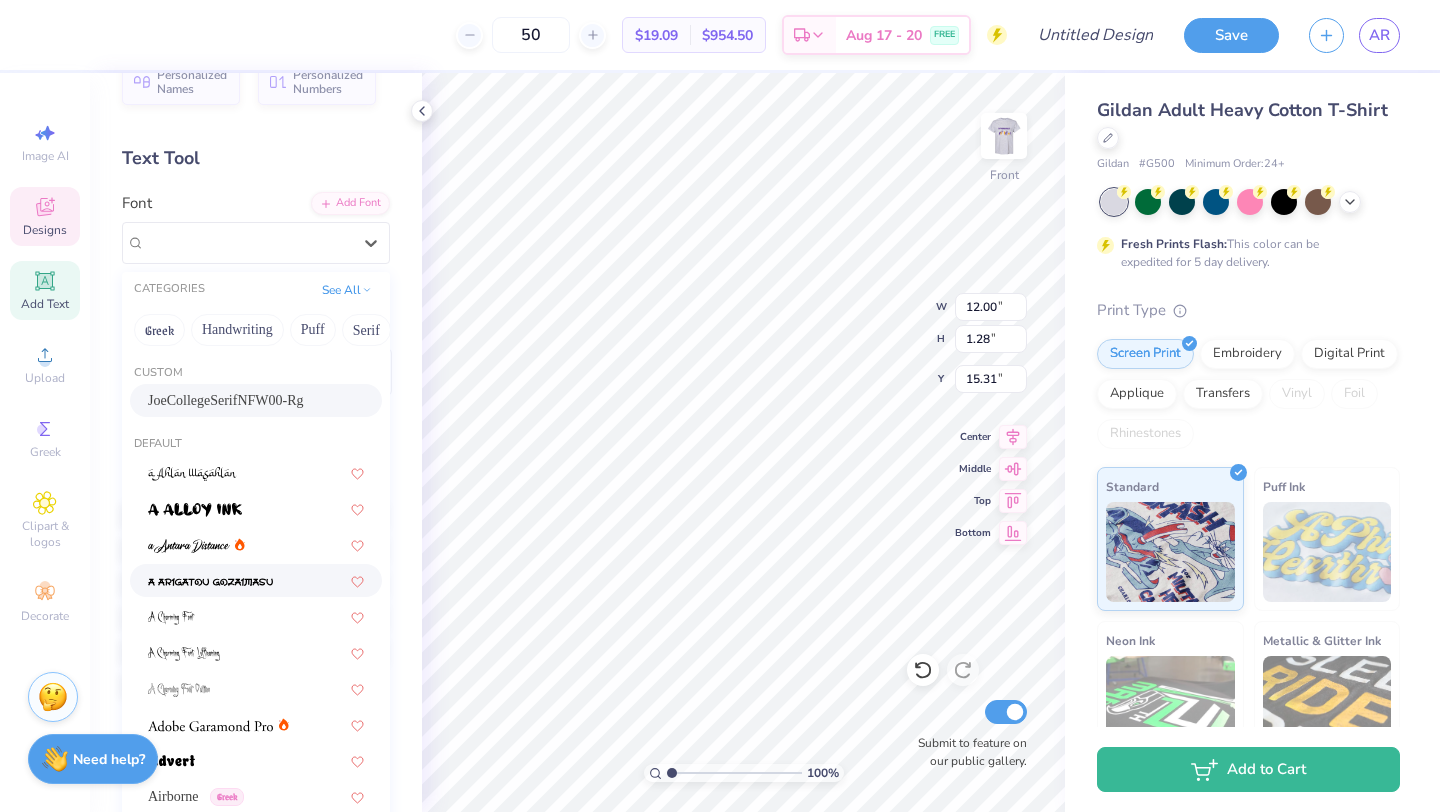scroll, scrollTop: 0, scrollLeft: 0, axis: both 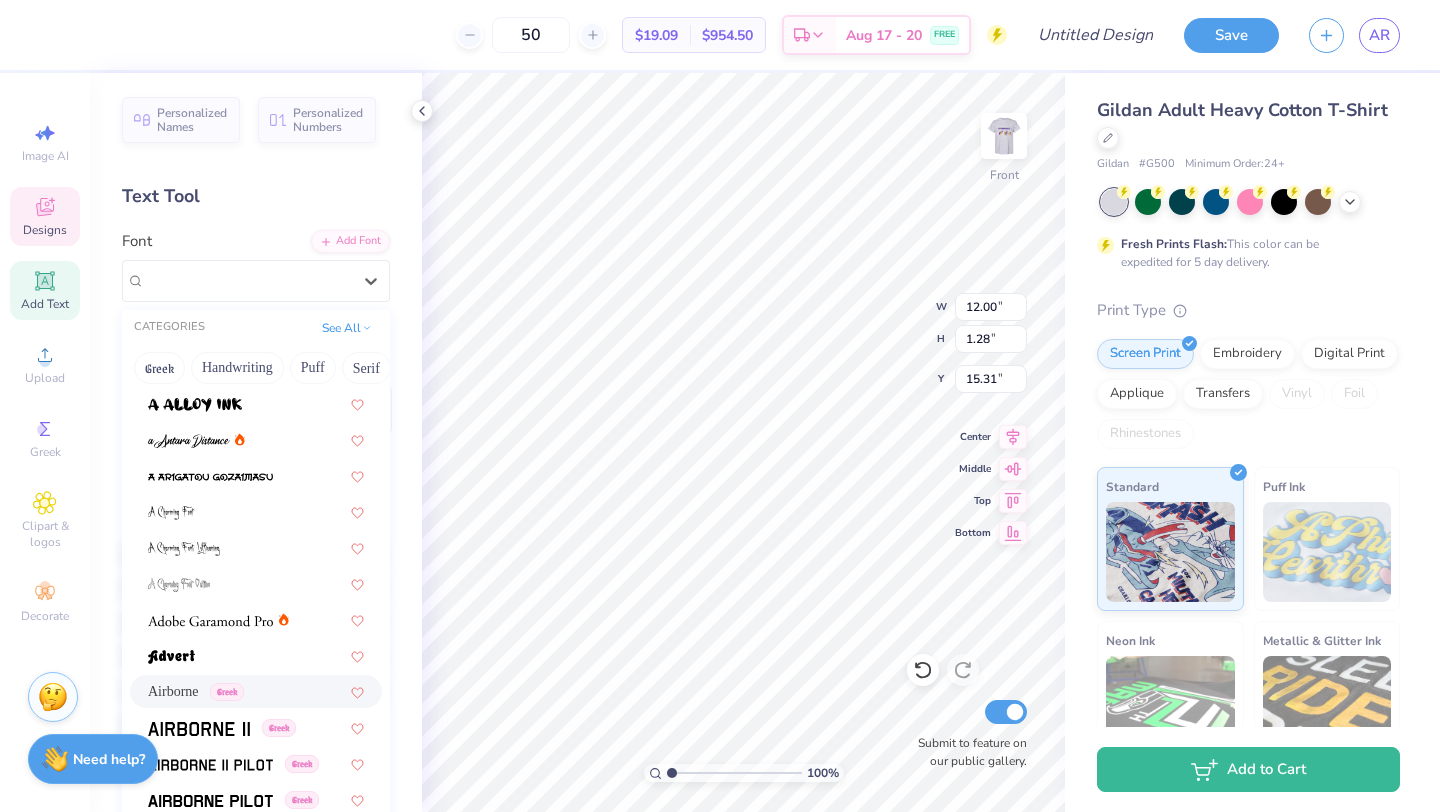 drag, startPoint x: 211, startPoint y: 731, endPoint x: 208, endPoint y: 688, distance: 43.104523 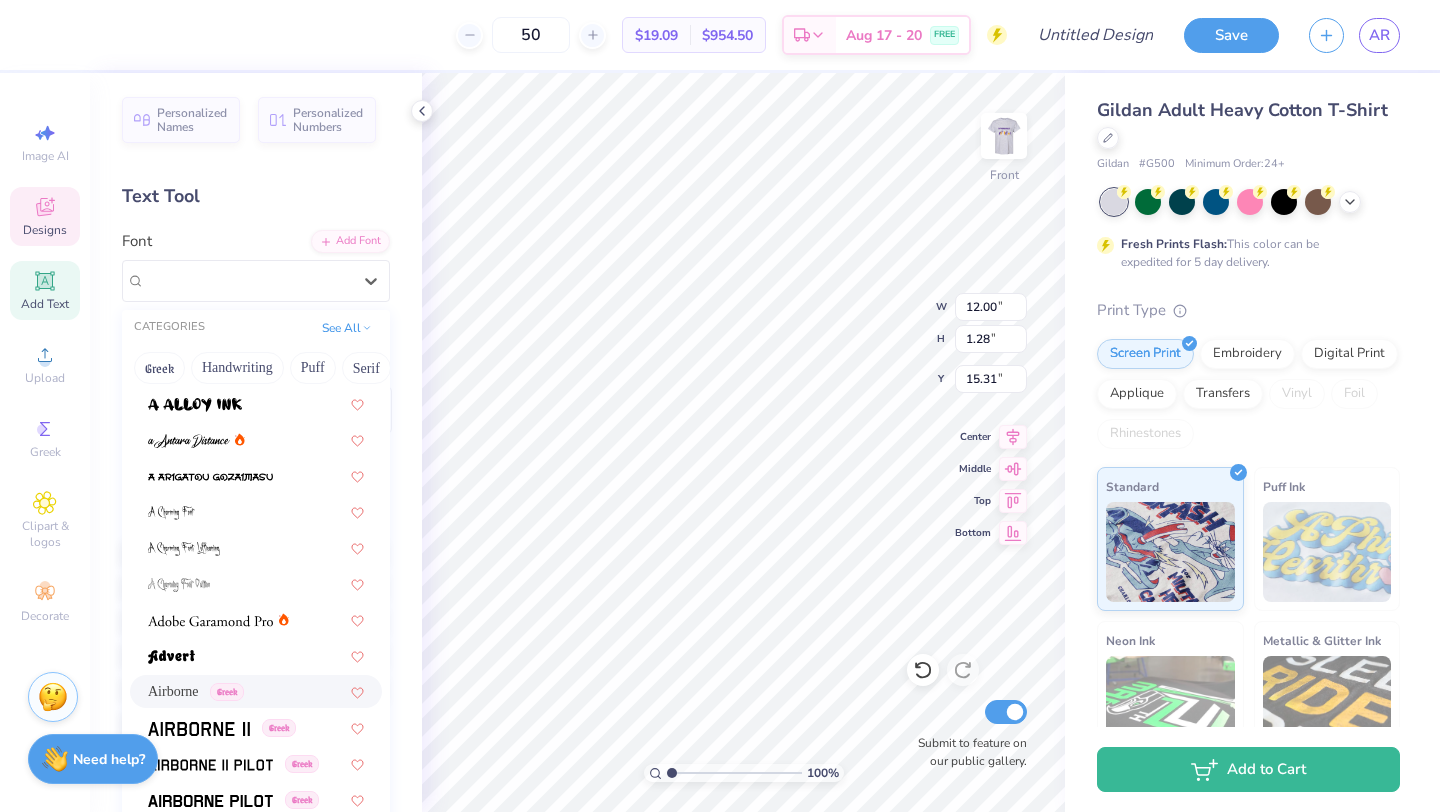 click on "Airborne Greek Greek Greek Greek Greek Greek Greek Greek Greek Greek Greek Greek Greek Greek Greek Greek Greek Greek Greek Greek Greek Greek Greek Greek Greek Greek Greek Greek Greek Greek Greek Greek Greek Greek Greek Greek Greek Greek Greek Super Dream Greek Greek Greek Greek Times New Roman Greek Varsity Team Greek Greek Greek Greek Greek" at bounding box center (256, 5947) 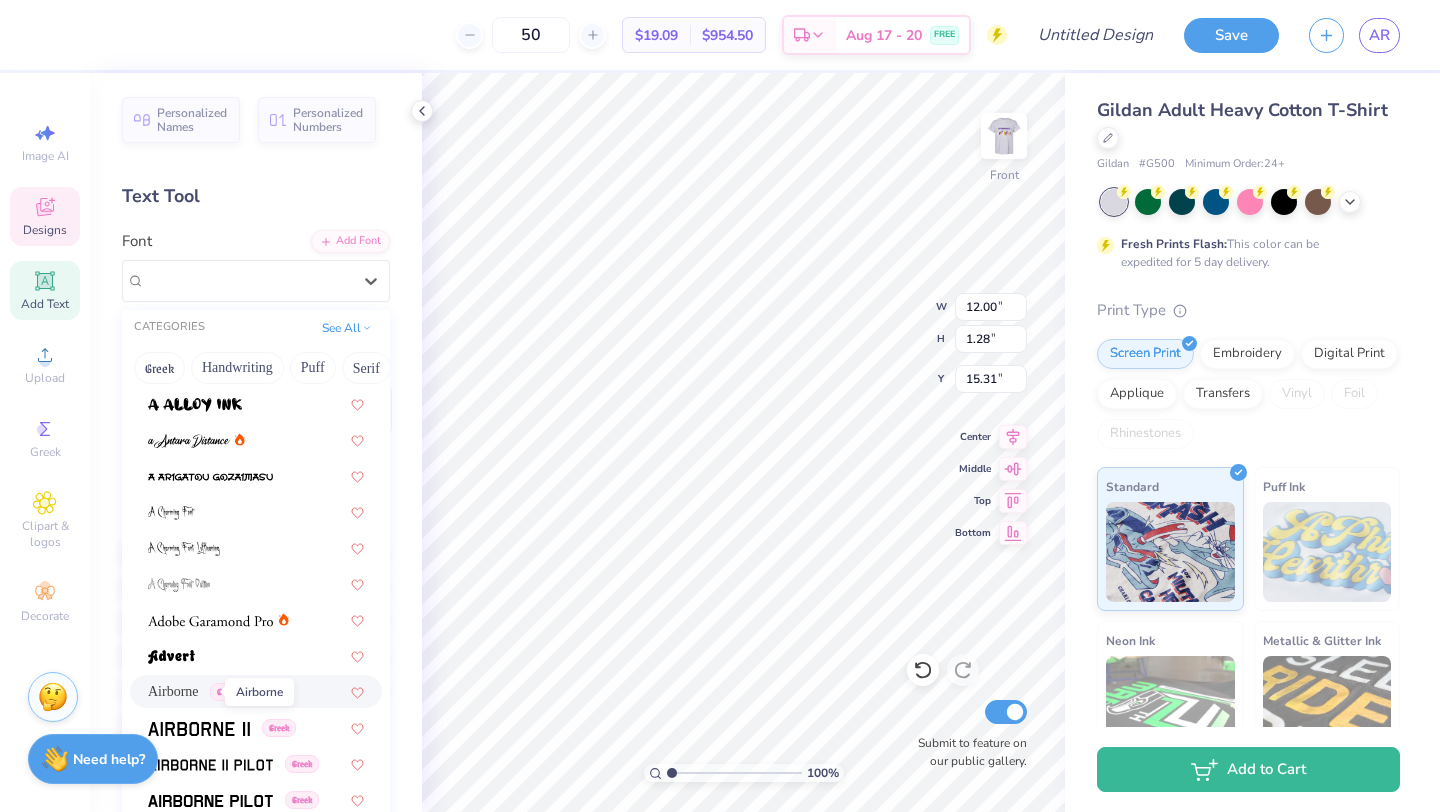 click on "Airborne" at bounding box center (173, 691) 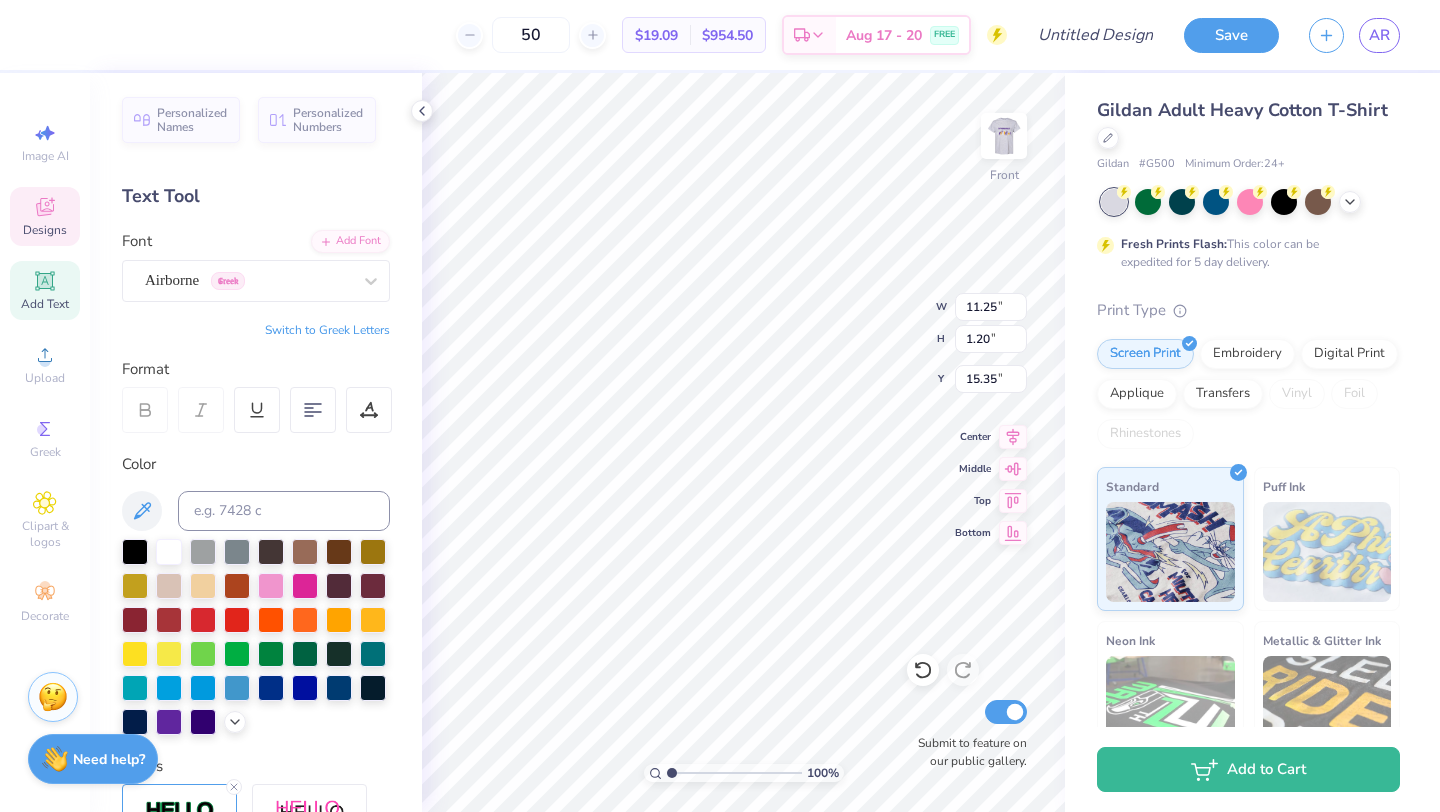 type on "11.25" 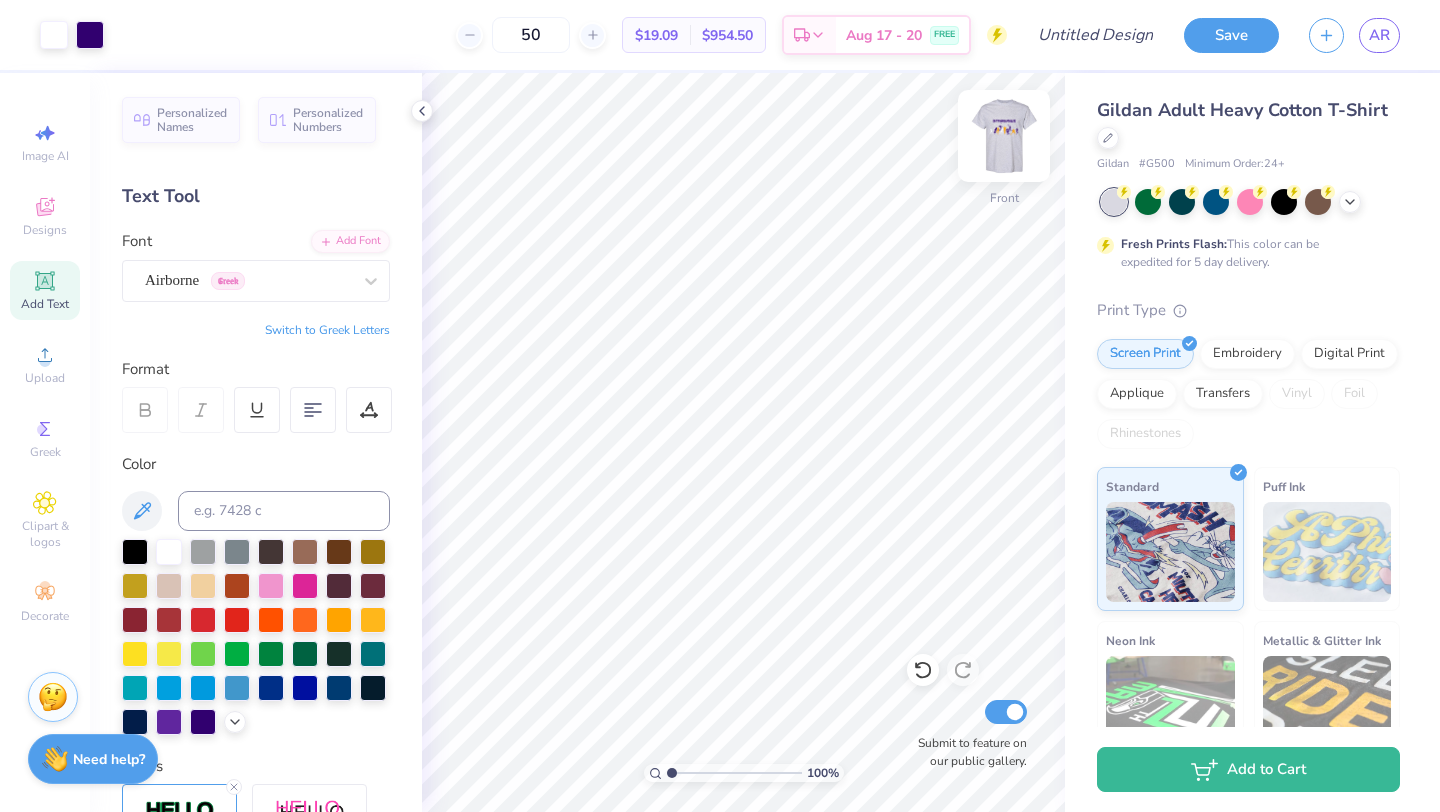 click at bounding box center [1004, 136] 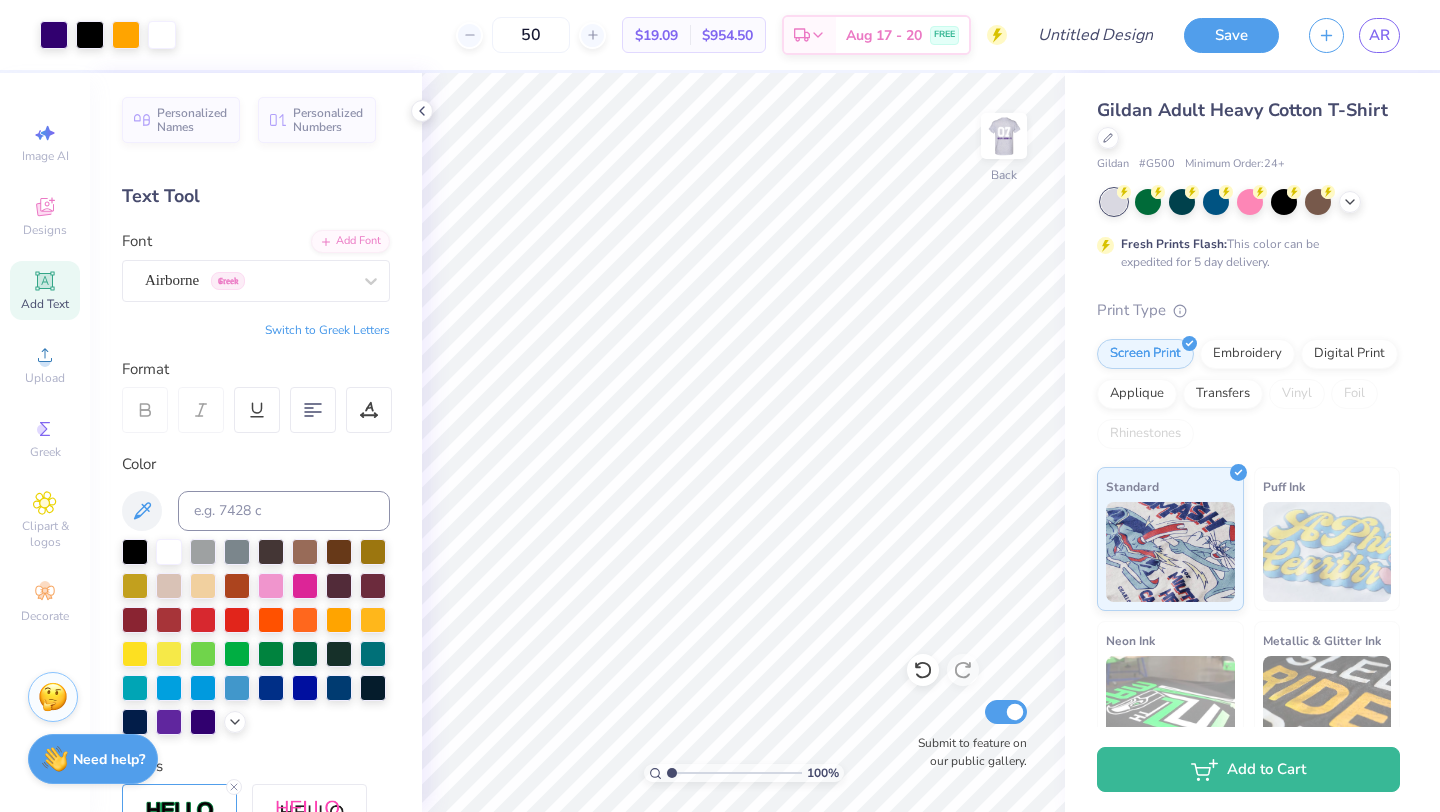 click at bounding box center [1004, 136] 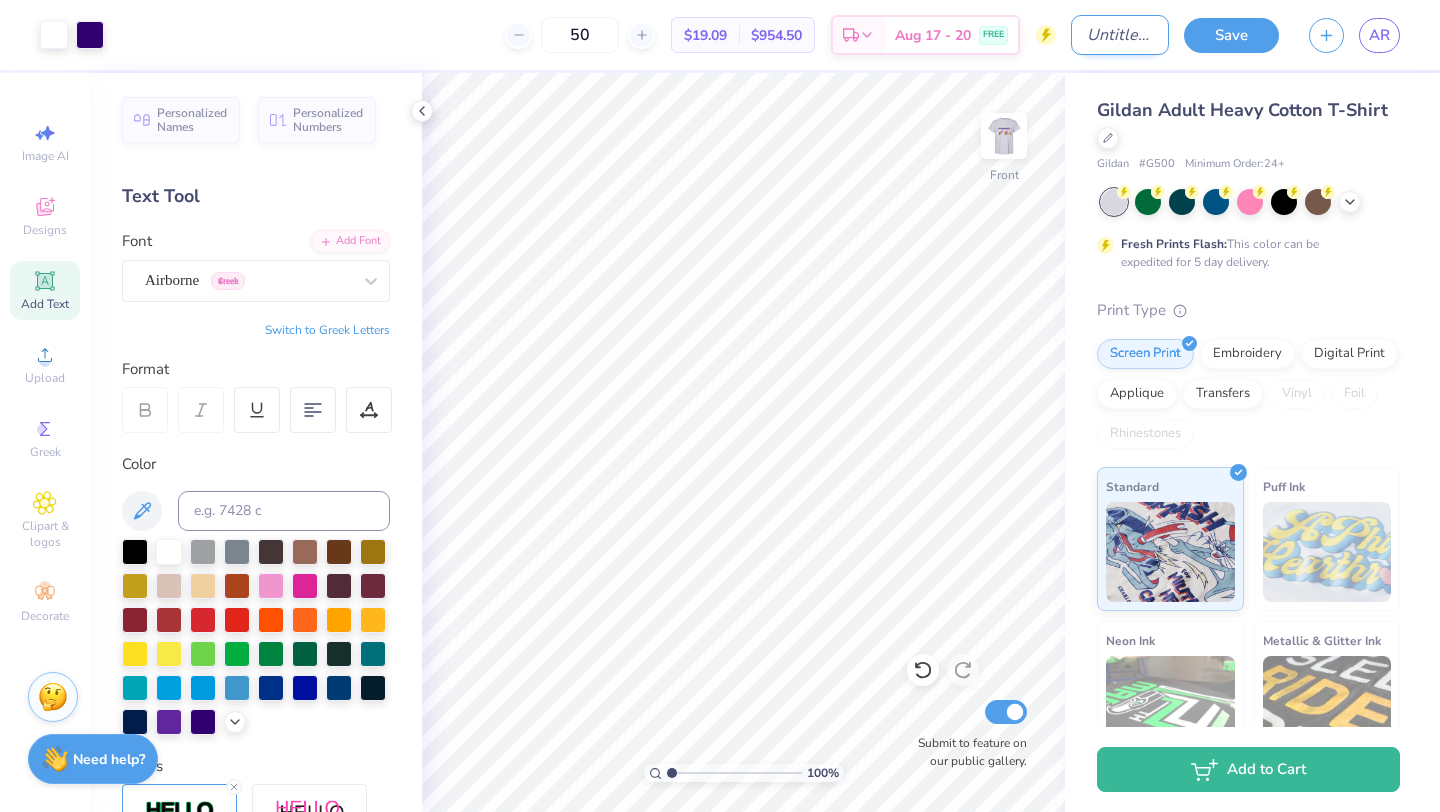 click on "Design Title" at bounding box center [1120, 35] 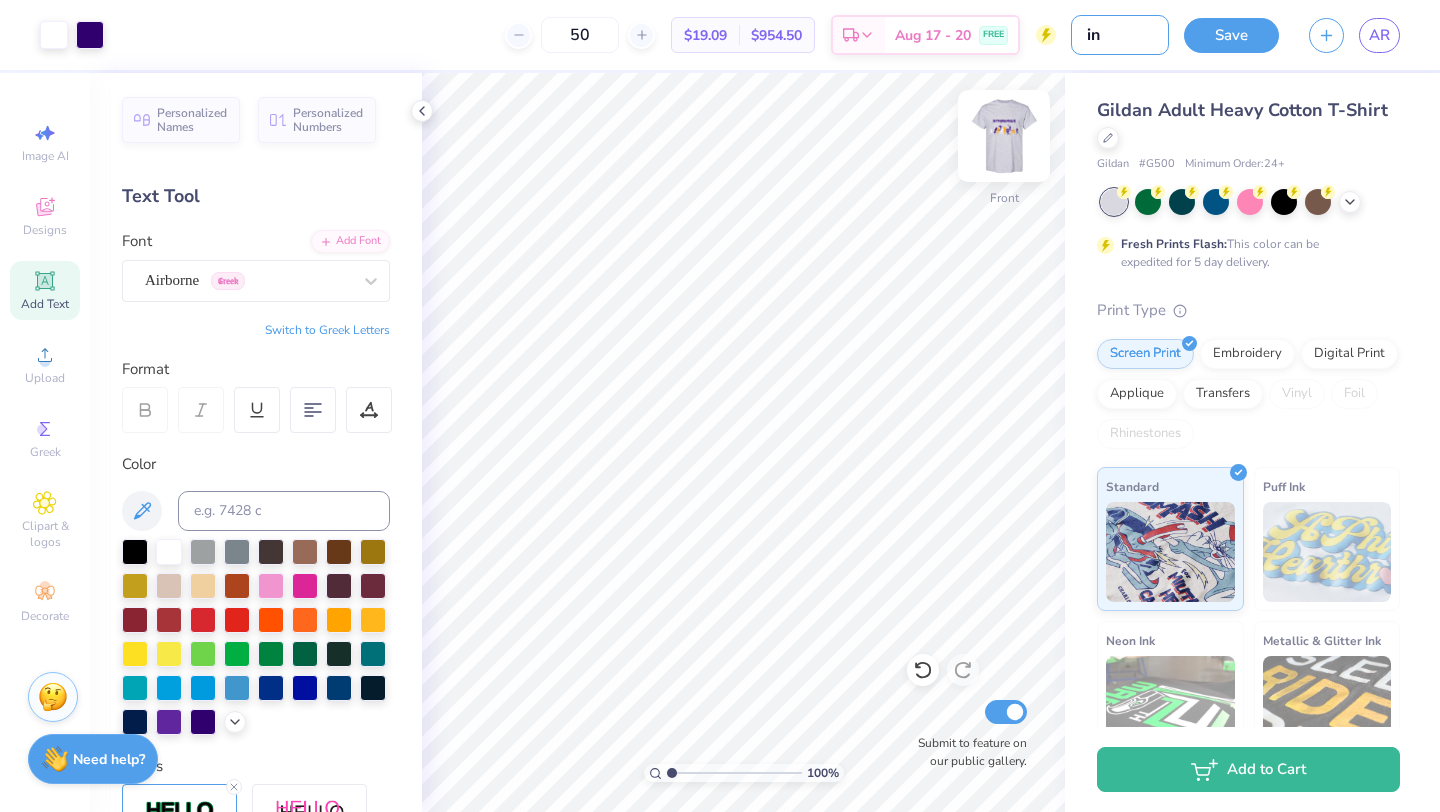 type on "i" 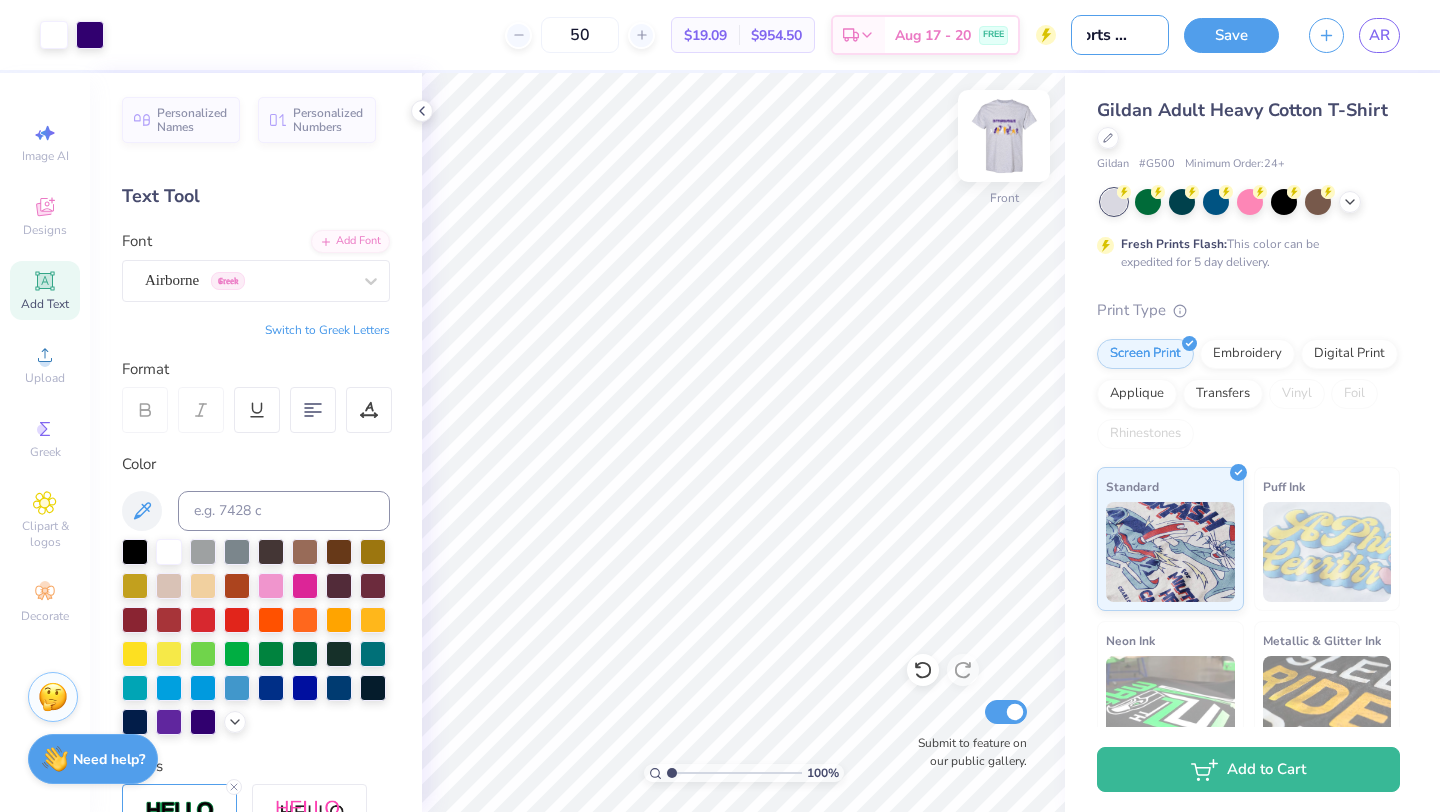 scroll, scrollTop: 0, scrollLeft: 33, axis: horizontal 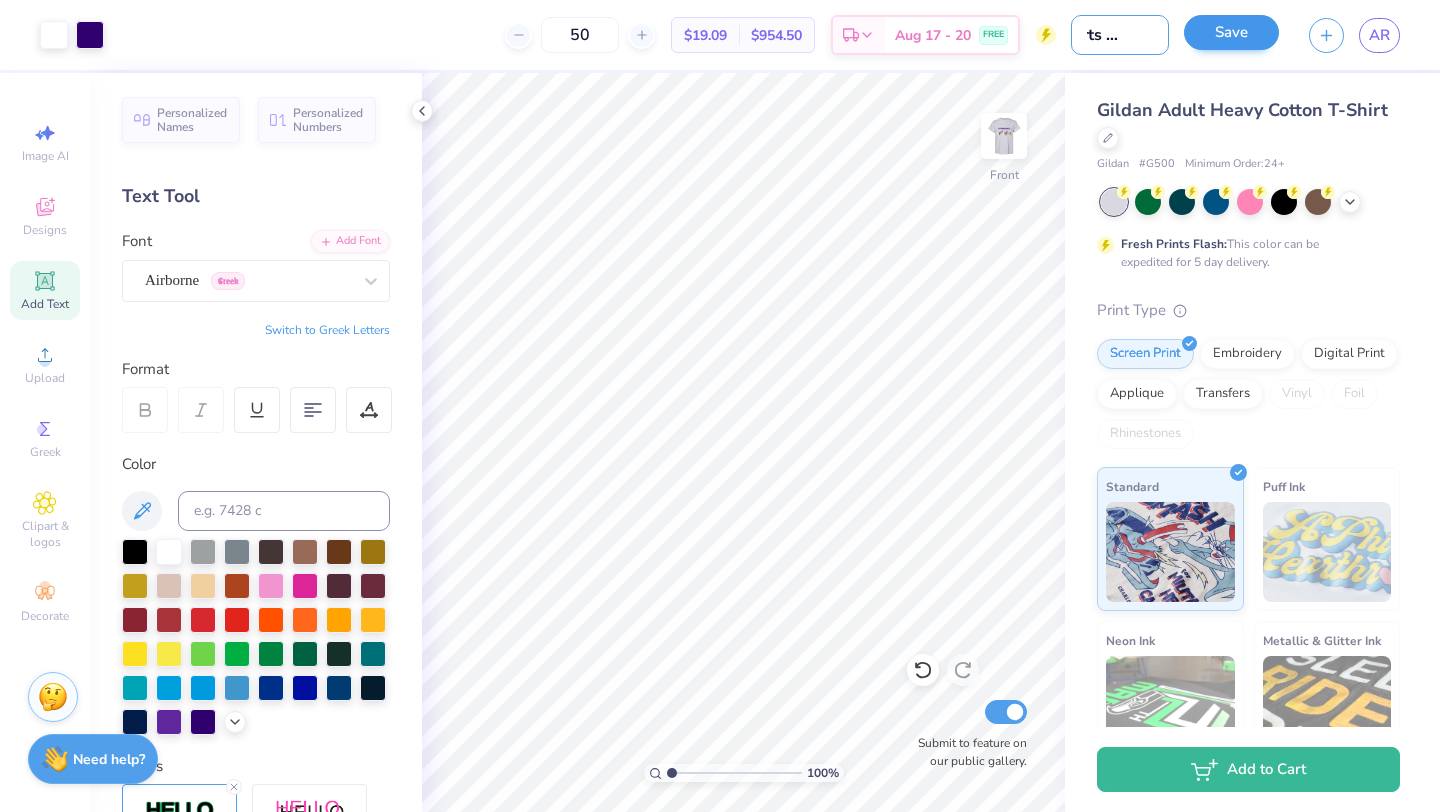 type on "sports option" 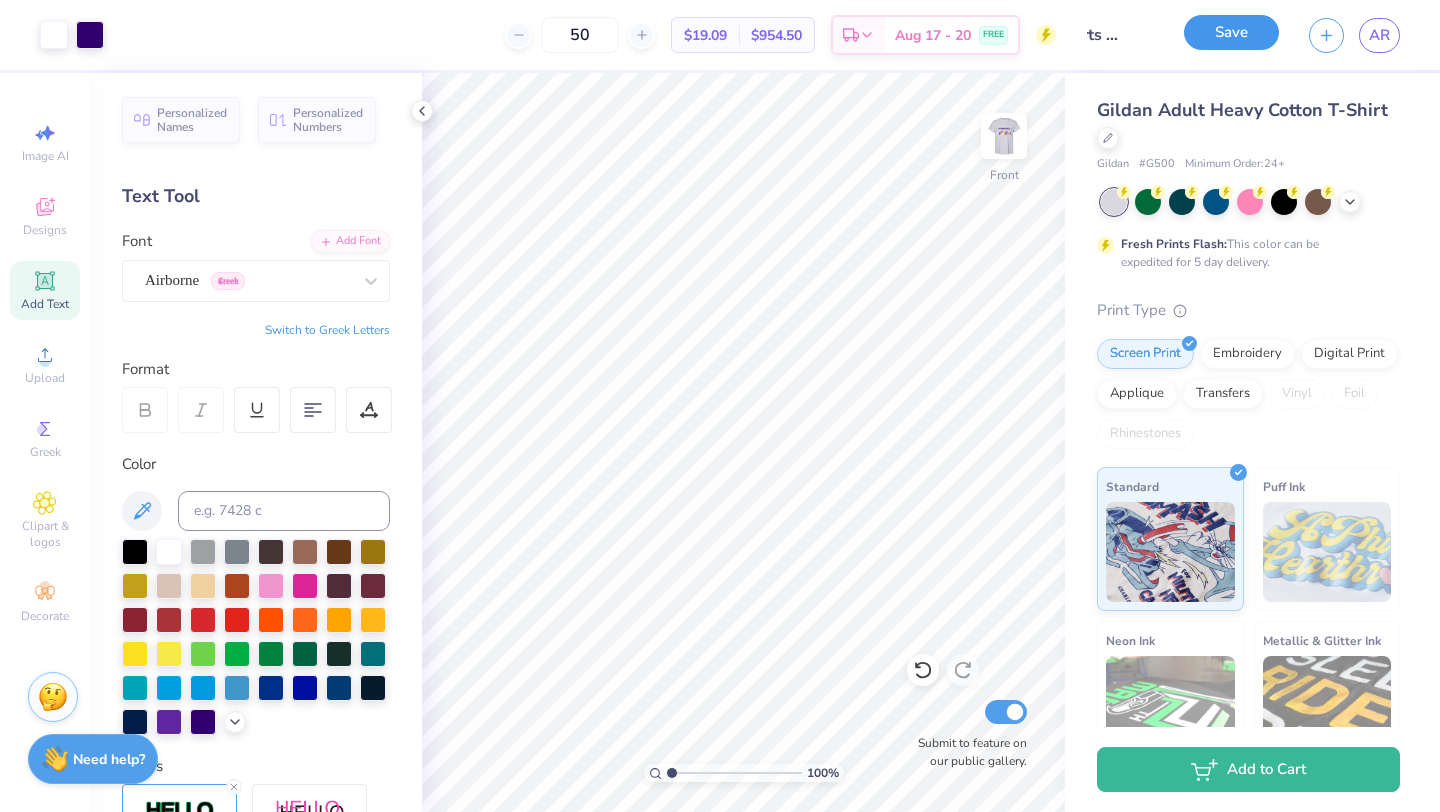 click on "Save" at bounding box center [1231, 32] 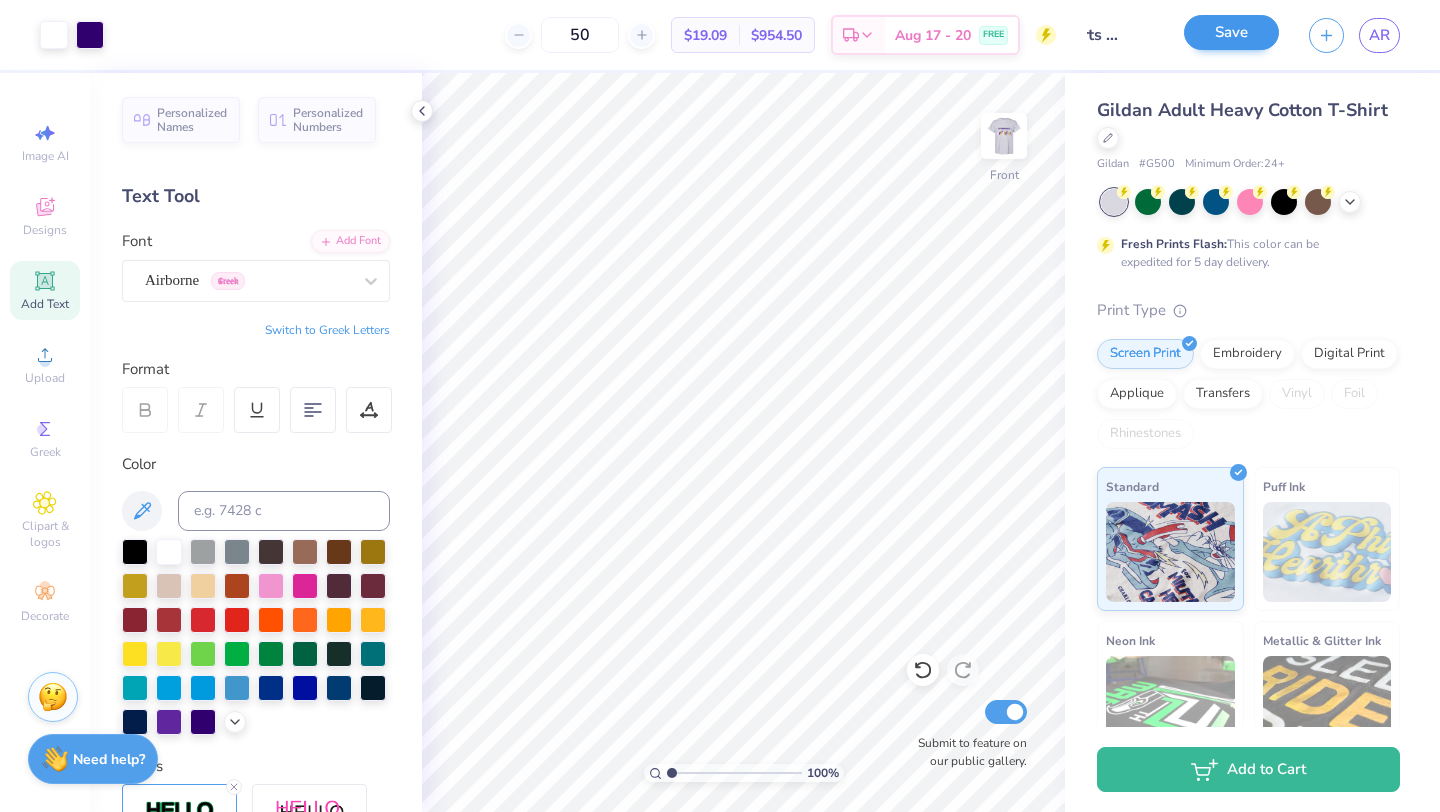 scroll, scrollTop: 0, scrollLeft: 0, axis: both 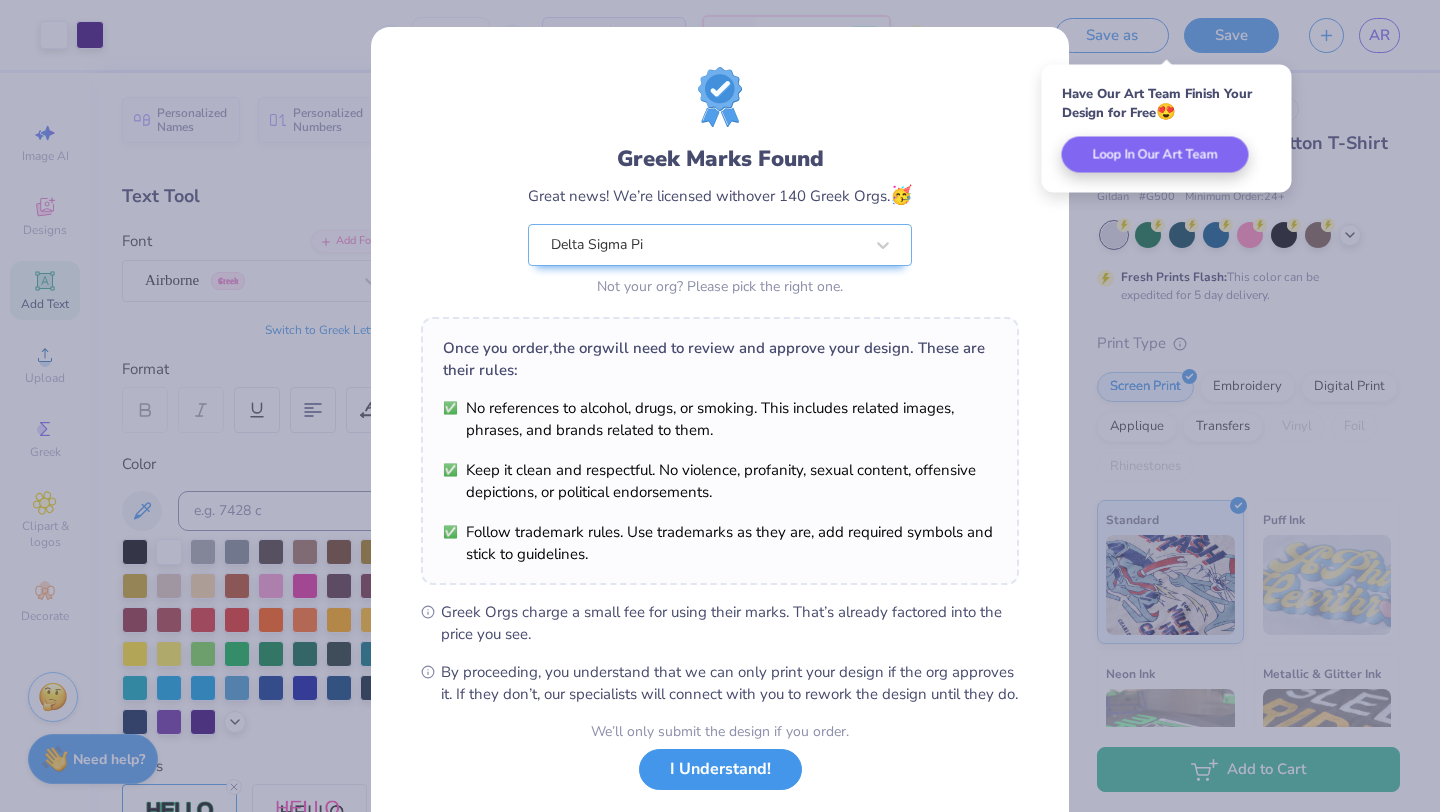 click on "I Understand!" at bounding box center (720, 769) 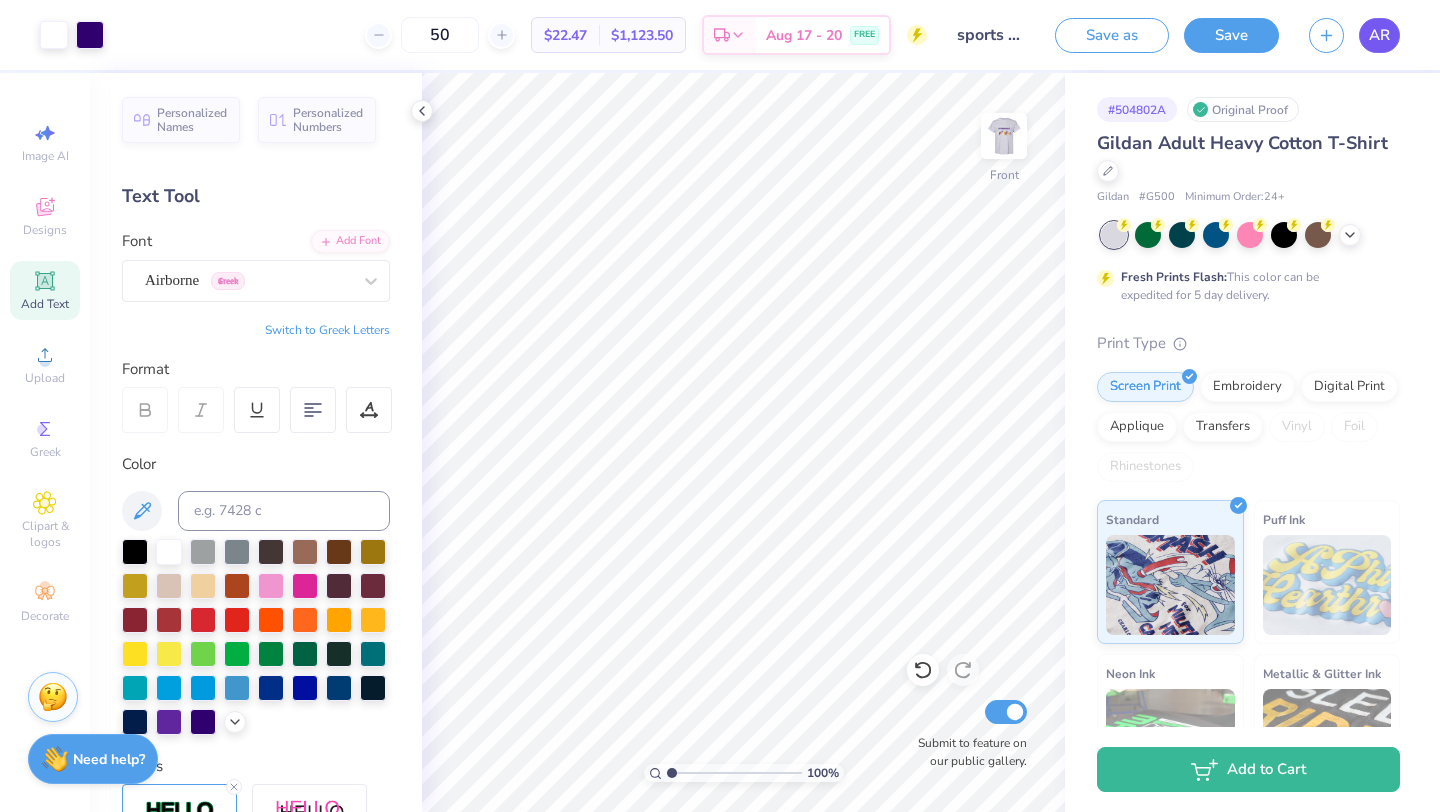 click on "AR" at bounding box center (1379, 35) 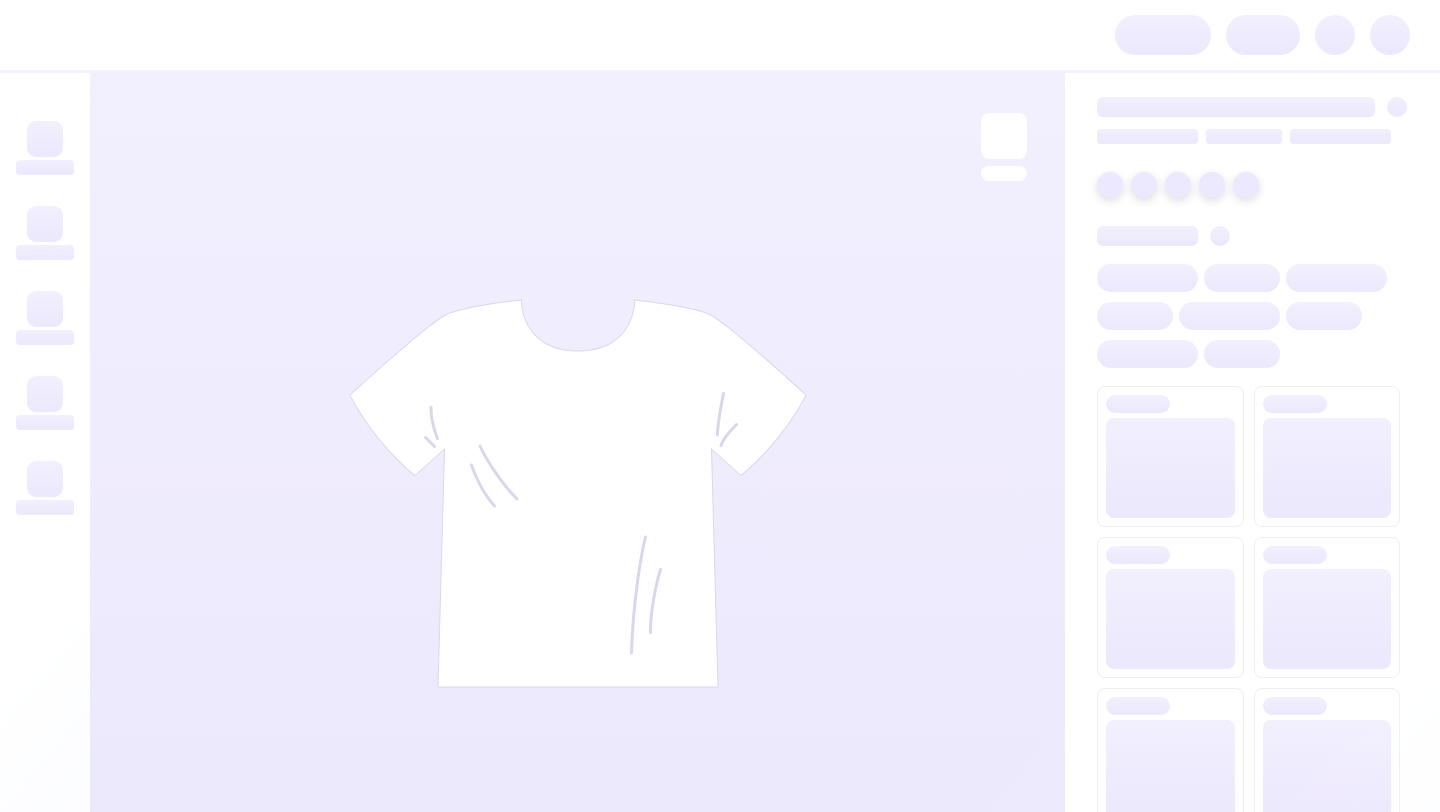 scroll, scrollTop: 0, scrollLeft: 0, axis: both 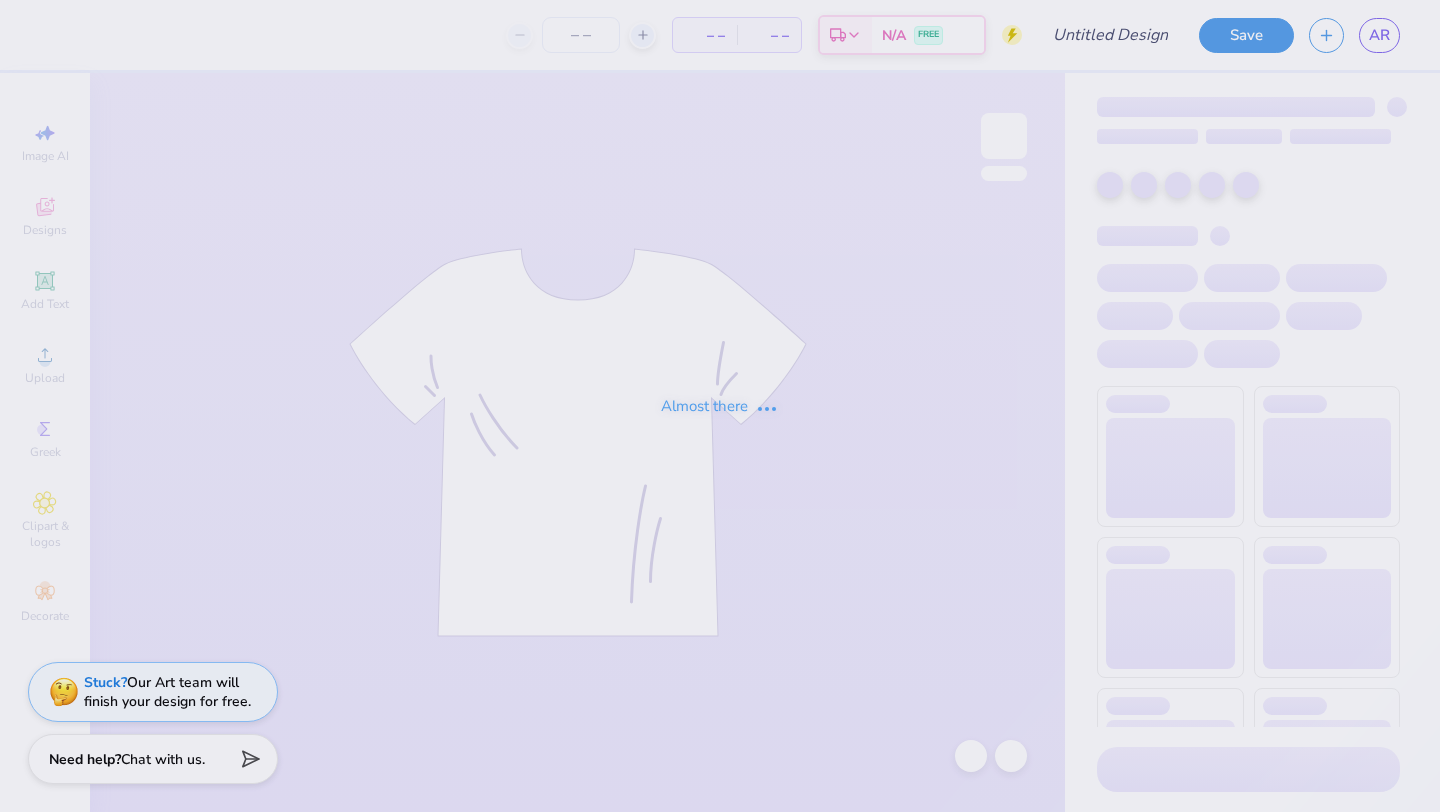type on "DSP 2025 Rush Shirts" 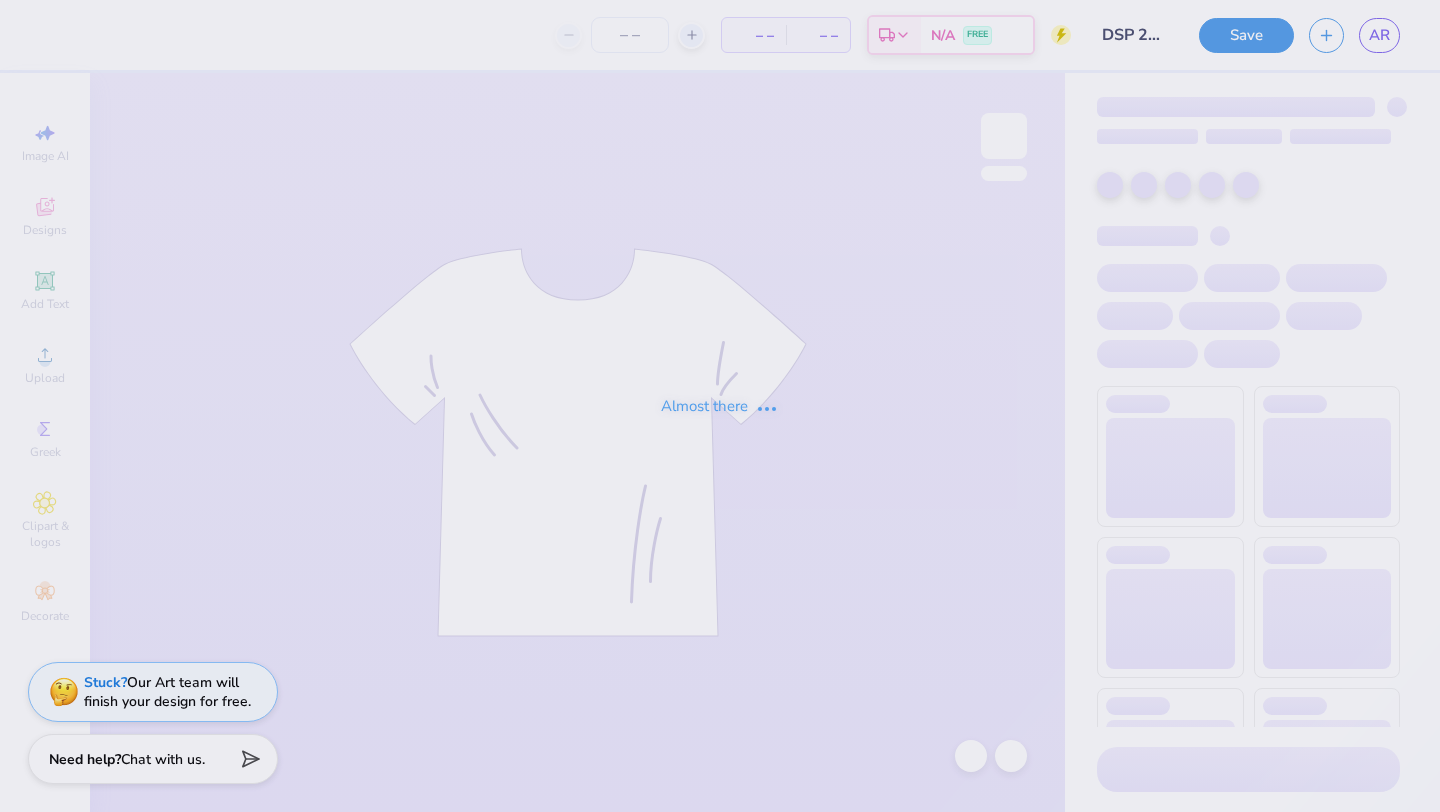 type on "96" 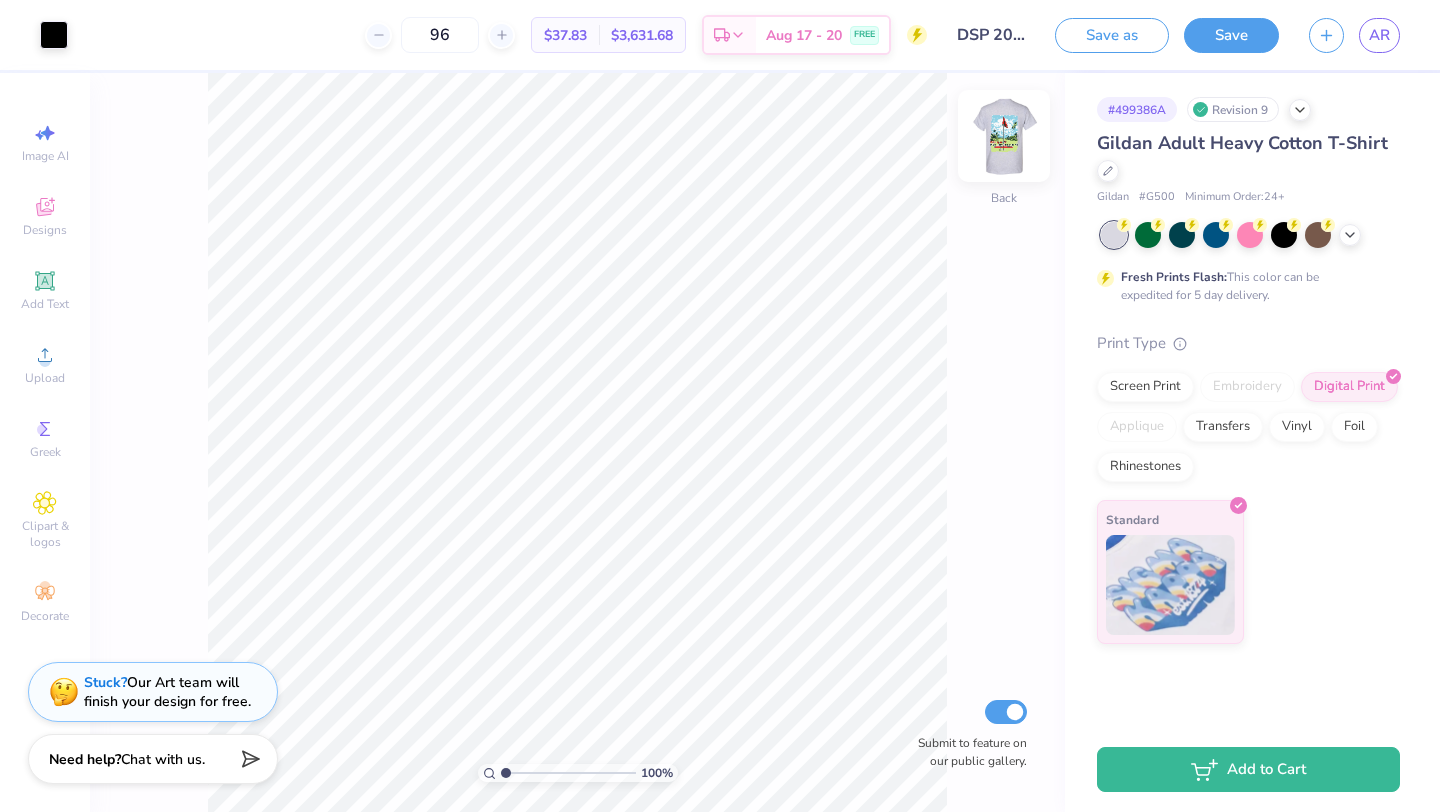 click at bounding box center (1004, 136) 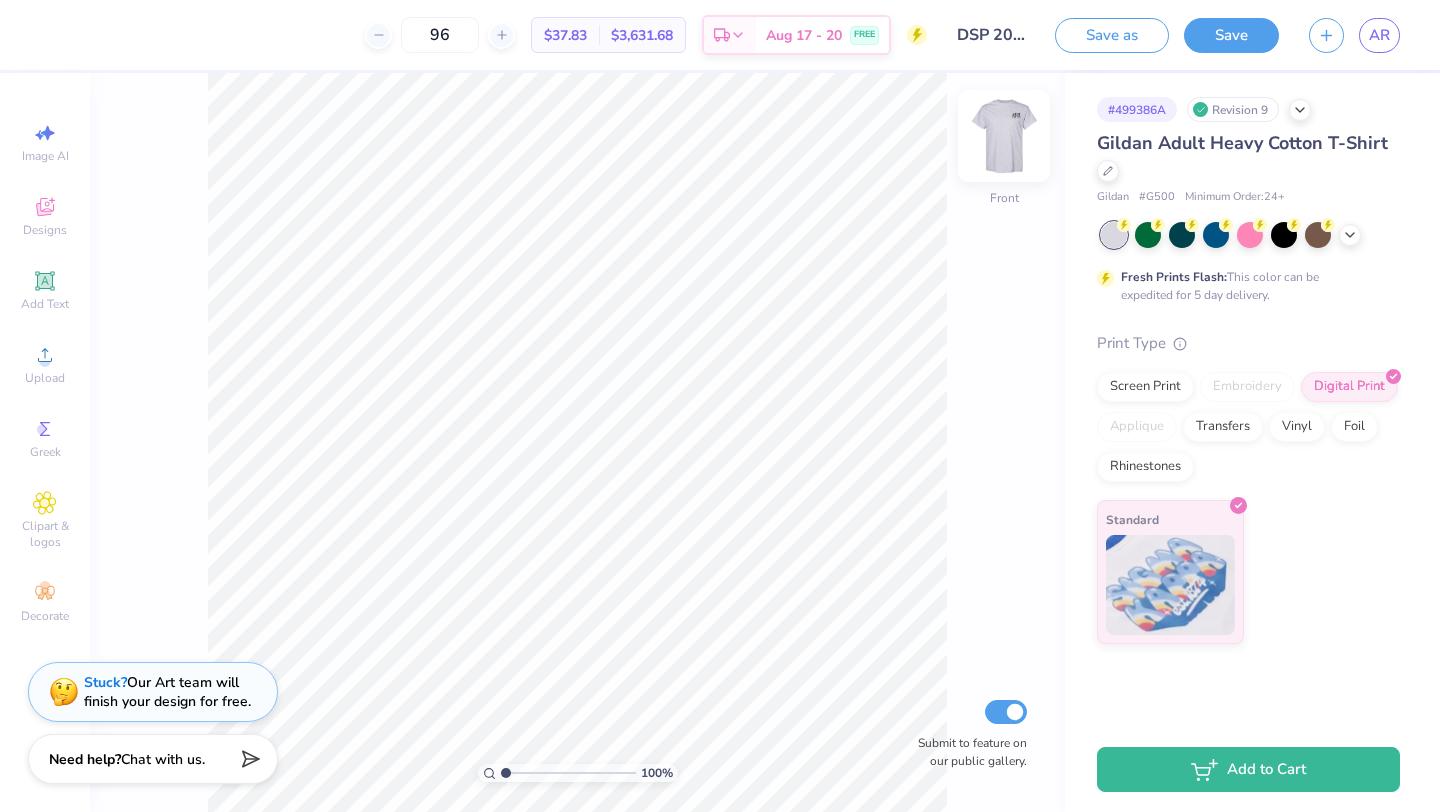 click at bounding box center [1004, 136] 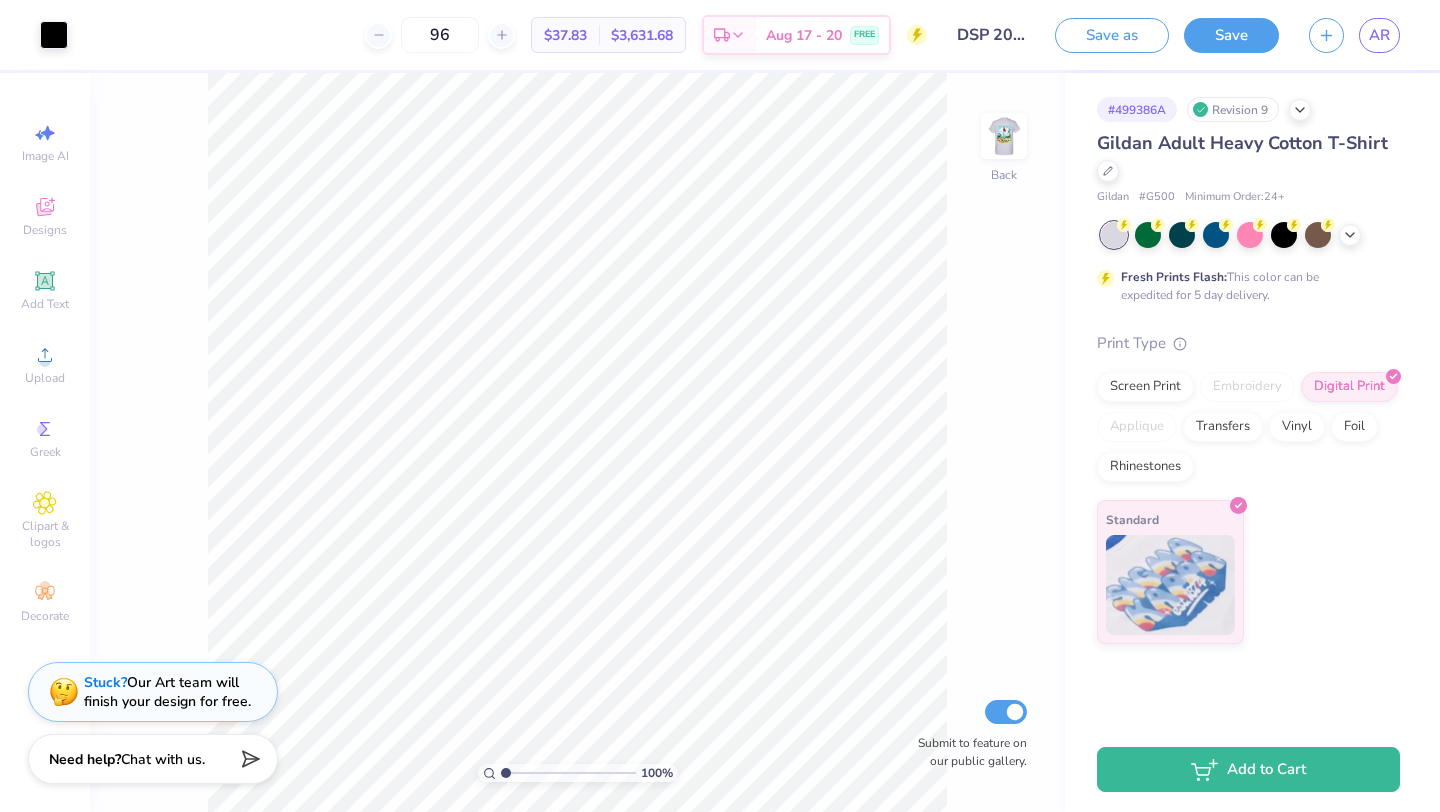 click at bounding box center [1004, 136] 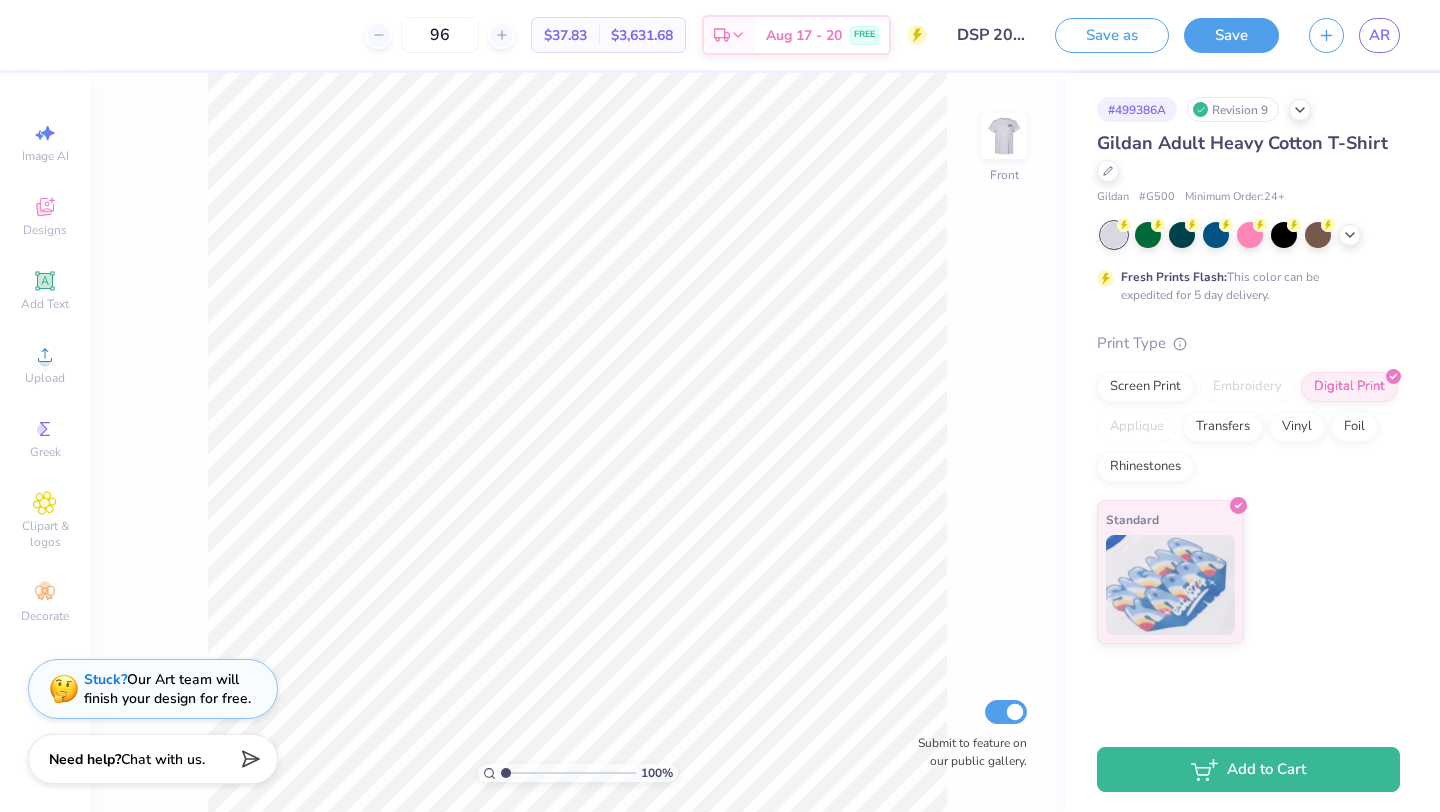 click on "Stuck?  Our Art team will finish your design for free." at bounding box center [167, 689] 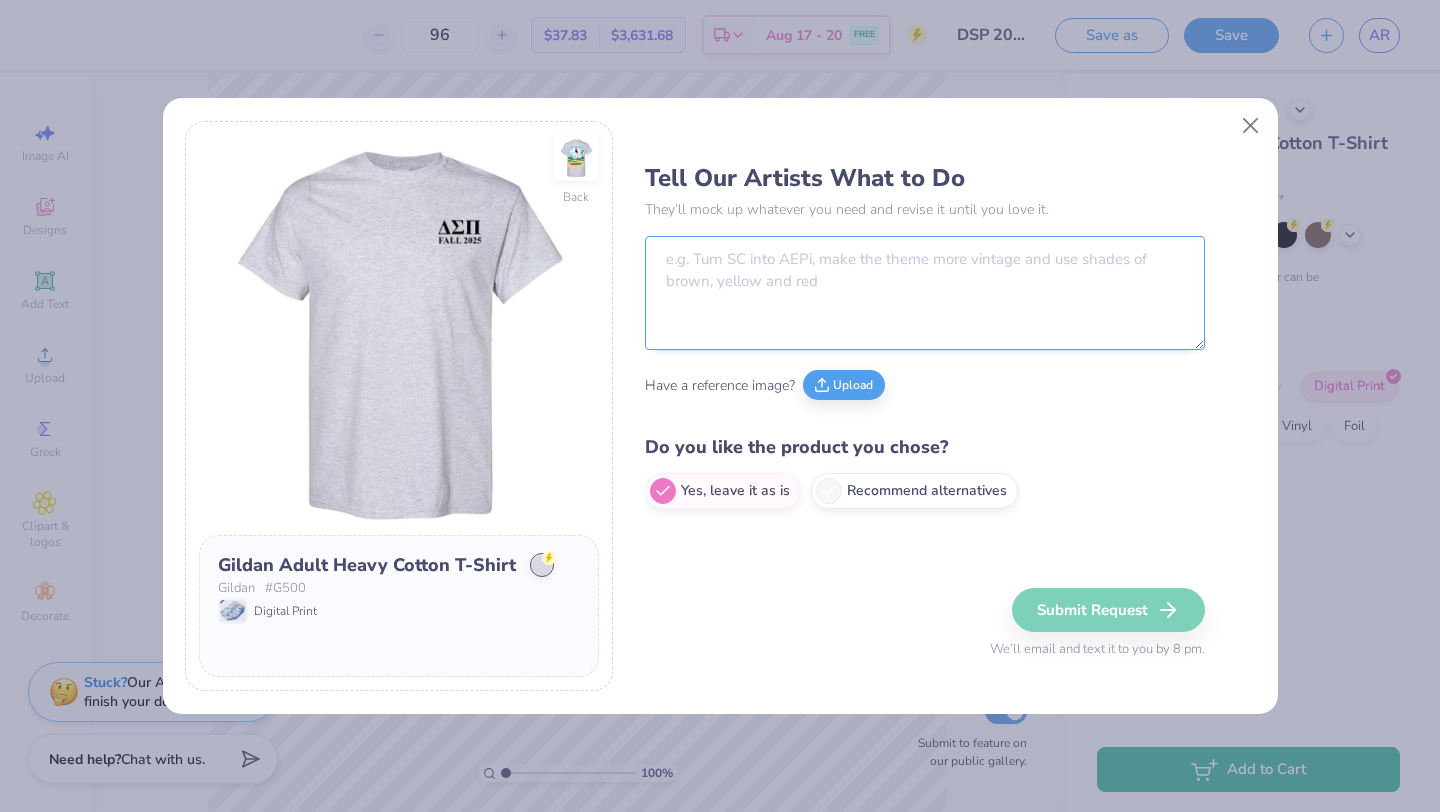 click at bounding box center (925, 293) 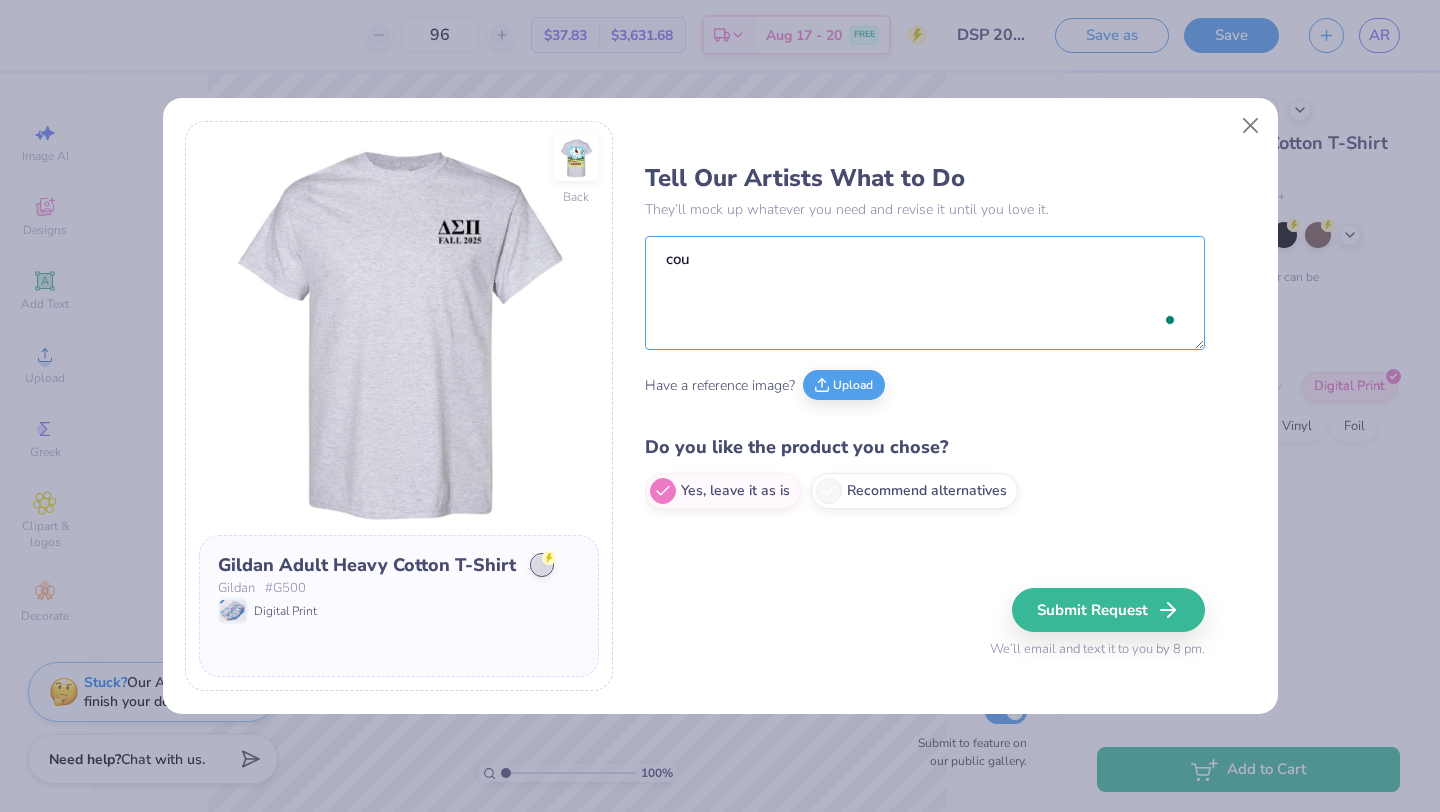 type on "cou" 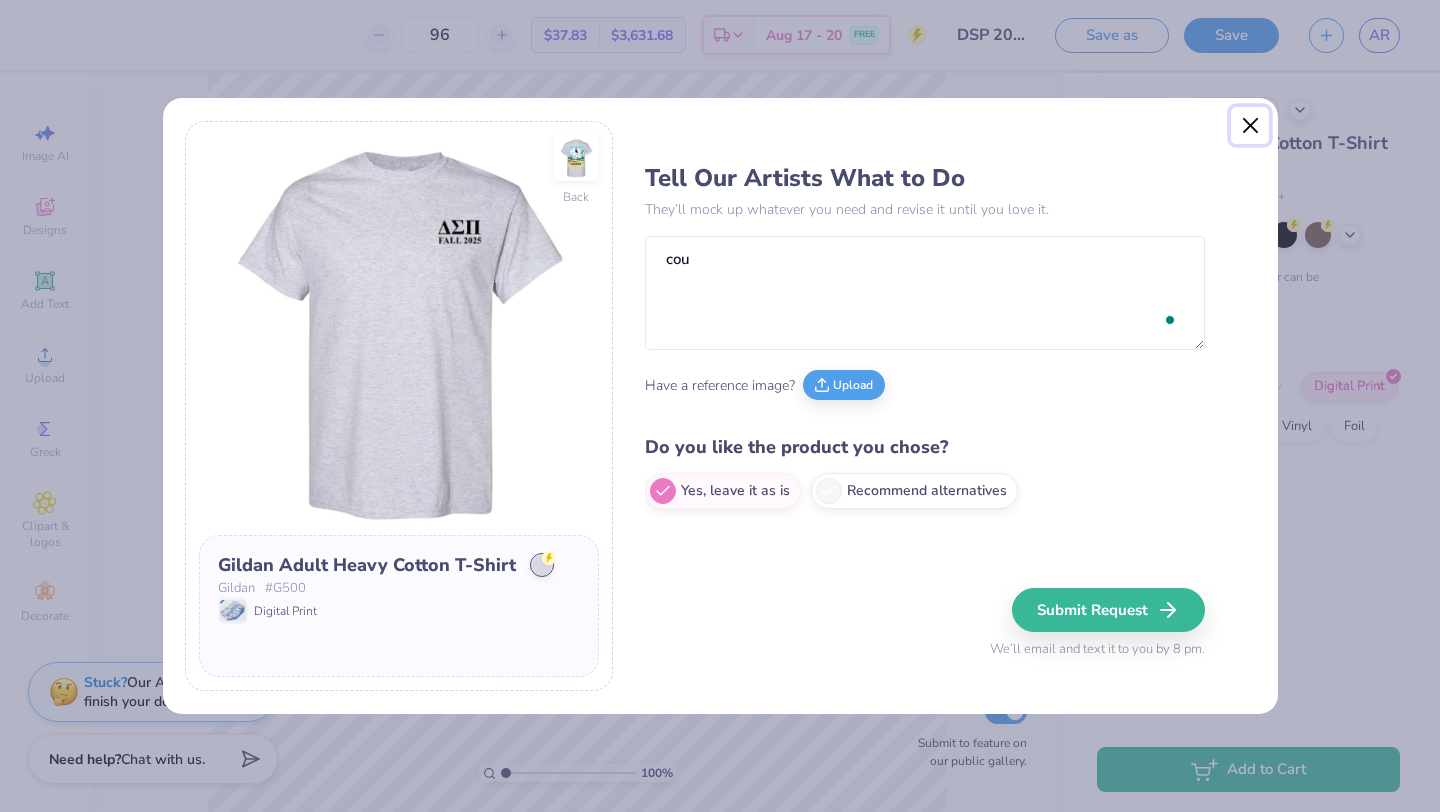 click at bounding box center (1250, 126) 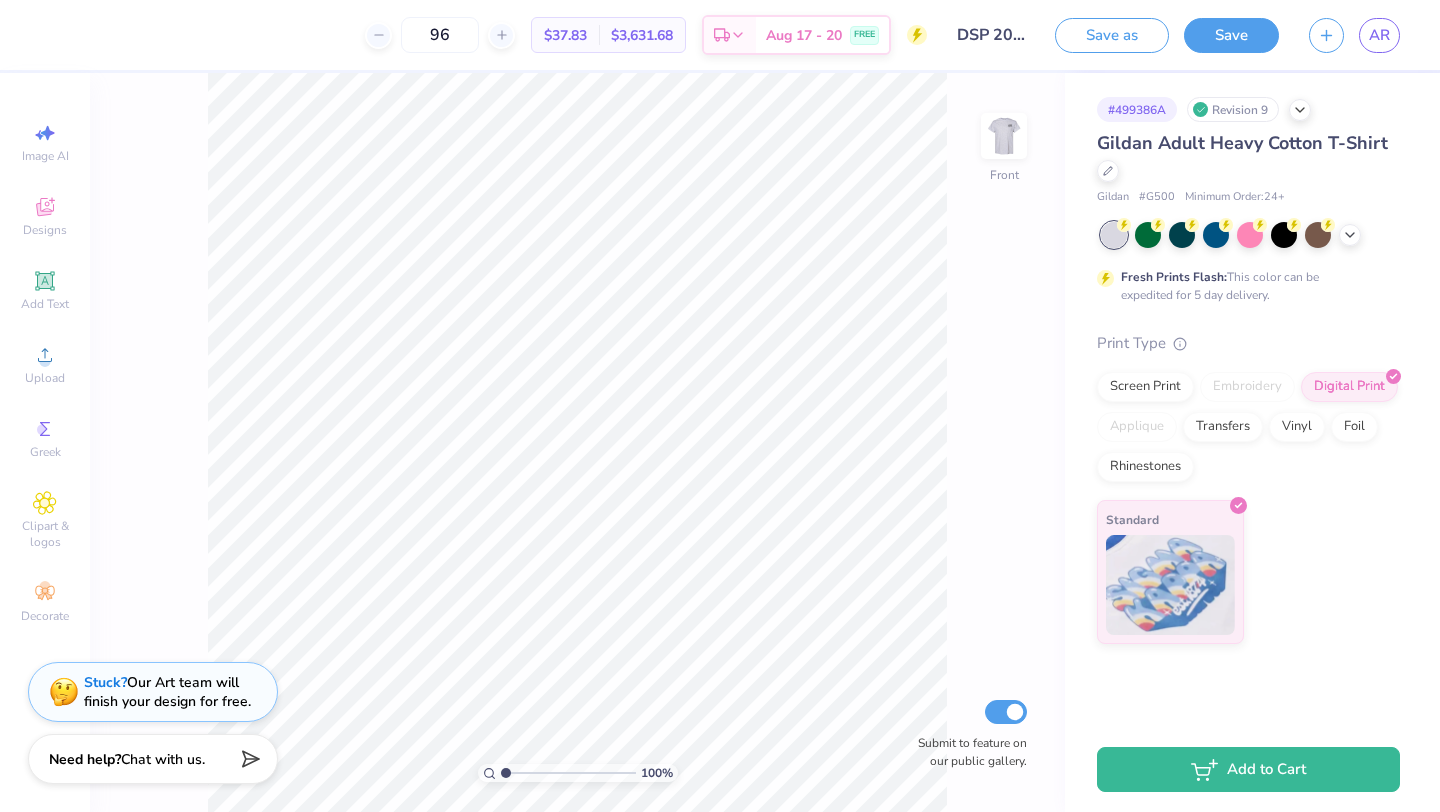 type 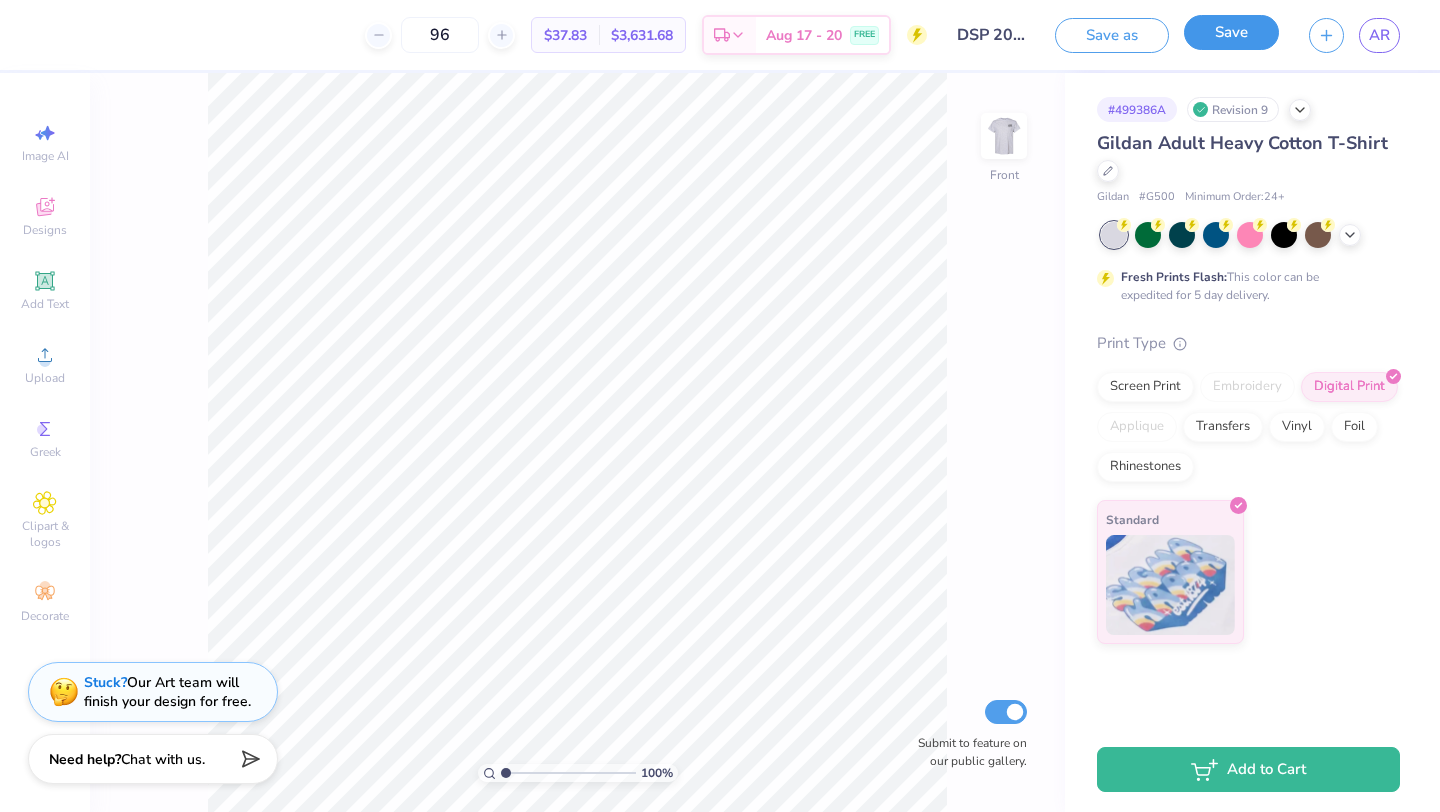 click on "Save" at bounding box center (1231, 32) 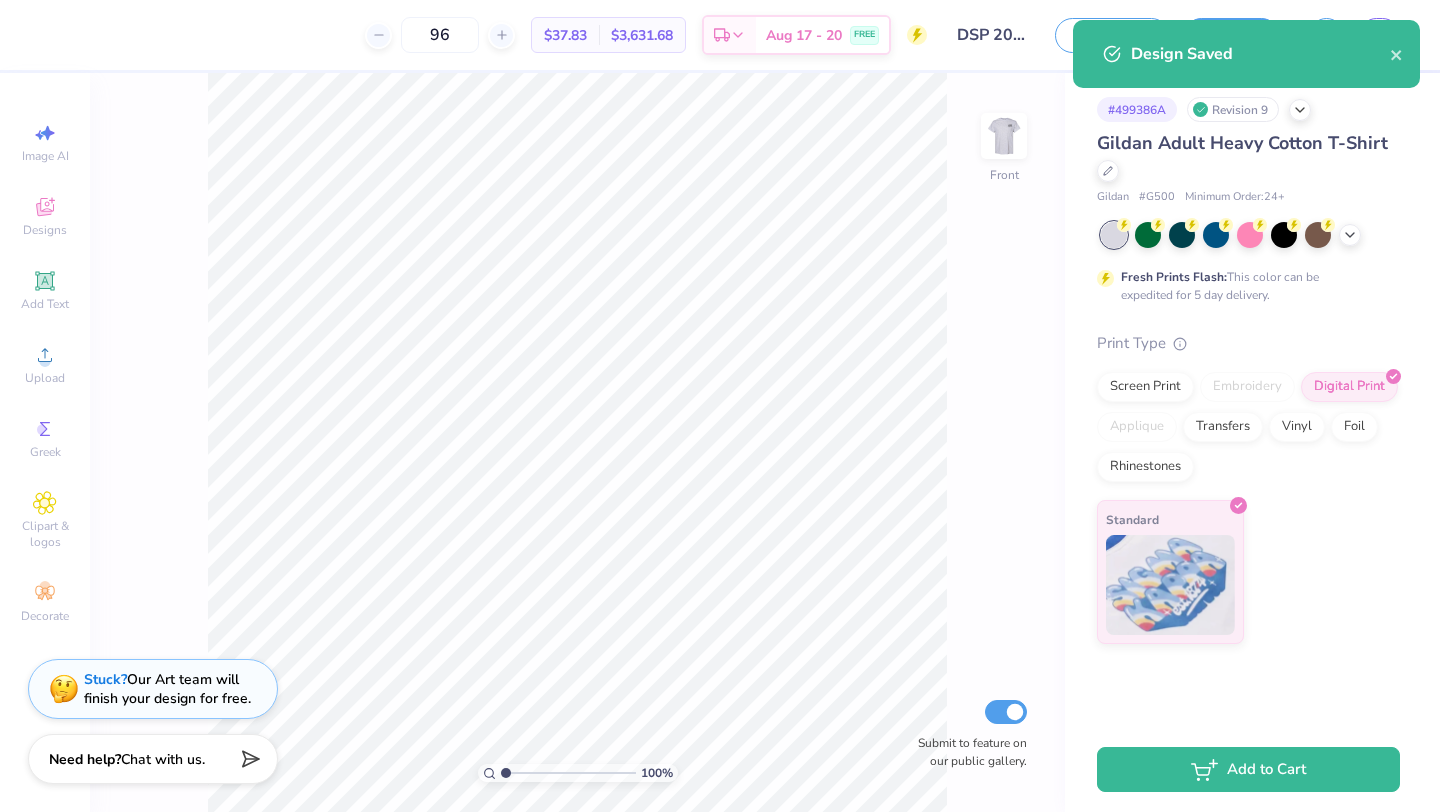 click on "Stuck?  Our Art team will finish your design for free." at bounding box center [167, 689] 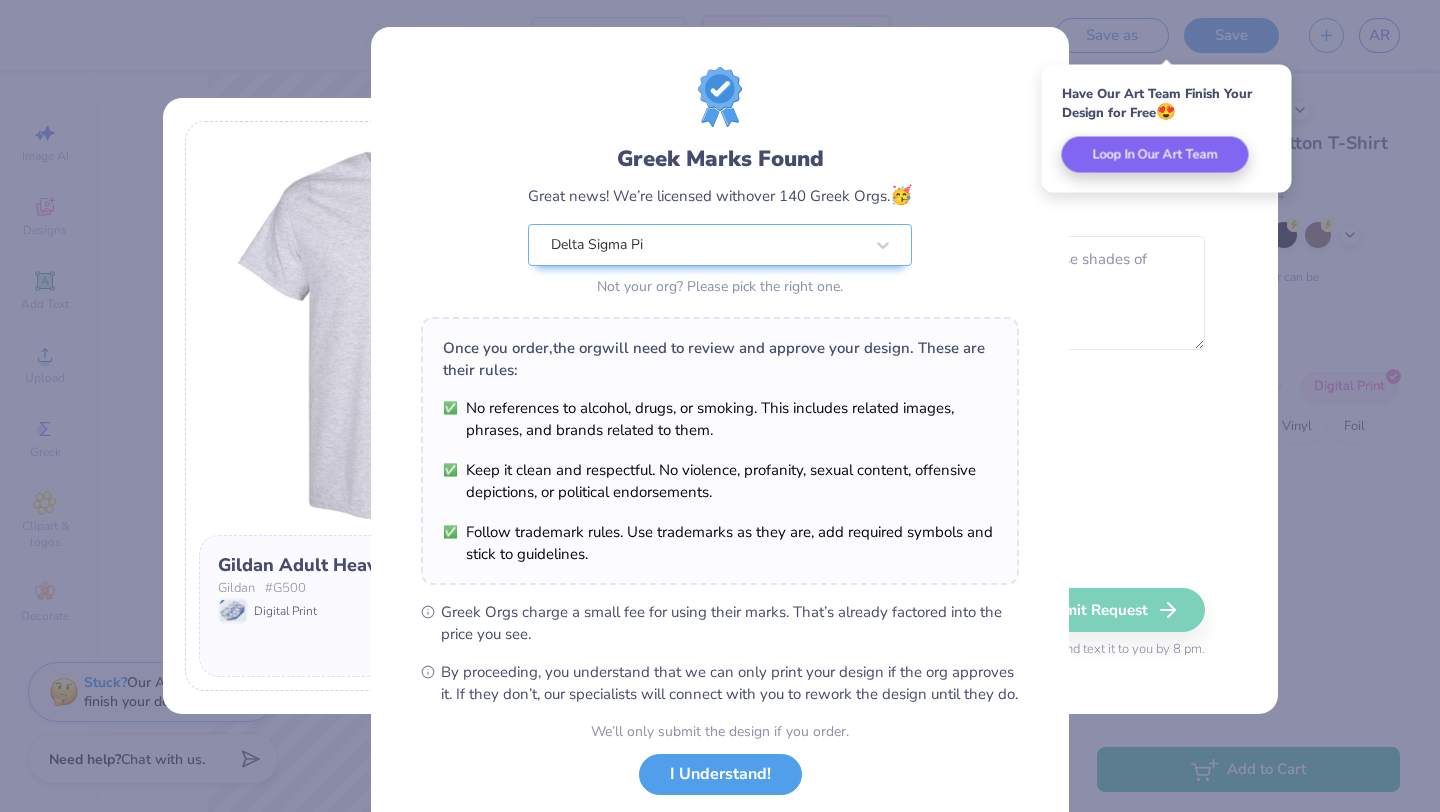 click on "Greek Marks Found Great news! We’re licensed with  over 140 Greek Orgs. 🥳 Delta Sigma Pi Not your org? Please pick the right one. Once you order,  the org  will need to review and approve your design. These are their rules: No references to alcohol, drugs, or smoking. This includes related images, phrases, and brands related to them. Keep it clean and respectful. No violence, profanity, sexual content, offensive depictions, or political endorsements. Follow trademark rules. Use trademarks as they are, add required symbols and stick to guidelines. Greek Orgs charge a small fee for using their marks. That’s already factored into the price you see. By proceeding, you understand that we can only print your design if the org approves it. If they don’t, our specialists will connect with you to rework the design until they do. We’ll only submit the design if you order. I Understand! No  Greek  marks in your design?" at bounding box center [720, 406] 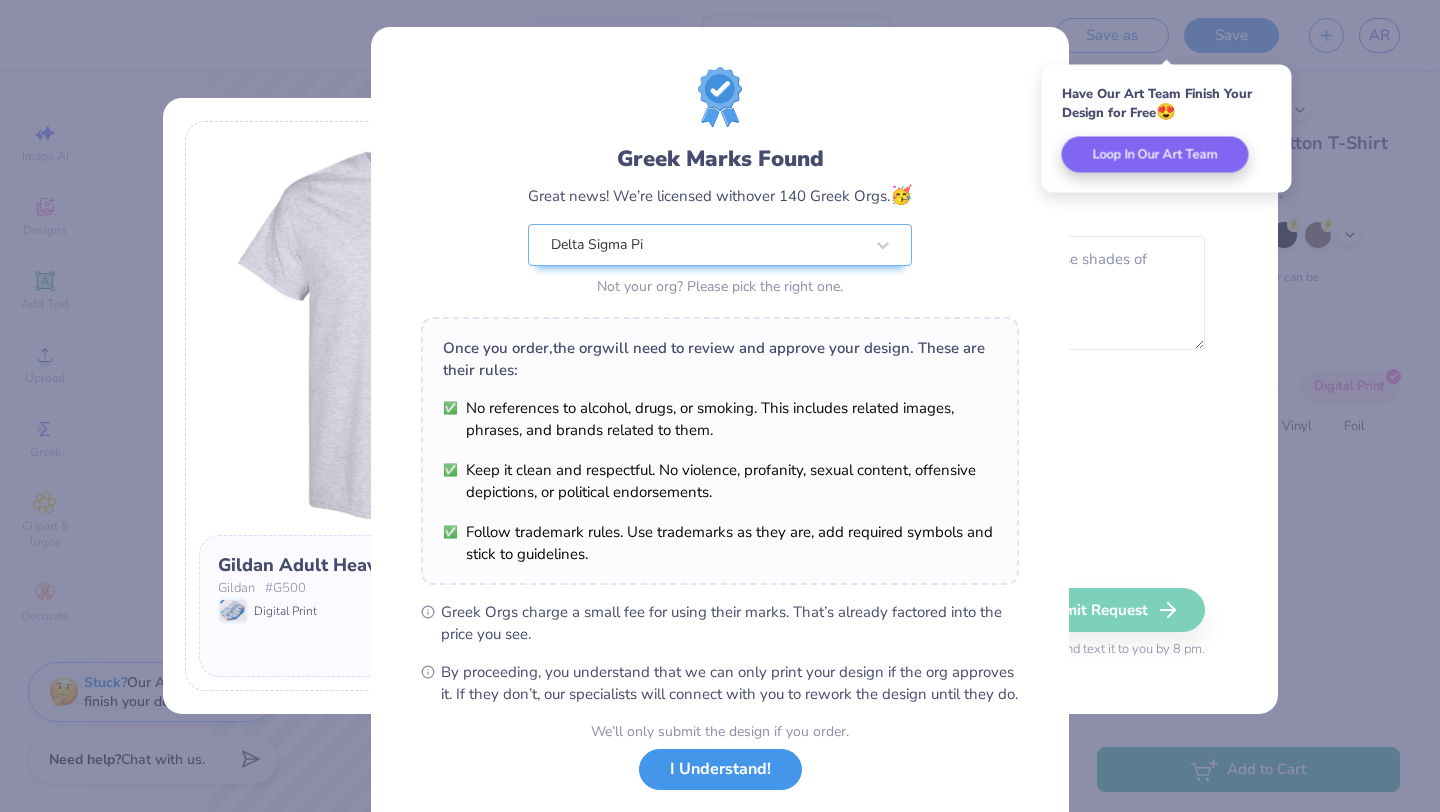click on "I Understand!" at bounding box center (720, 769) 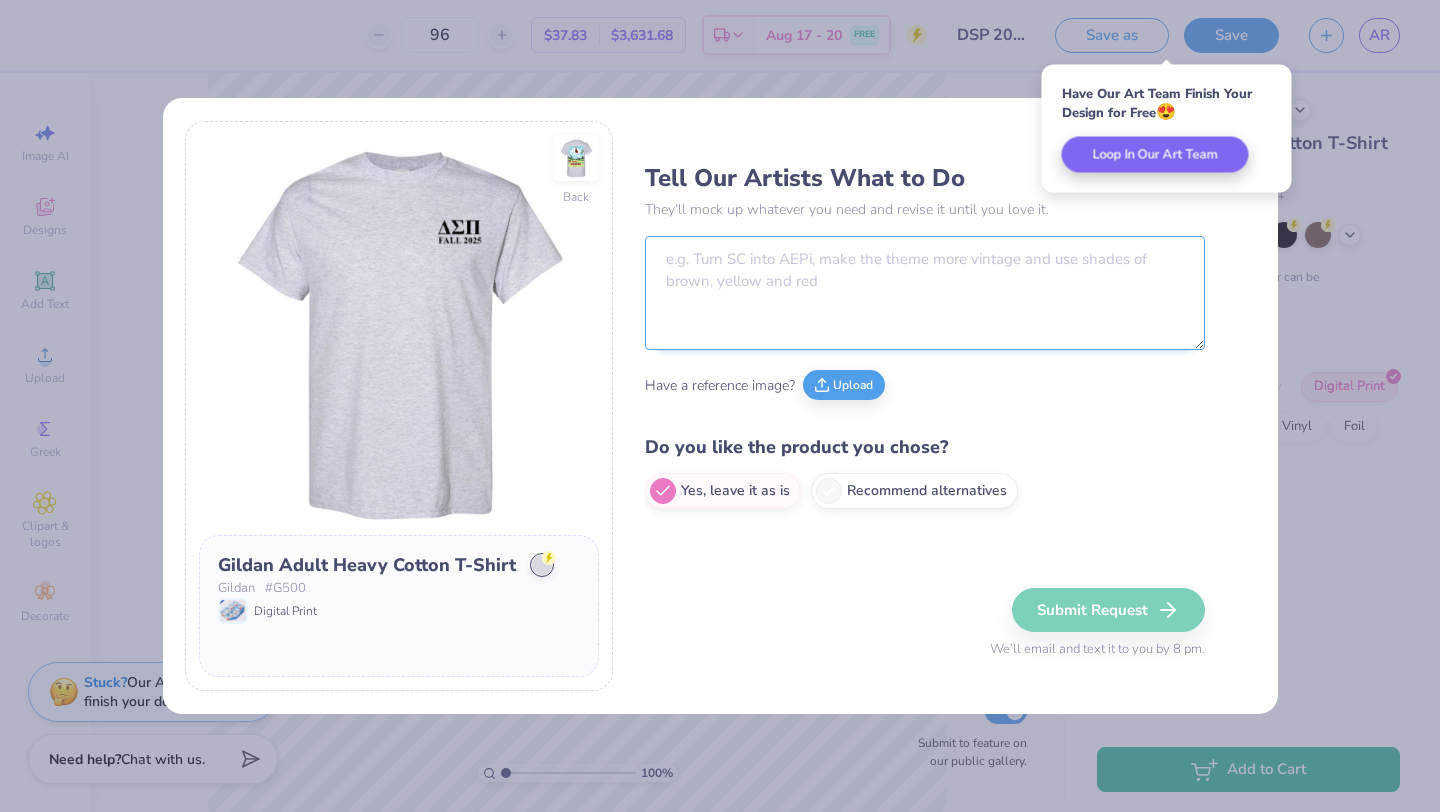 click at bounding box center [925, 293] 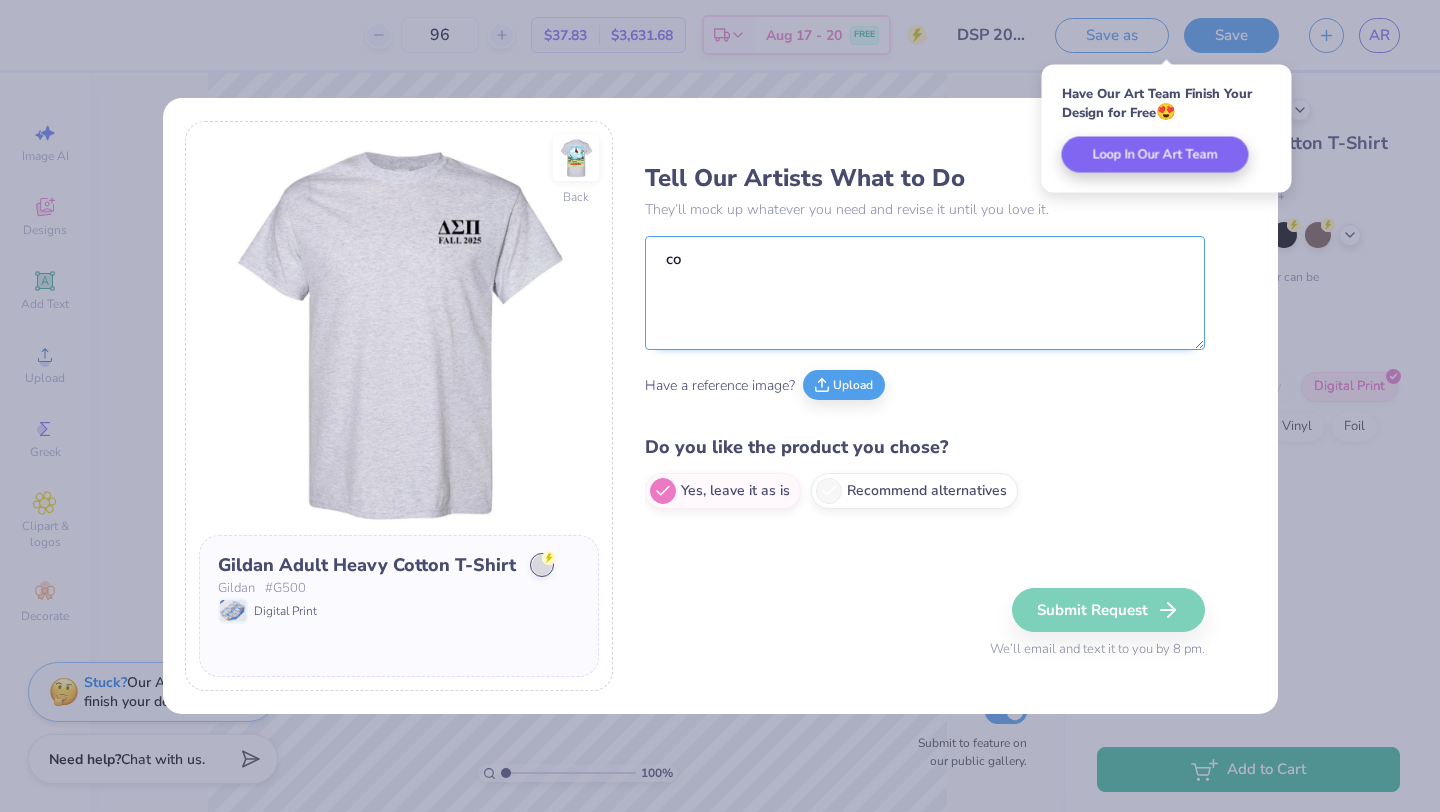 click on "co" at bounding box center [925, 293] 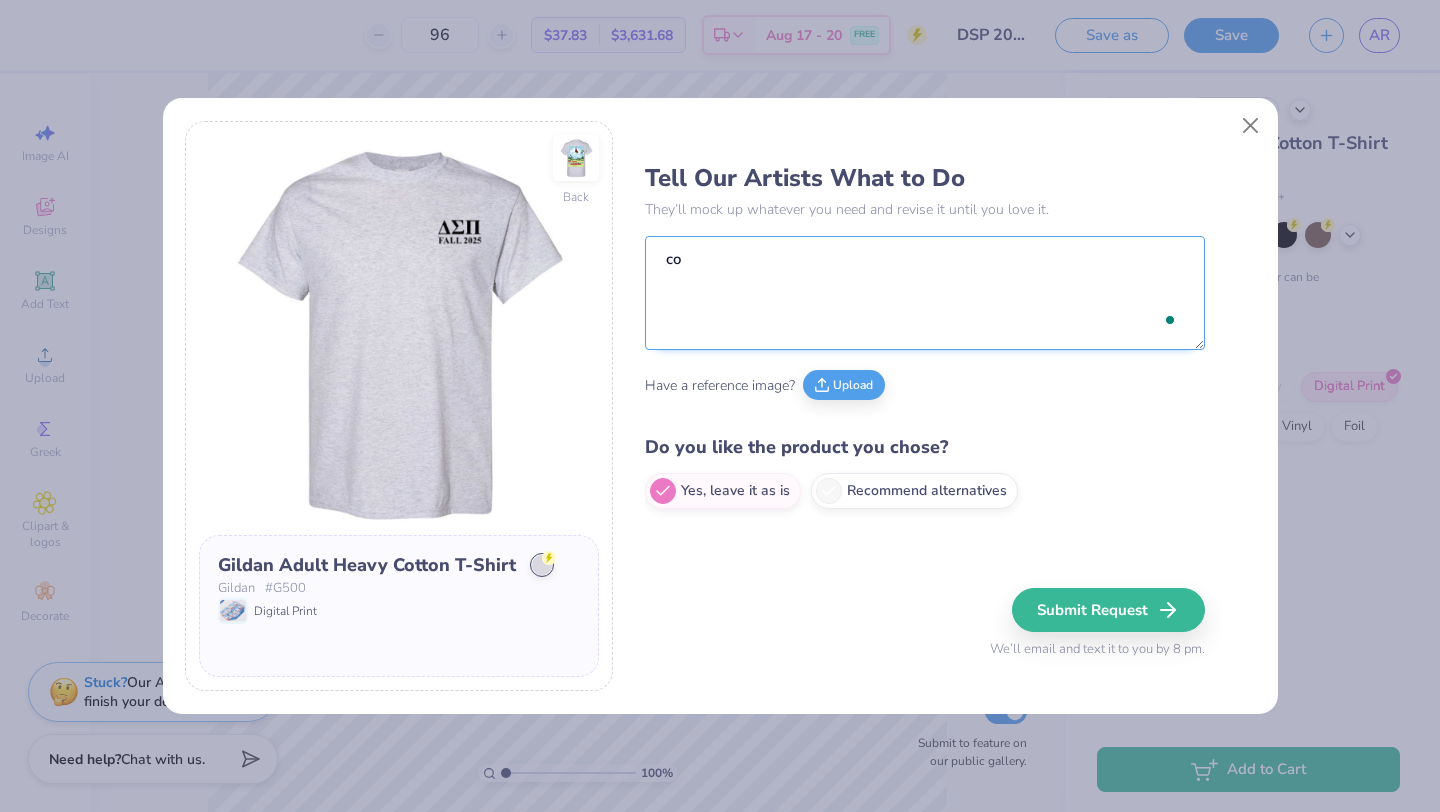 type on "c" 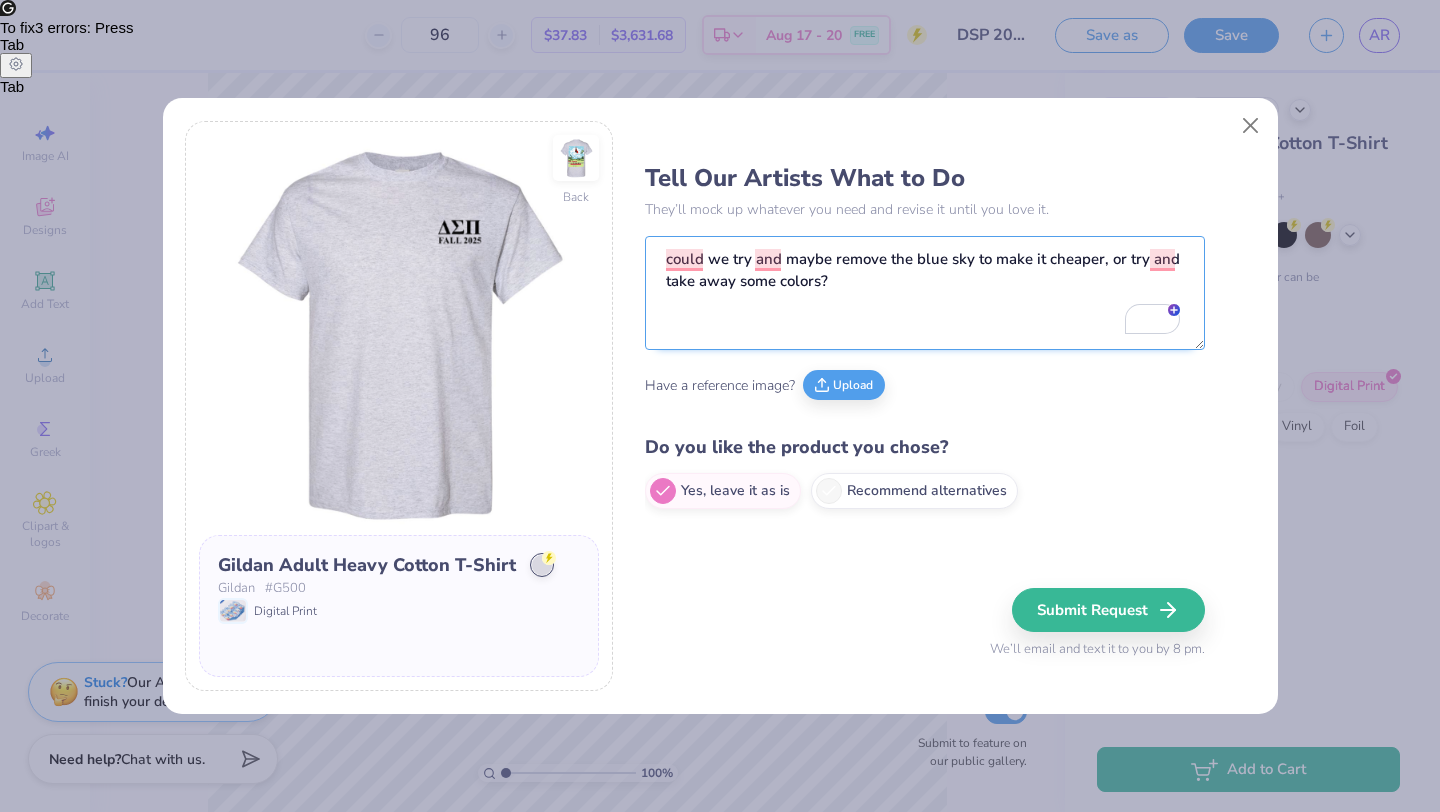 click on "could we try and maybe remove the blue sky to make it cheaper, or try and take away some colors?" at bounding box center (925, 293) 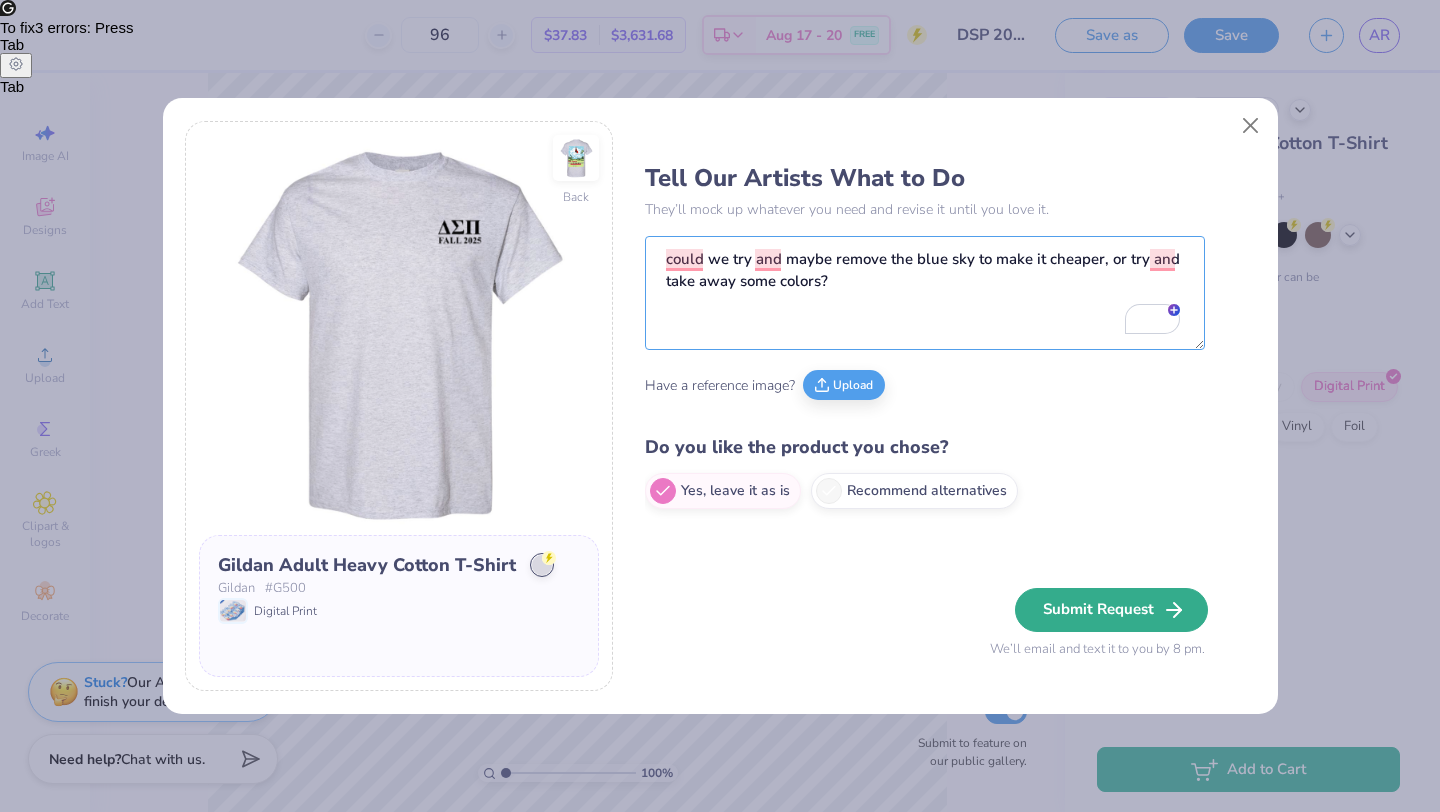 type on "could we try and maybe remove the blue sky to make it cheaper, or try and take away some colors?" 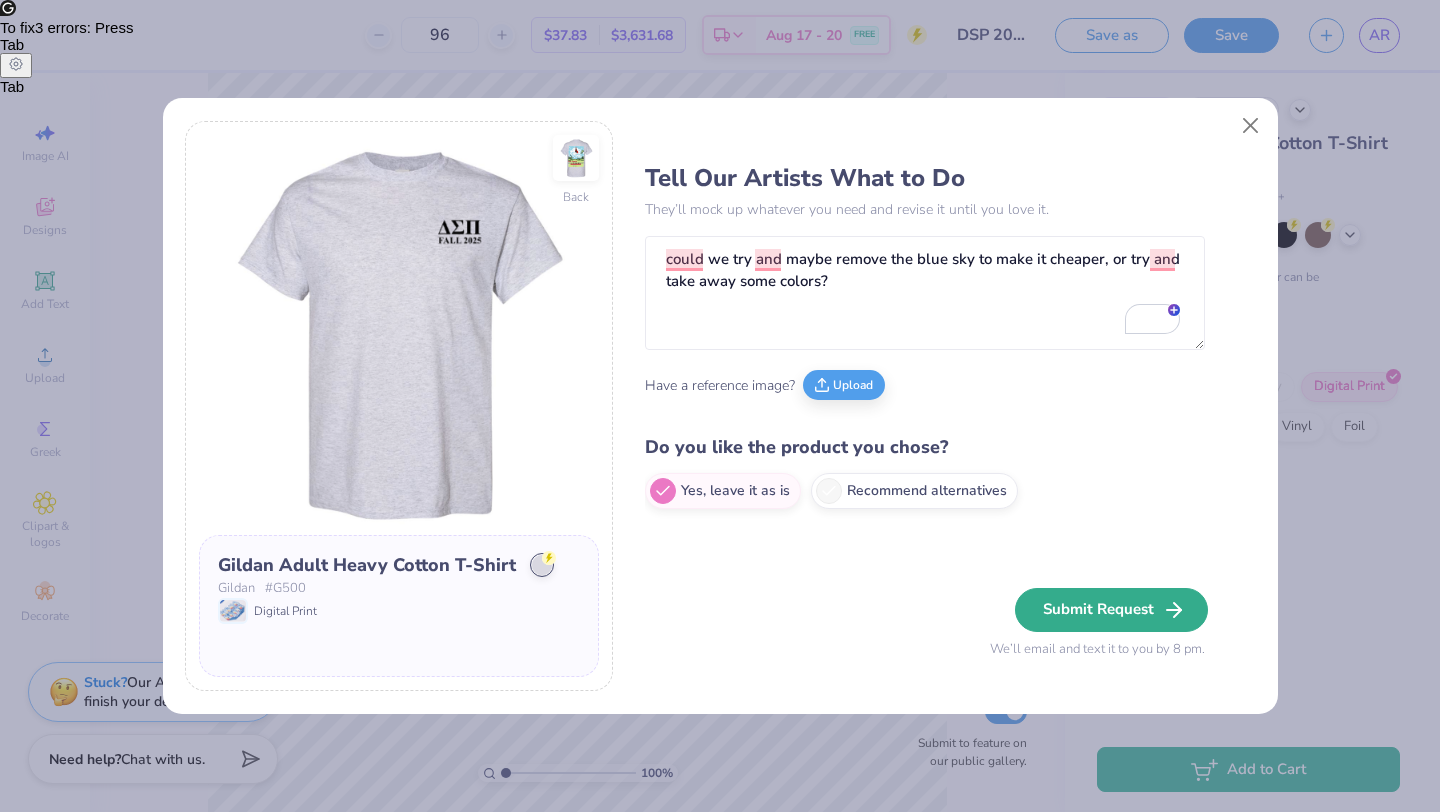 click on "Submit Request" at bounding box center [1111, 610] 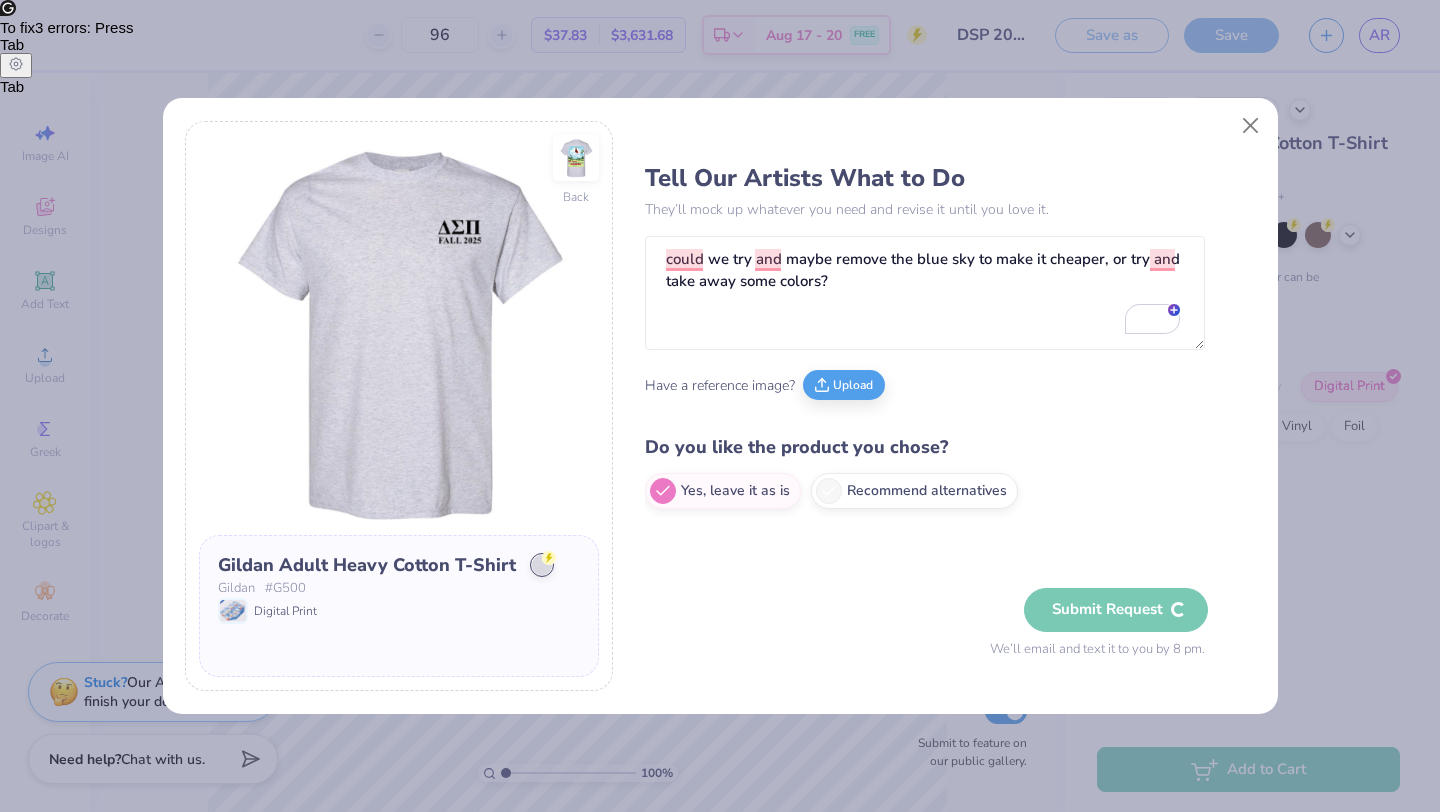 type 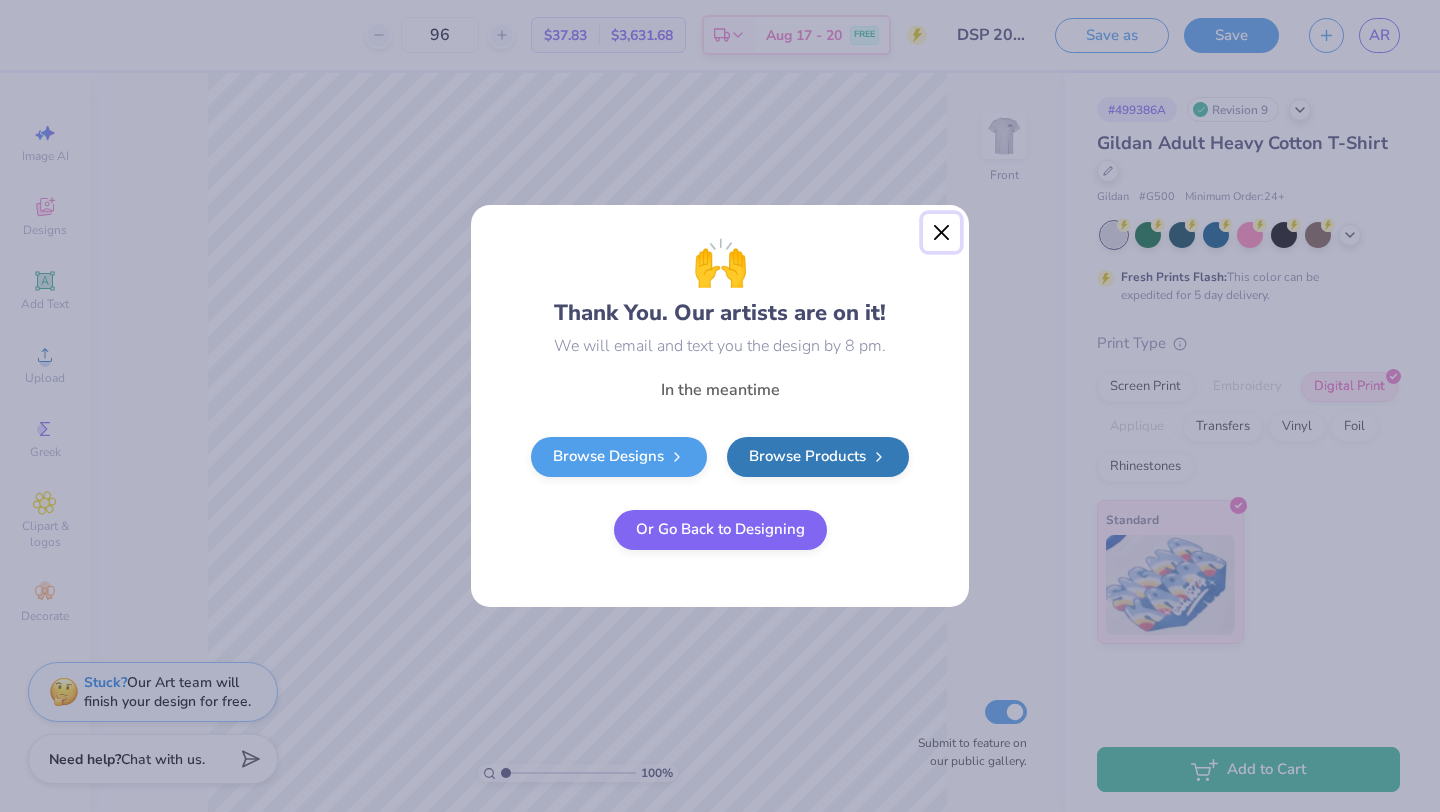 click at bounding box center (942, 233) 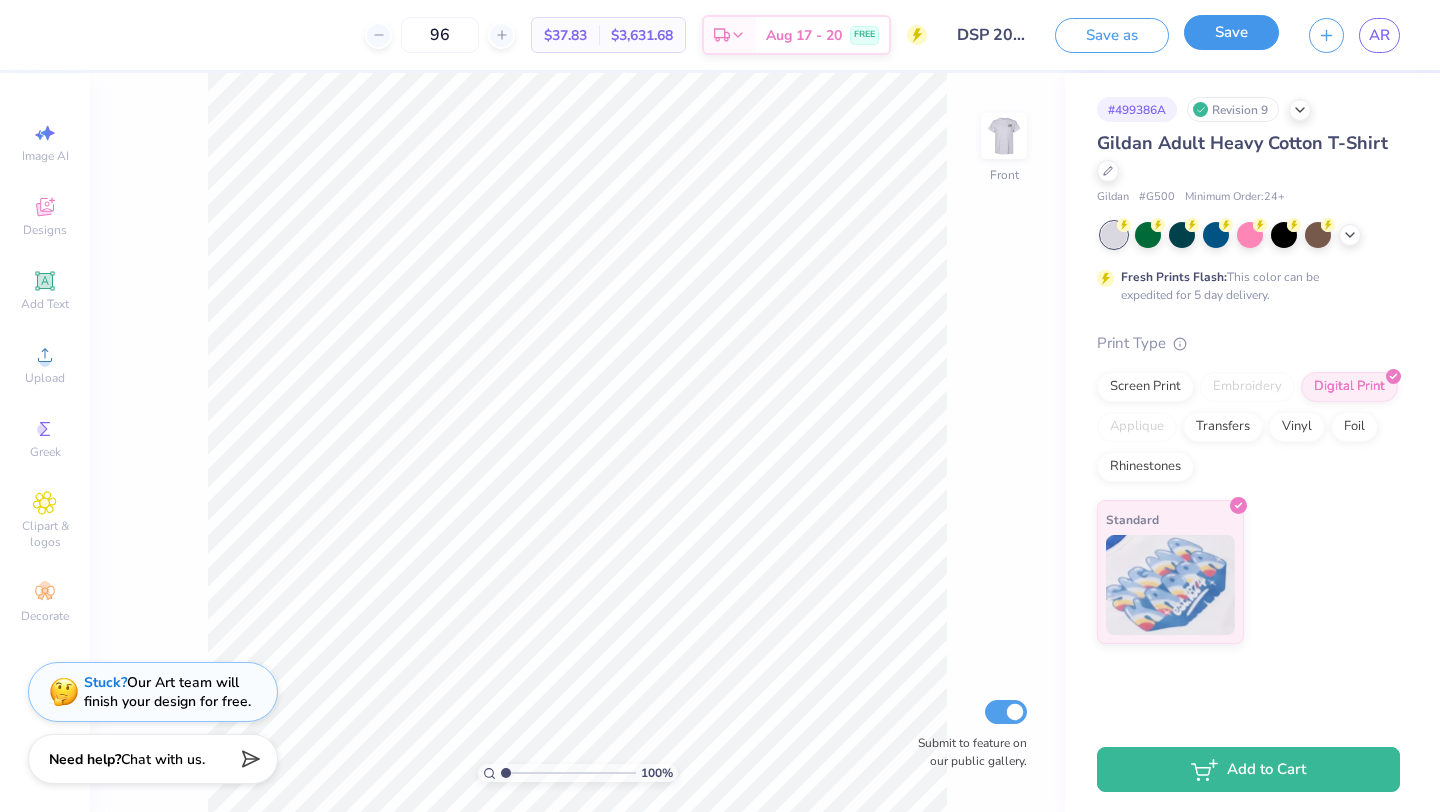 click on "Save" at bounding box center [1231, 32] 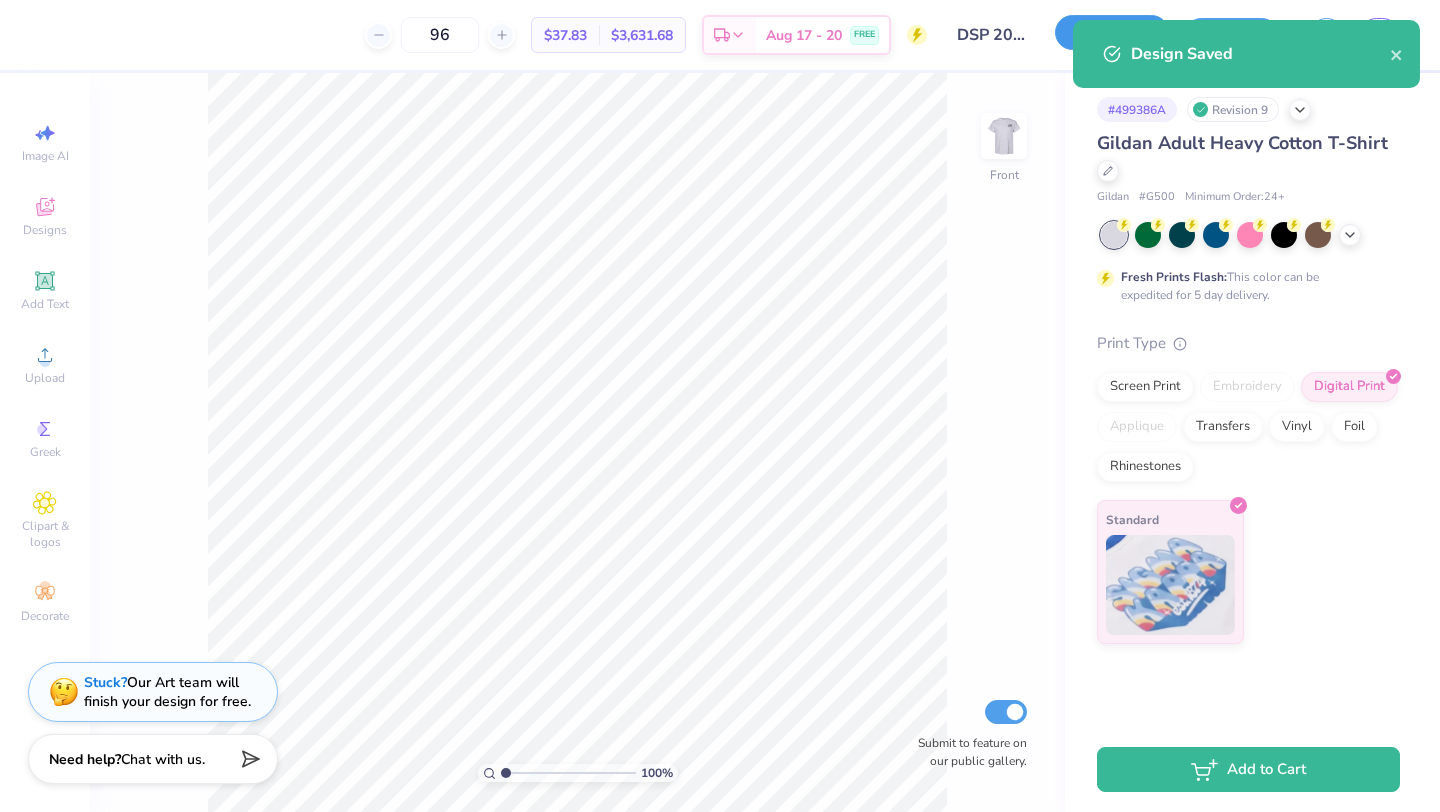 click on "Save as" at bounding box center (1112, 32) 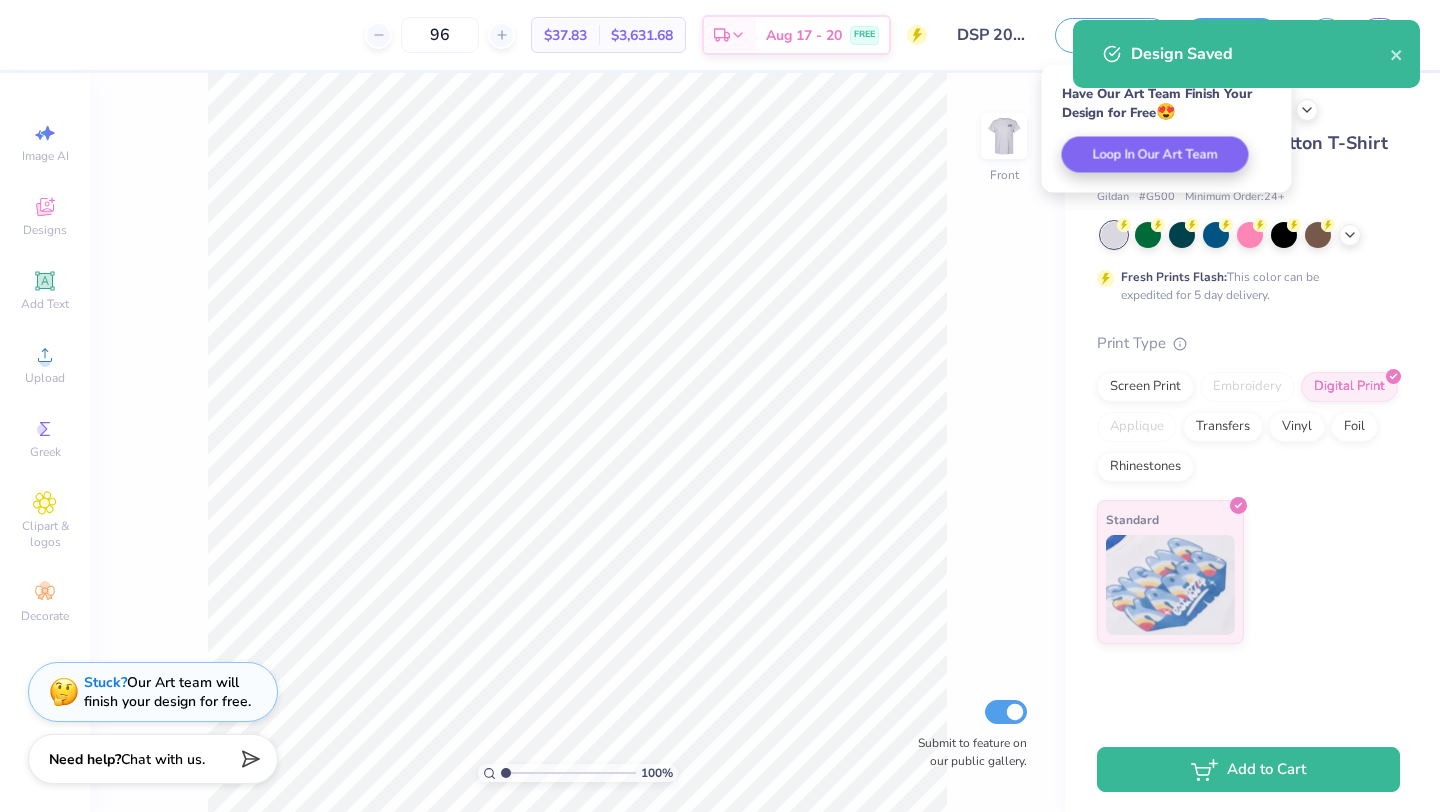 click on "Design Saved" at bounding box center (1260, 54) 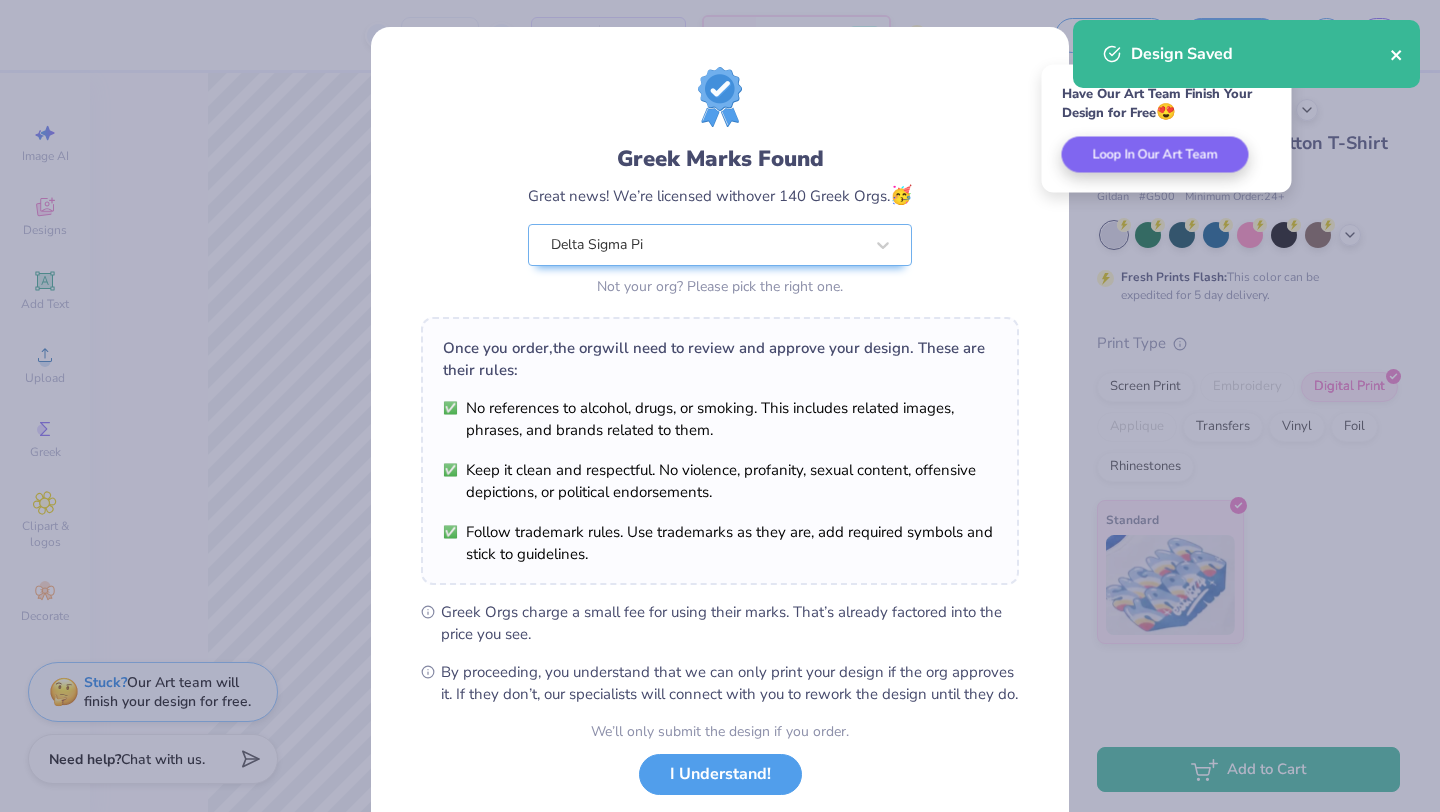 click 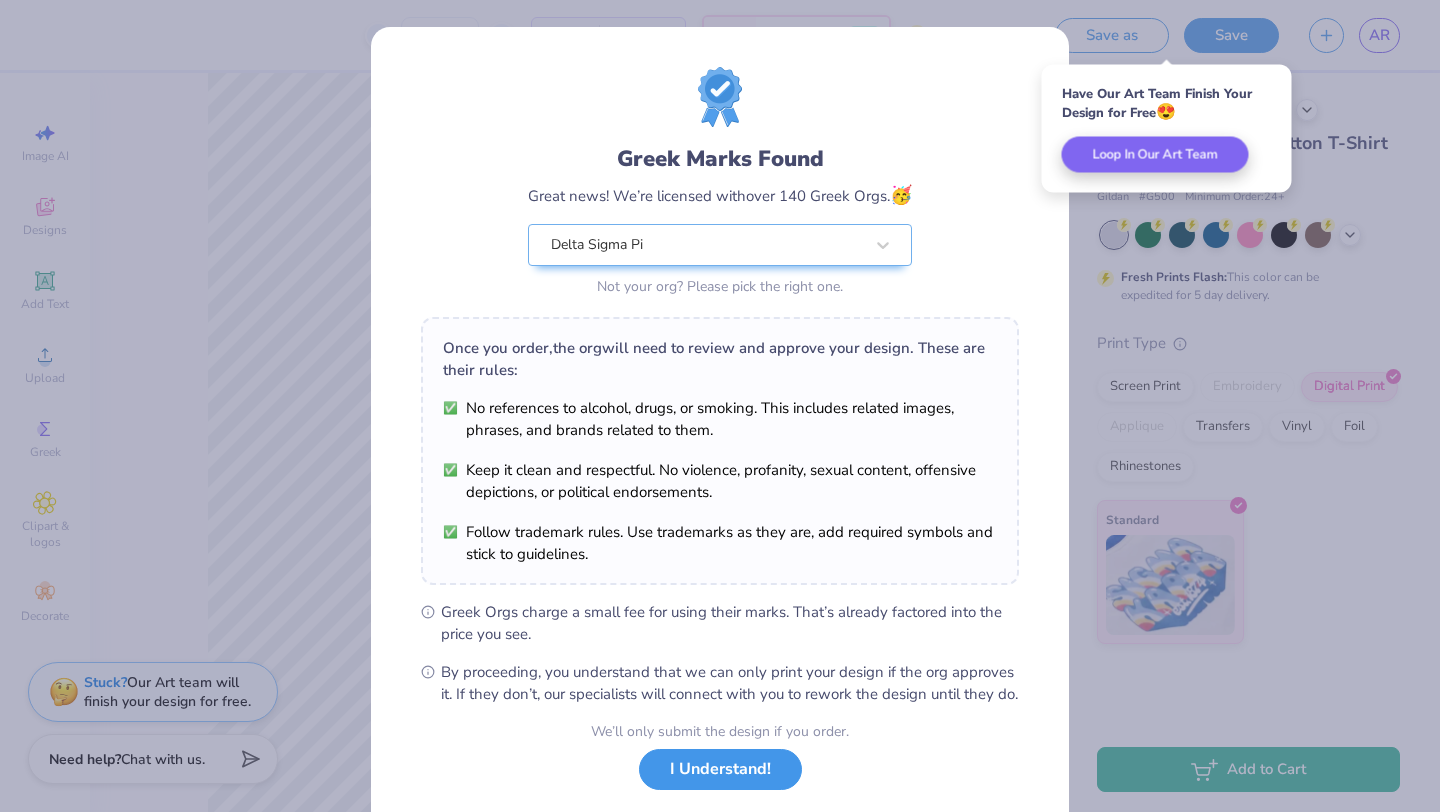 click on "I Understand!" at bounding box center [720, 769] 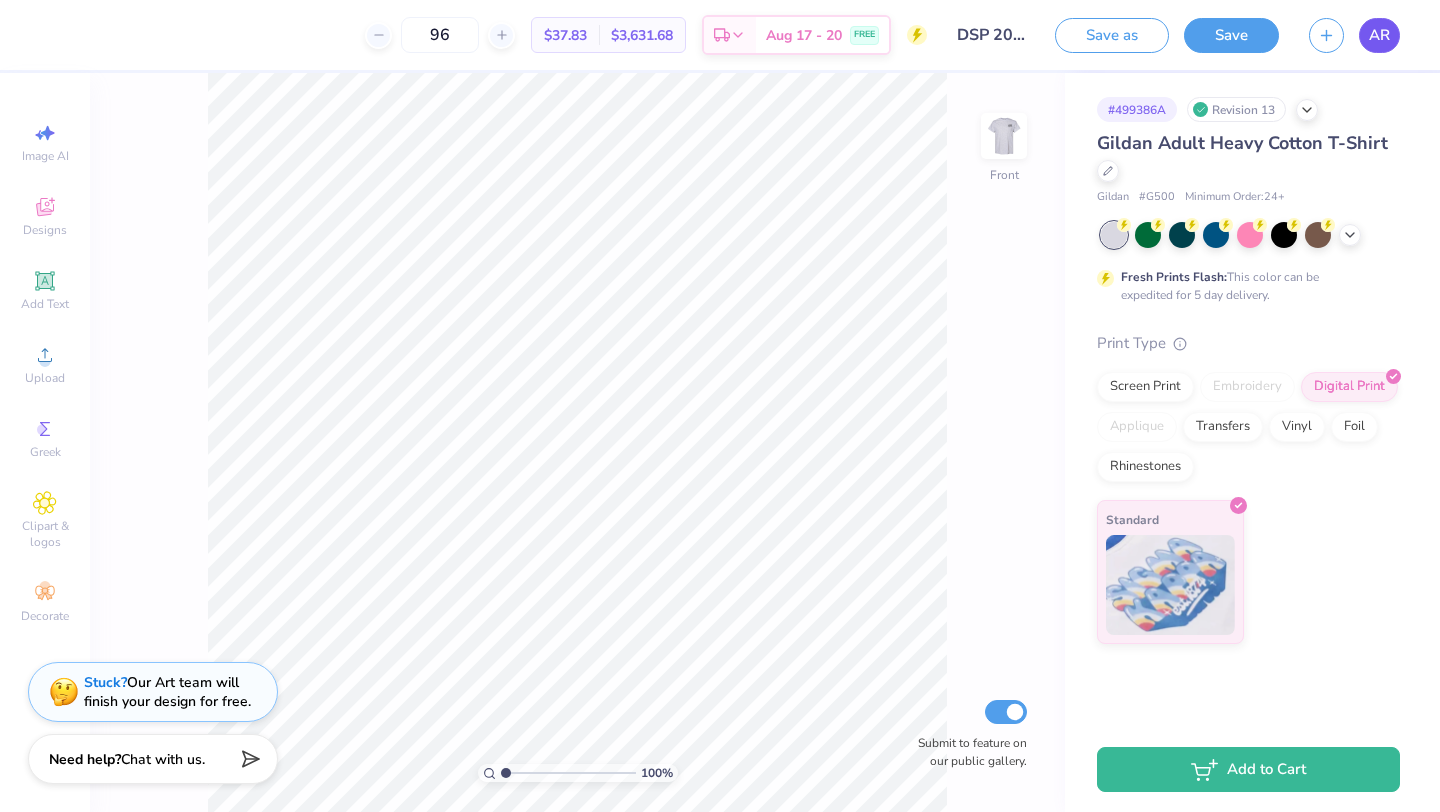 click on "AR" at bounding box center (1379, 35) 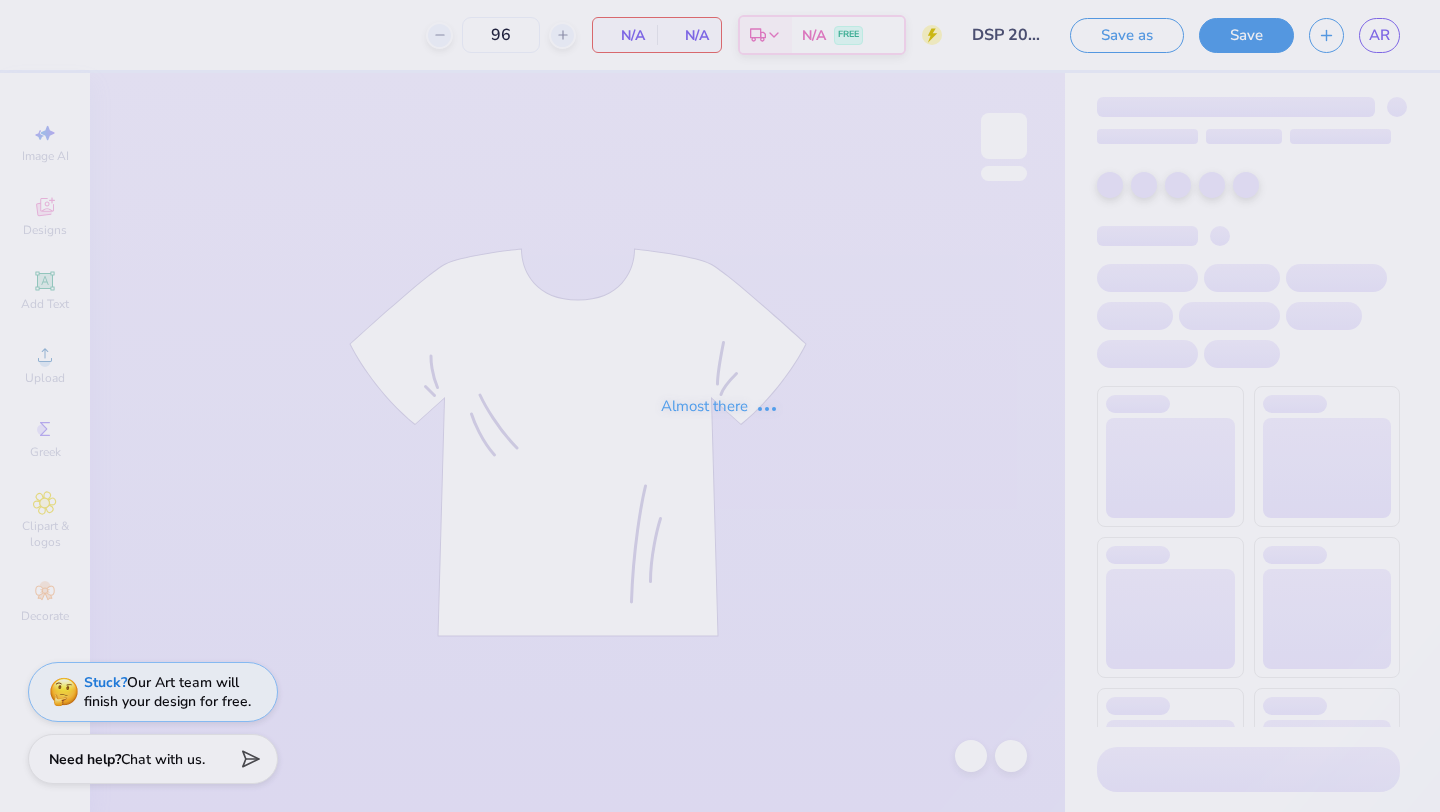 scroll, scrollTop: 0, scrollLeft: 0, axis: both 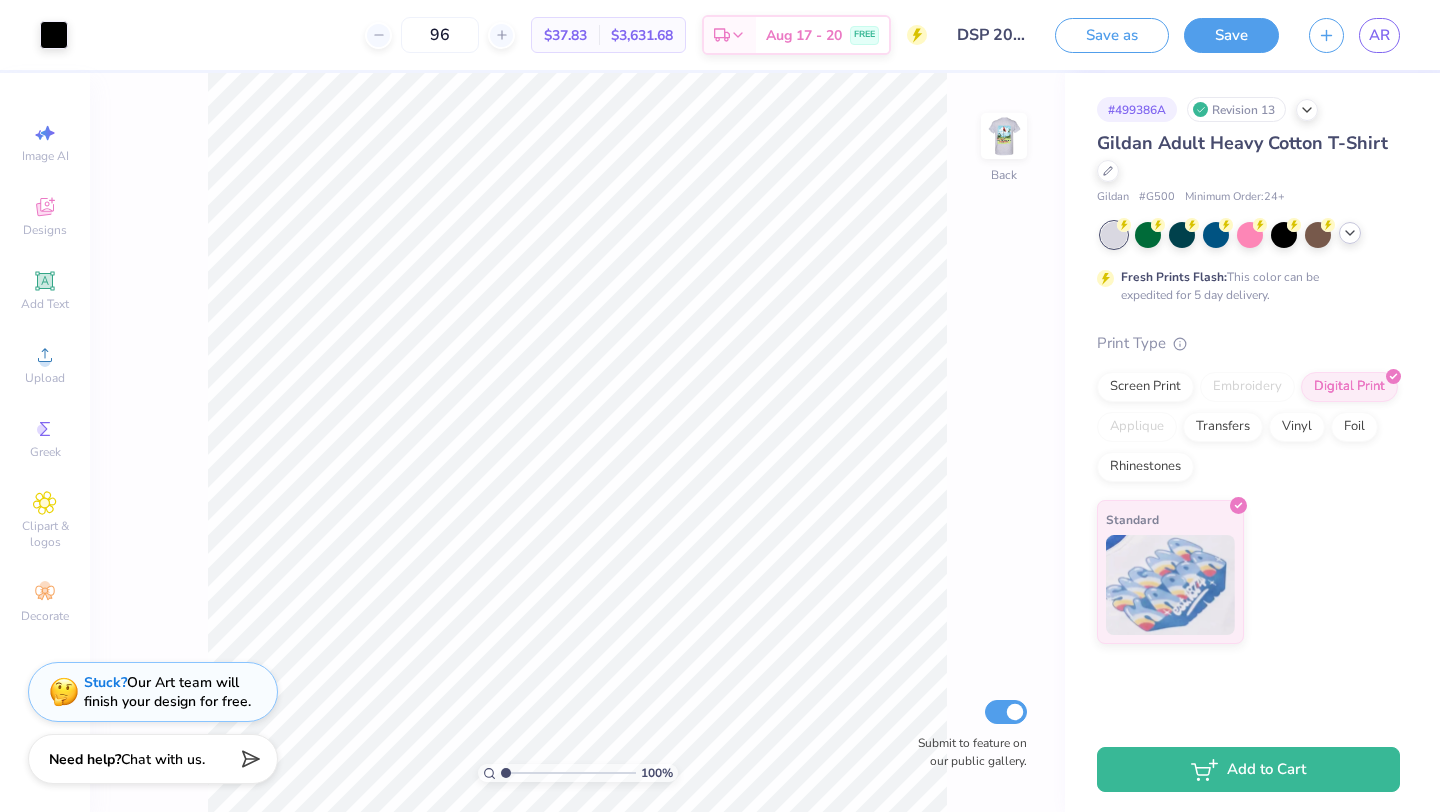click at bounding box center [1250, 235] 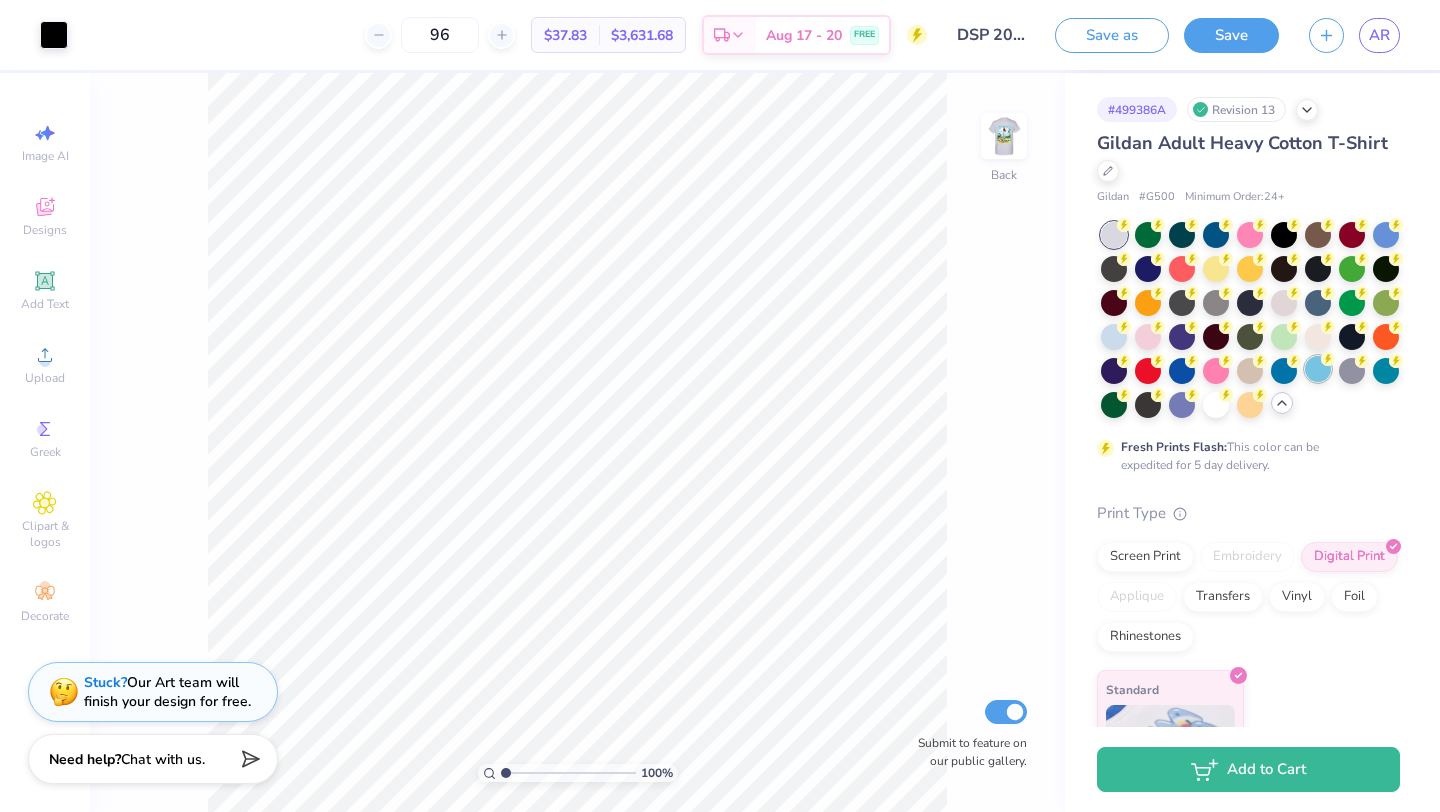 click at bounding box center [1318, 369] 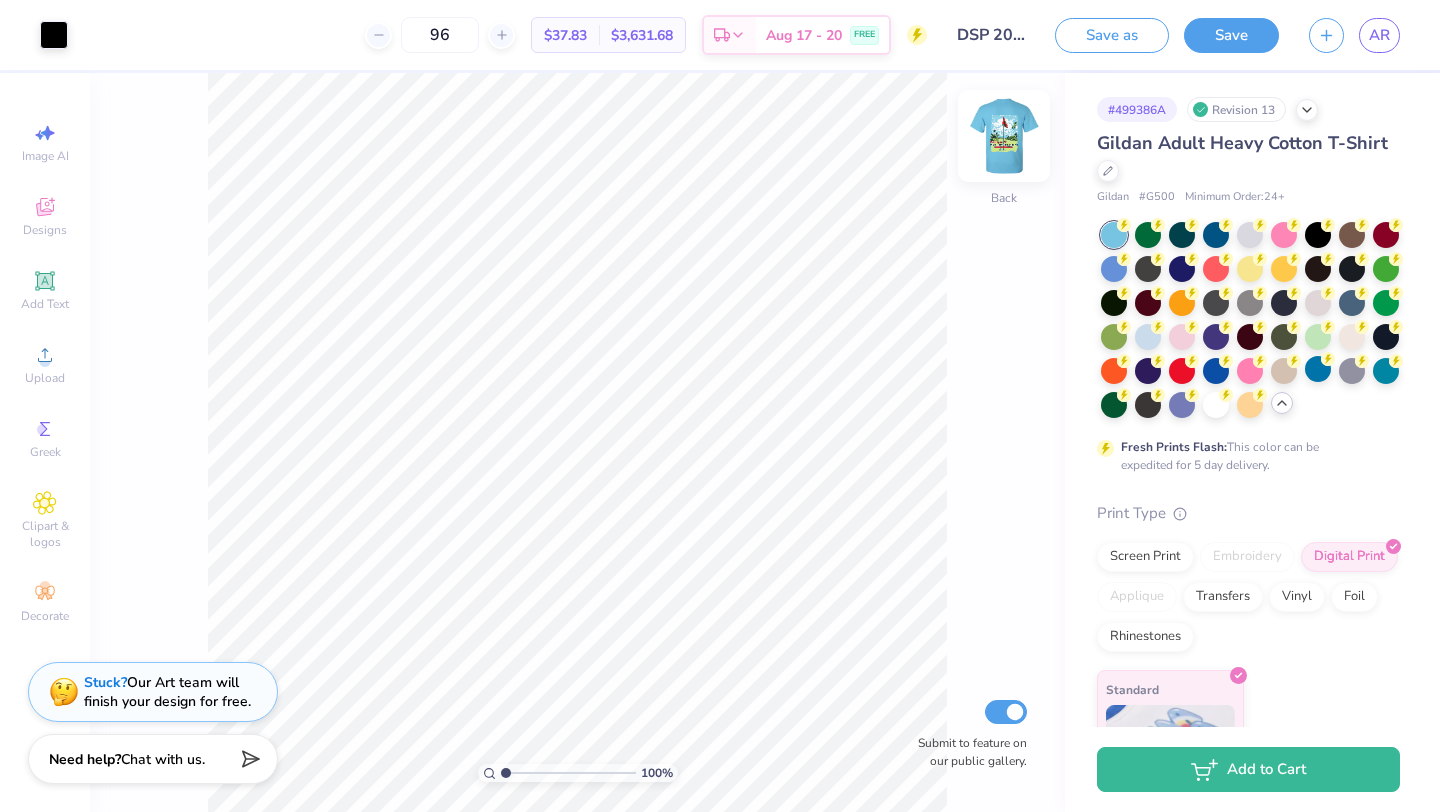 click at bounding box center (1004, 136) 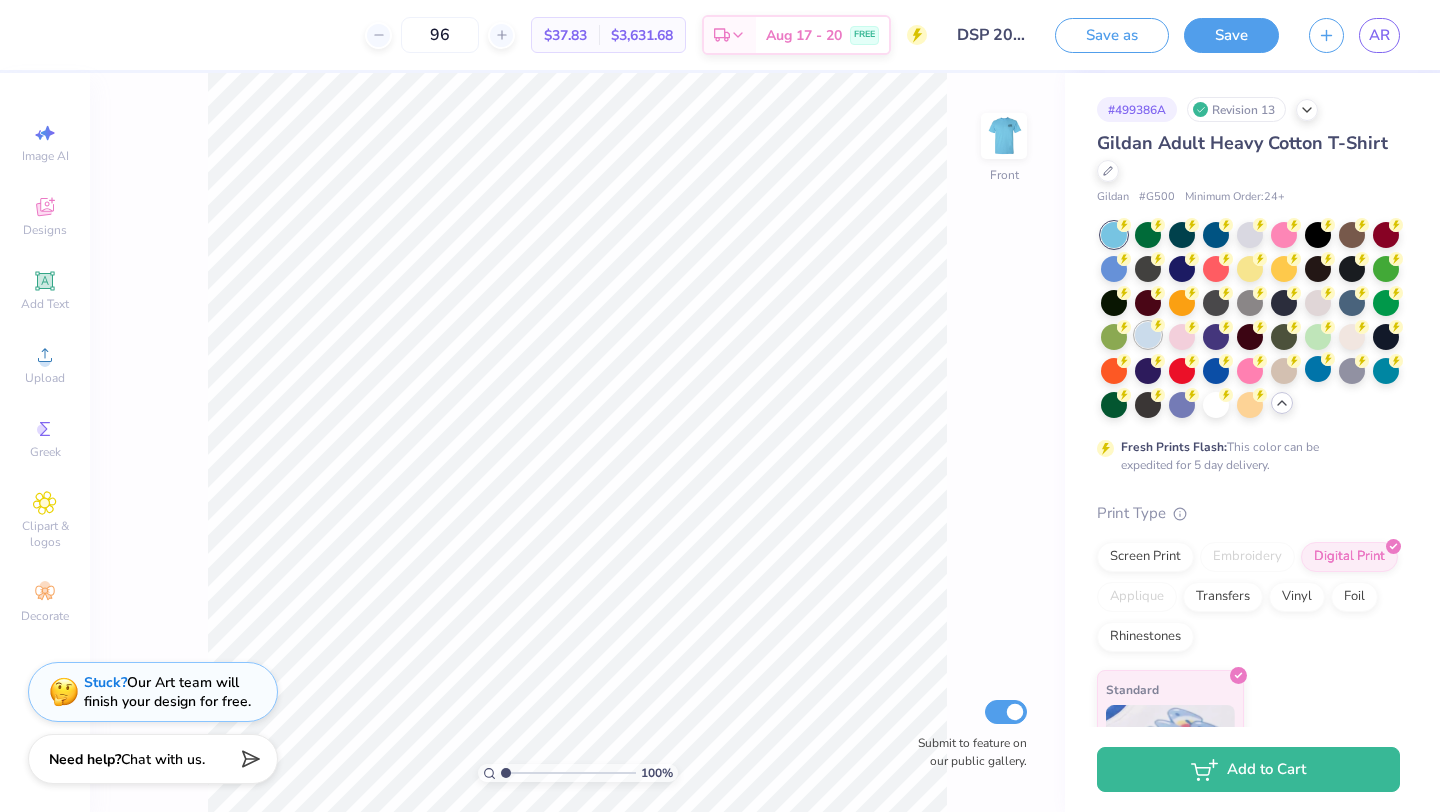 click at bounding box center [1148, 335] 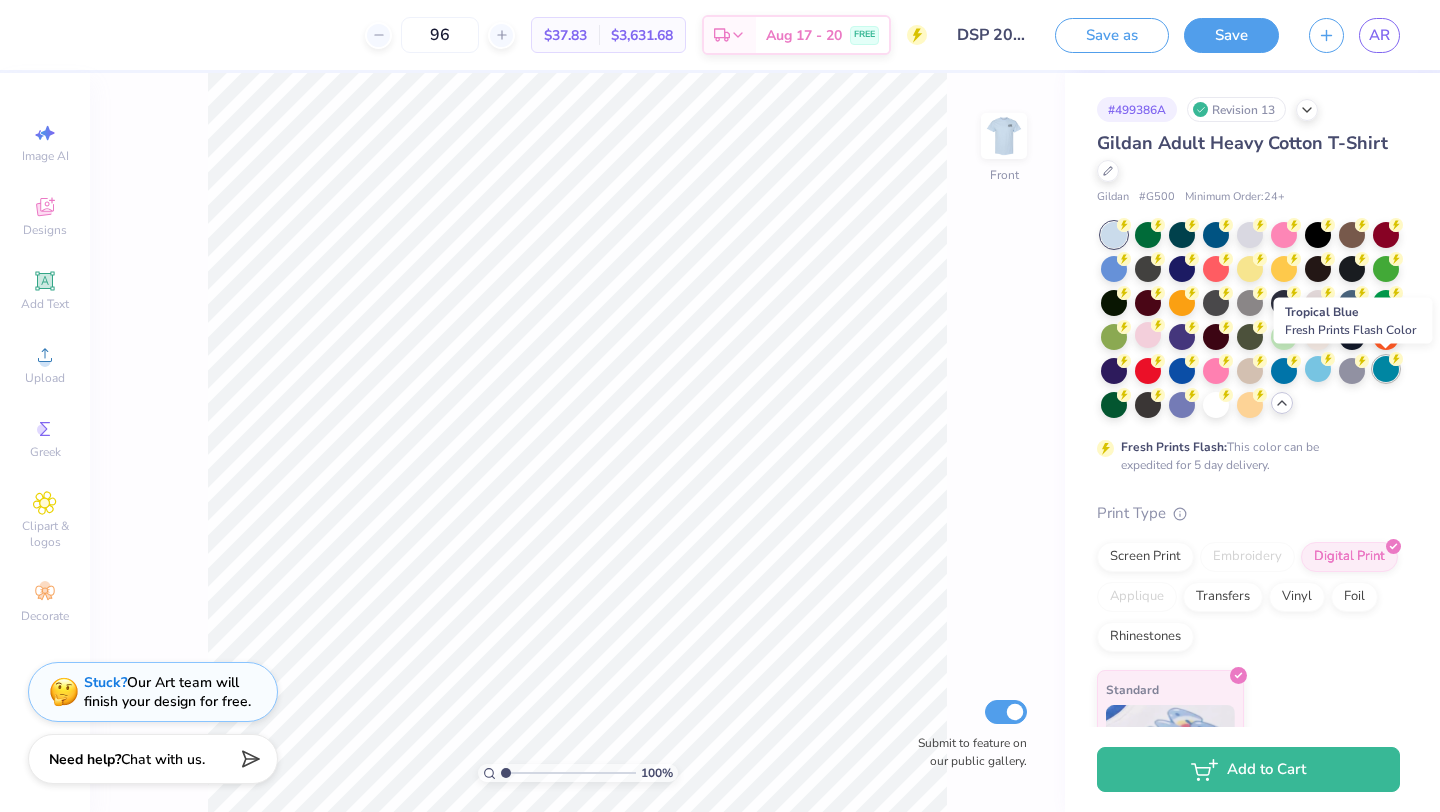click at bounding box center (1386, 369) 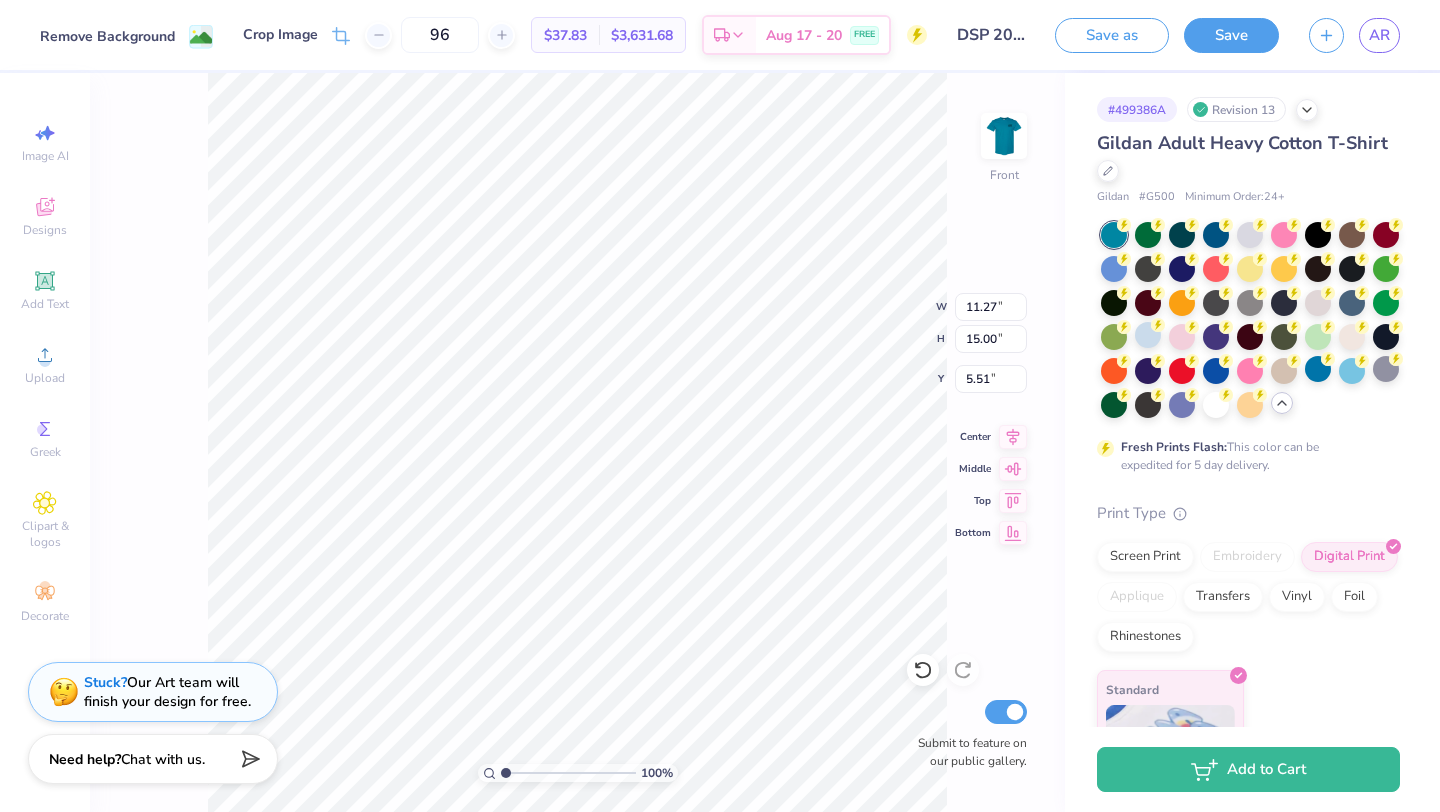 click 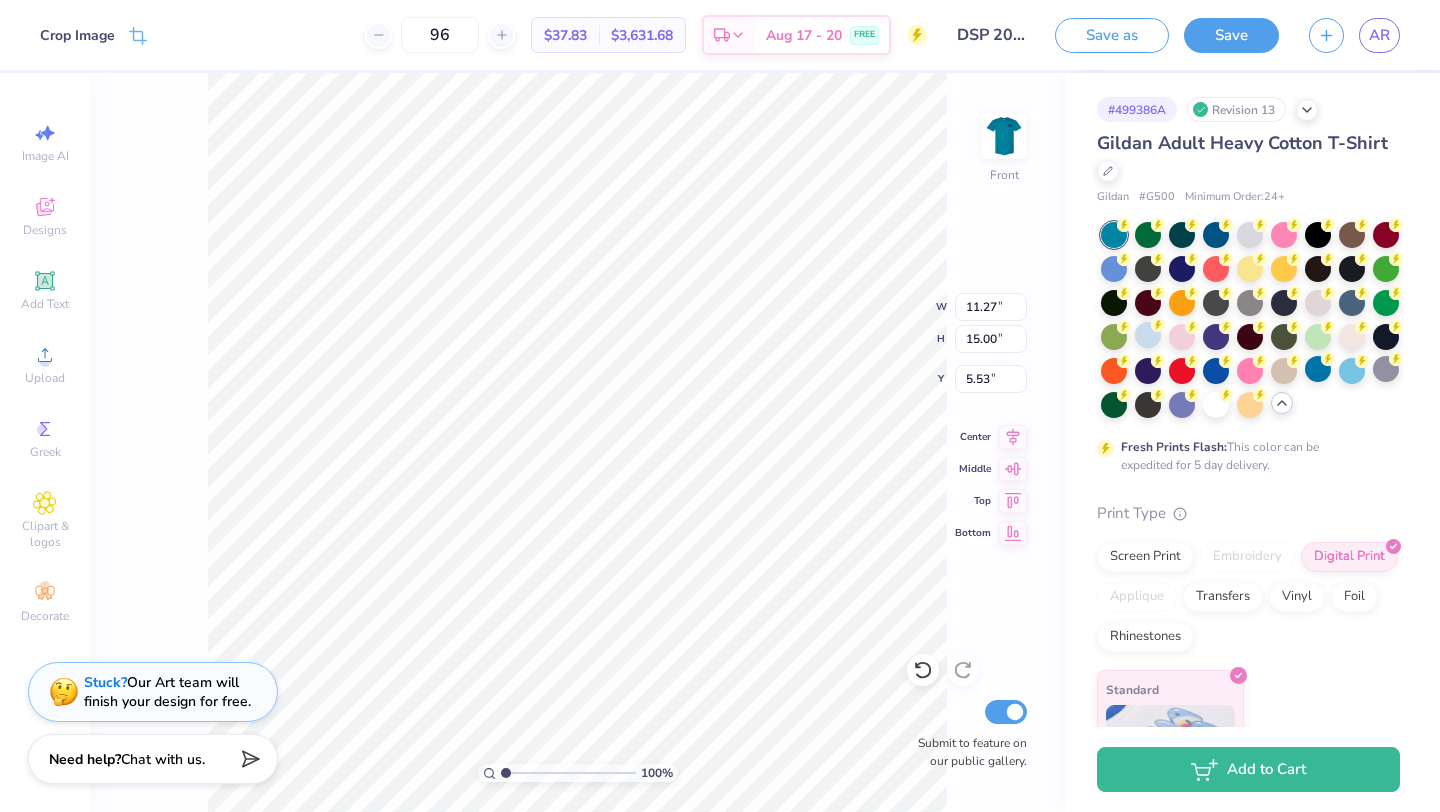 type on "5.54" 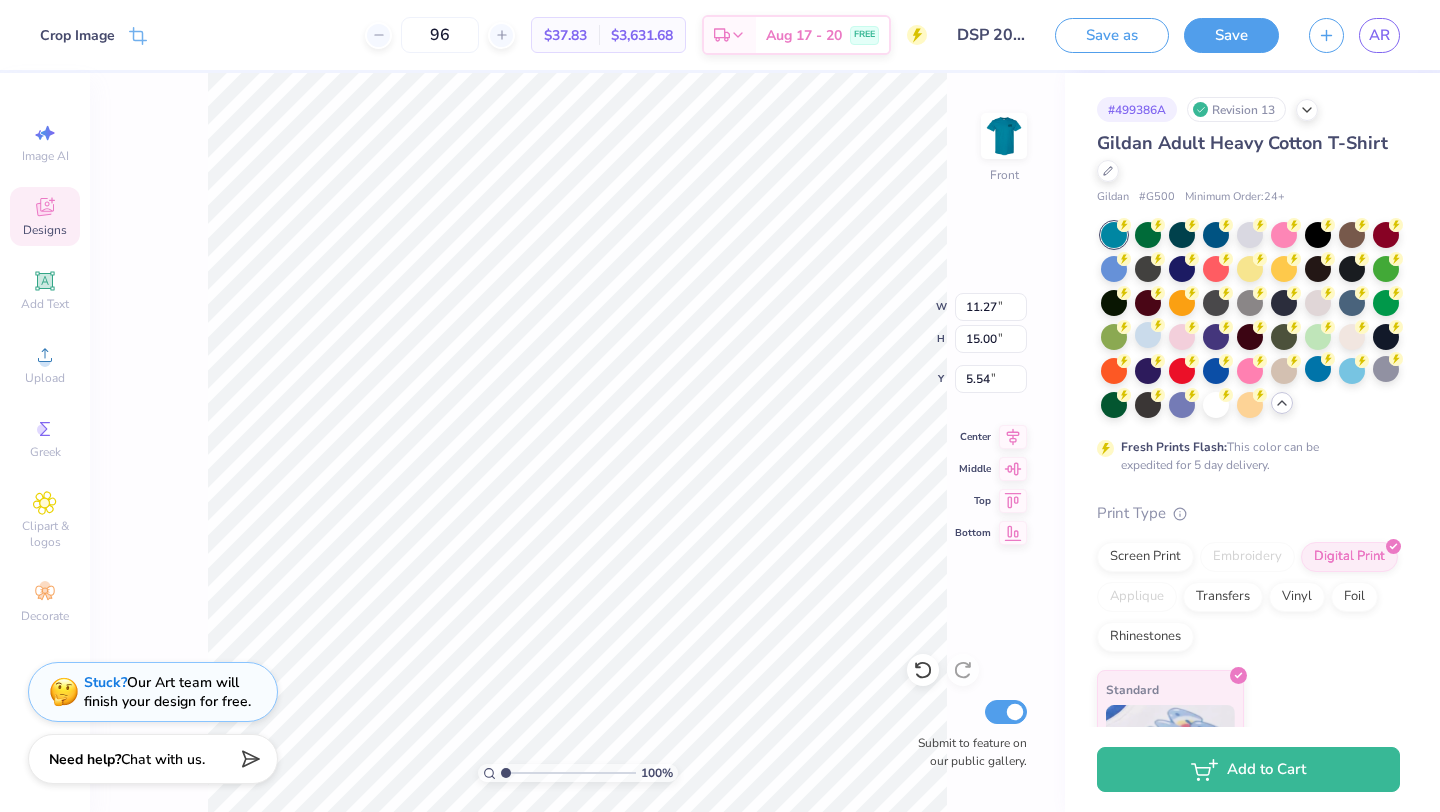 click 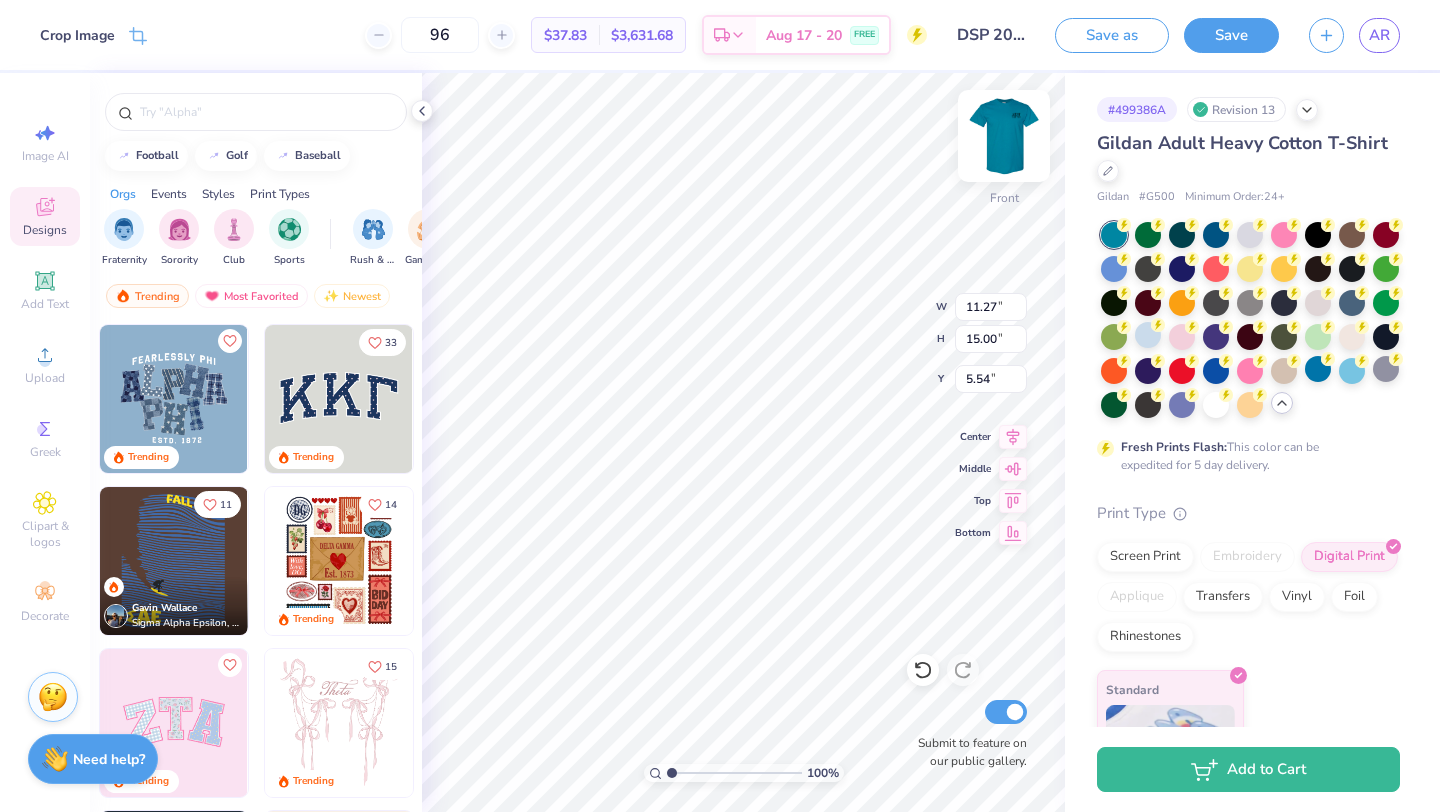 click at bounding box center [1004, 136] 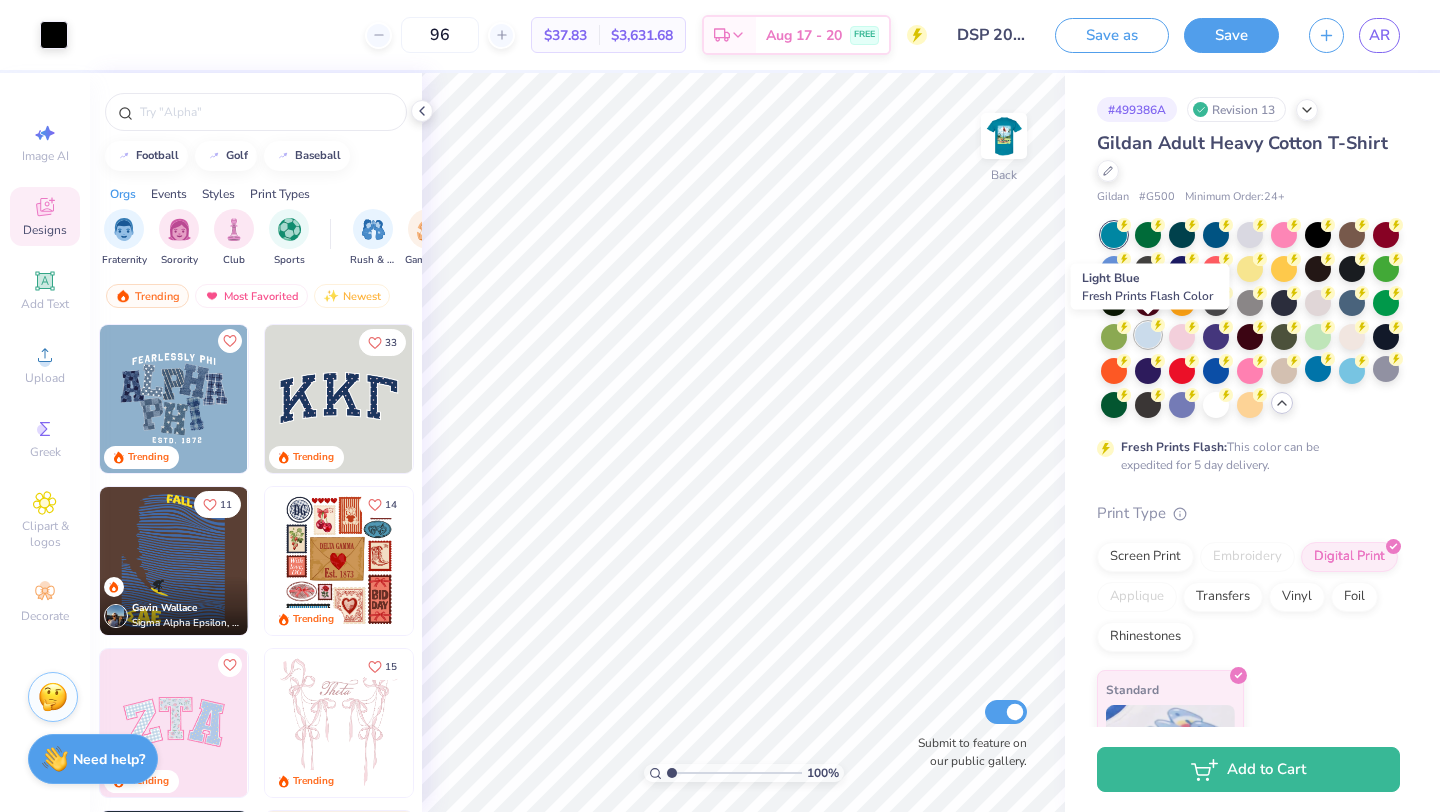 click at bounding box center (1148, 335) 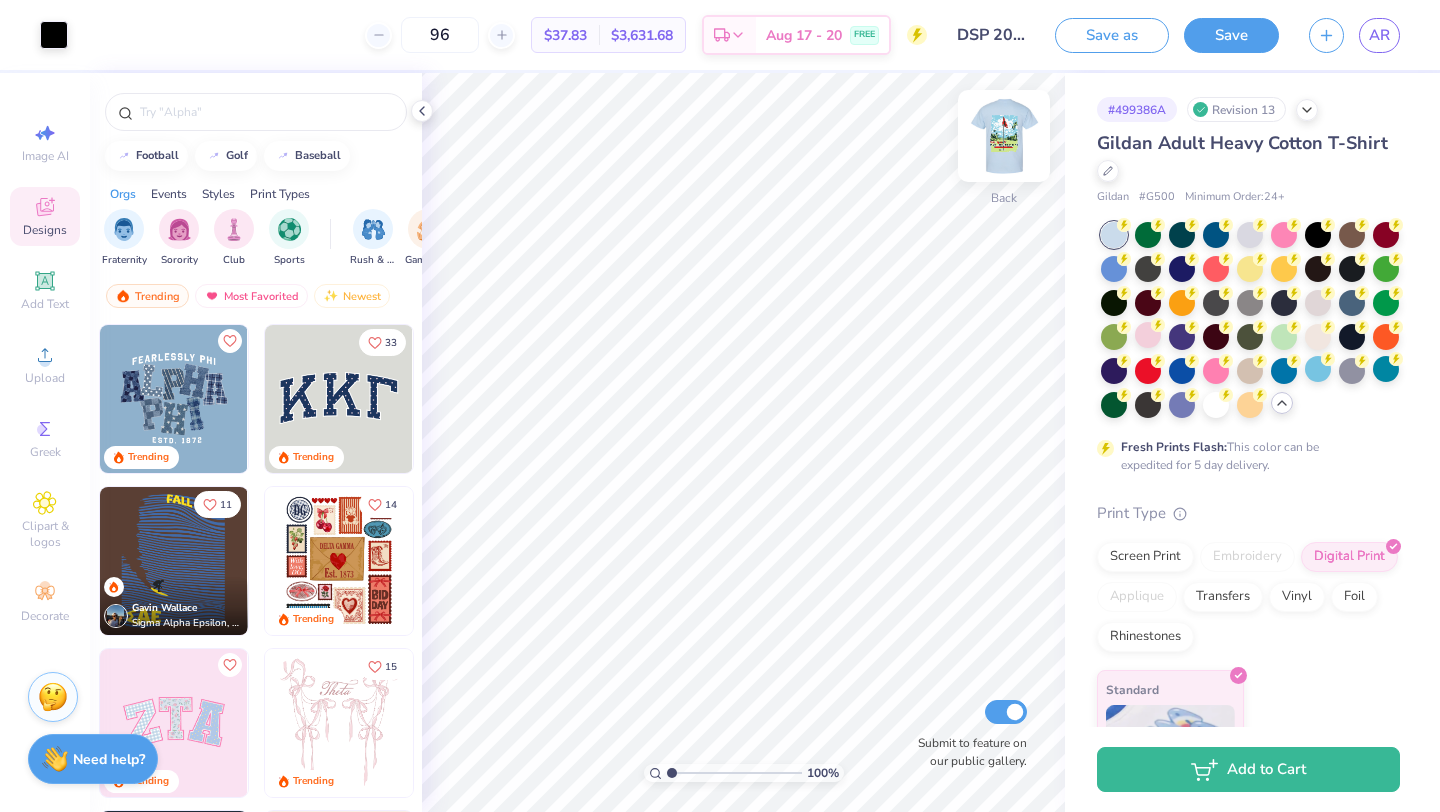 click at bounding box center [1004, 136] 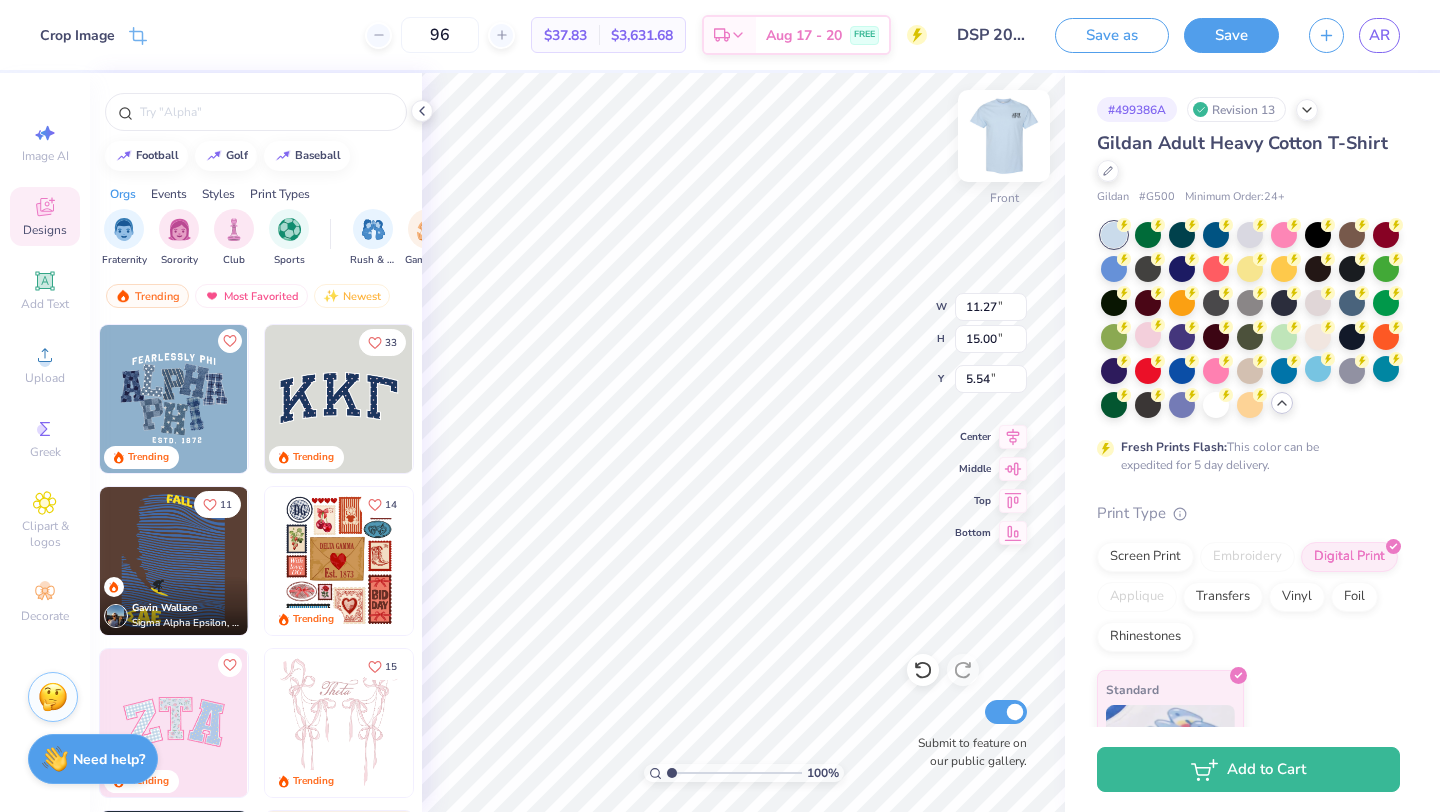 type on "5.55" 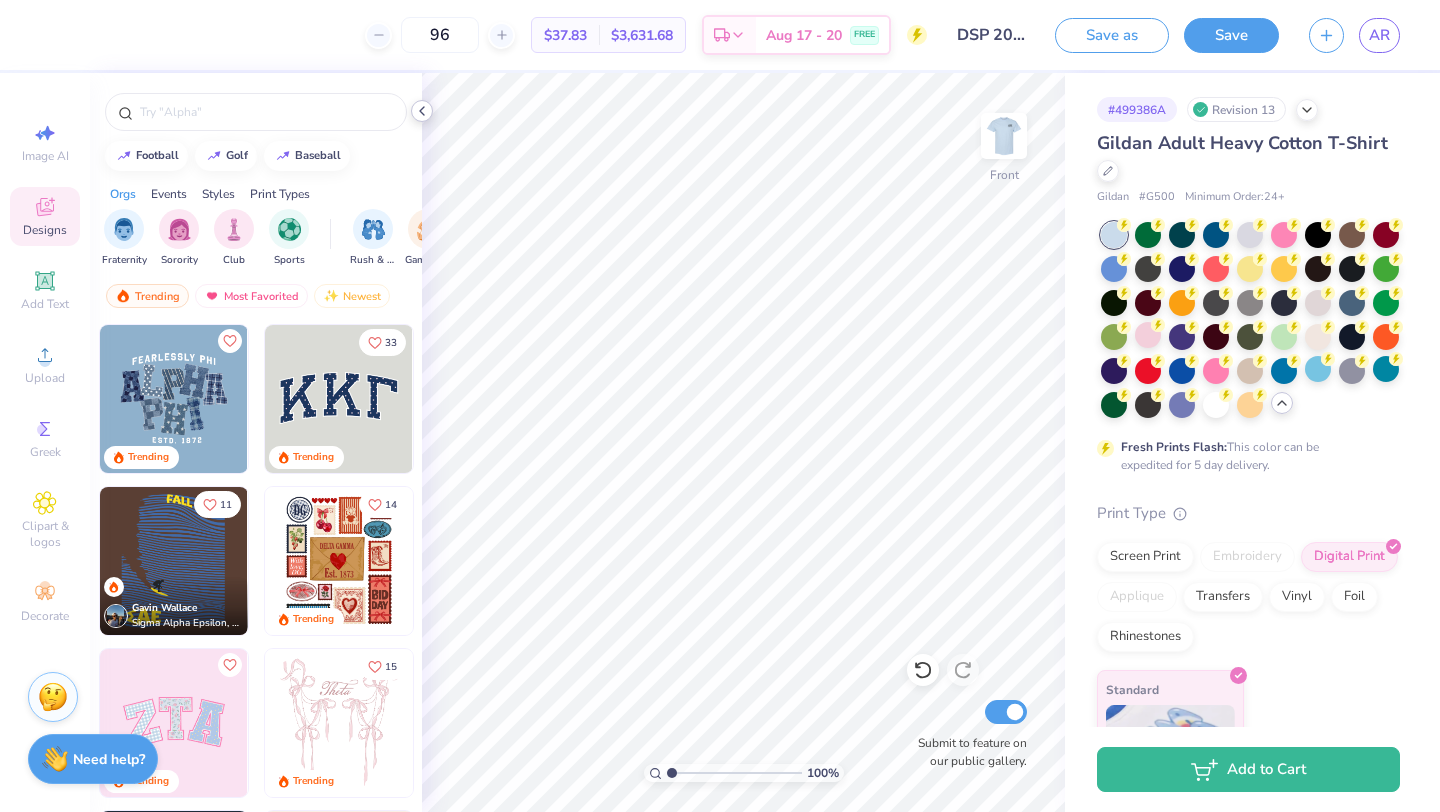 click 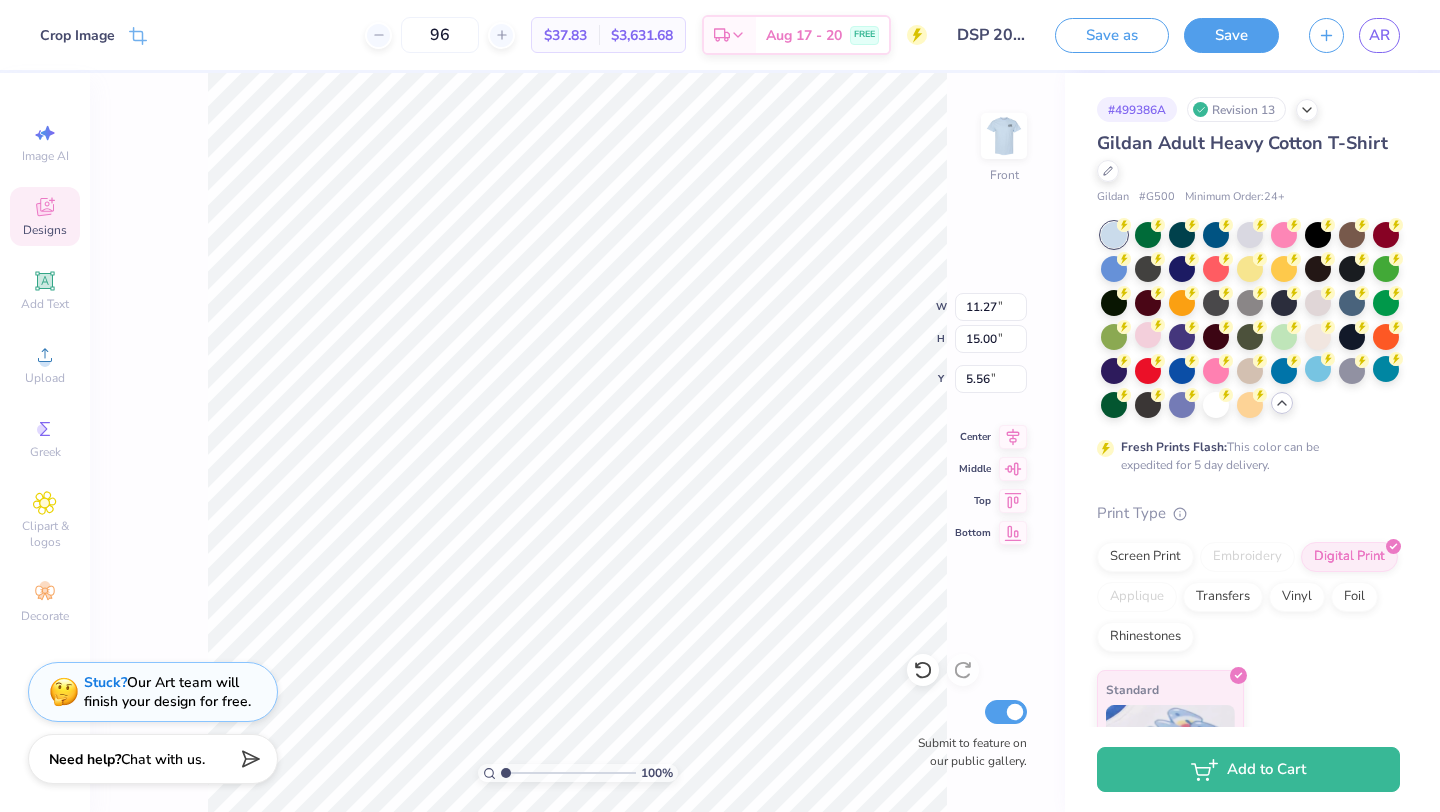 type on "5.58" 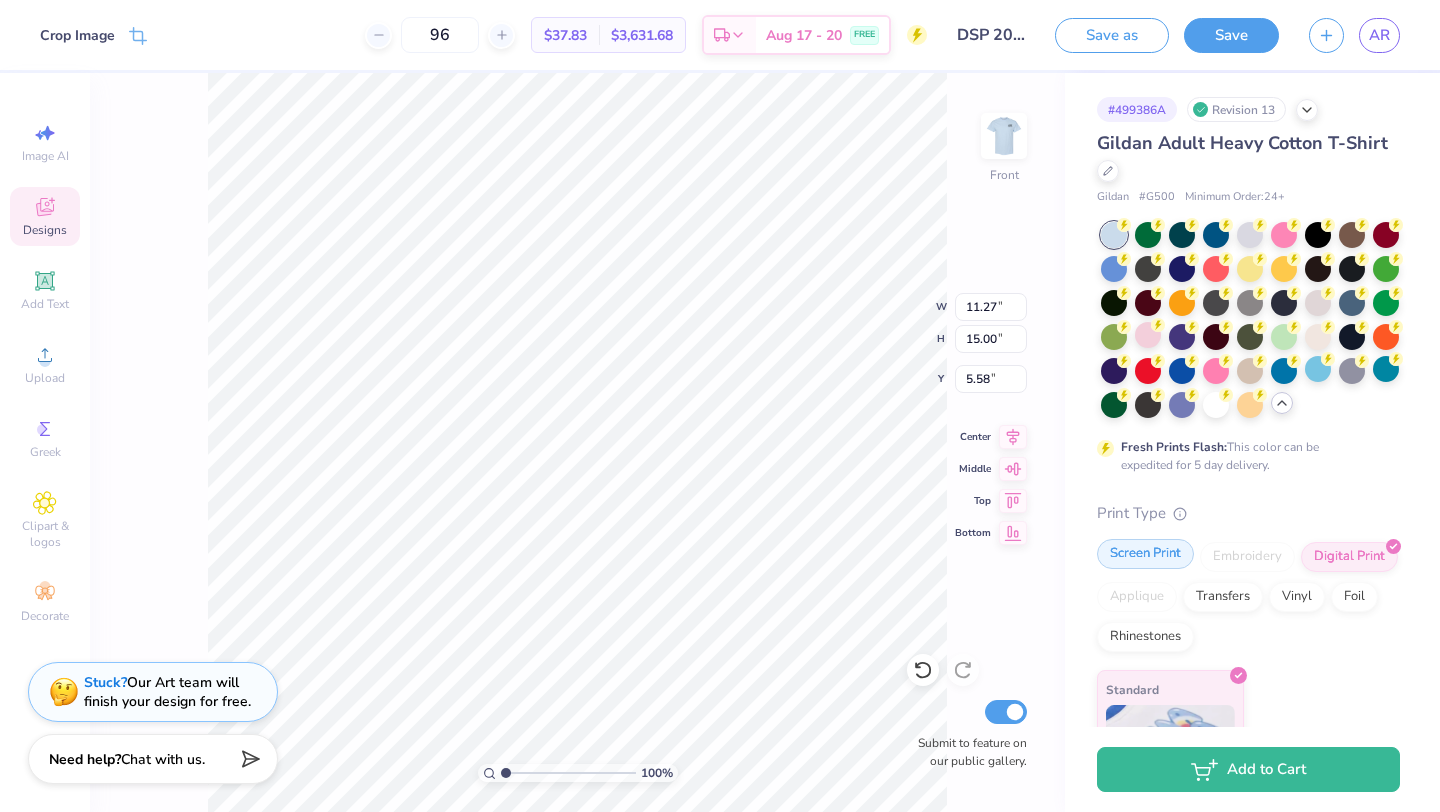 click on "Screen Print" at bounding box center [1145, 554] 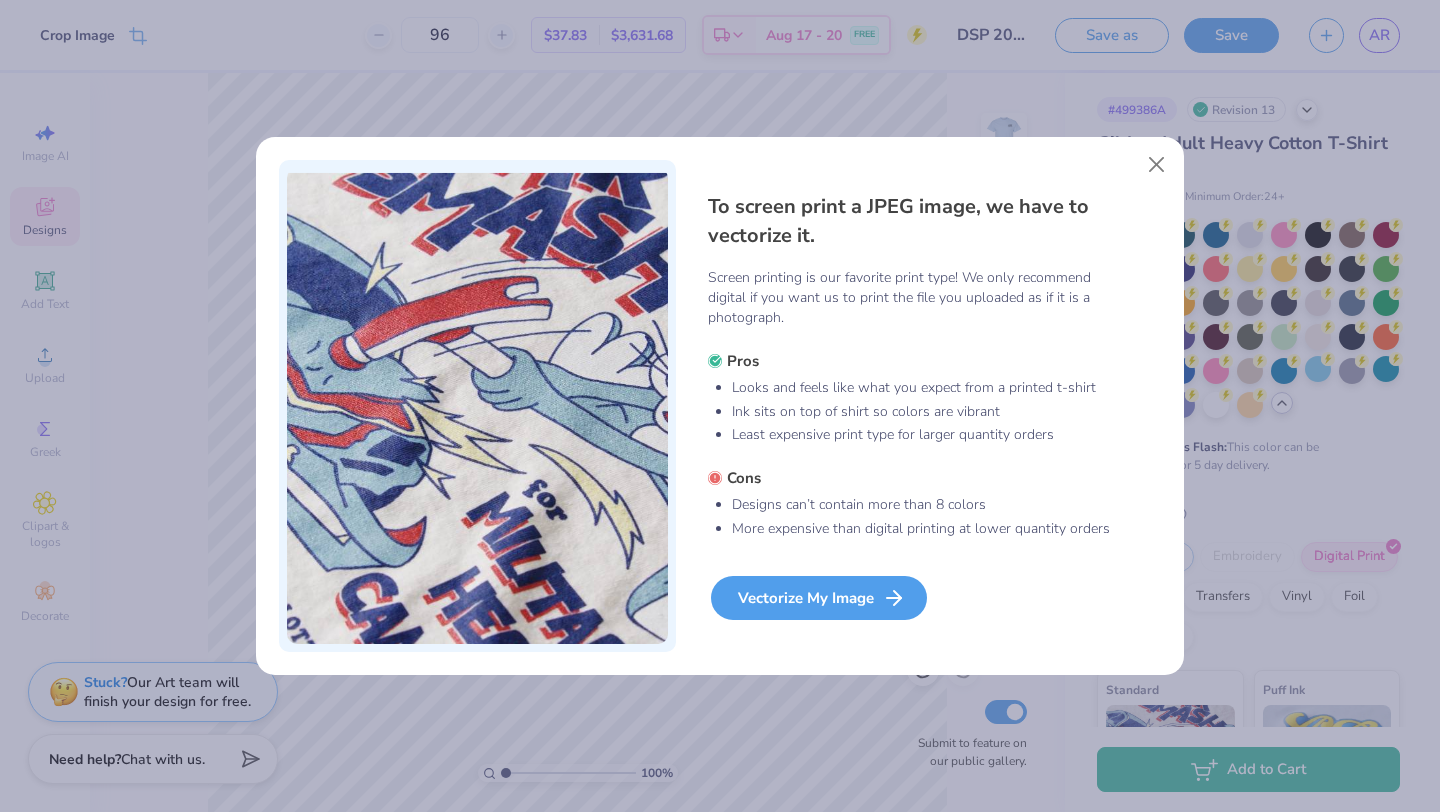 click on "Vectorize My Image" at bounding box center [819, 598] 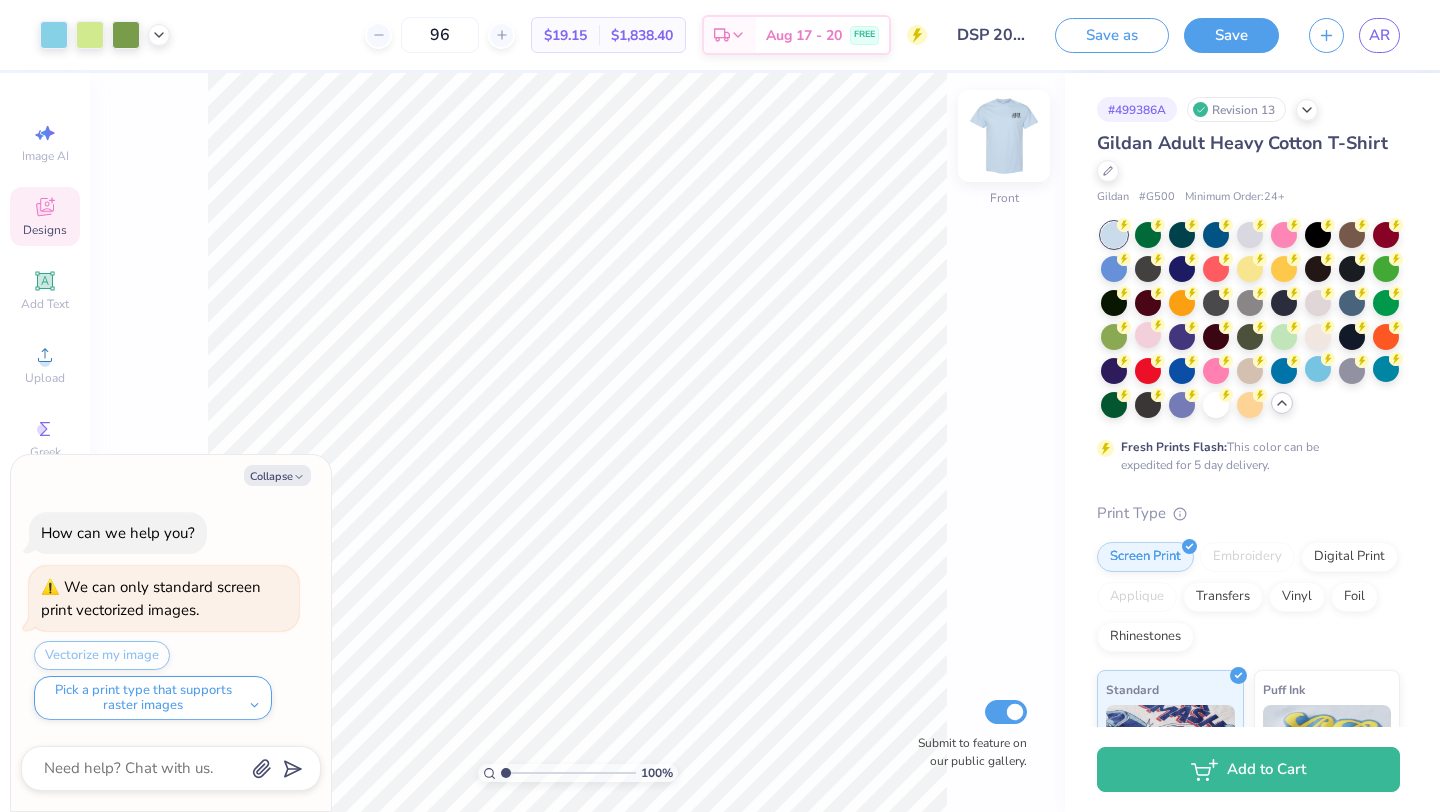 click at bounding box center (1004, 136) 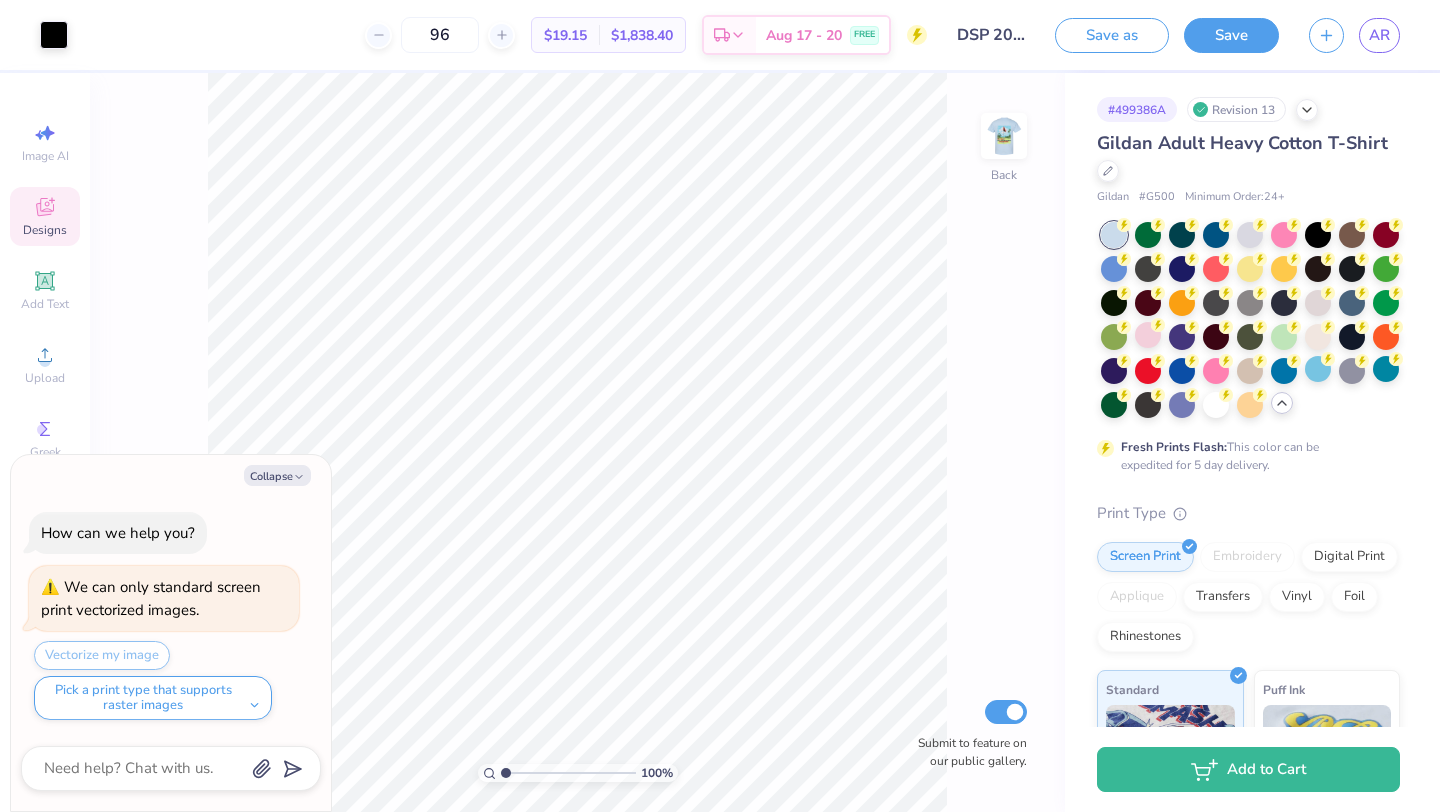 click at bounding box center (1004, 136) 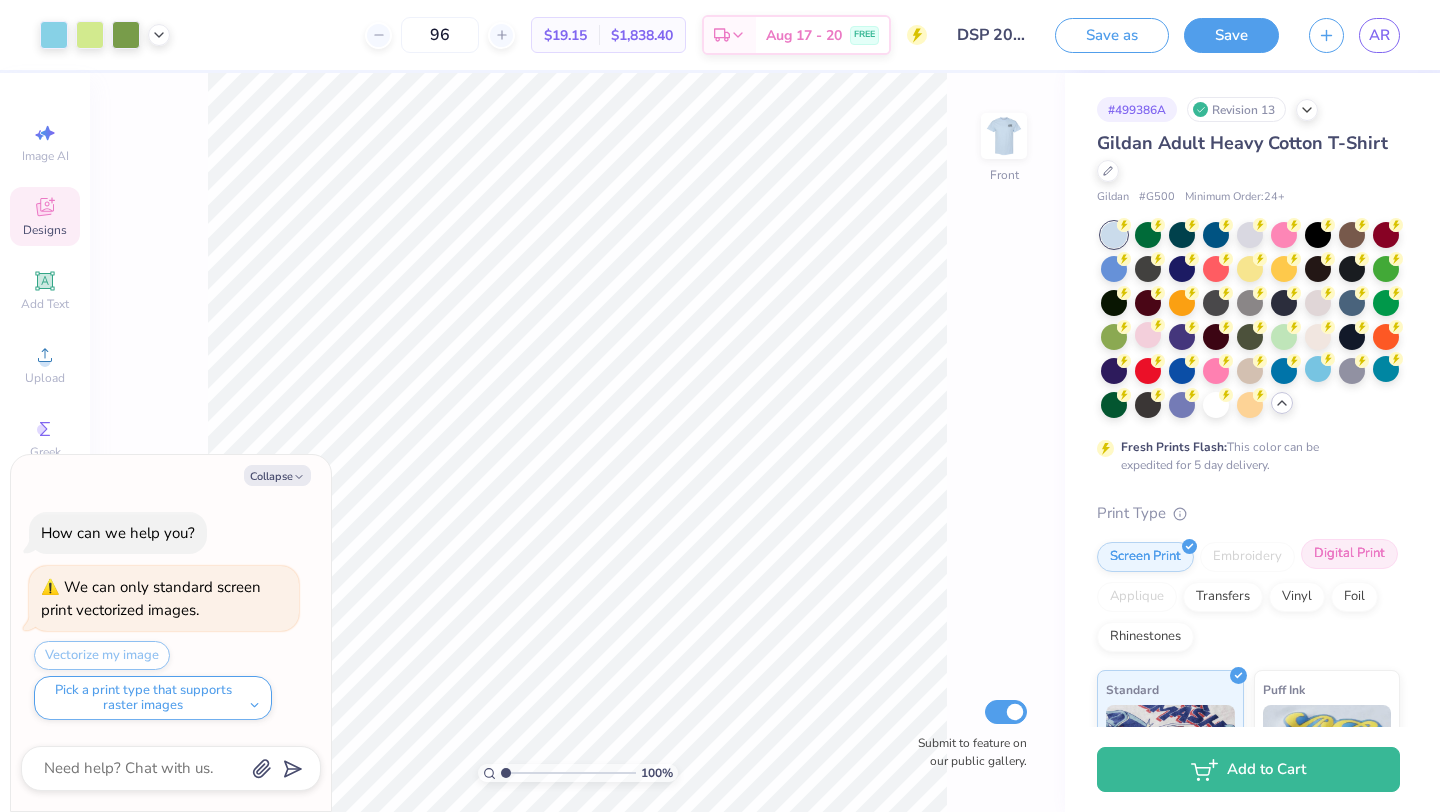 click on "Digital Print" at bounding box center (1349, 554) 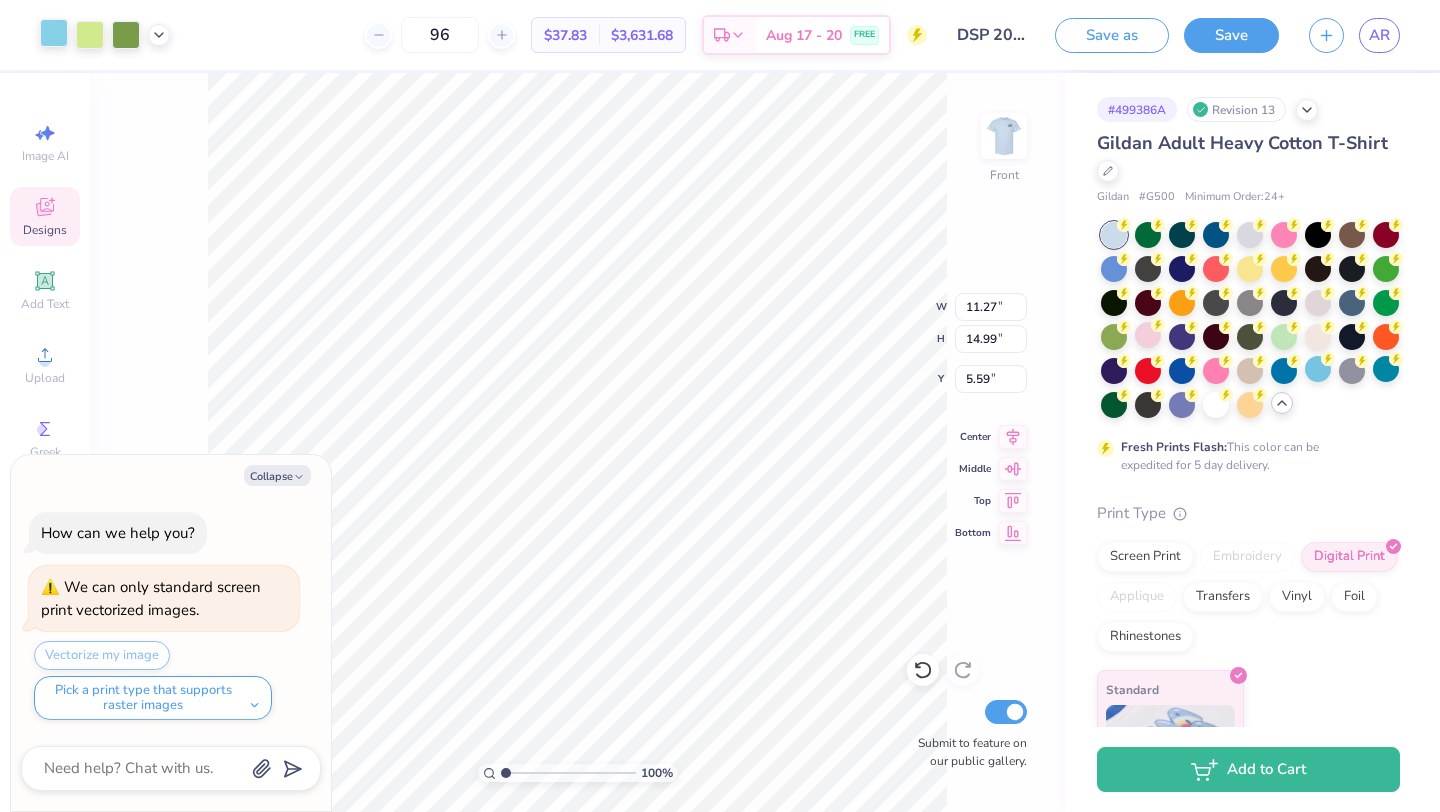click at bounding box center (54, 33) 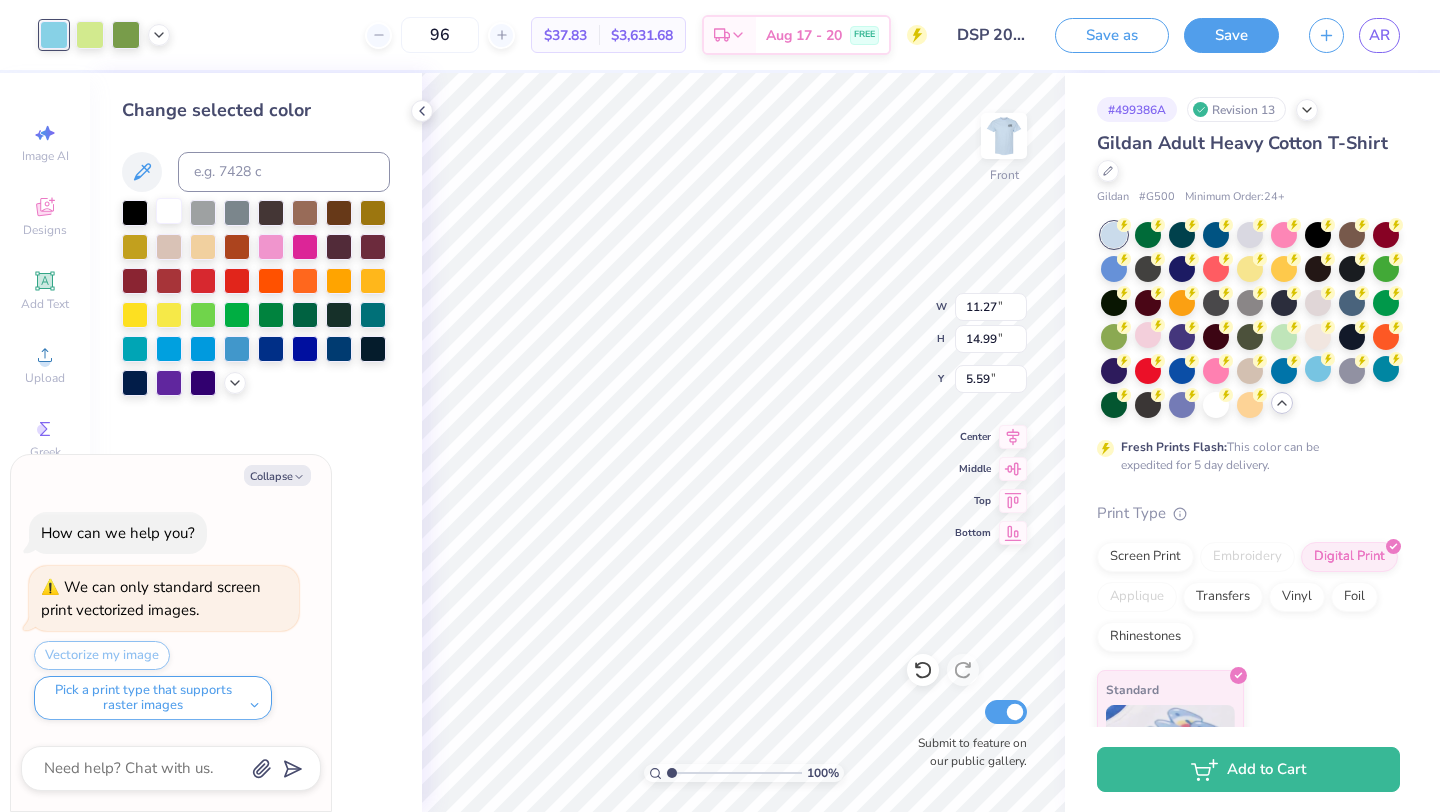 click at bounding box center [169, 211] 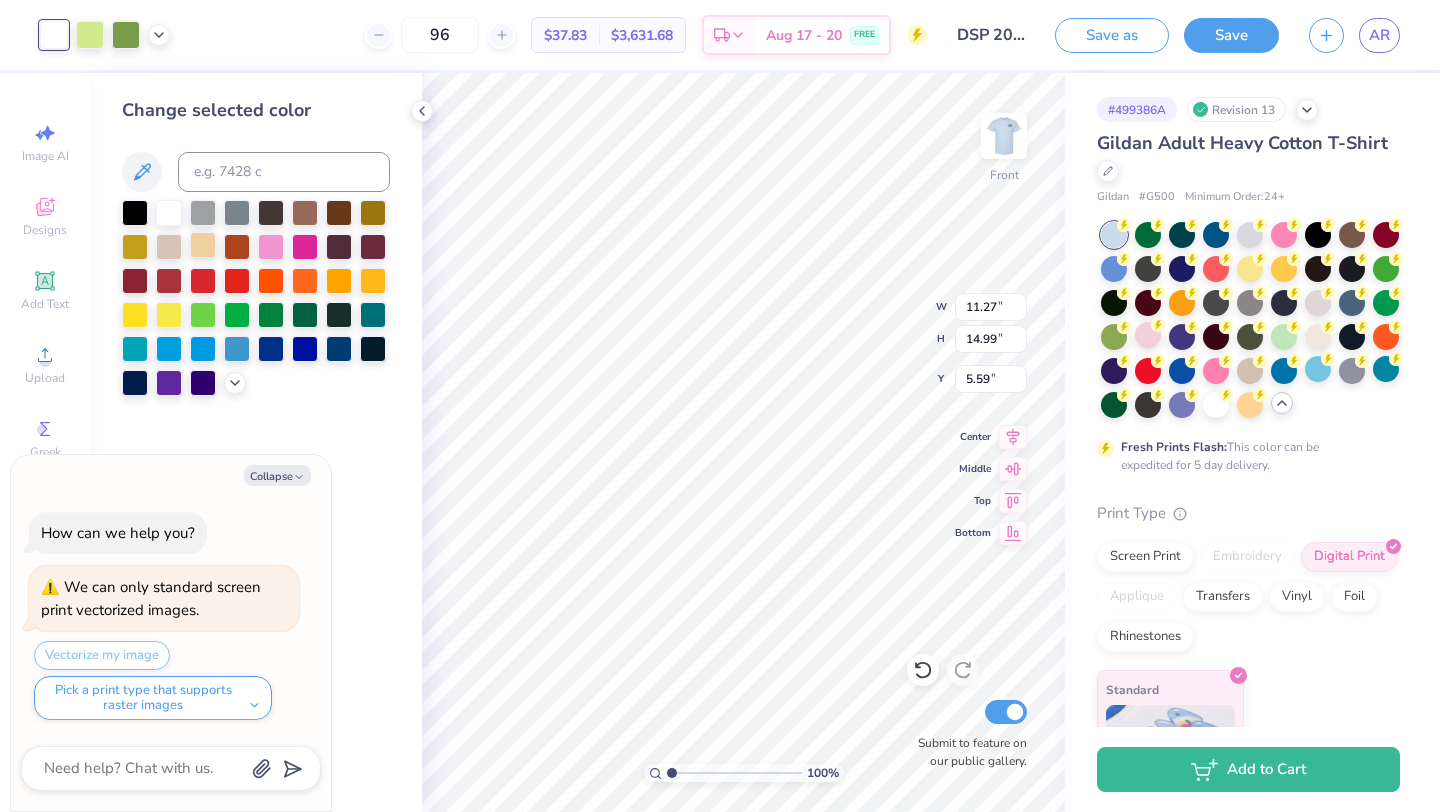click at bounding box center (203, 245) 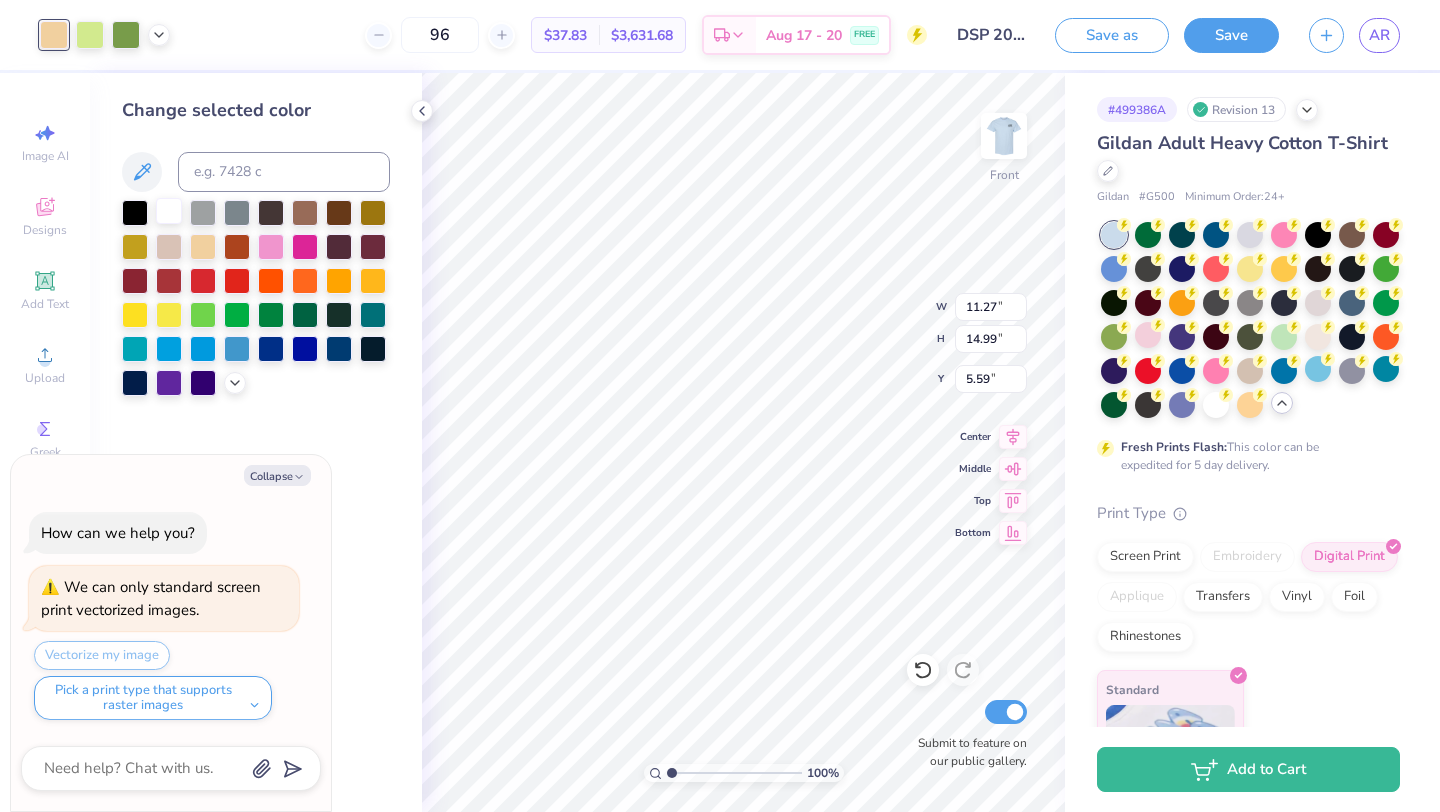 click at bounding box center [169, 211] 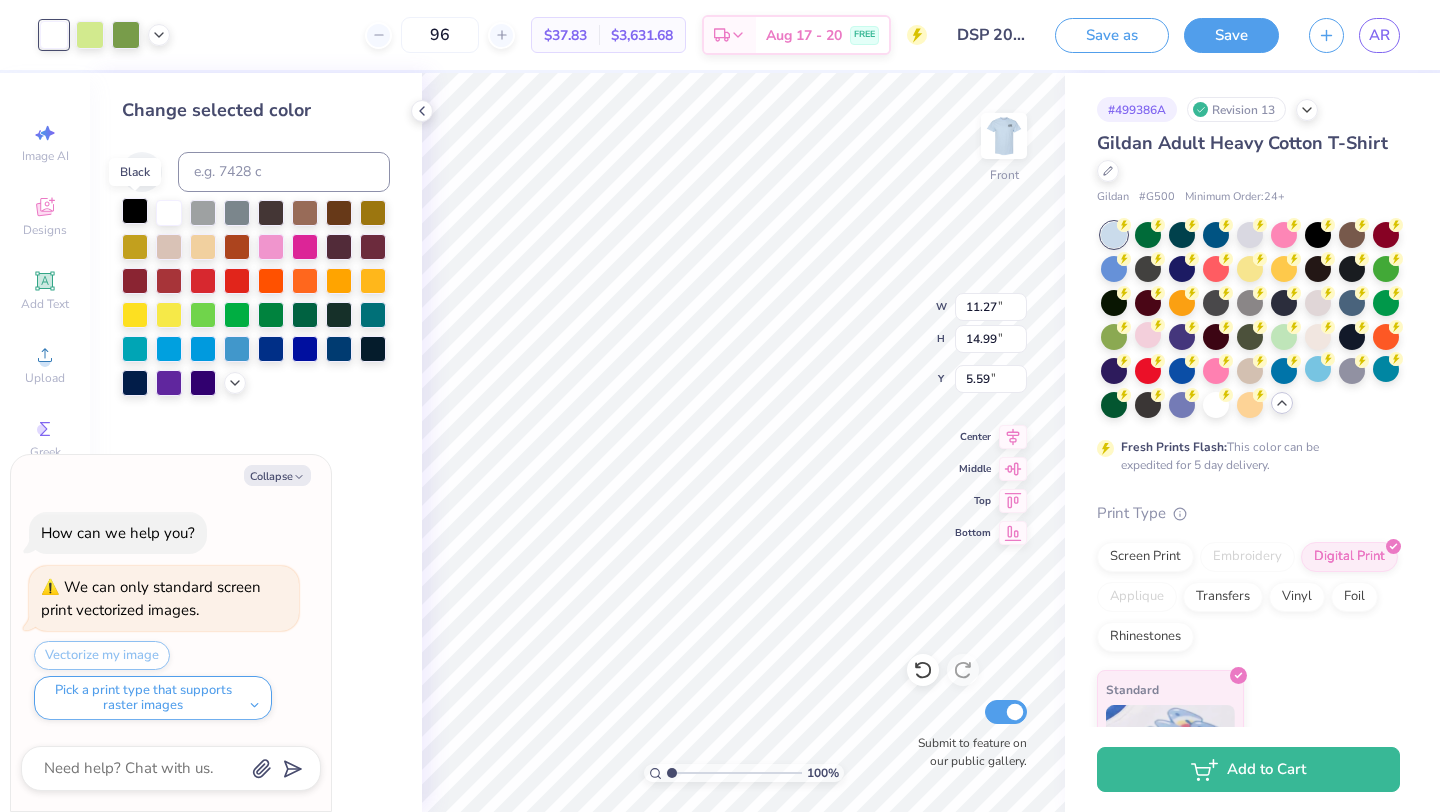 click at bounding box center [135, 211] 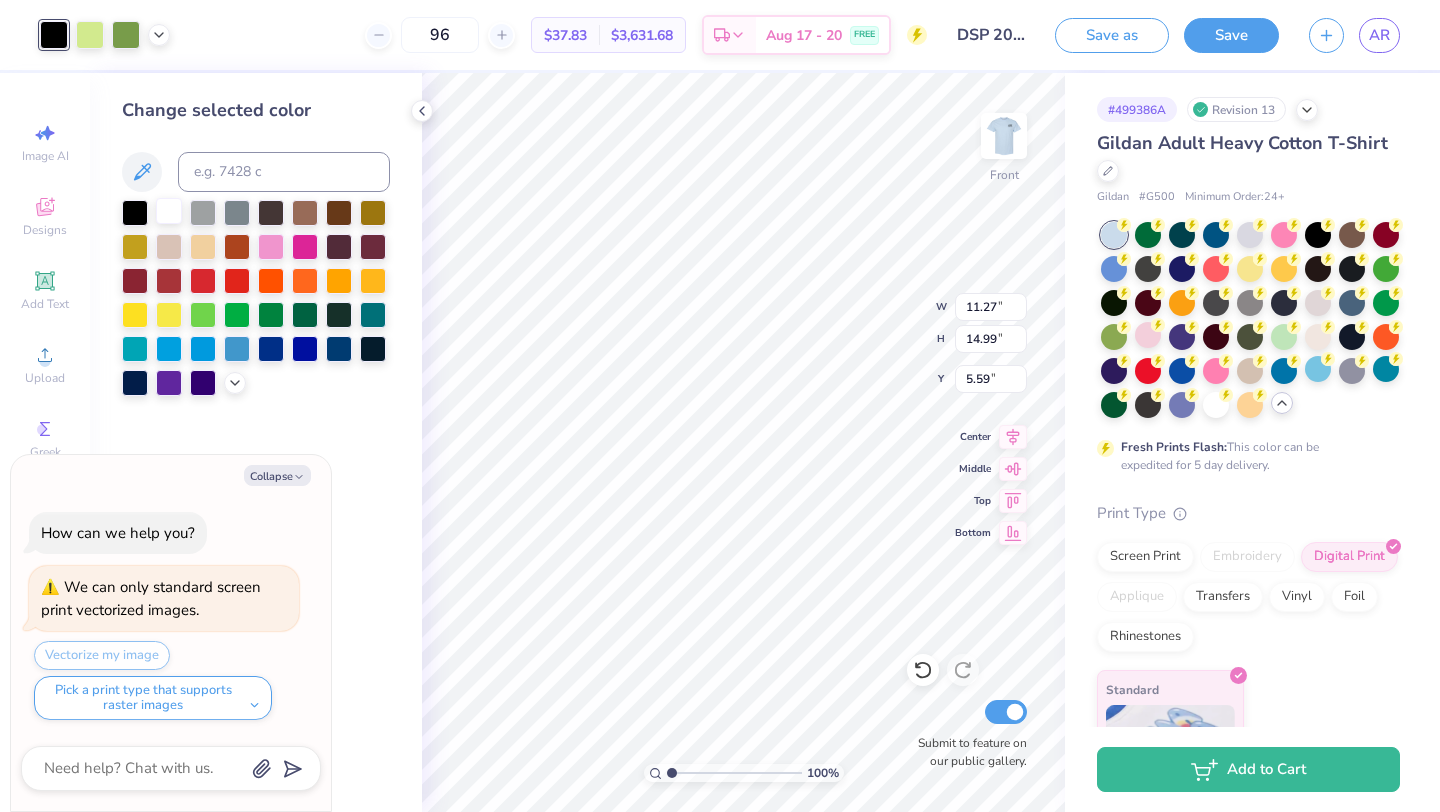 click at bounding box center [169, 211] 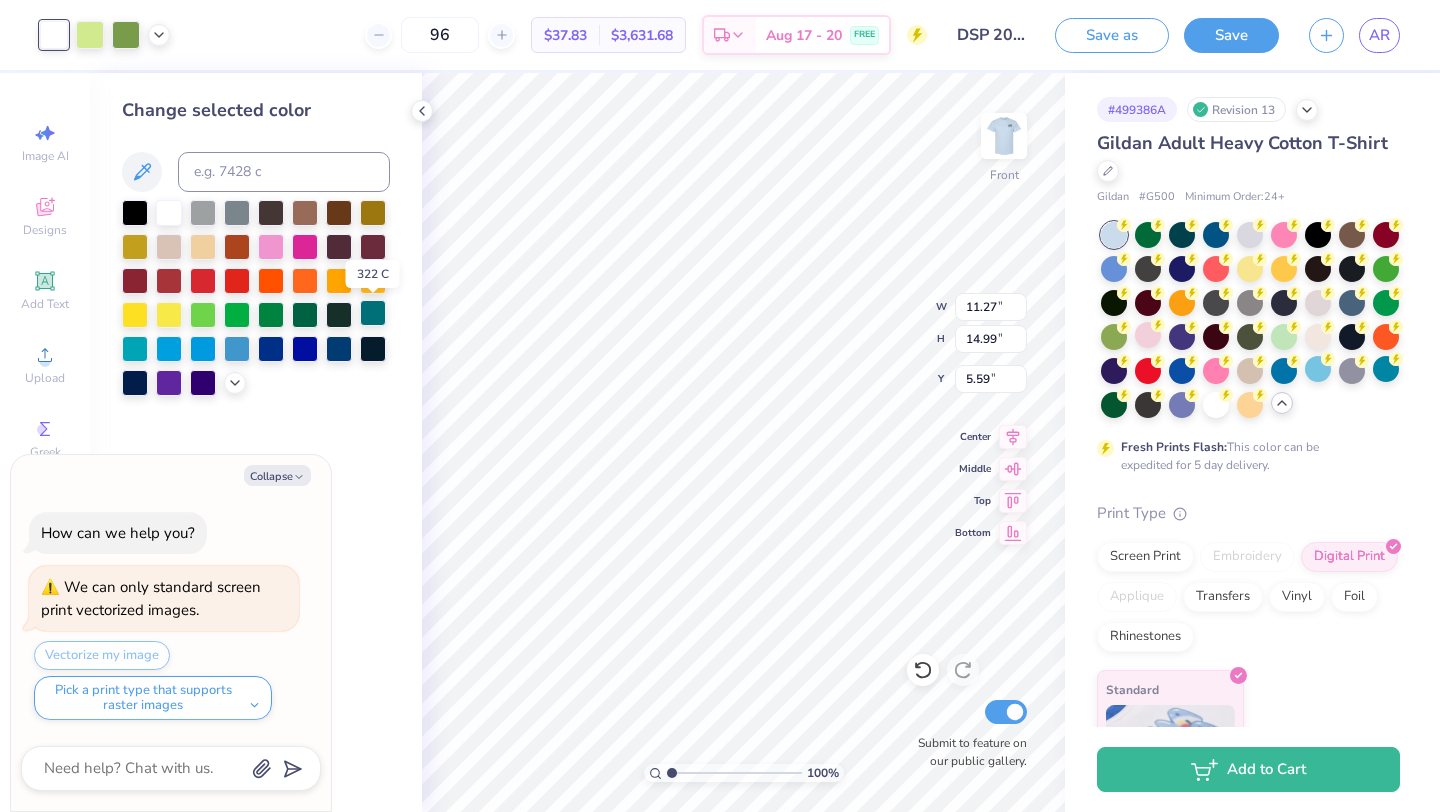 click at bounding box center [373, 313] 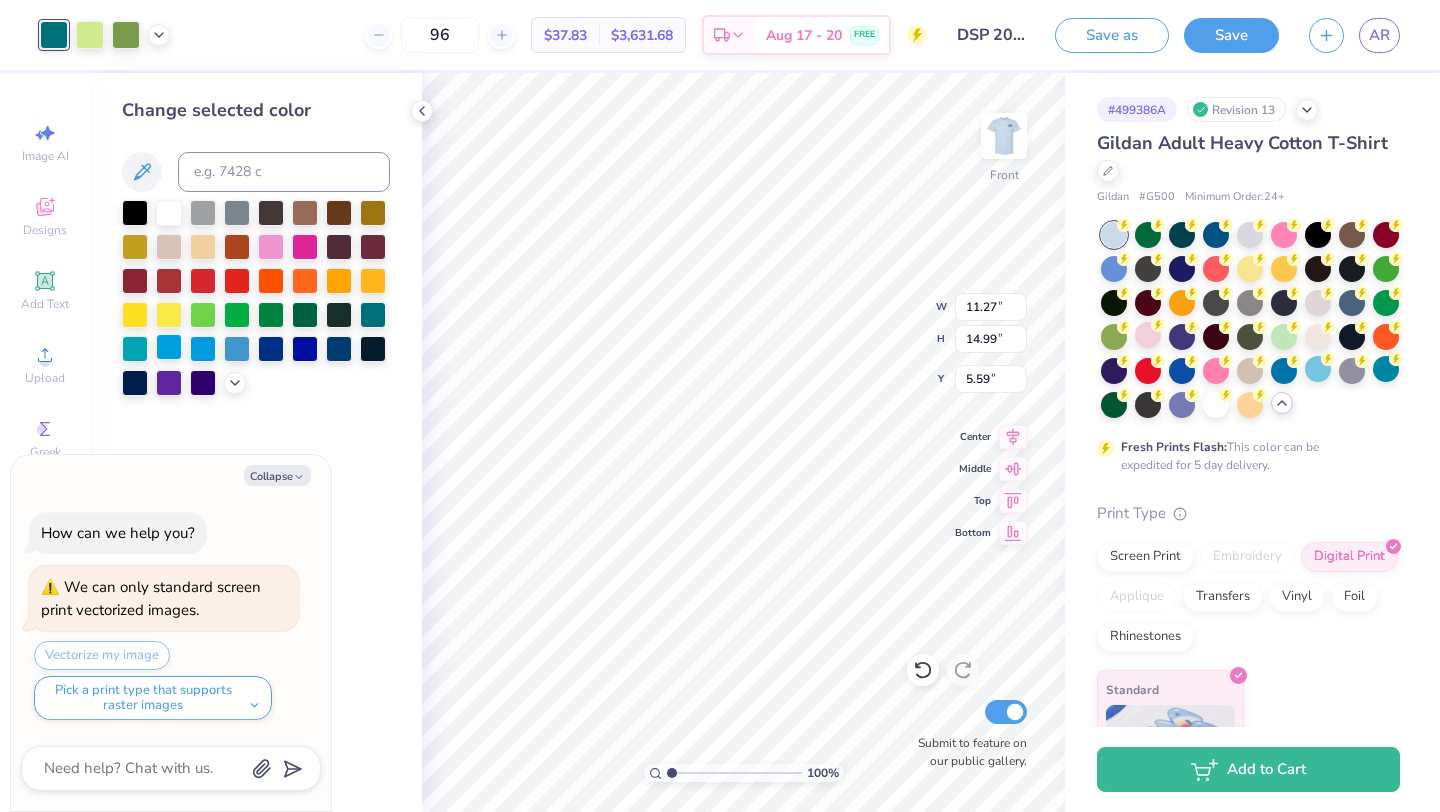 click at bounding box center (169, 347) 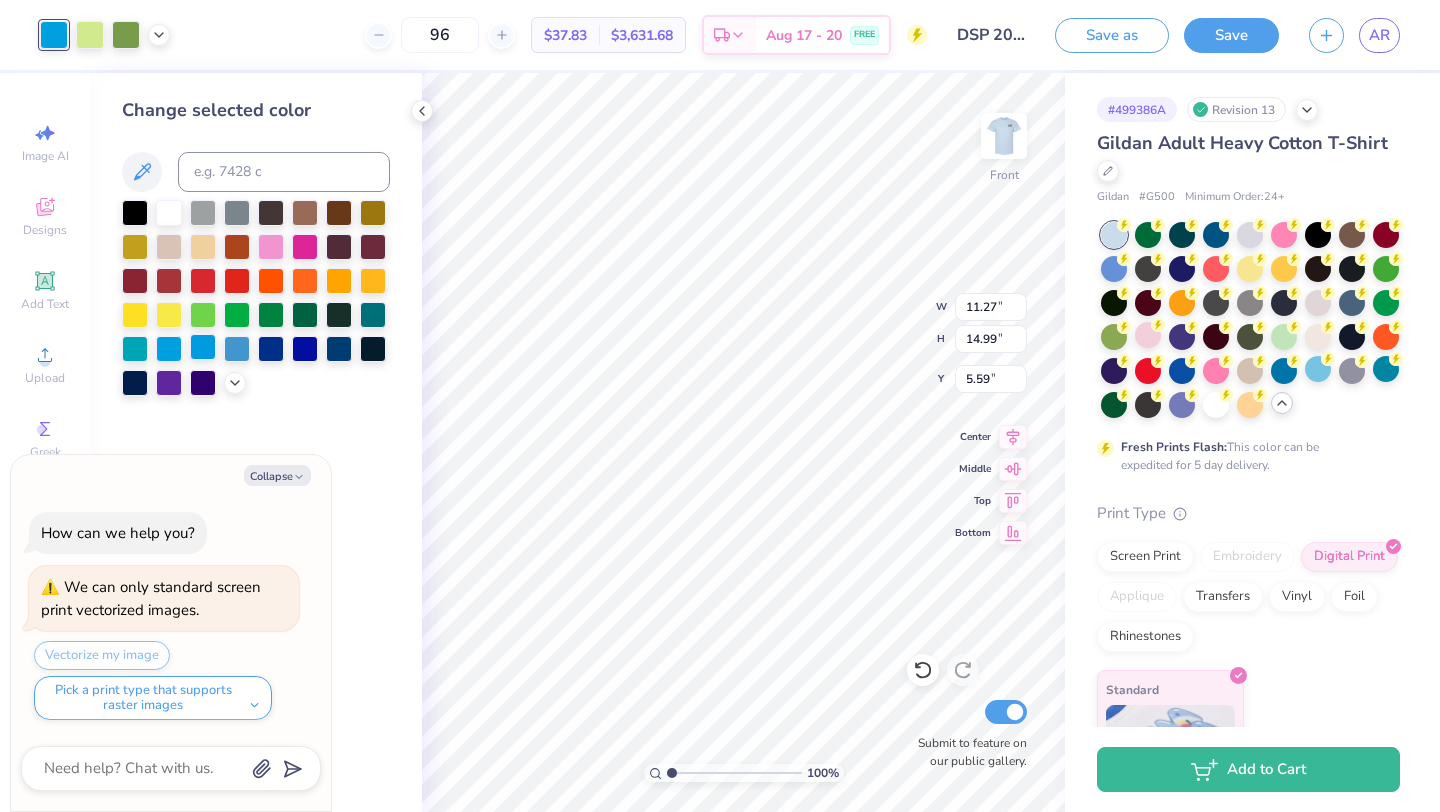 click at bounding box center [203, 347] 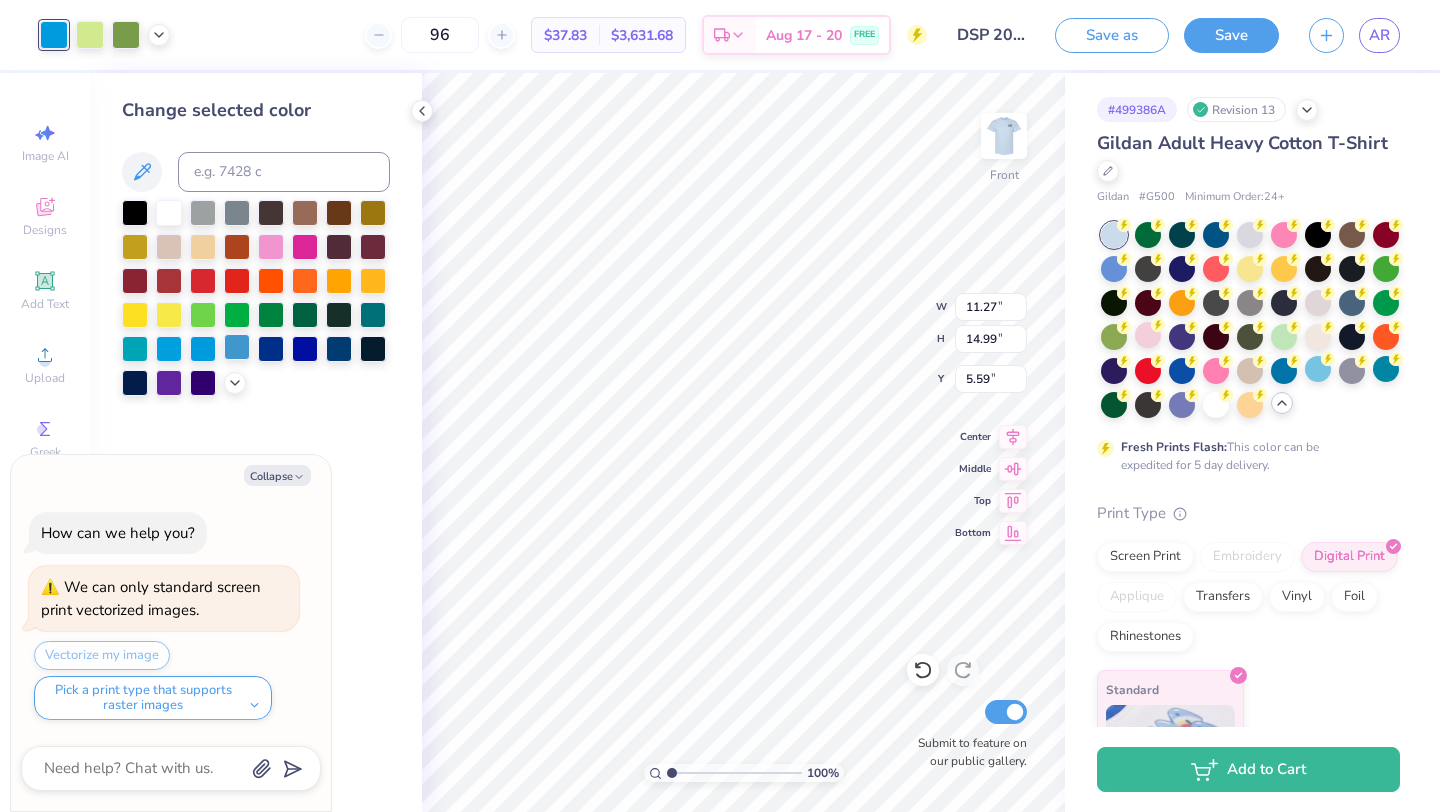 click at bounding box center [237, 347] 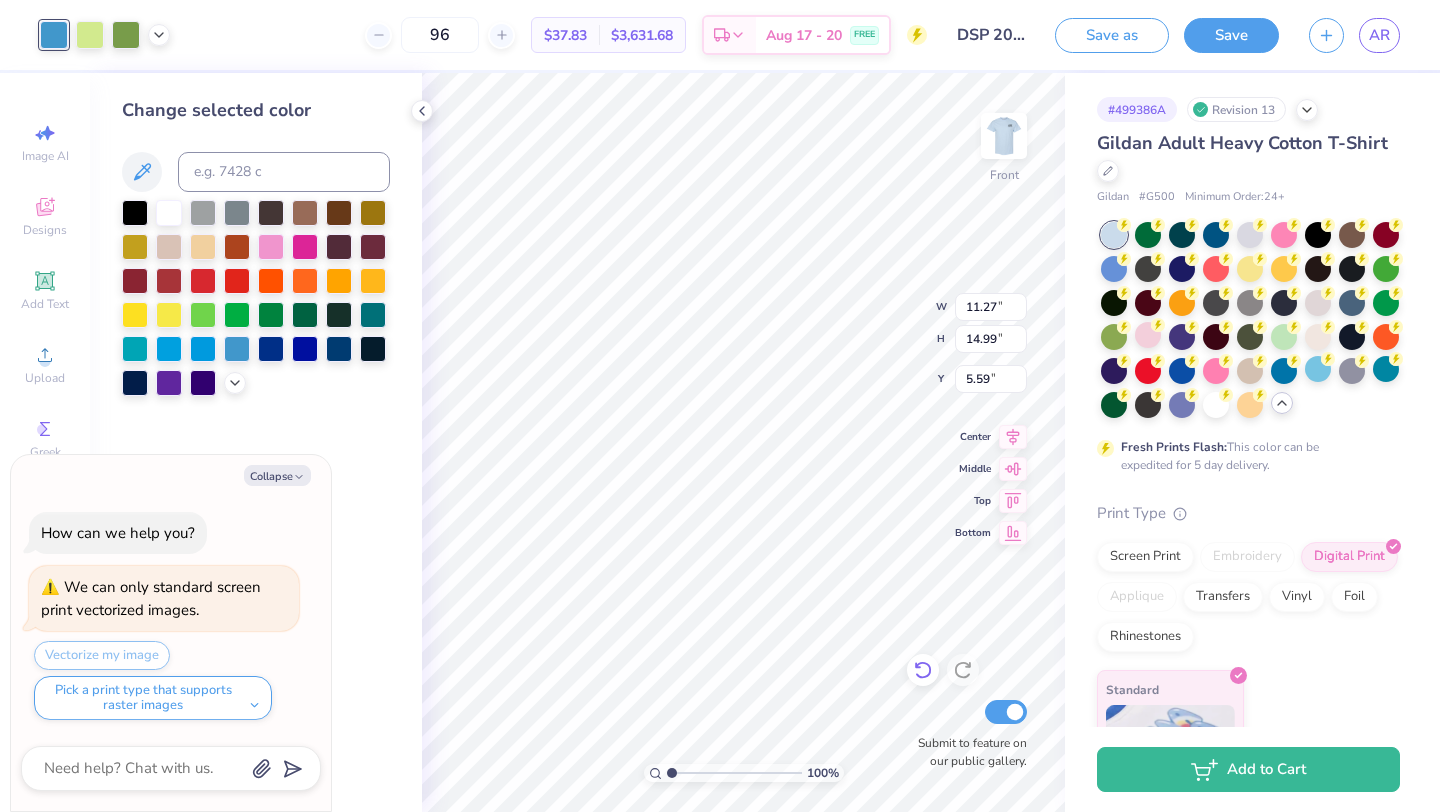 click 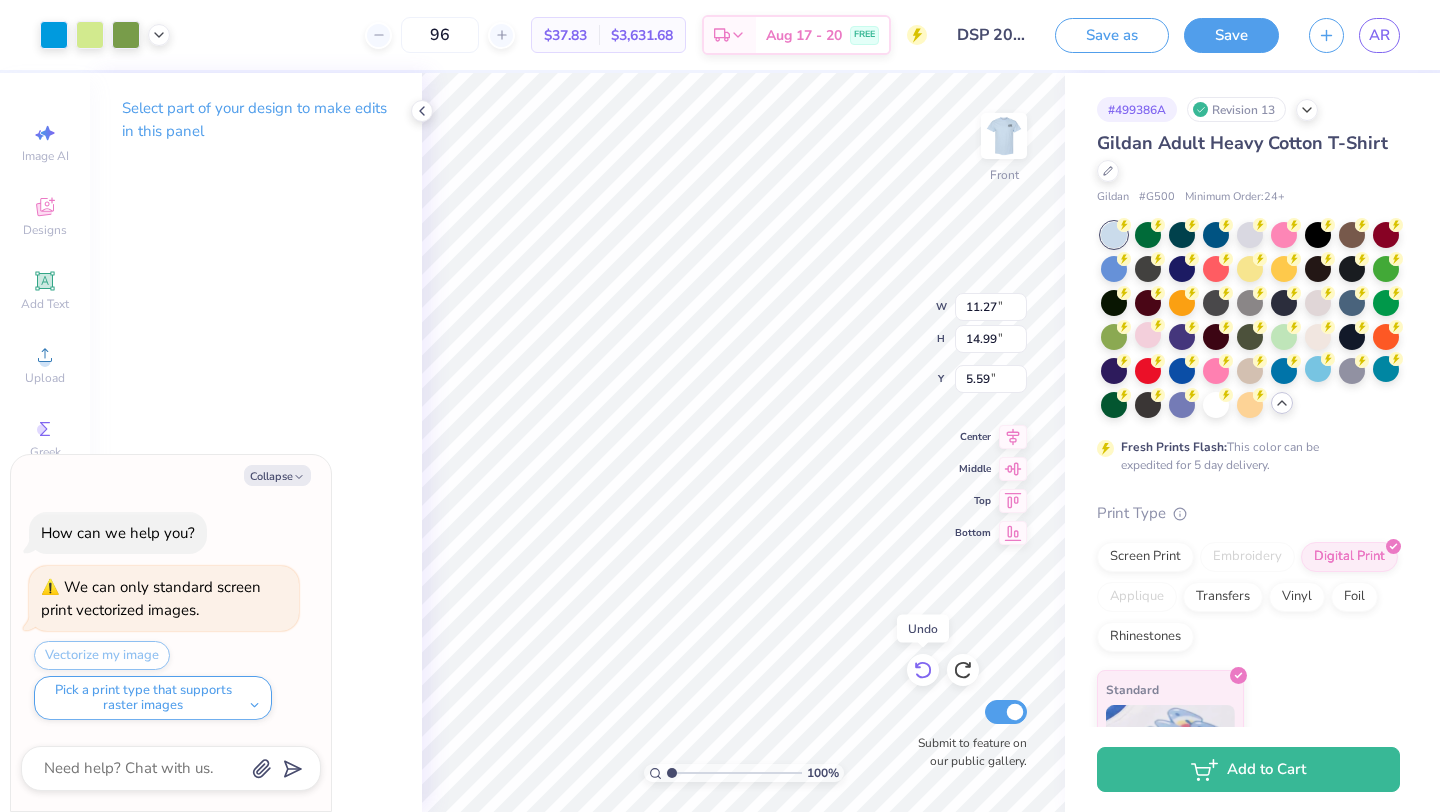 click 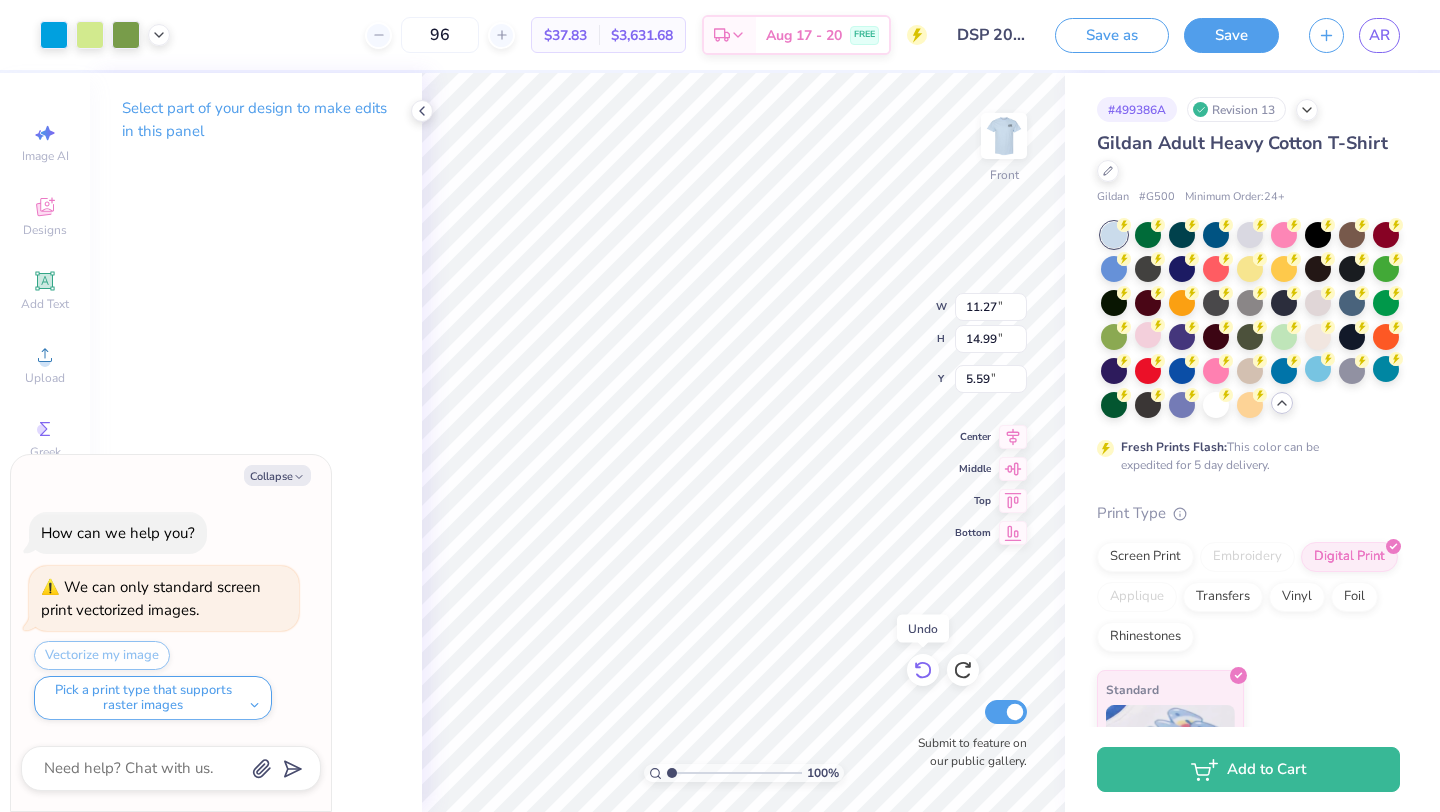 click 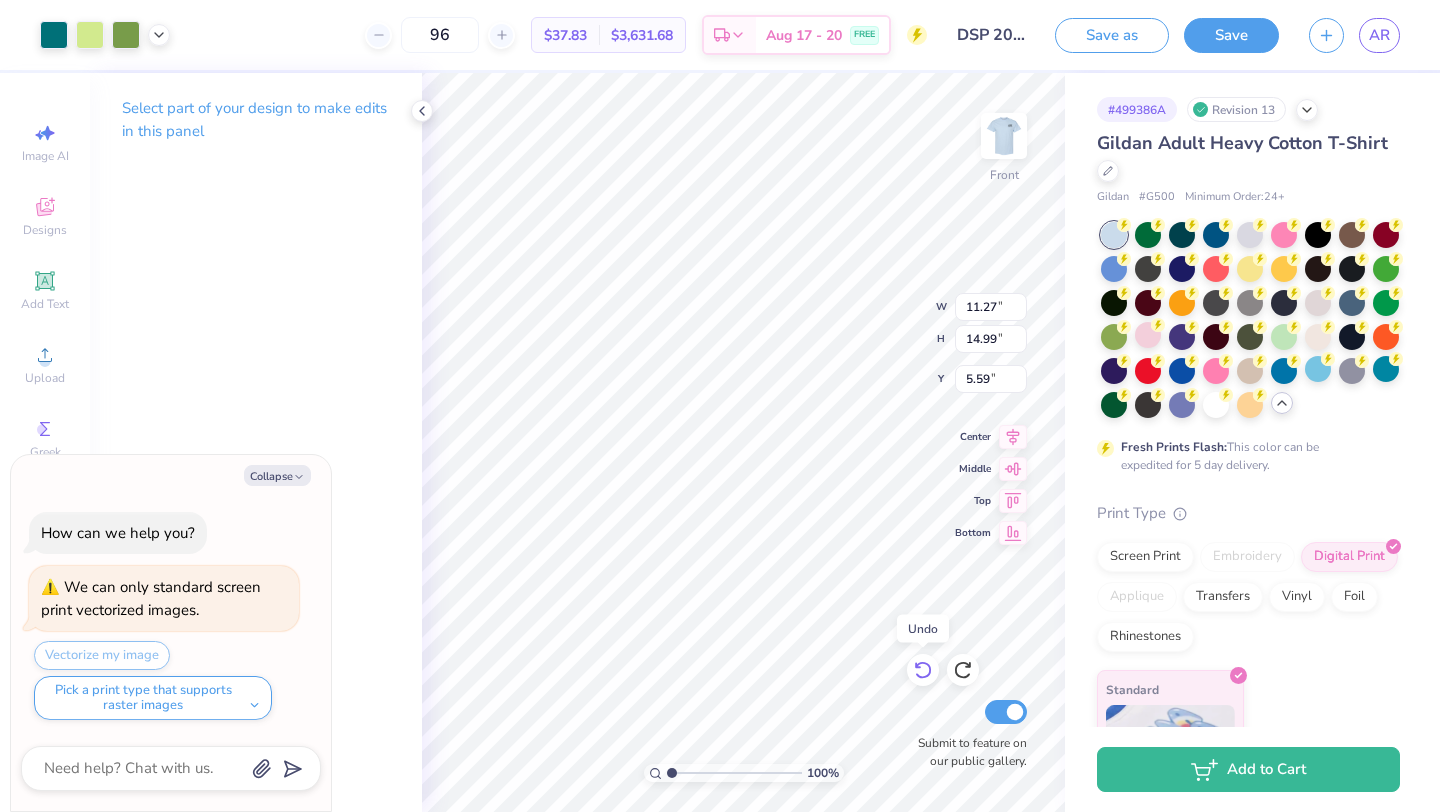 click 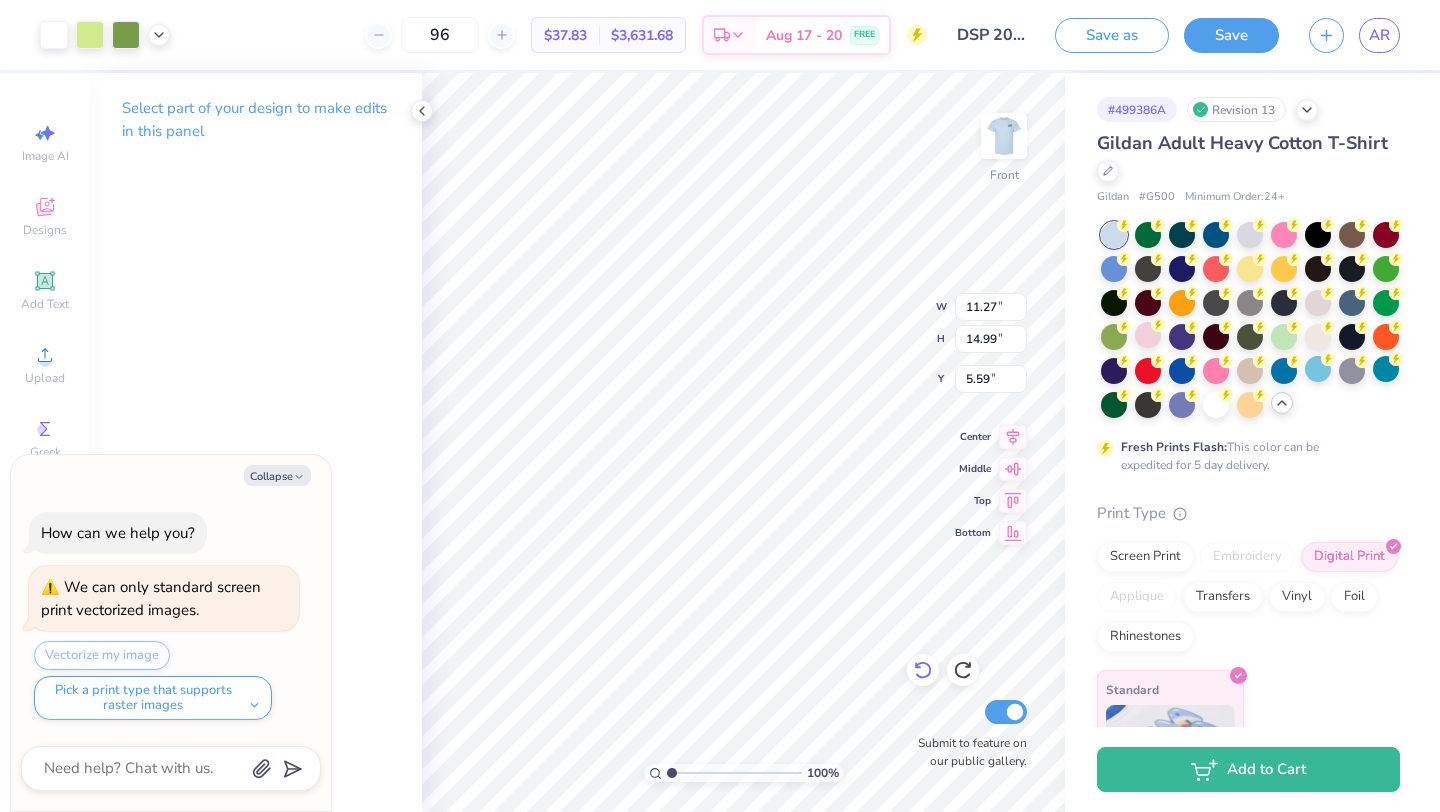 click 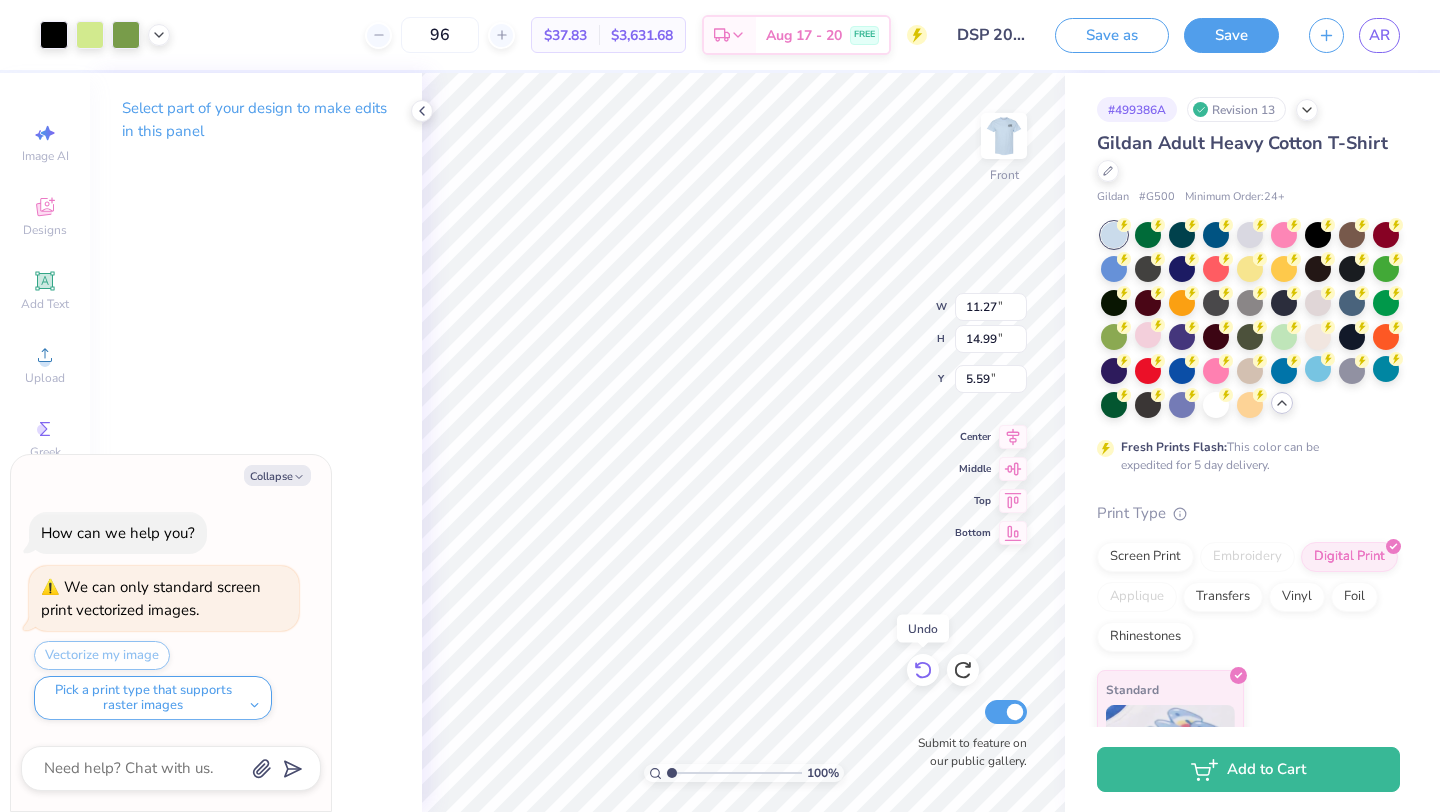click 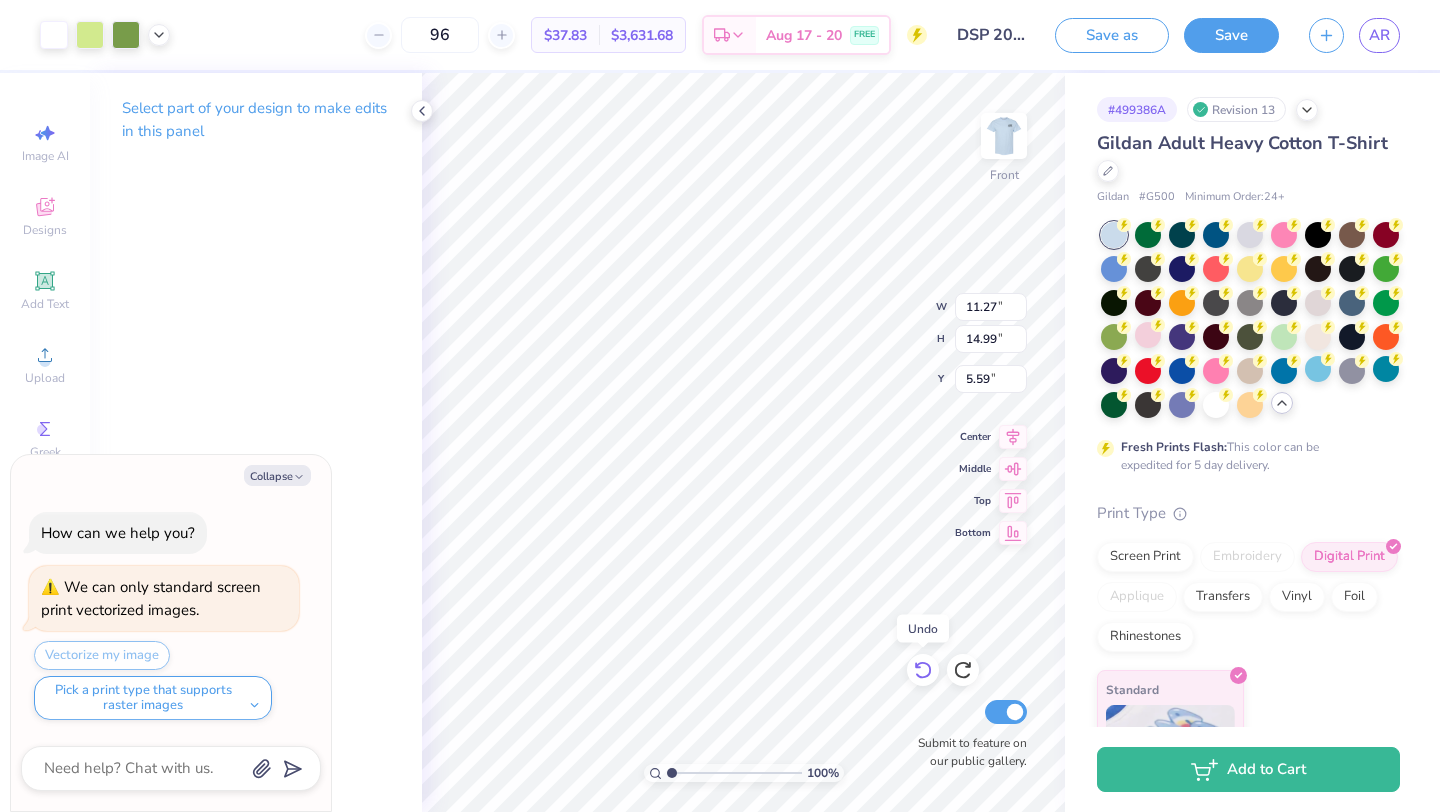click 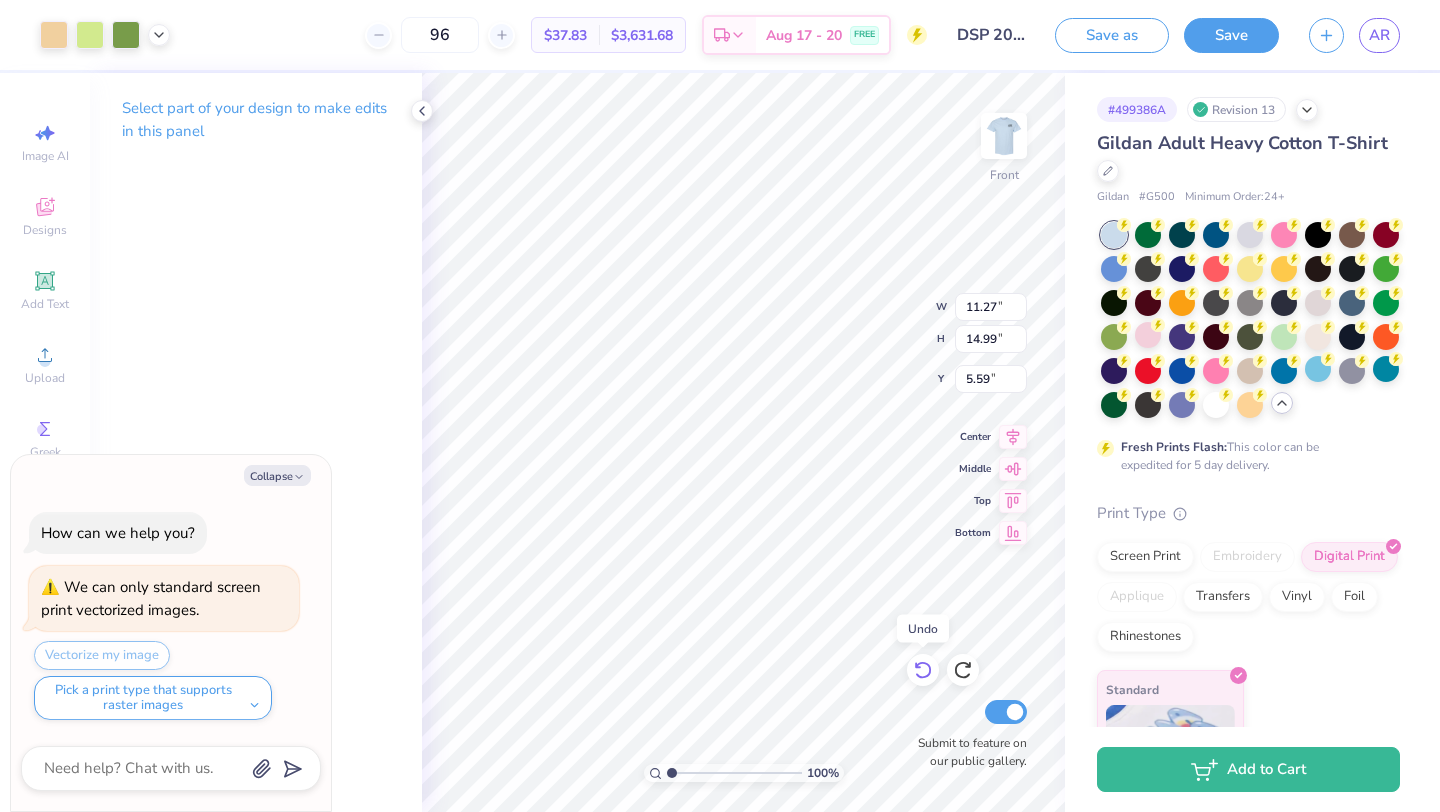 click 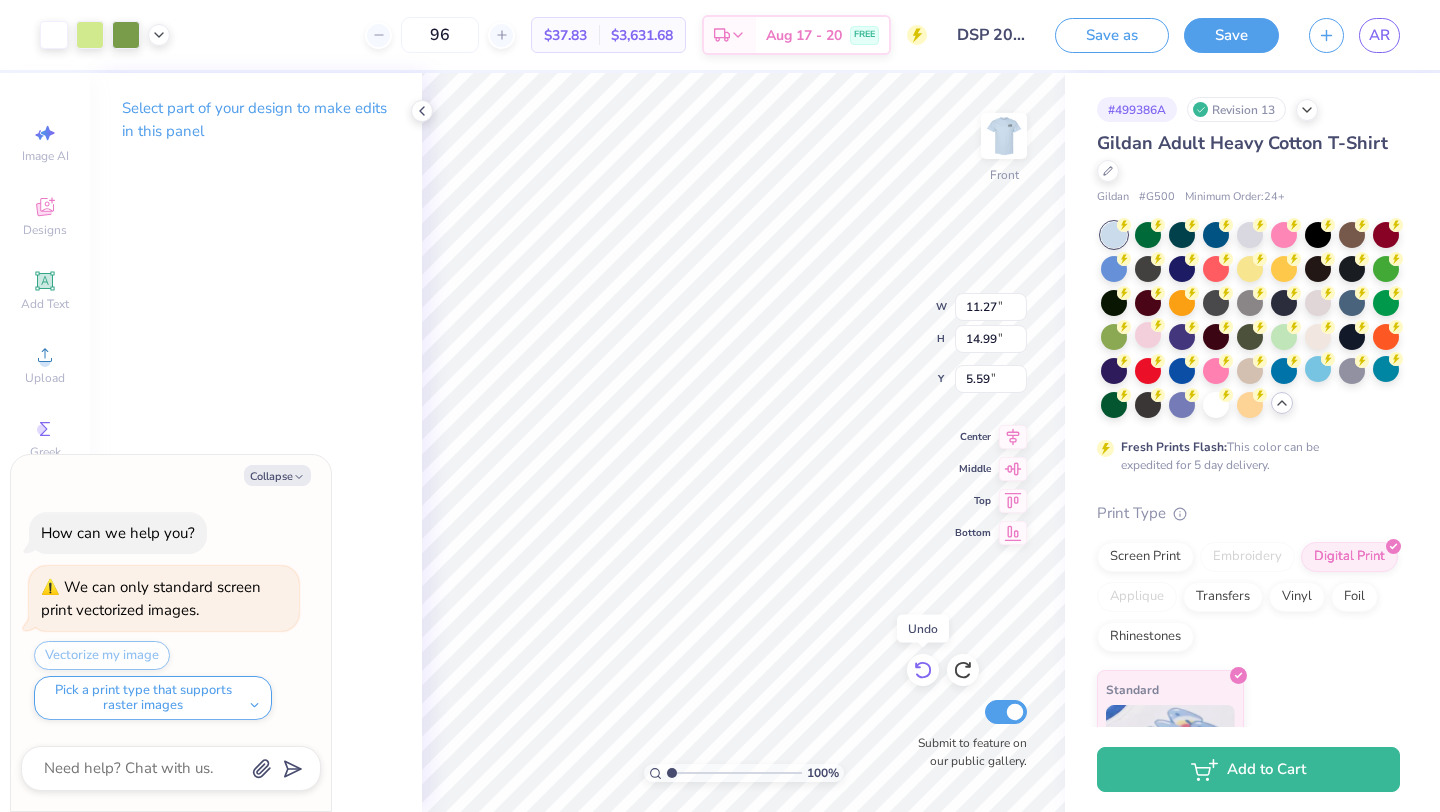click 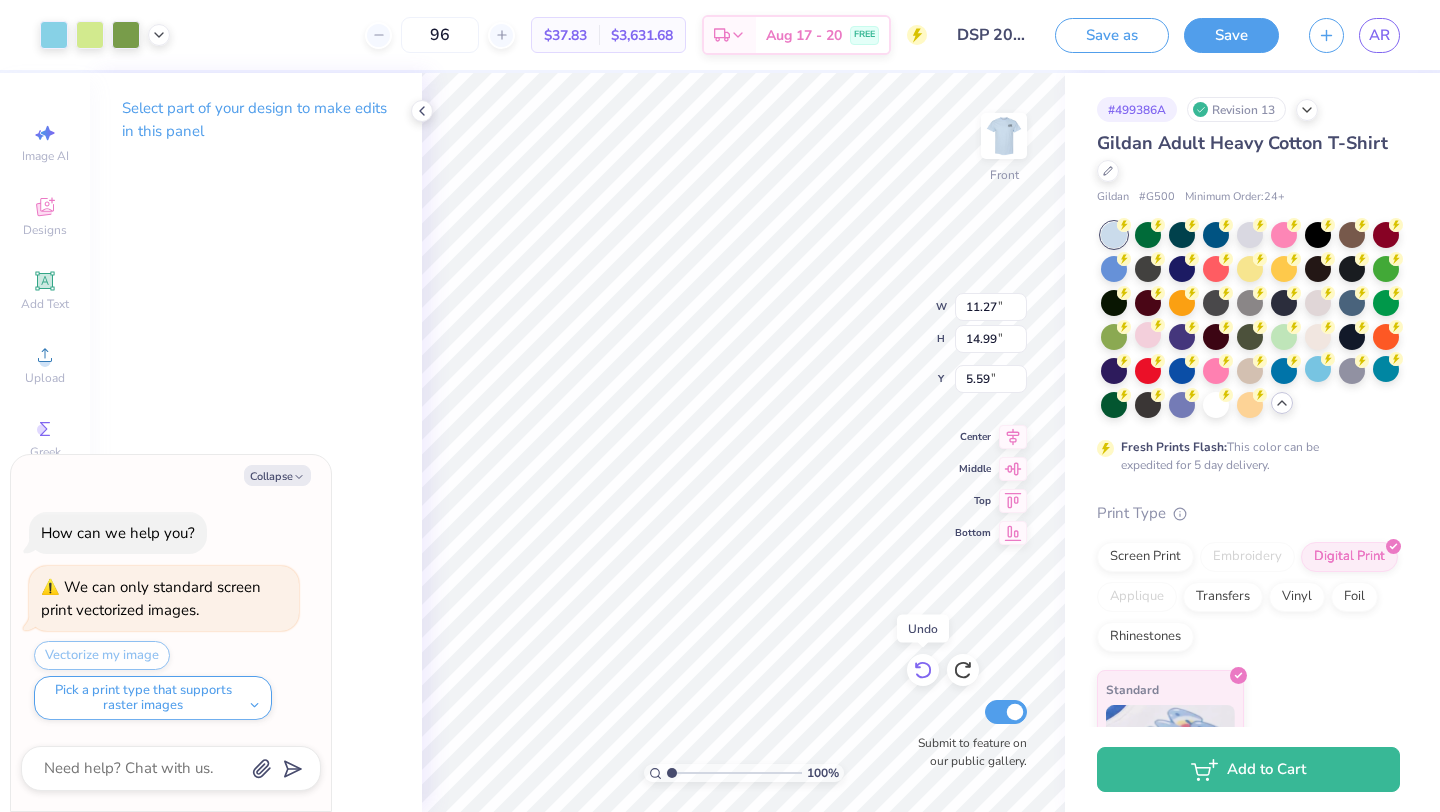 click 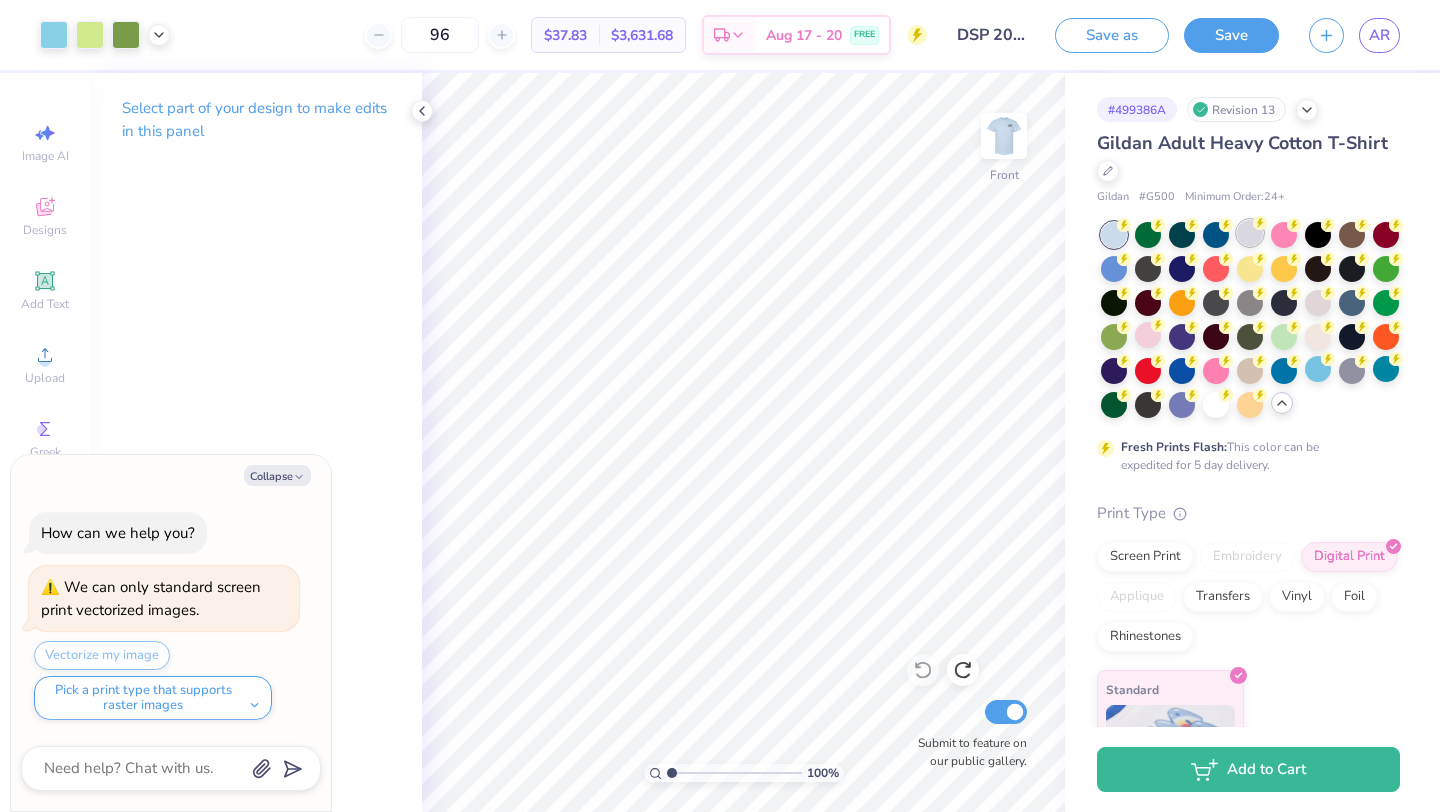 click at bounding box center (1250, 233) 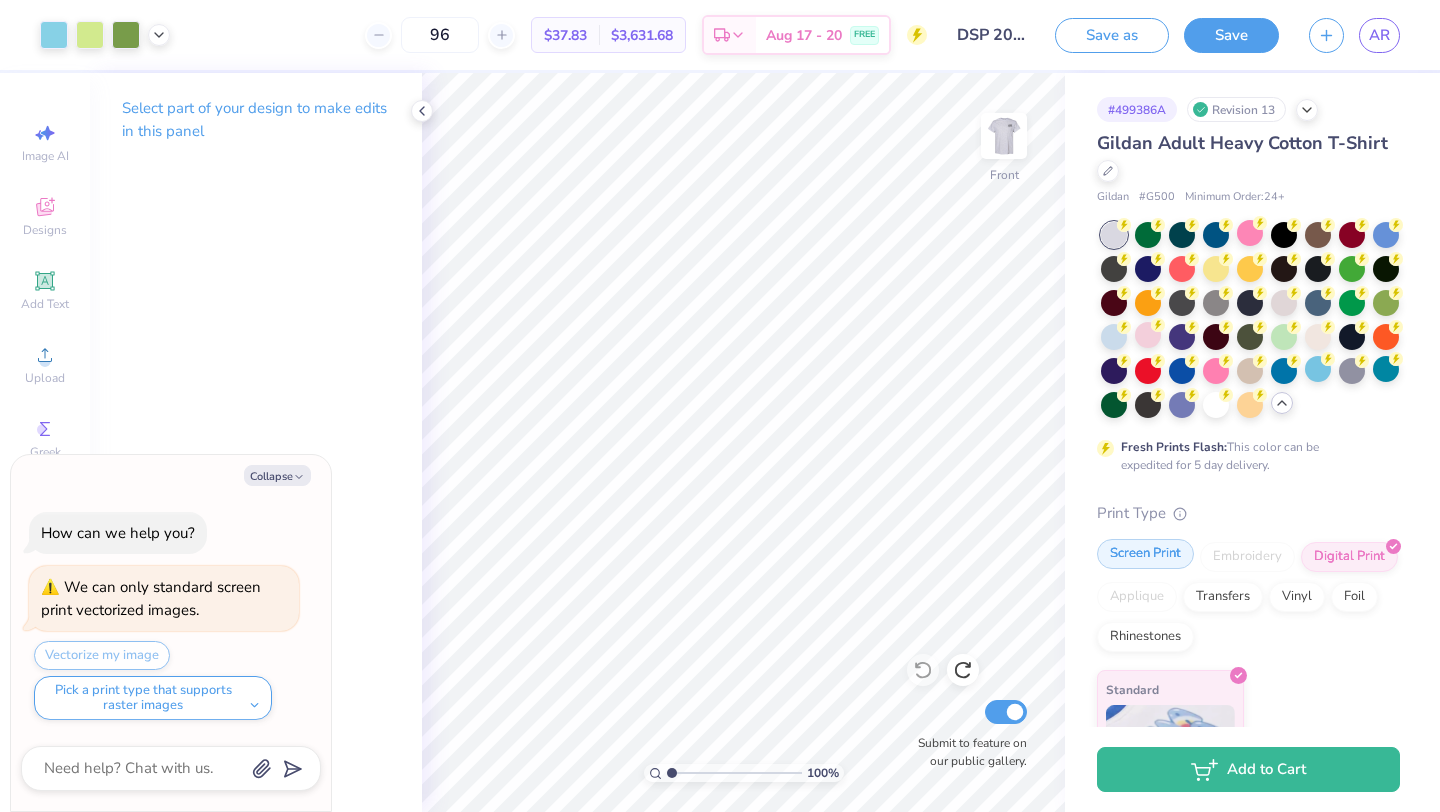 click on "Screen Print" at bounding box center (1145, 554) 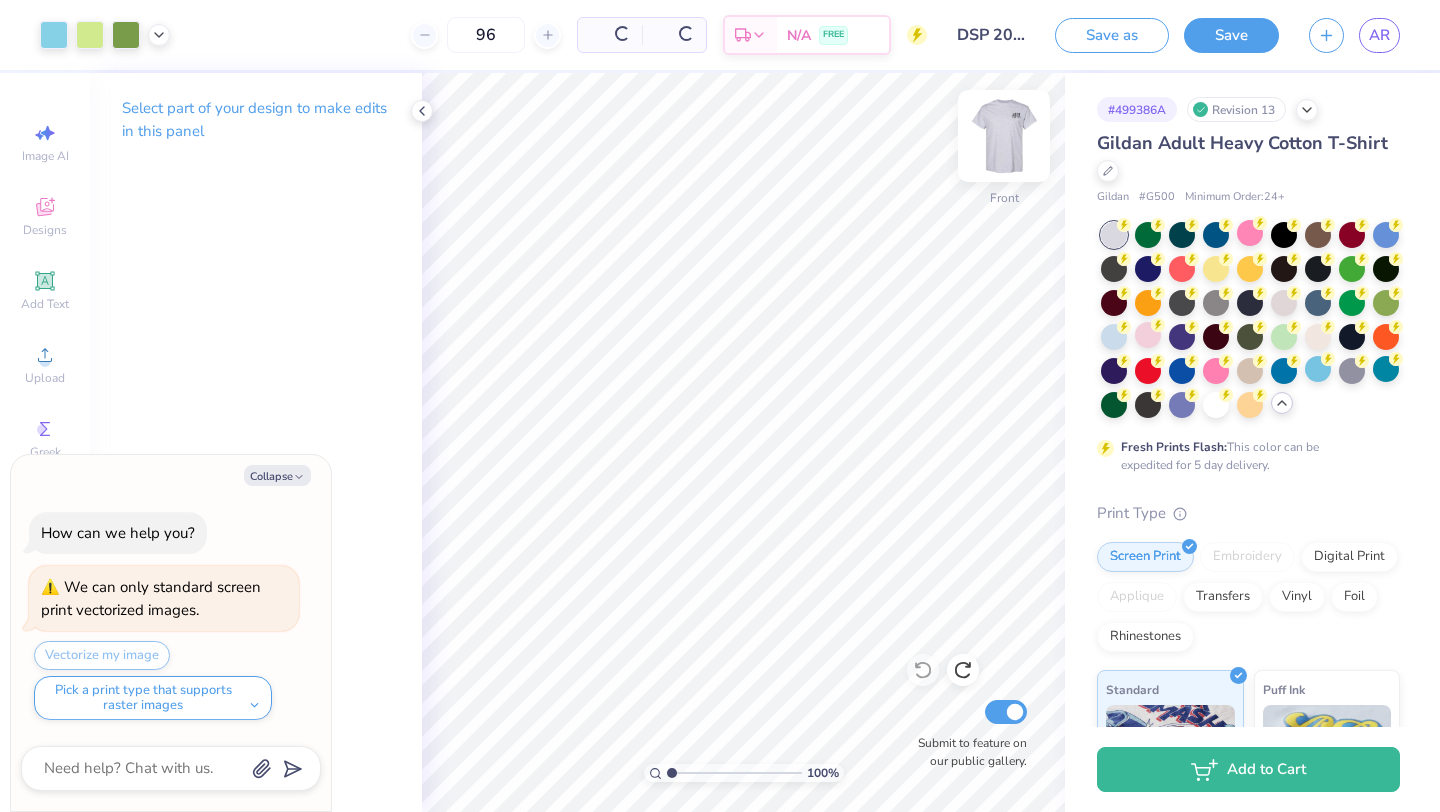click at bounding box center (1004, 136) 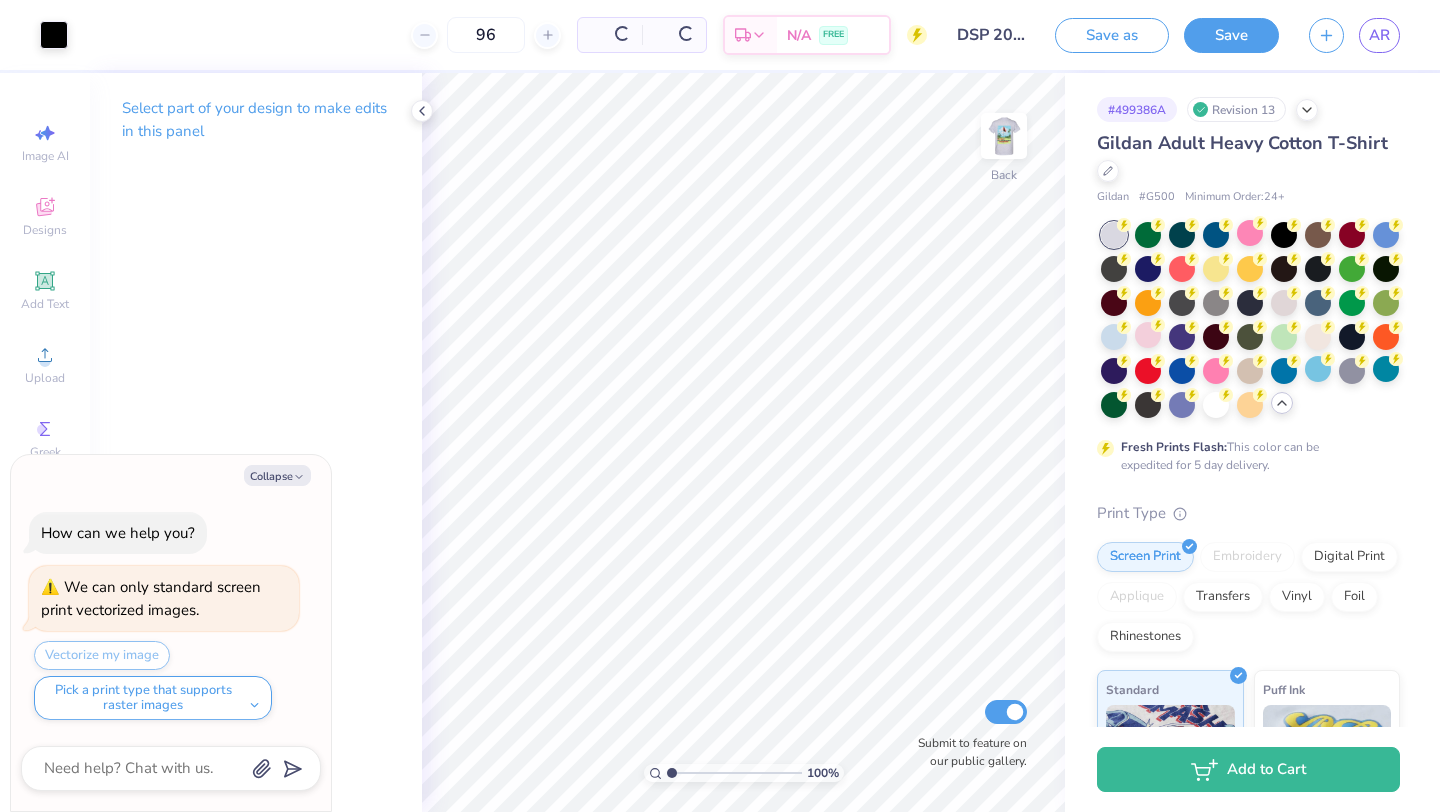 click at bounding box center [1004, 136] 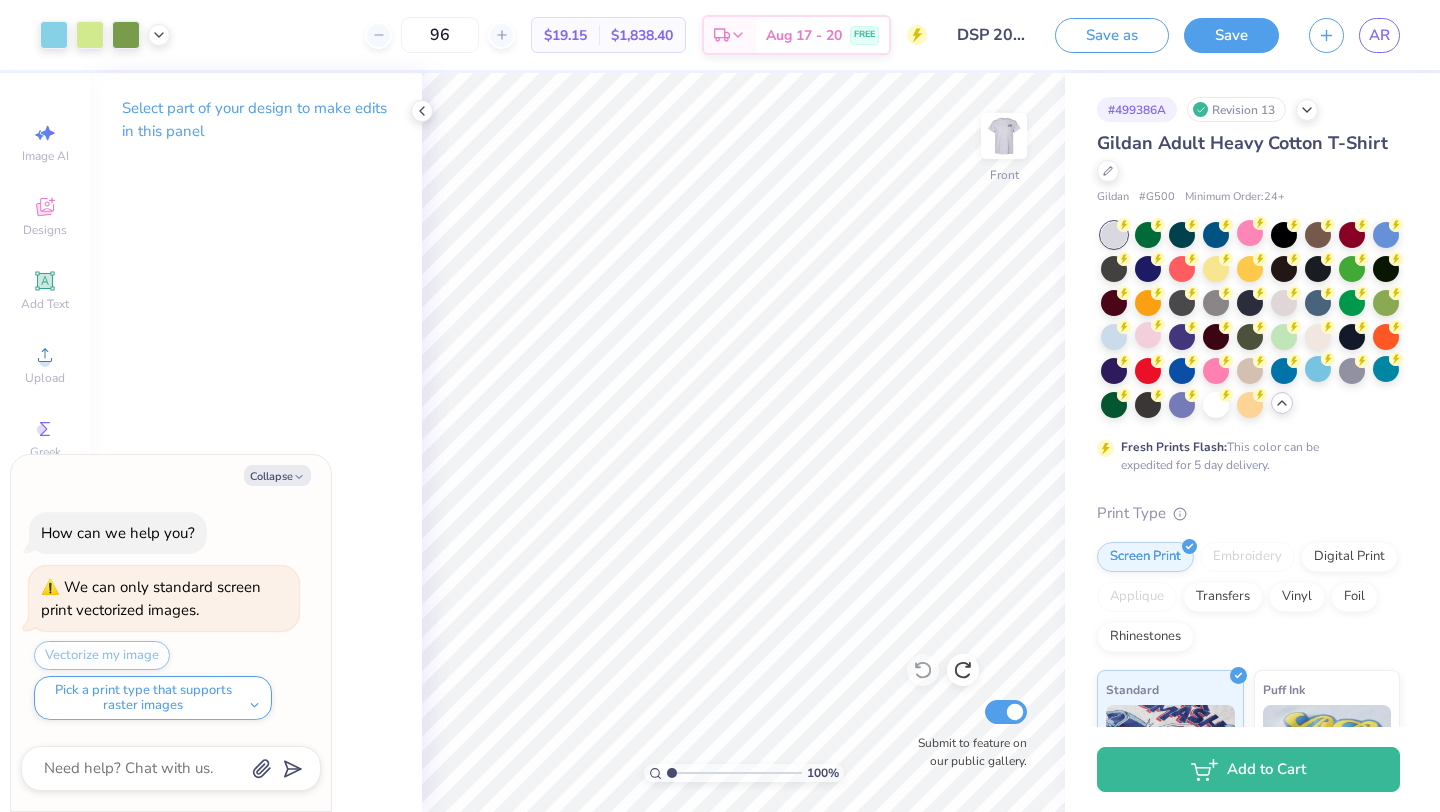 click at bounding box center (1250, 320) 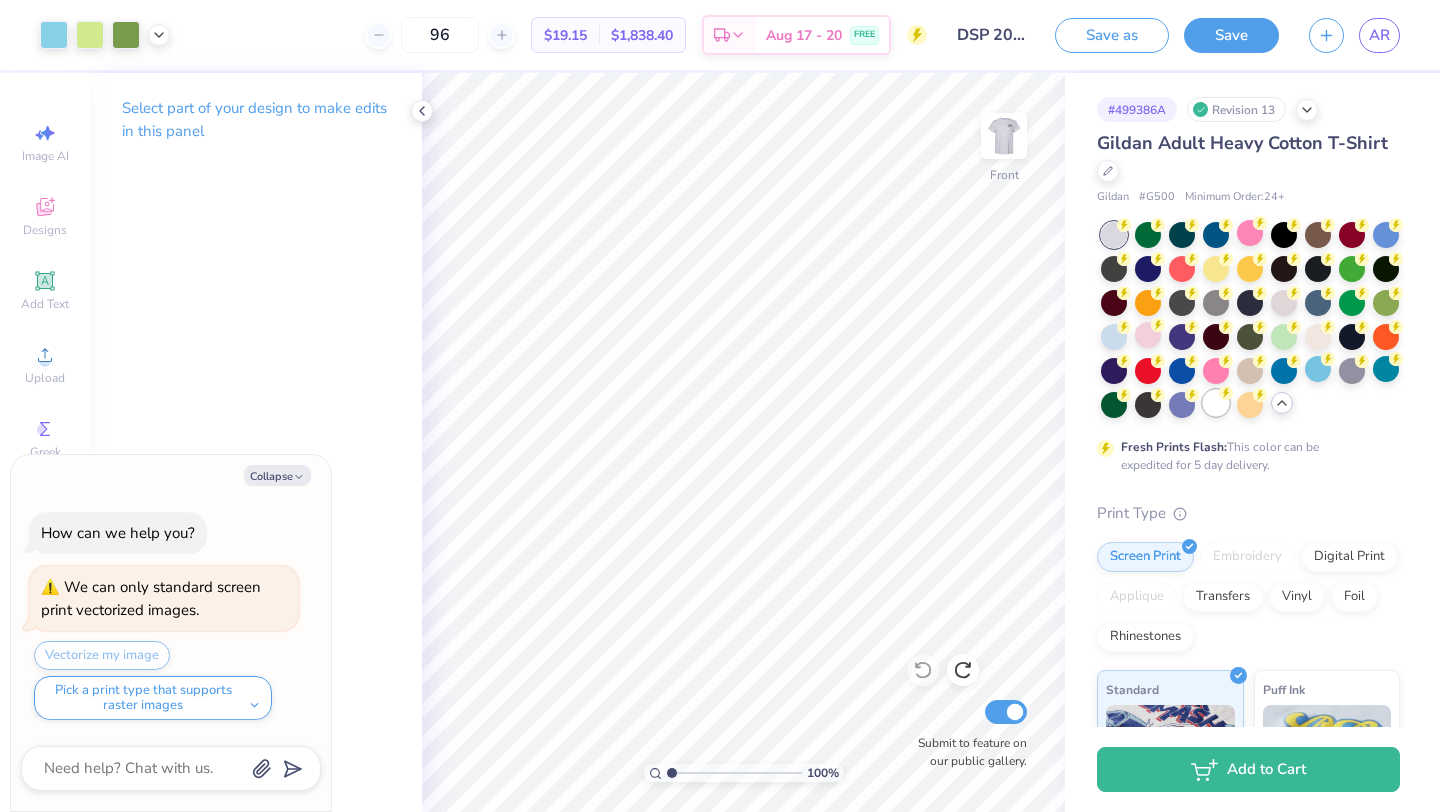 click at bounding box center [1216, 403] 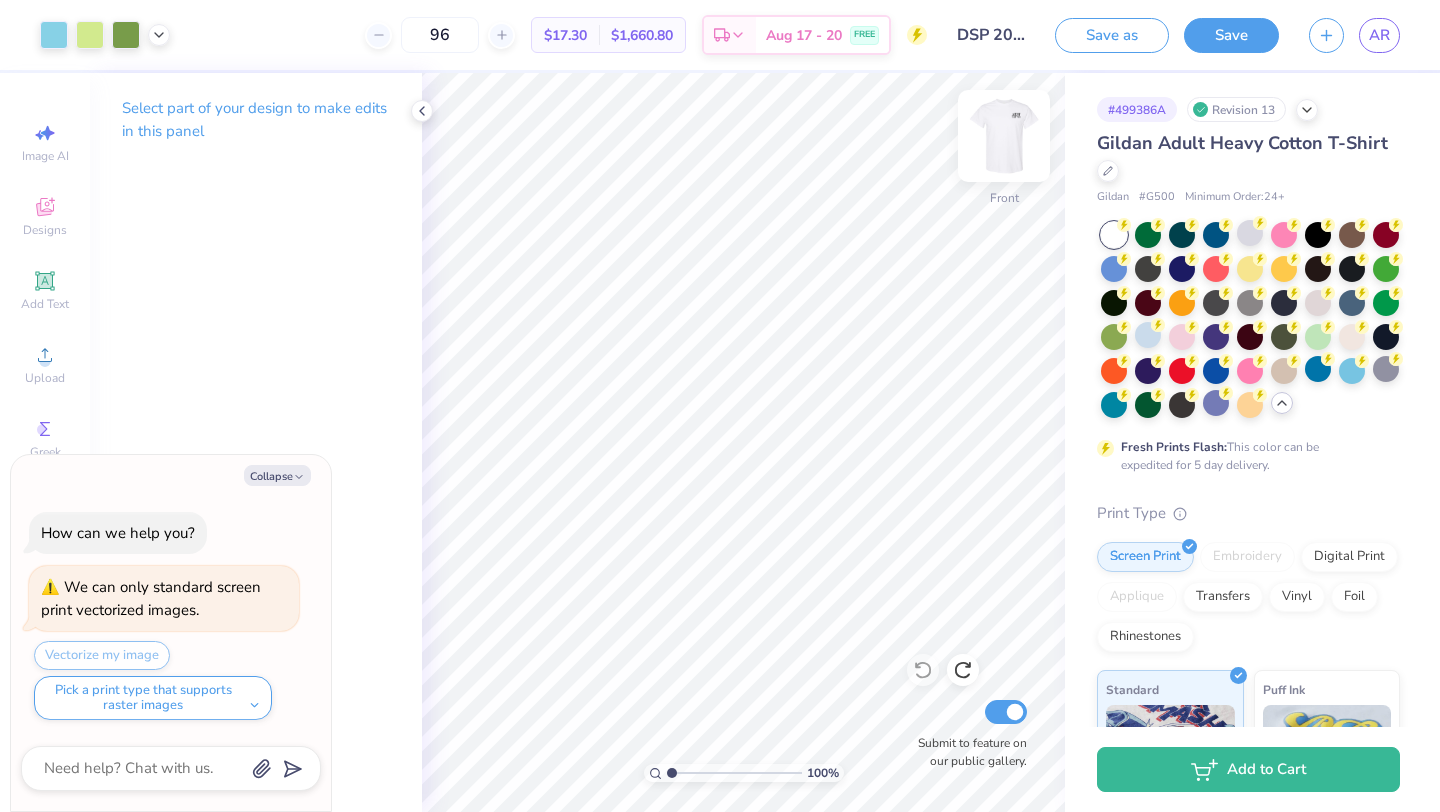 click at bounding box center [1004, 136] 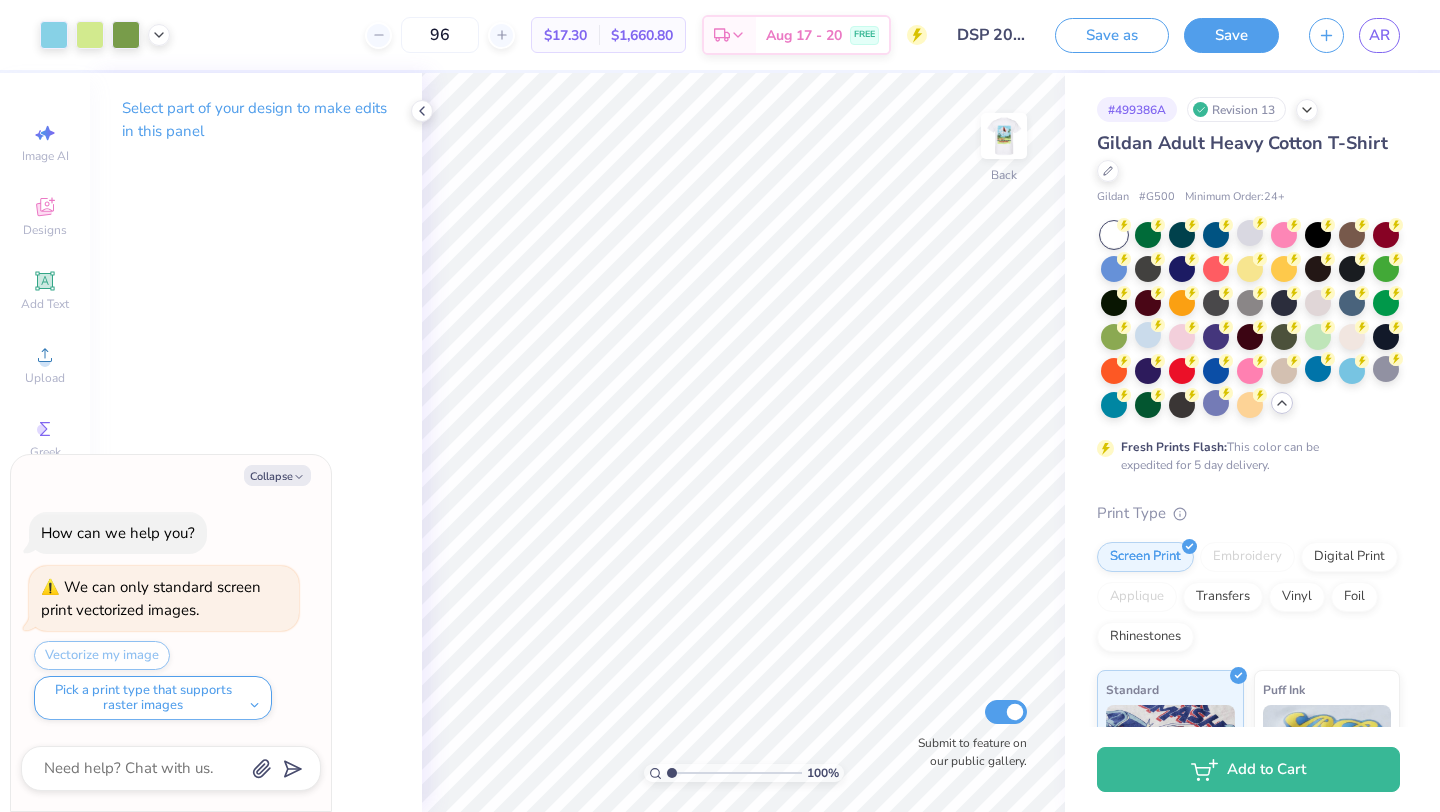 type on "x" 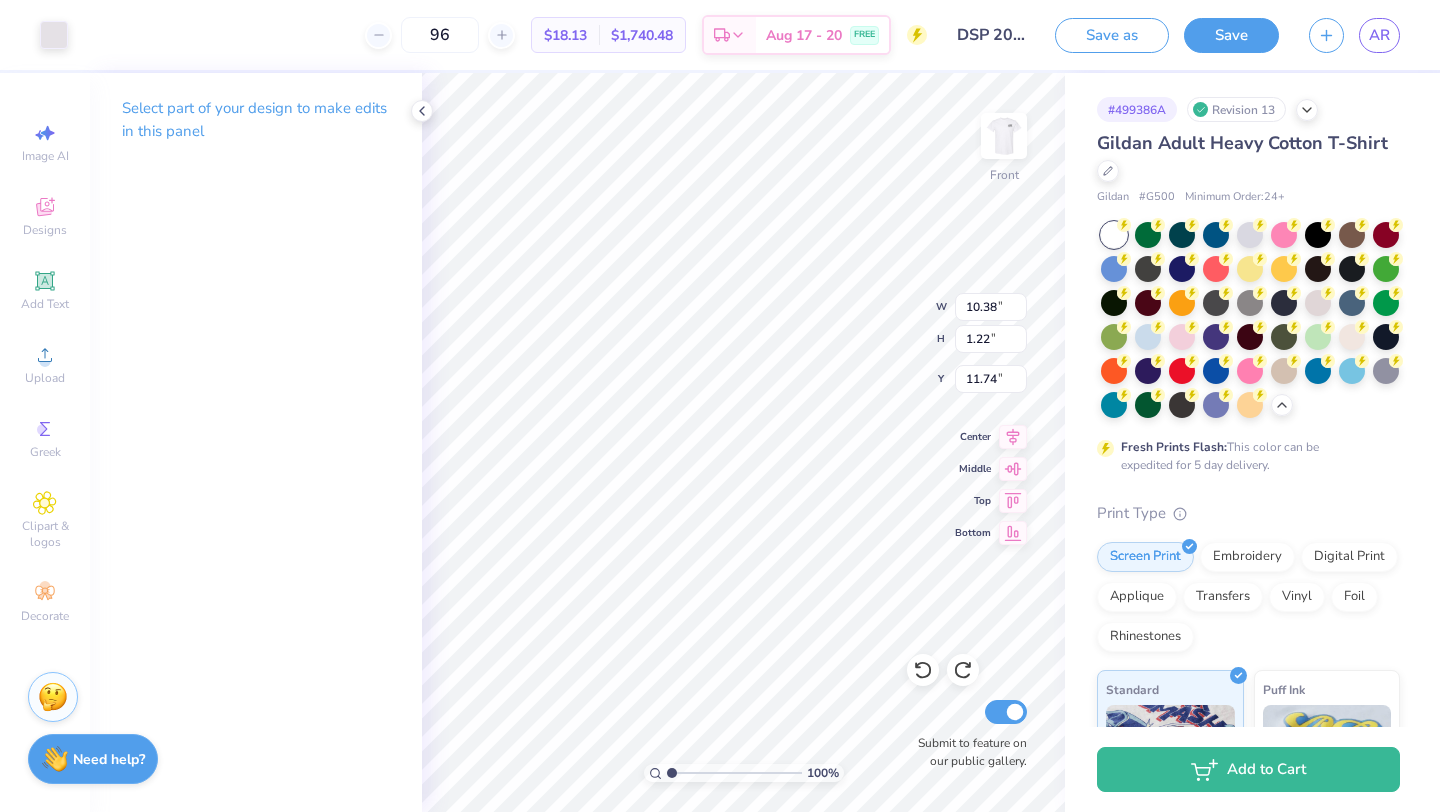 scroll, scrollTop: 0, scrollLeft: 0, axis: both 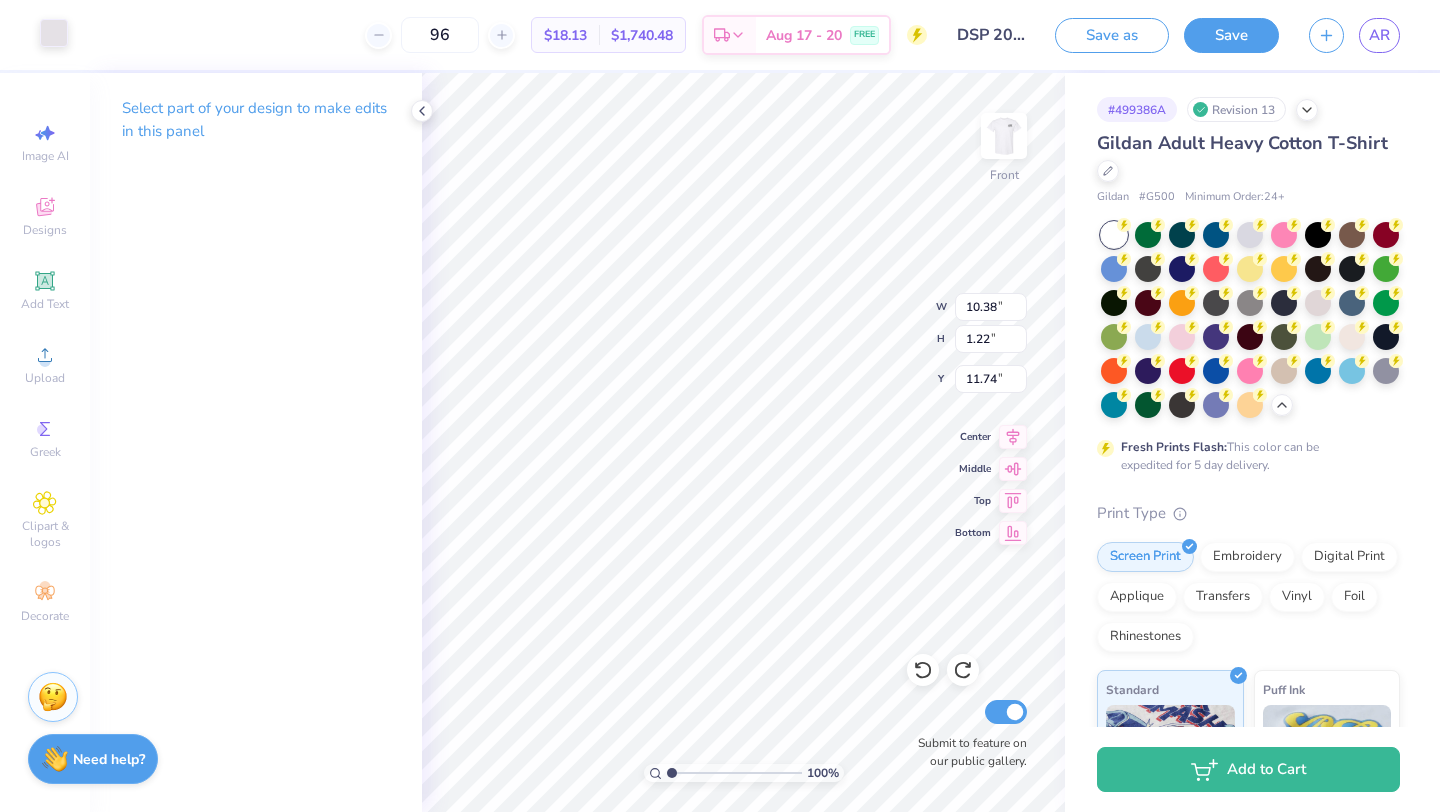 click at bounding box center [54, 33] 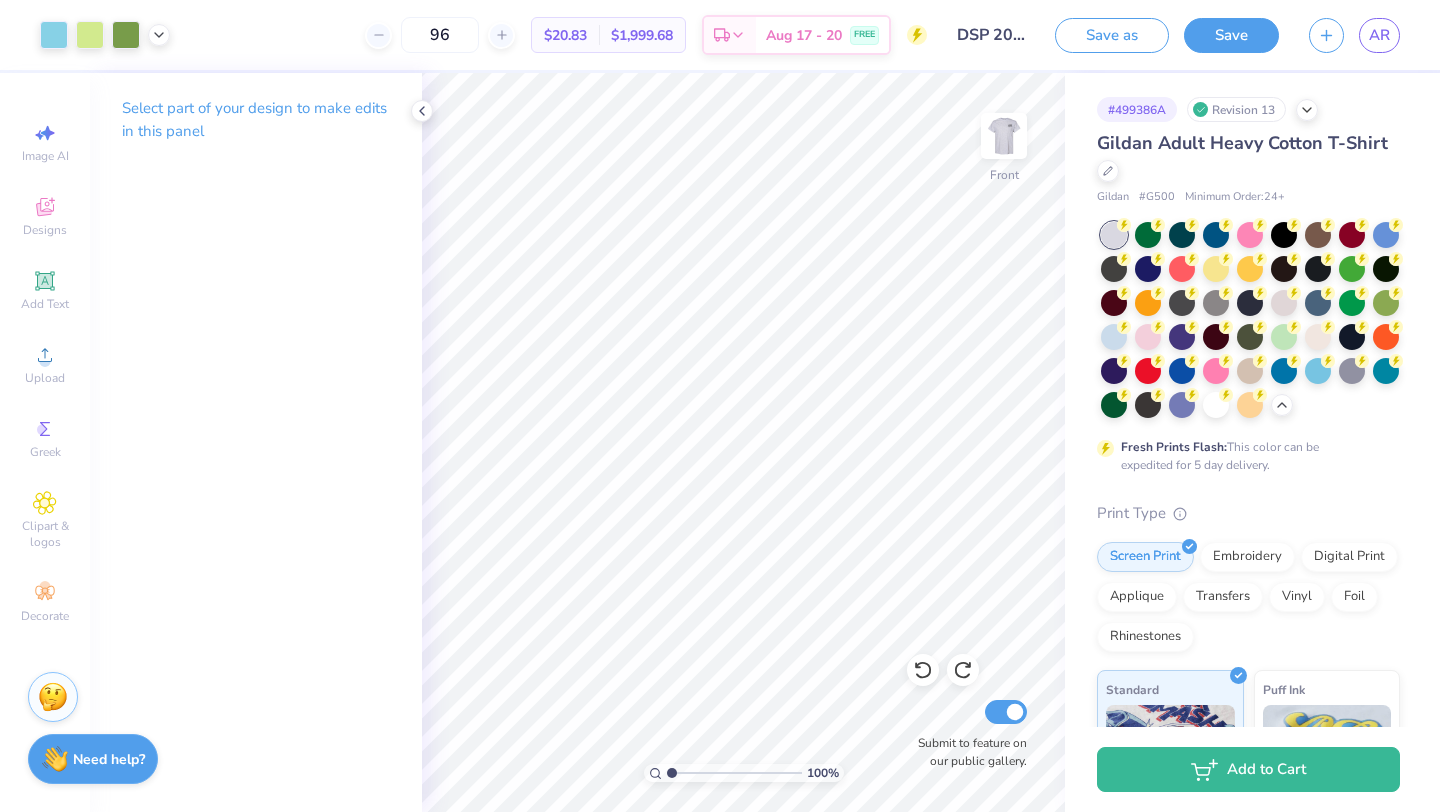 scroll, scrollTop: 0, scrollLeft: 0, axis: both 